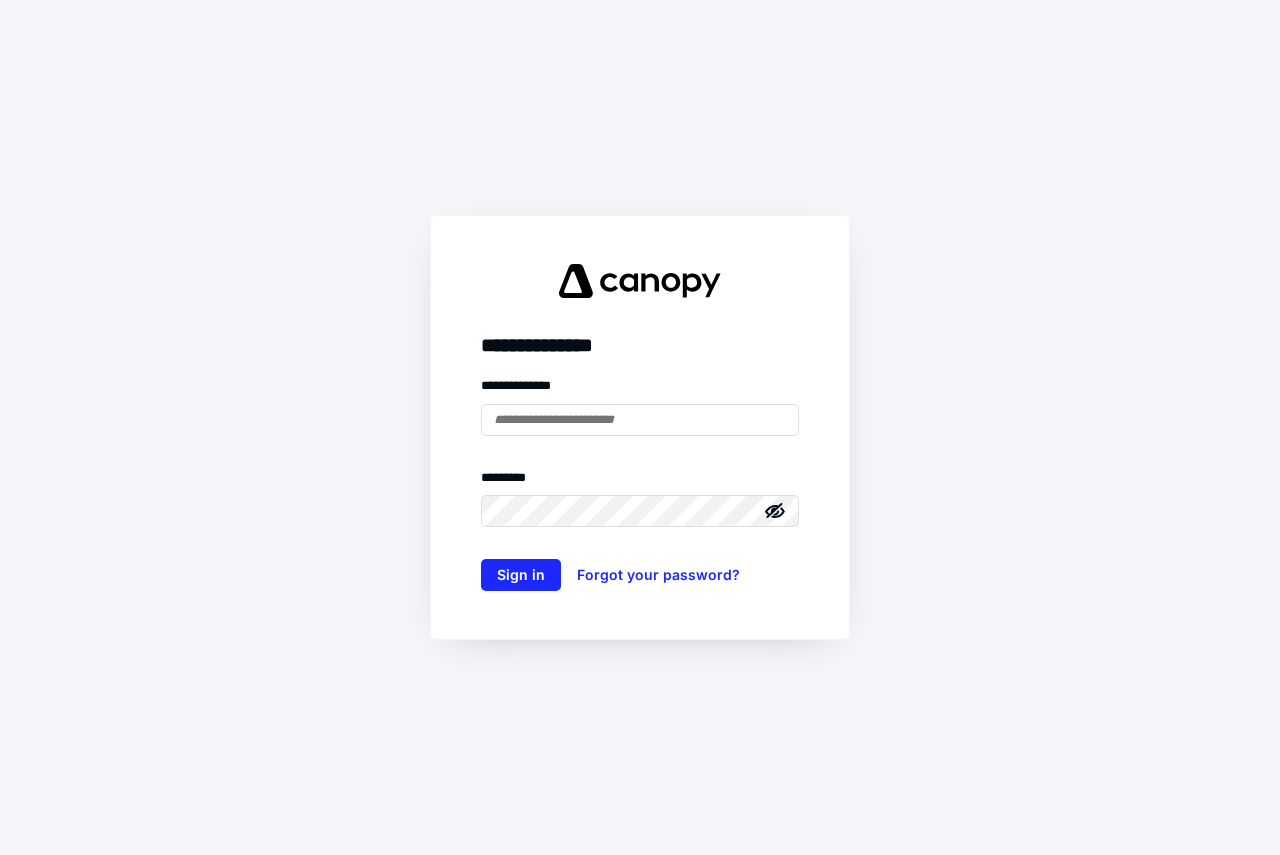scroll, scrollTop: 0, scrollLeft: 0, axis: both 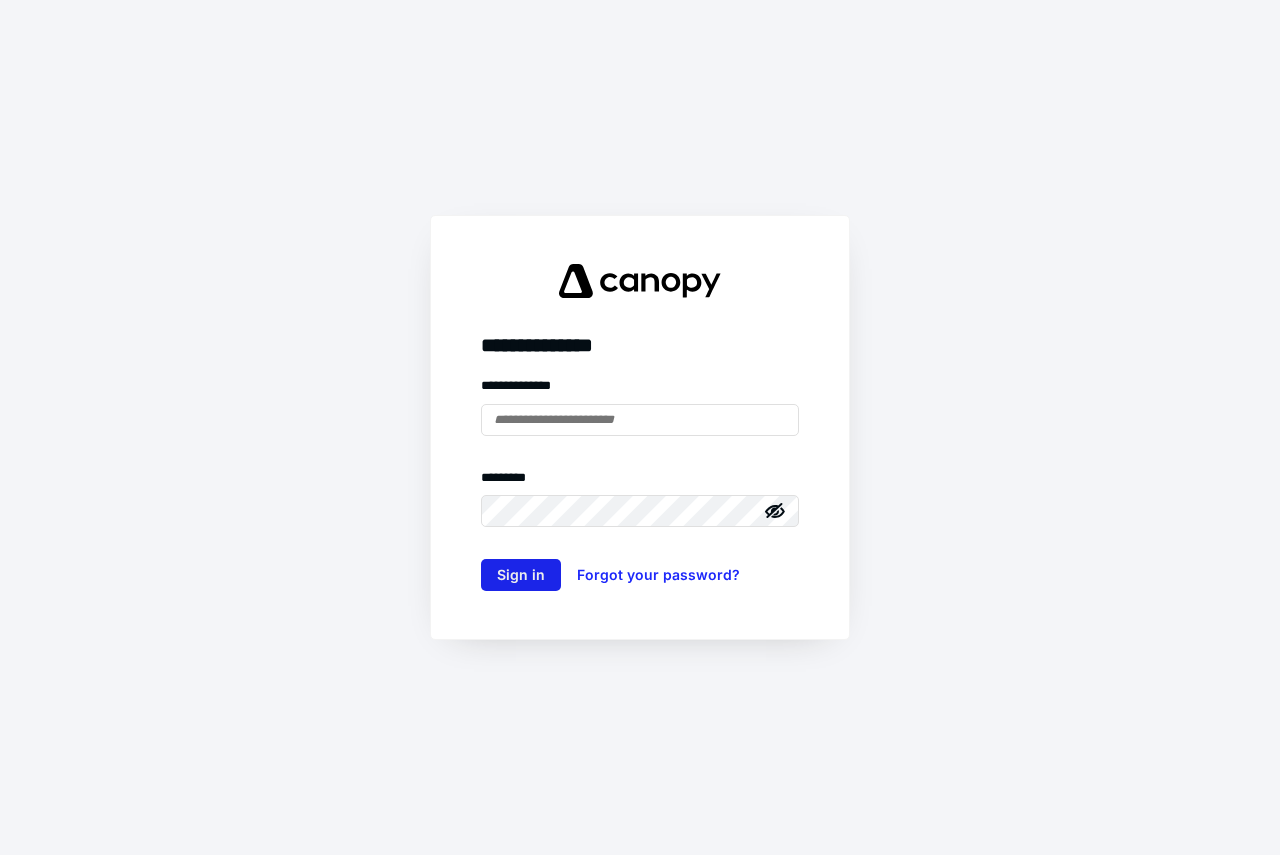 type on "**********" 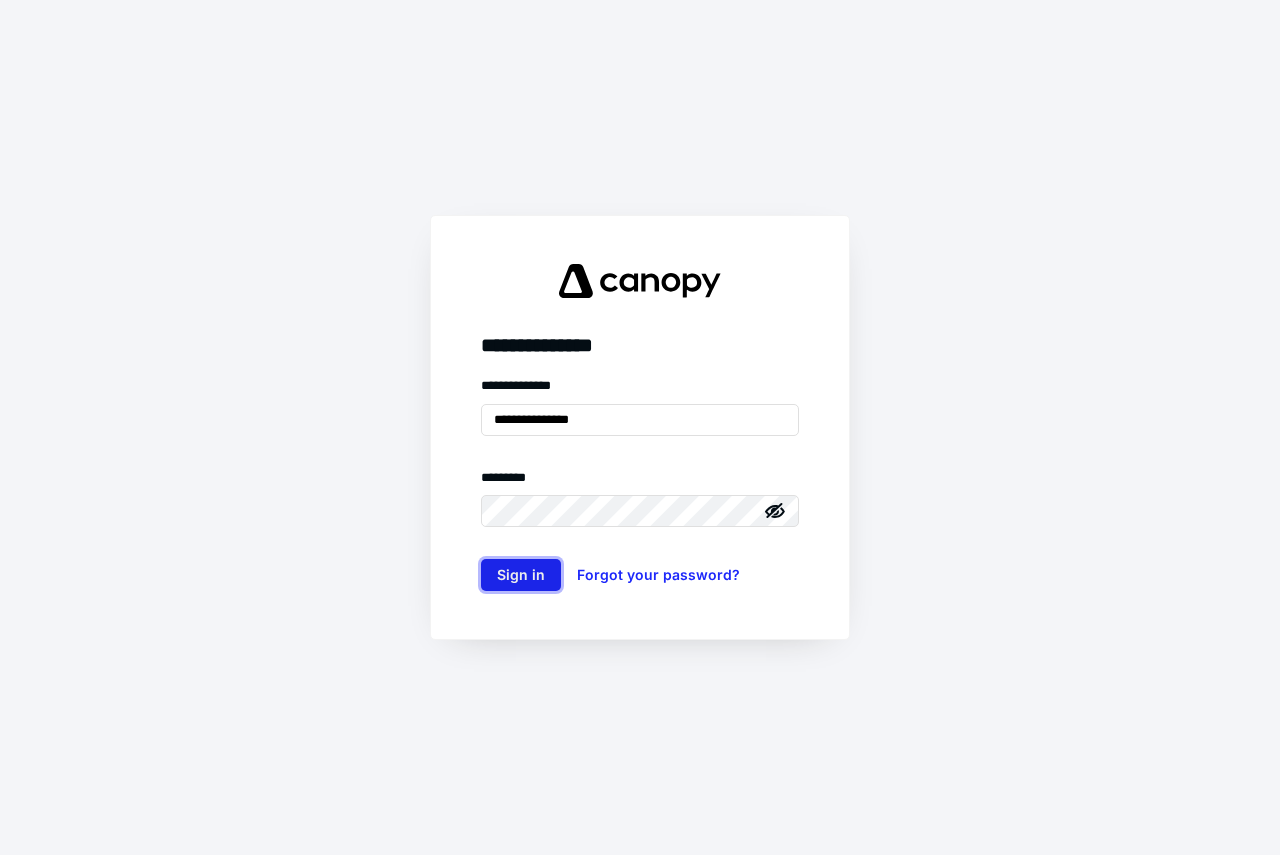 click on "Sign in" at bounding box center [521, 575] 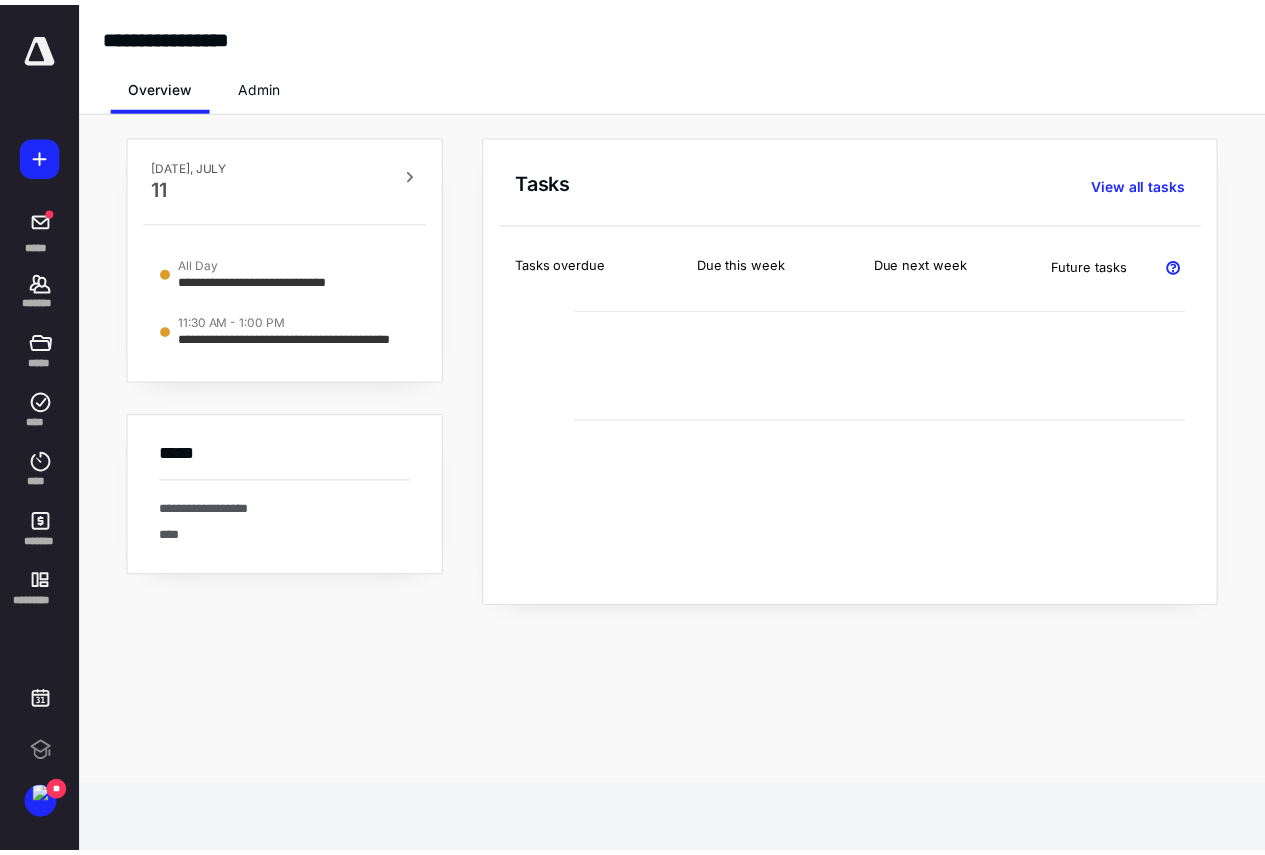scroll, scrollTop: 0, scrollLeft: 0, axis: both 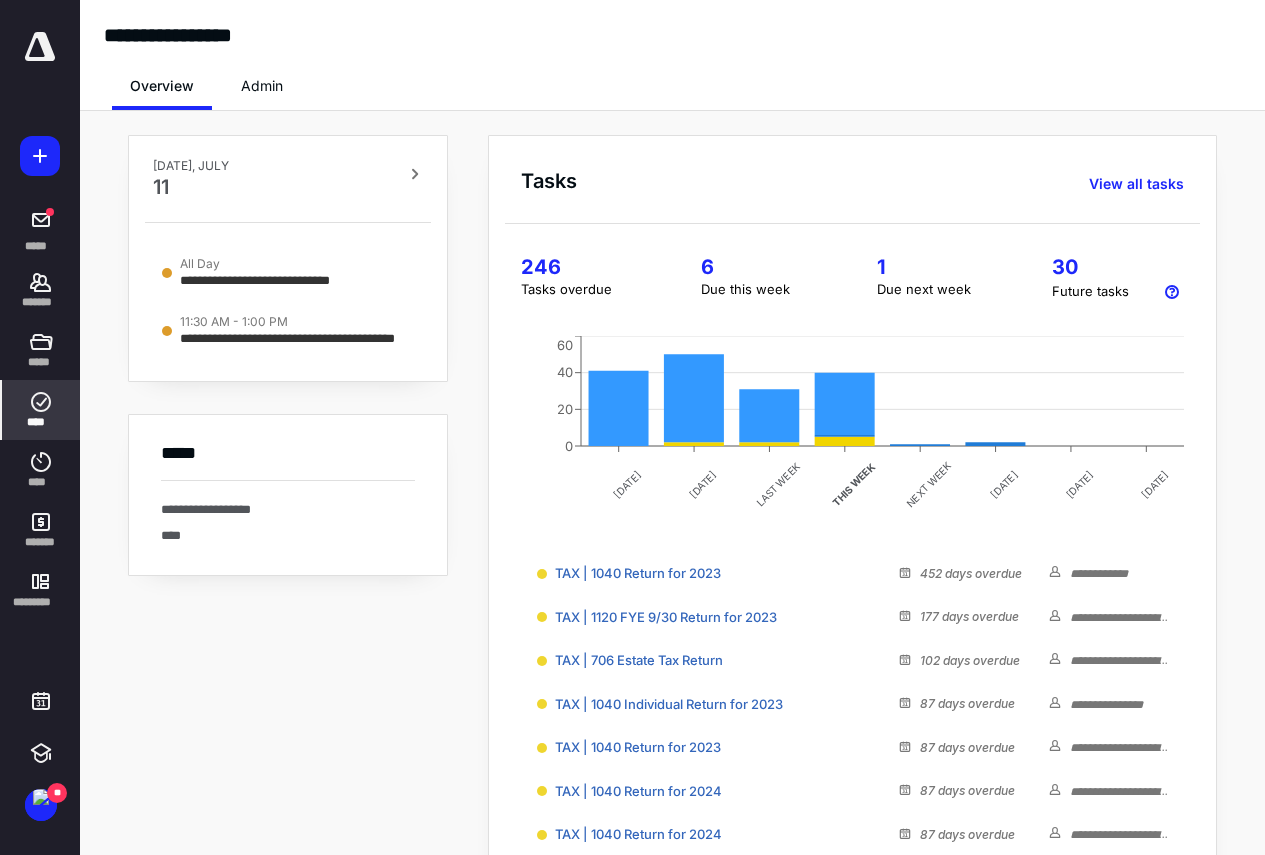 click 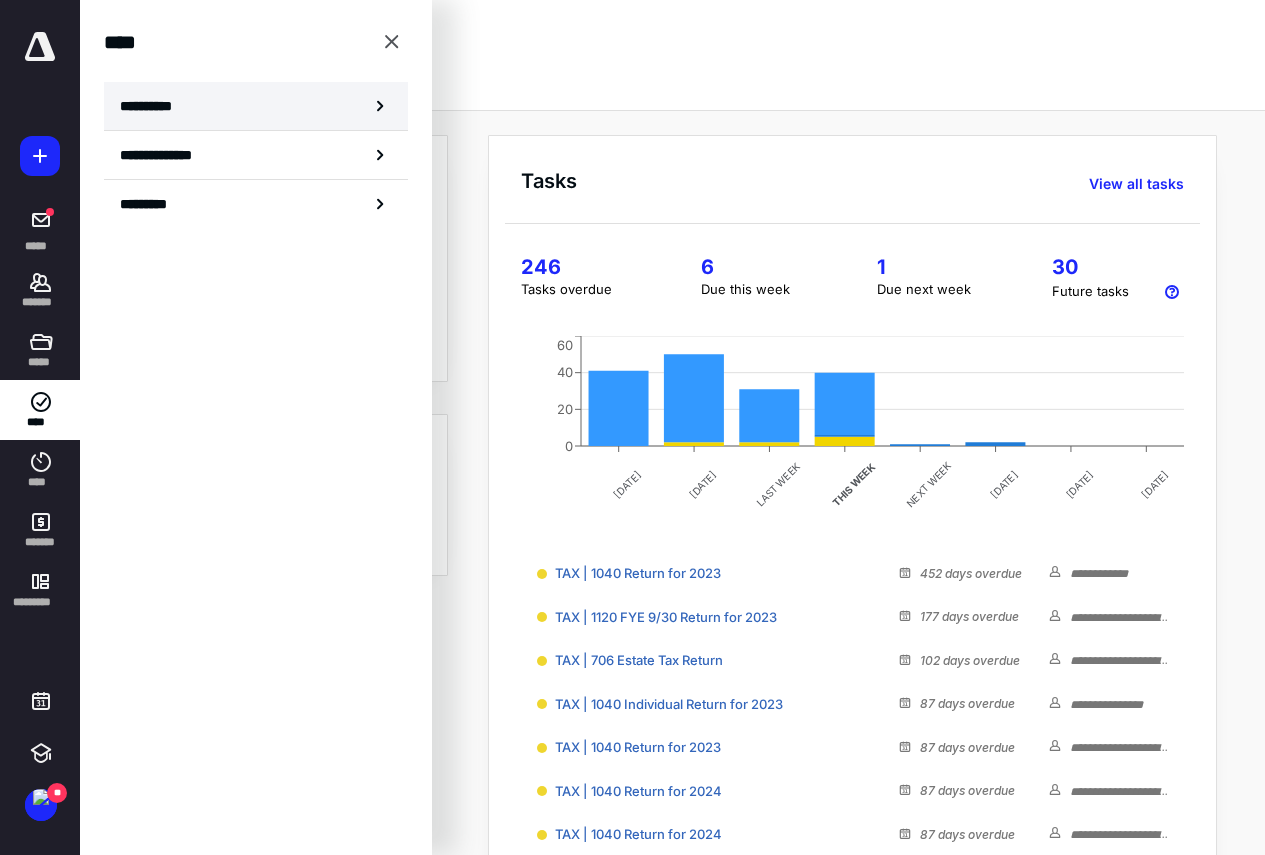 click on "**********" at bounding box center [256, 106] 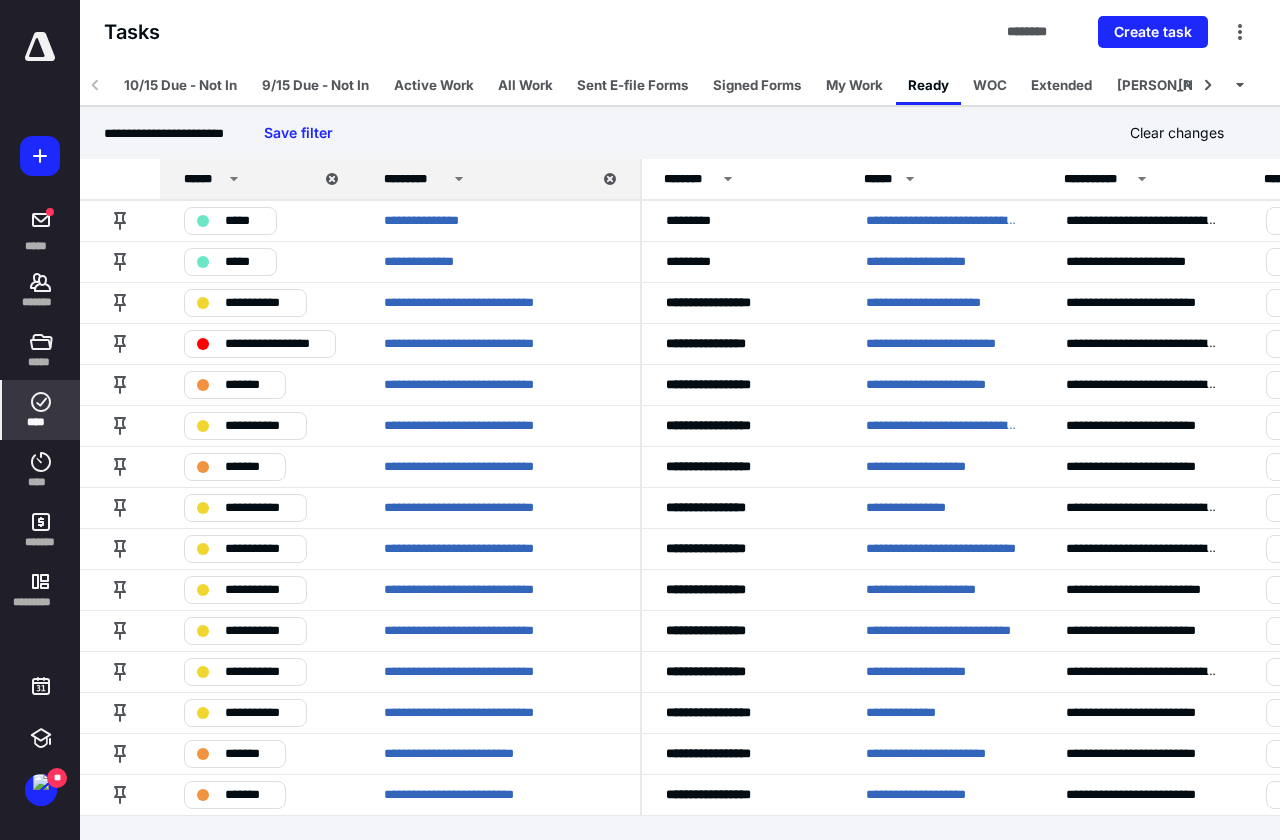 click 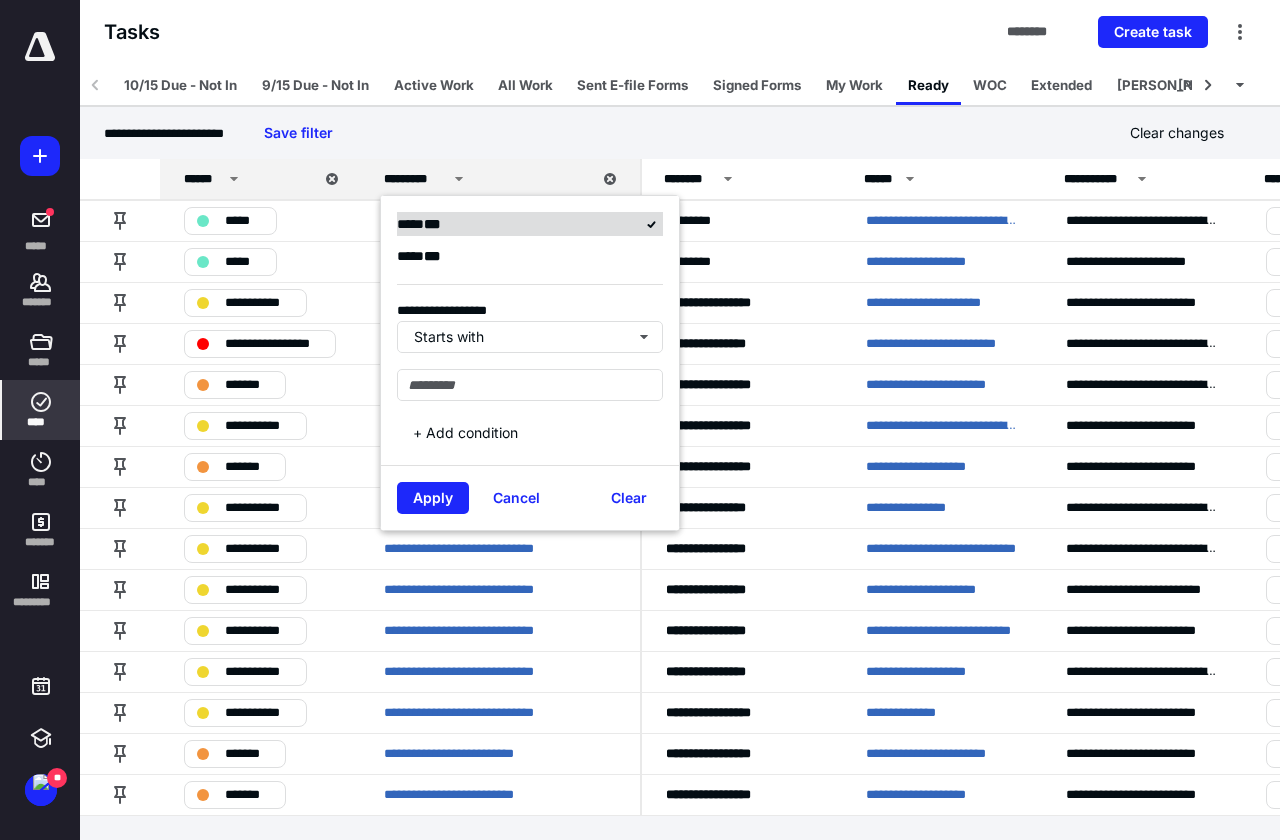 click on "****   * * *" at bounding box center (530, 224) 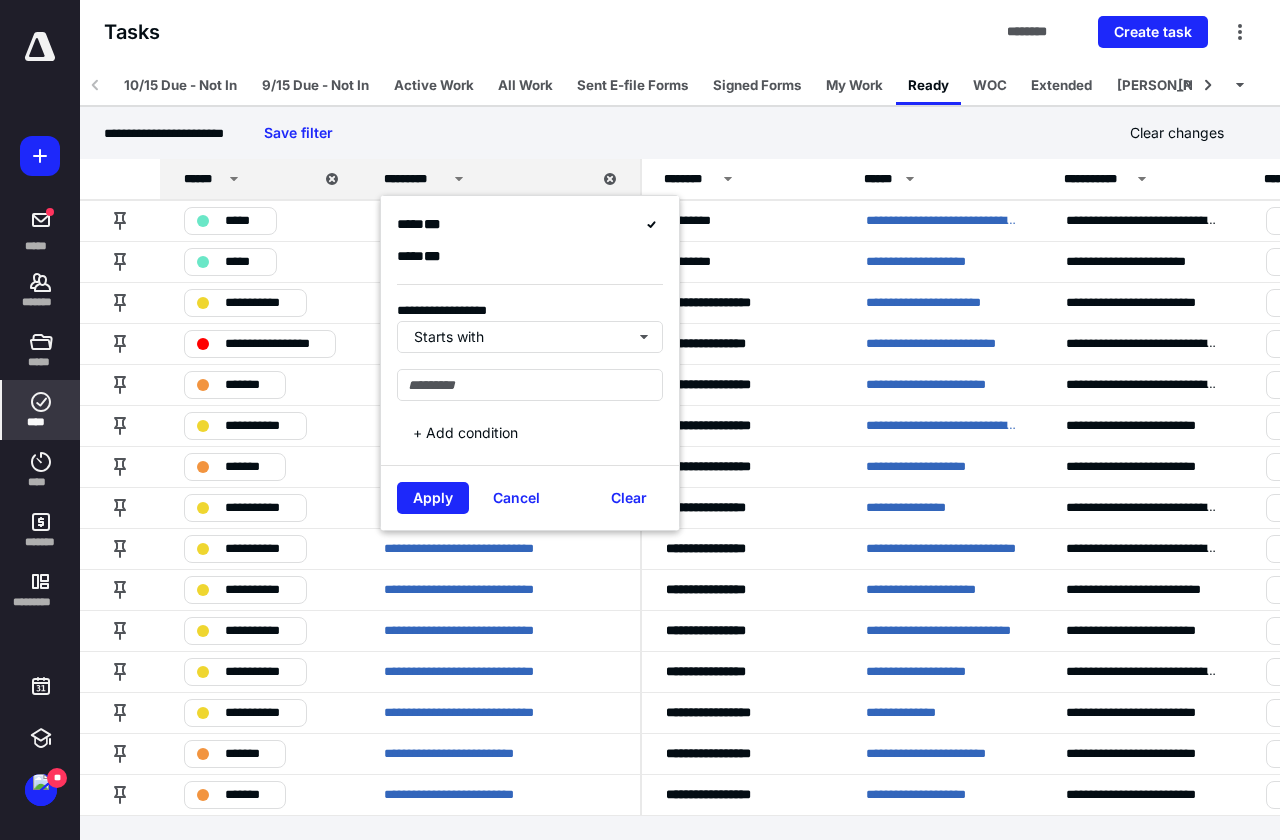 click 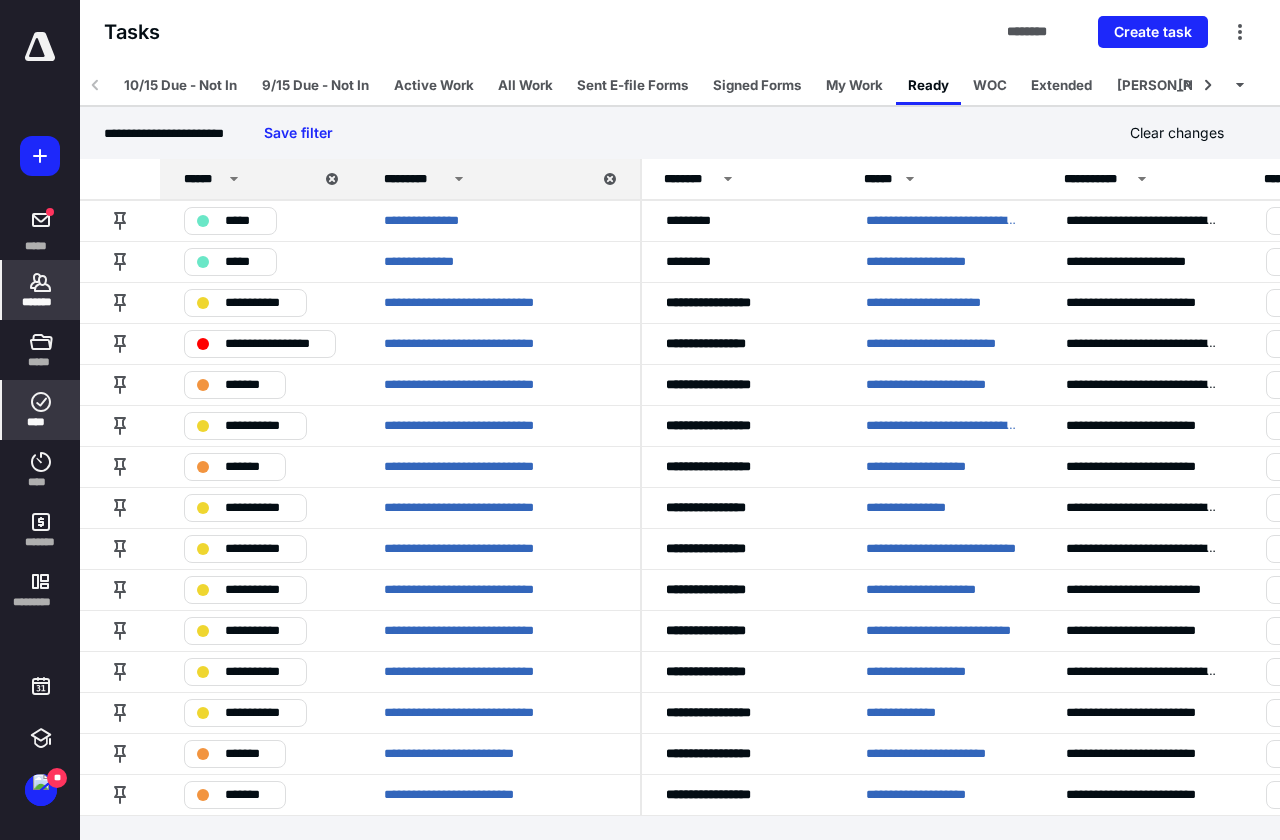 click on "*******" at bounding box center [41, 290] 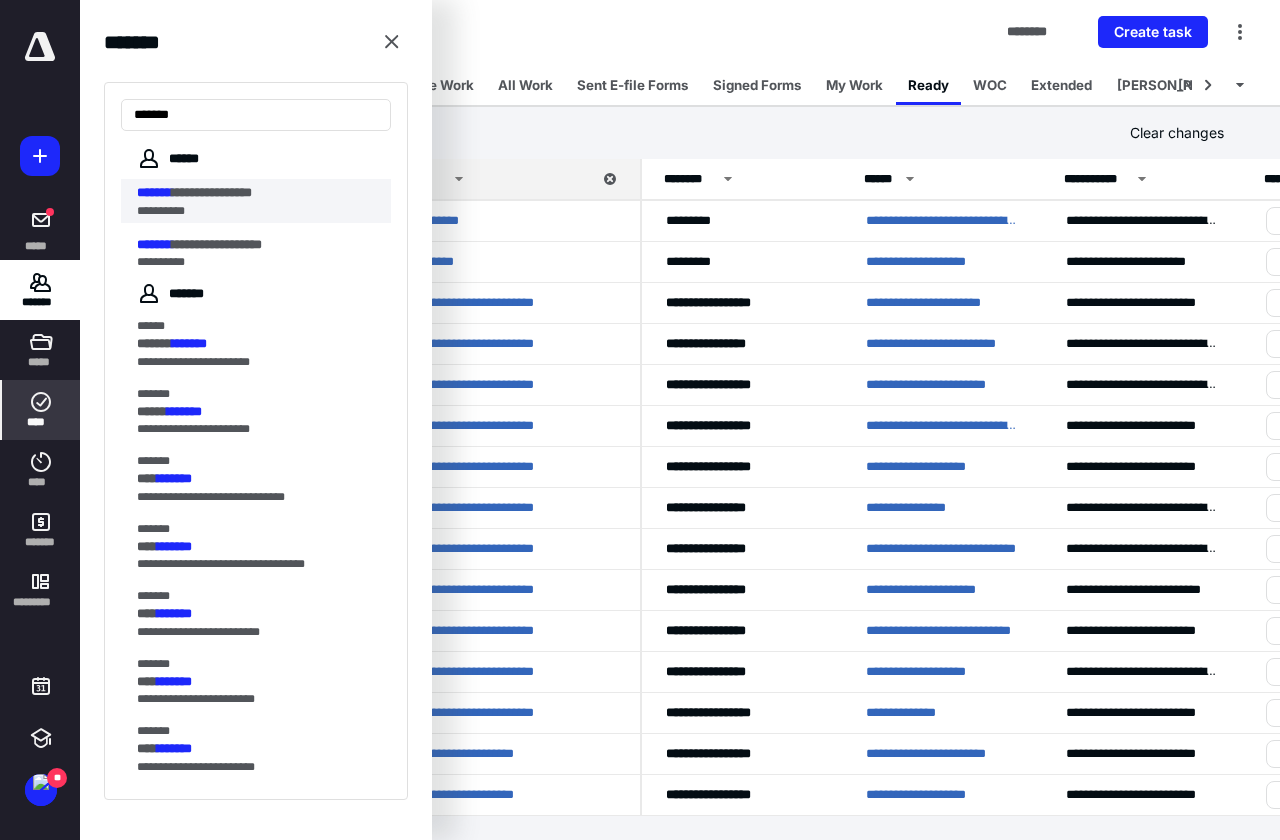 type on "*******" 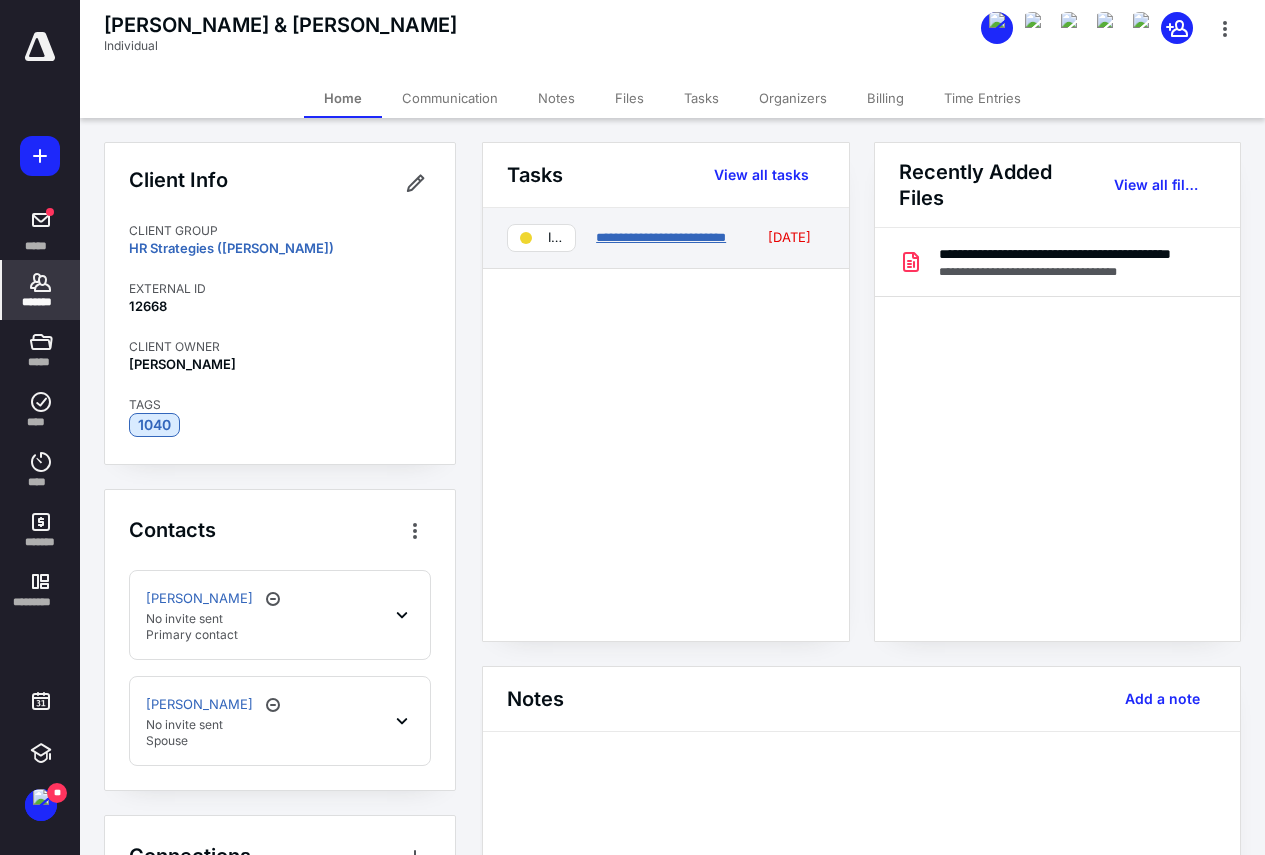 click on "**********" at bounding box center (661, 237) 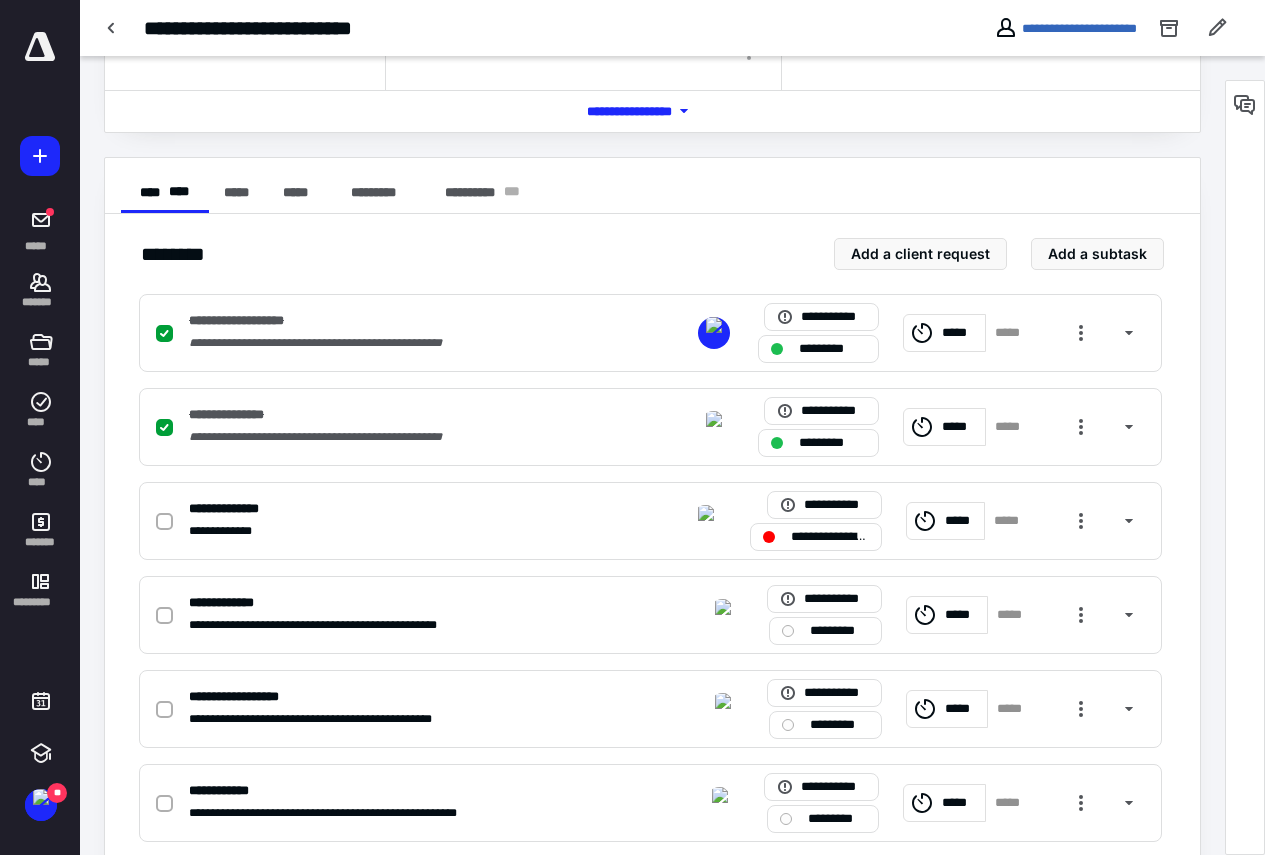 scroll, scrollTop: 300, scrollLeft: 0, axis: vertical 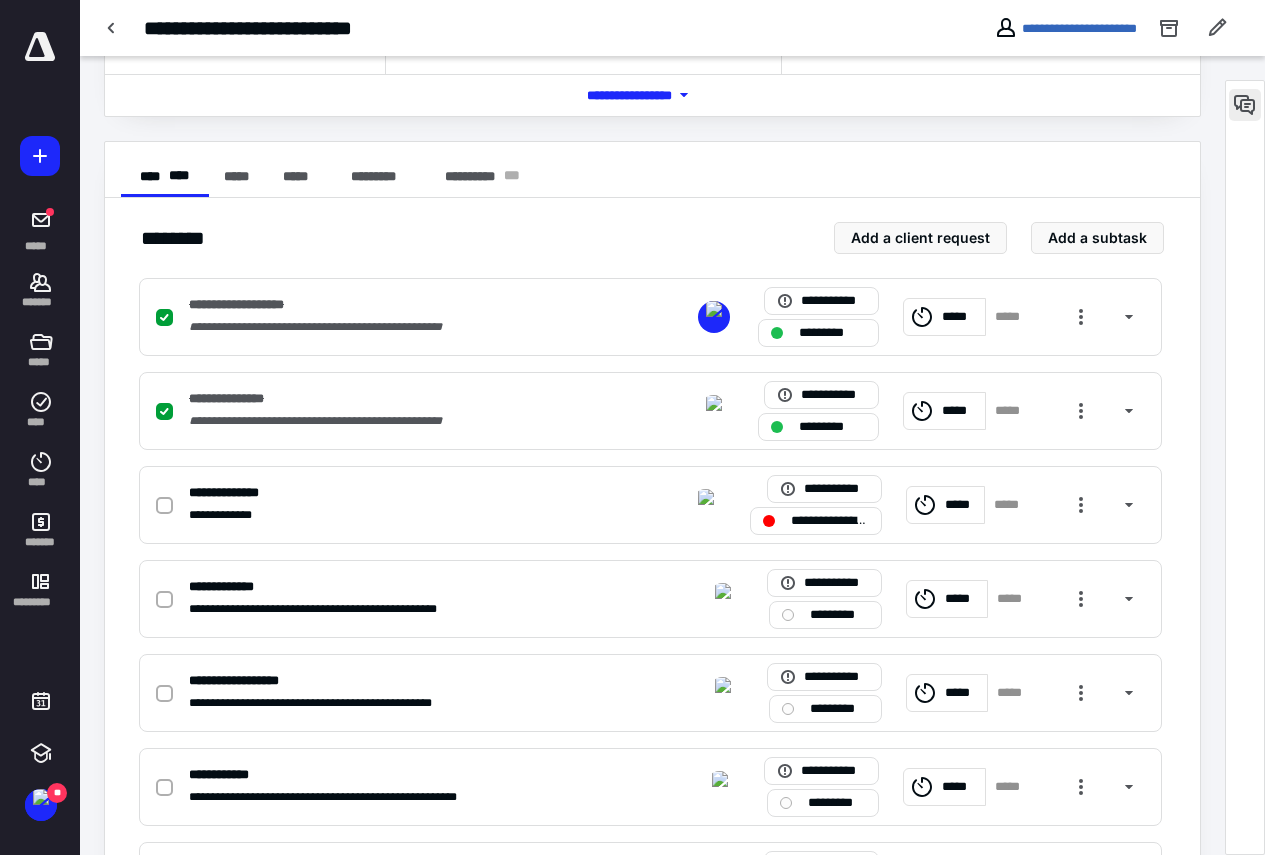 click at bounding box center [1245, 105] 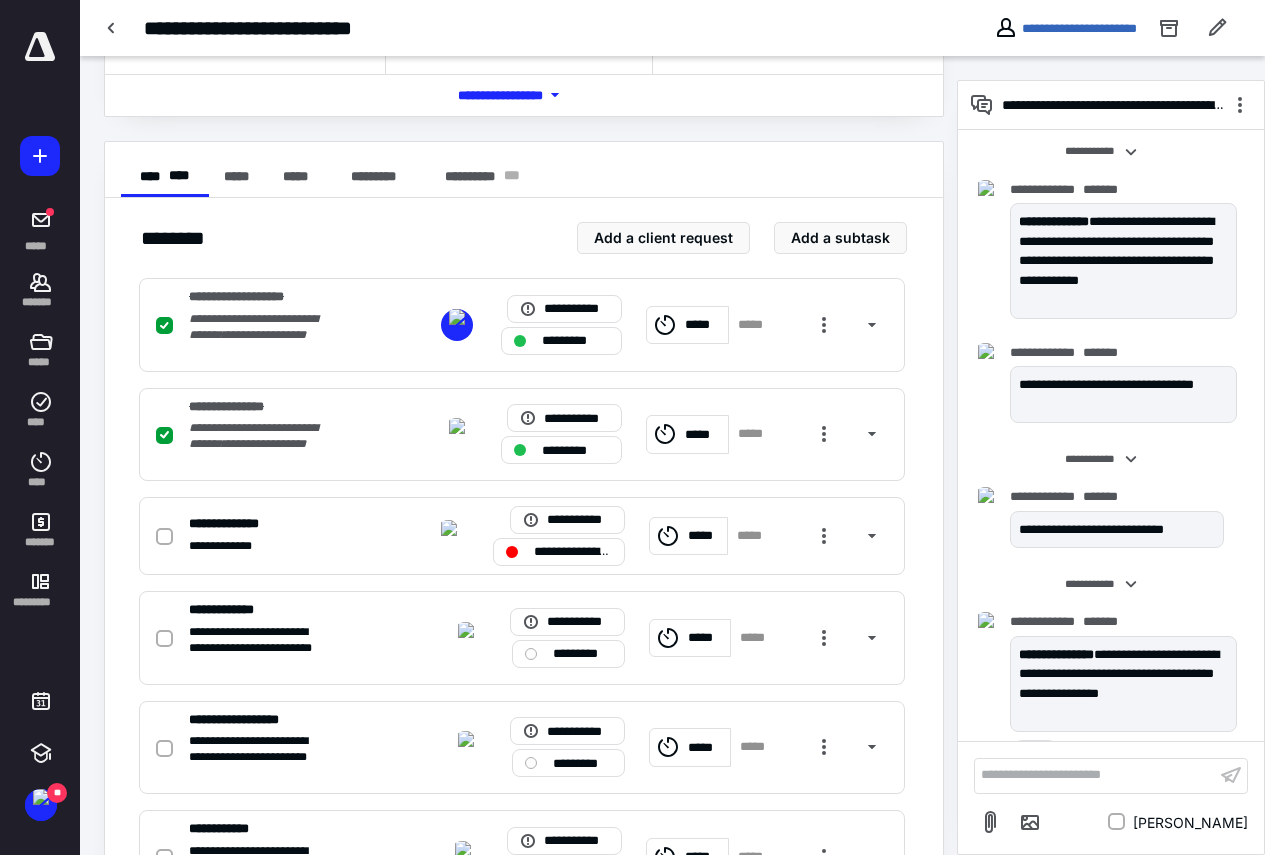 scroll, scrollTop: 928, scrollLeft: 0, axis: vertical 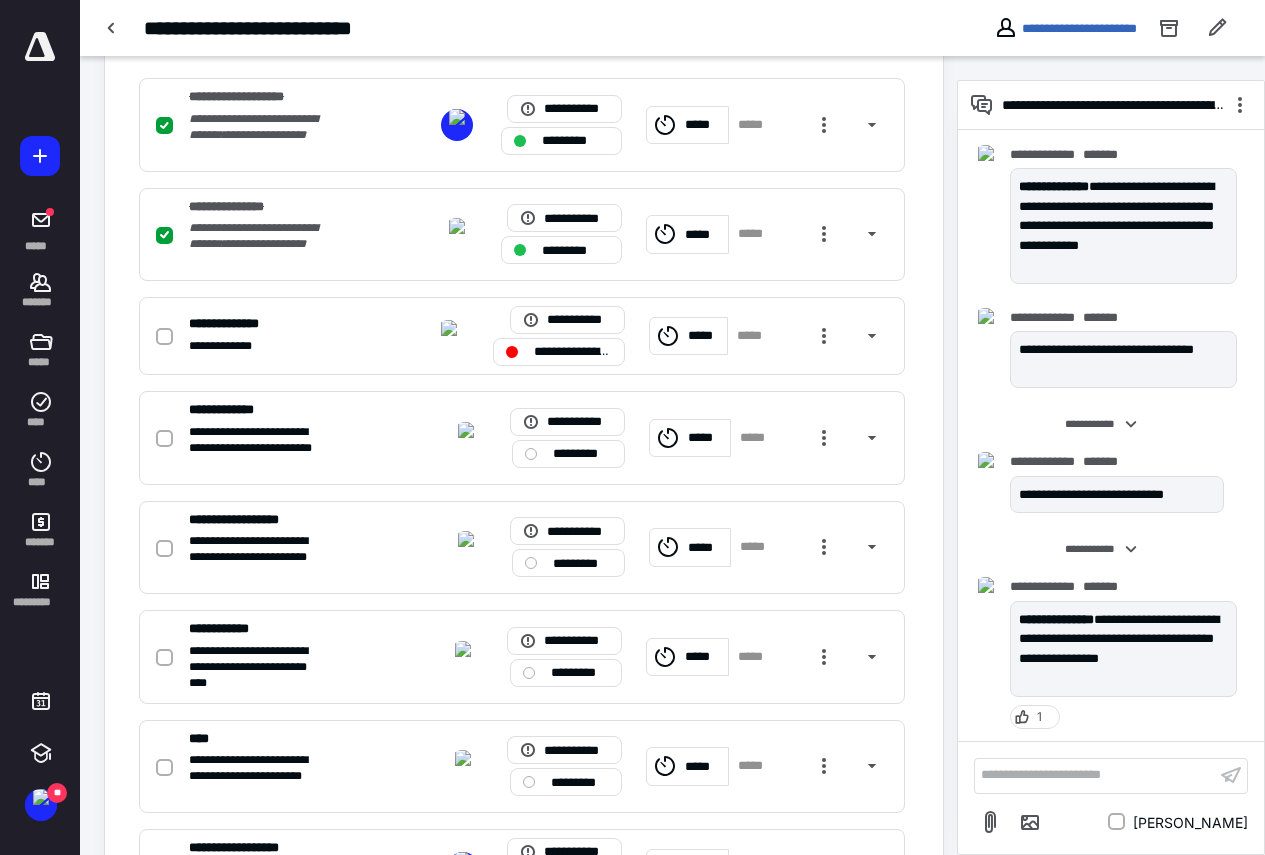 click on "**********" at bounding box center [1095, 775] 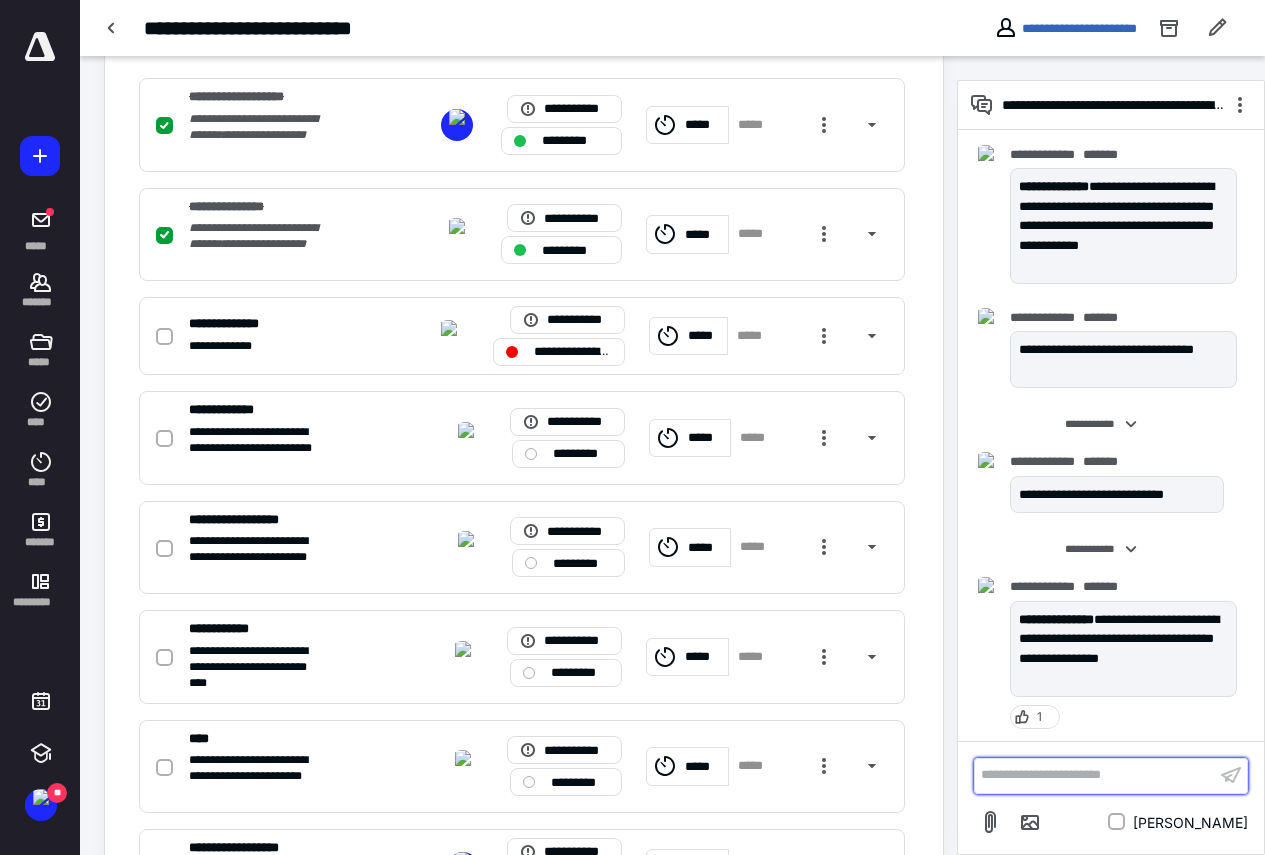 click on "**********" at bounding box center (1095, 775) 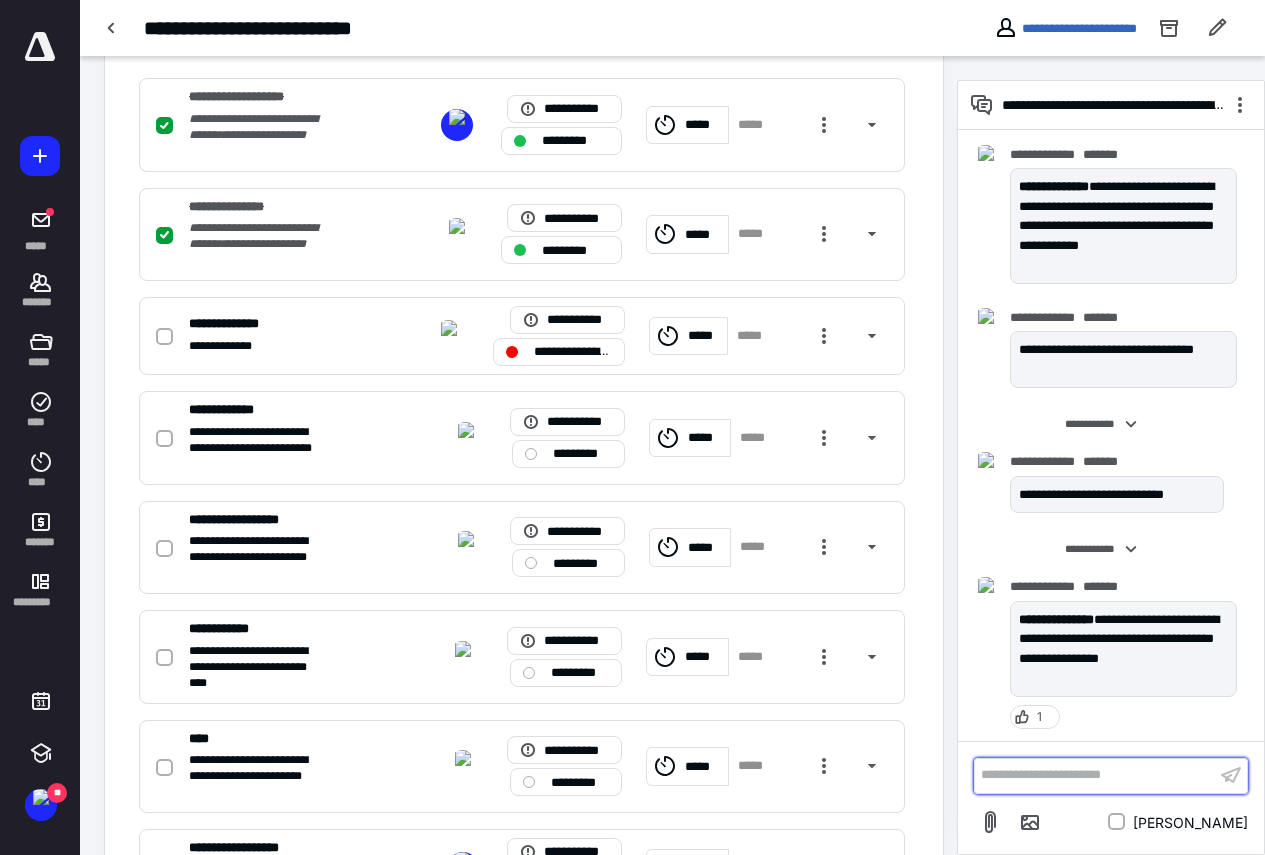 click on "**********" at bounding box center (1095, 775) 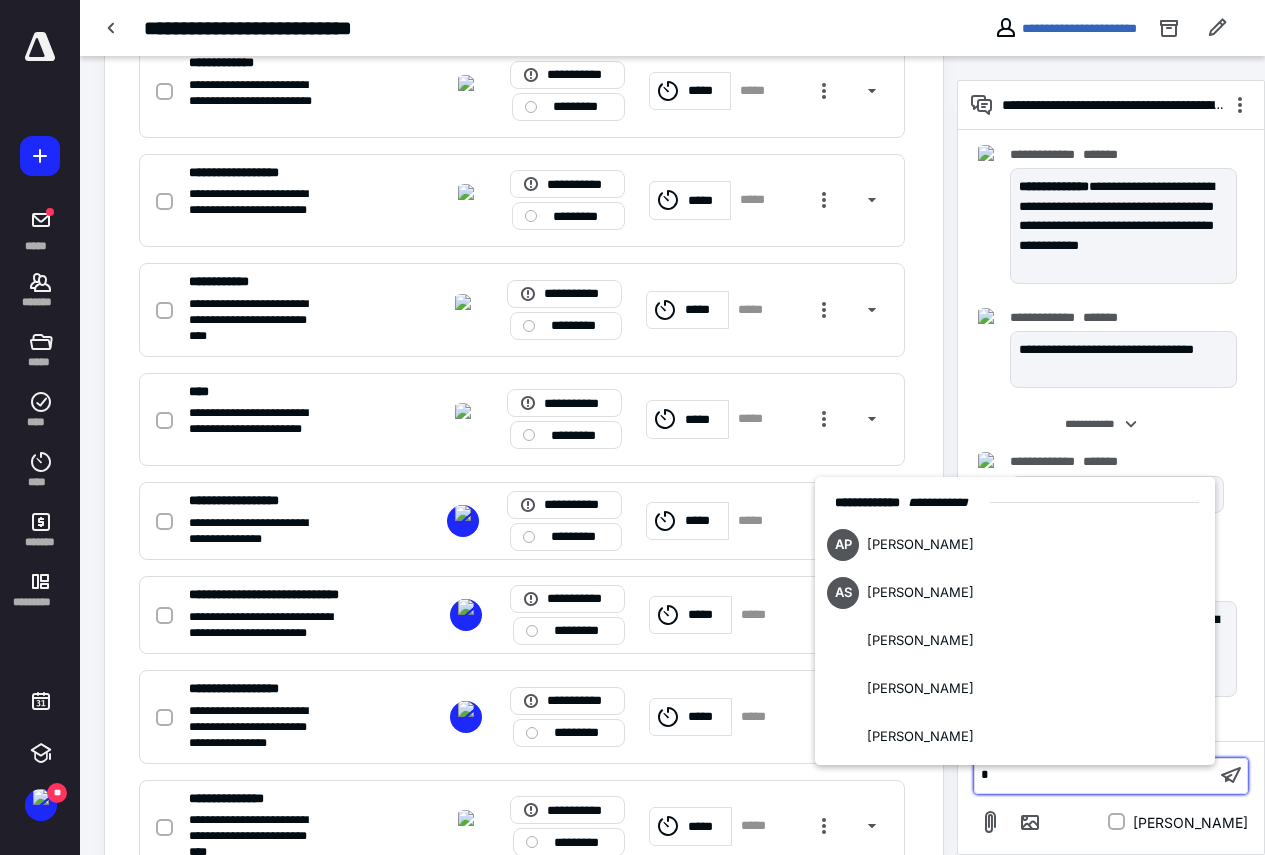 type 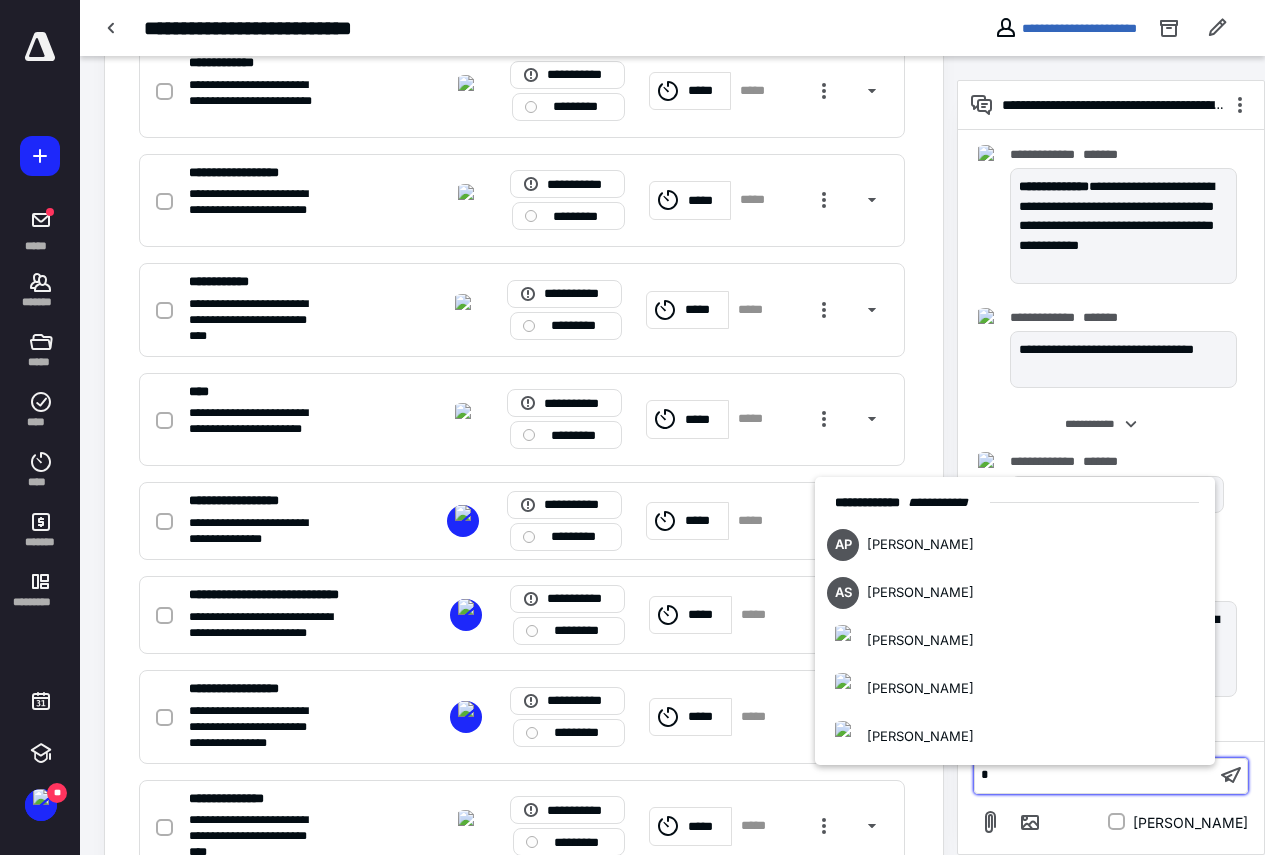 scroll, scrollTop: 914, scrollLeft: 0, axis: vertical 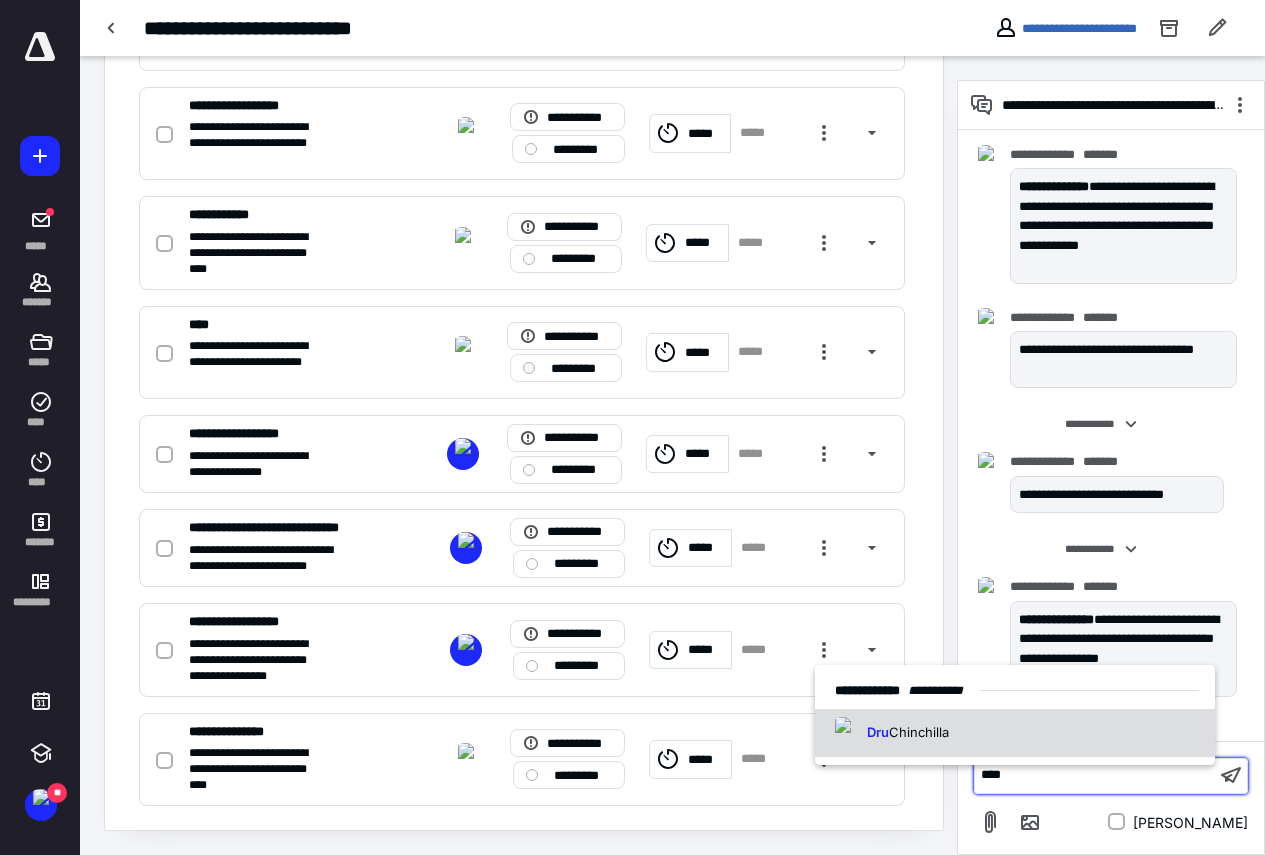 click on "[PERSON_NAME]" at bounding box center (1015, 733) 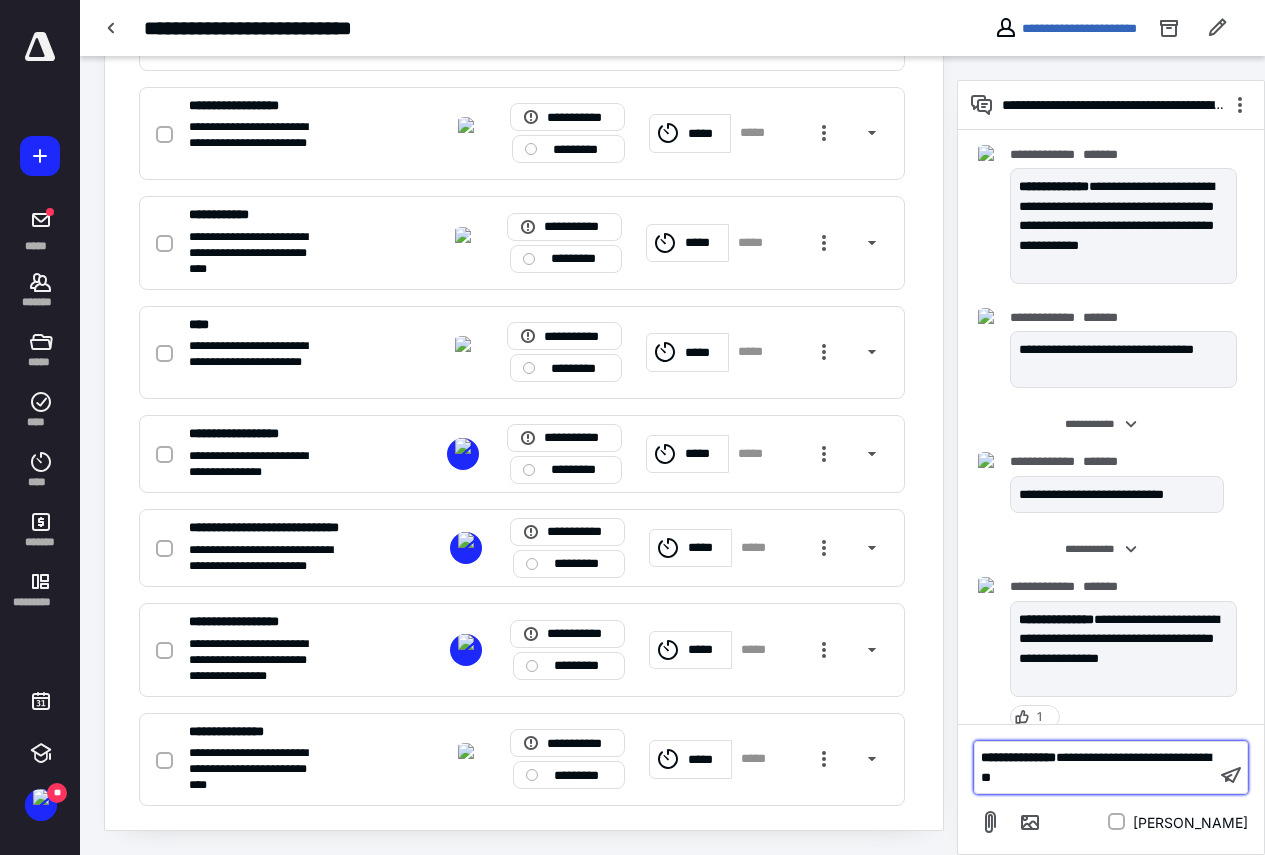 scroll, scrollTop: 1072, scrollLeft: 0, axis: vertical 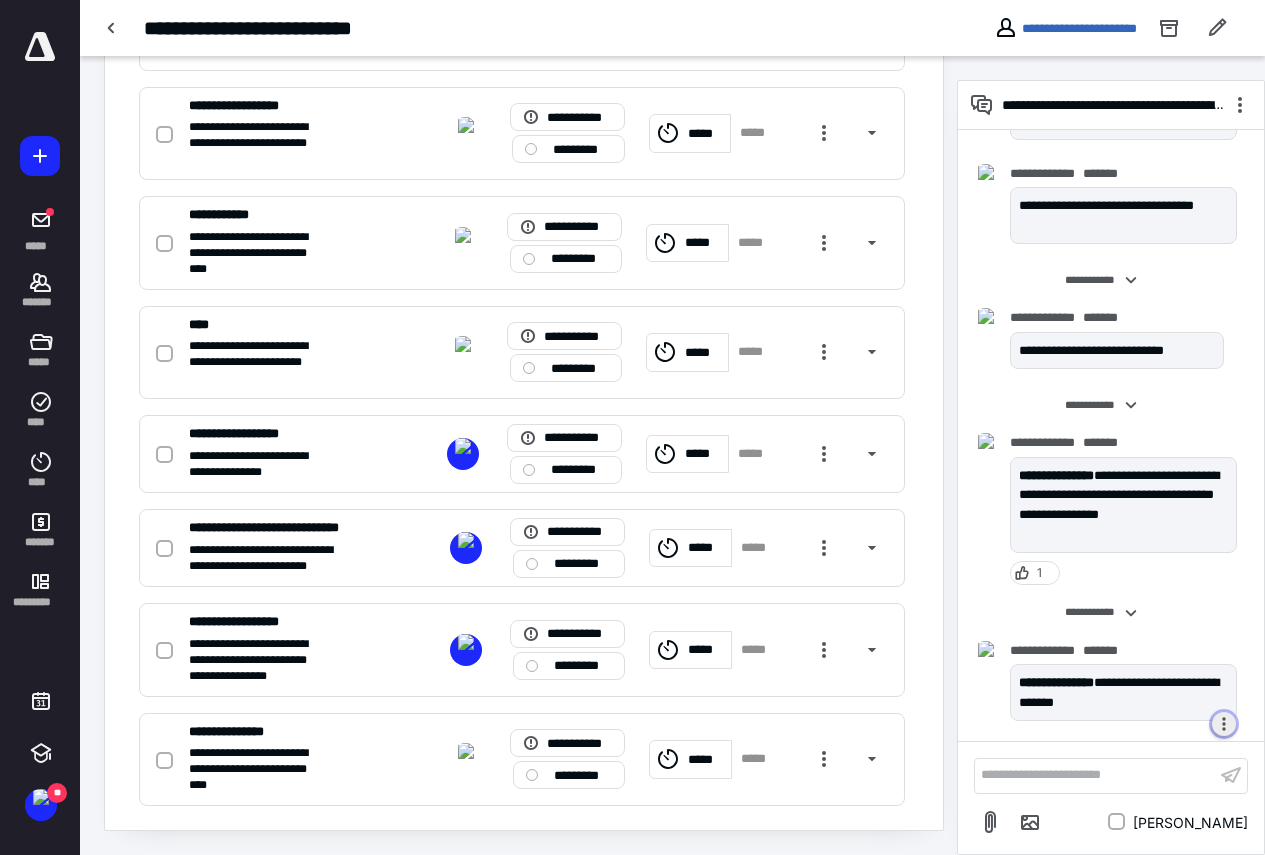 click at bounding box center (1224, 724) 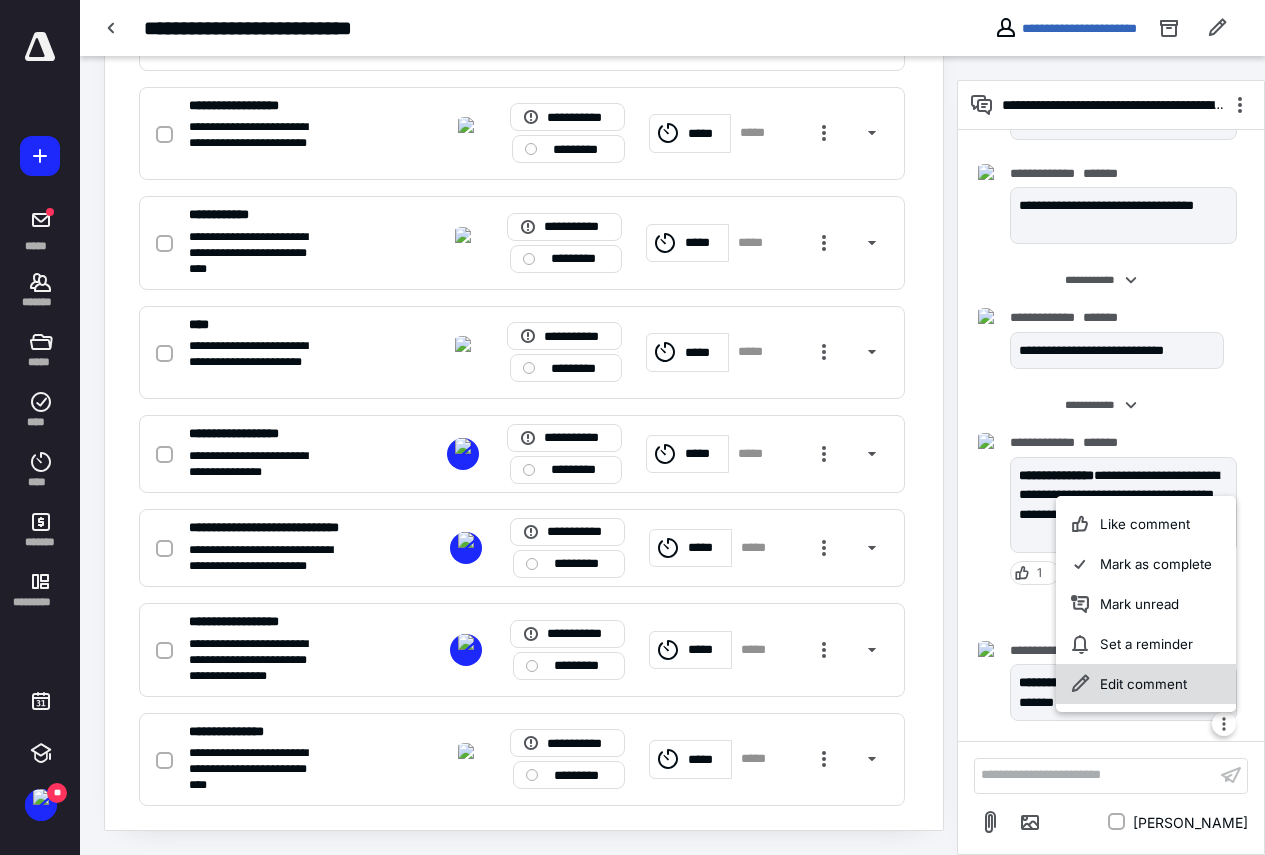 click on "Edit comment" at bounding box center (1146, 684) 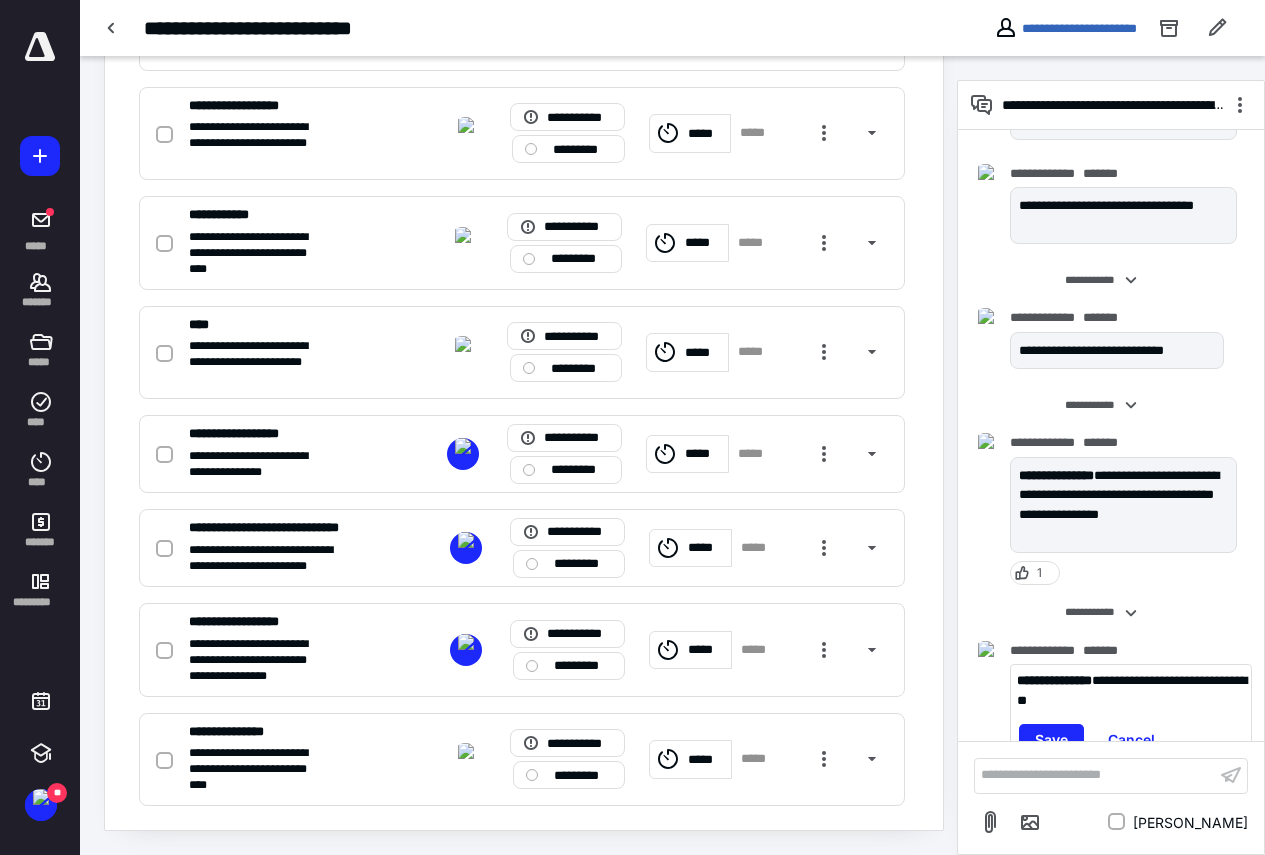 click on "**********" at bounding box center (1131, 690) 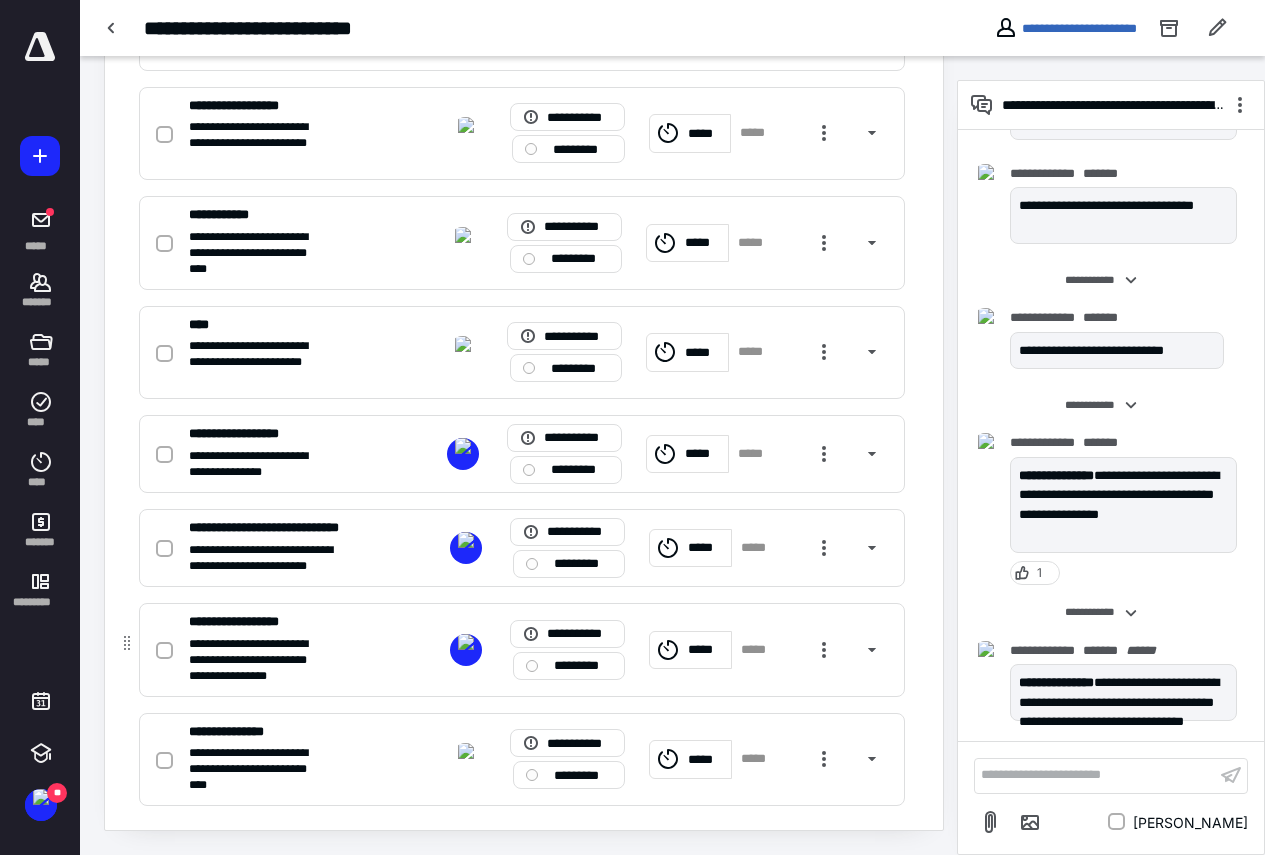scroll, scrollTop: 1111, scrollLeft: 0, axis: vertical 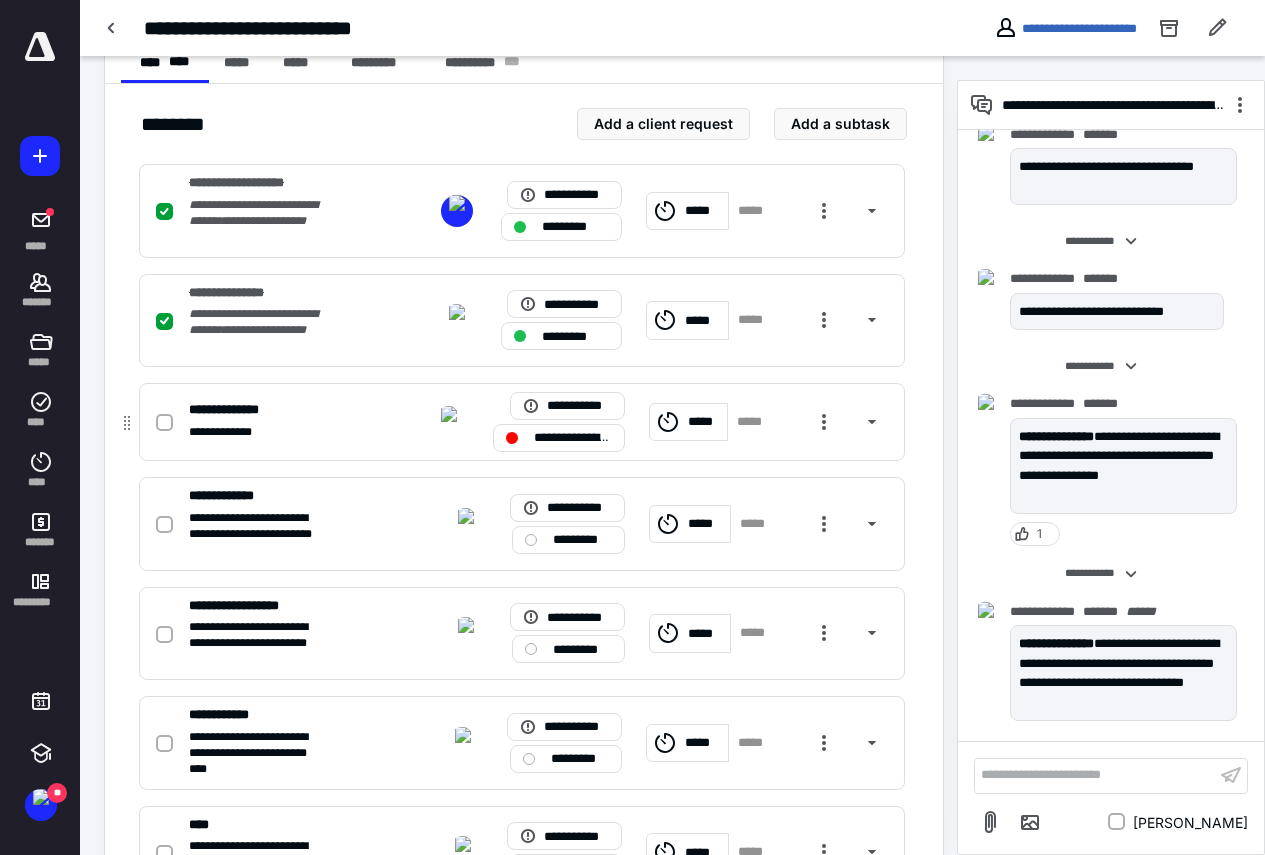 click on "**********" at bounding box center (573, 438) 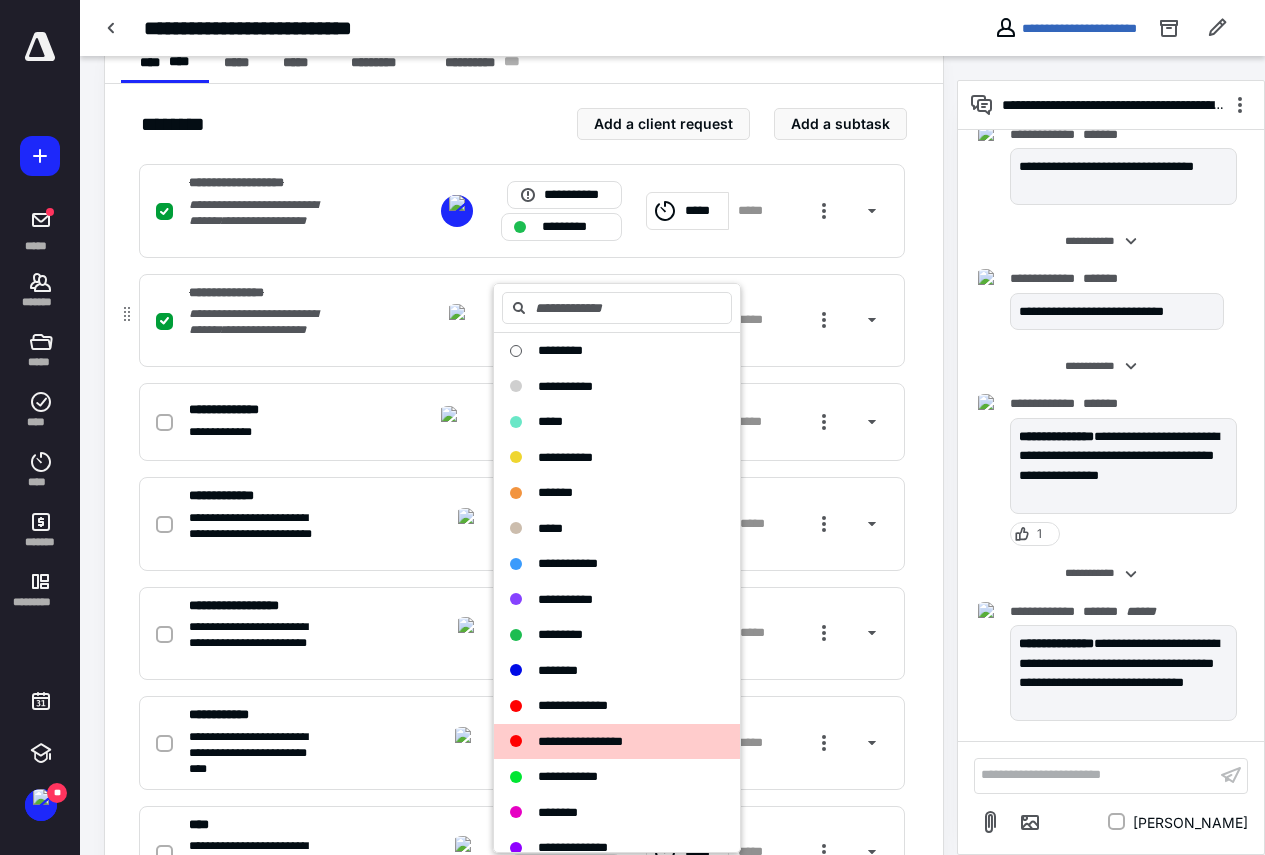 click on "**********" at bounding box center [522, 321] 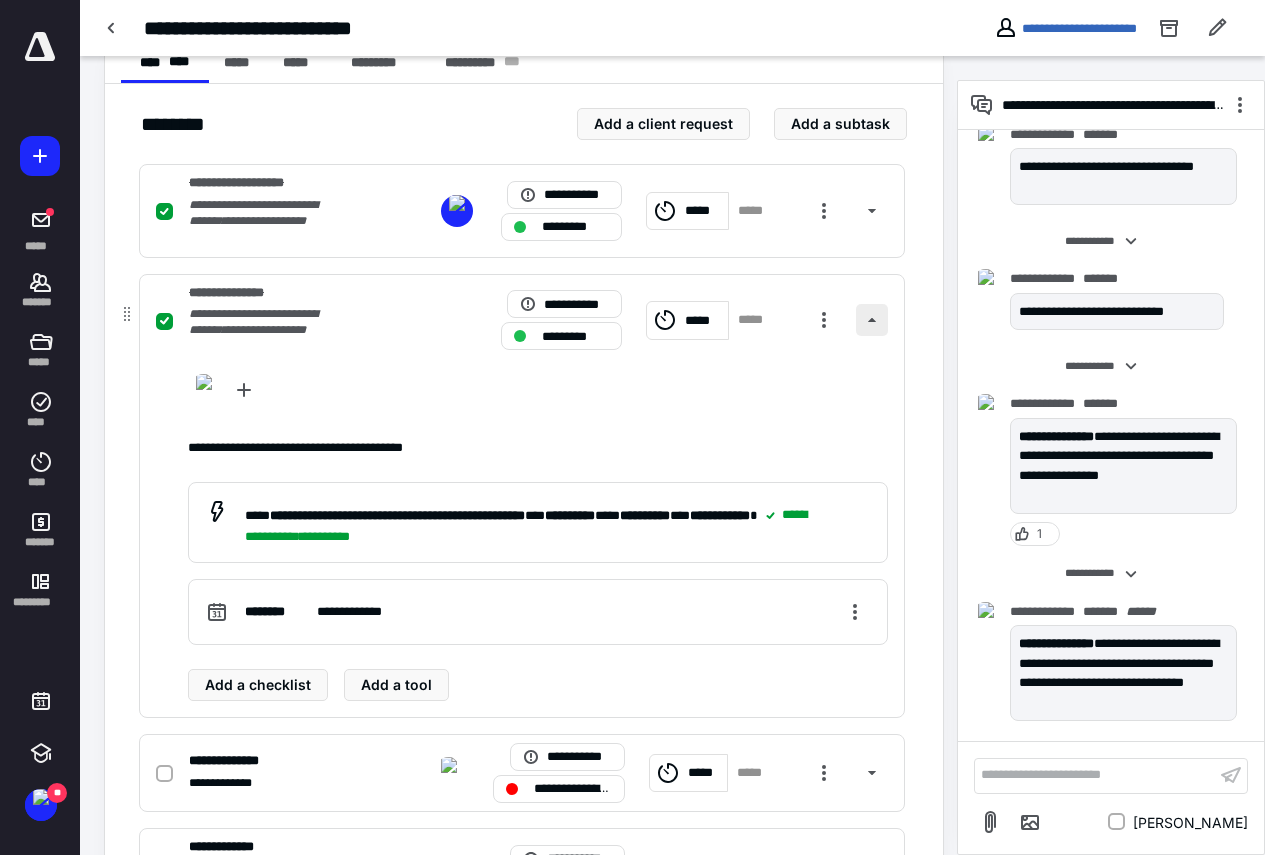 click at bounding box center [872, 320] 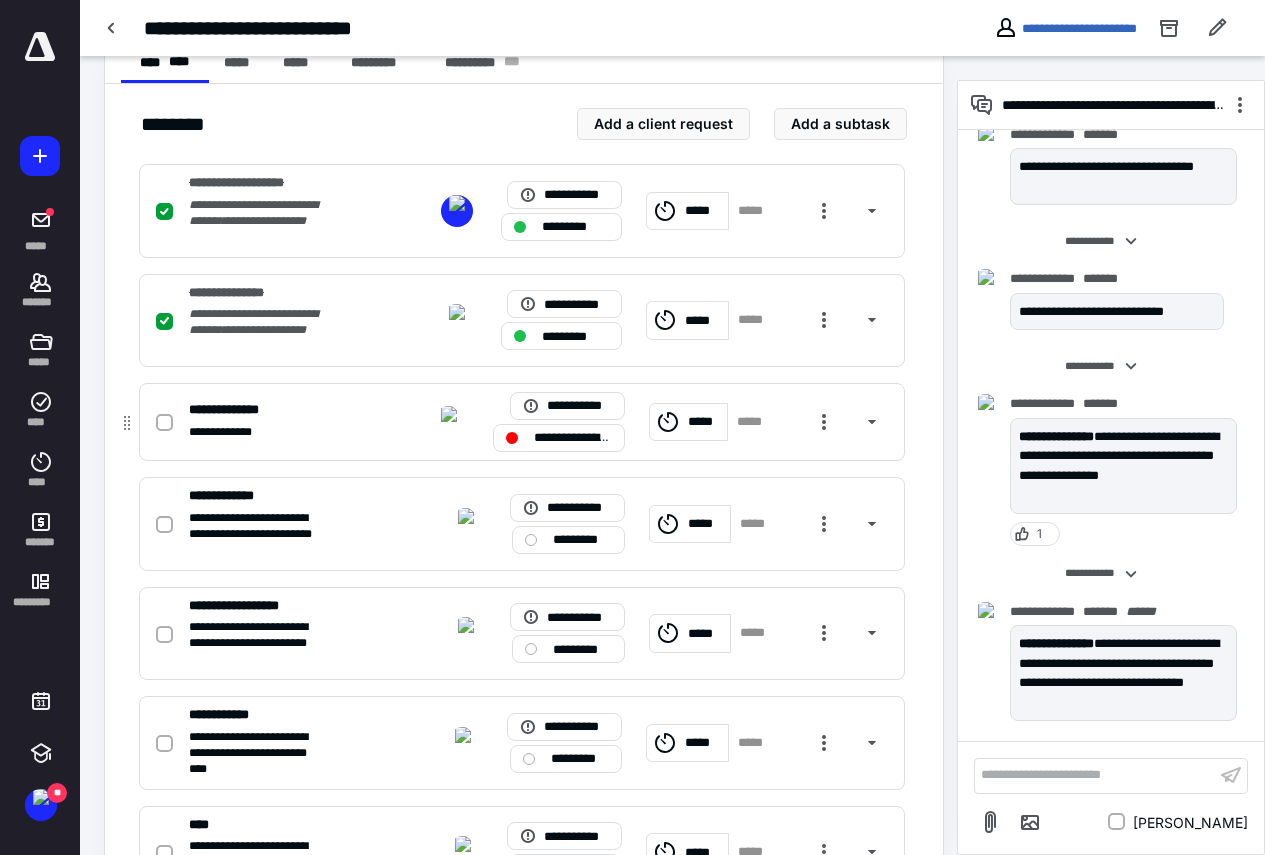 click on "**********" at bounding box center (573, 438) 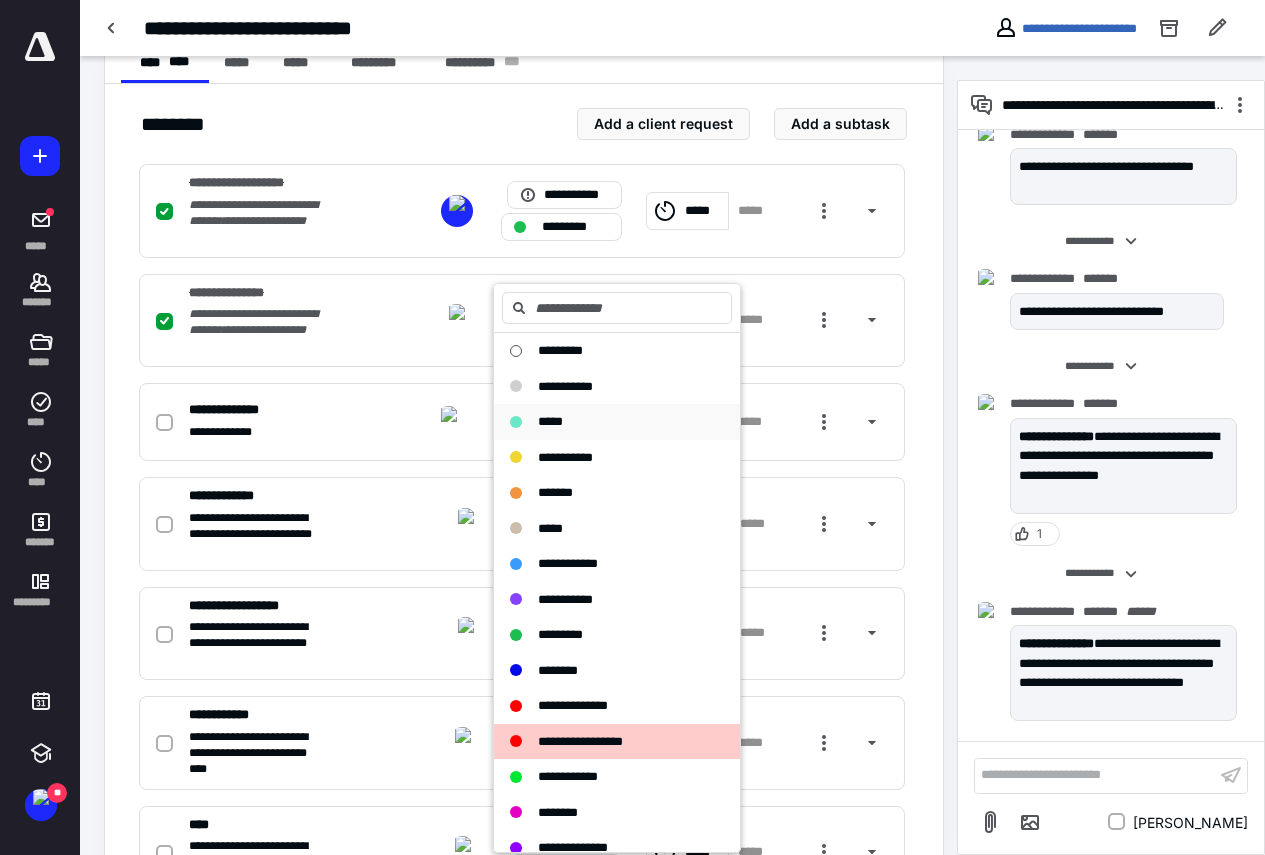 click on "*****" at bounding box center [550, 421] 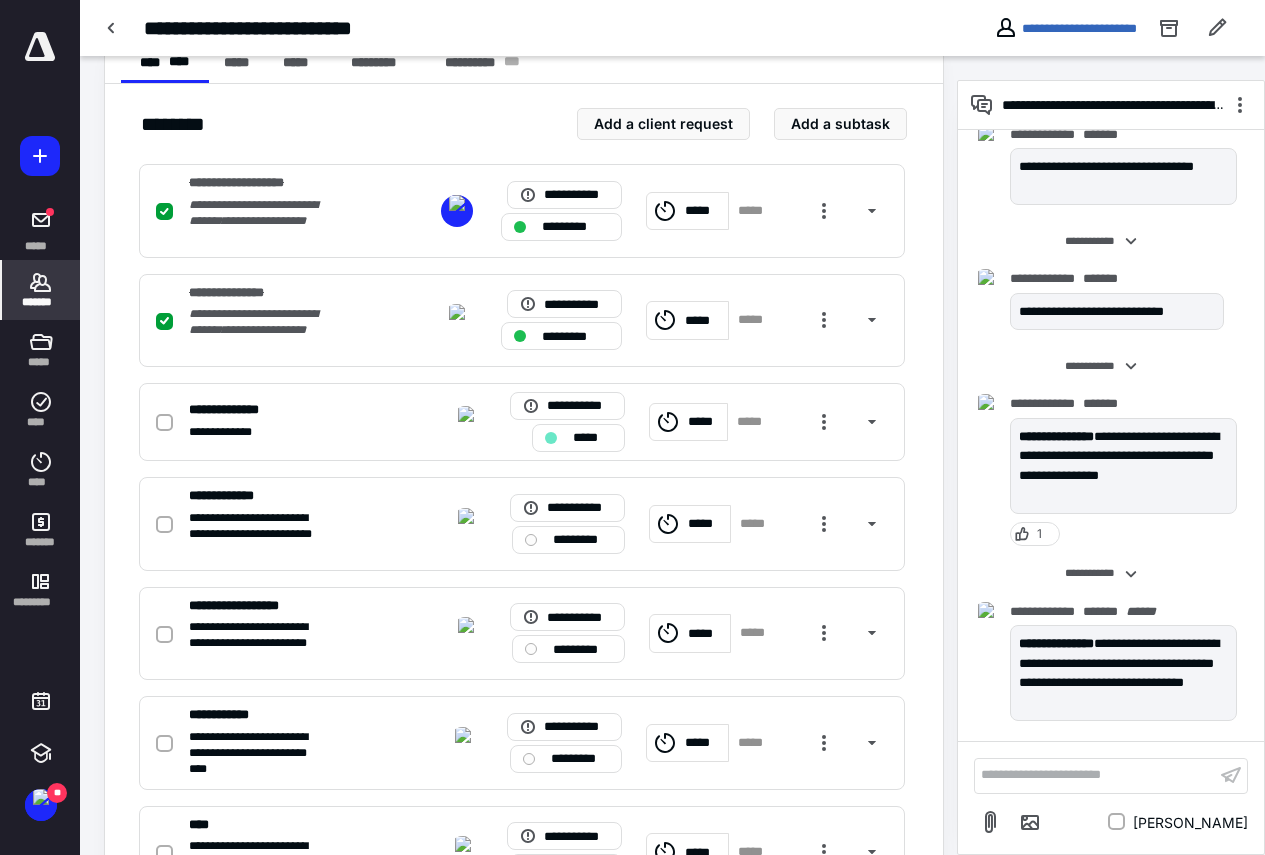 click on "*******" at bounding box center (41, 290) 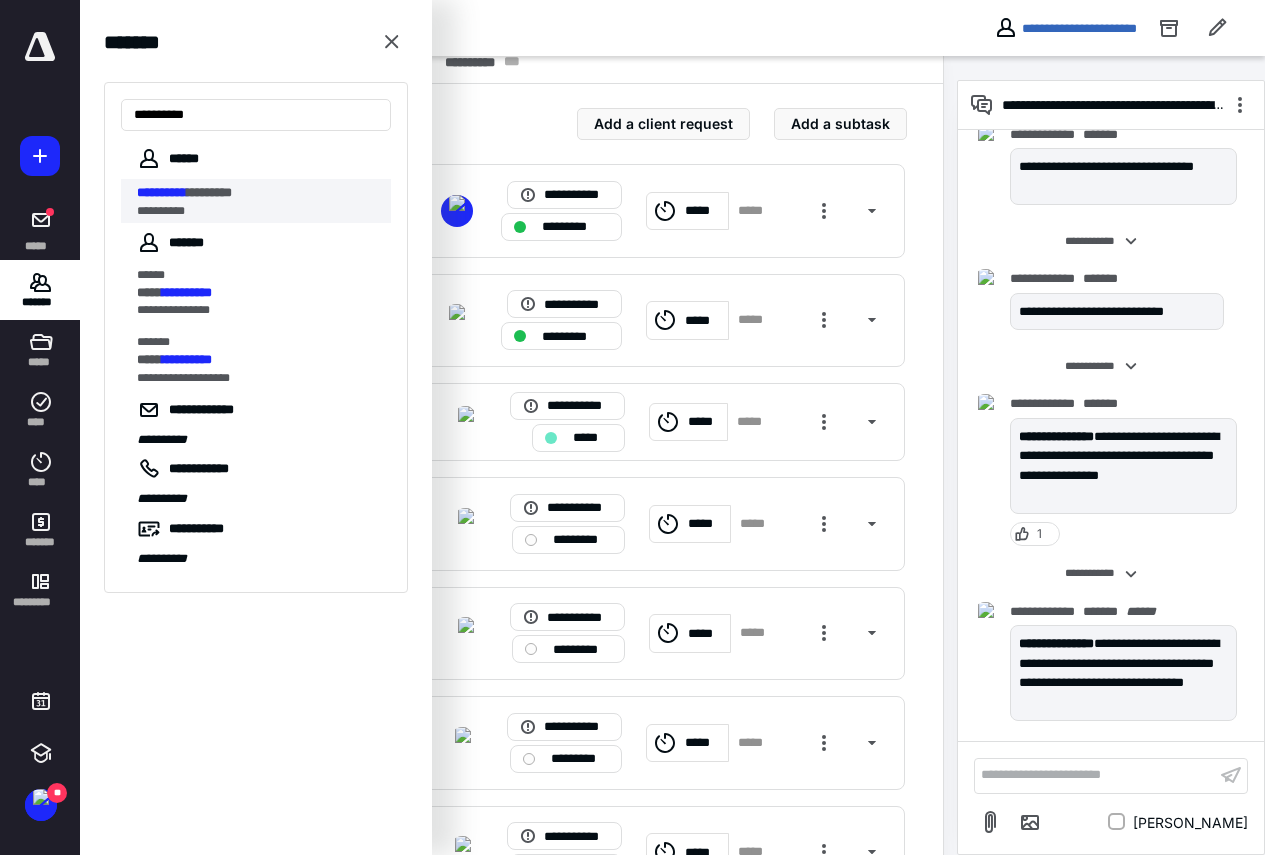 type on "**********" 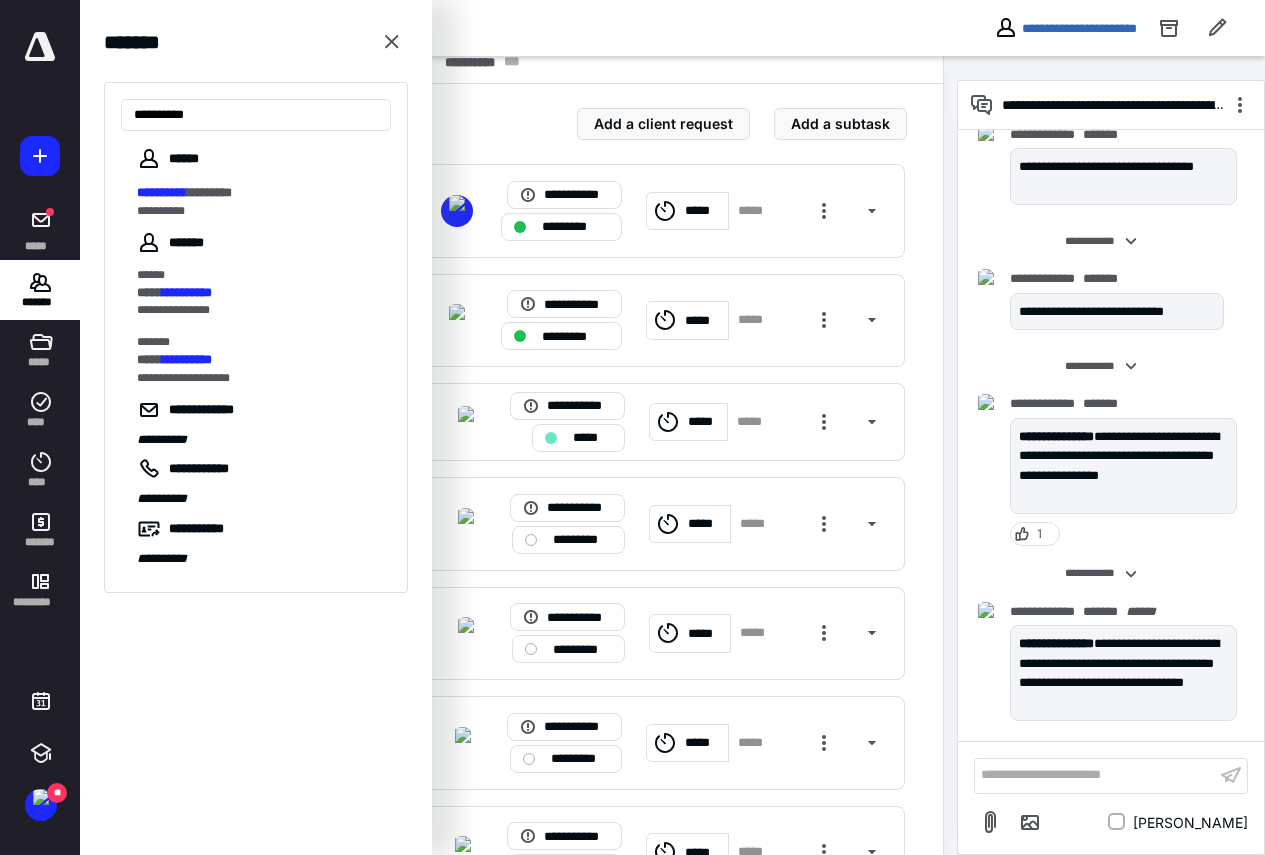 scroll, scrollTop: 0, scrollLeft: 0, axis: both 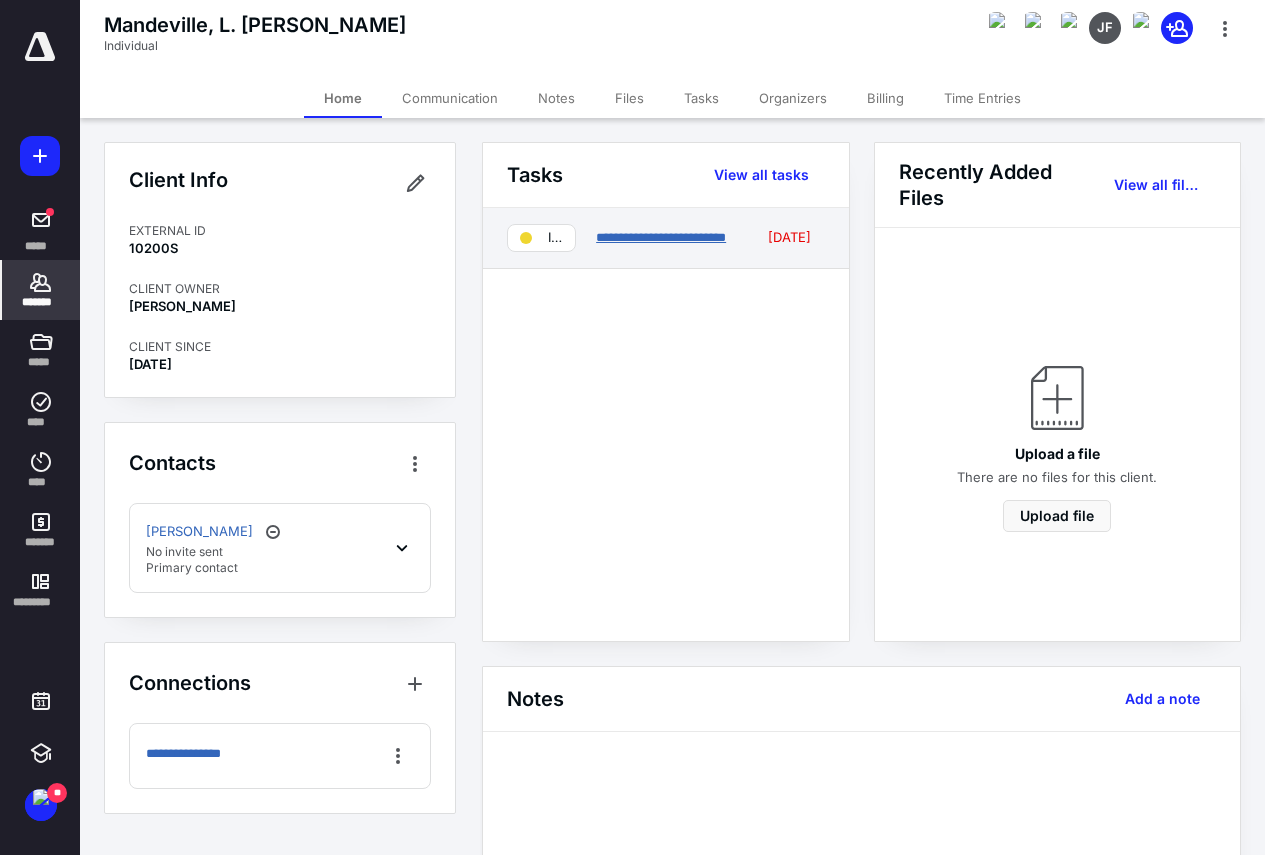 click on "**********" at bounding box center (661, 237) 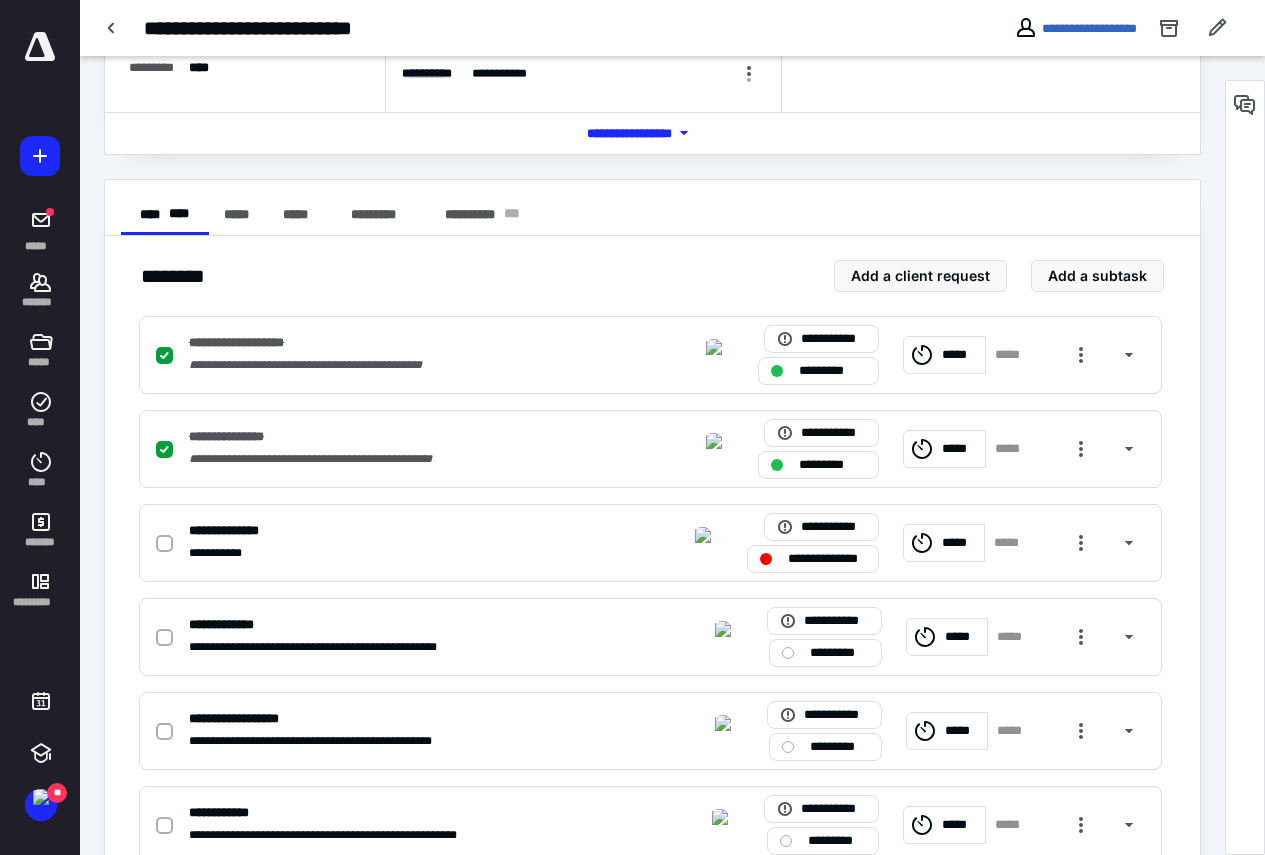 scroll, scrollTop: 300, scrollLeft: 0, axis: vertical 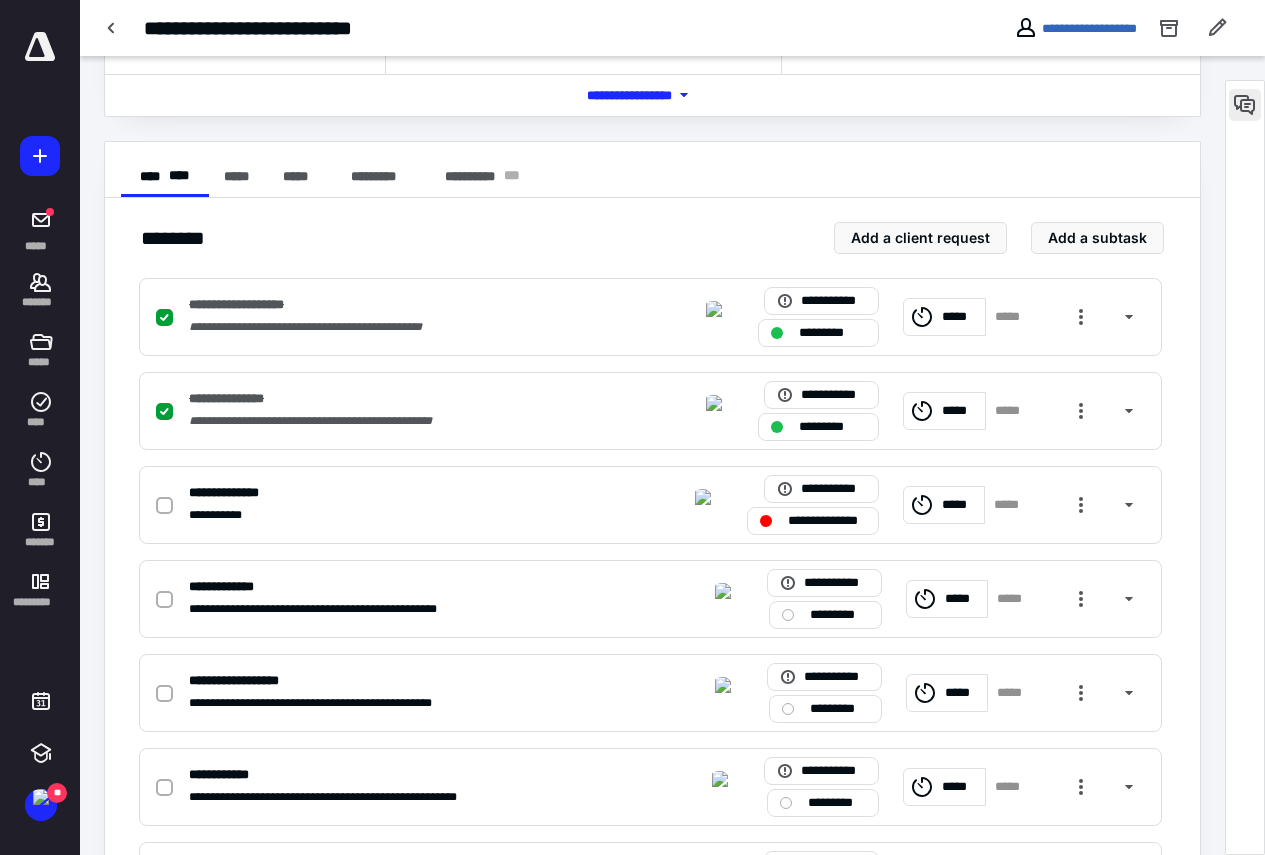 click at bounding box center [1245, 105] 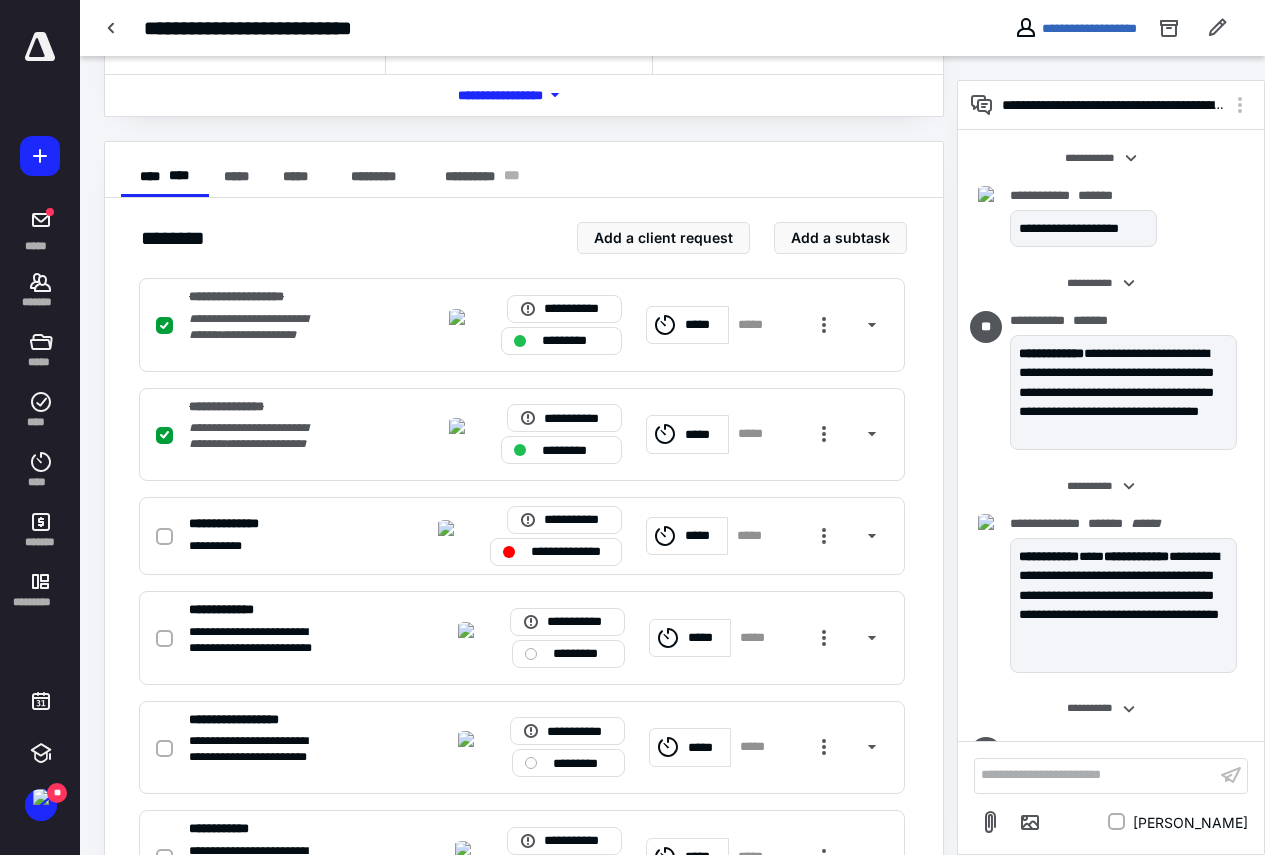 scroll, scrollTop: 608, scrollLeft: 0, axis: vertical 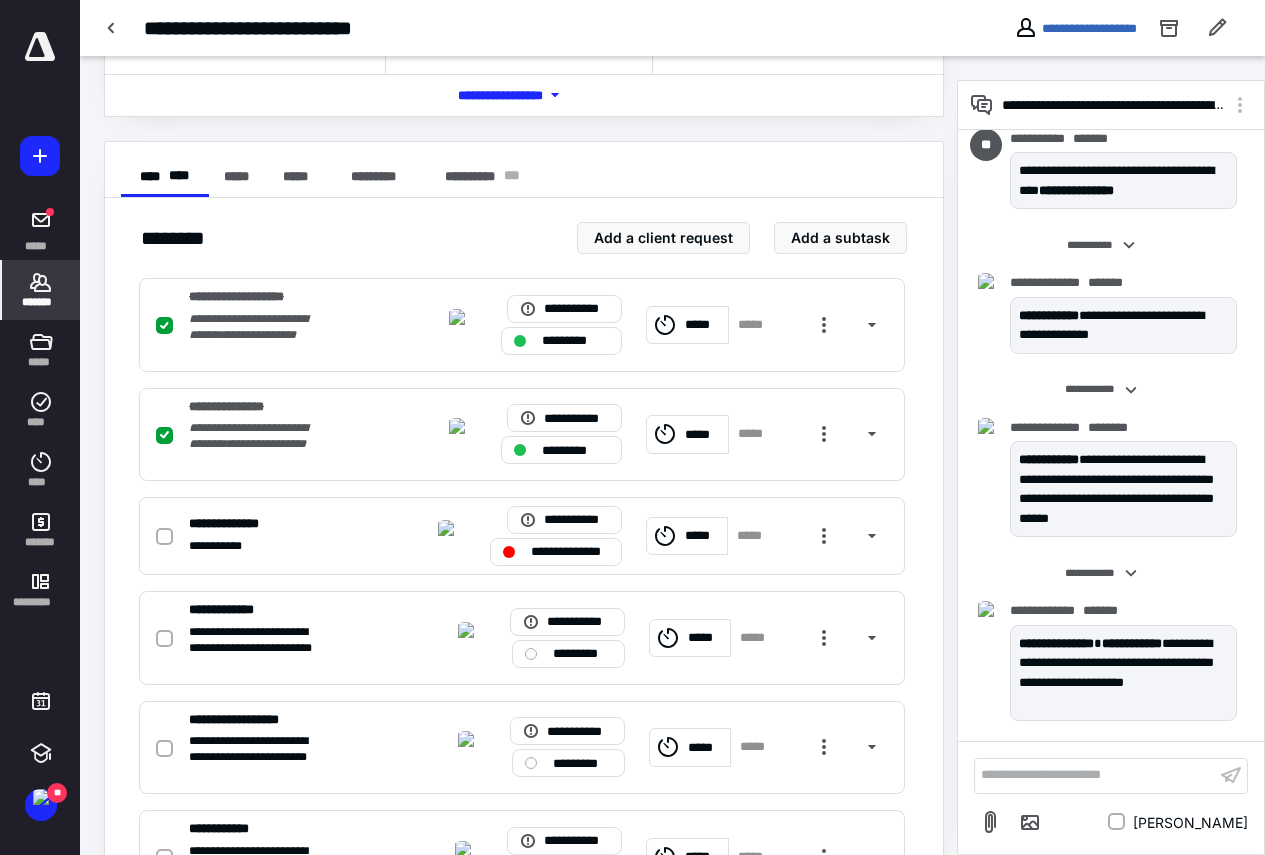 click 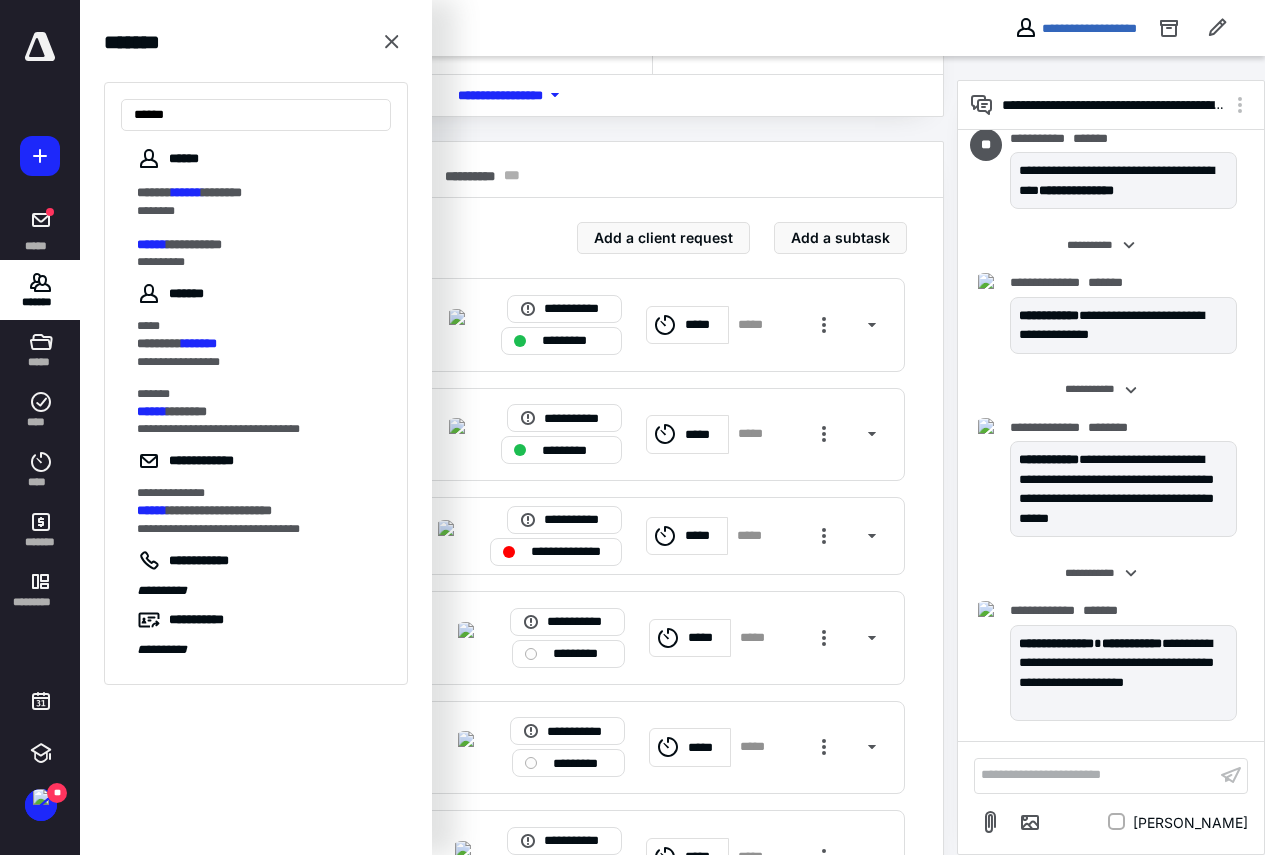 type on "******" 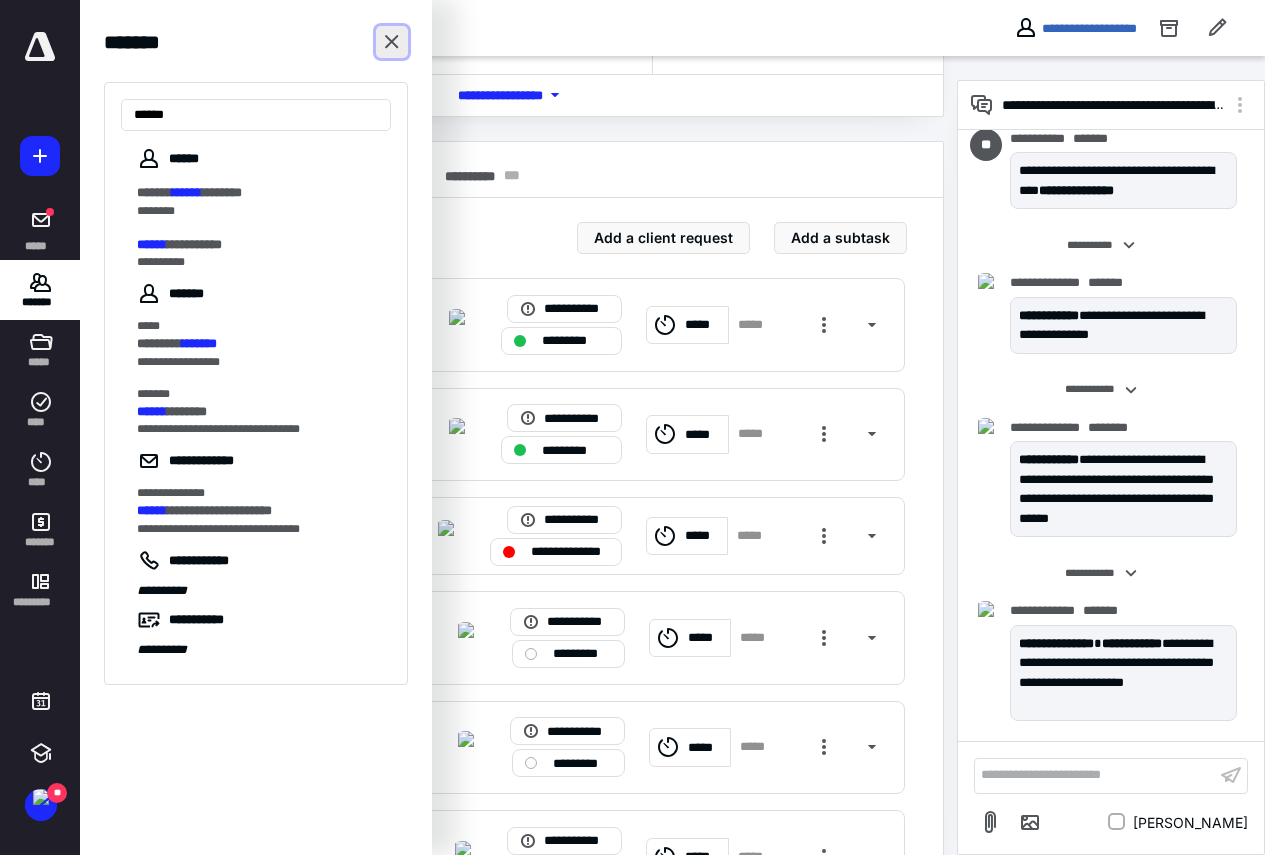 click at bounding box center [392, 42] 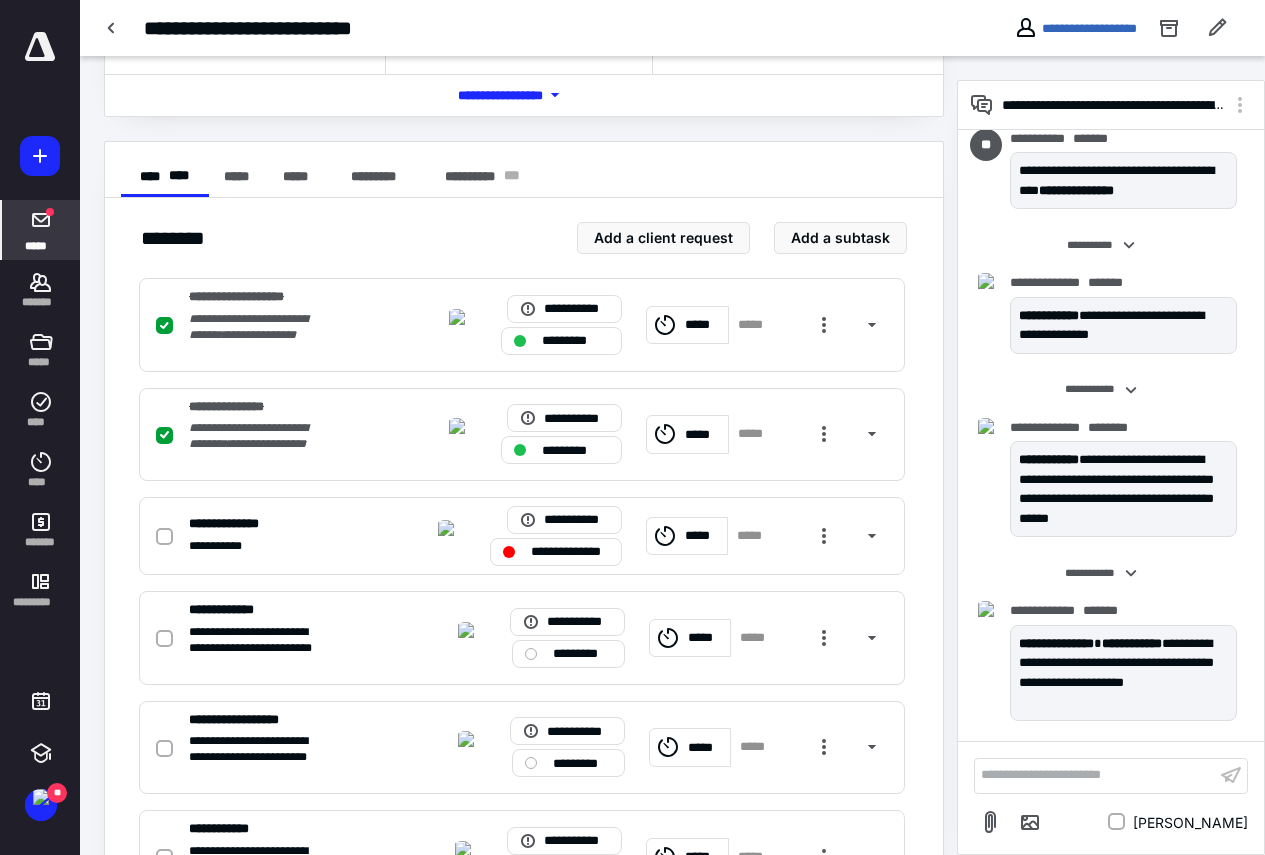 click at bounding box center (50, 212) 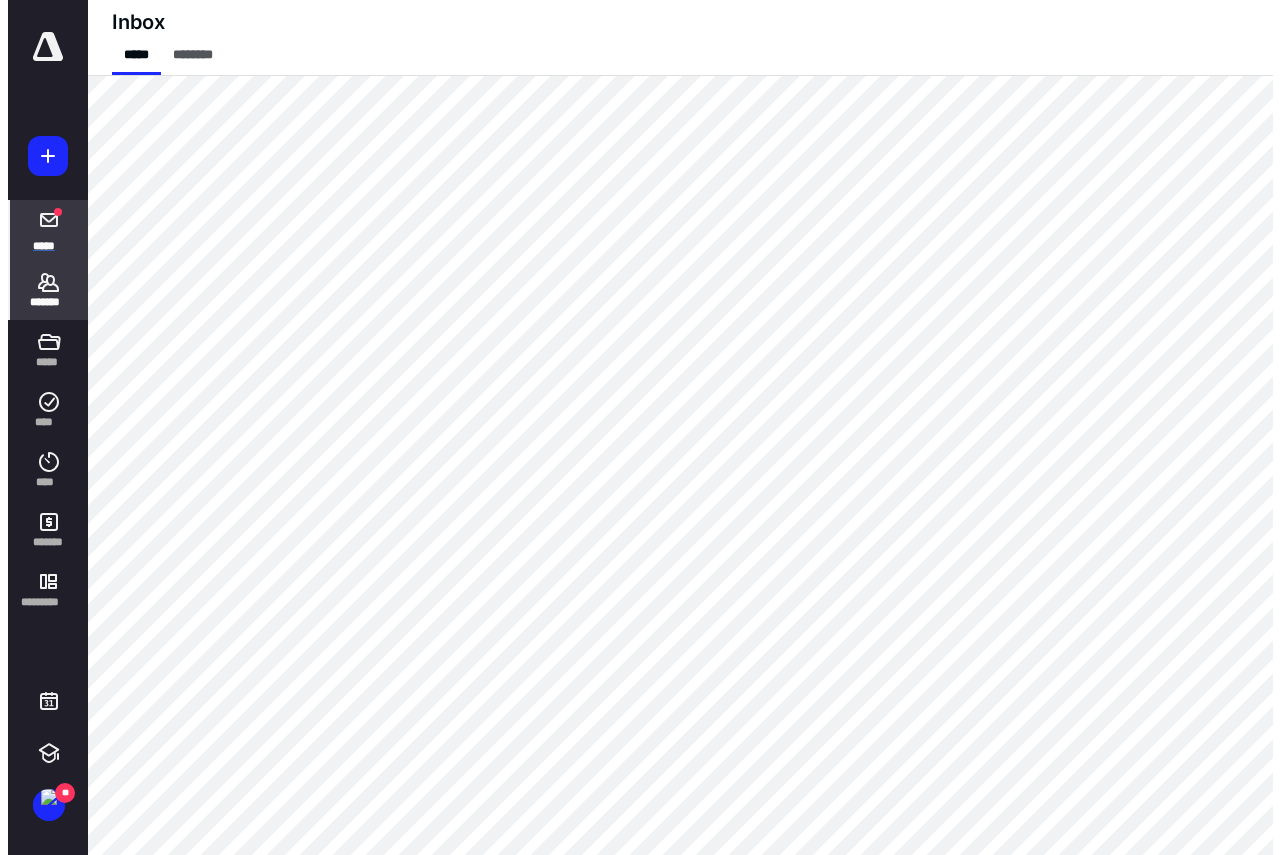 scroll, scrollTop: 0, scrollLeft: 0, axis: both 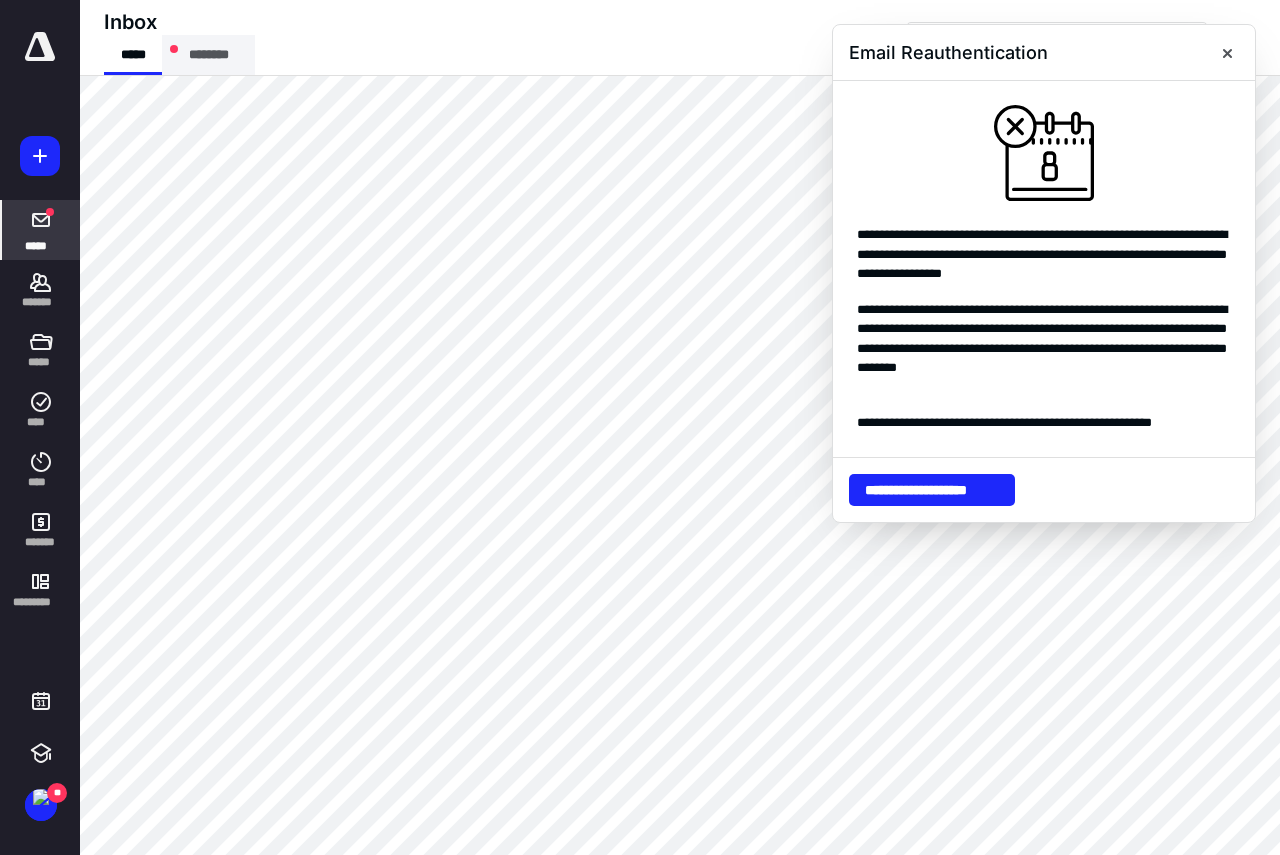 click on "********" at bounding box center (208, 55) 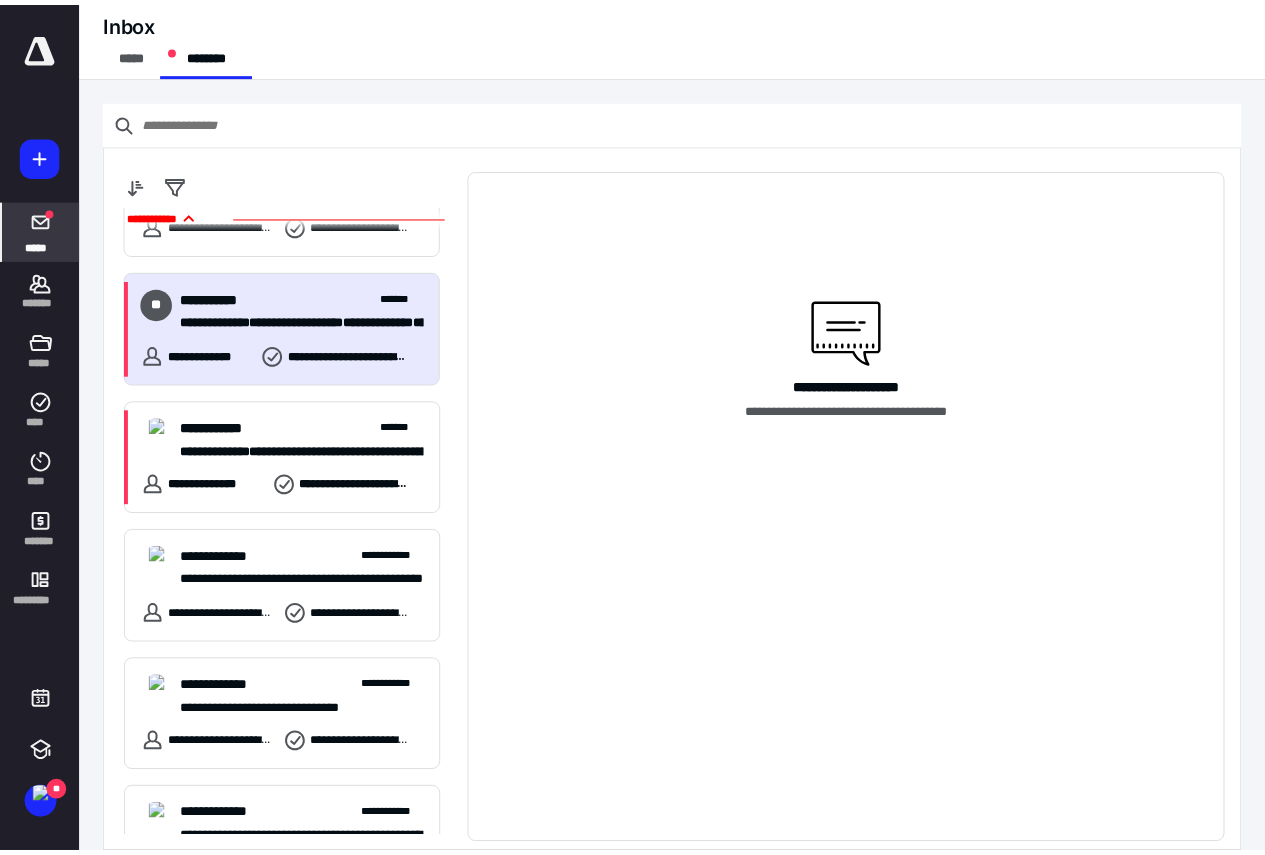 scroll, scrollTop: 200, scrollLeft: 0, axis: vertical 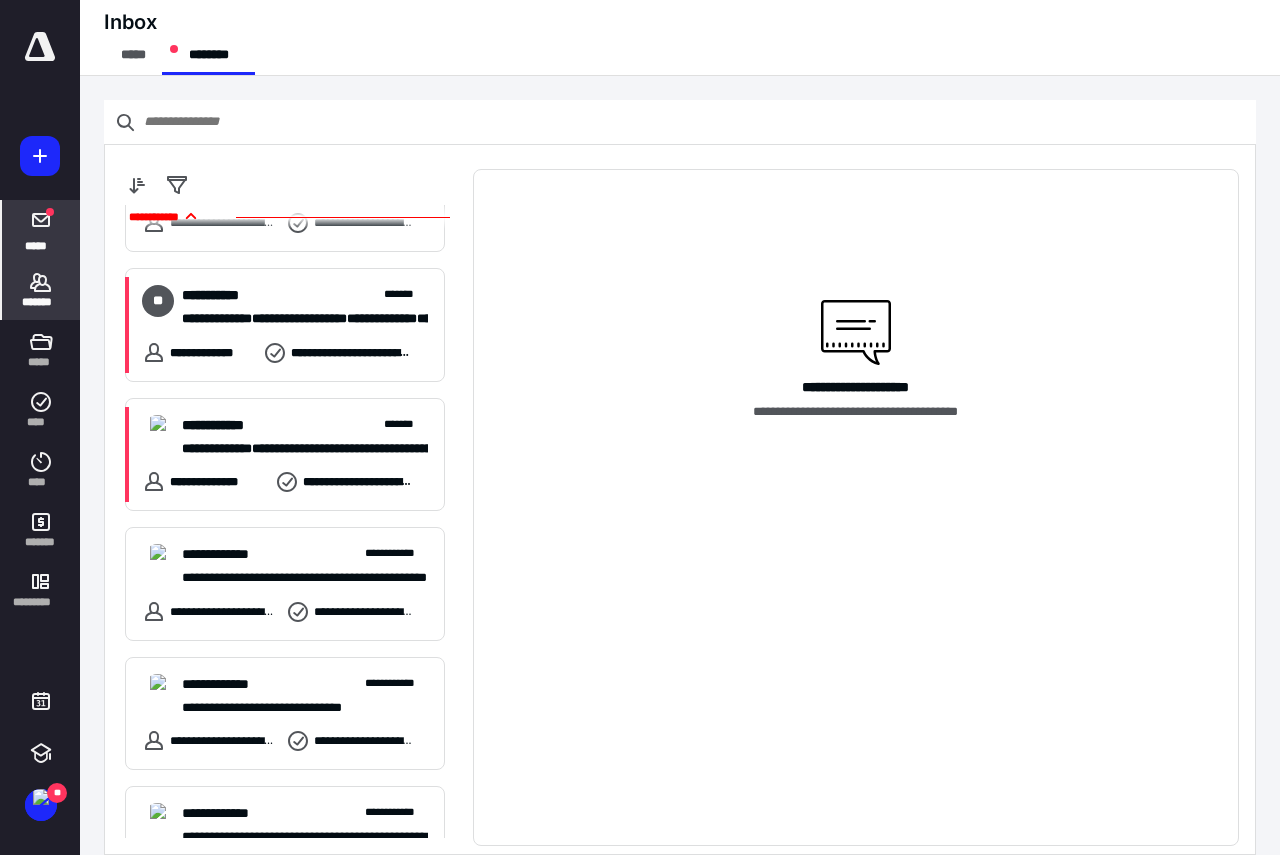 click 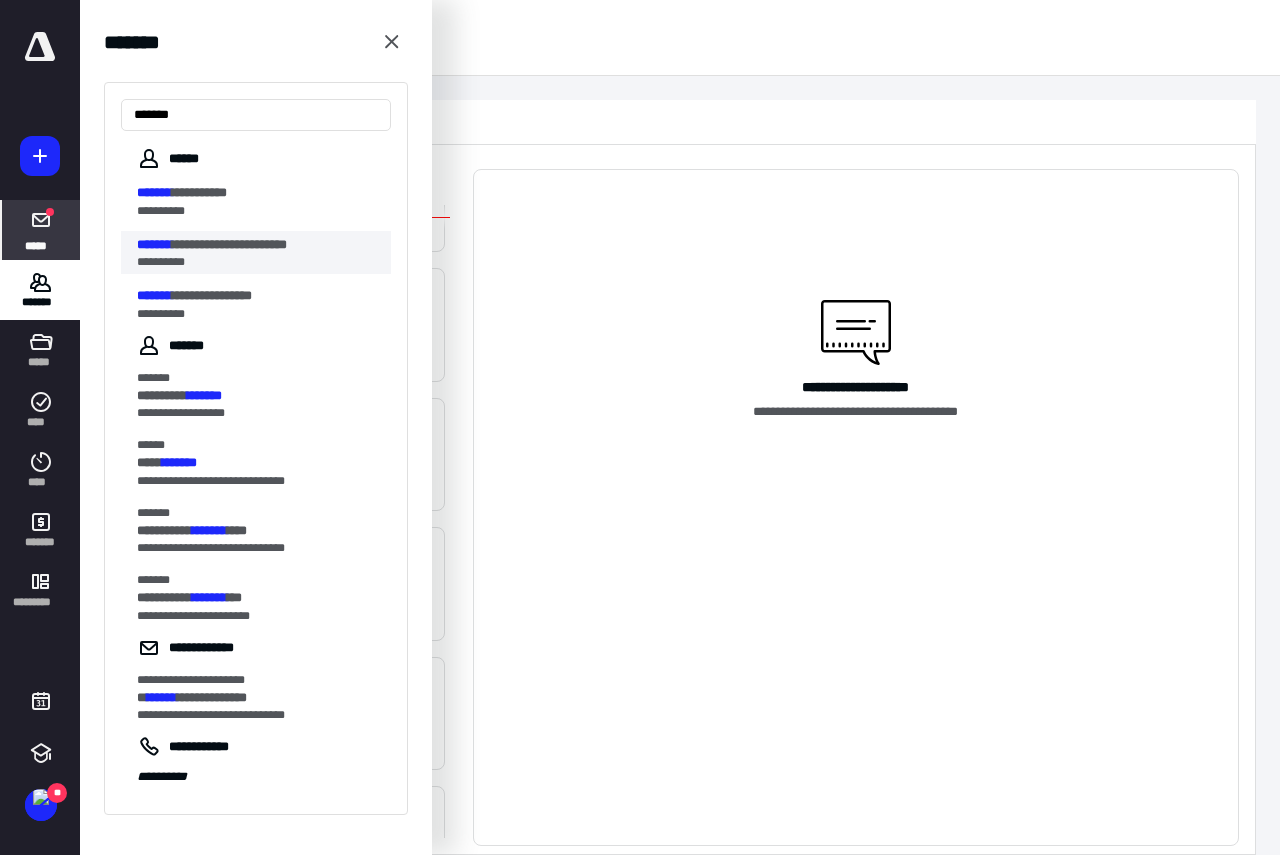 type on "*******" 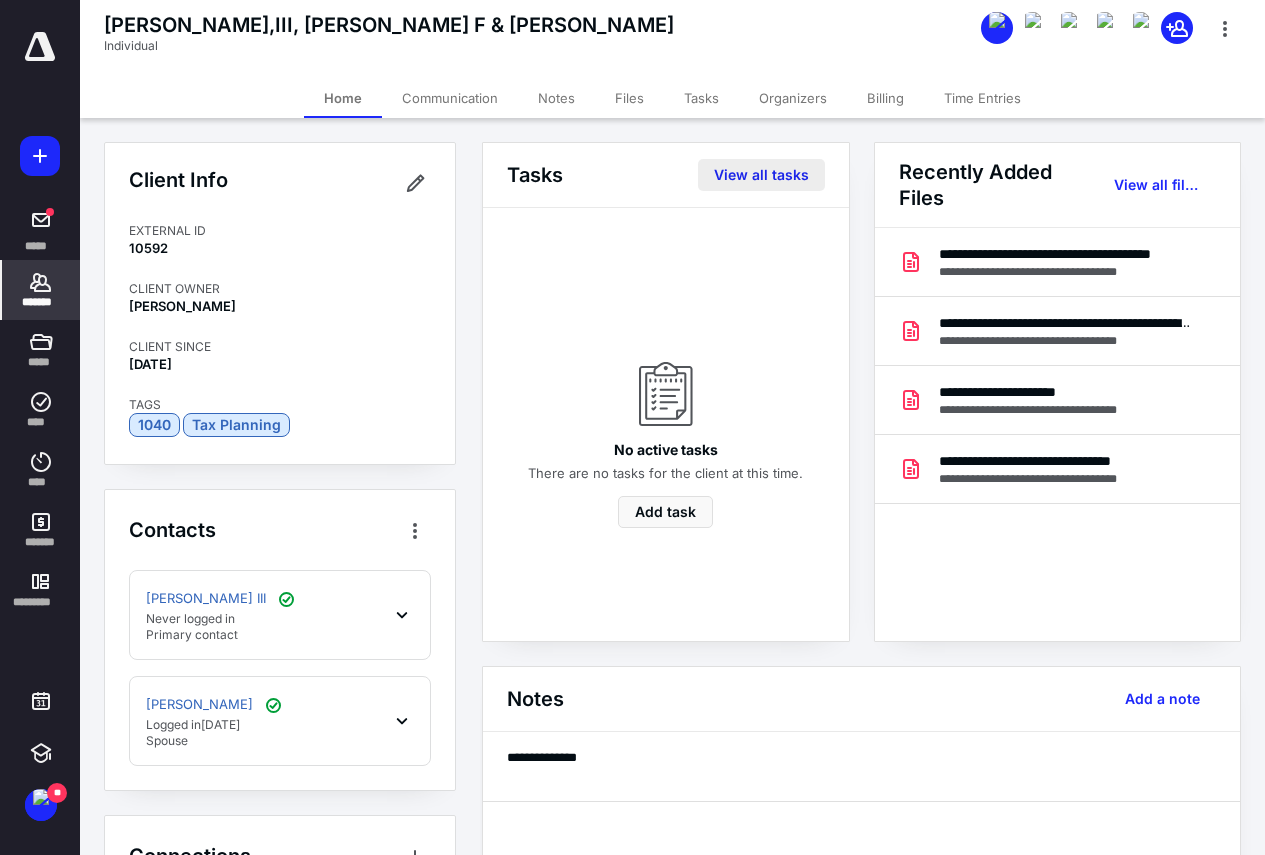 click on "View all tasks" at bounding box center (761, 175) 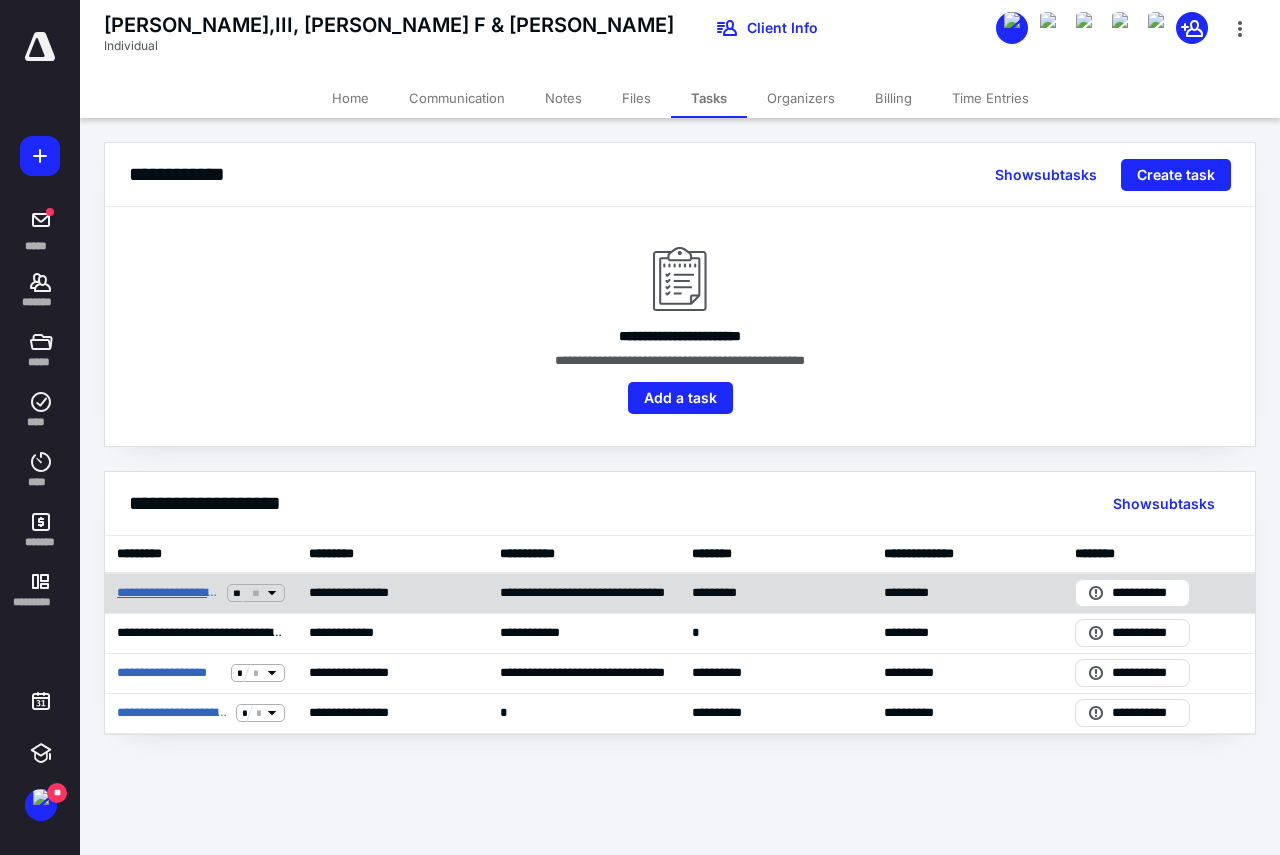 click on "**********" at bounding box center [168, 593] 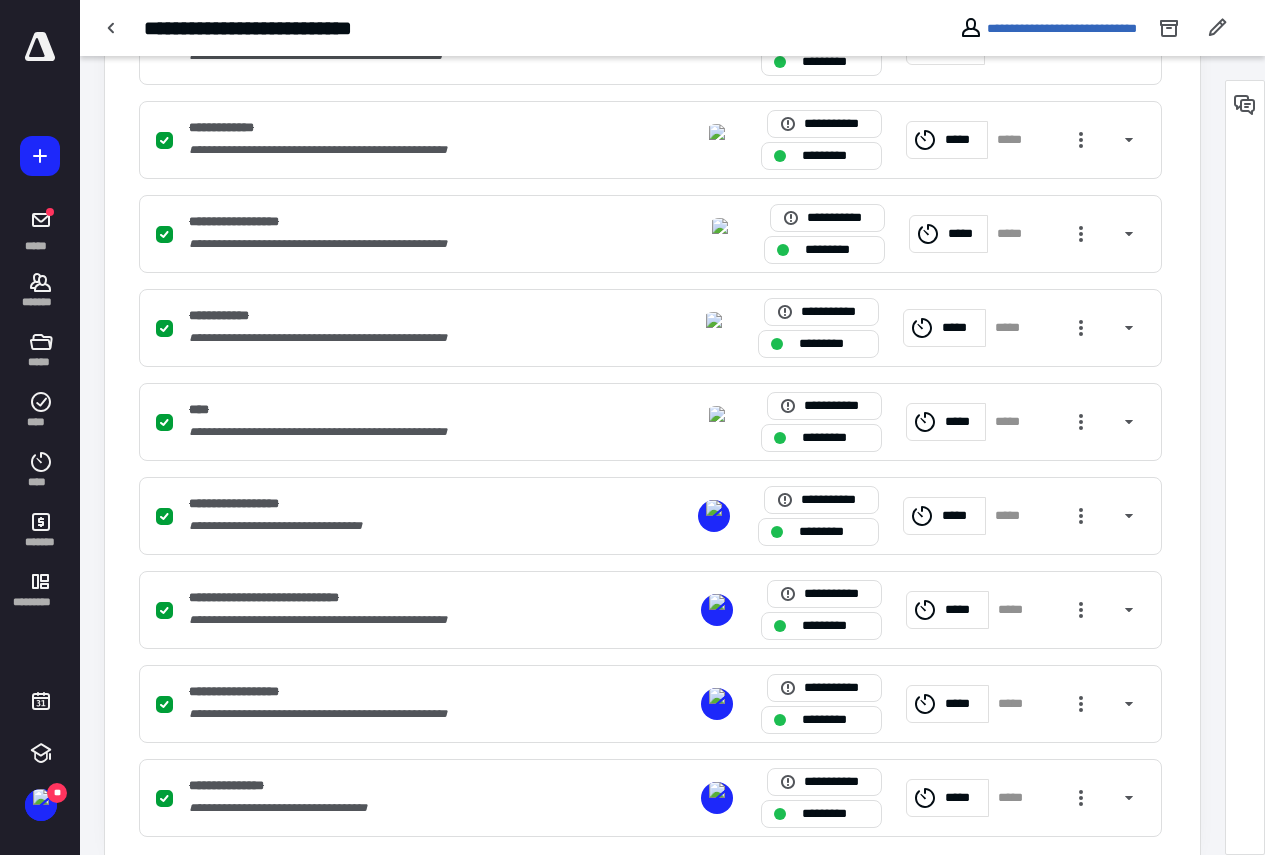 scroll, scrollTop: 790, scrollLeft: 0, axis: vertical 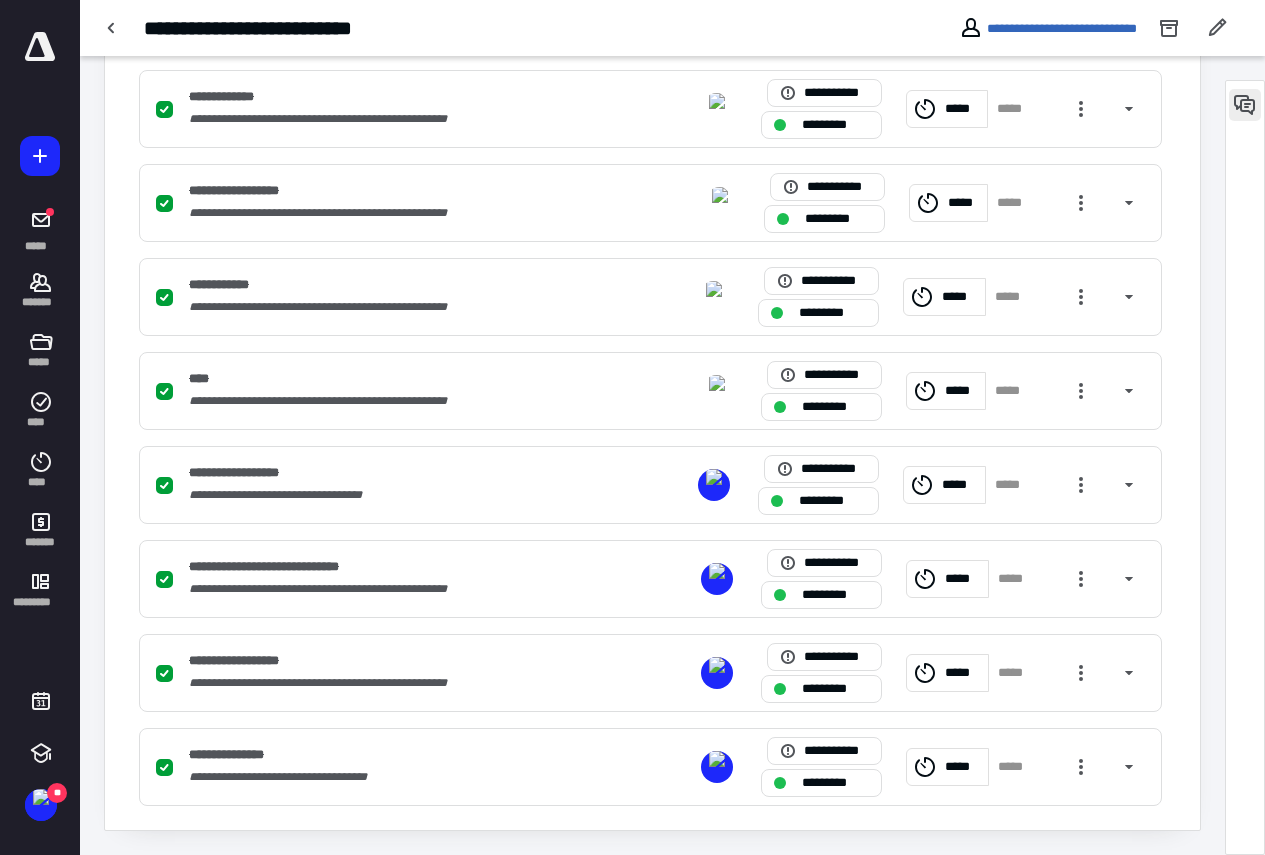 click at bounding box center (1245, 105) 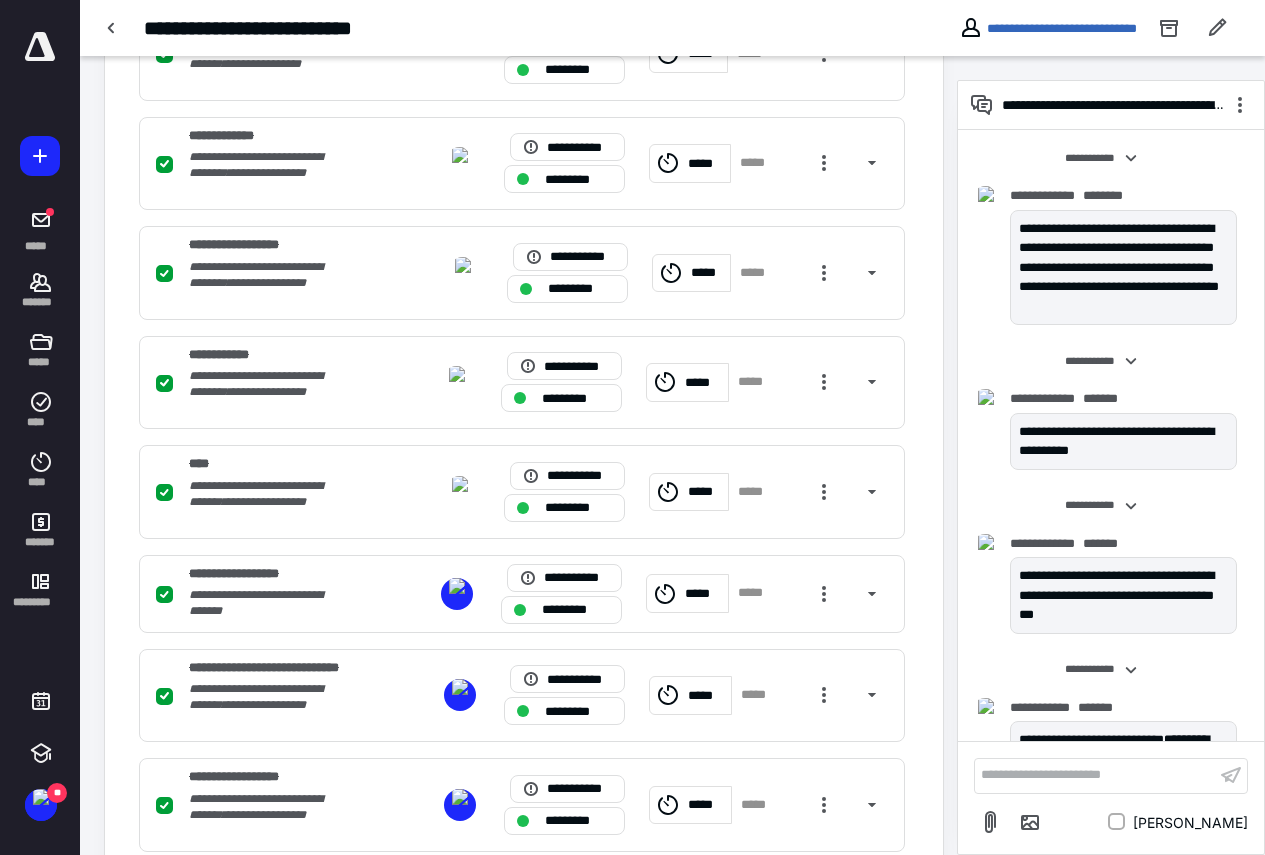 scroll, scrollTop: 932, scrollLeft: 0, axis: vertical 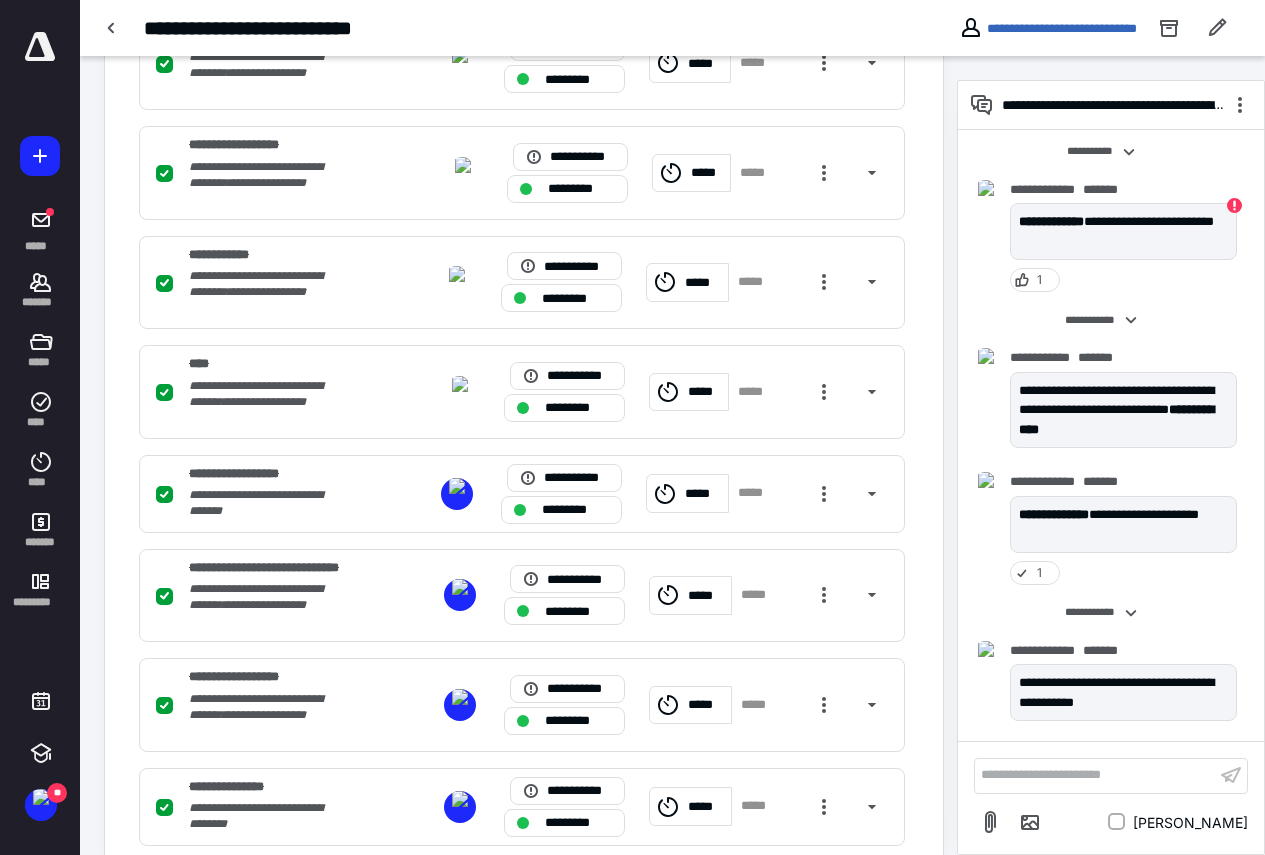 click on "**********" at bounding box center (1095, 775) 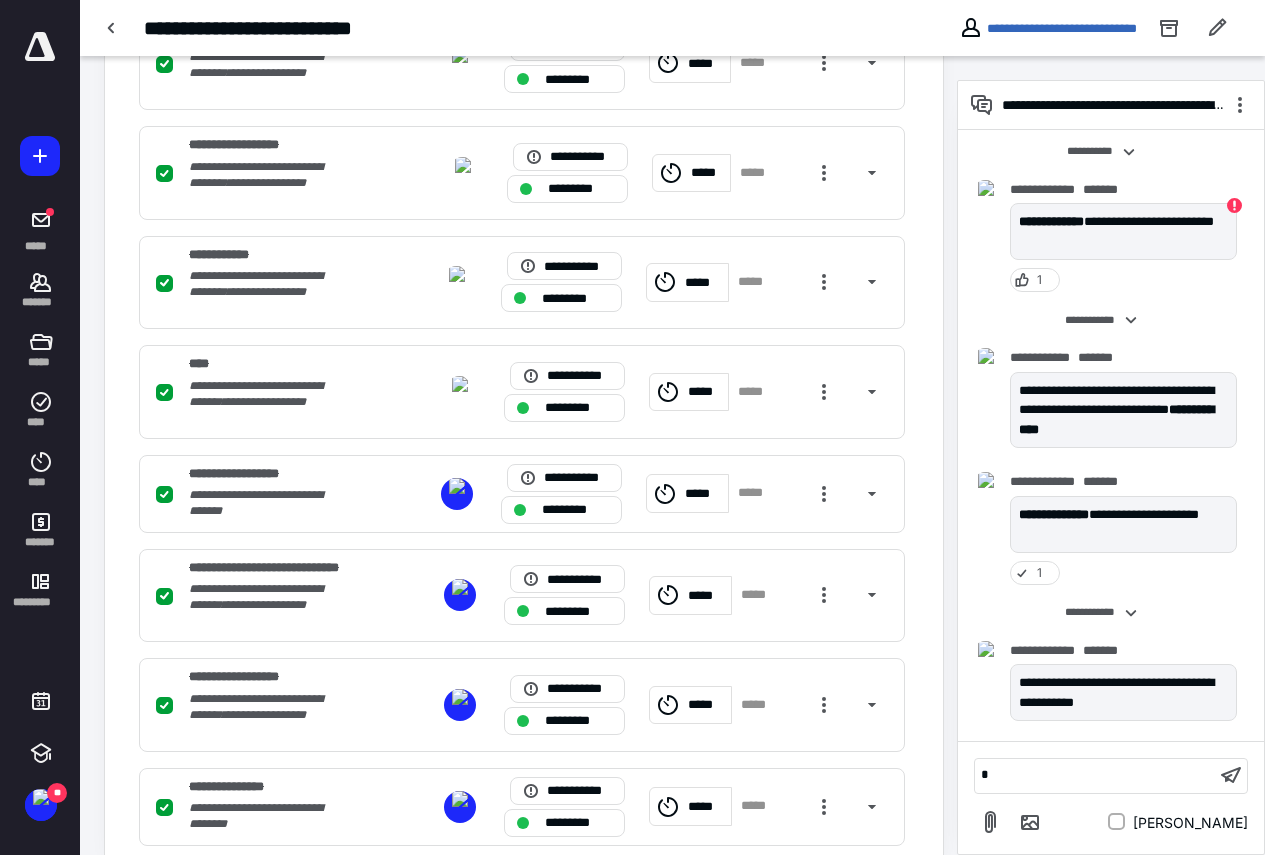 scroll, scrollTop: 930, scrollLeft: 0, axis: vertical 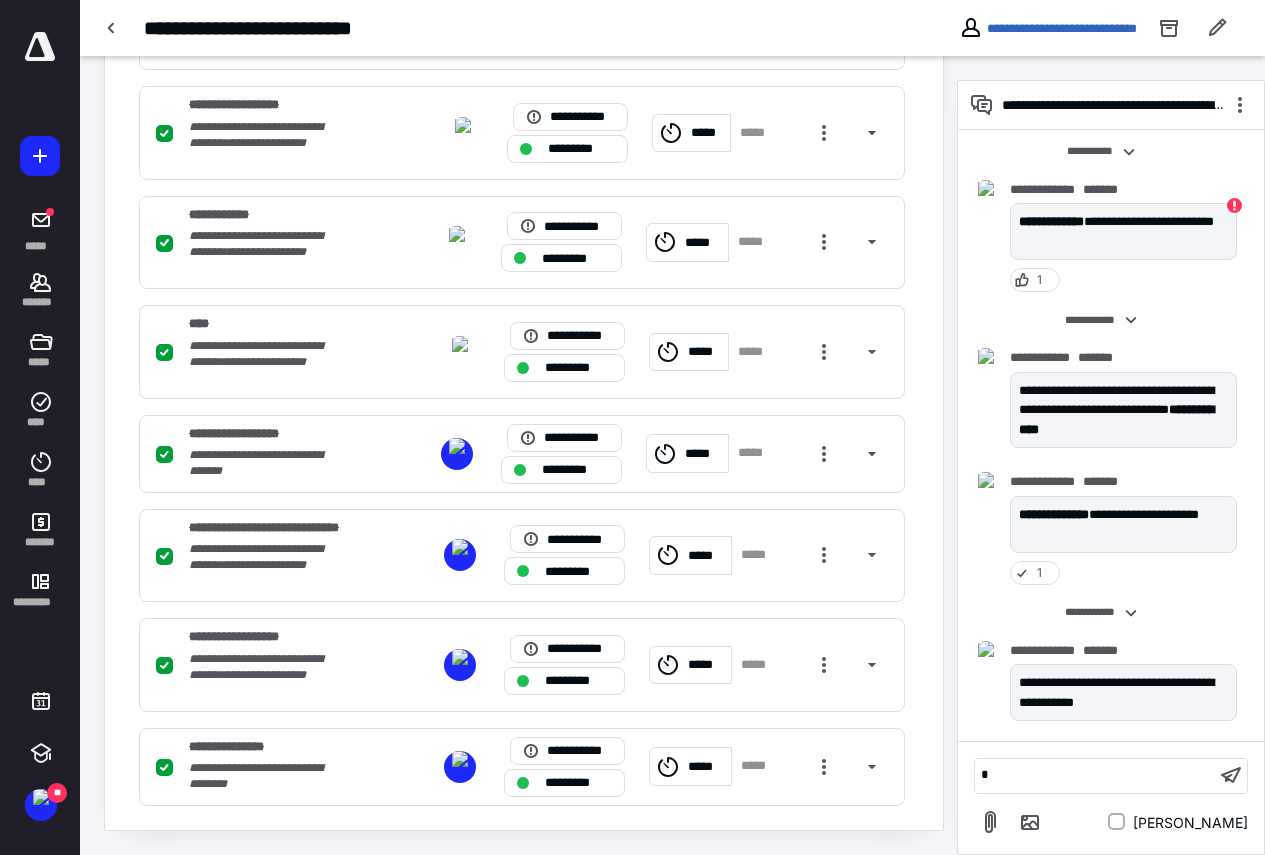 type 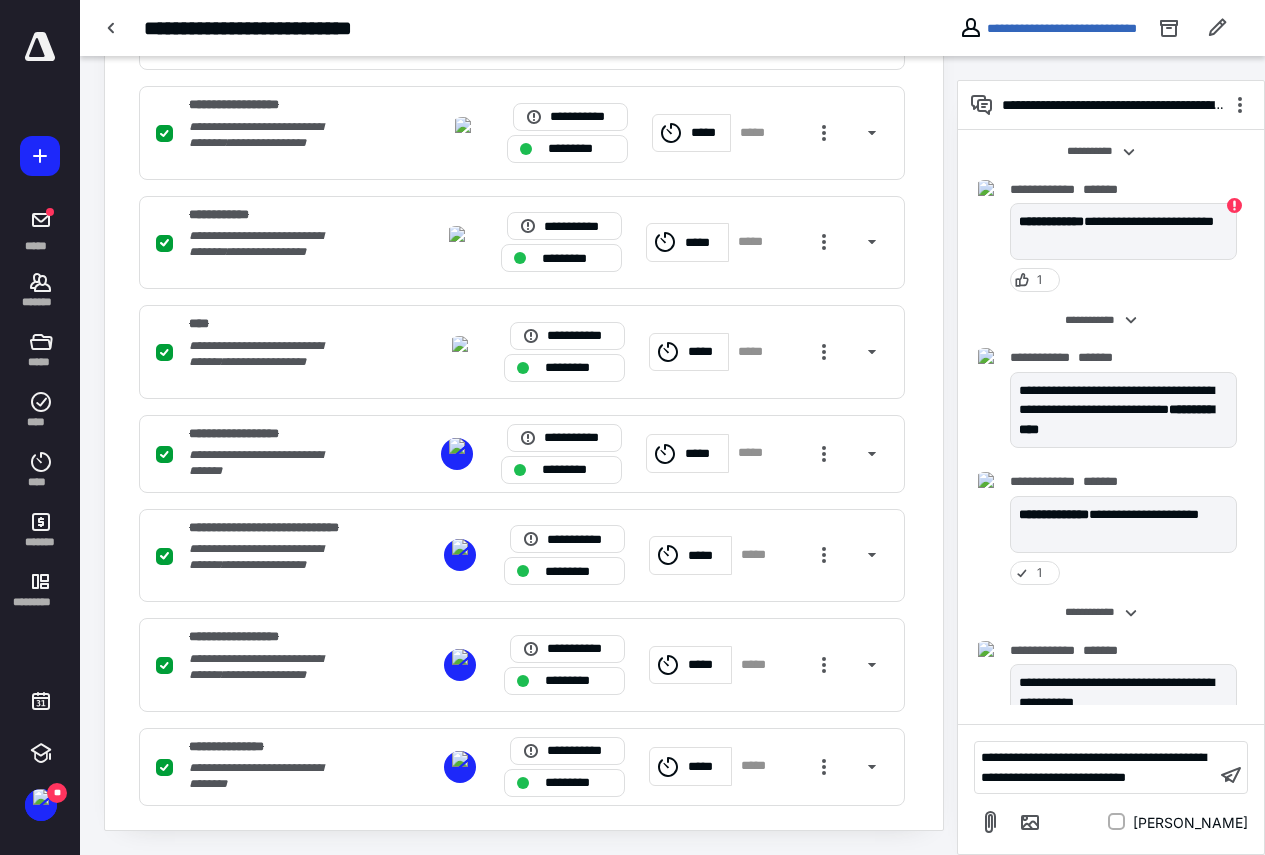scroll, scrollTop: 1096, scrollLeft: 0, axis: vertical 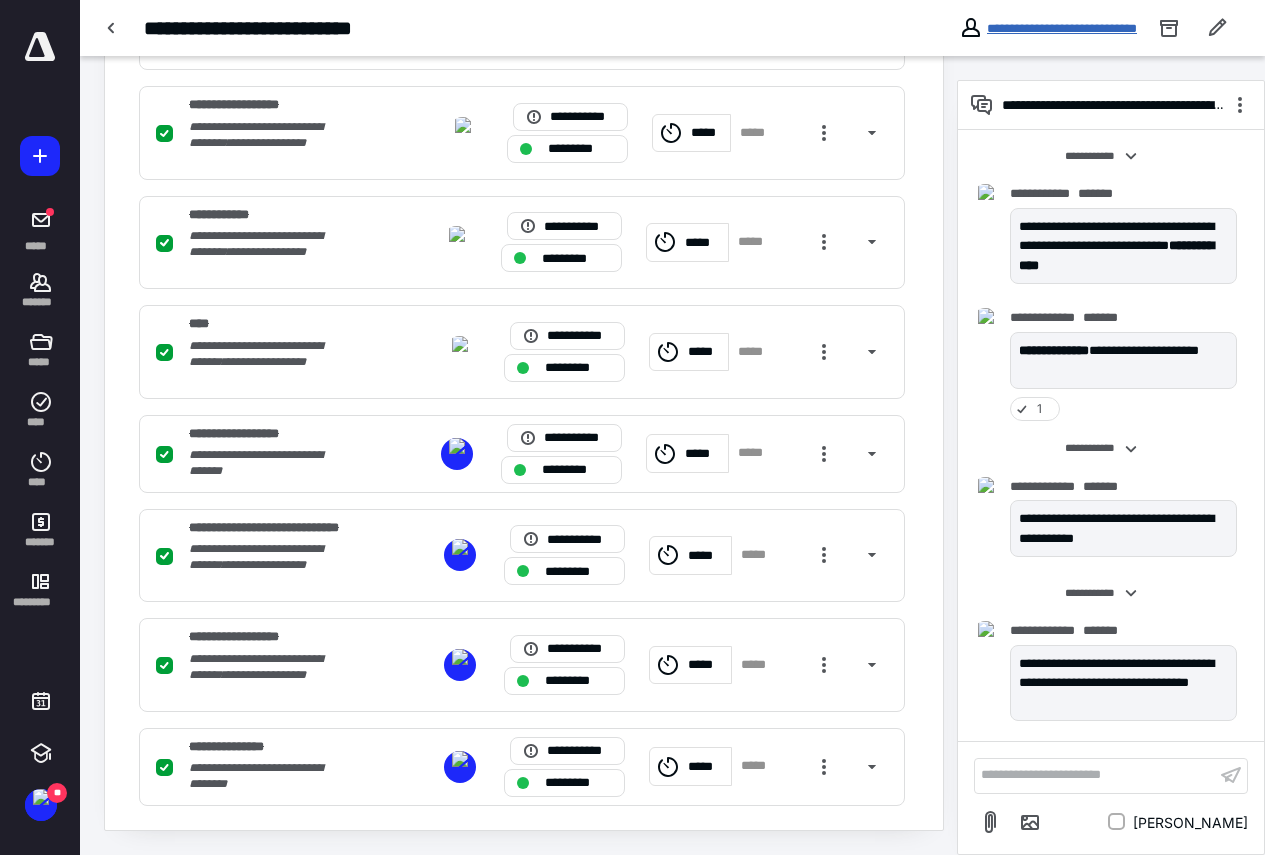 click on "**********" at bounding box center (1062, 28) 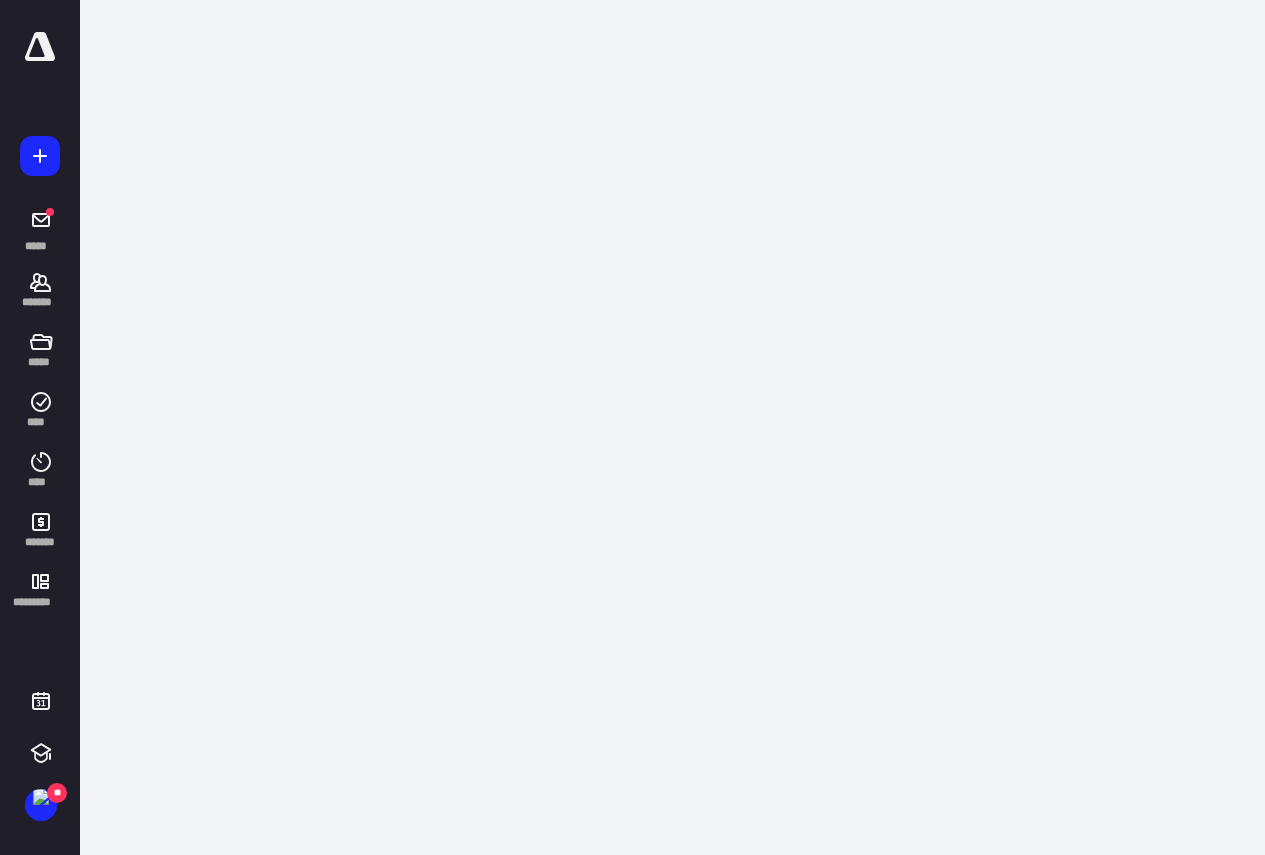 scroll, scrollTop: 0, scrollLeft: 0, axis: both 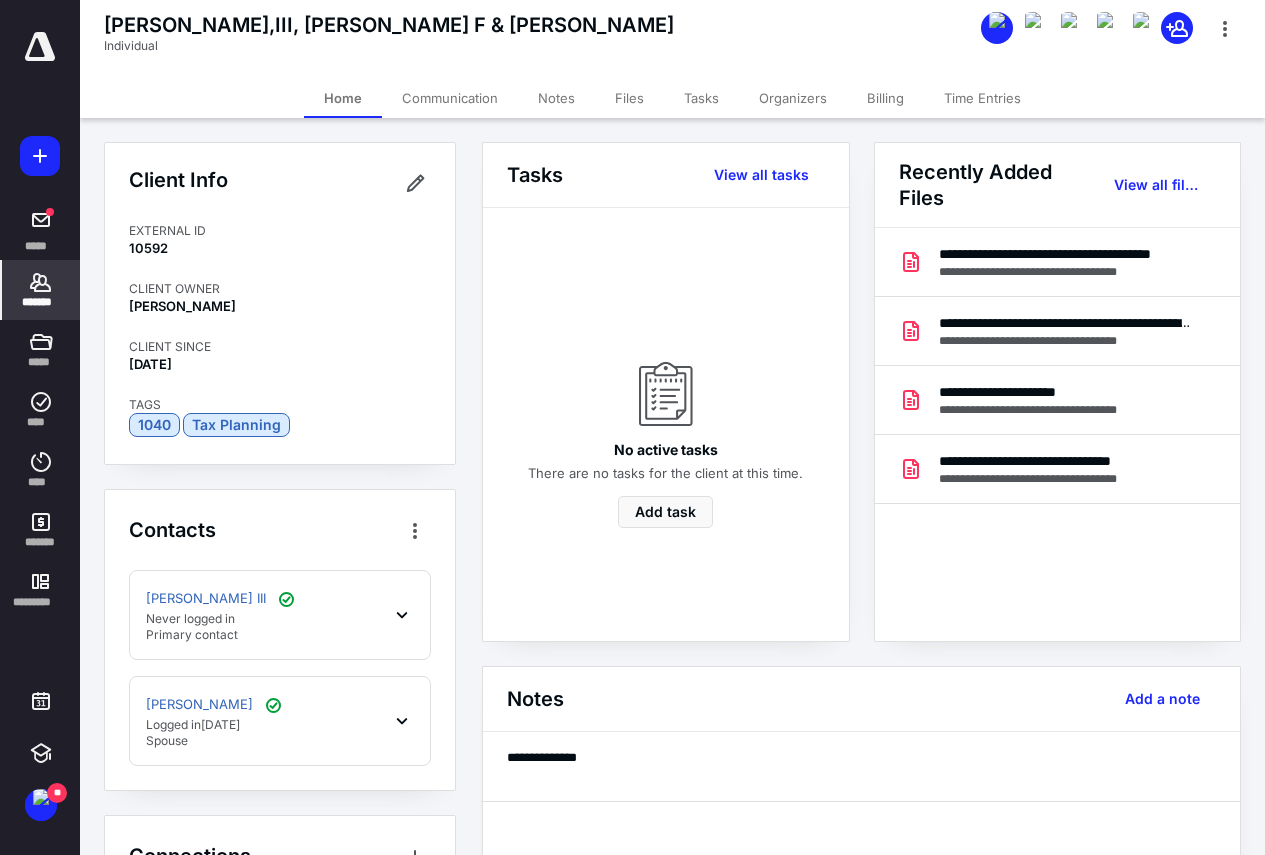 click on "Individual" at bounding box center (389, 46) 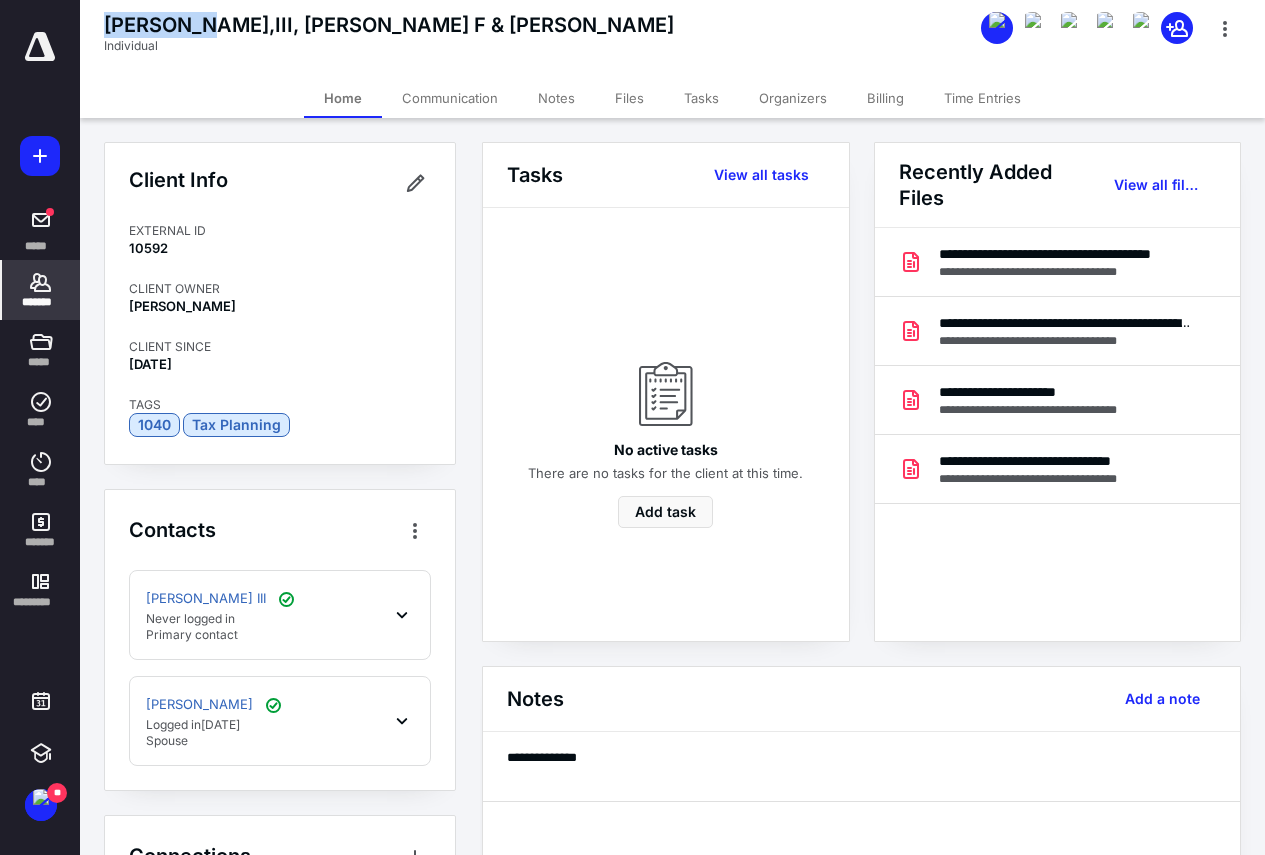 drag, startPoint x: 107, startPoint y: 22, endPoint x: 192, endPoint y: 24, distance: 85.02353 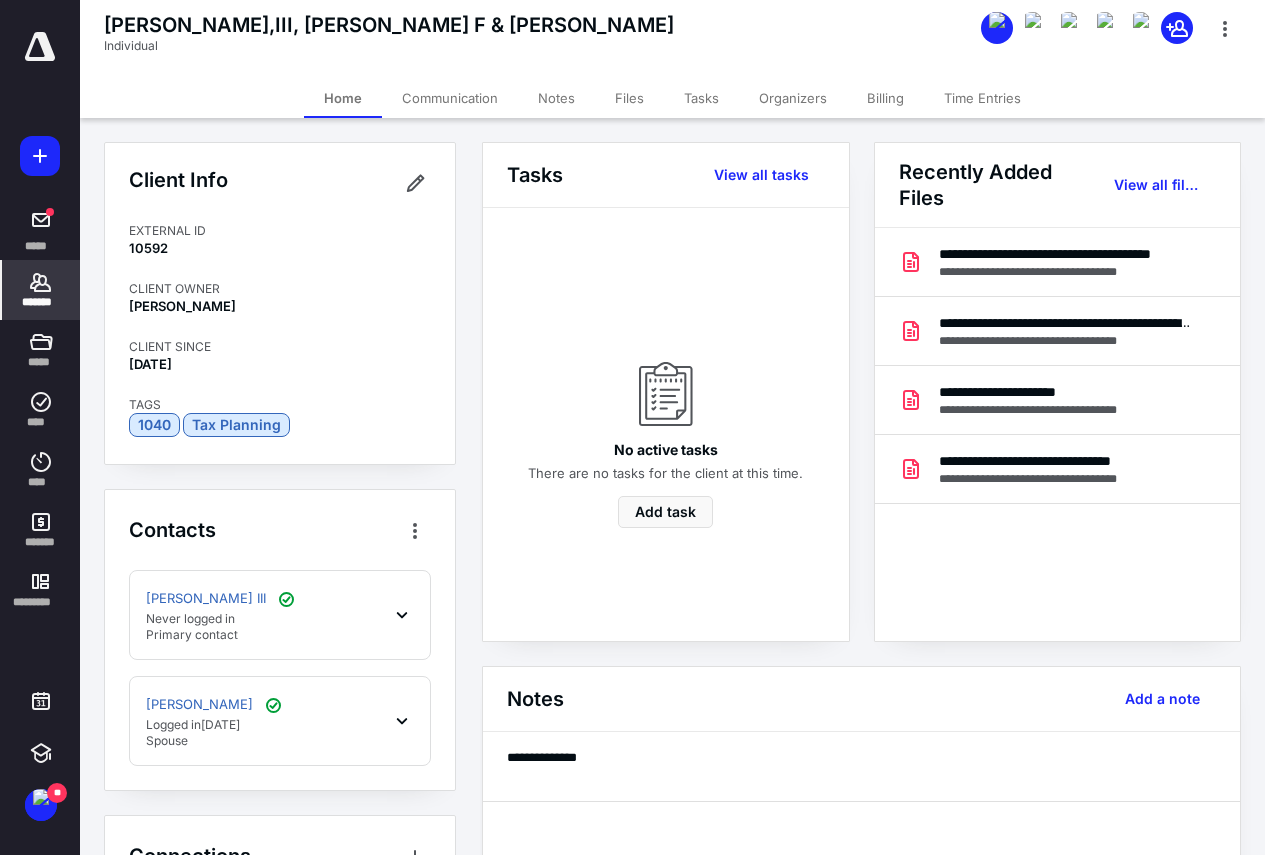click on "[PERSON_NAME],III, [PERSON_NAME] F & [PERSON_NAME]" at bounding box center (389, 25) 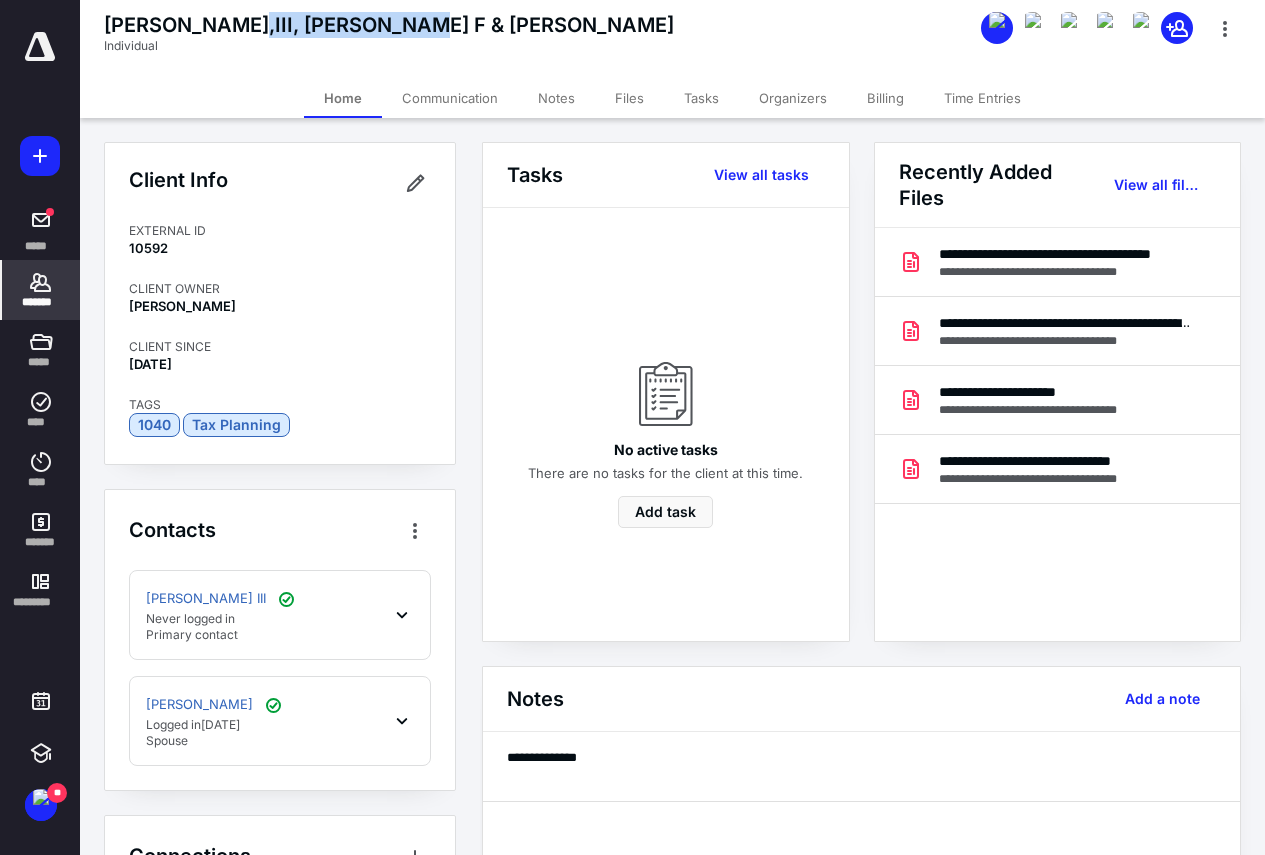 drag, startPoint x: 215, startPoint y: 22, endPoint x: 385, endPoint y: 20, distance: 170.01176 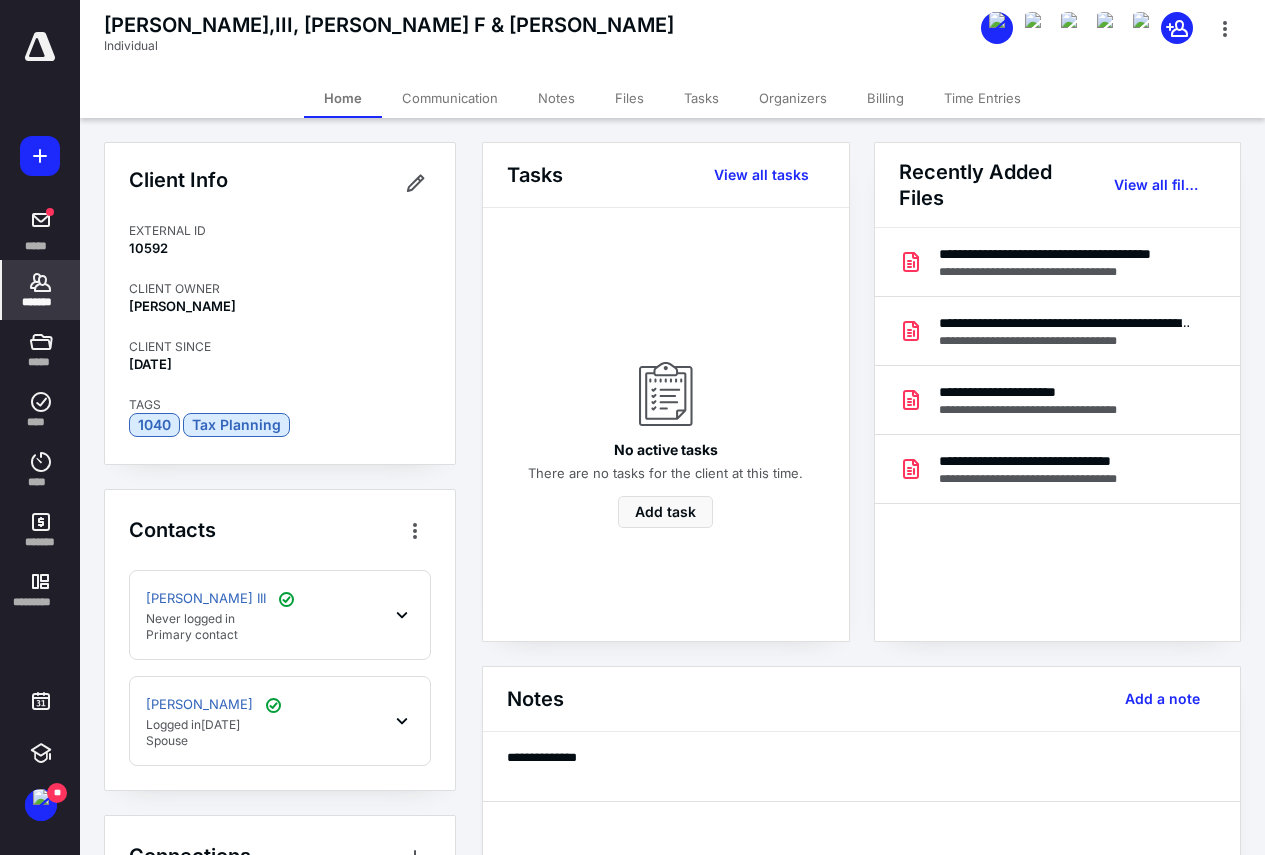 click on "Primary contact" at bounding box center (222, 635) 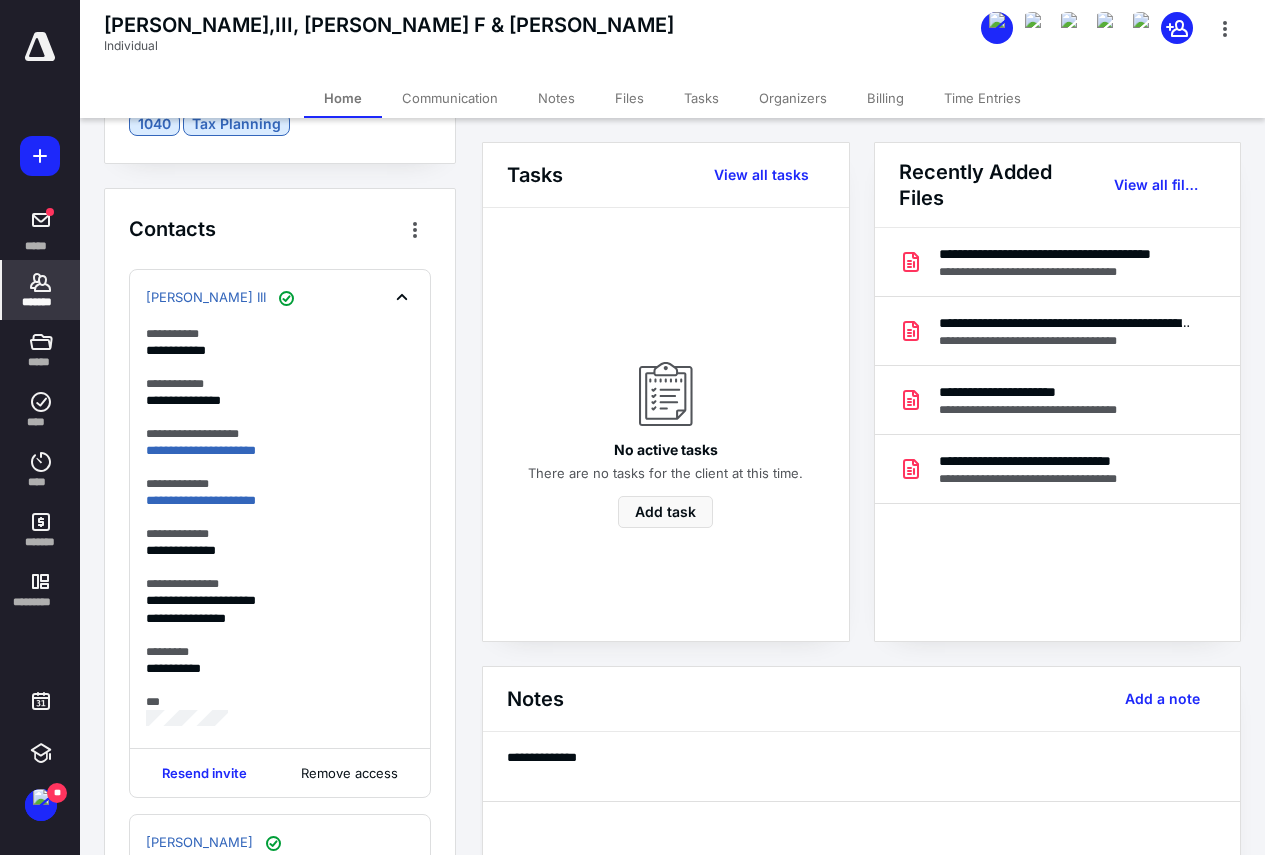 scroll, scrollTop: 401, scrollLeft: 0, axis: vertical 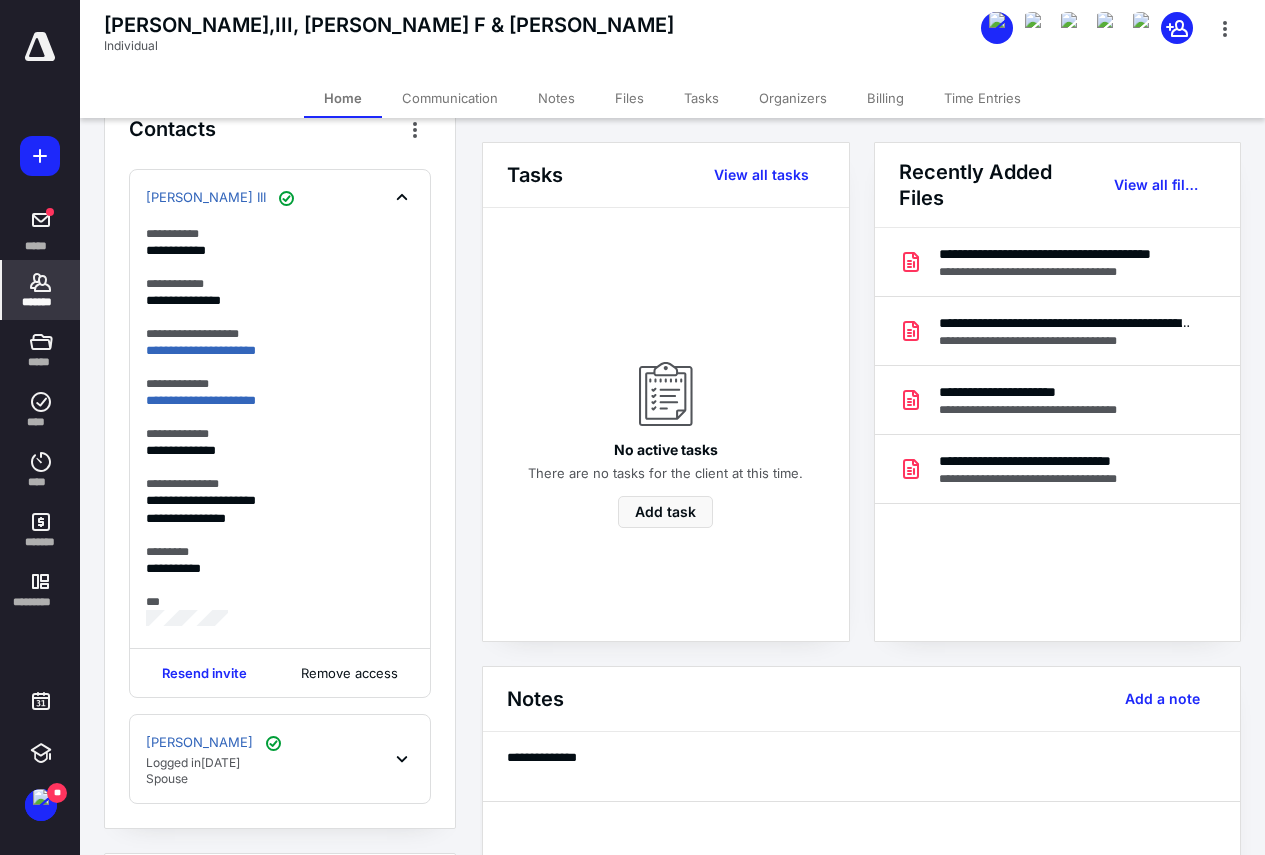 click on "[PERSON_NAME] Logged [DATE][DATE] Spouse" at bounding box center [280, 759] 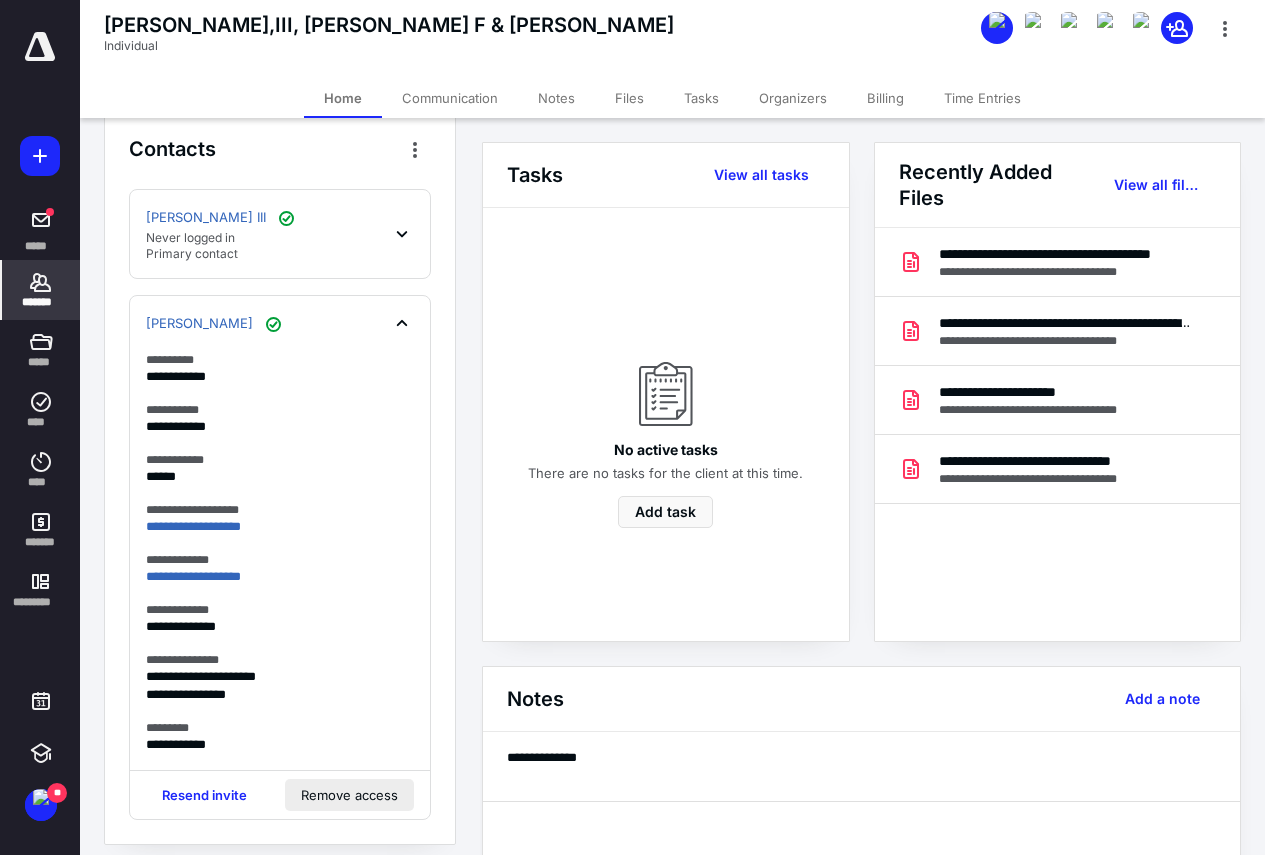 scroll, scrollTop: 301, scrollLeft: 0, axis: vertical 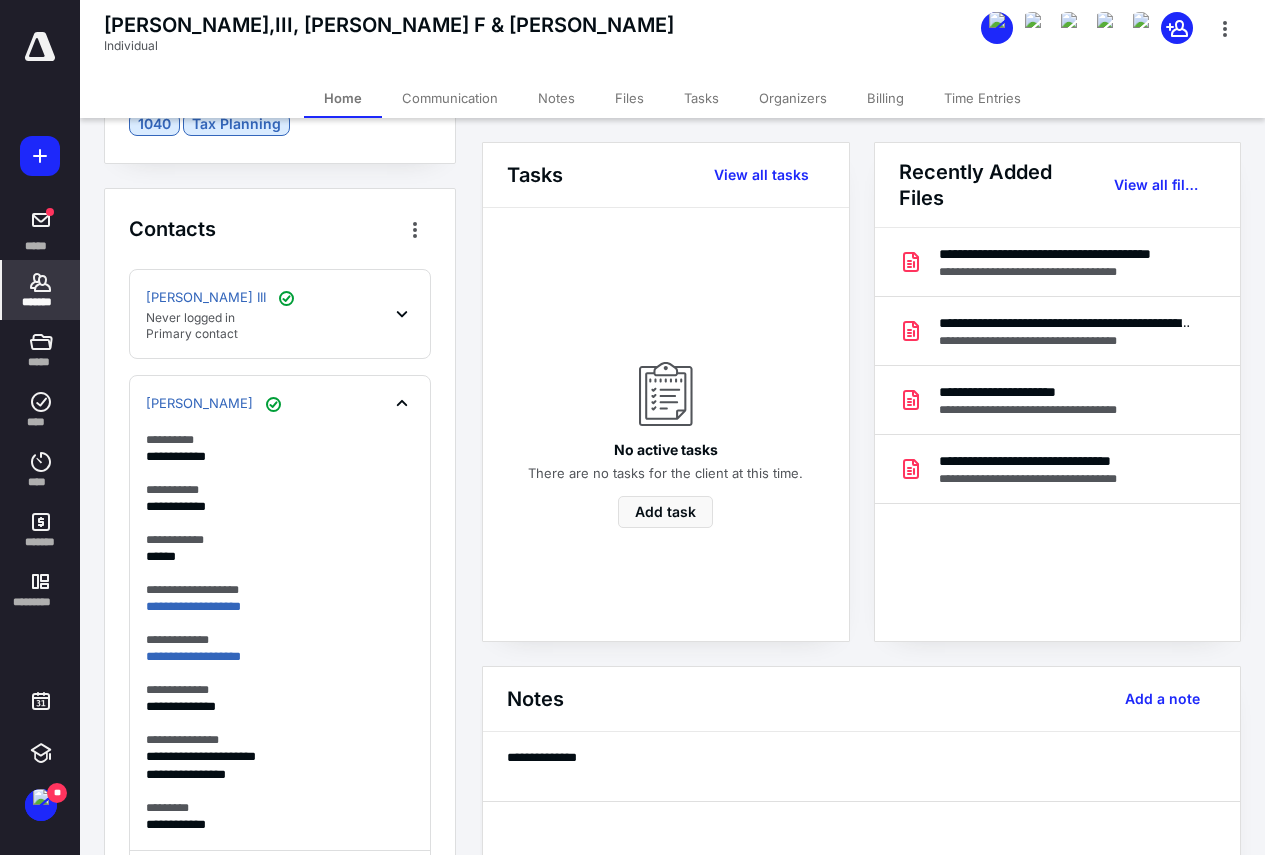 click 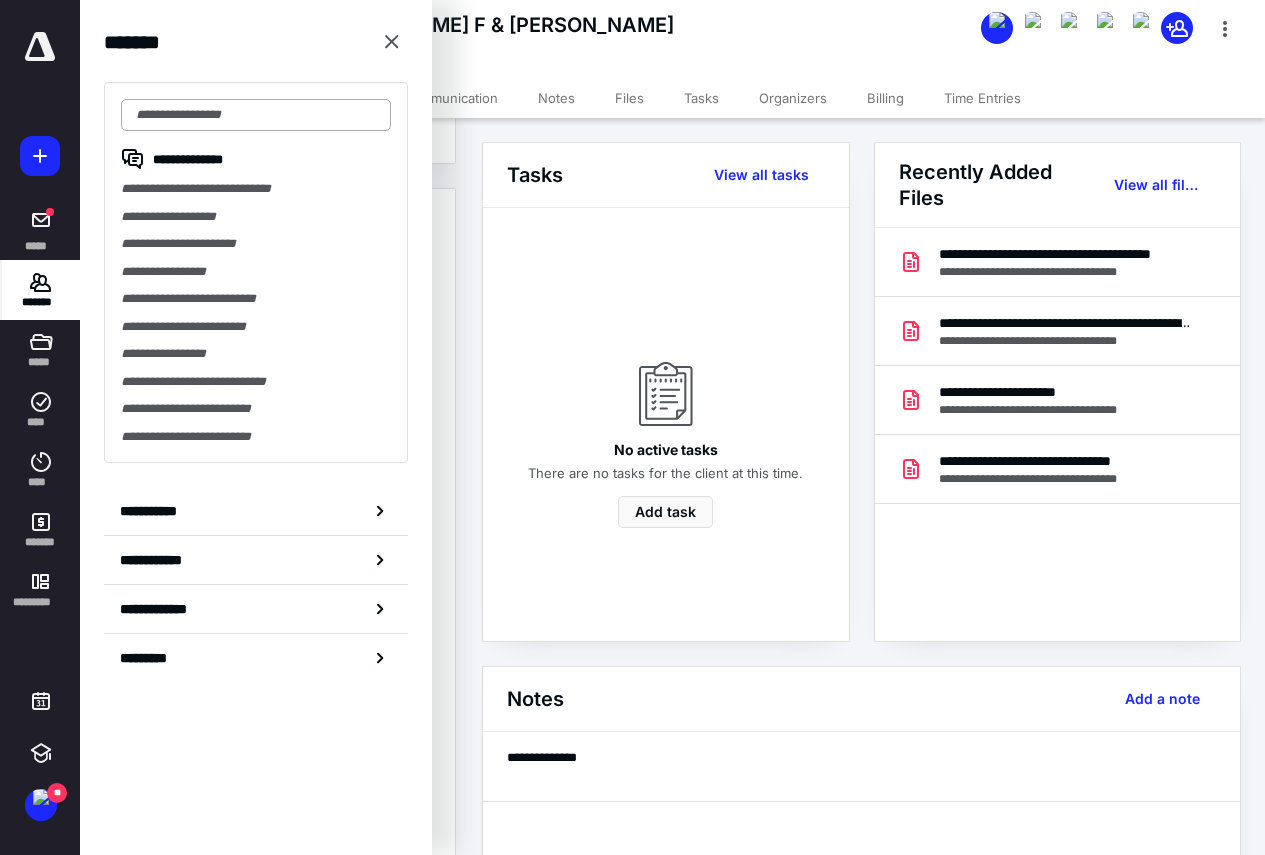 click at bounding box center (256, 115) 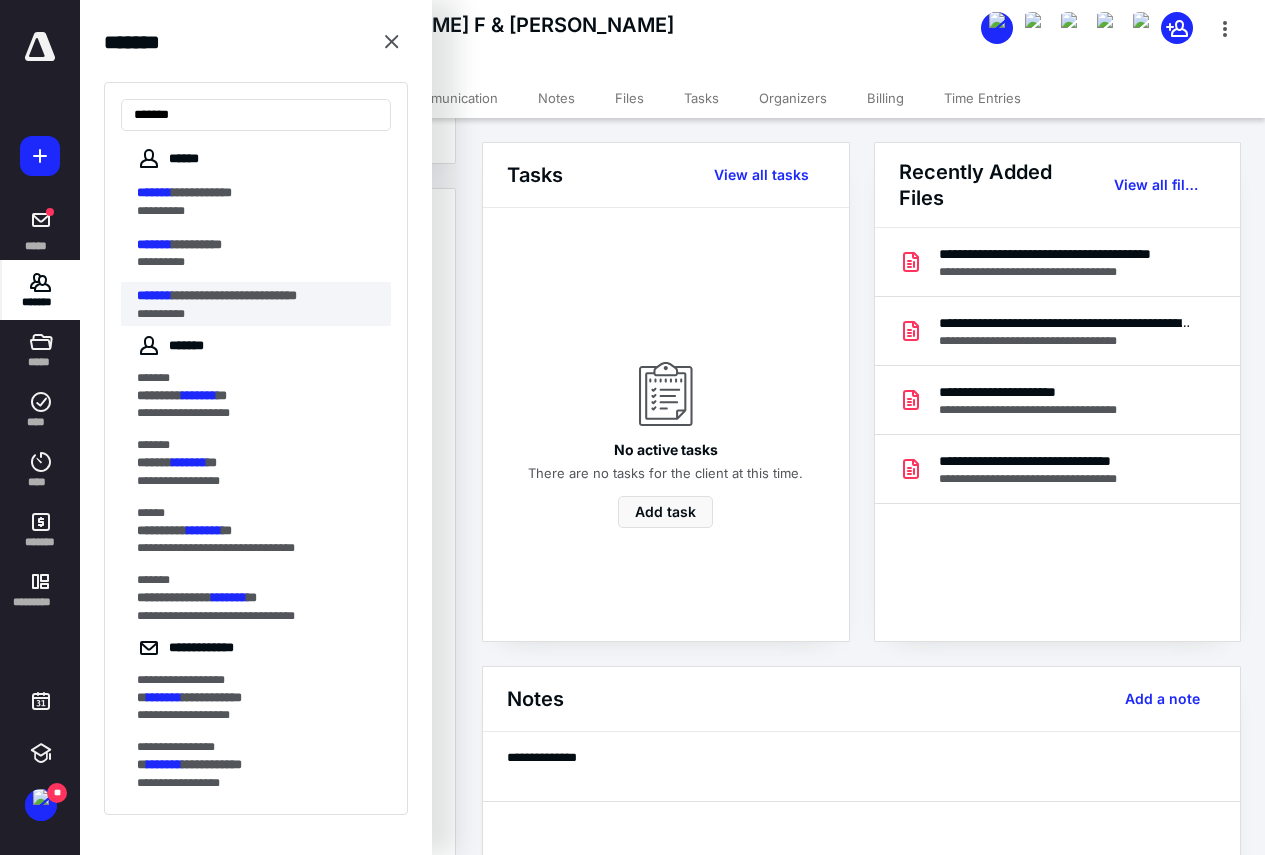 type on "*******" 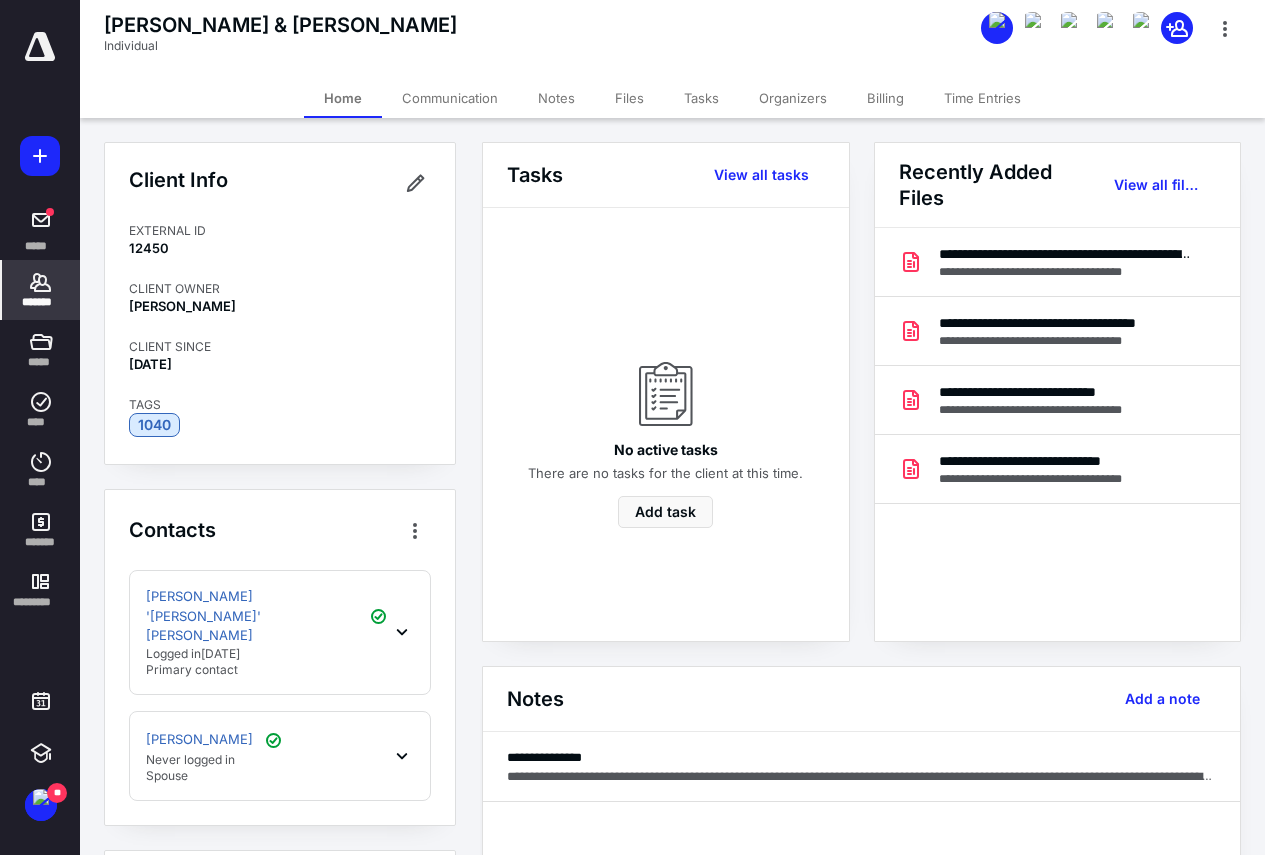 scroll, scrollTop: 66, scrollLeft: 0, axis: vertical 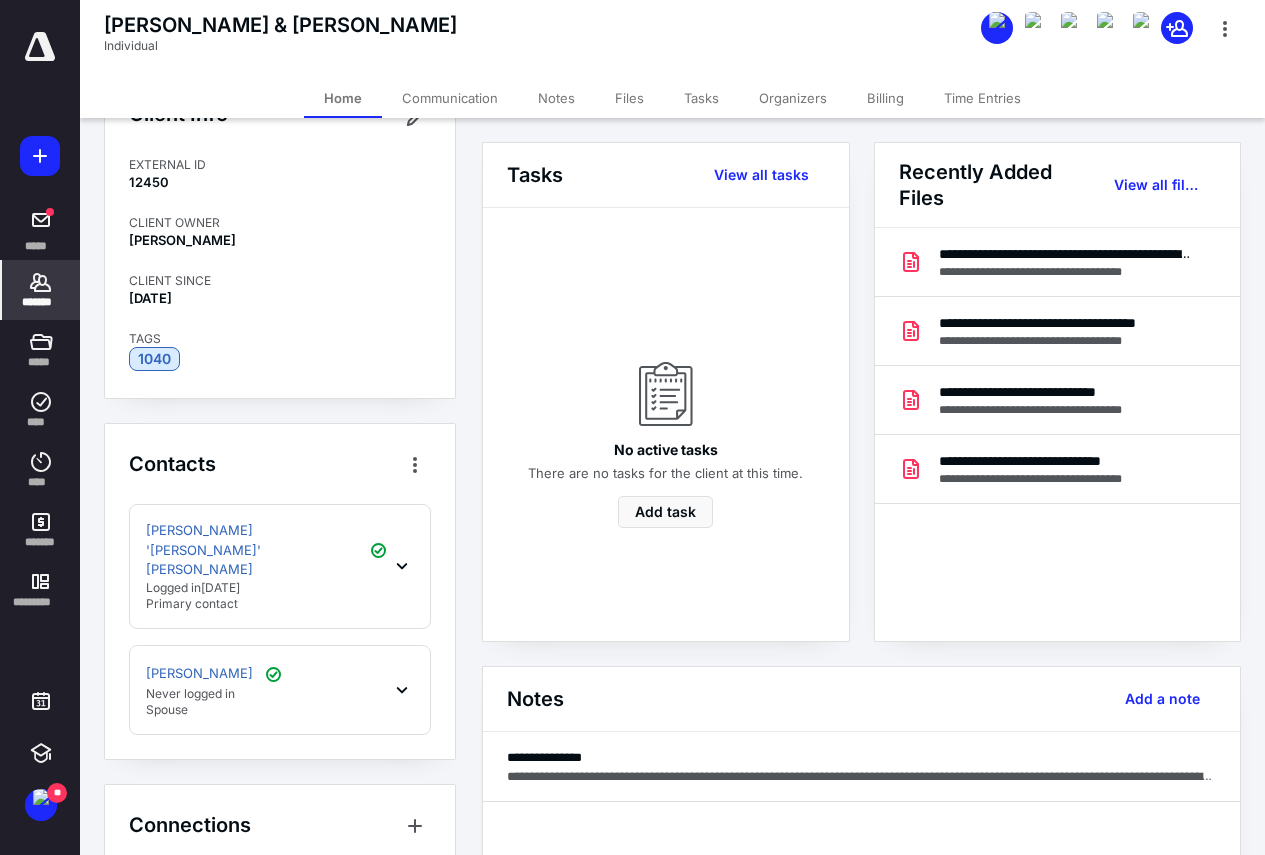 click on "Primary contact" at bounding box center [268, 604] 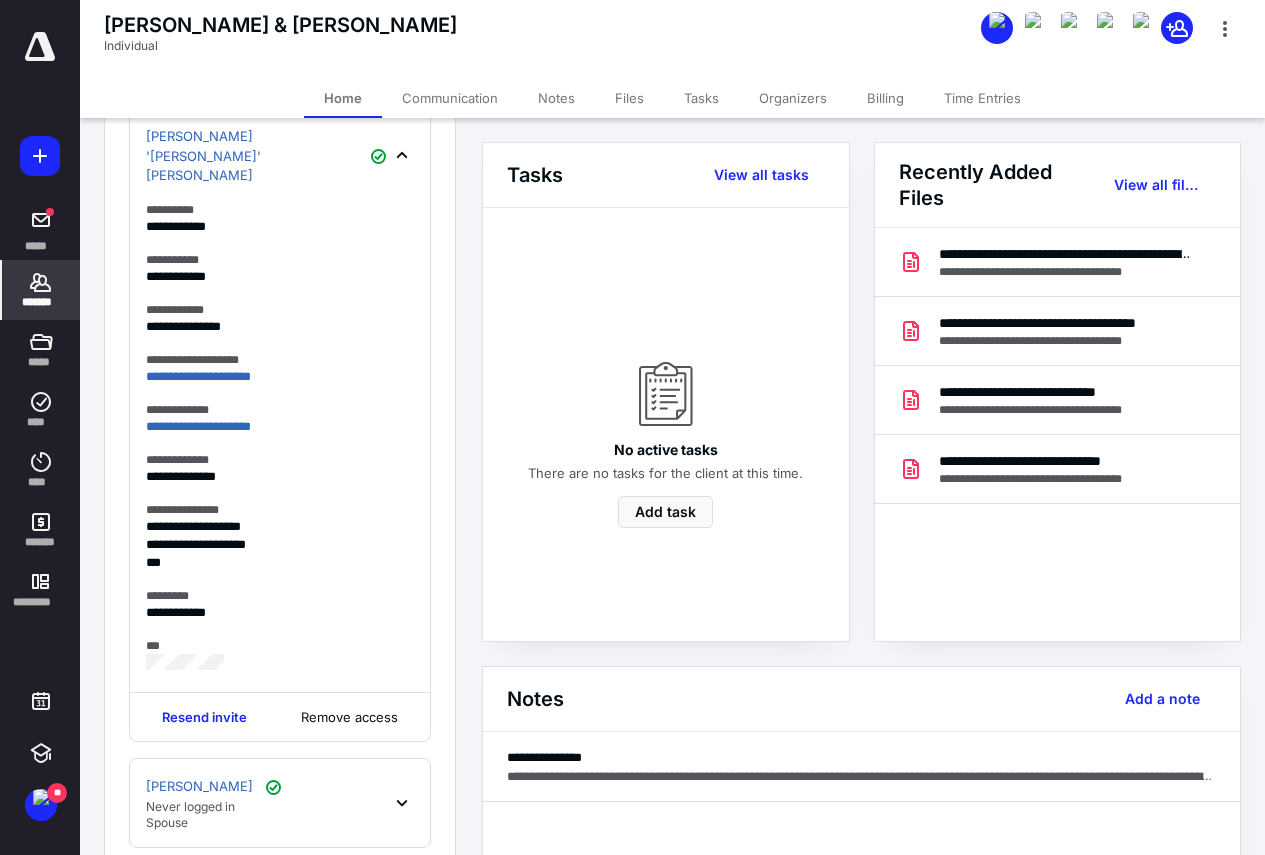 scroll, scrollTop: 569, scrollLeft: 0, axis: vertical 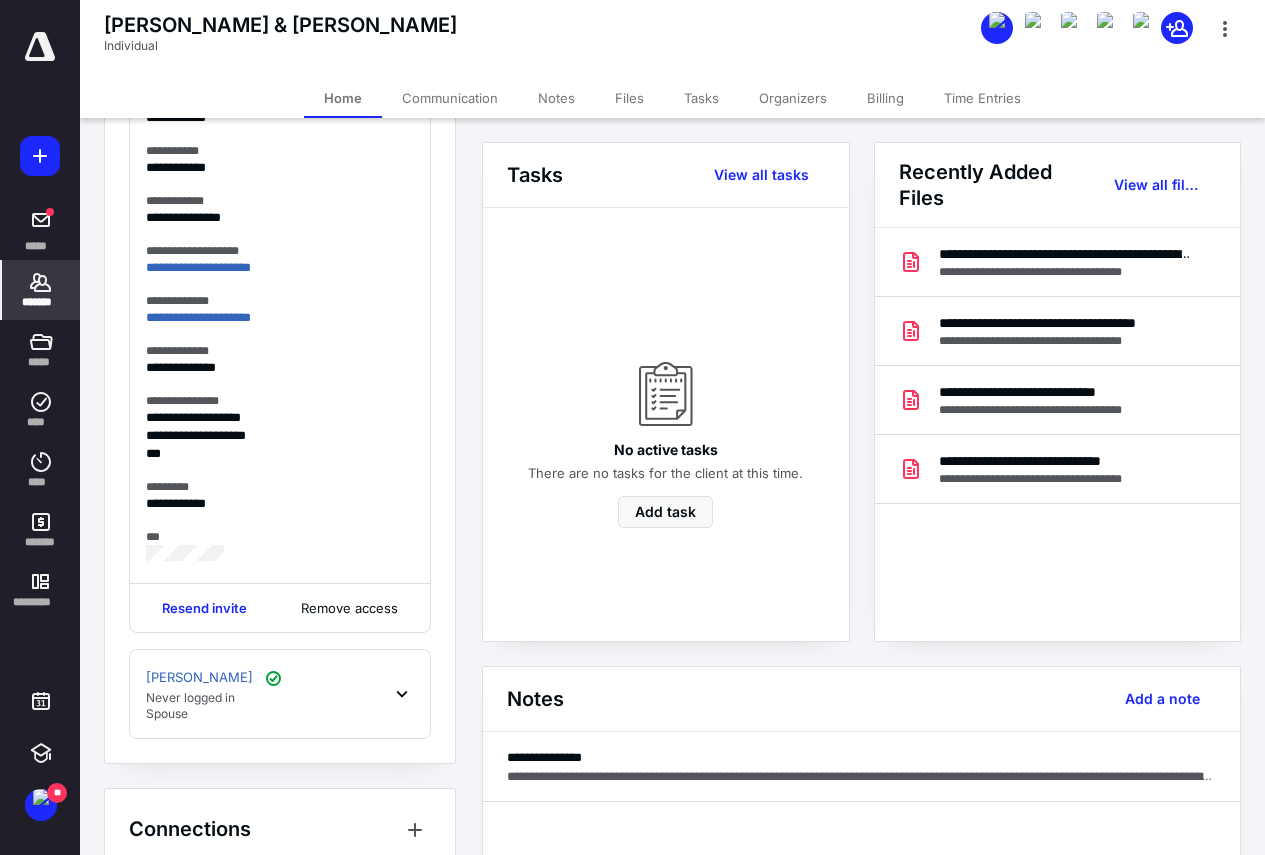 click 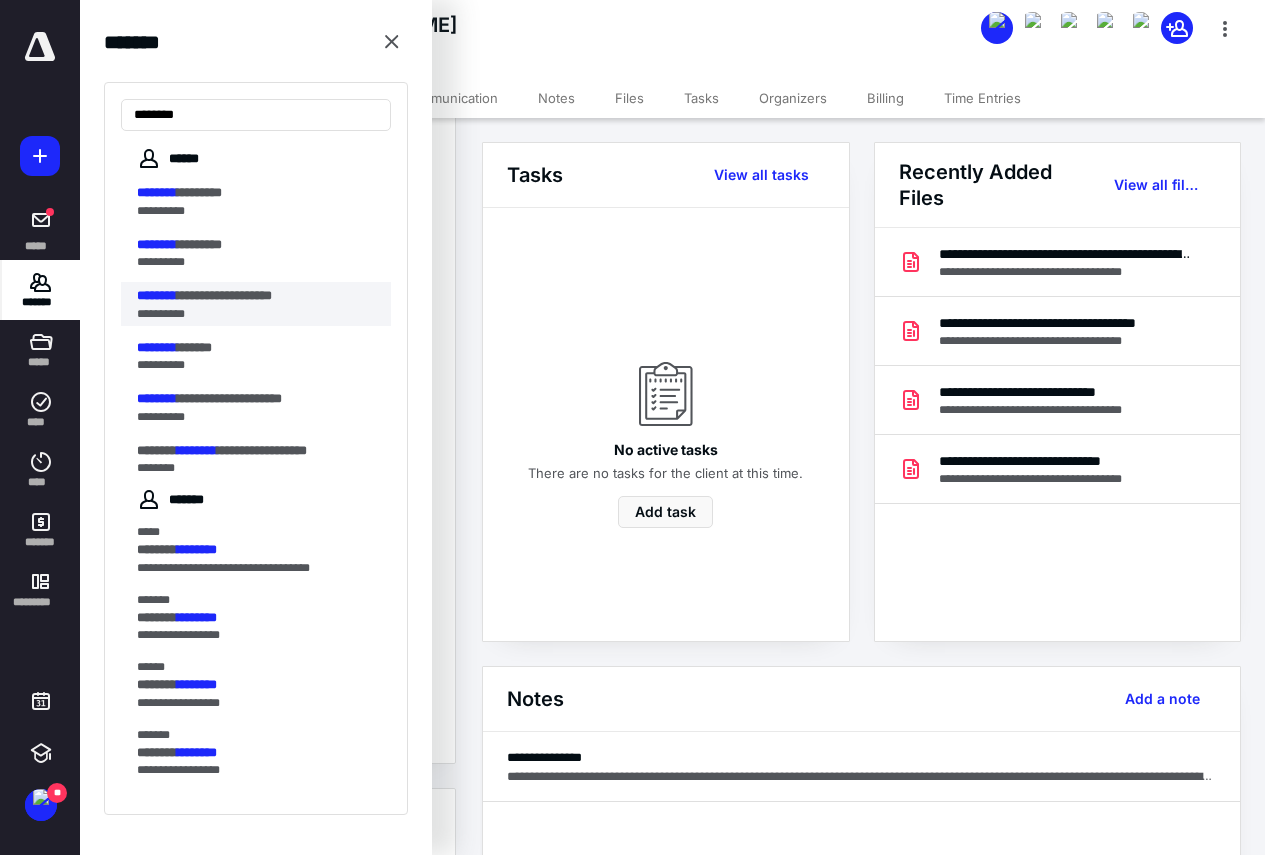 type on "********" 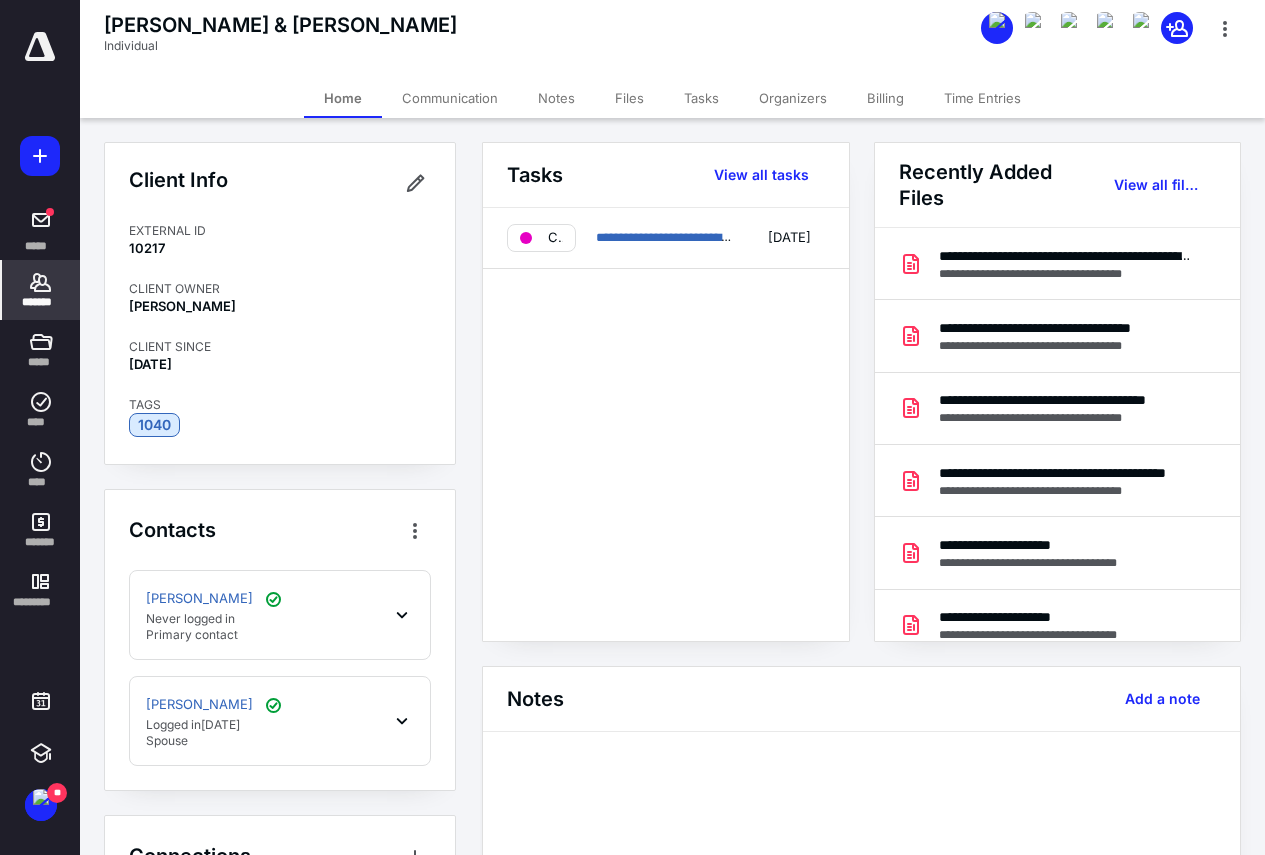click on "[PERSON_NAME] Logged [DATE][DATE] Spouse" at bounding box center [280, 721] 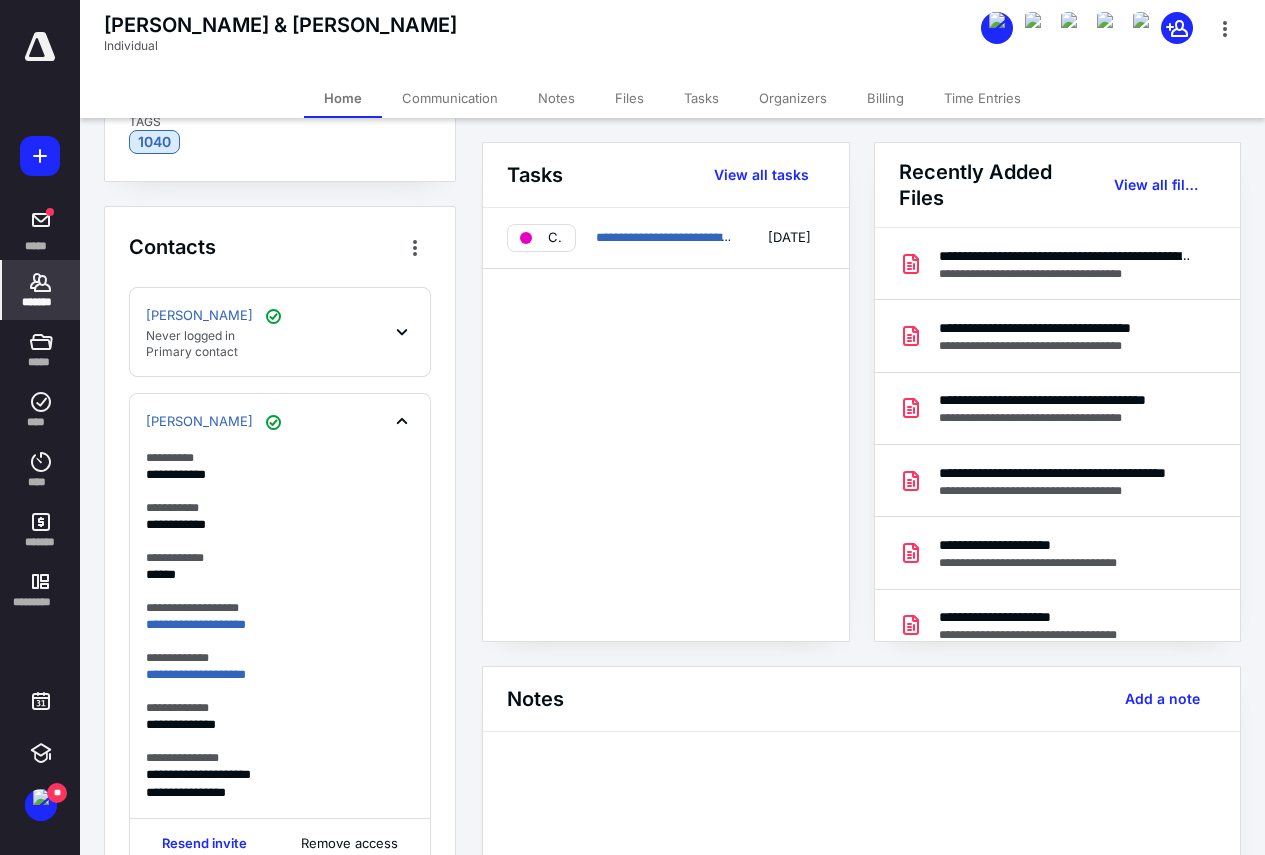 scroll, scrollTop: 300, scrollLeft: 0, axis: vertical 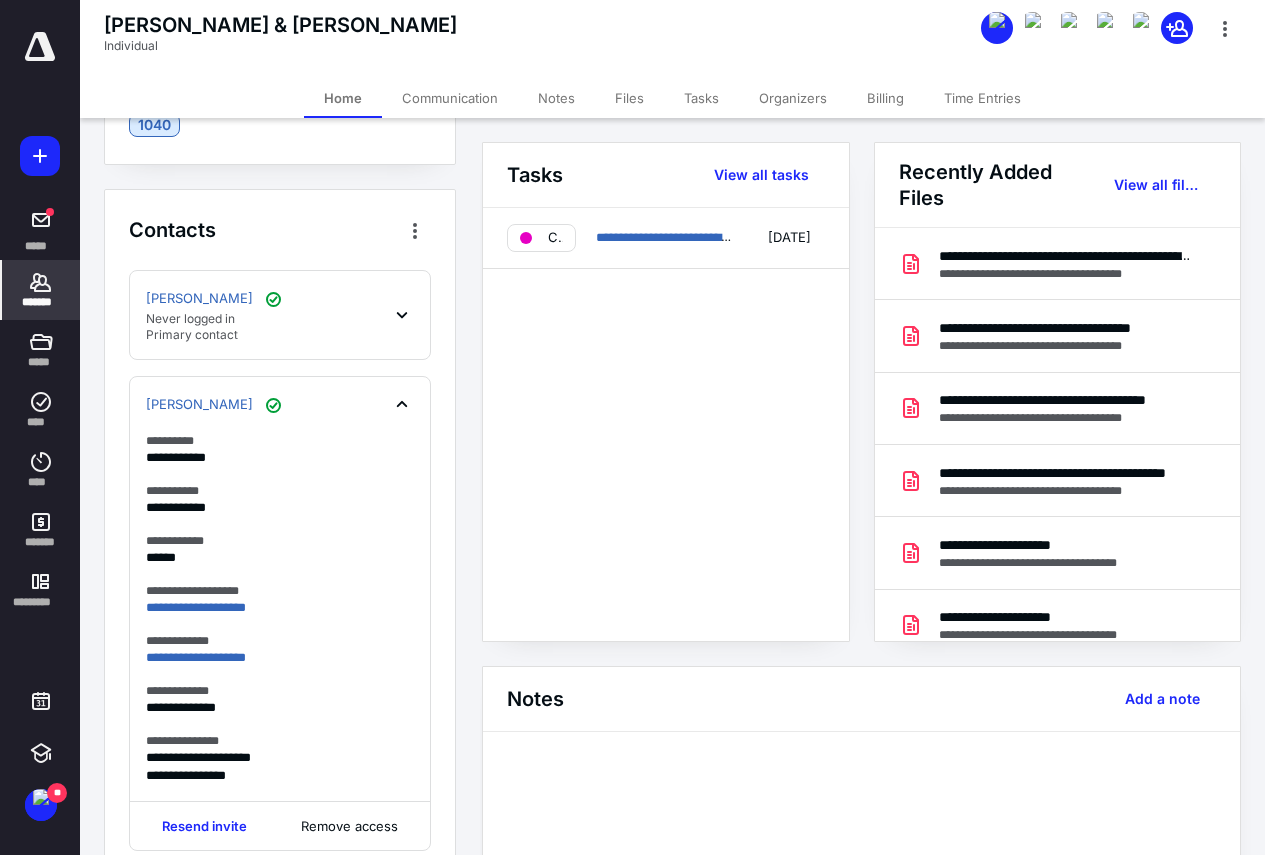 click on "*******" at bounding box center [41, 302] 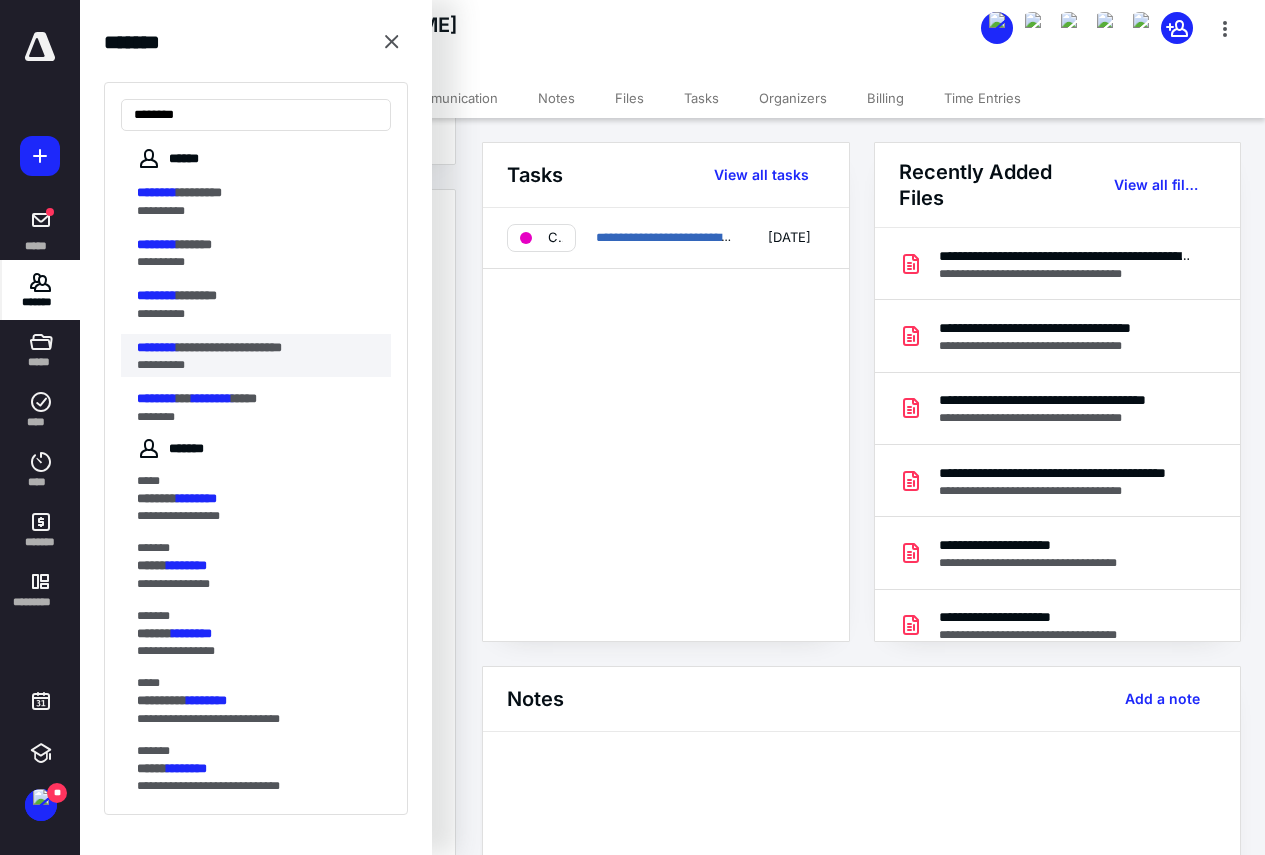 type on "********" 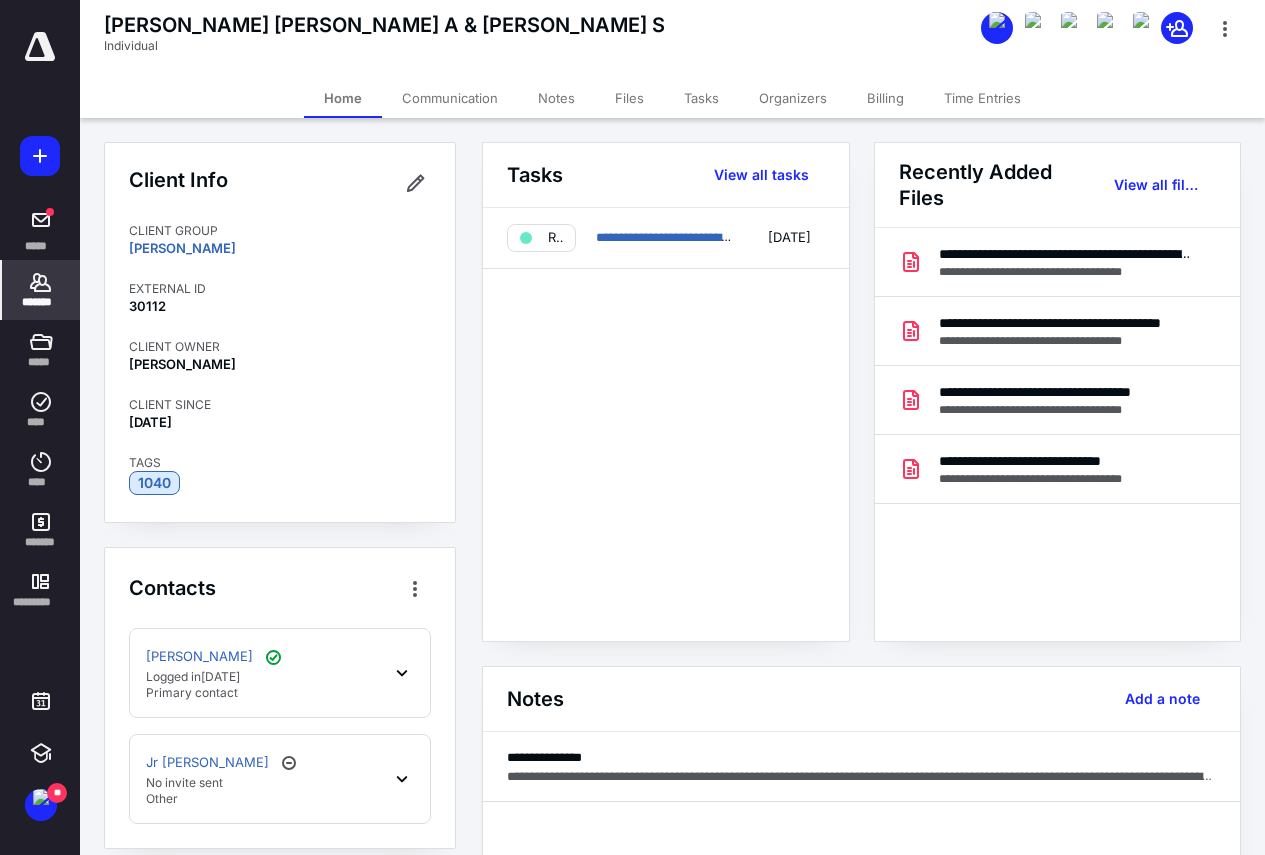 click on "[PERSON_NAME] Logged [DATE][DATE] Primary contact" at bounding box center (280, 673) 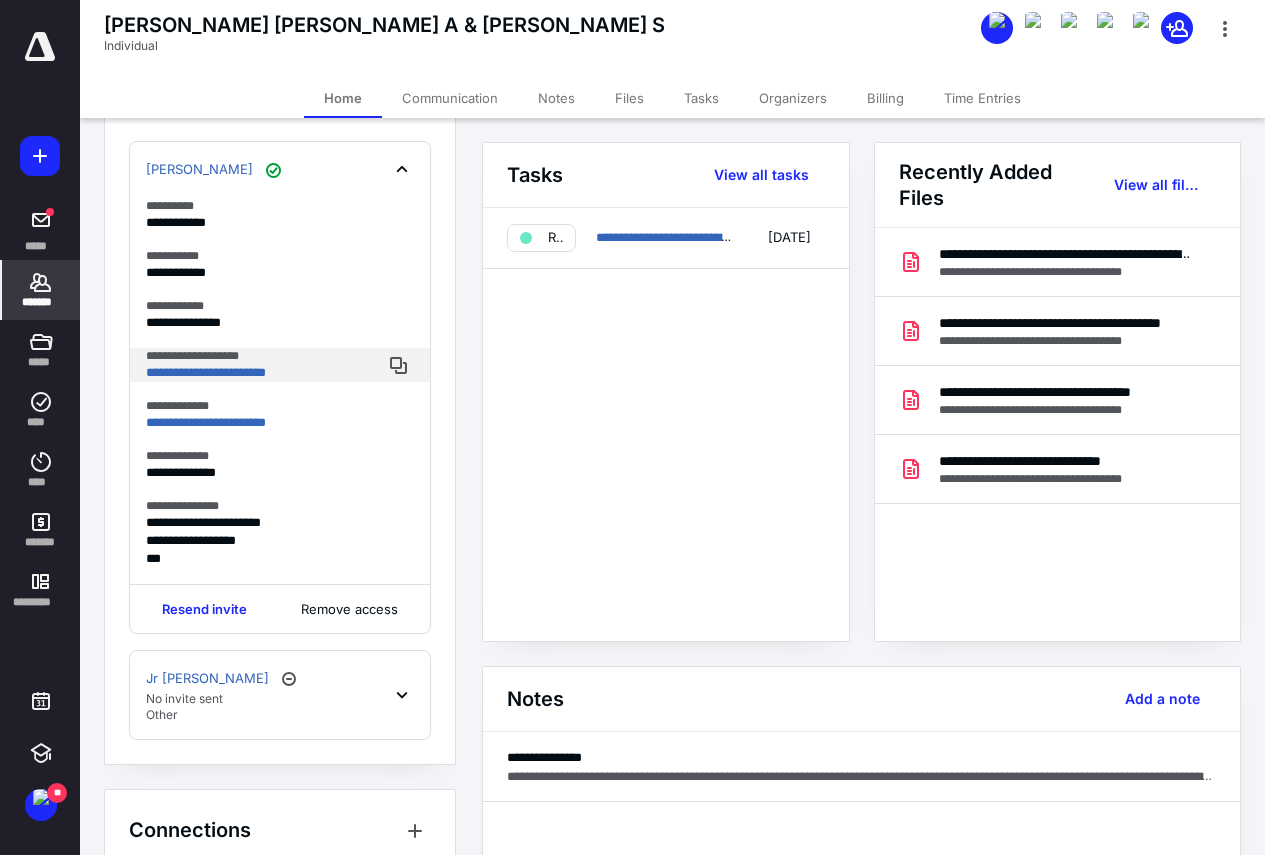 scroll, scrollTop: 617, scrollLeft: 0, axis: vertical 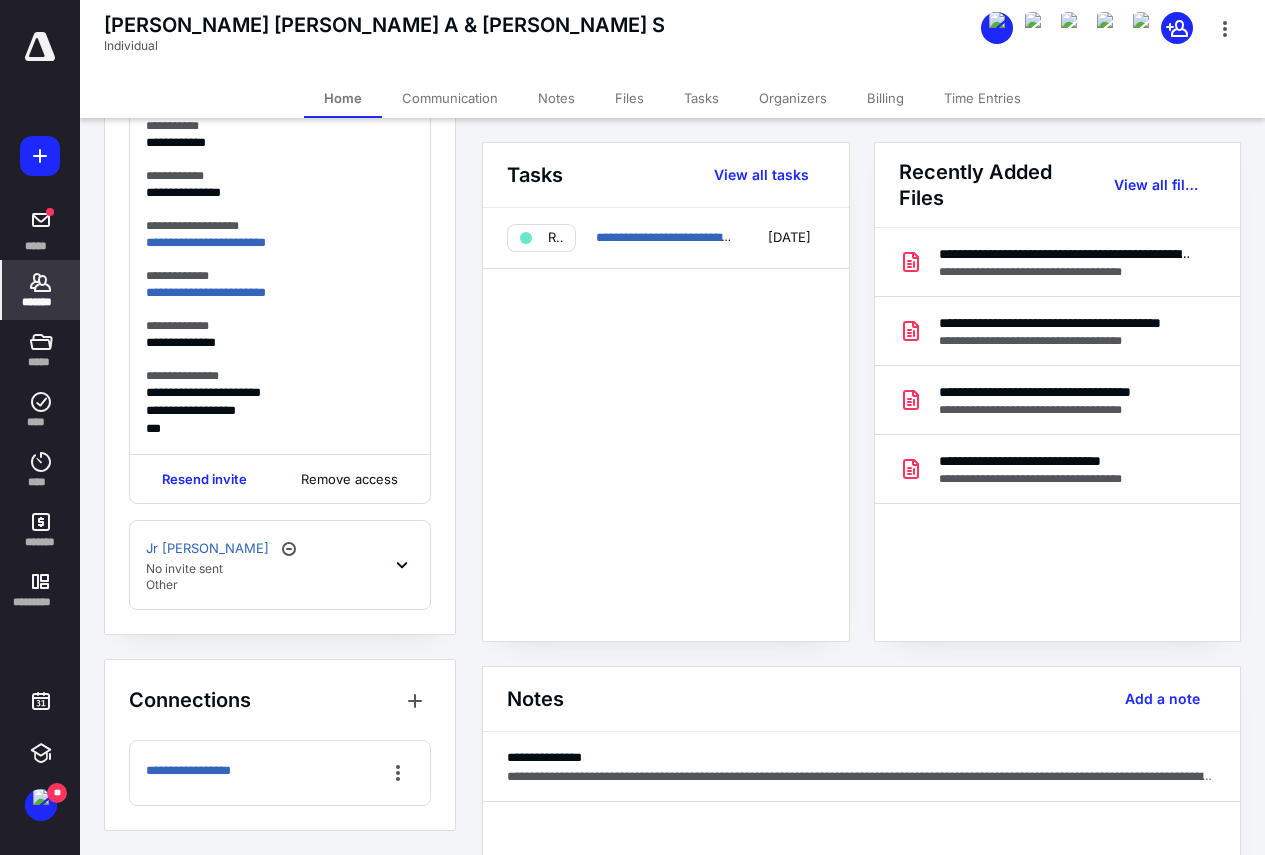 click 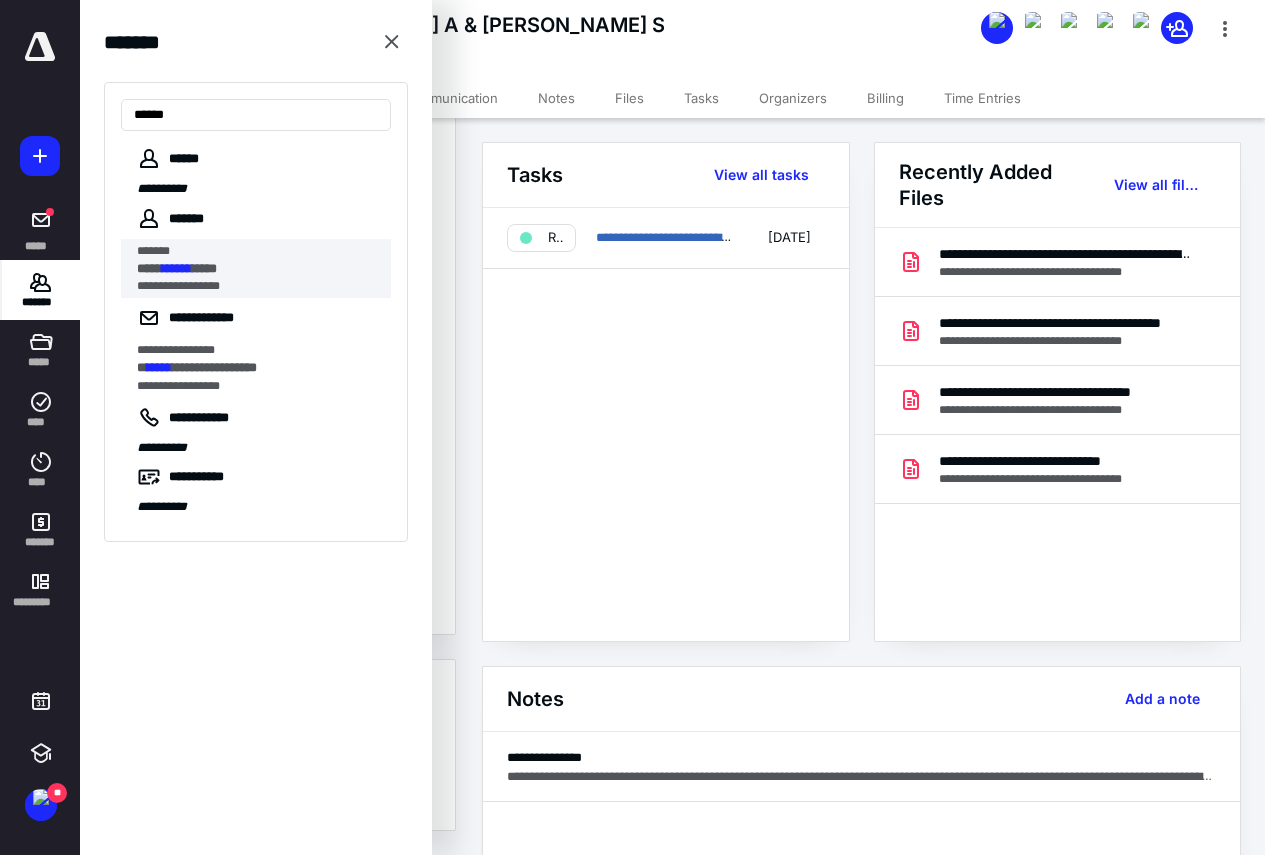 type on "******" 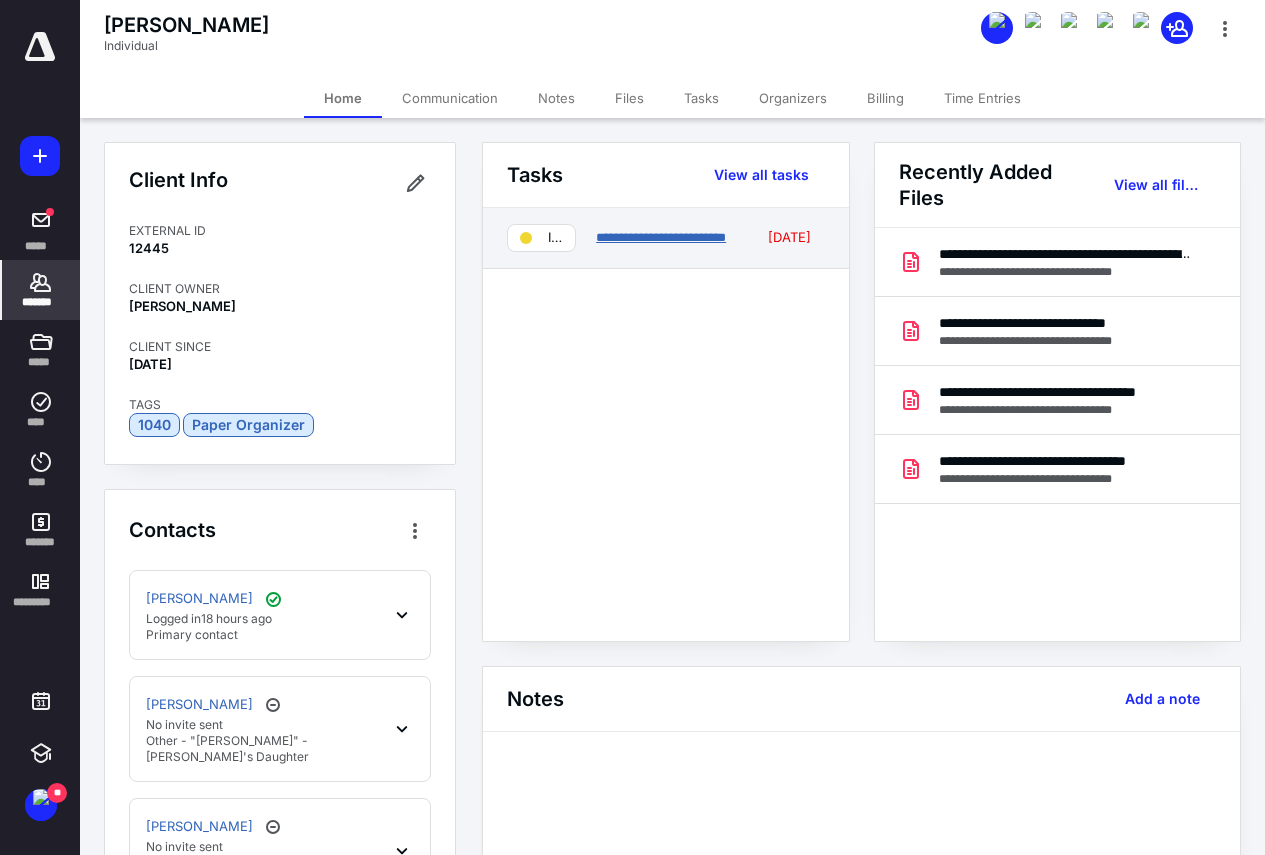 click on "**********" at bounding box center (661, 237) 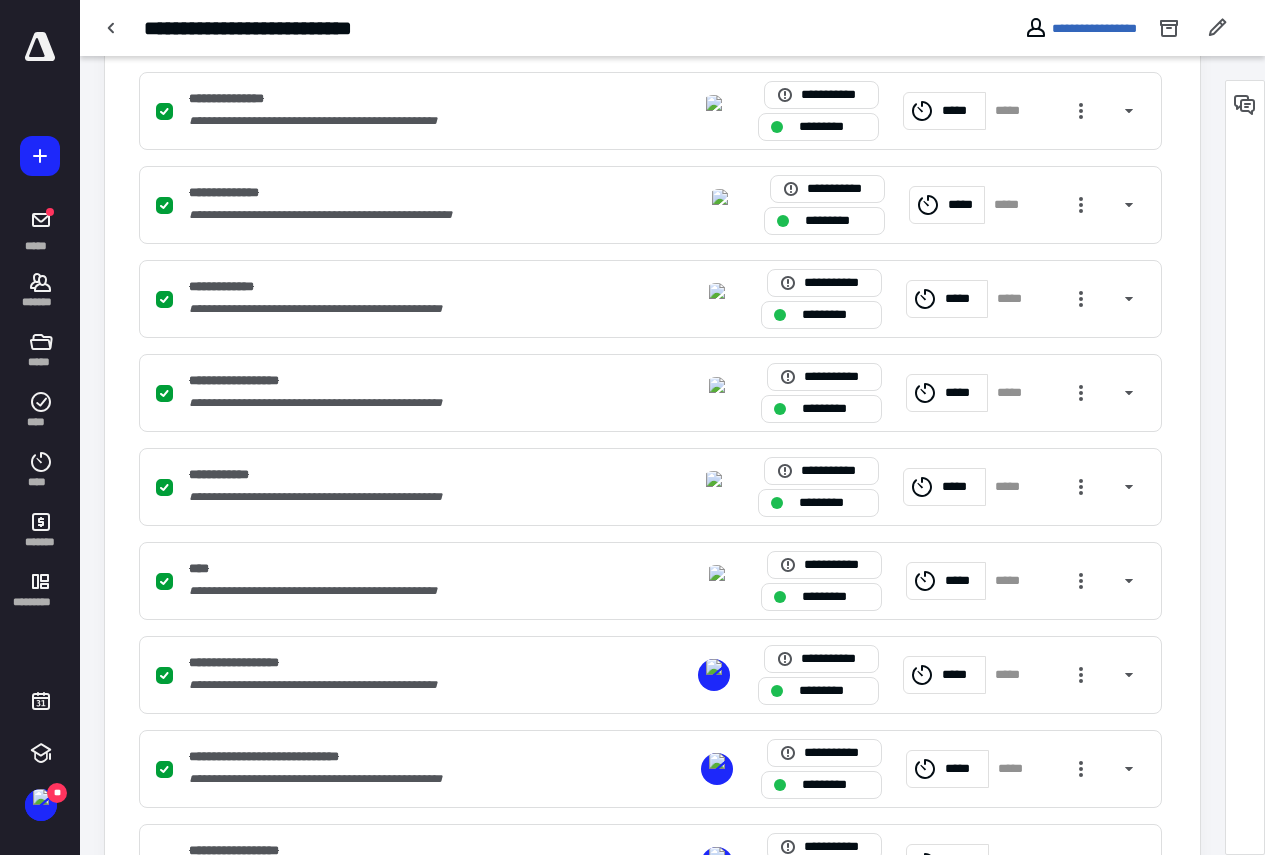 scroll, scrollTop: 790, scrollLeft: 0, axis: vertical 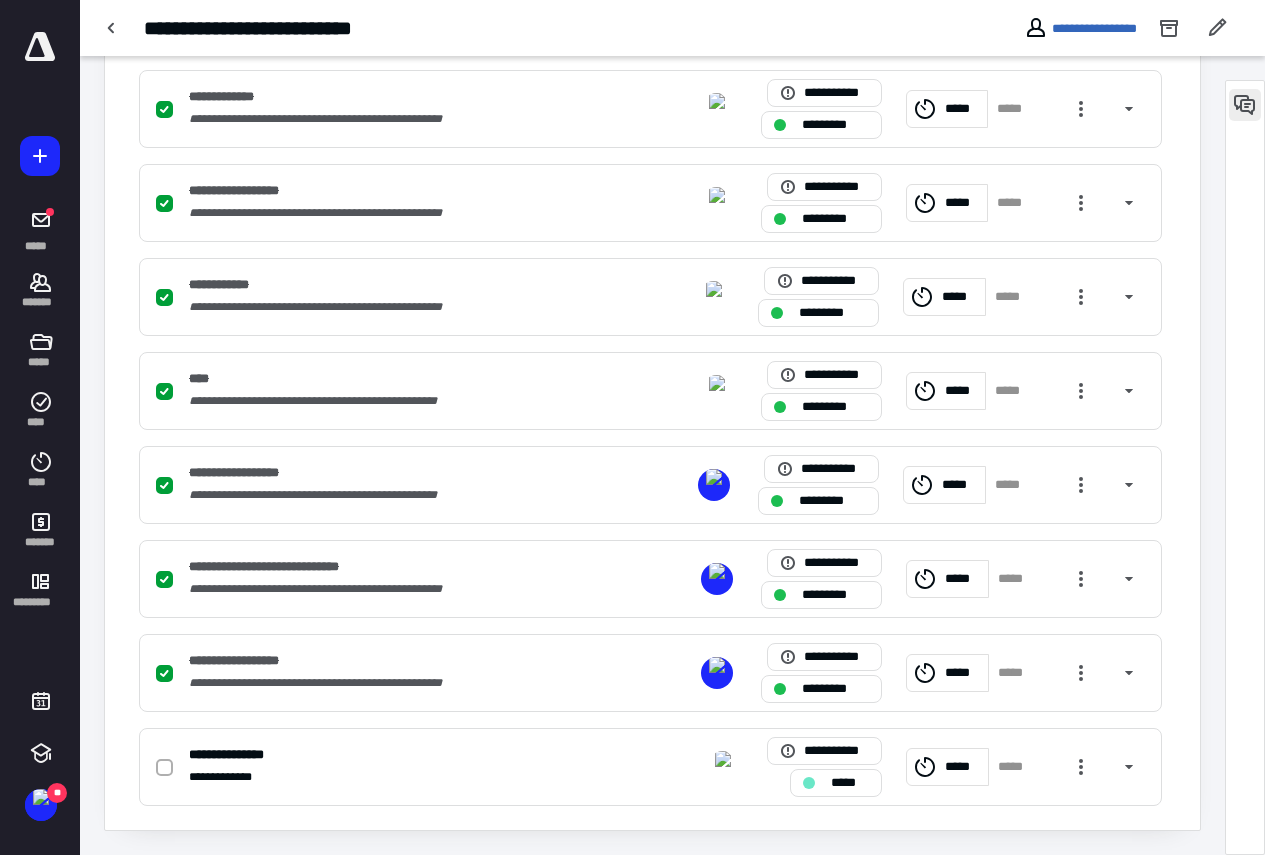 click at bounding box center [1245, 105] 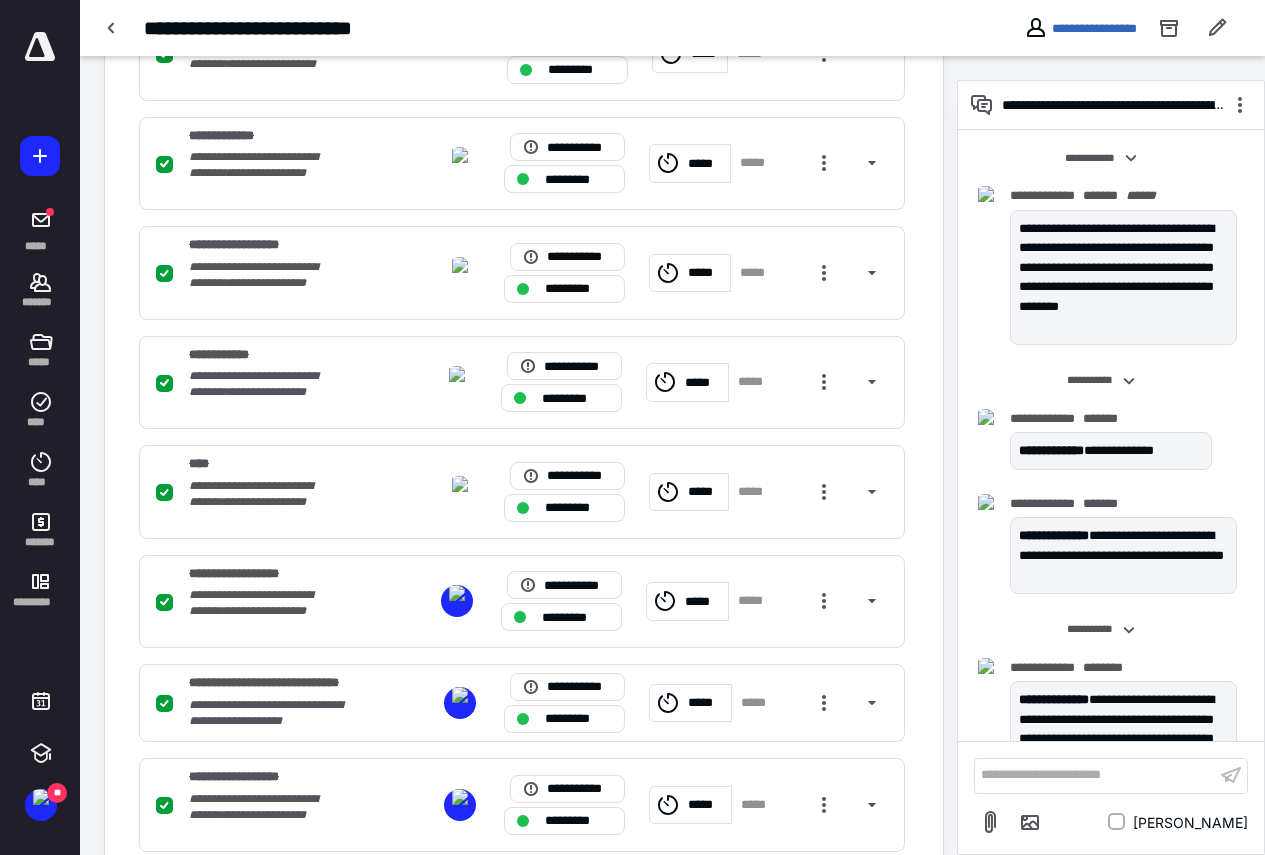 scroll, scrollTop: 1721, scrollLeft: 0, axis: vertical 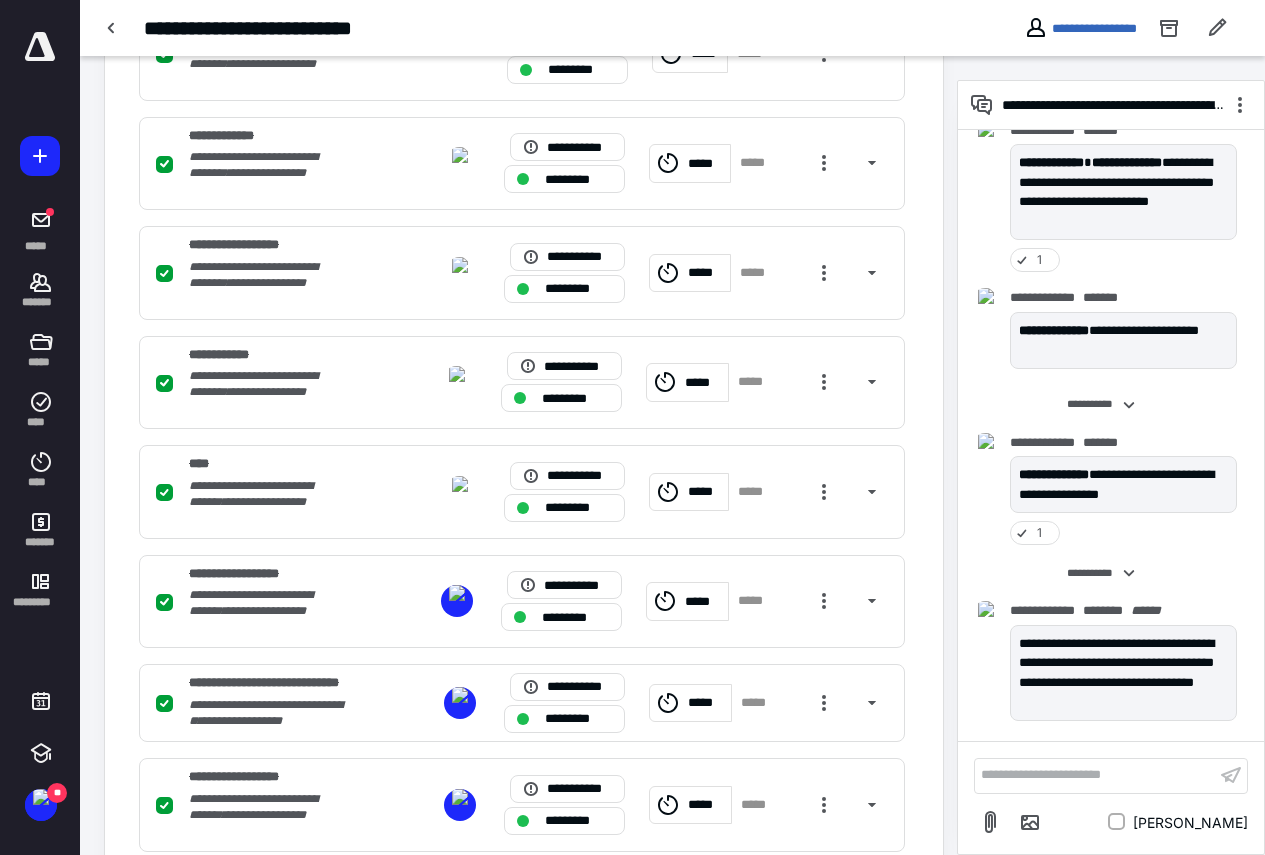 click on "**********" at bounding box center (1095, 775) 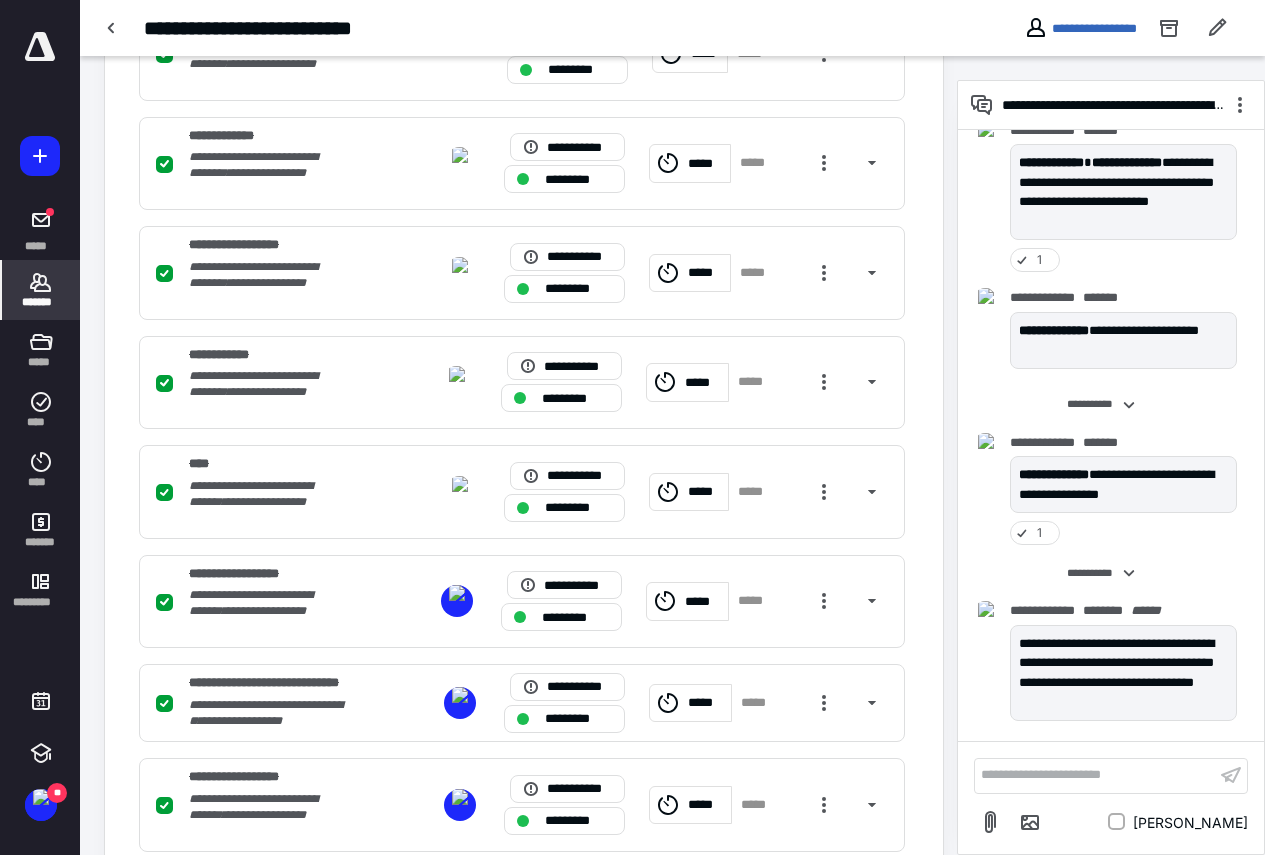 click on "*******" at bounding box center [41, 302] 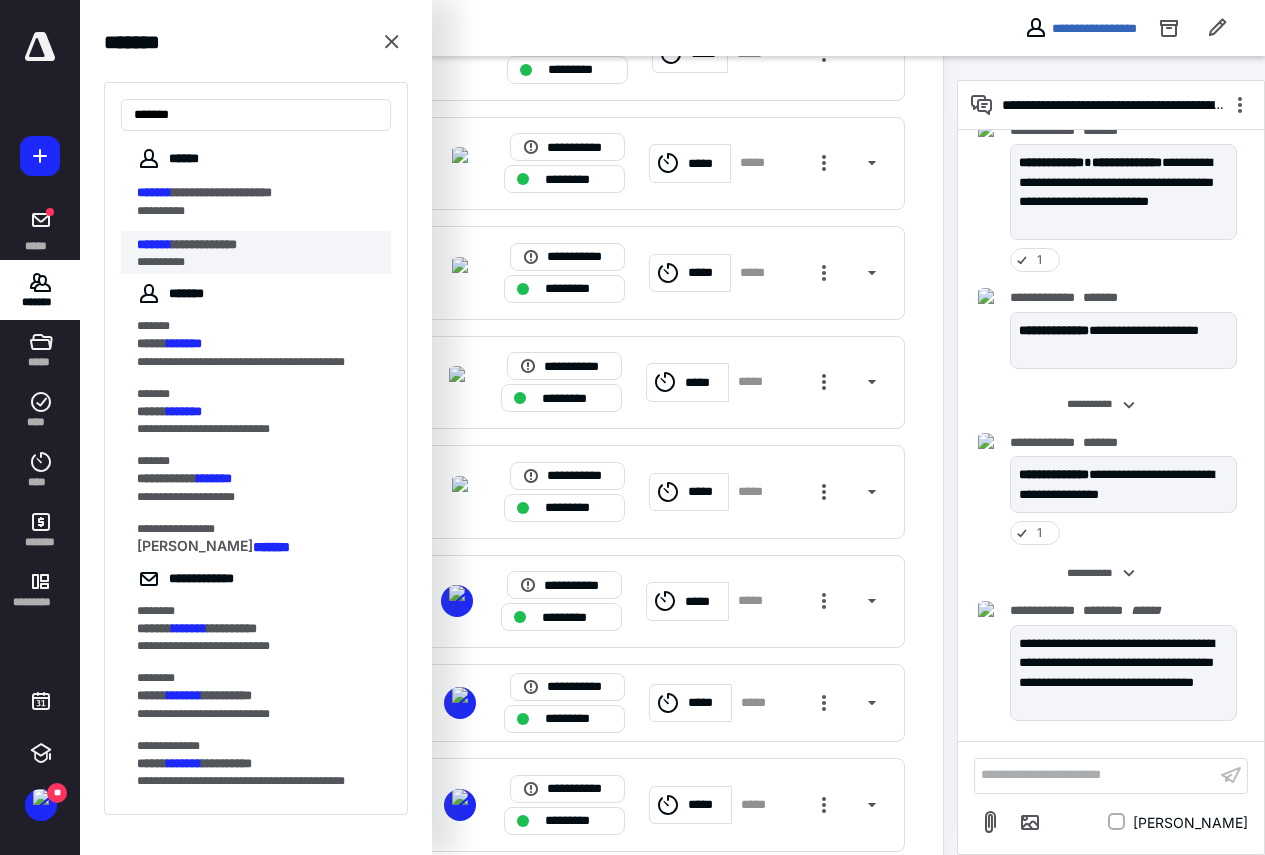 type on "*******" 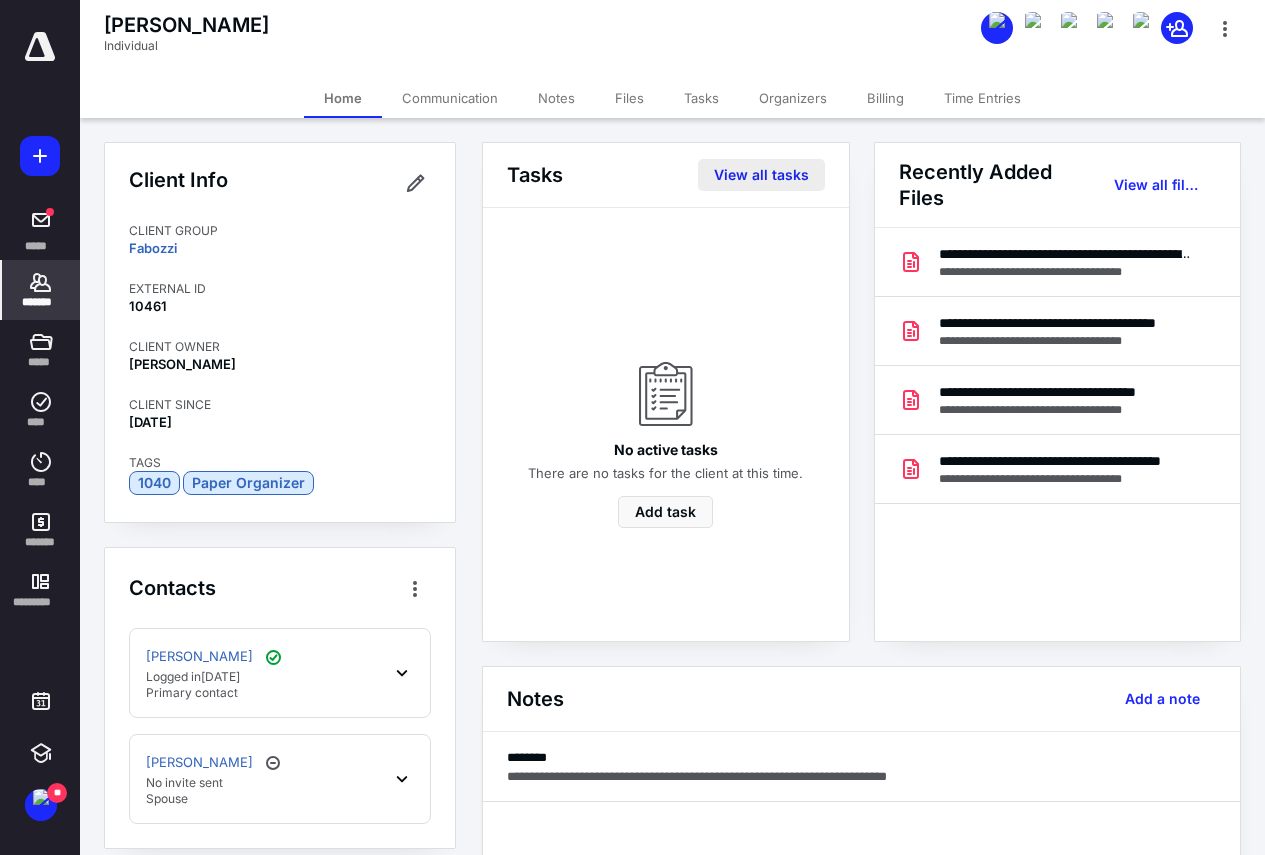 click on "View all tasks" at bounding box center (761, 175) 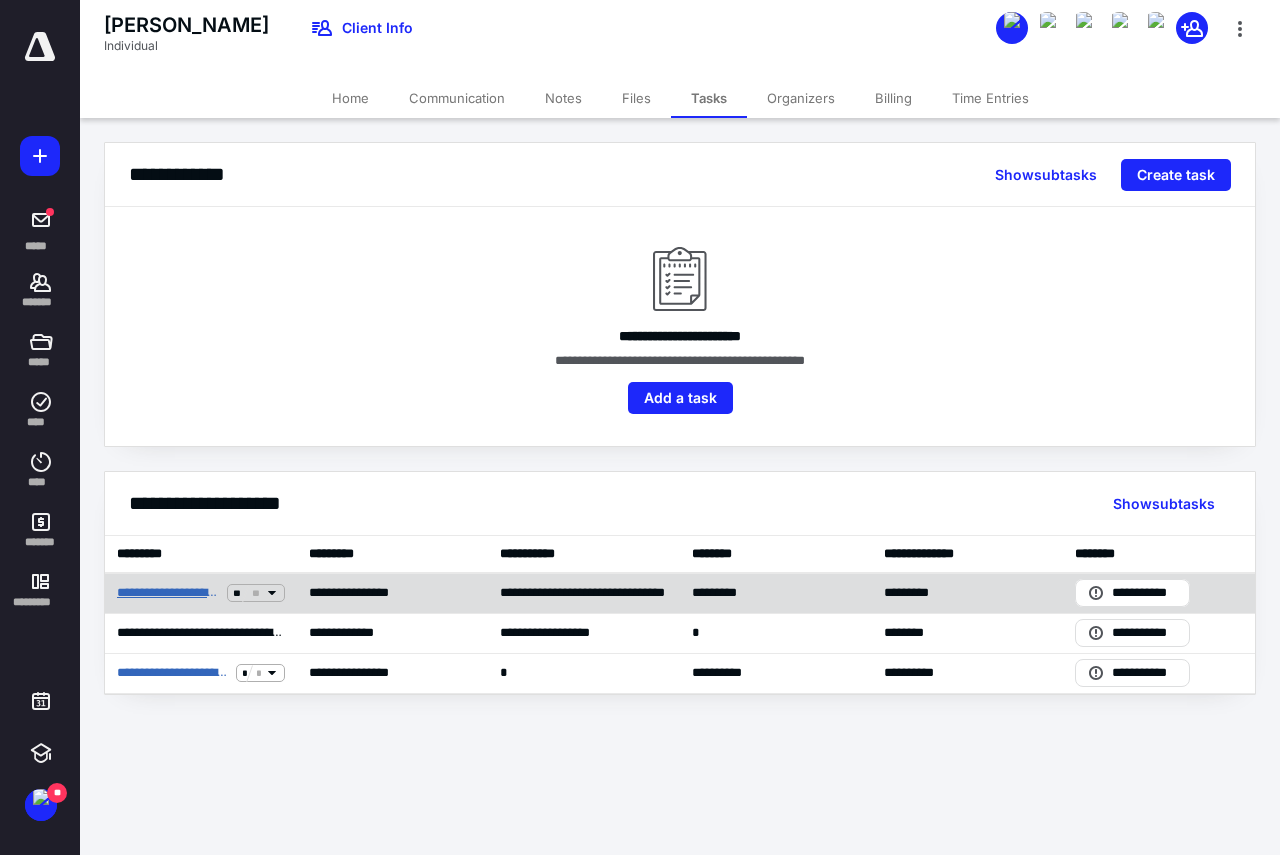 click on "**********" at bounding box center [168, 593] 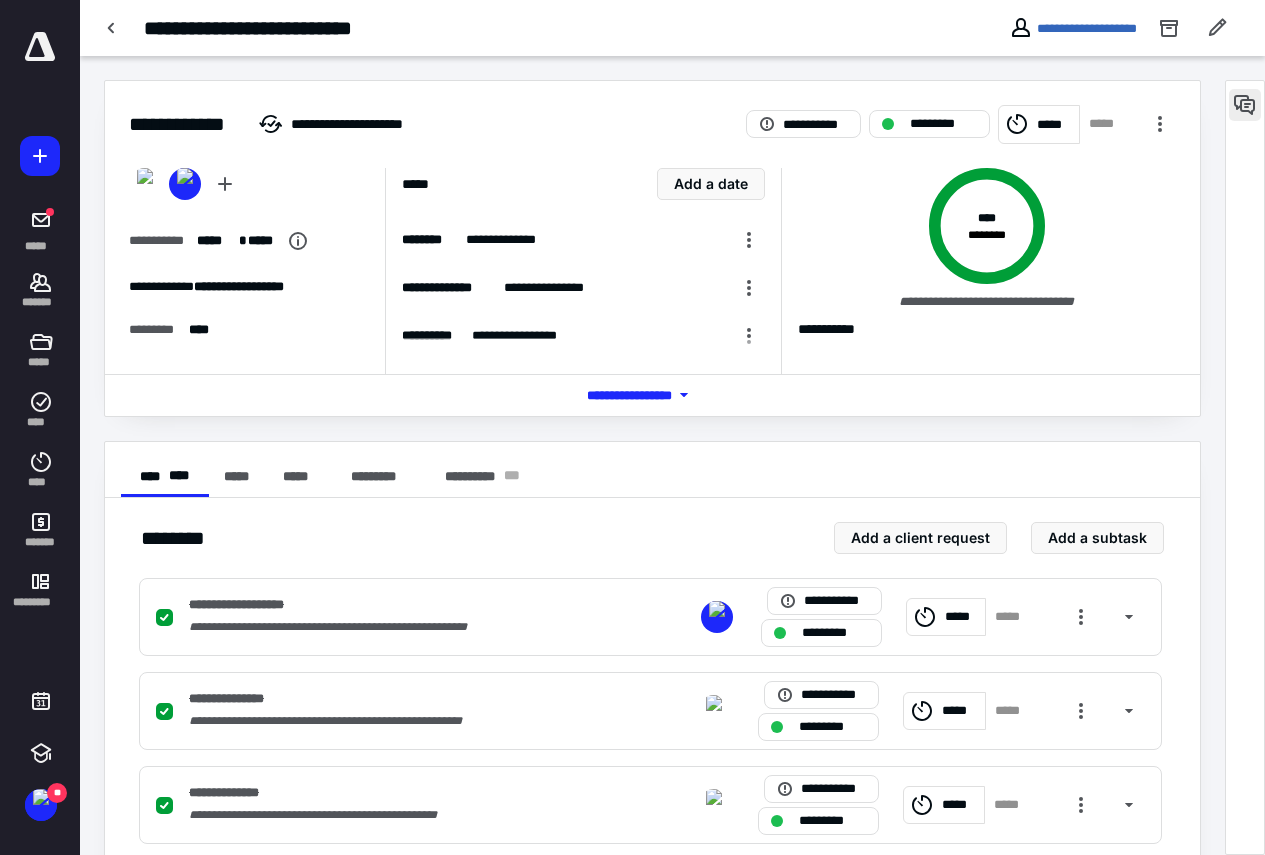 click at bounding box center [1245, 105] 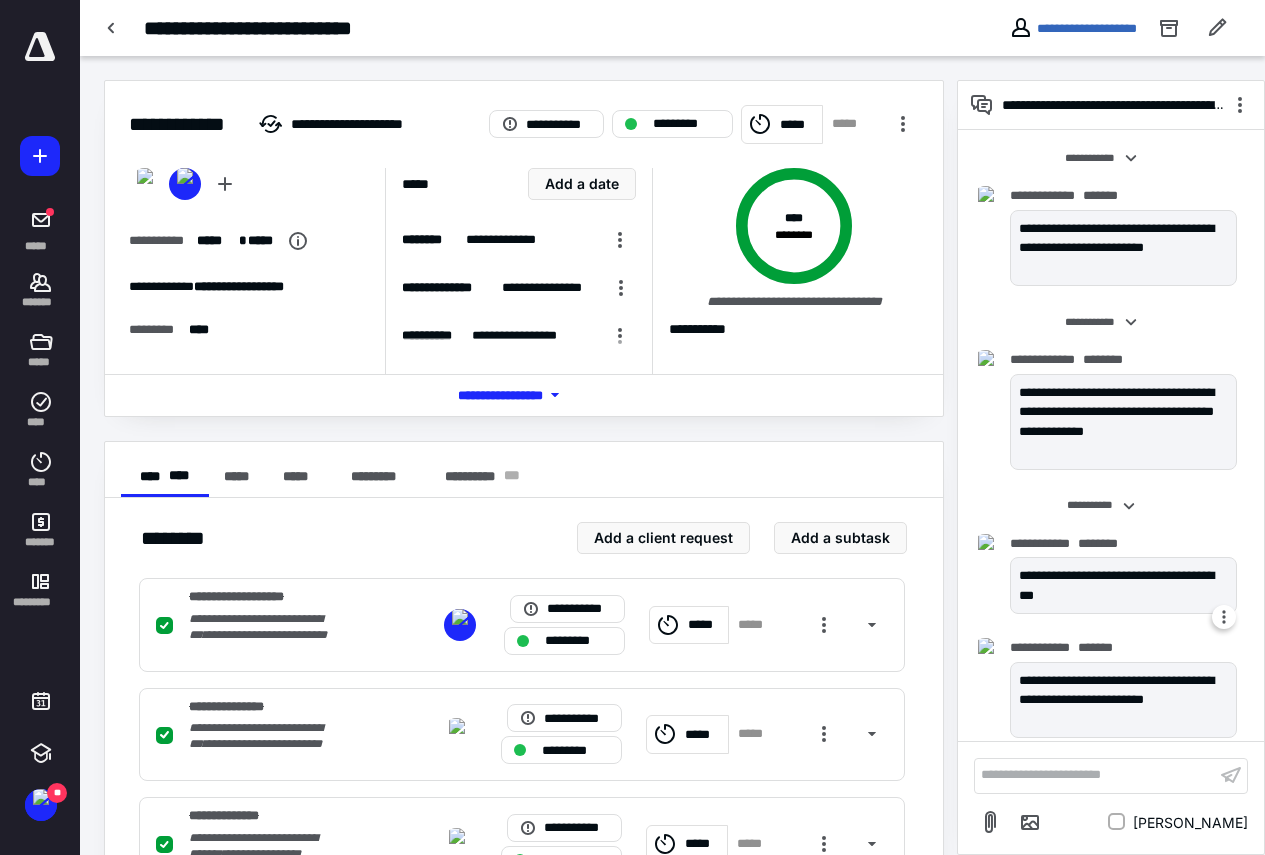scroll, scrollTop: 977, scrollLeft: 0, axis: vertical 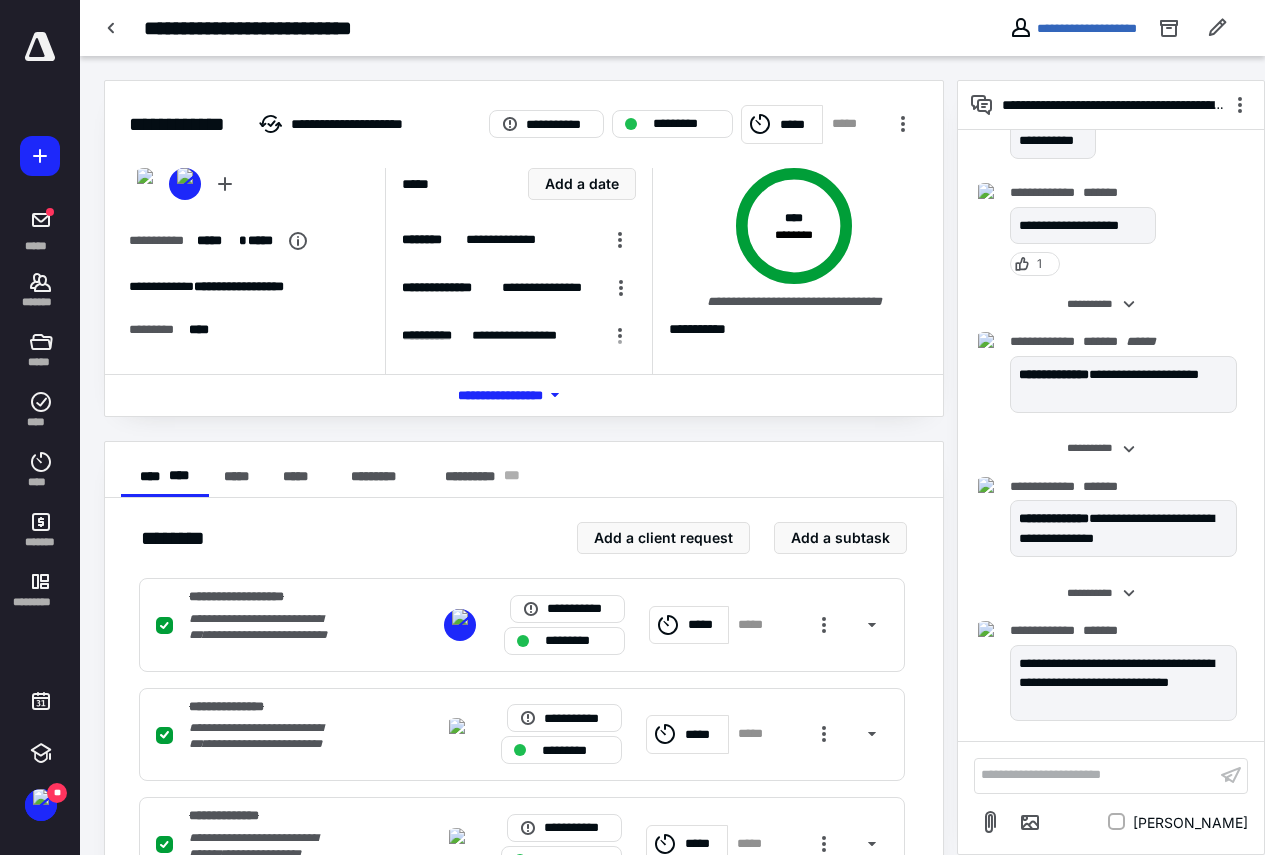 click on "**********" at bounding box center (1095, 775) 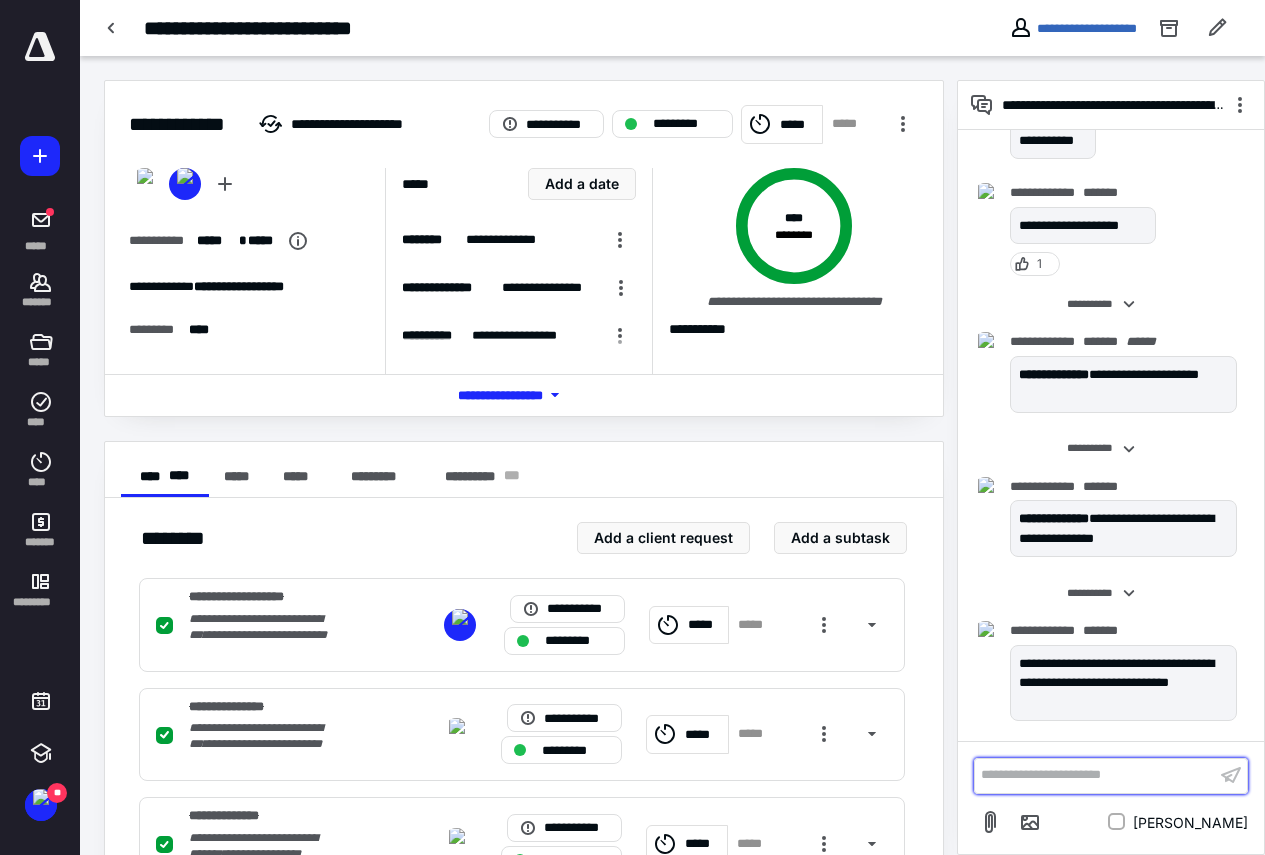 click on "**********" at bounding box center [1095, 775] 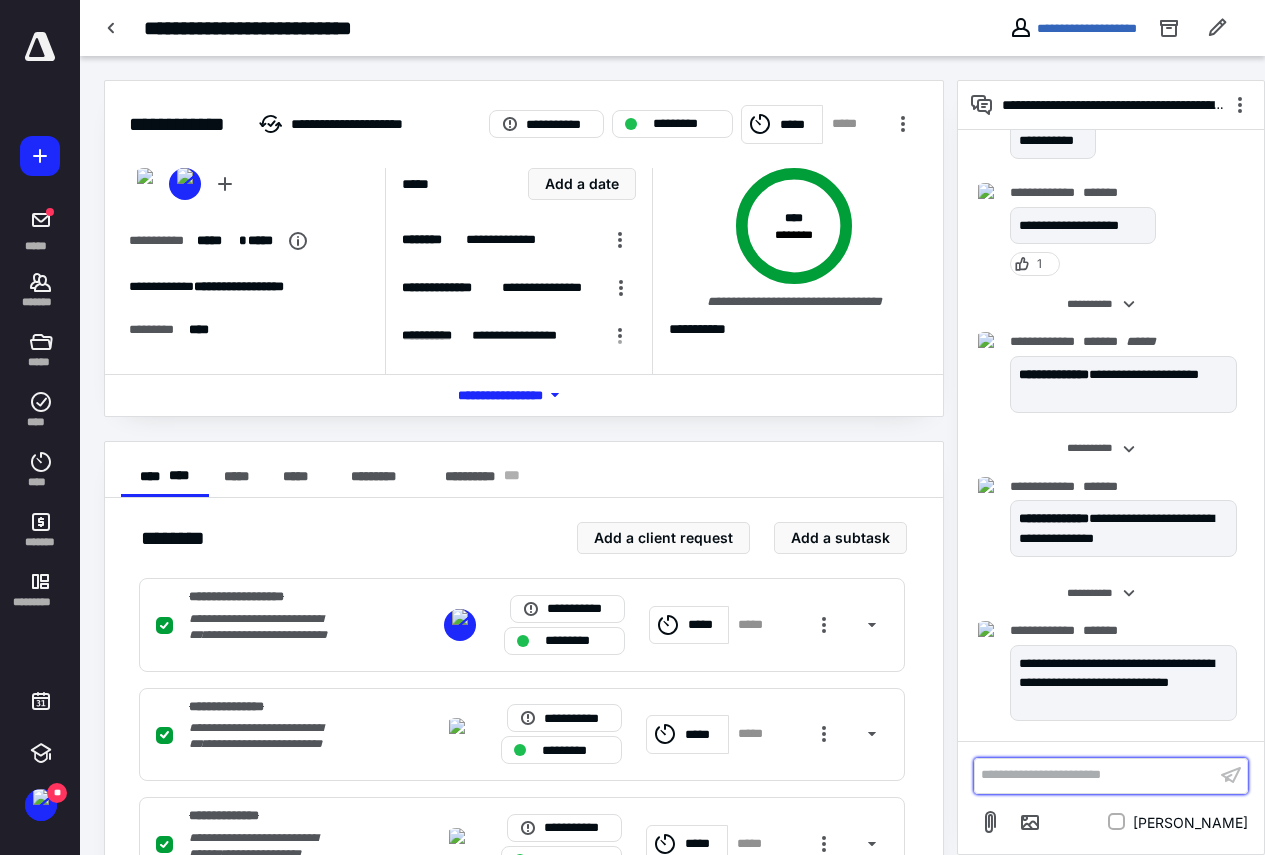 type 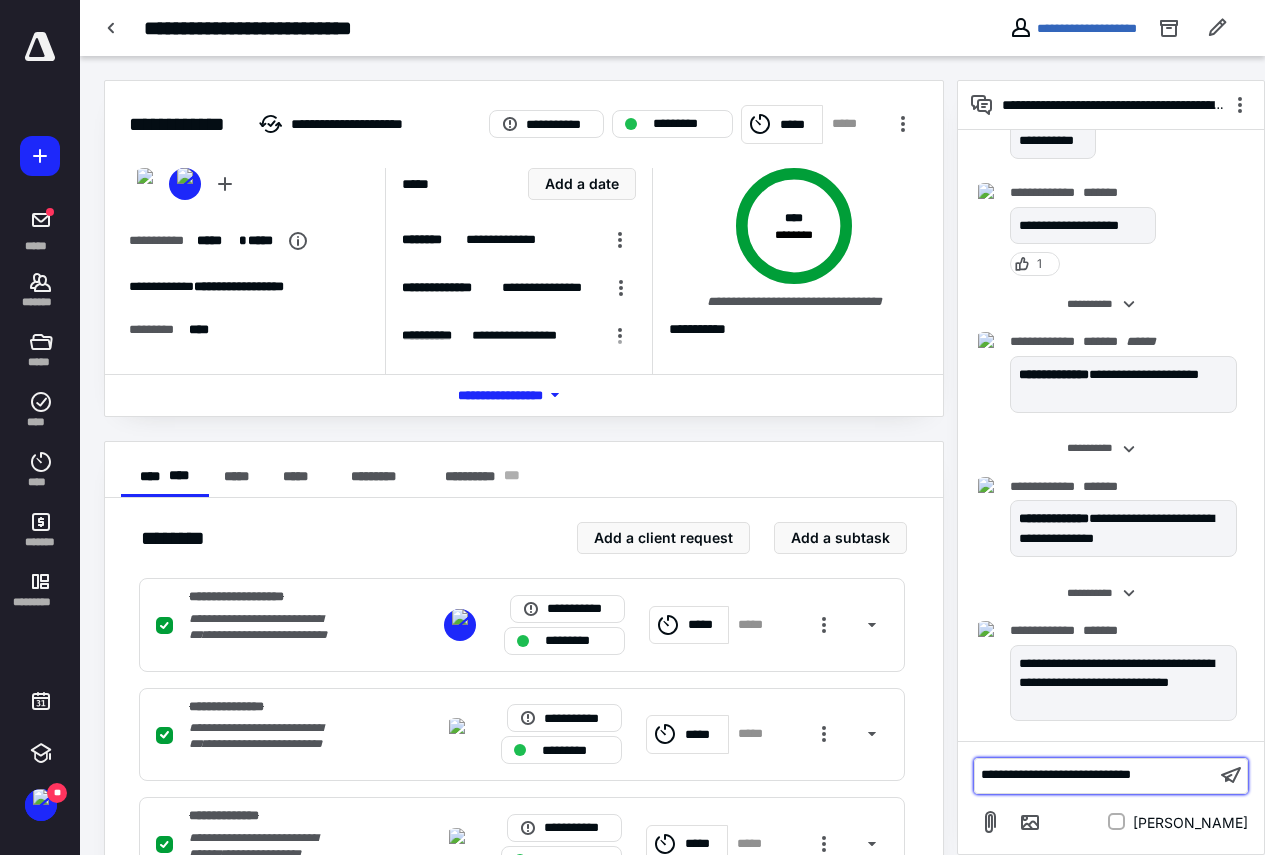 scroll, scrollTop: 1102, scrollLeft: 0, axis: vertical 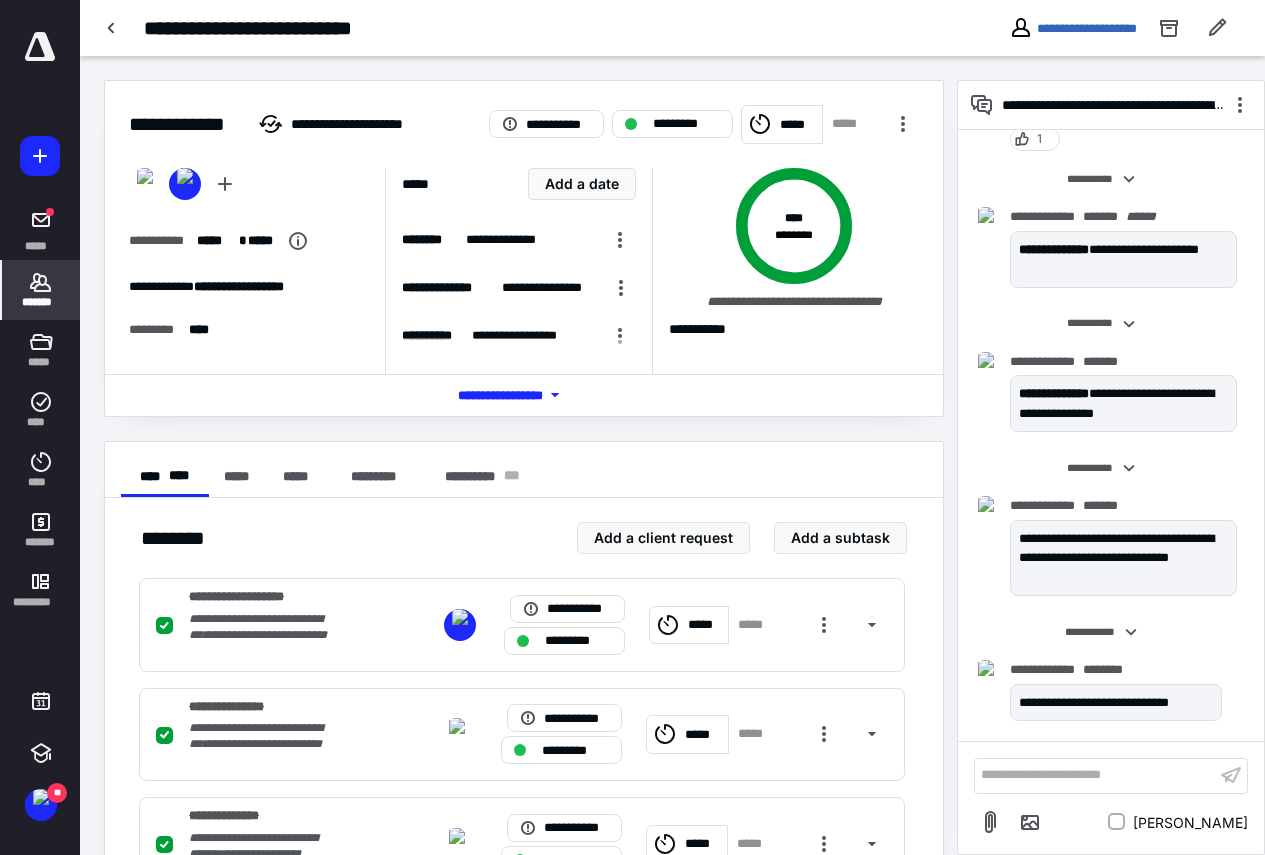 click on "*******" at bounding box center (41, 290) 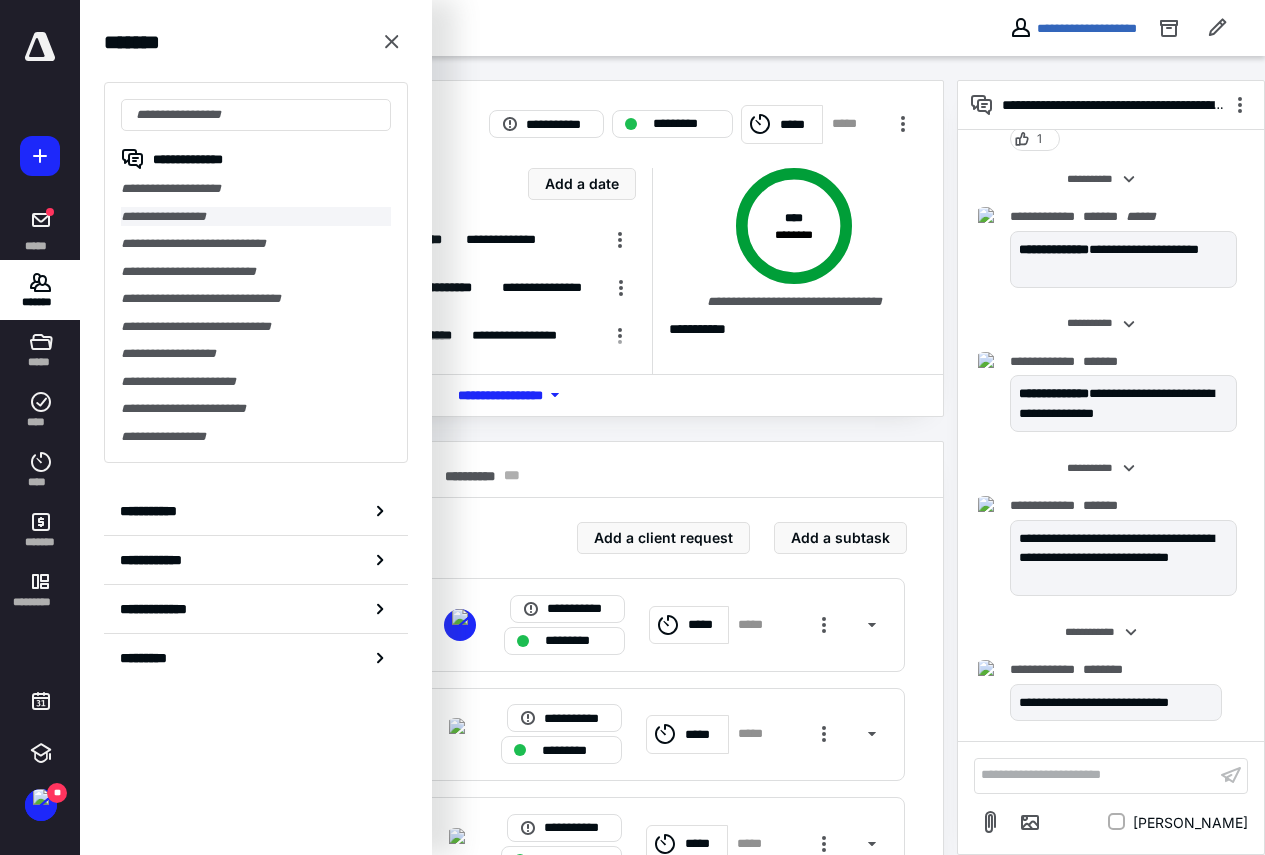 click on "**********" at bounding box center (256, 217) 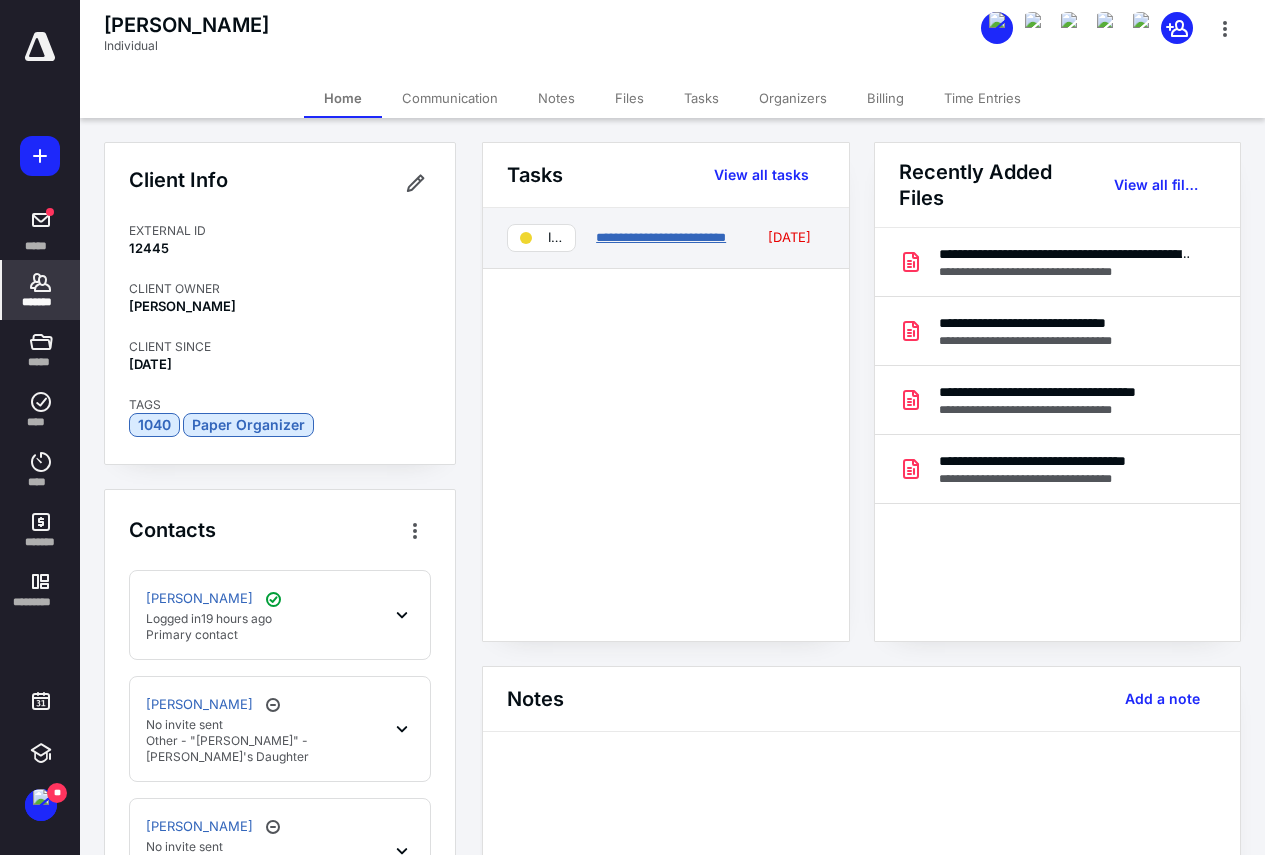 click on "**********" at bounding box center [661, 237] 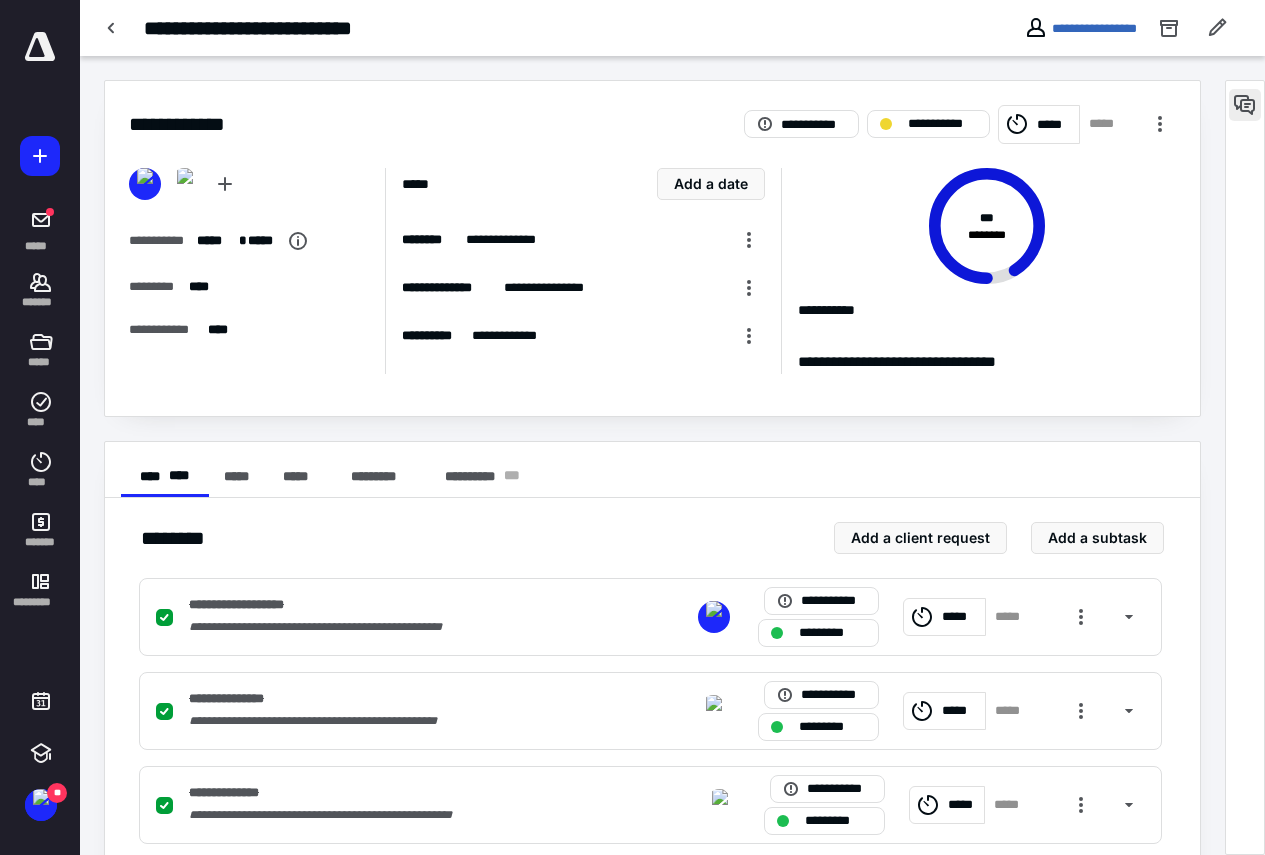 click at bounding box center [1245, 105] 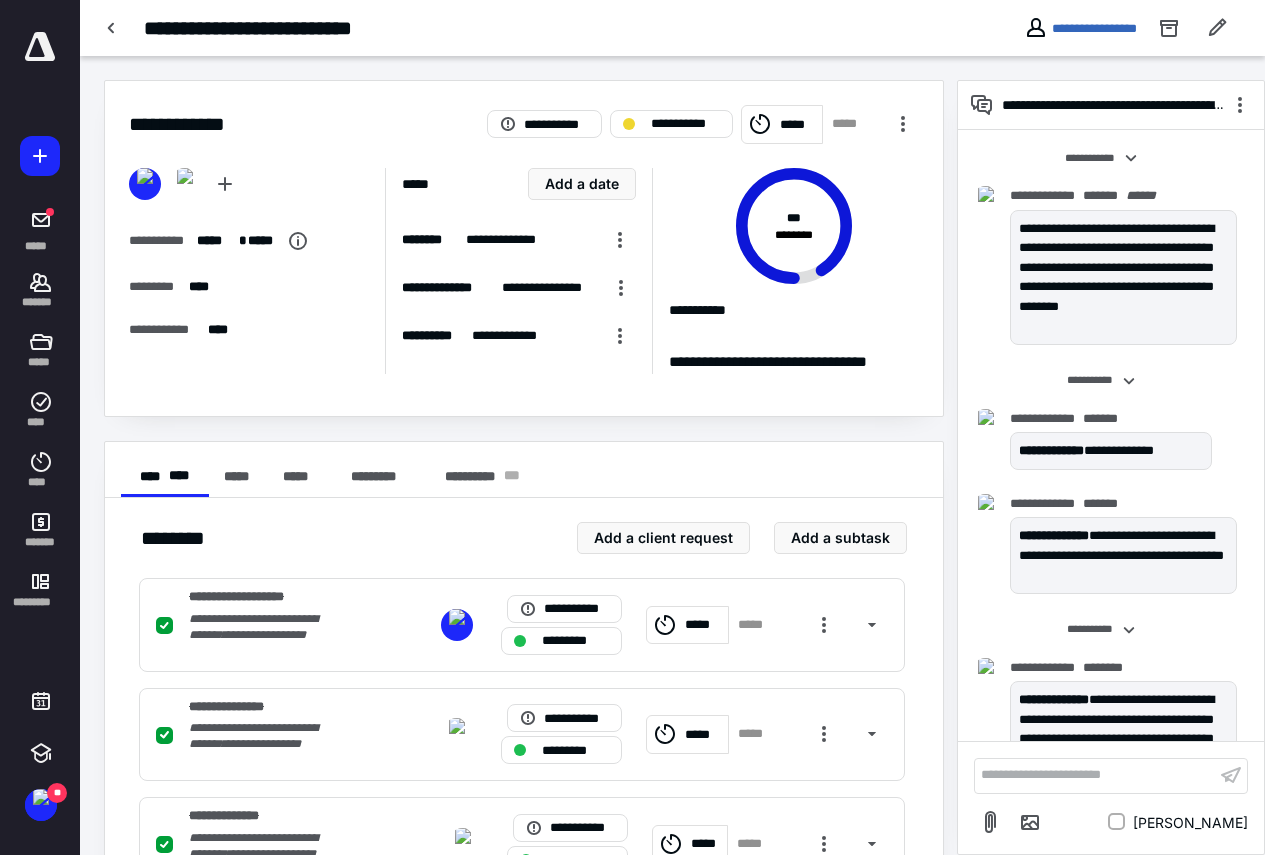 scroll, scrollTop: 1721, scrollLeft: 0, axis: vertical 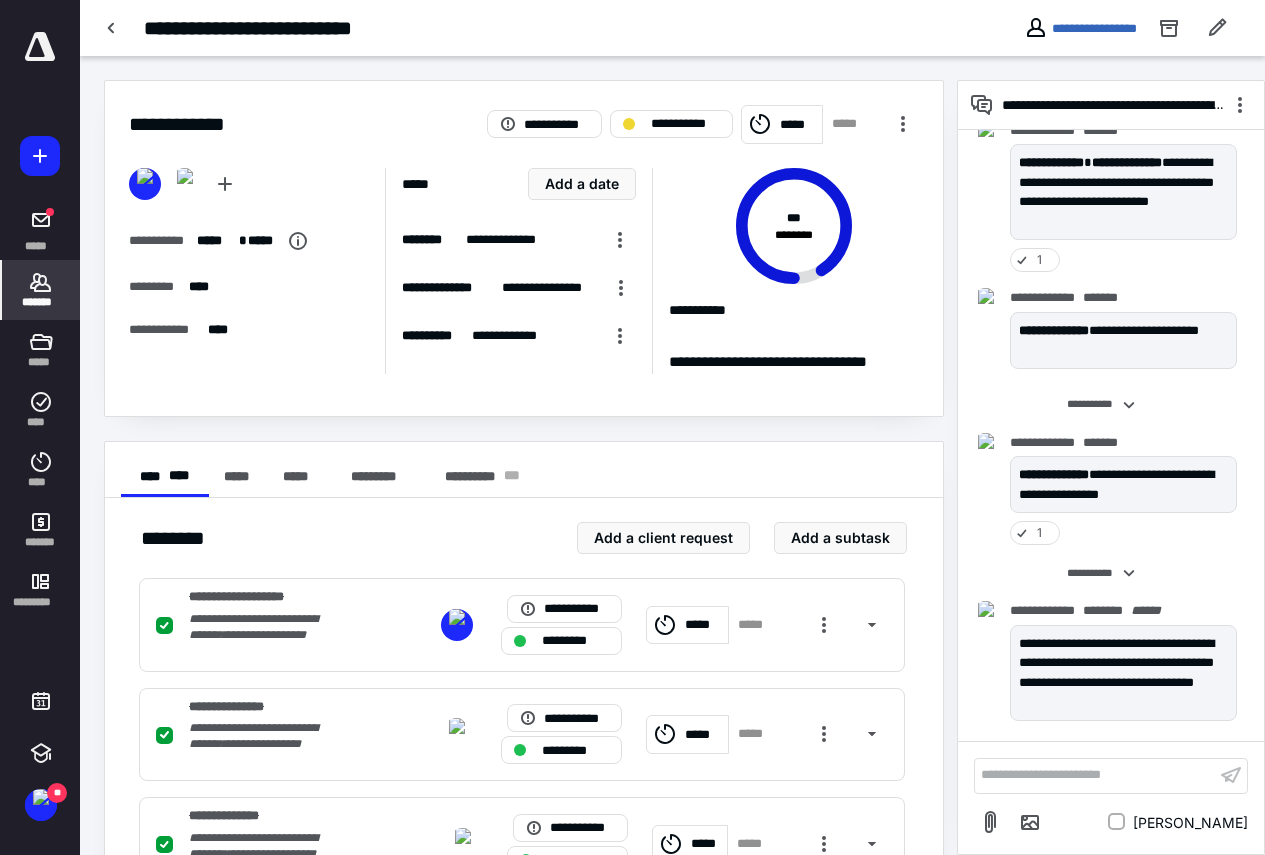 click on "*******" at bounding box center (41, 302) 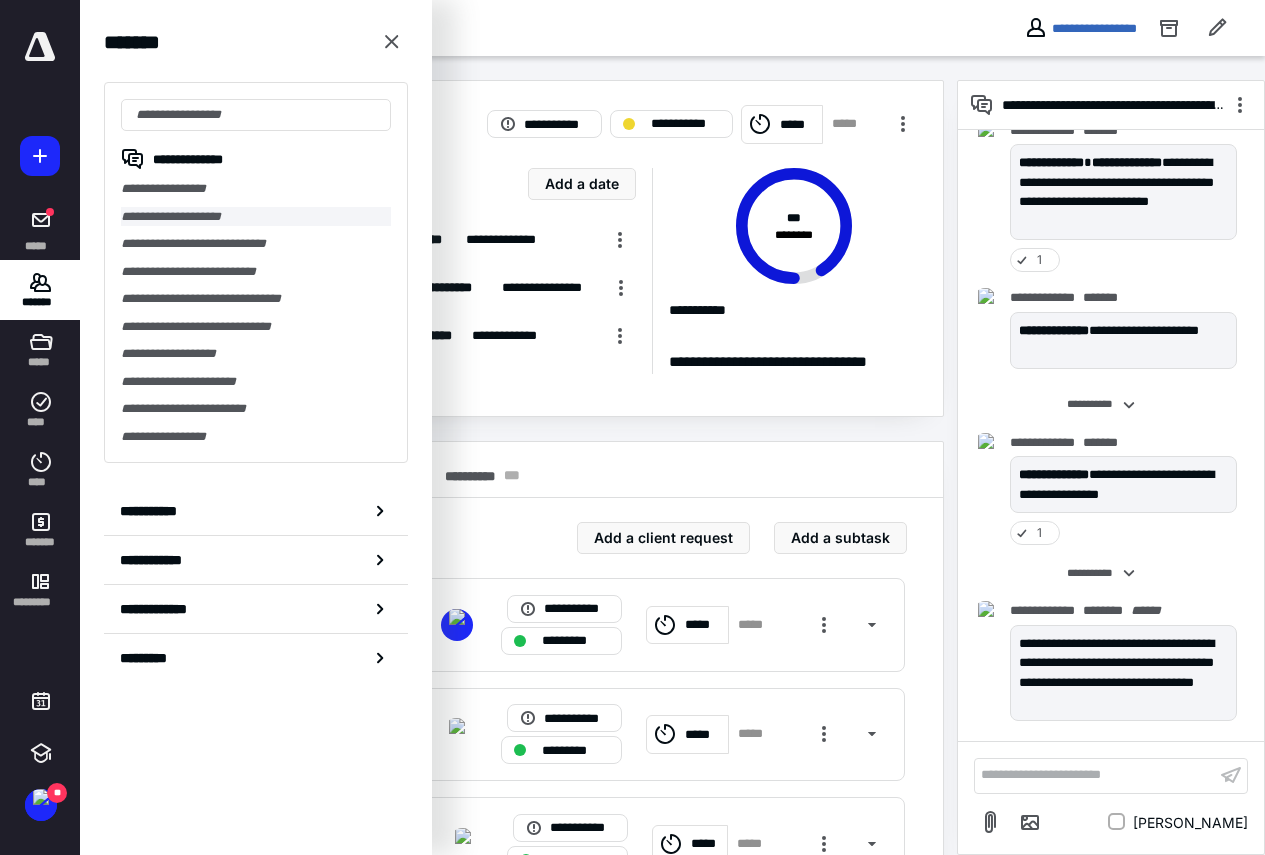 click on "**********" at bounding box center (256, 217) 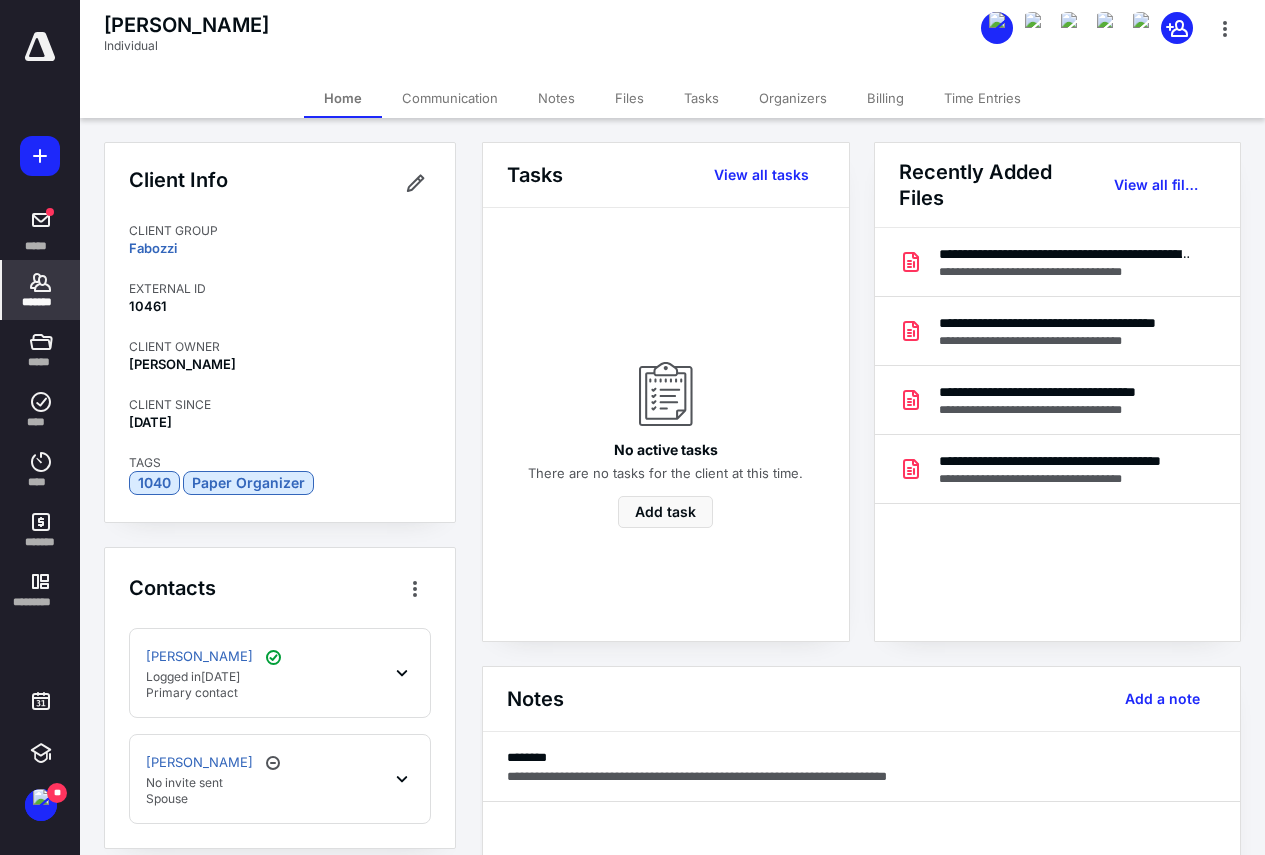 click on "Files" at bounding box center [629, 98] 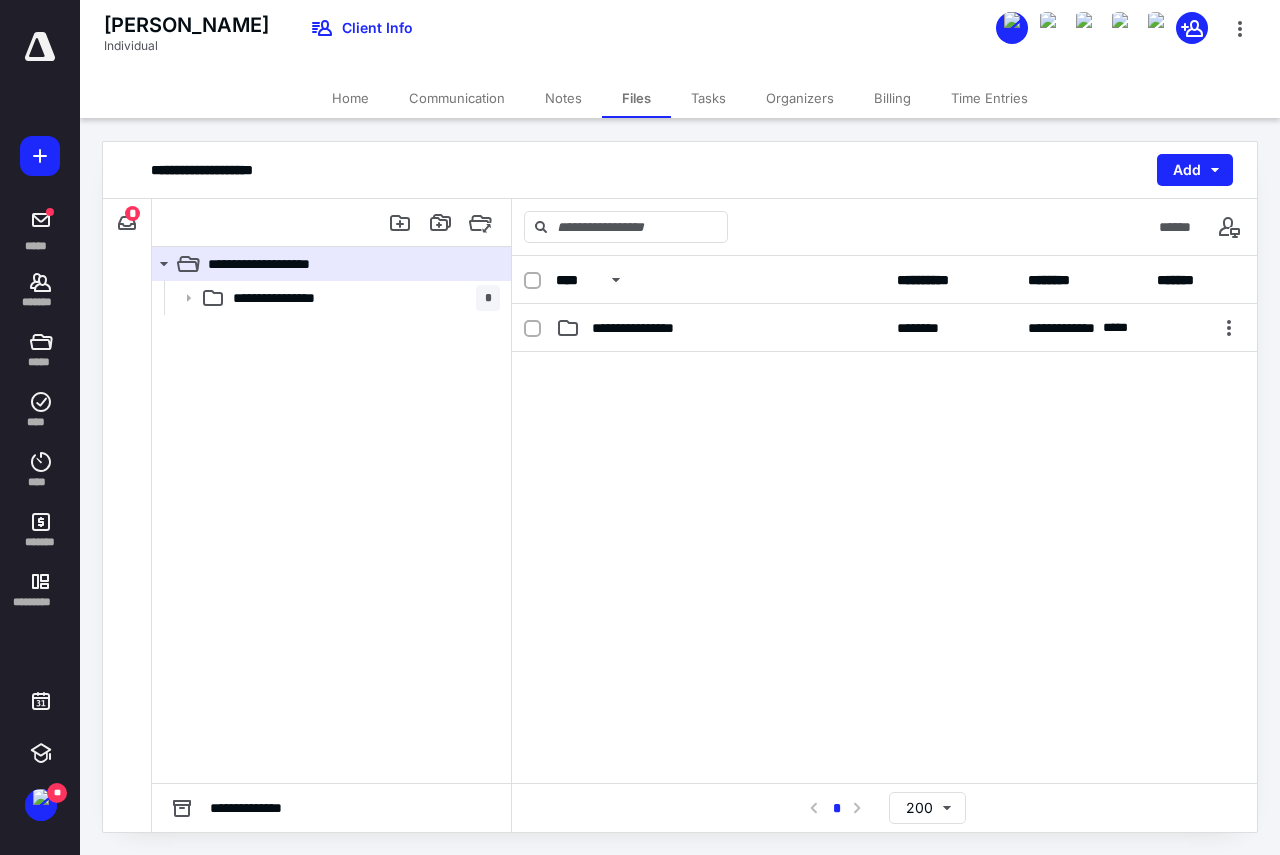 click on "Notes" at bounding box center (563, 98) 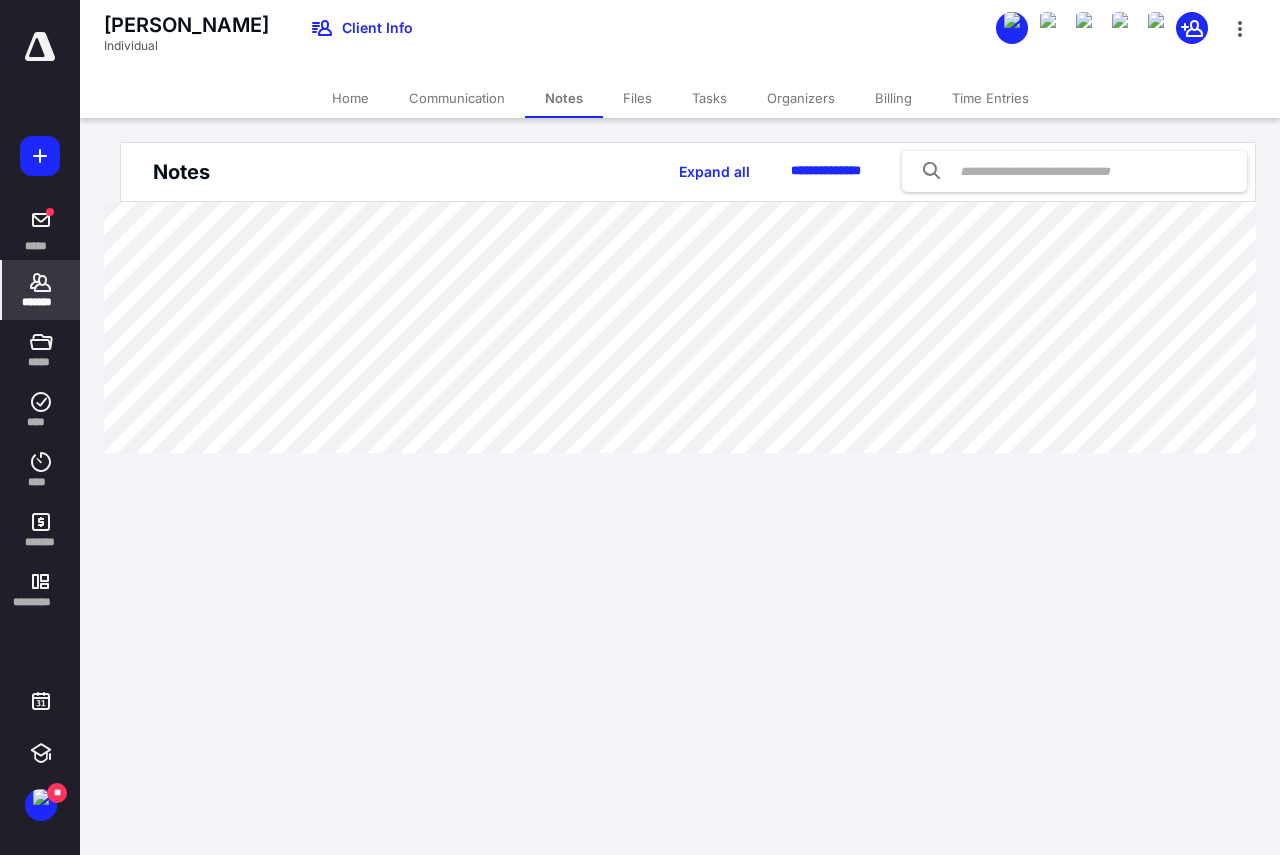 click on "Tasks" at bounding box center [709, 98] 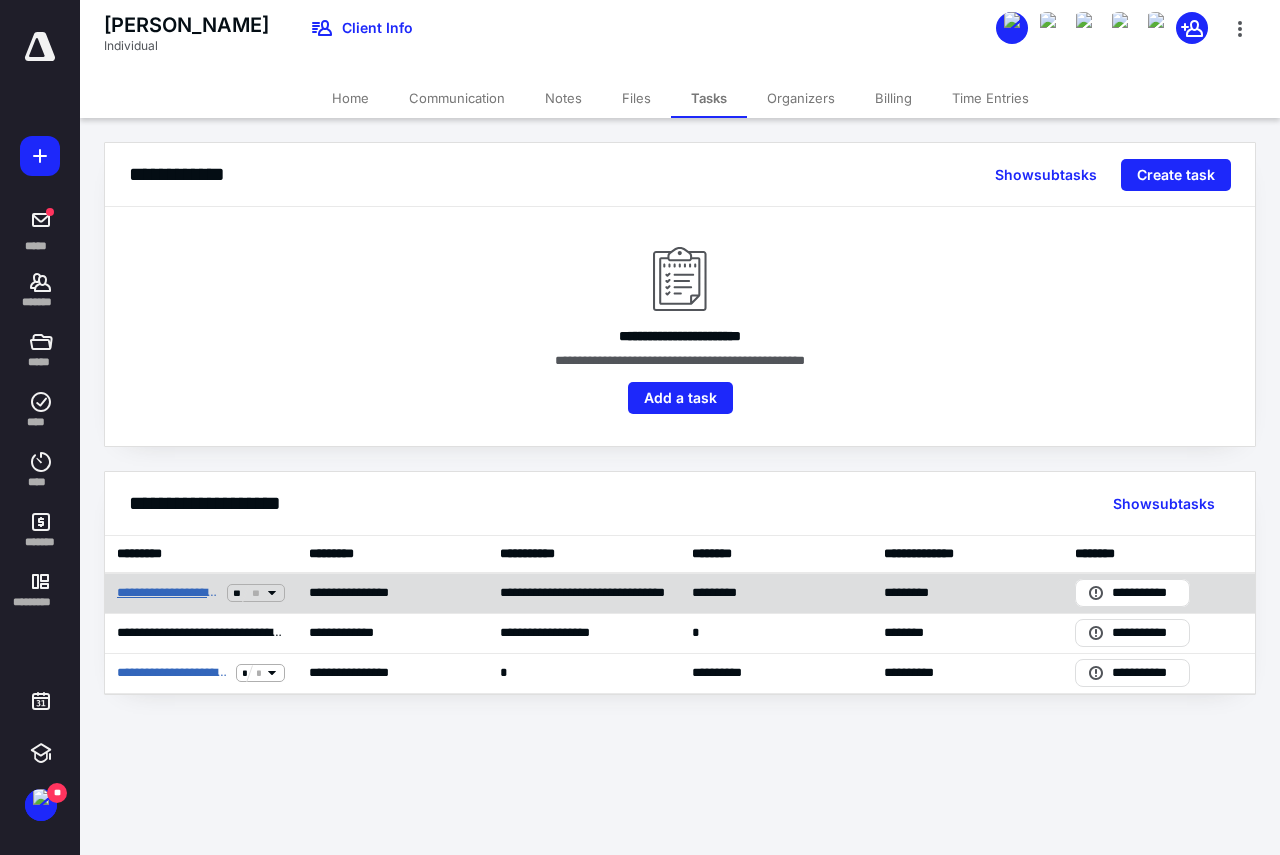 click on "**********" at bounding box center (168, 593) 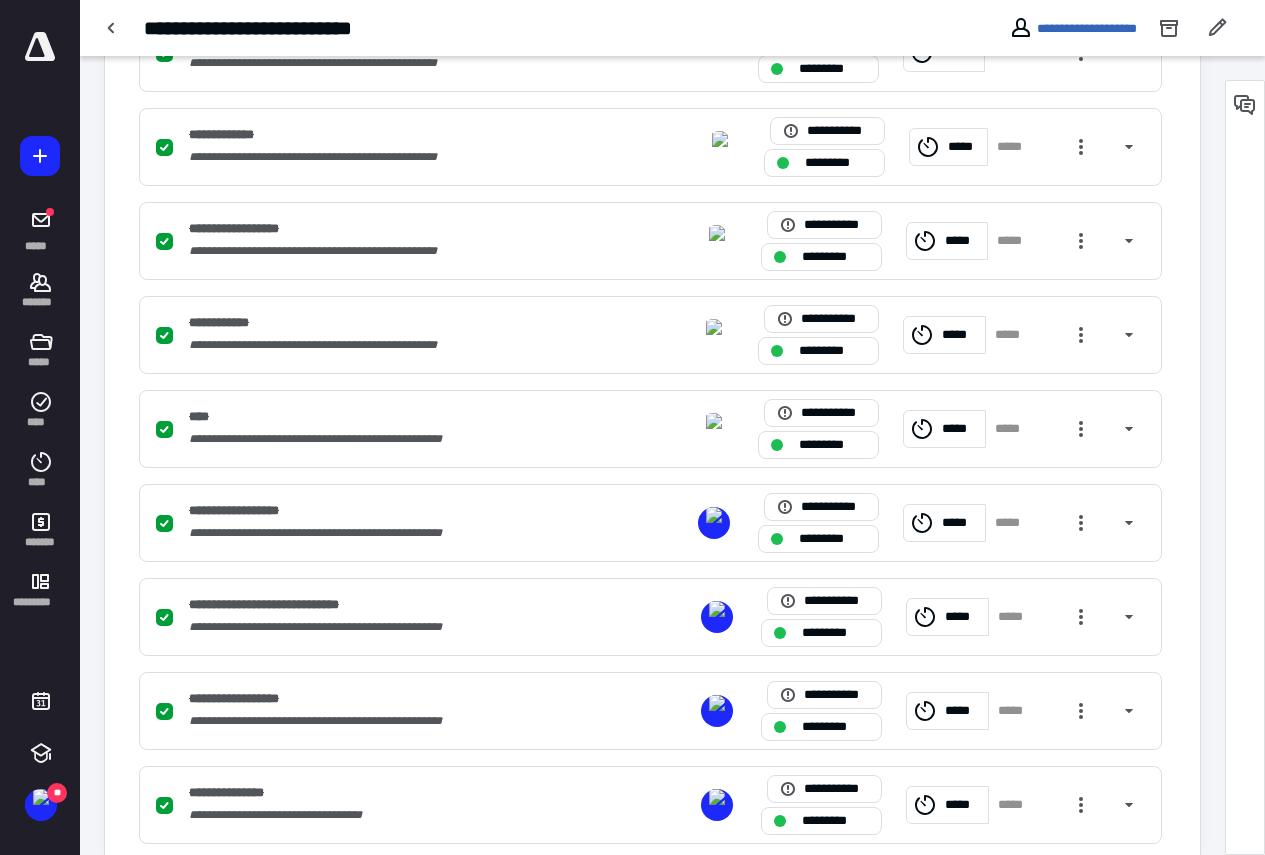 scroll, scrollTop: 790, scrollLeft: 0, axis: vertical 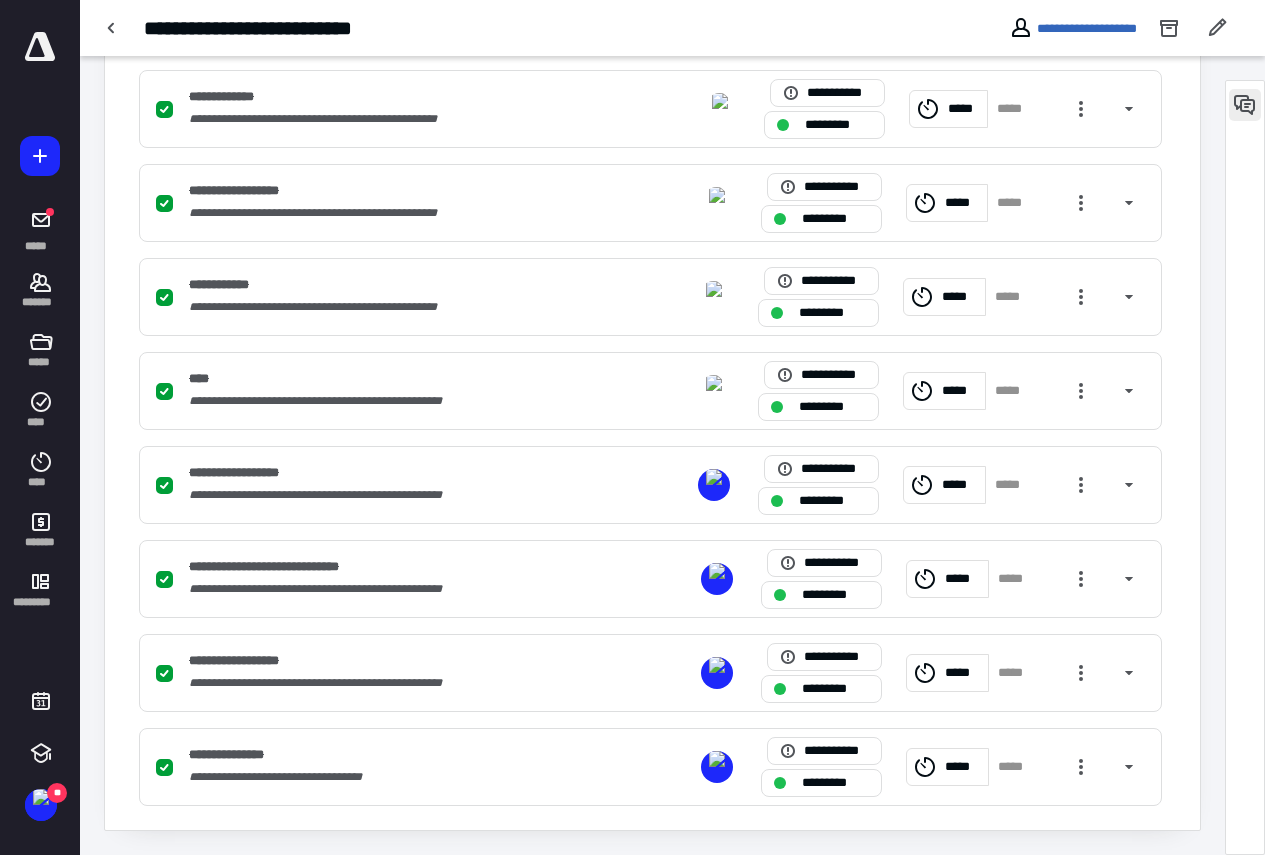 click at bounding box center [1245, 105] 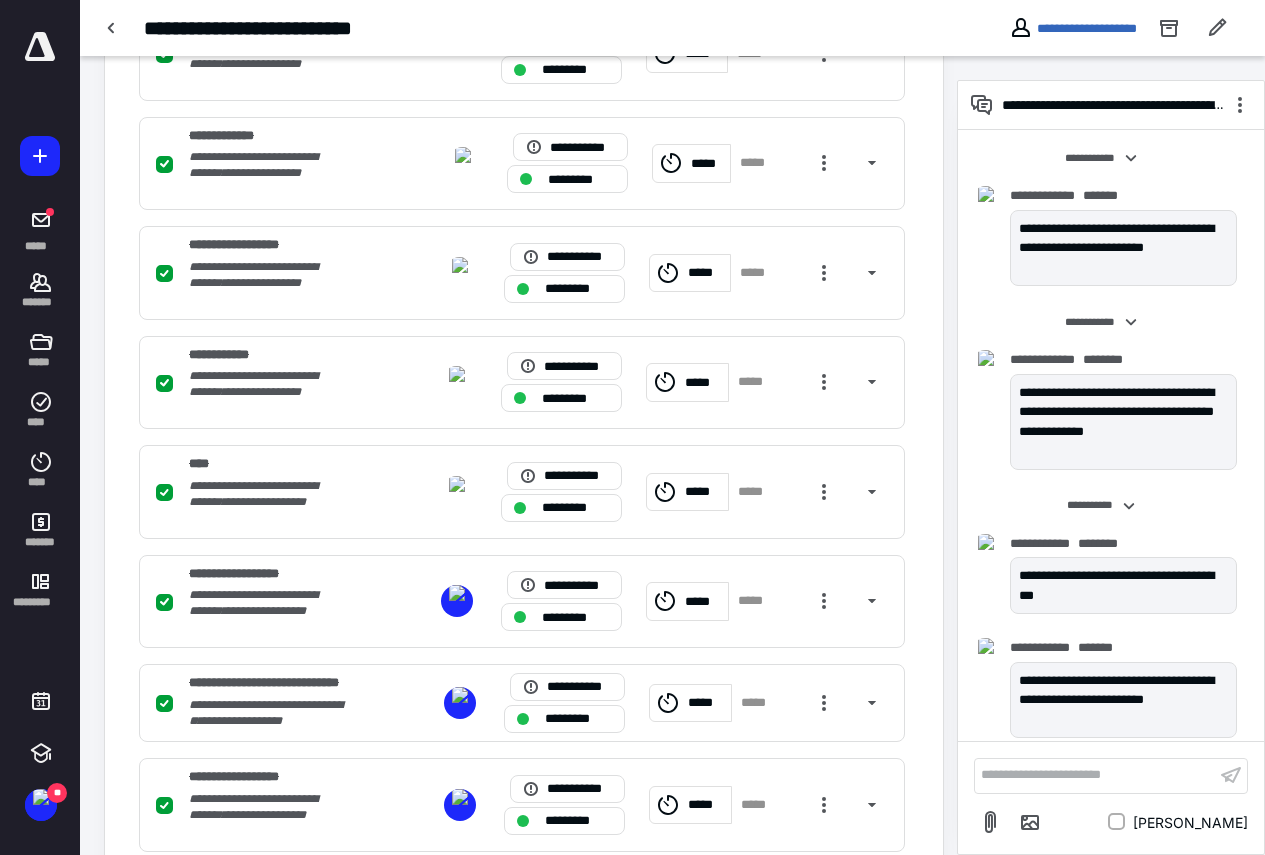 scroll, scrollTop: 1102, scrollLeft: 0, axis: vertical 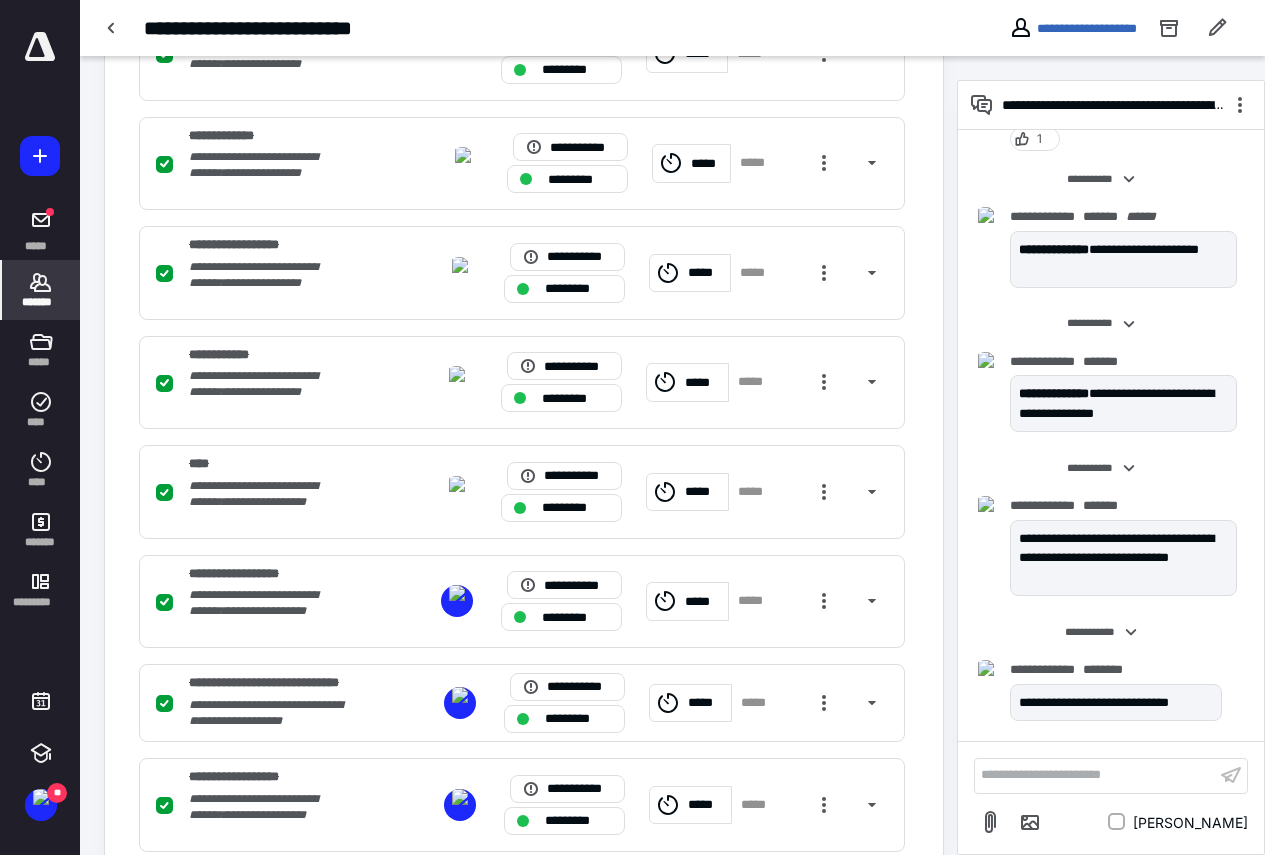 click on "*******" at bounding box center (41, 302) 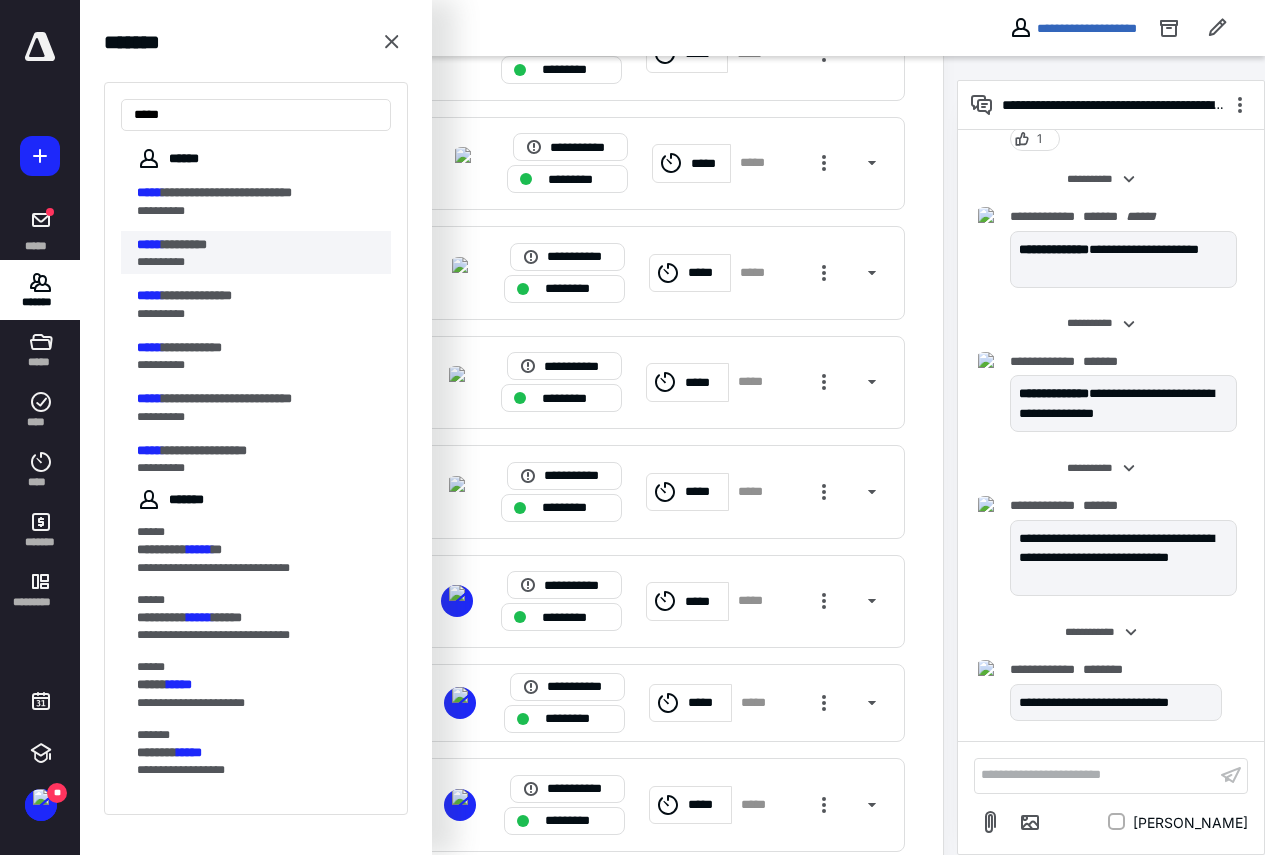 type on "*****" 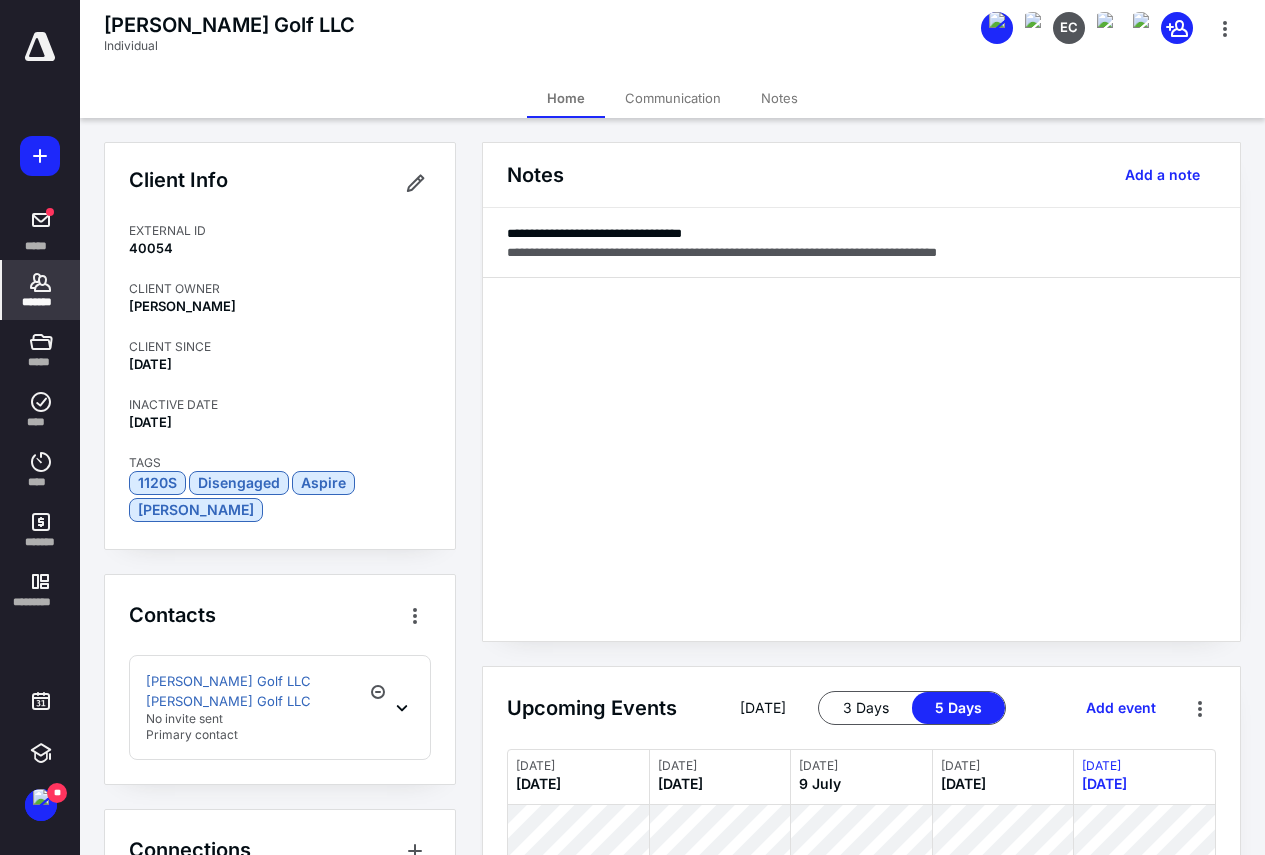 click 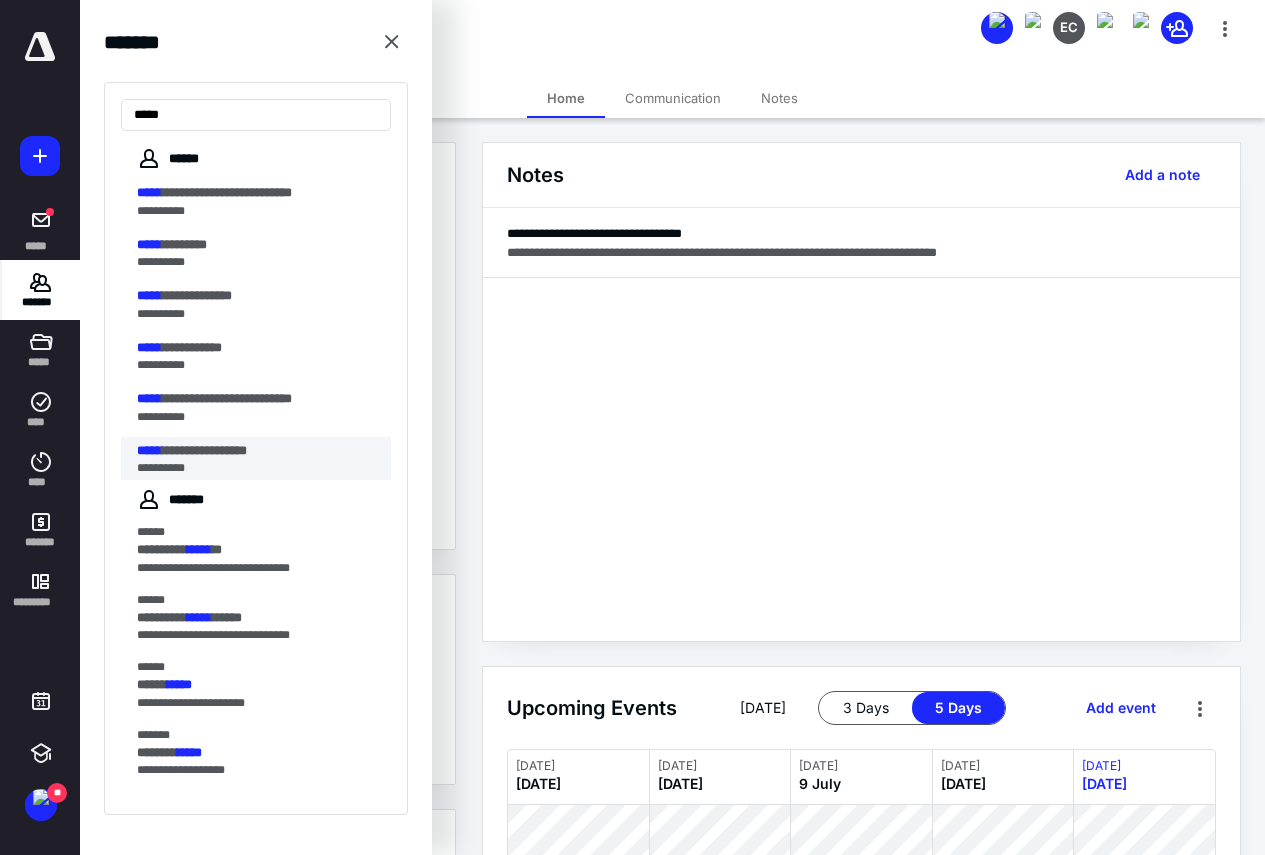 type on "*****" 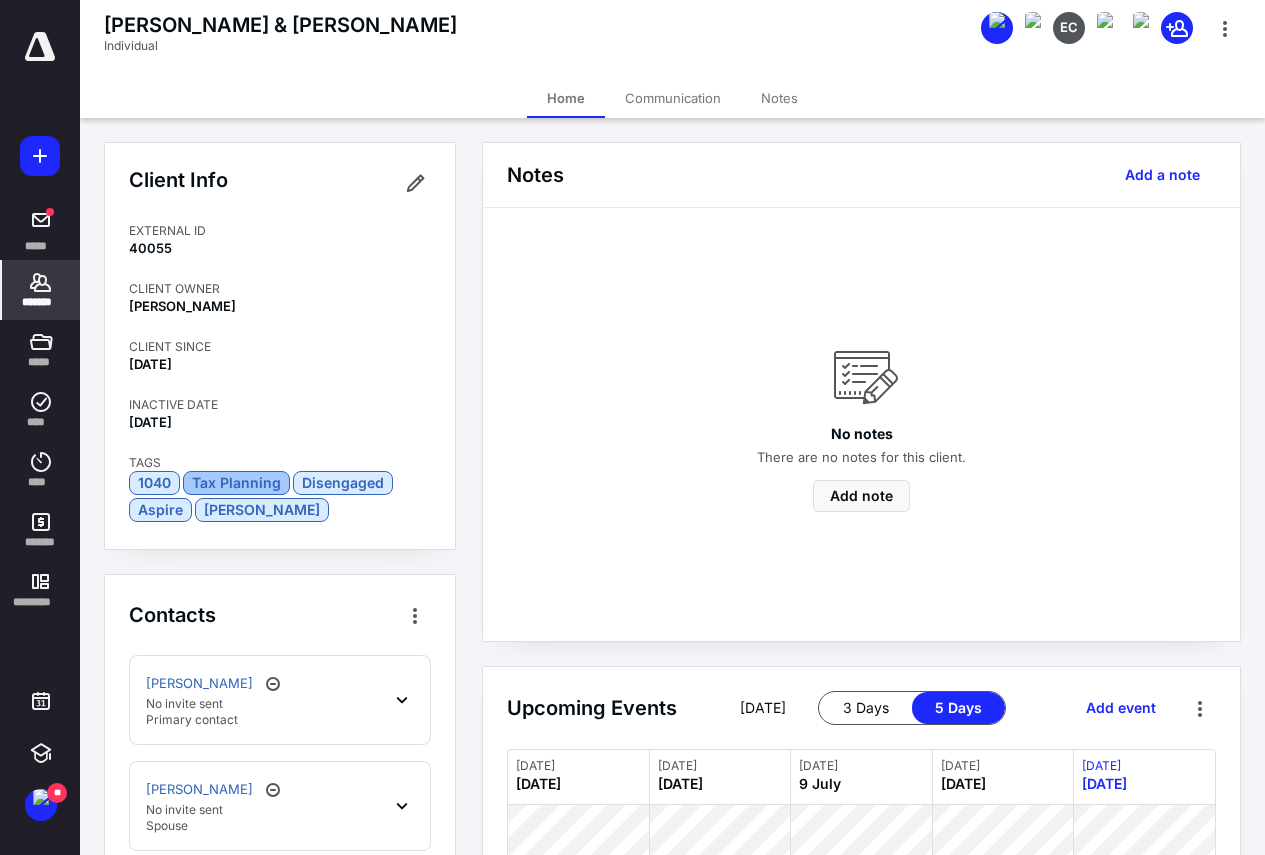 scroll, scrollTop: 100, scrollLeft: 0, axis: vertical 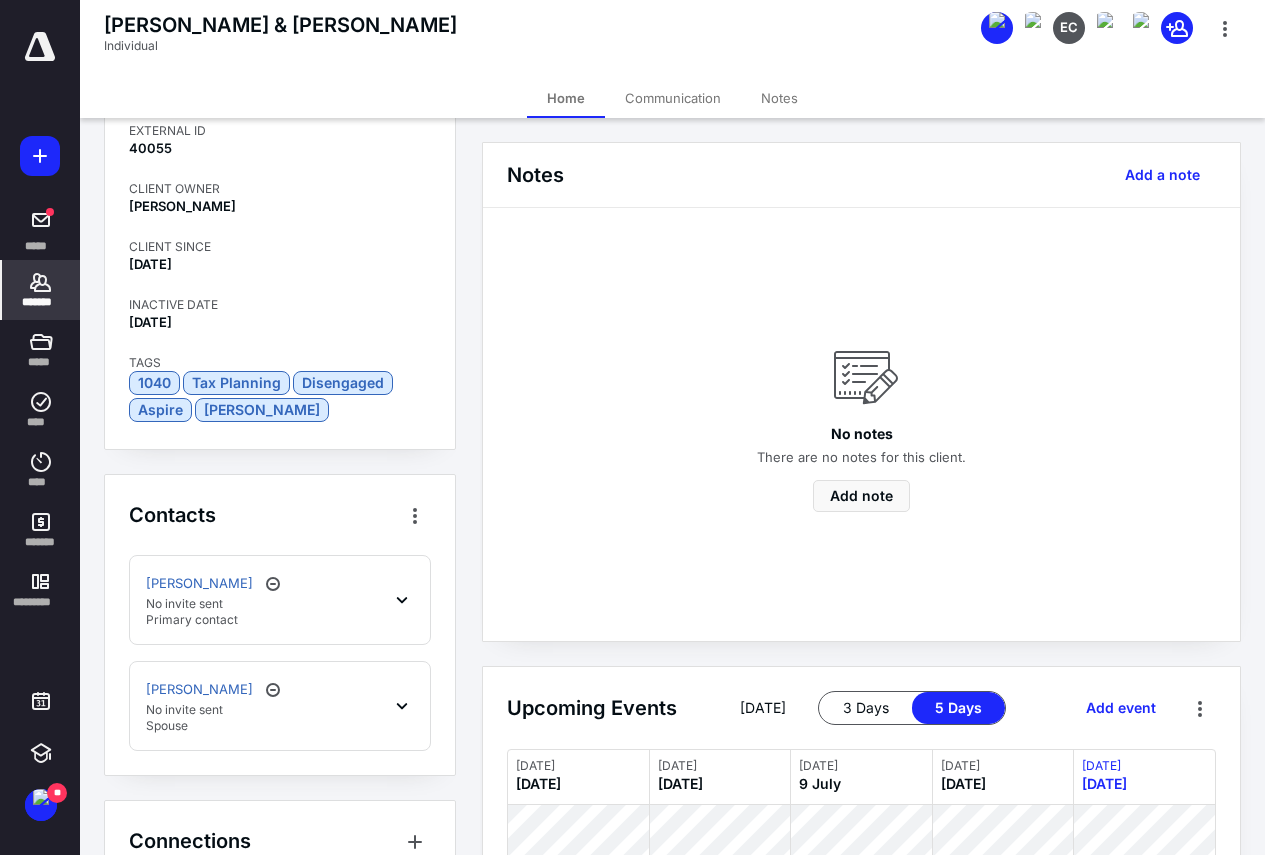click on "[PERSON_NAME] No invite sent Primary contact" at bounding box center [280, 600] 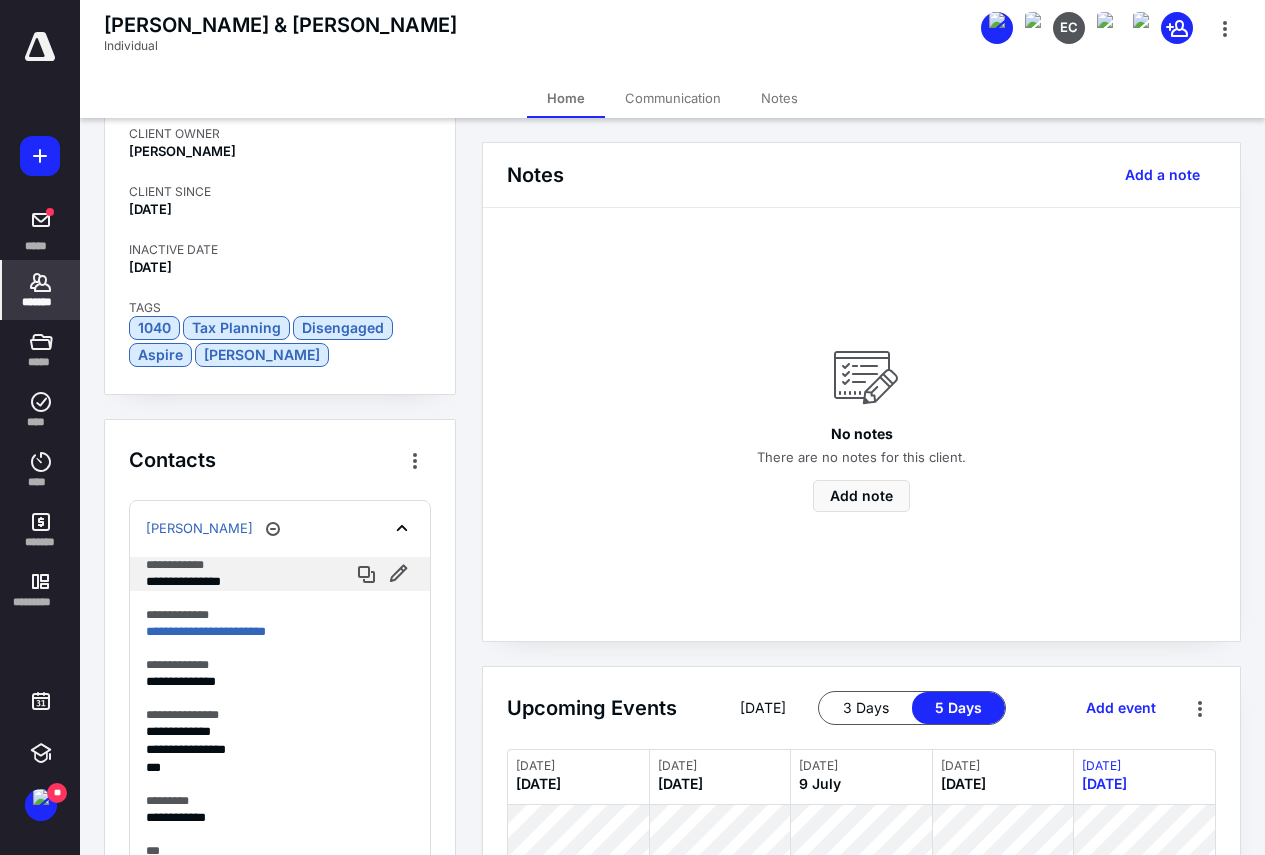 scroll, scrollTop: 100, scrollLeft: 0, axis: vertical 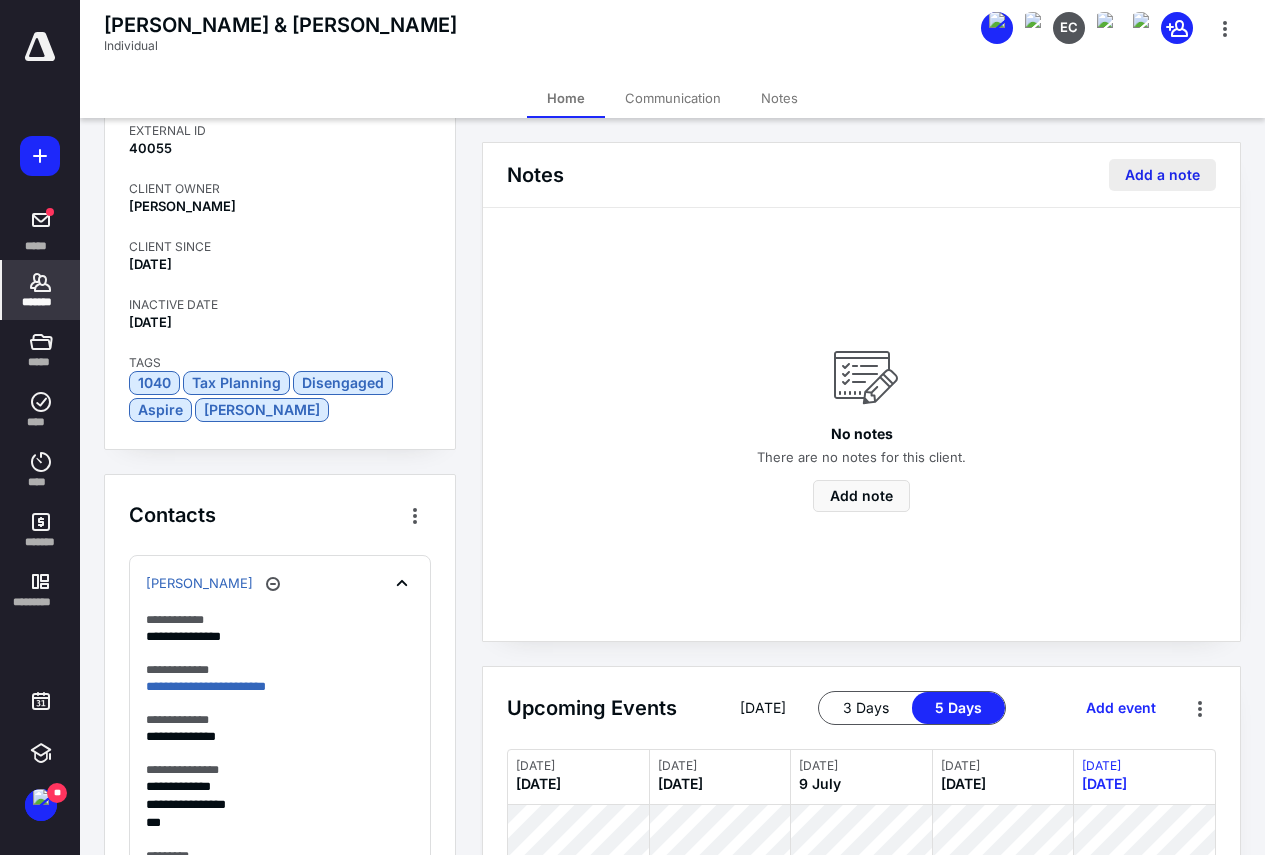 click on "Add a note" at bounding box center (1162, 175) 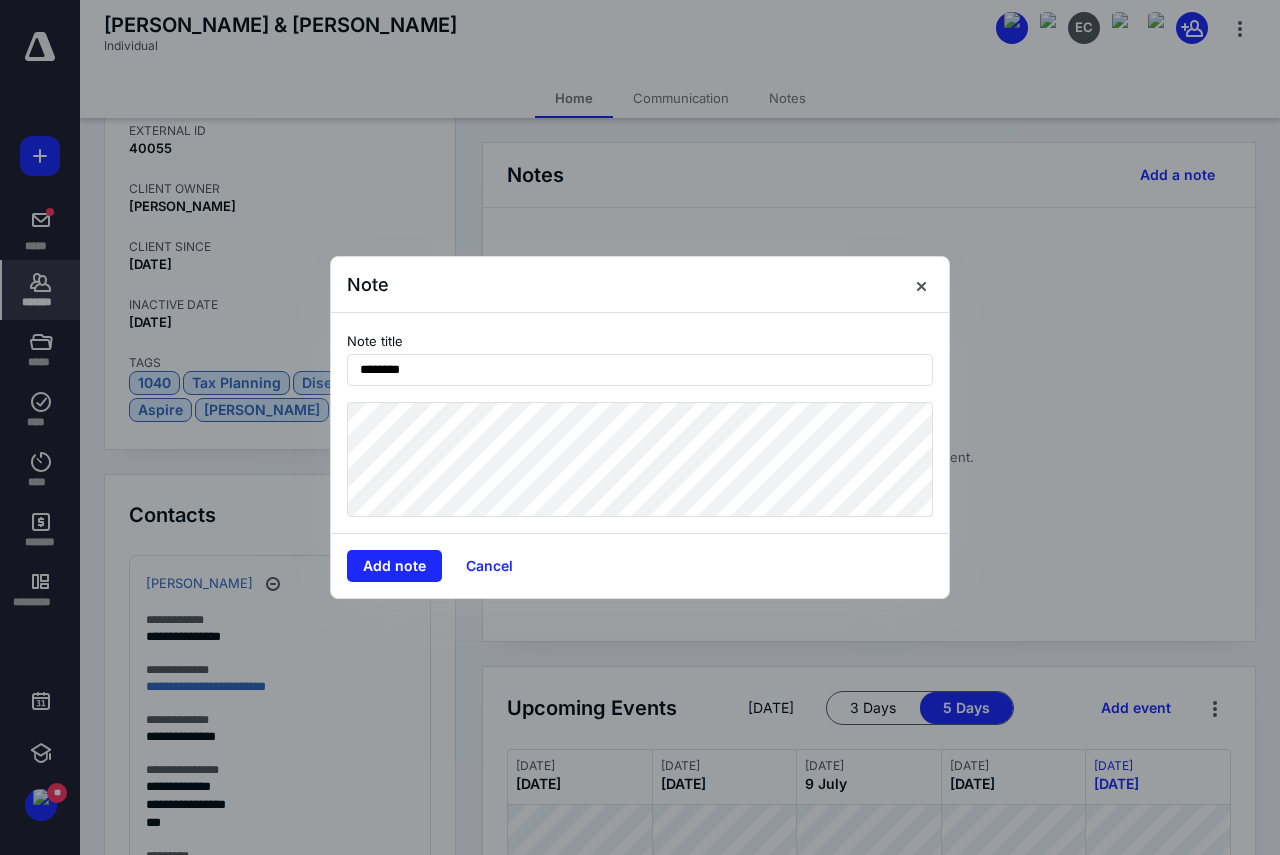 type on "********" 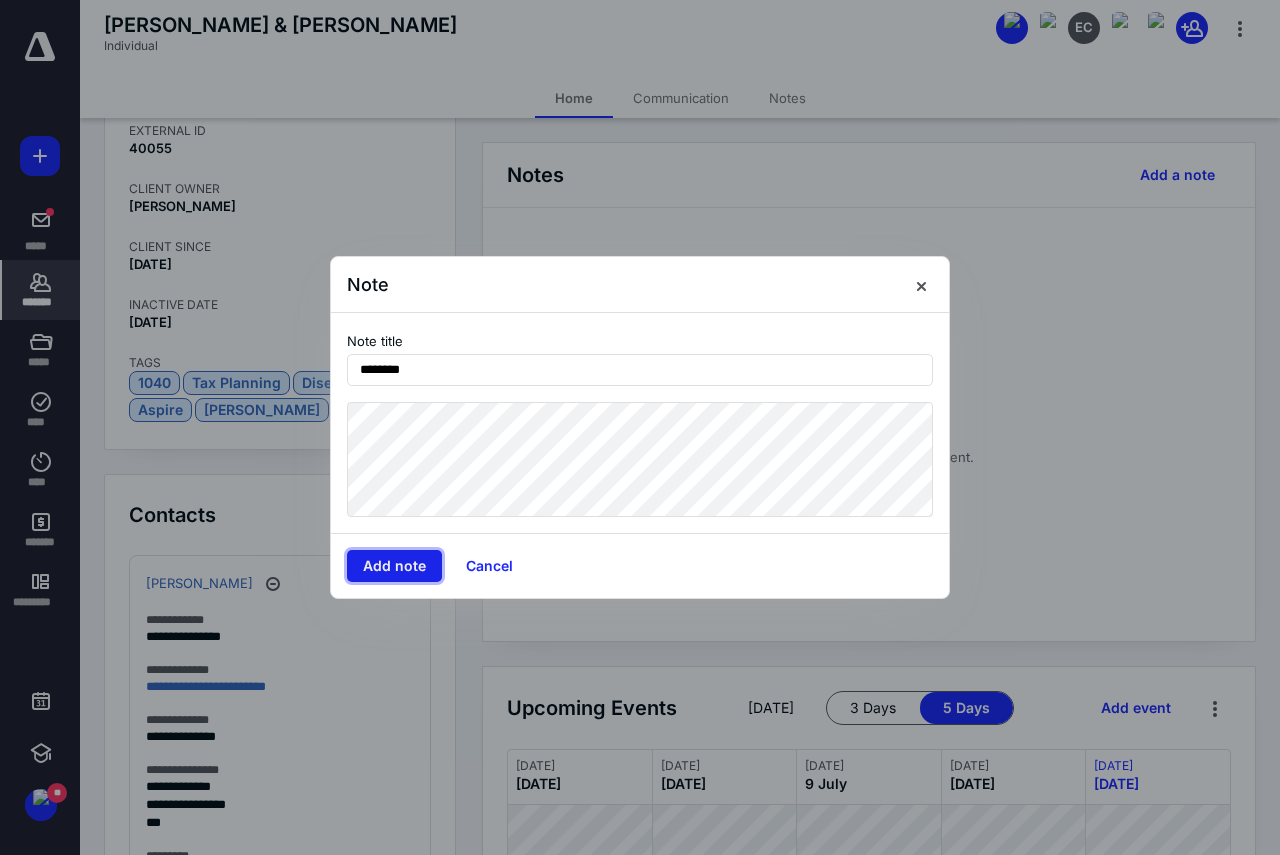 click on "Add note" at bounding box center (394, 566) 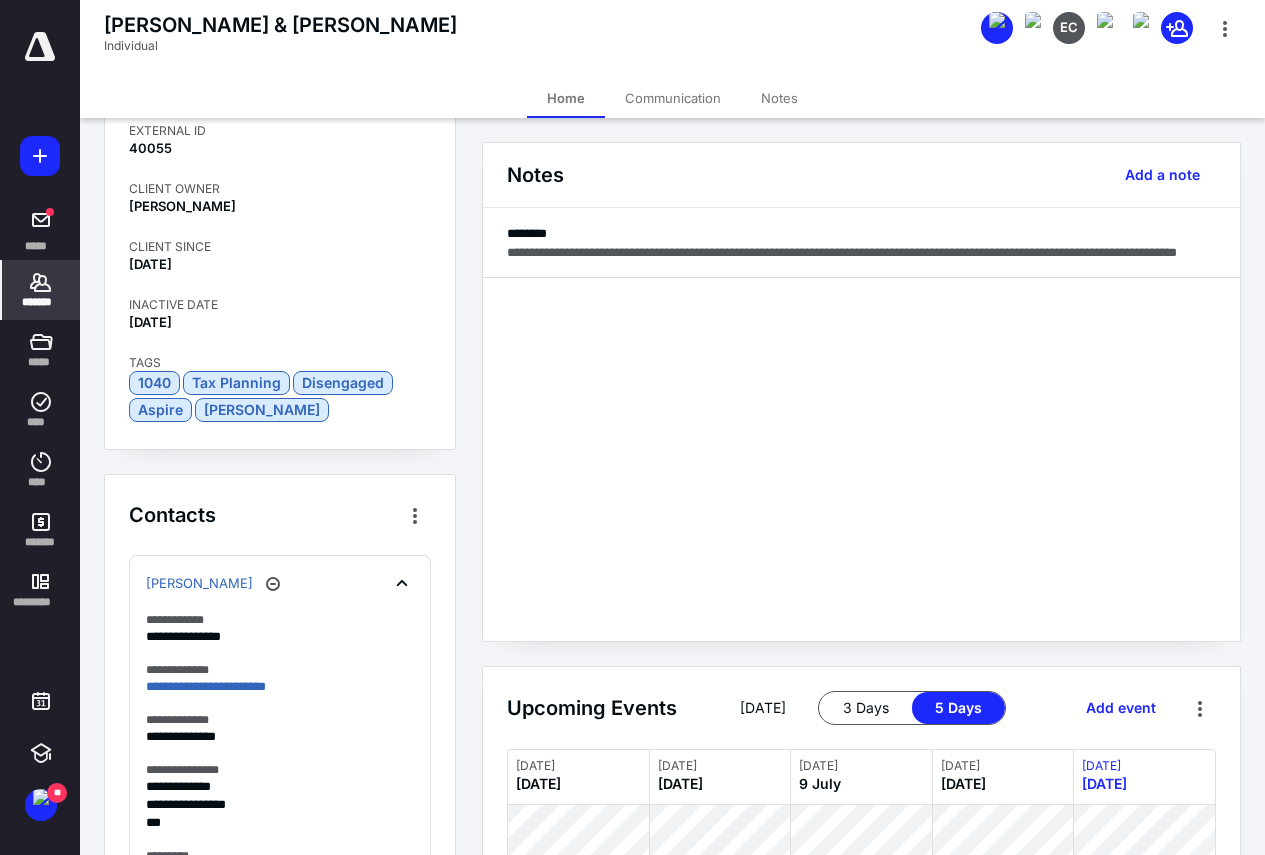 click on "*******" at bounding box center [41, 302] 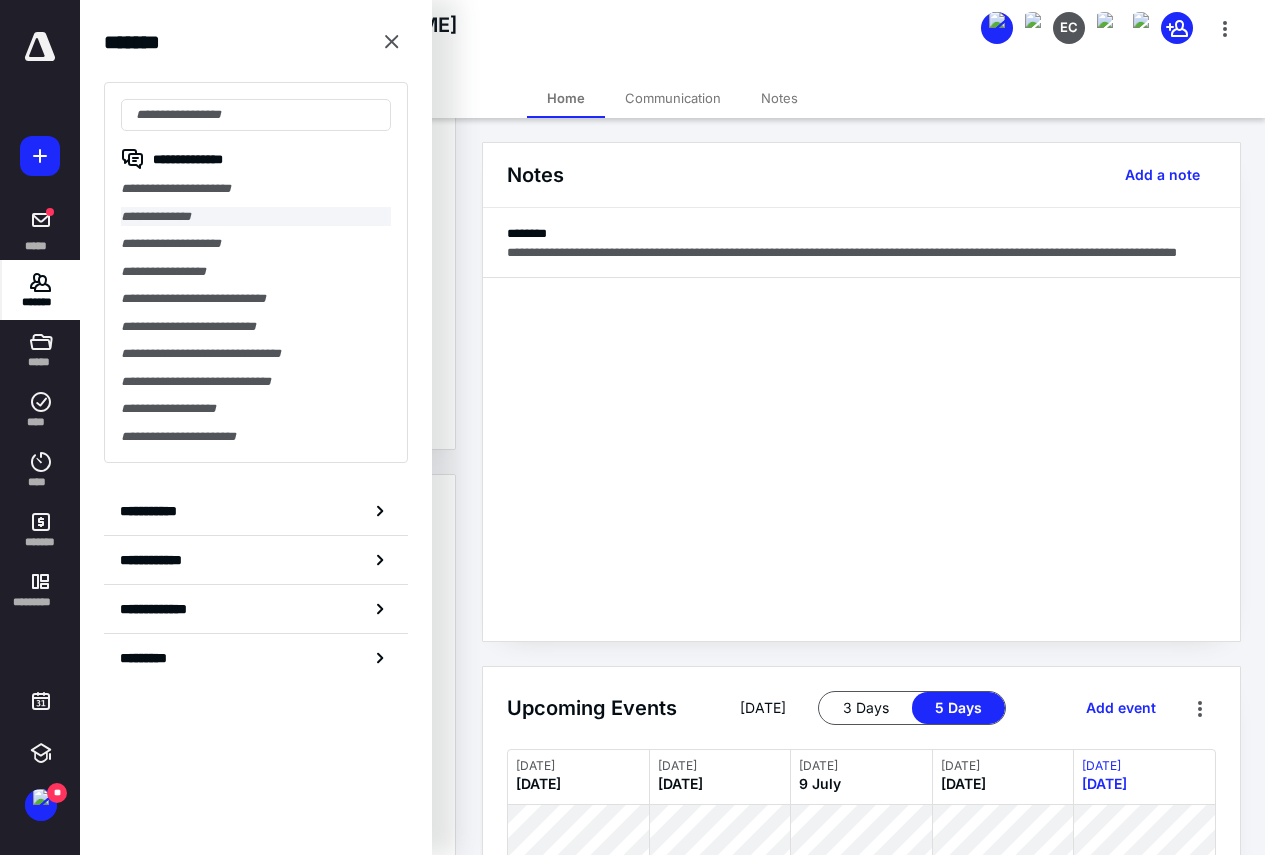 click on "**********" at bounding box center (256, 217) 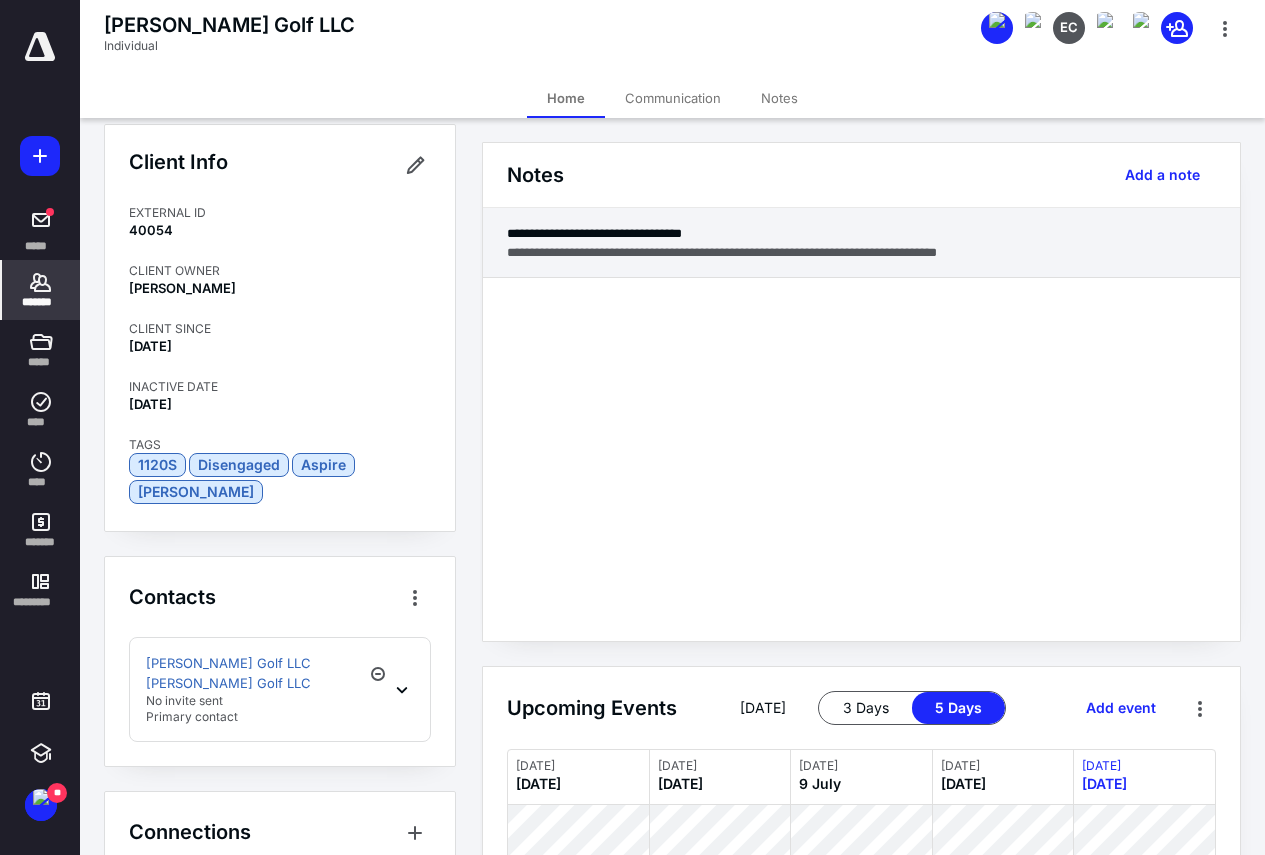 click on "**********" at bounding box center (861, 233) 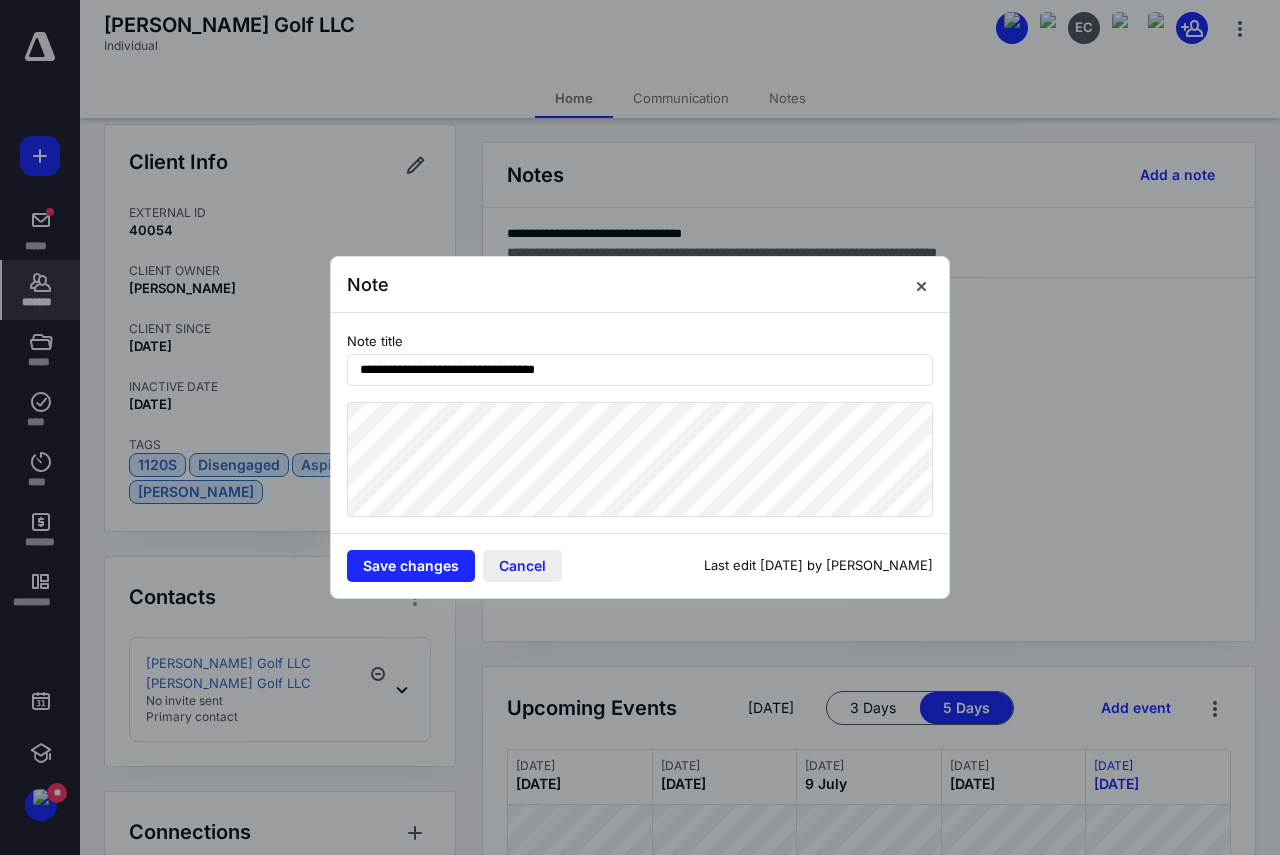 click on "Cancel" at bounding box center (522, 566) 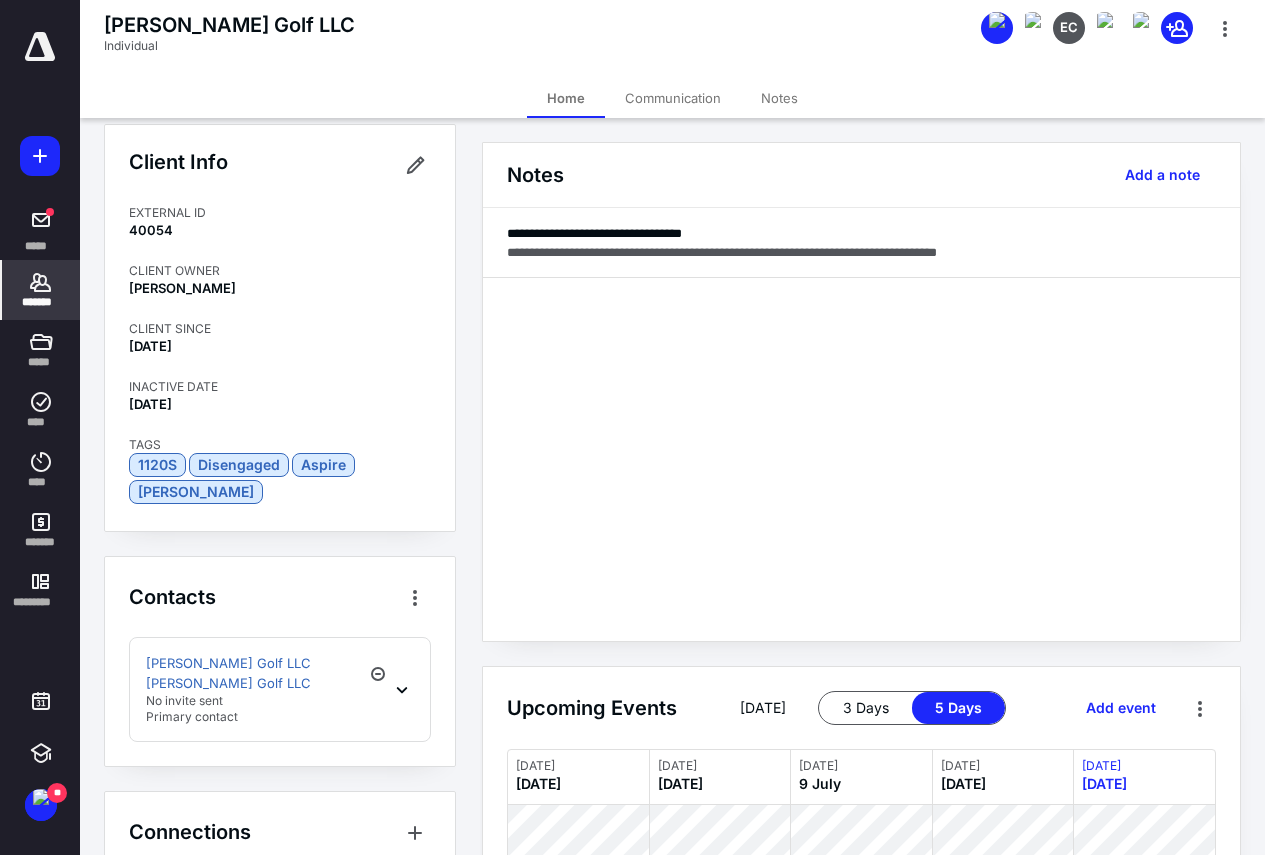 click on "[PERSON_NAME] Golf LLC [PERSON_NAME] Golf LLC No invite sent Primary contact" at bounding box center [280, 689] 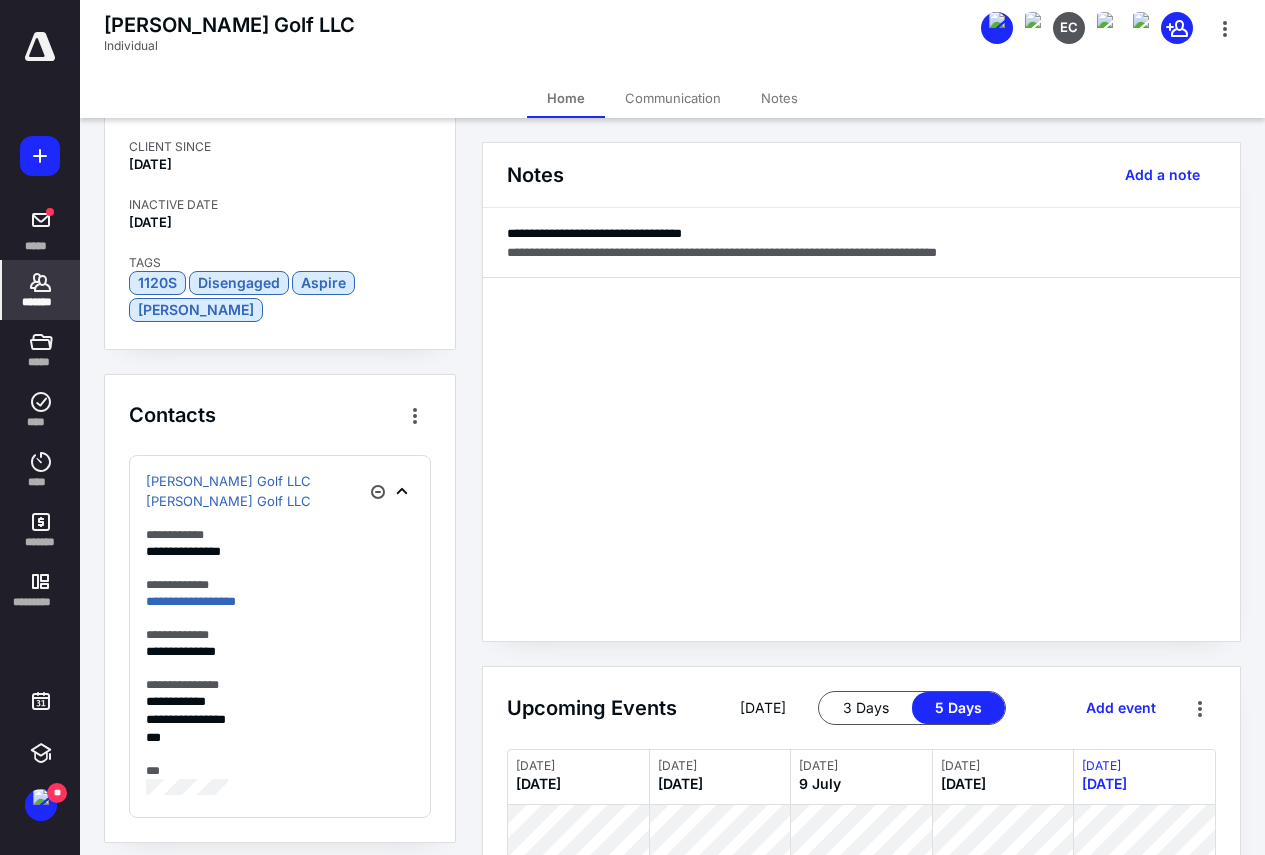 scroll, scrollTop: 0, scrollLeft: 0, axis: both 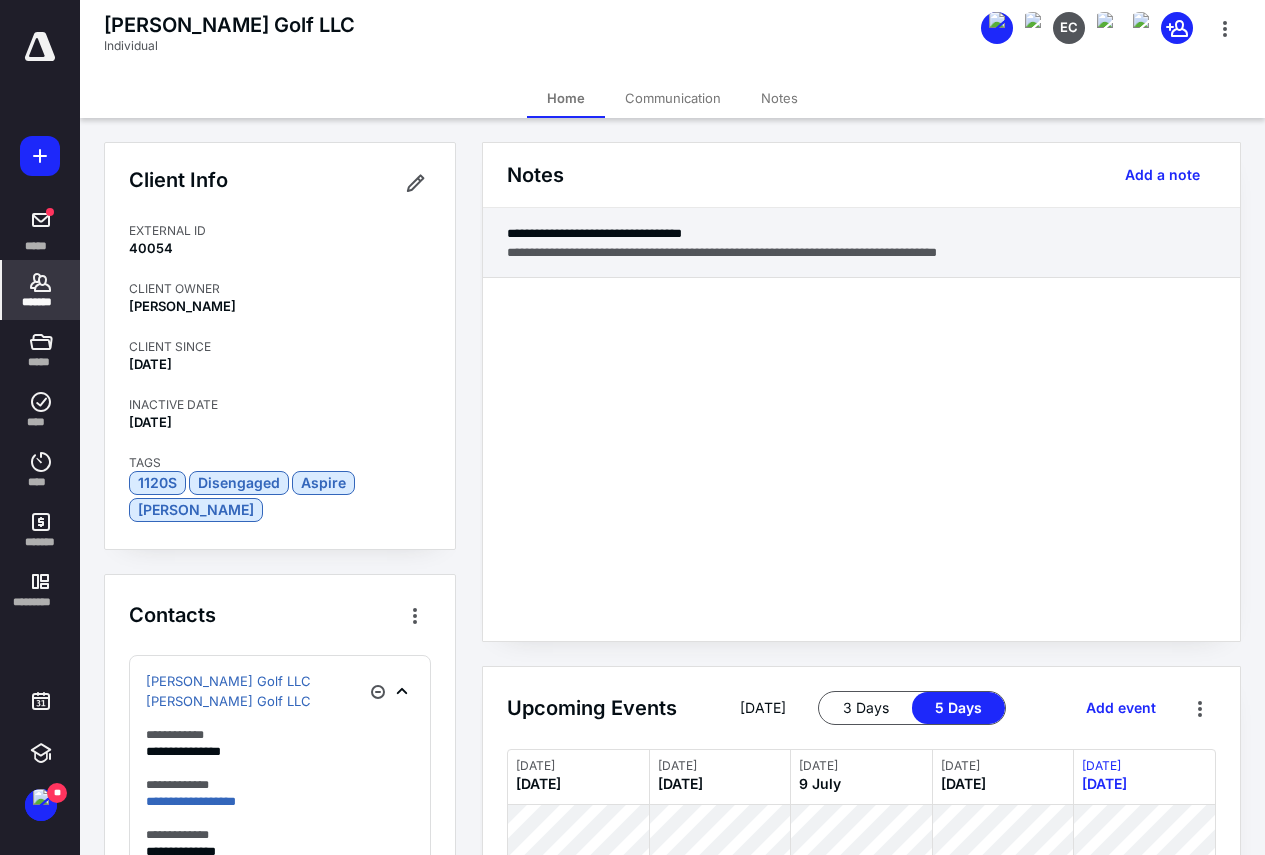 click on "**********" at bounding box center (861, 233) 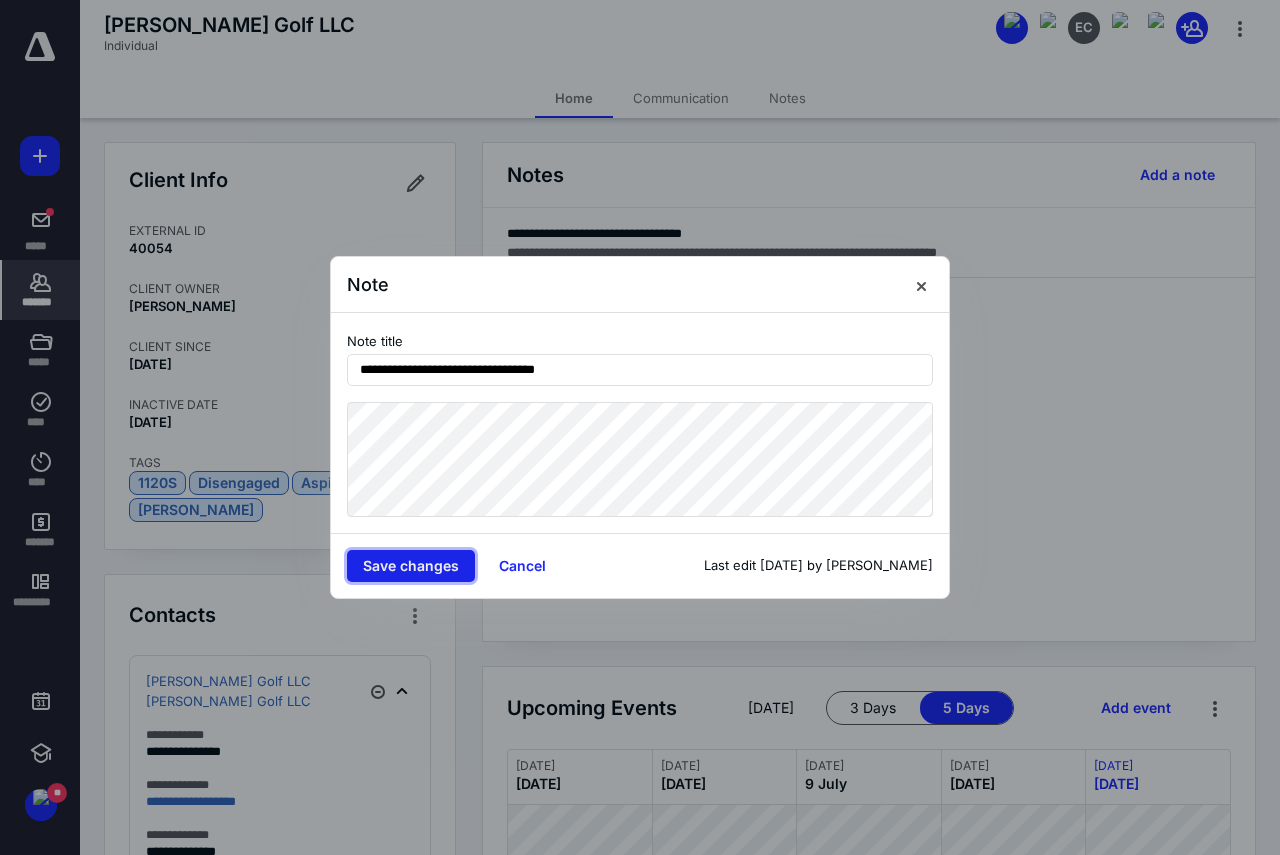 click on "Save changes" at bounding box center [411, 566] 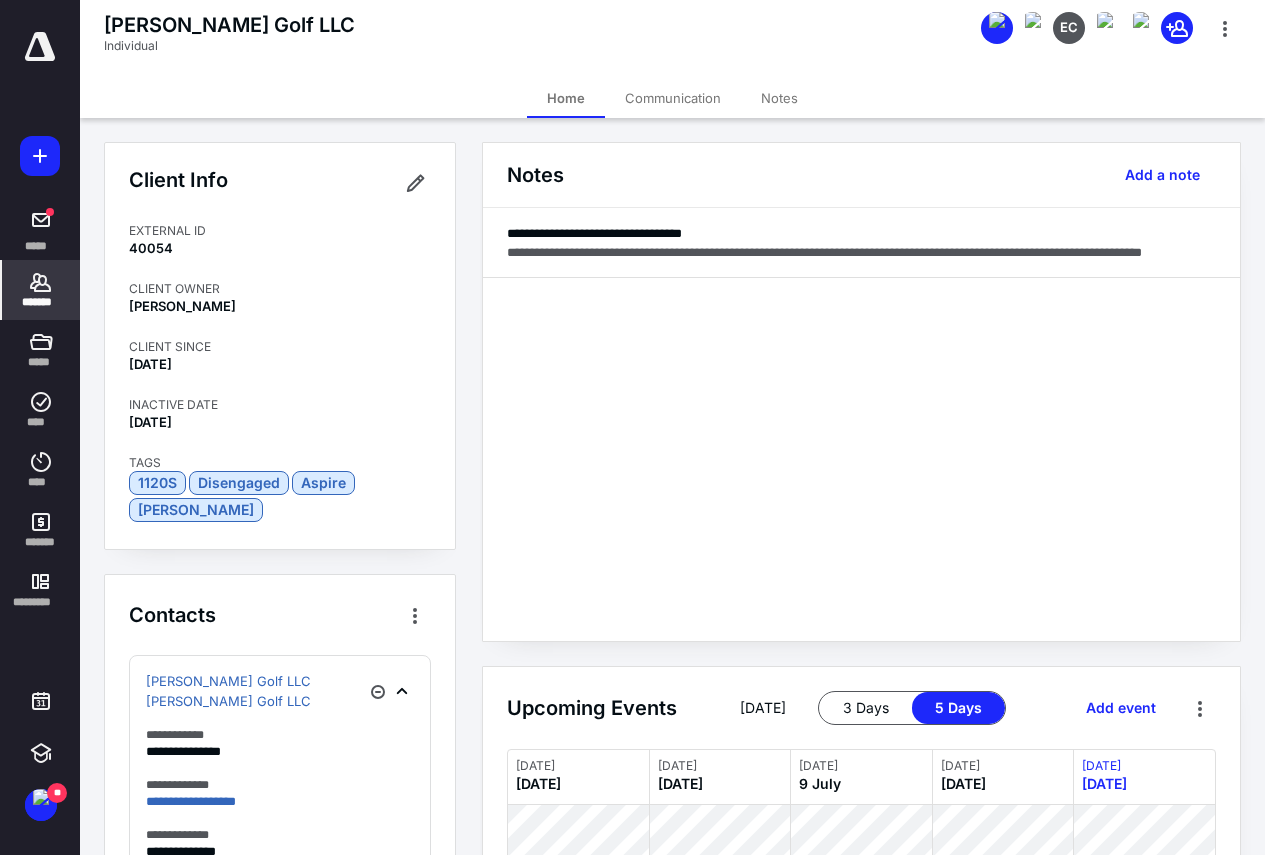 click 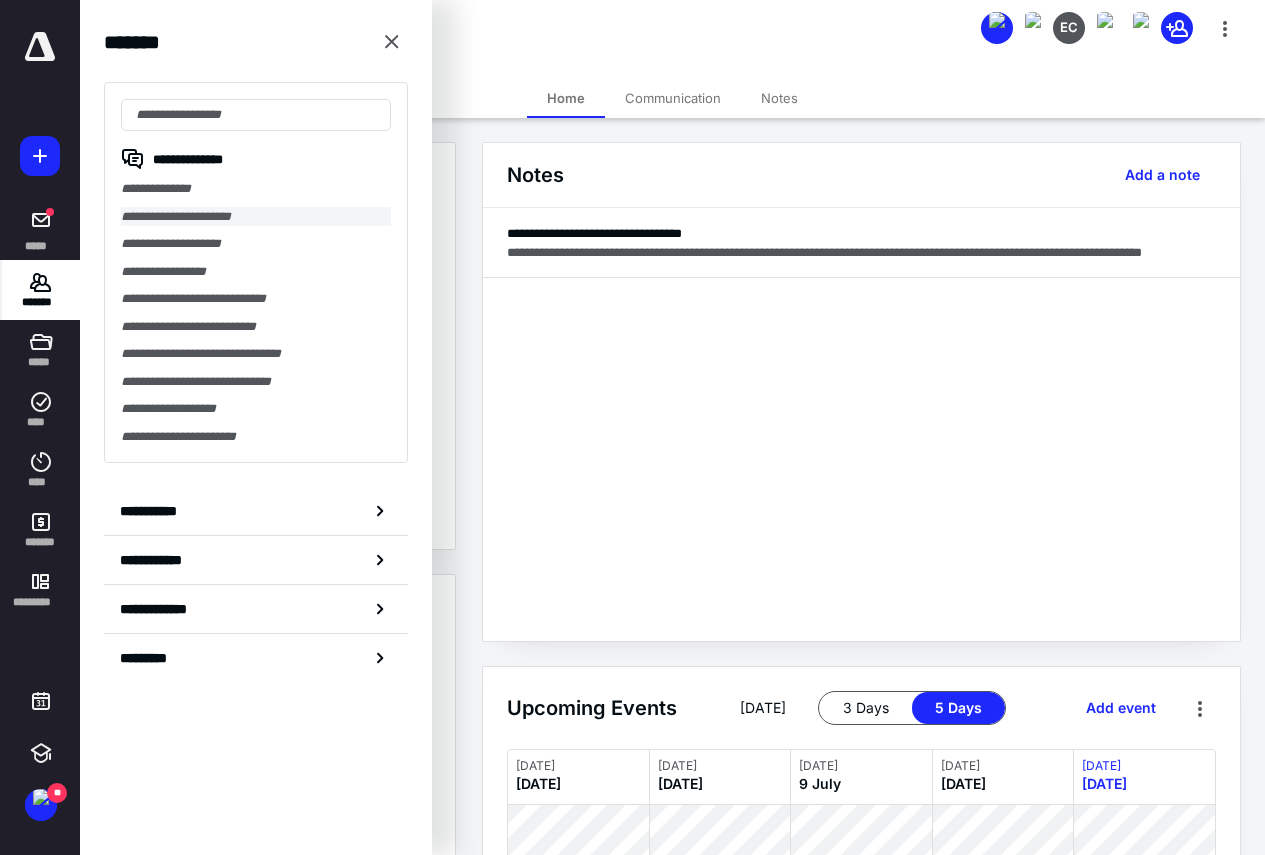 click on "**********" at bounding box center (256, 217) 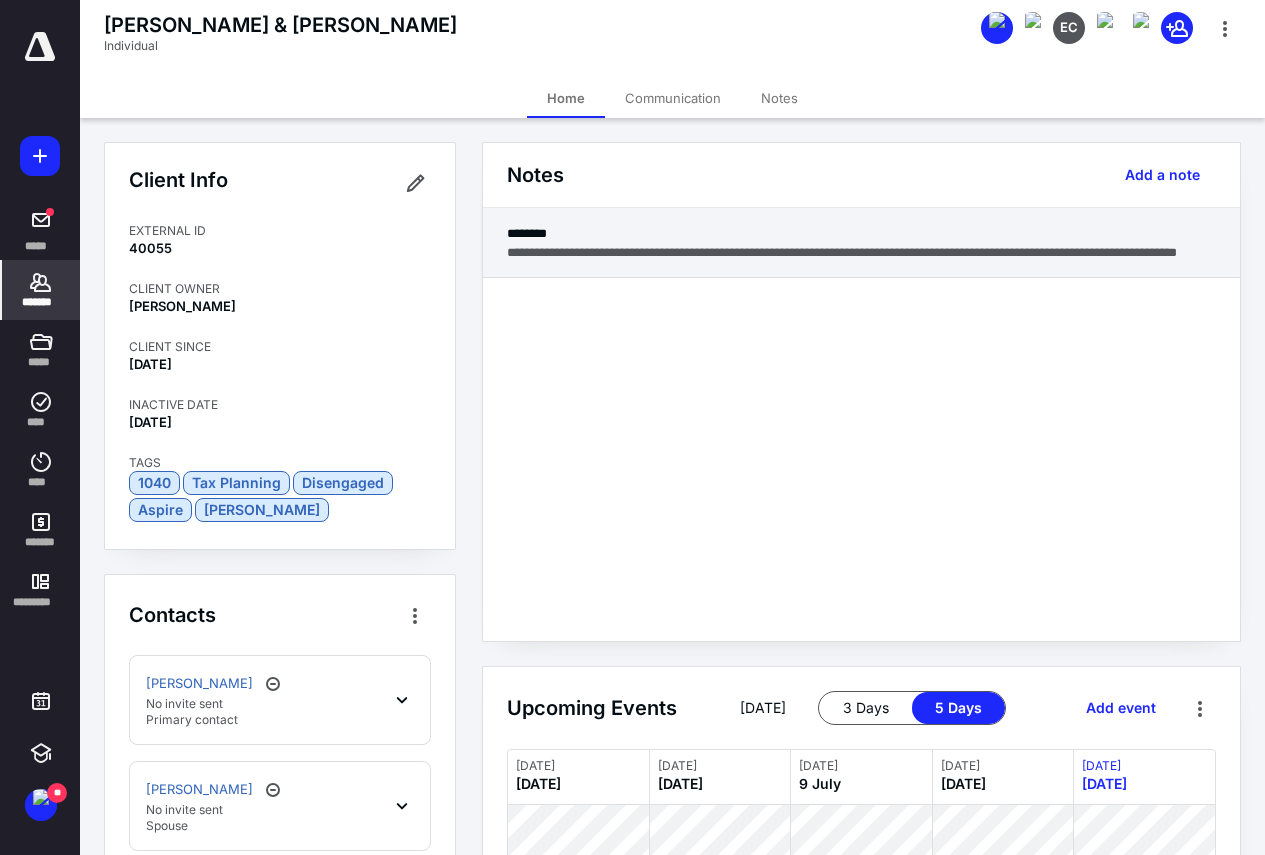 click on "**********" at bounding box center (861, 252) 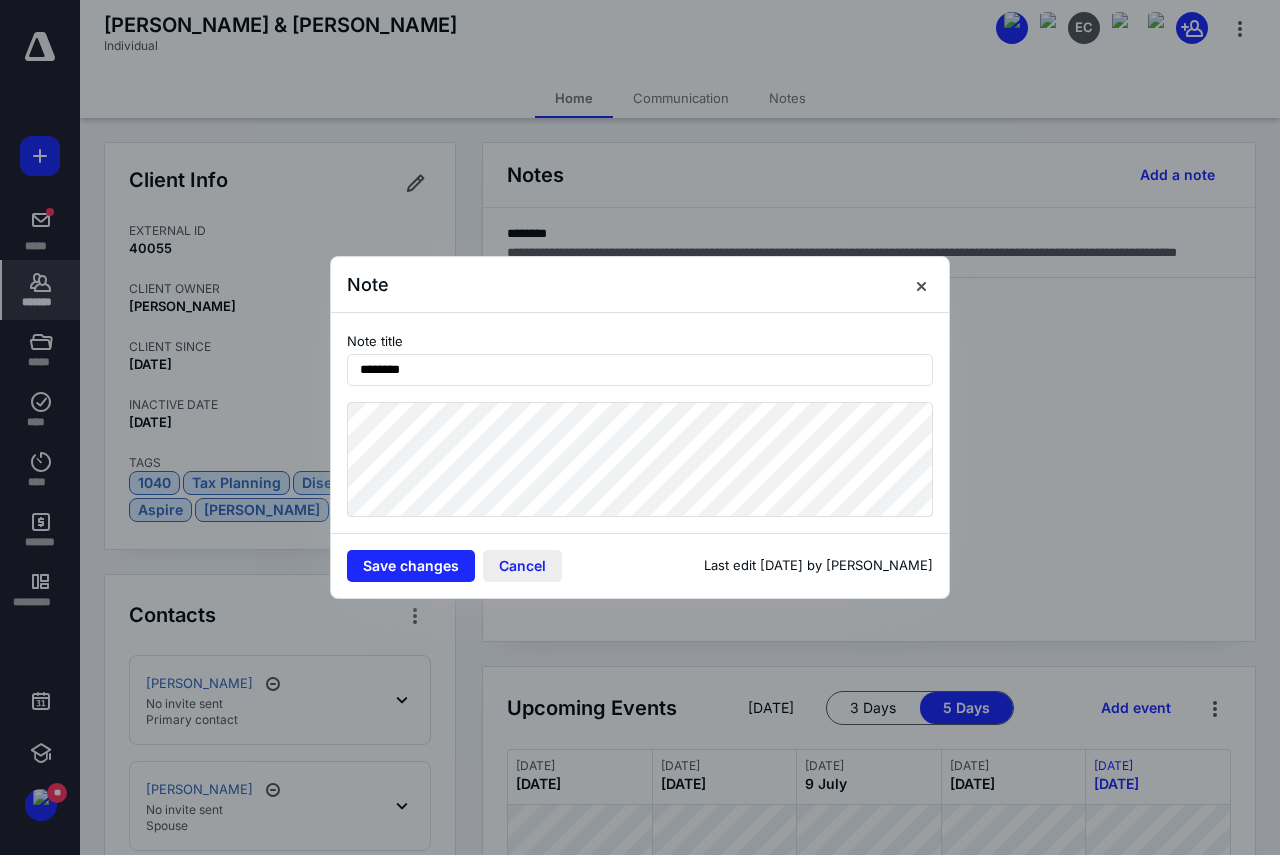 click on "Cancel" at bounding box center (522, 566) 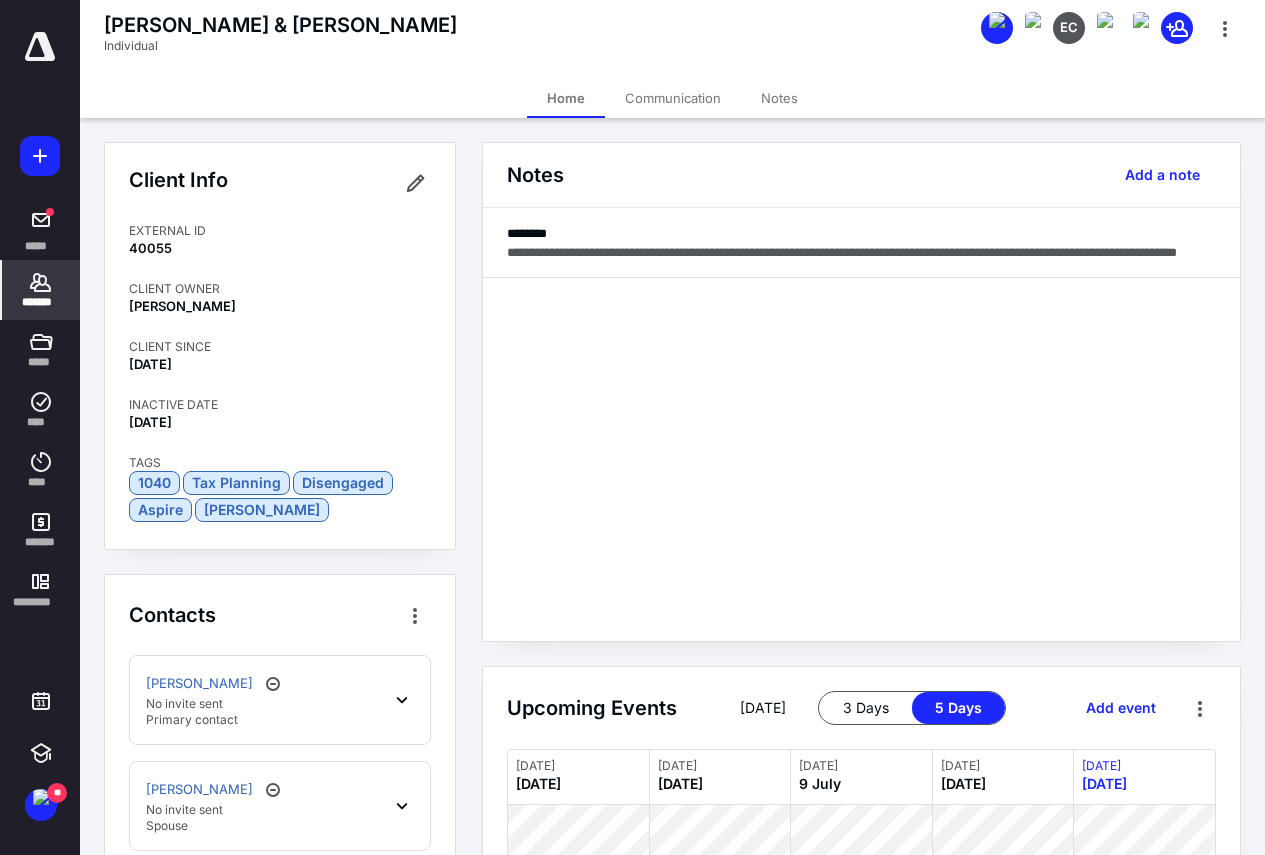 click on "Notes" at bounding box center [779, 98] 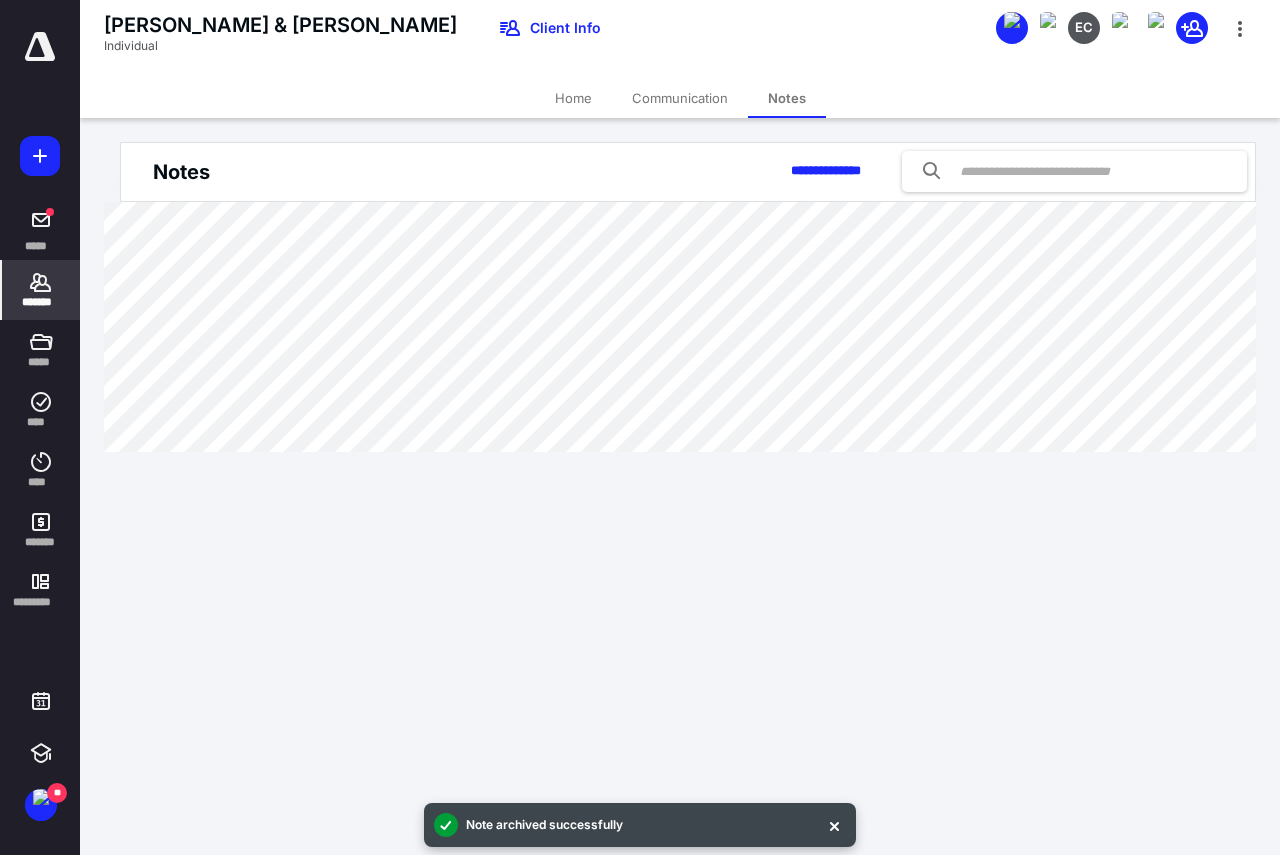 click 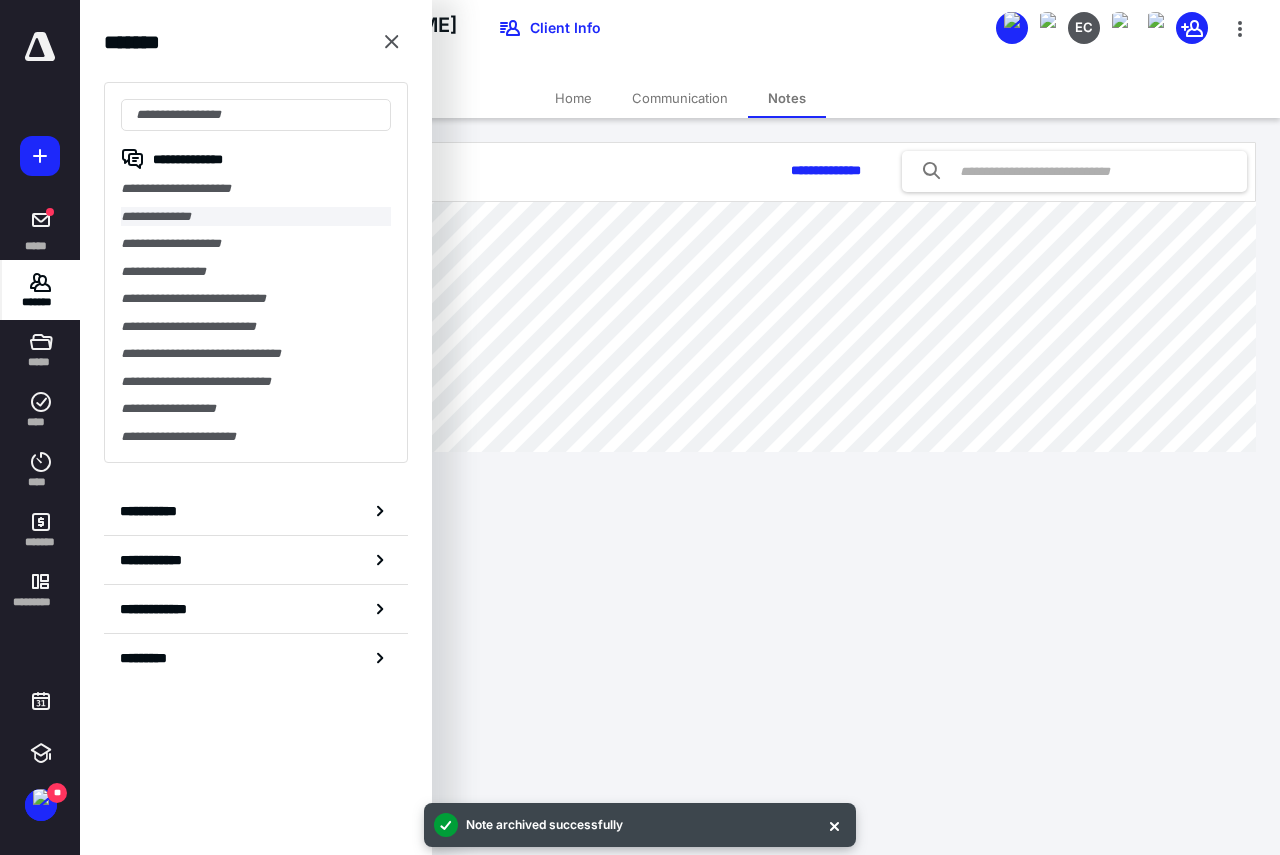 click on "**********" at bounding box center [256, 217] 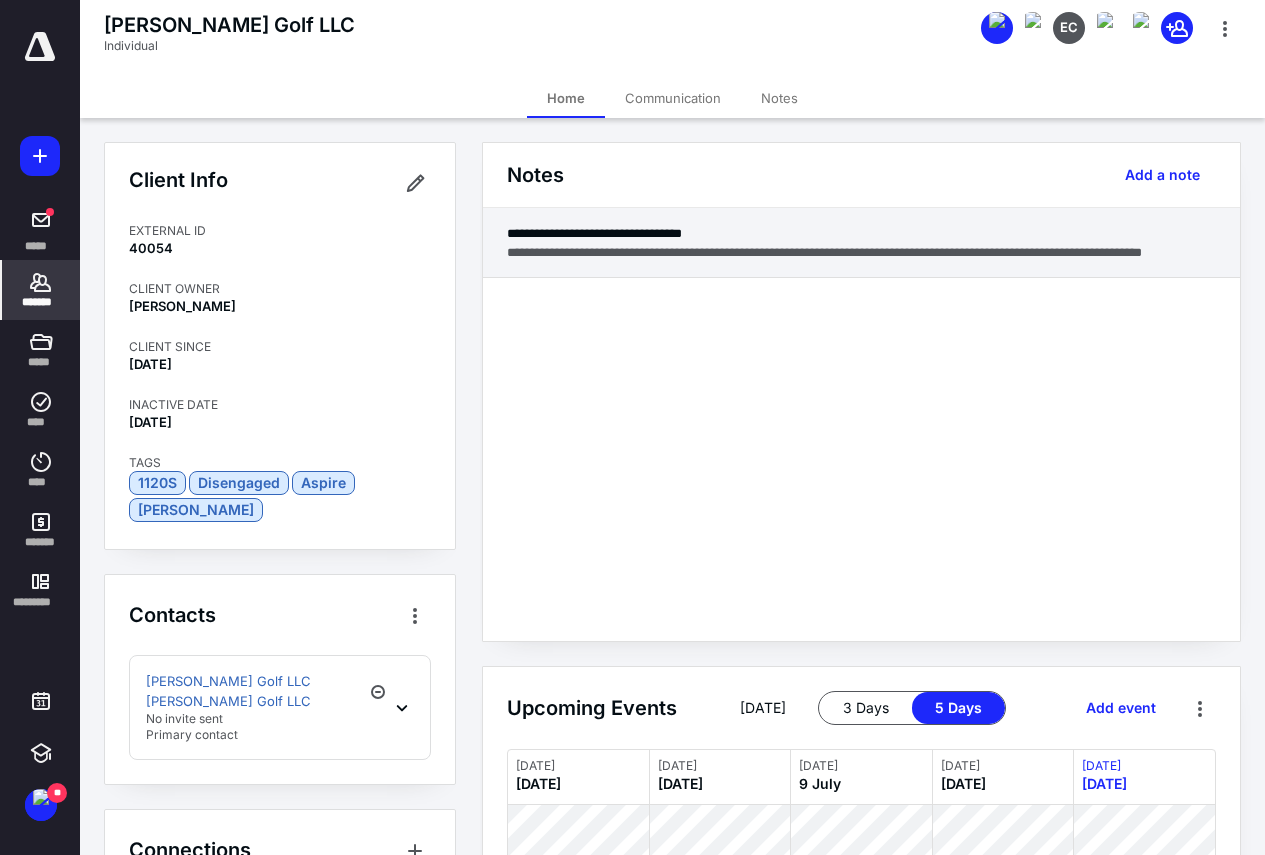 click on "**********" at bounding box center (861, 252) 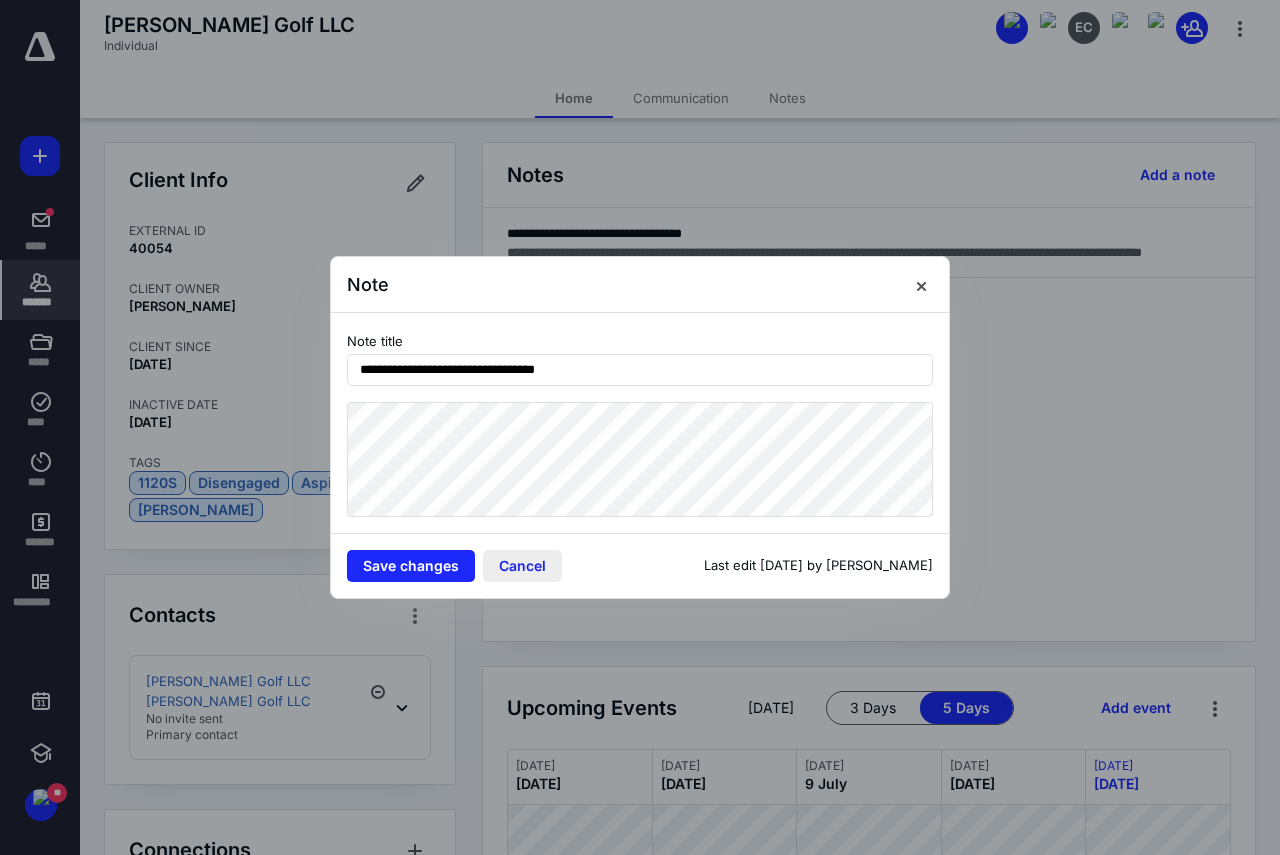 click on "Cancel" at bounding box center [522, 566] 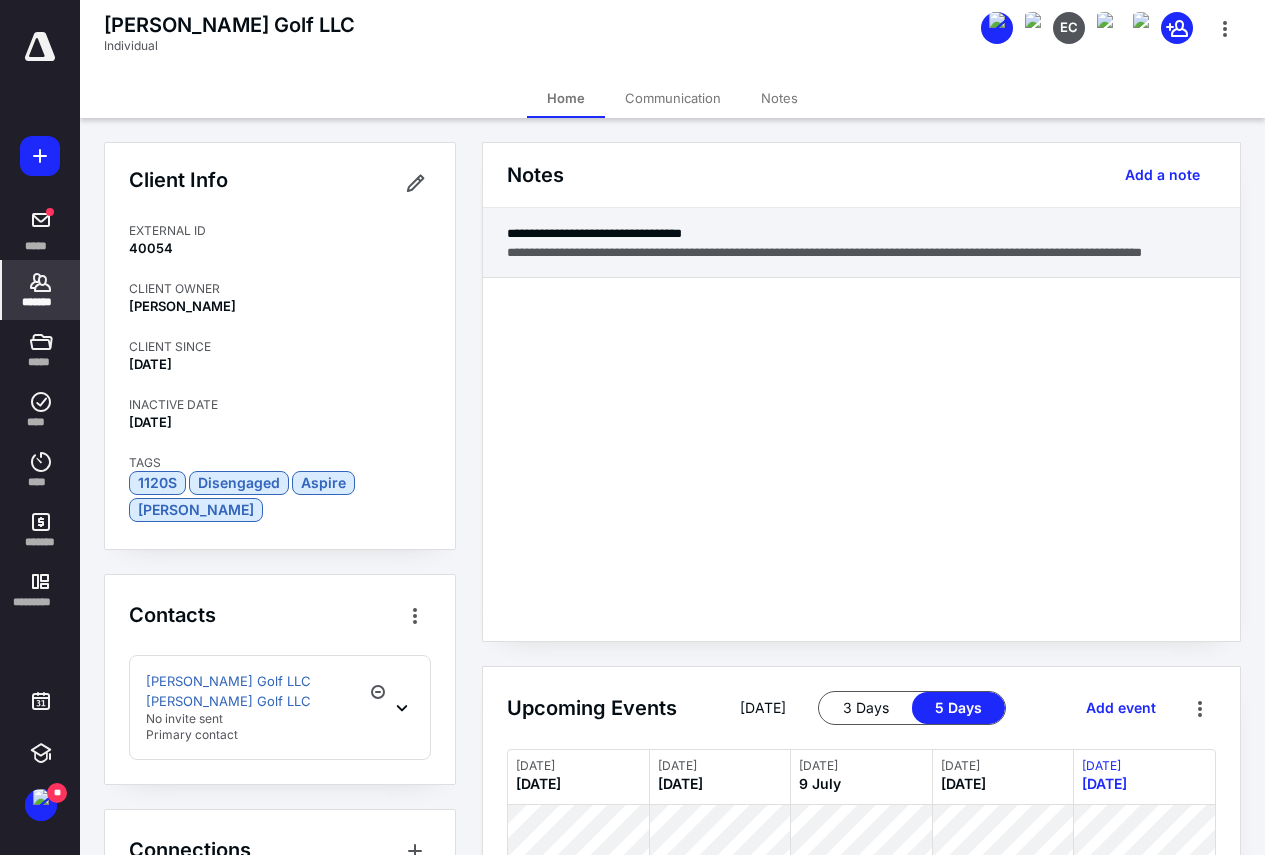 click on "**********" at bounding box center (861, 252) 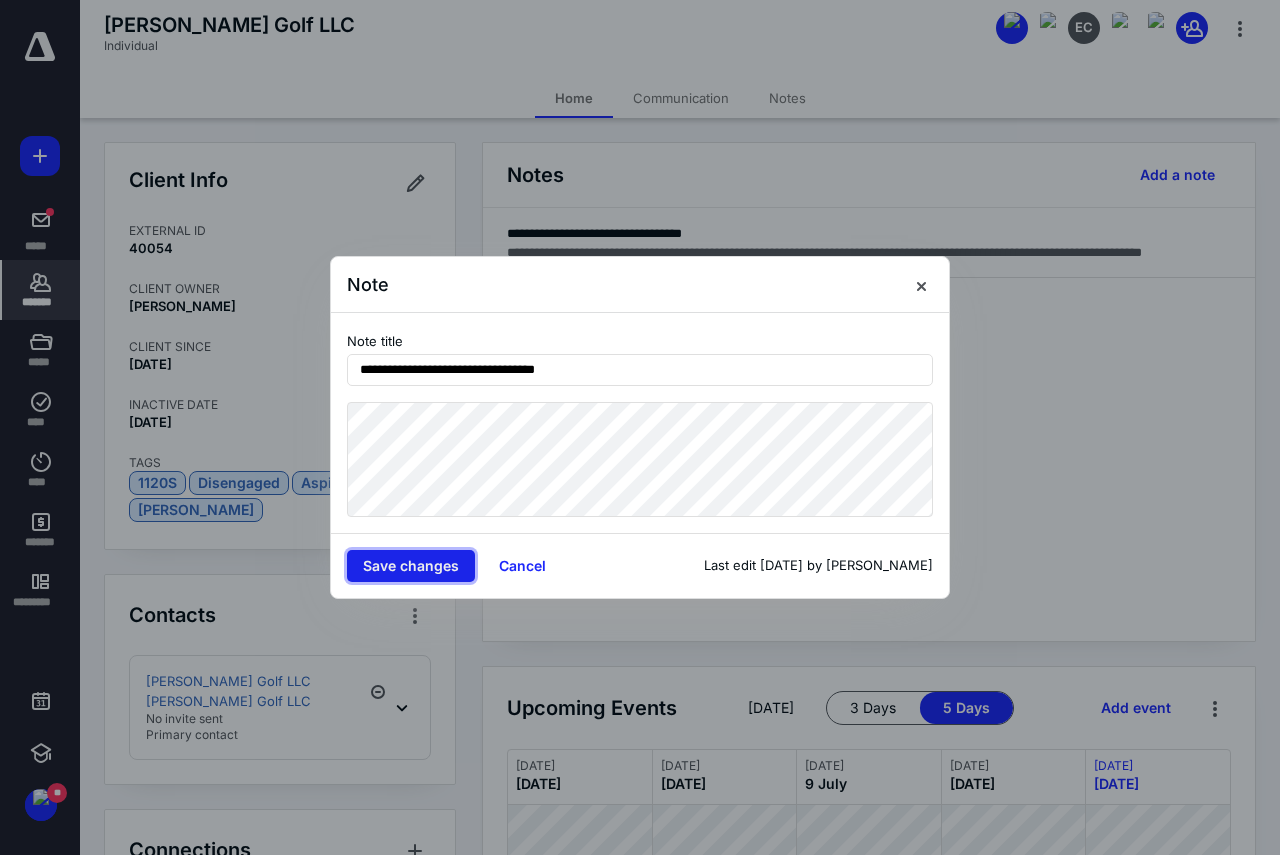 click on "Save changes" at bounding box center [411, 566] 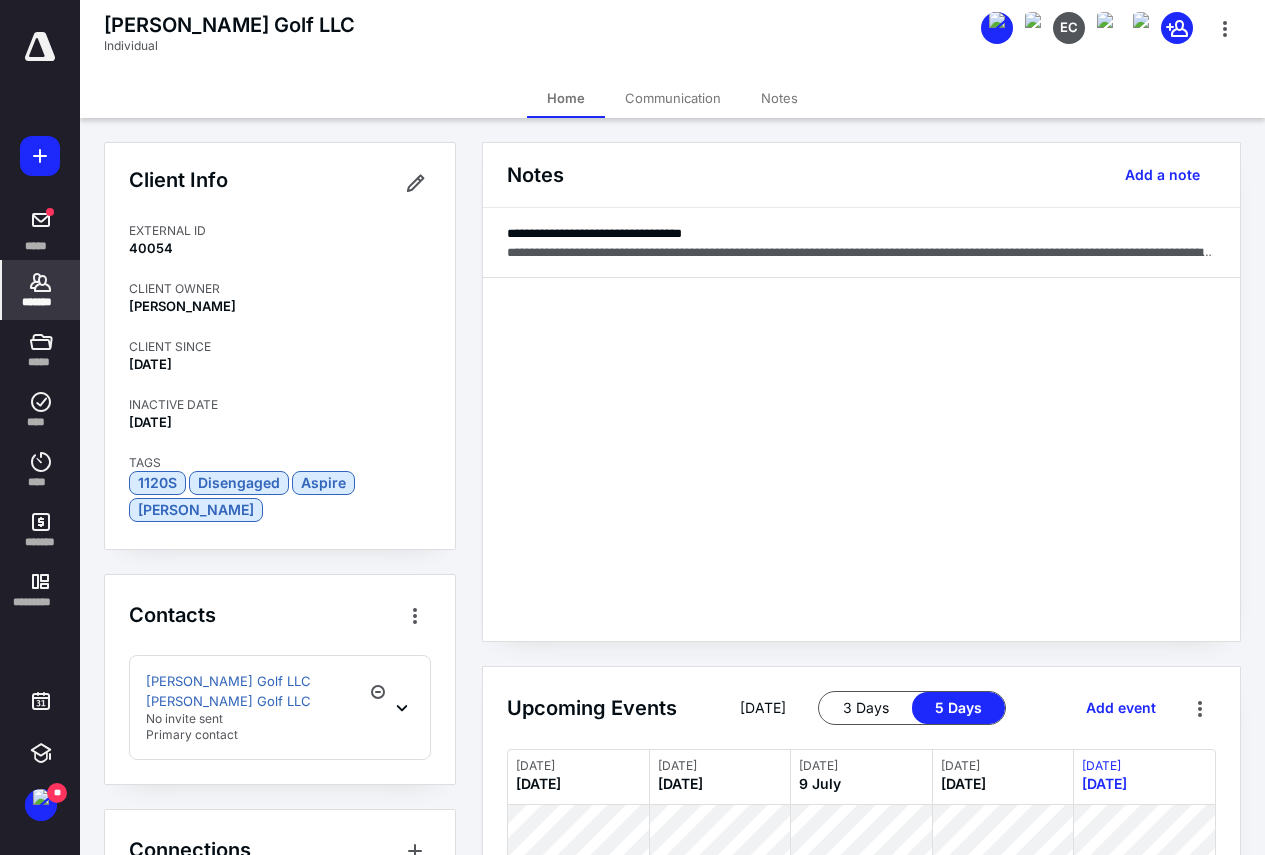 click on "*******" at bounding box center (41, 302) 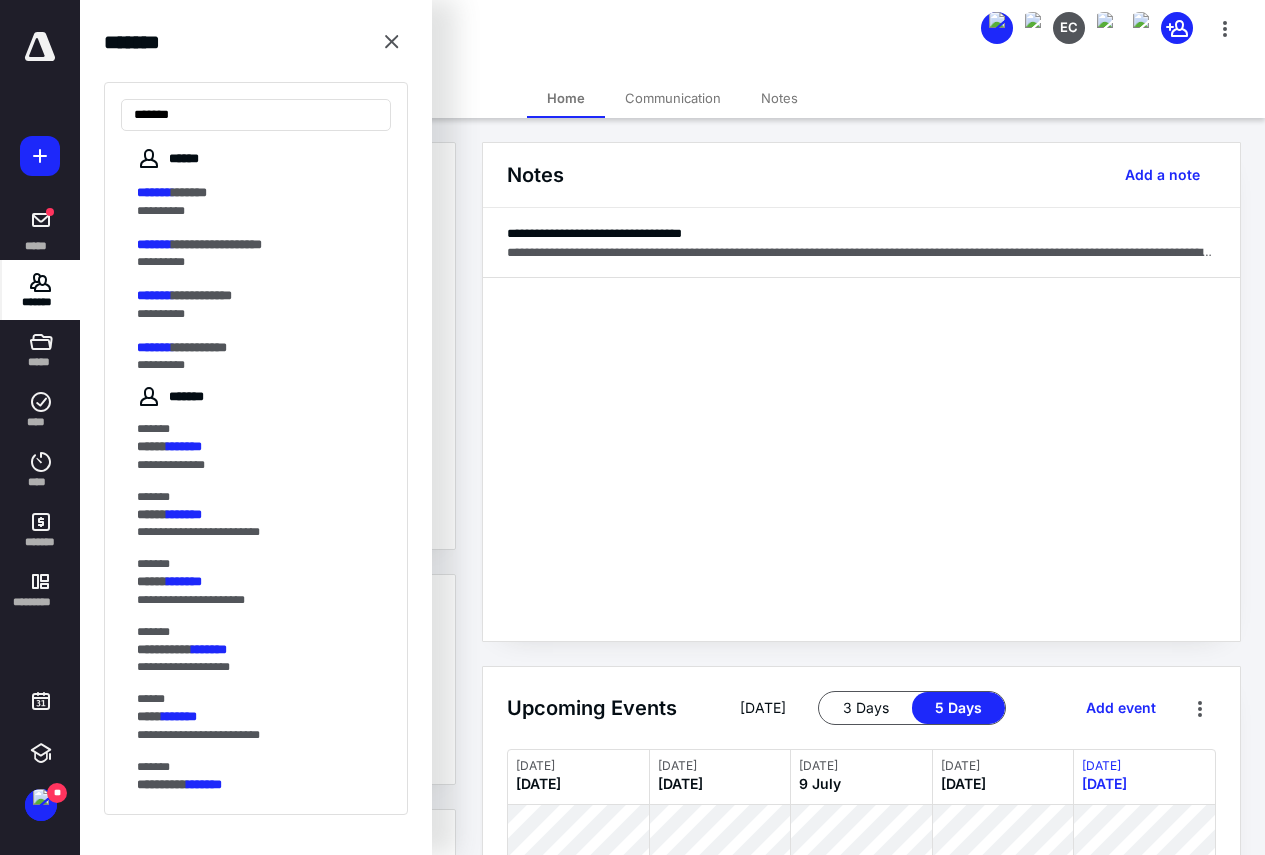 type on "*******" 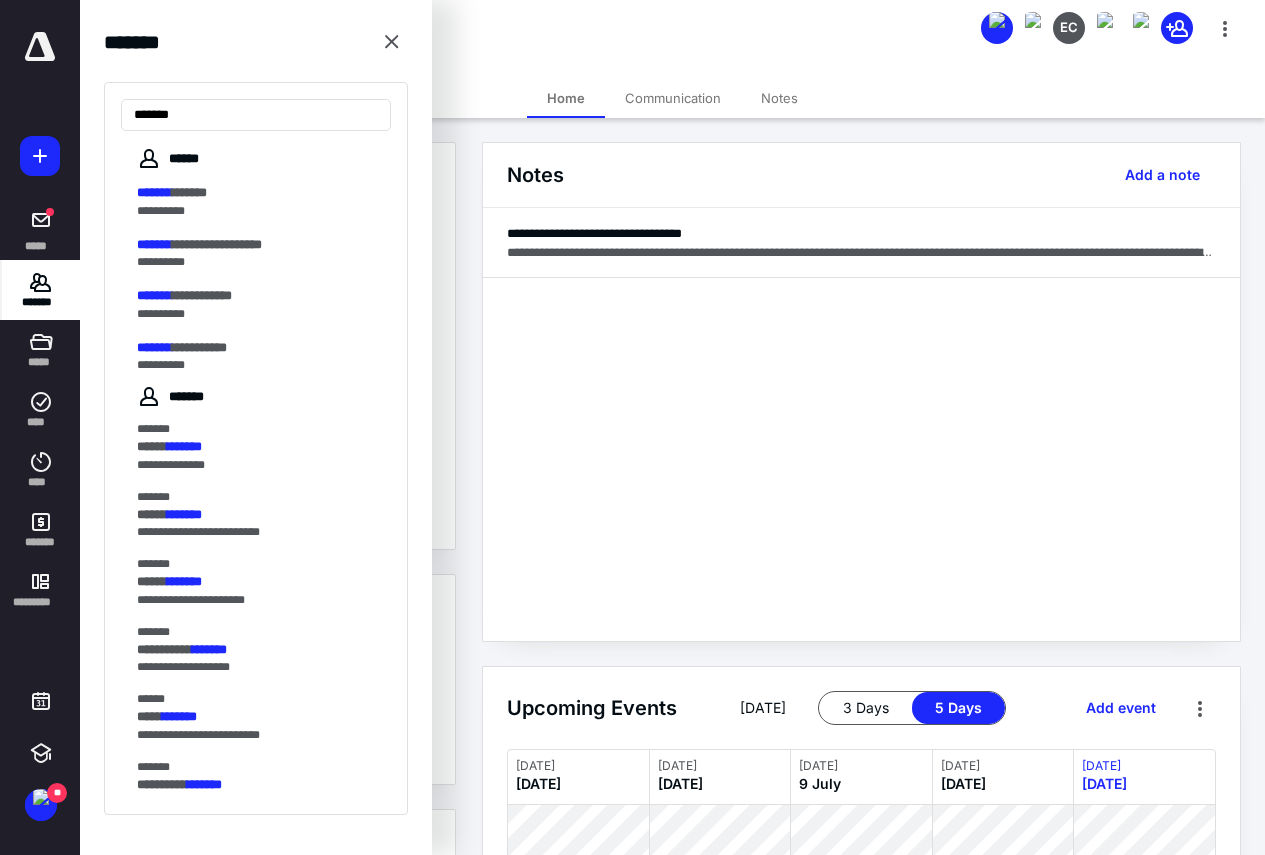 click on "**********" at bounding box center (217, 244) 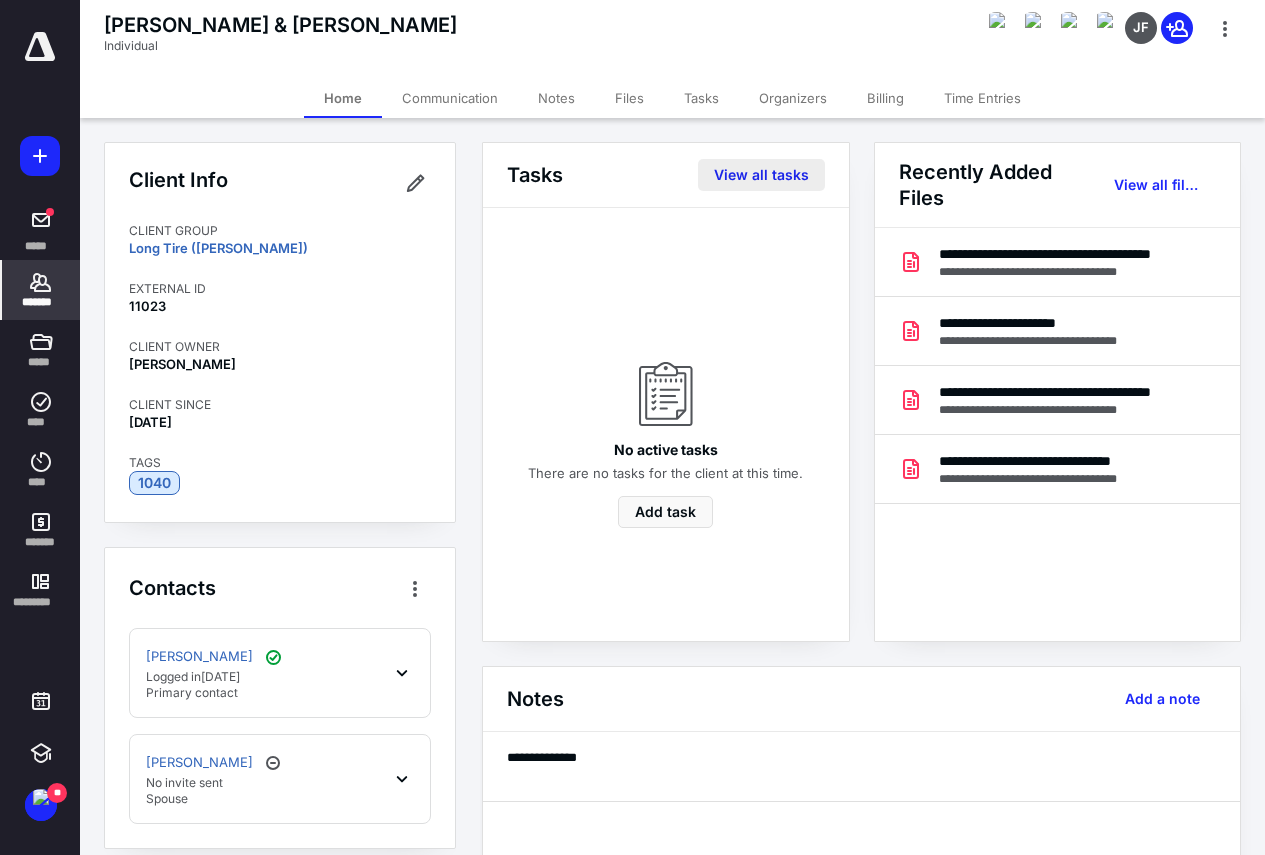 click on "View all tasks" at bounding box center (761, 175) 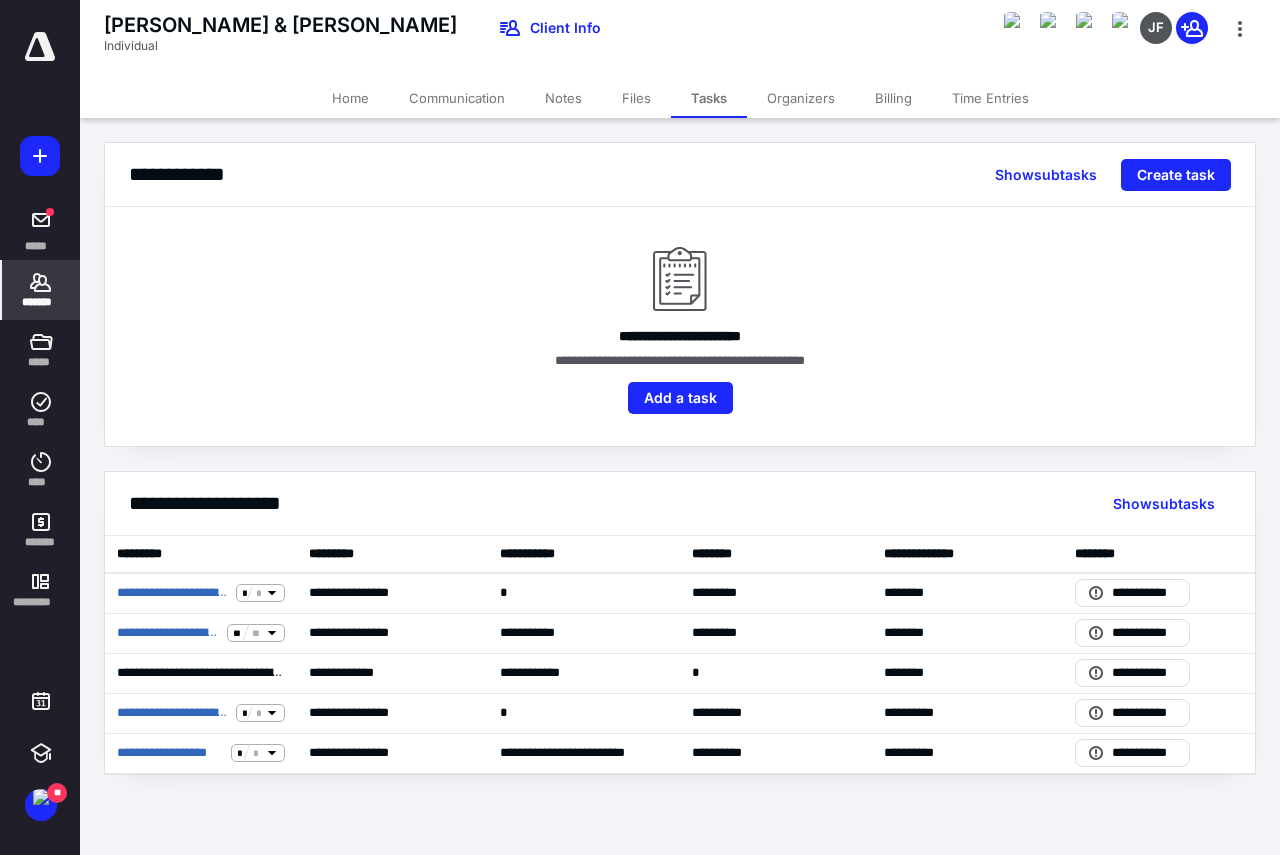 click 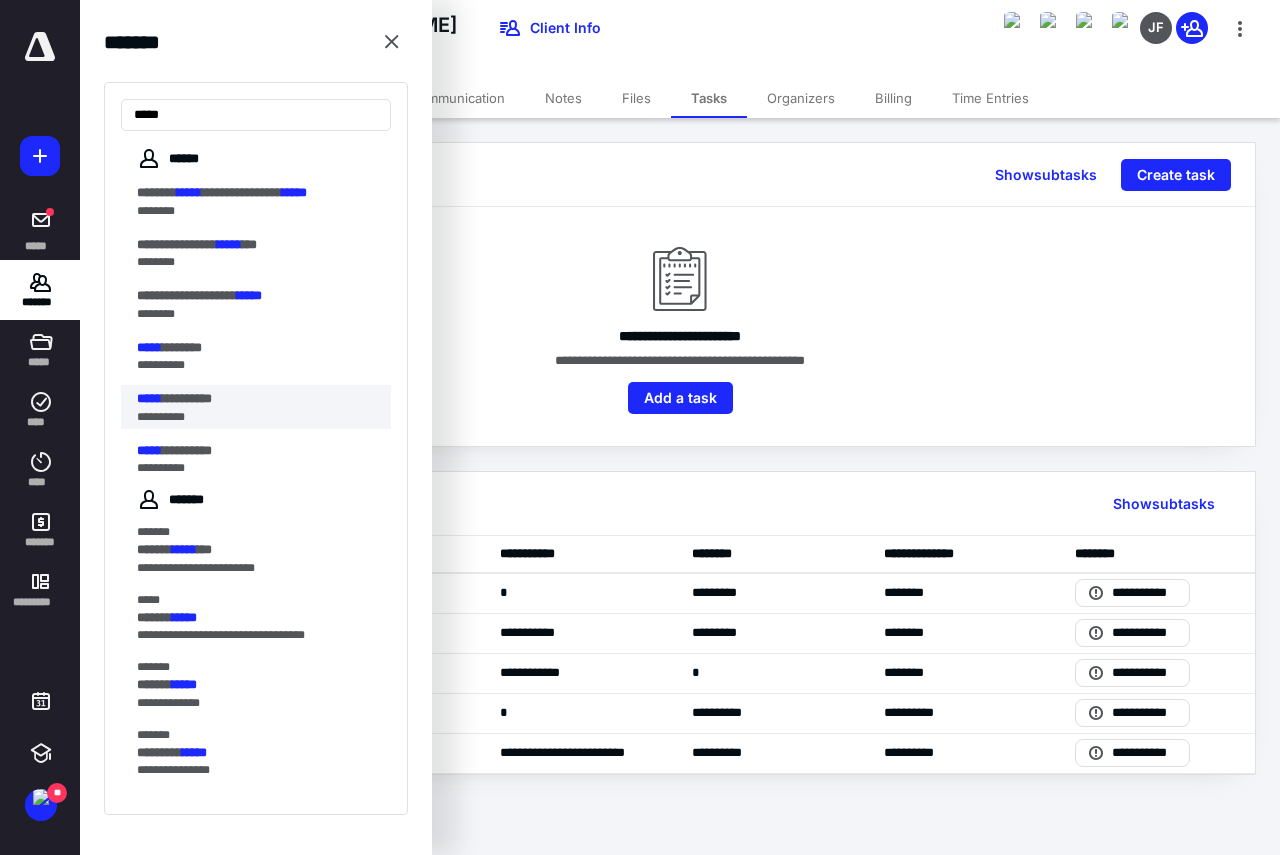 type on "*****" 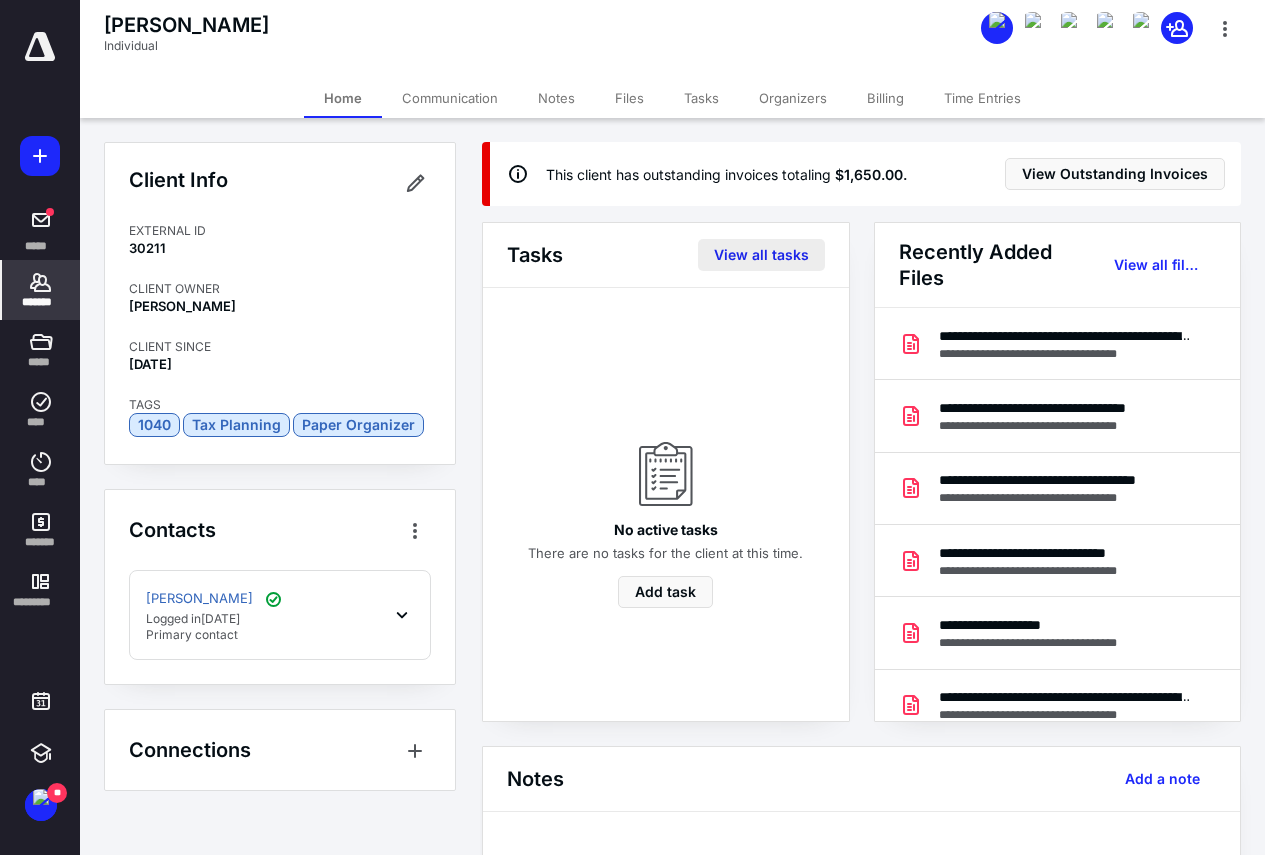 click on "View all tasks" at bounding box center (761, 255) 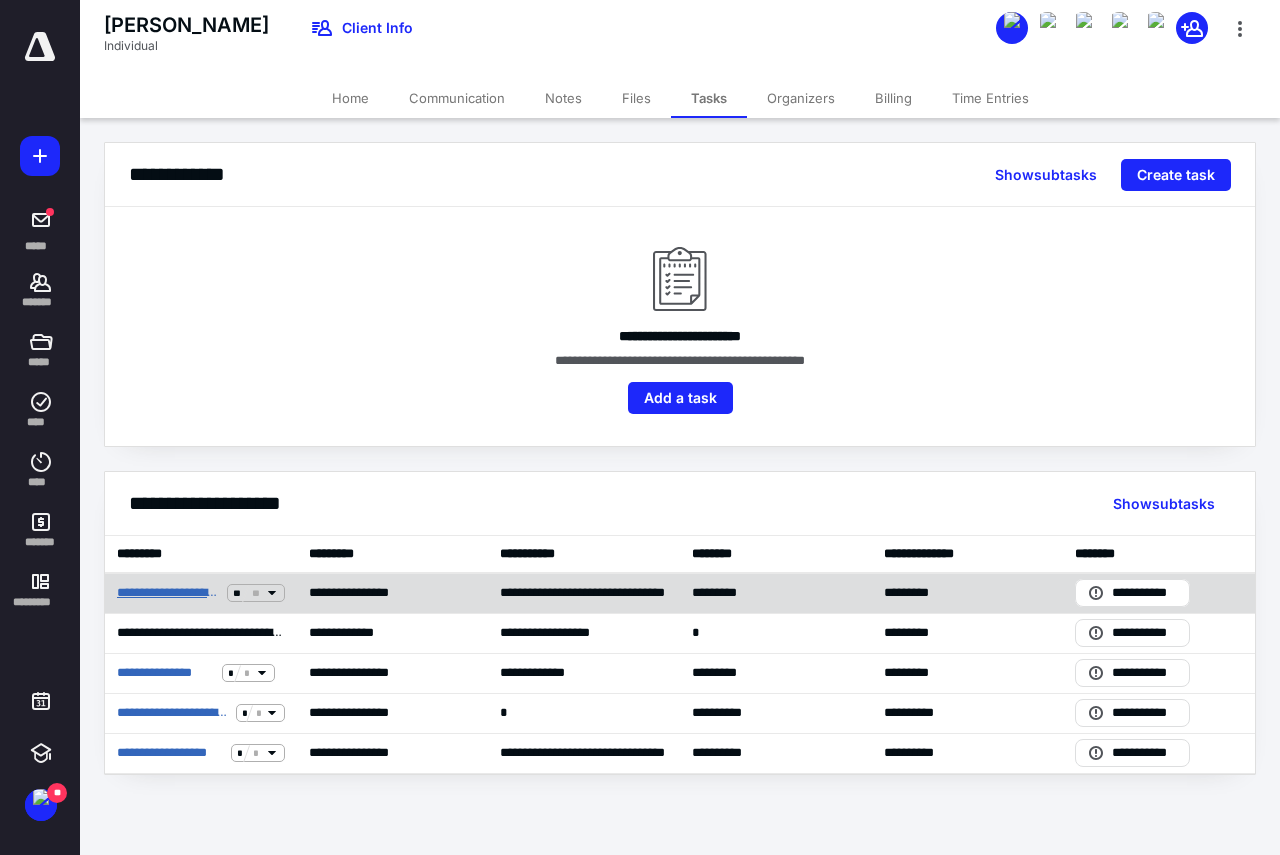 click on "**********" at bounding box center [168, 593] 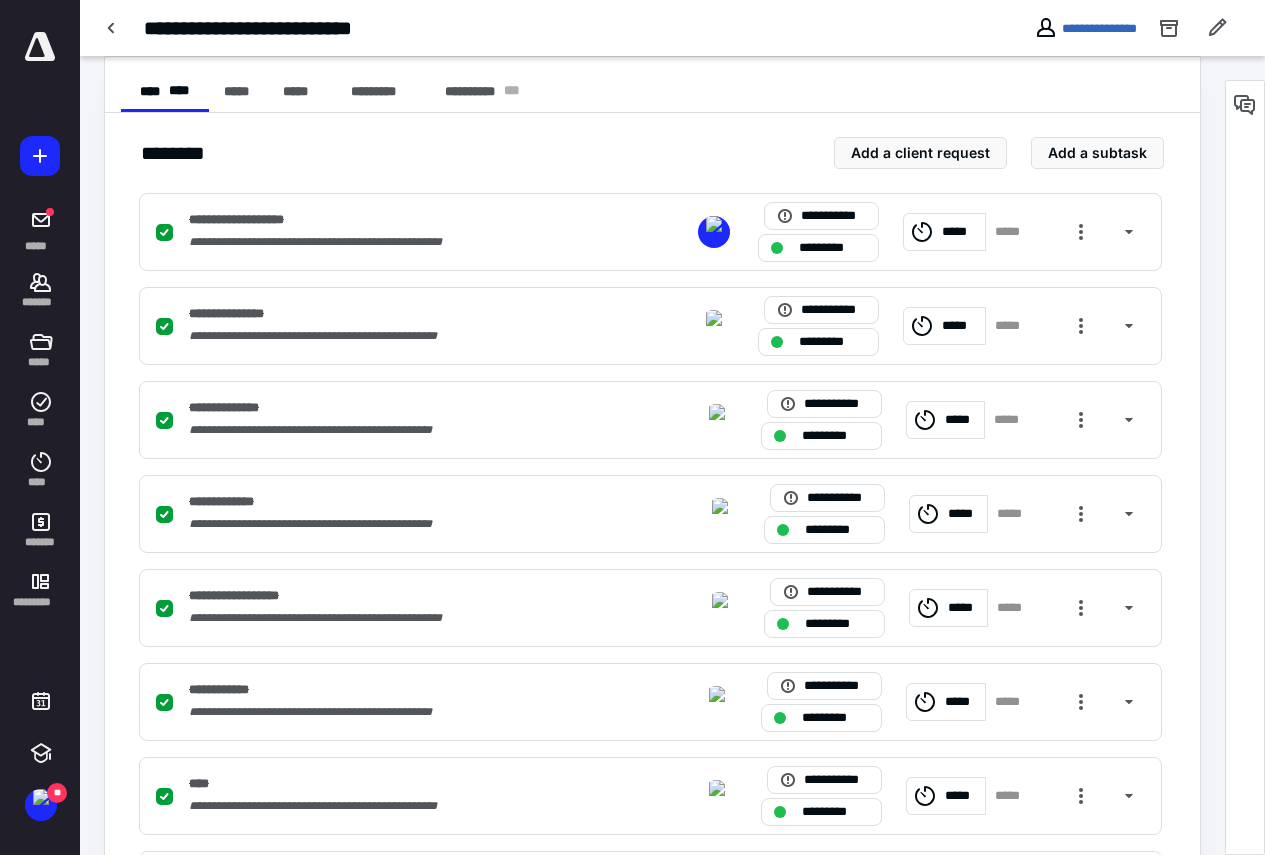 scroll, scrollTop: 400, scrollLeft: 0, axis: vertical 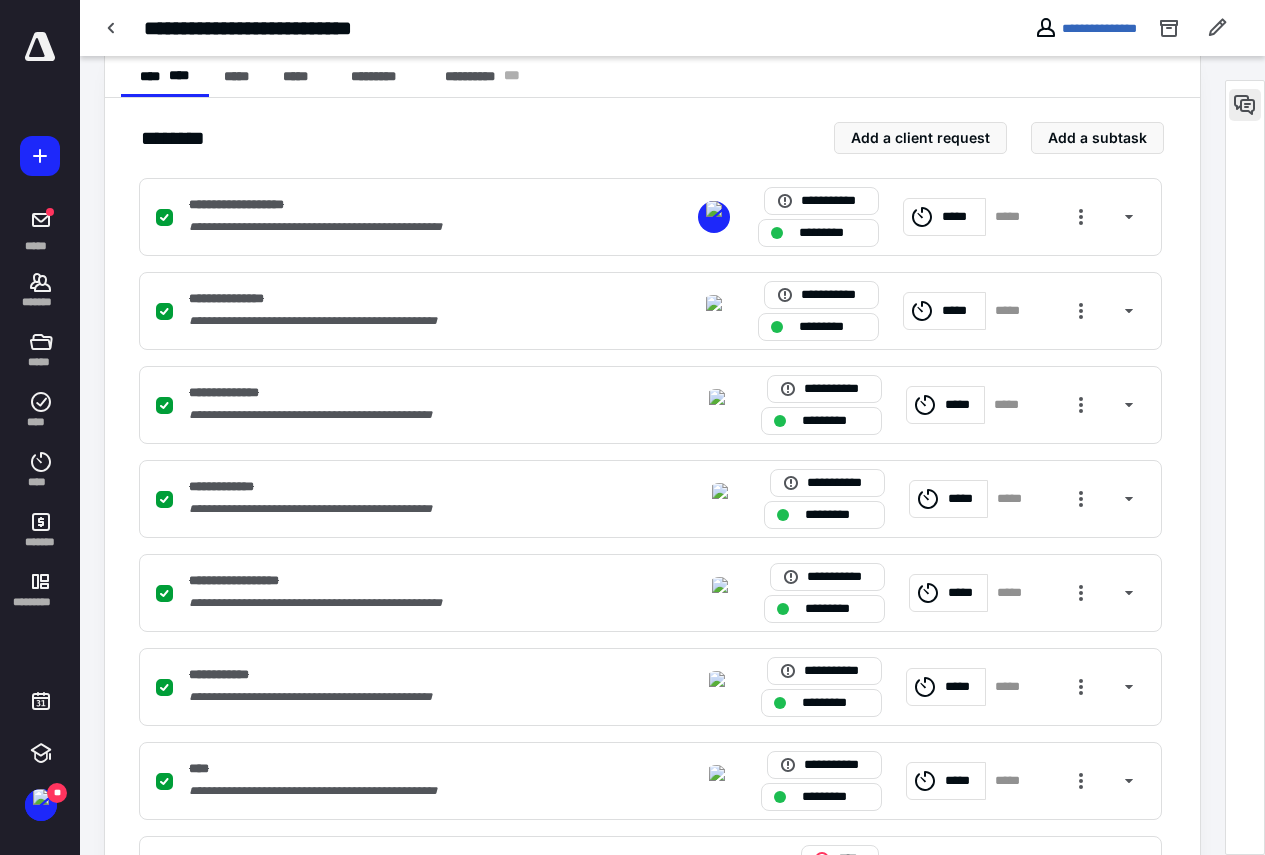 click at bounding box center [1245, 105] 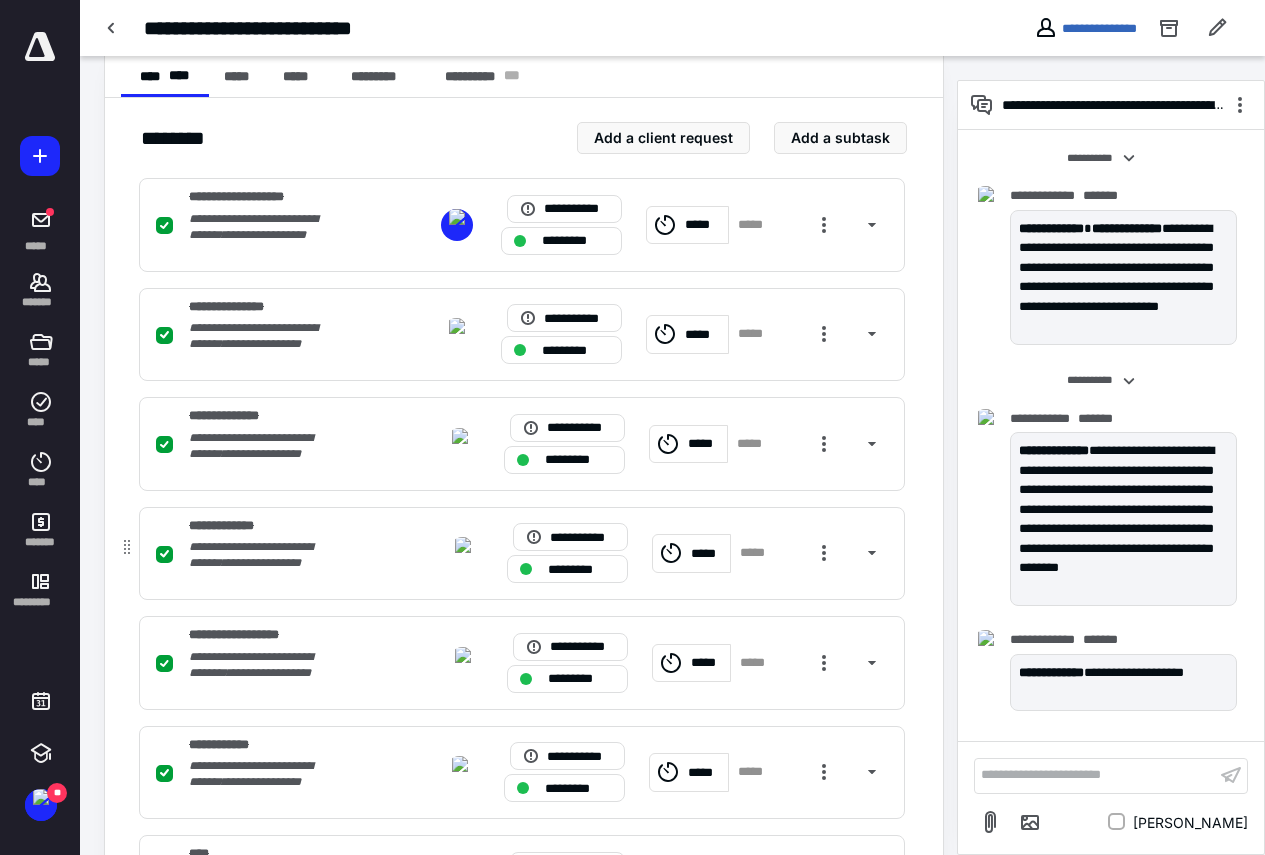 scroll, scrollTop: 1248, scrollLeft: 0, axis: vertical 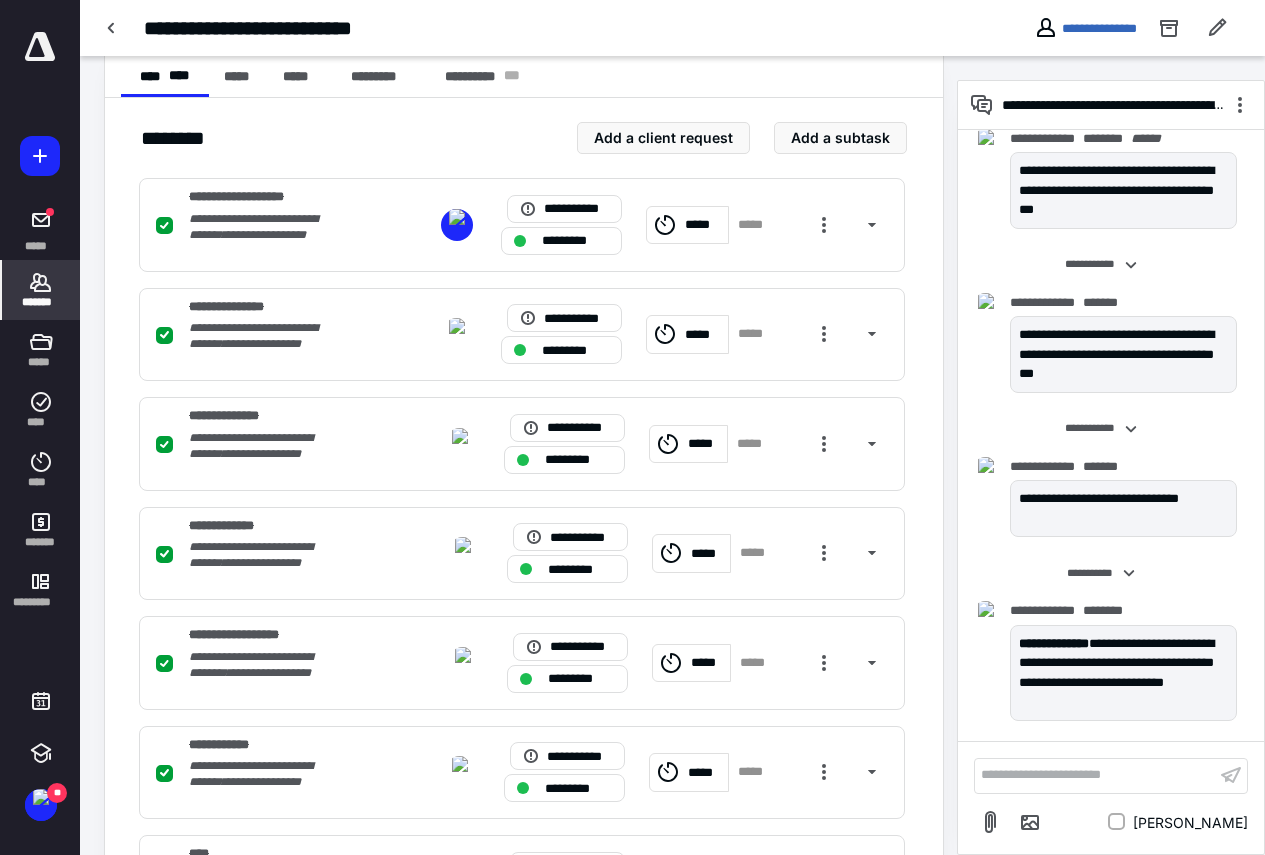 click 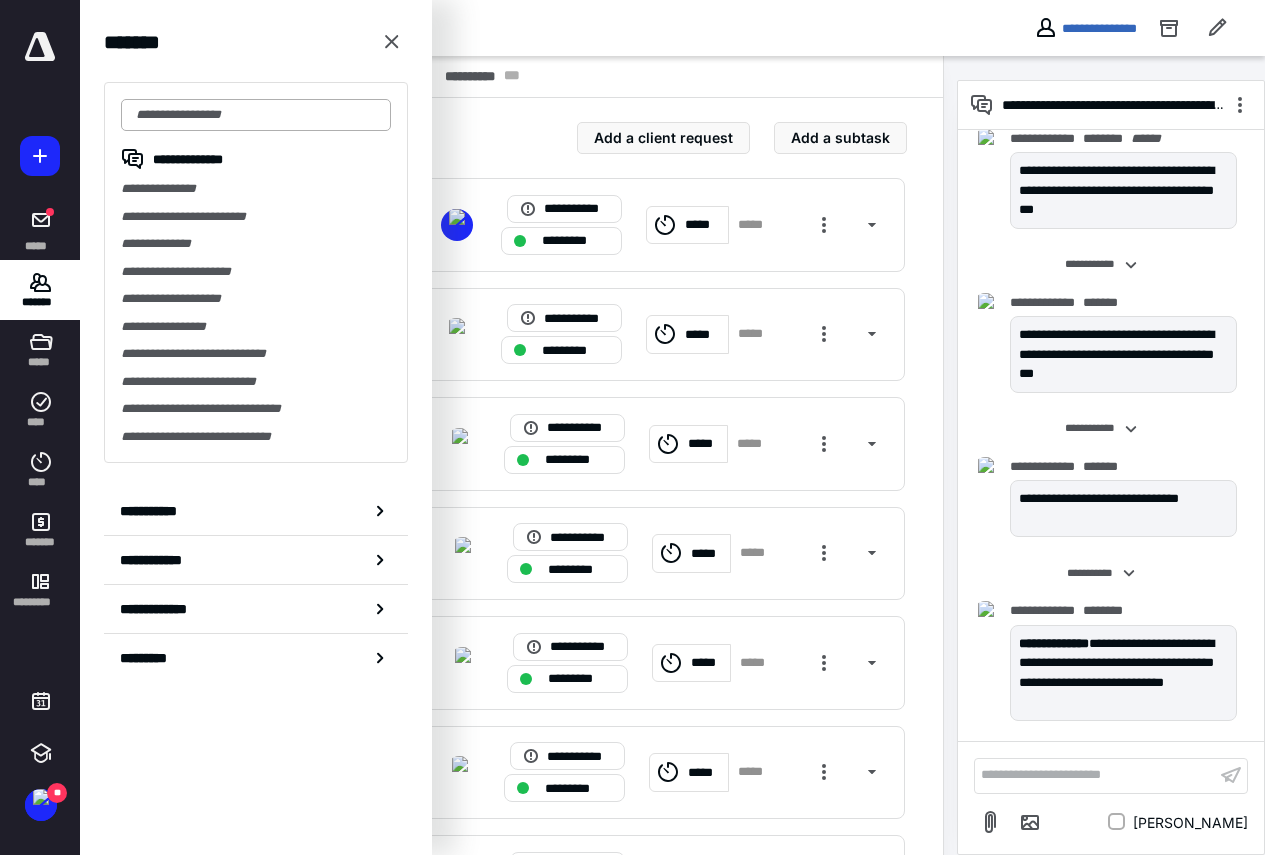 click at bounding box center [256, 115] 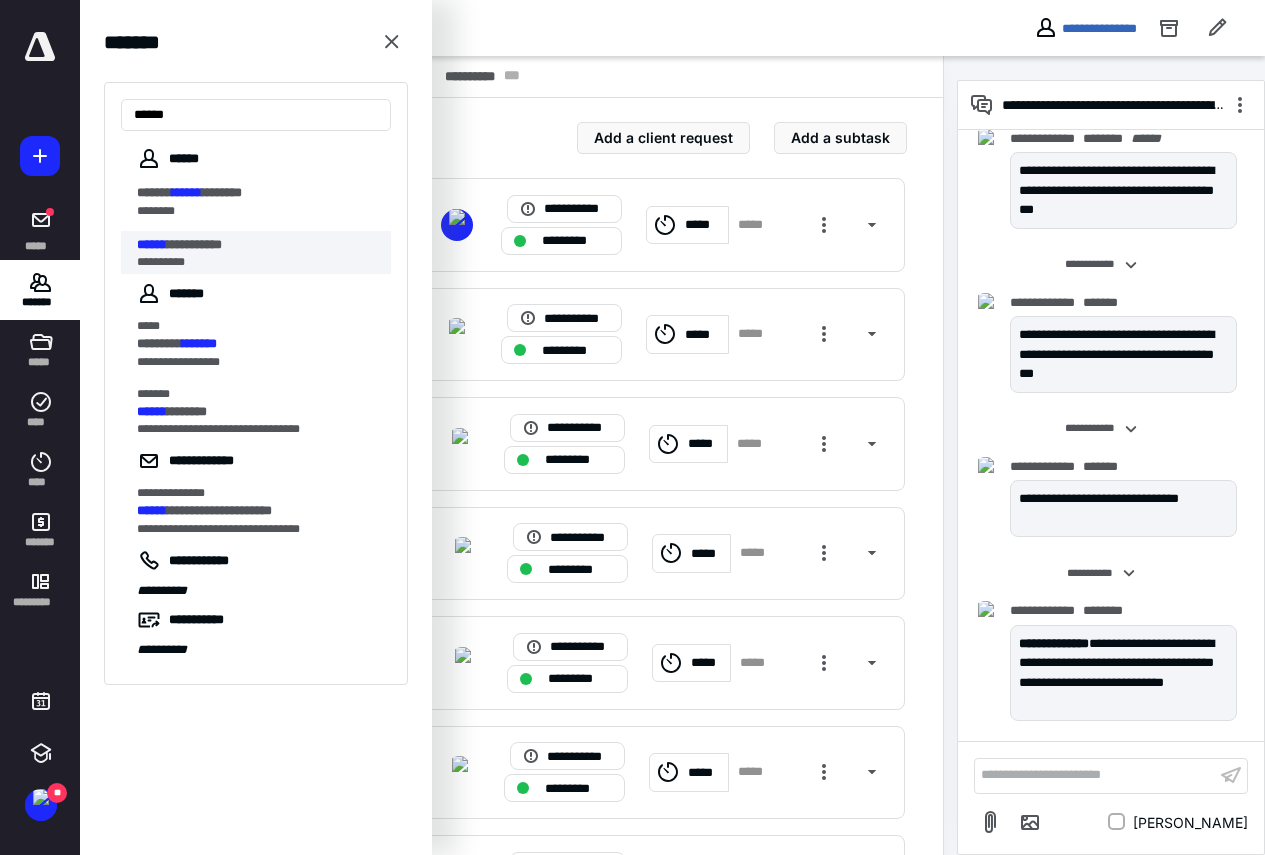 type on "******" 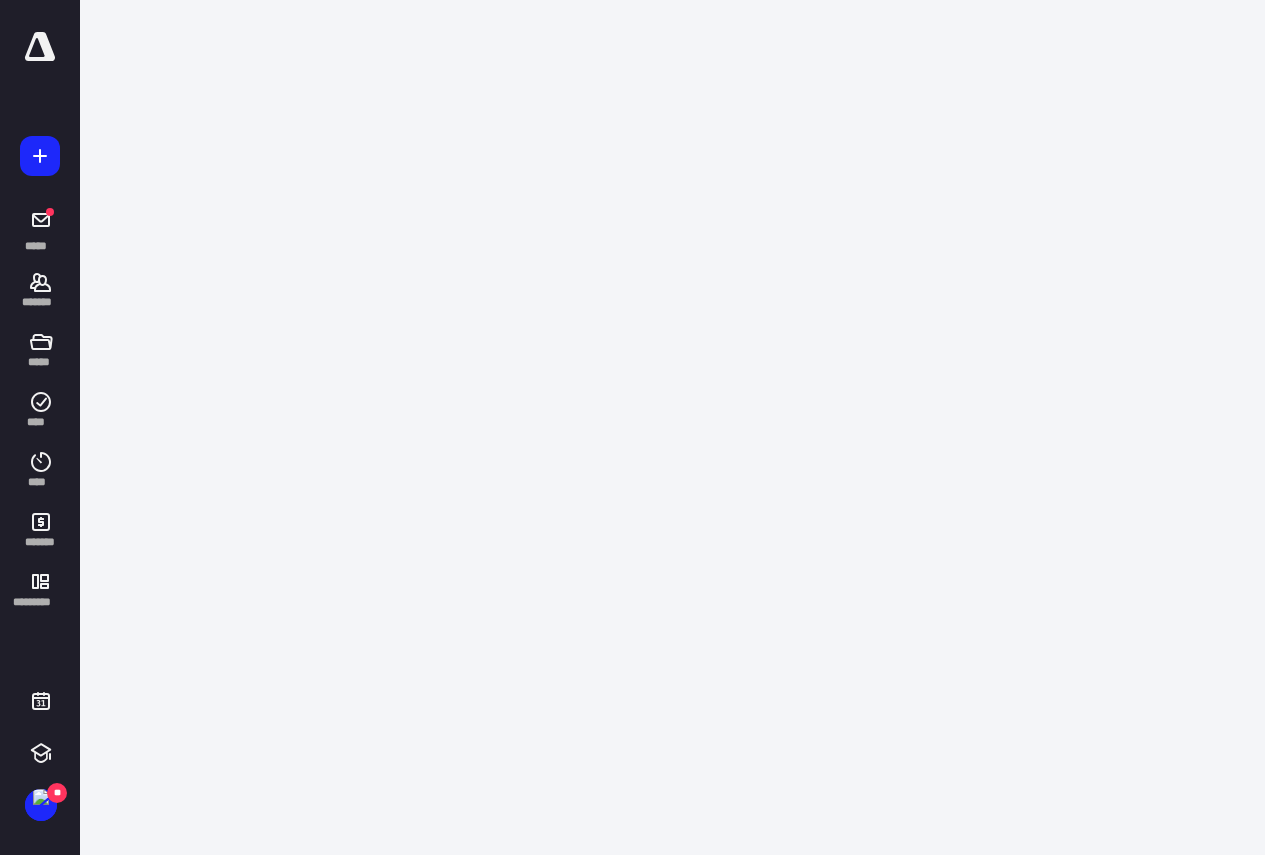 scroll, scrollTop: 0, scrollLeft: 0, axis: both 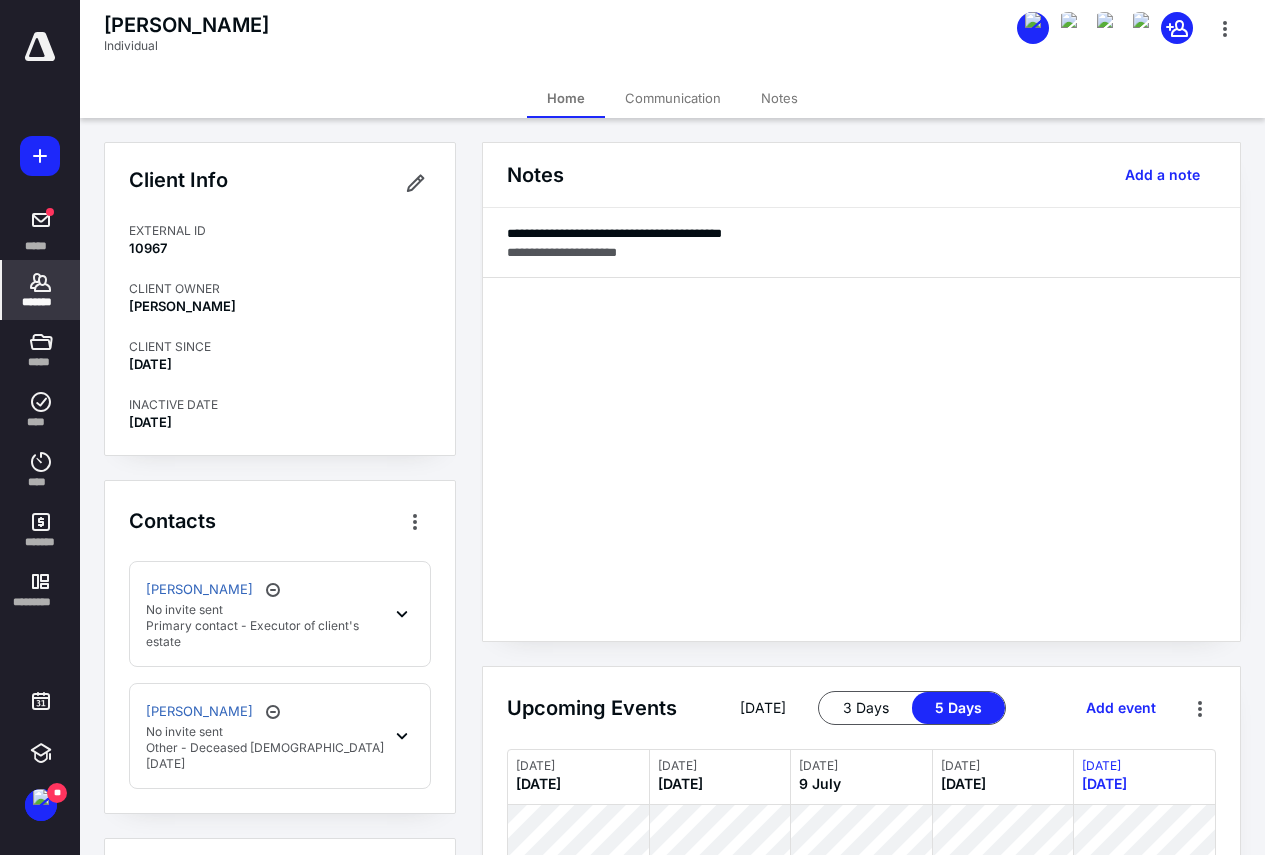 click on "*******" at bounding box center (41, 302) 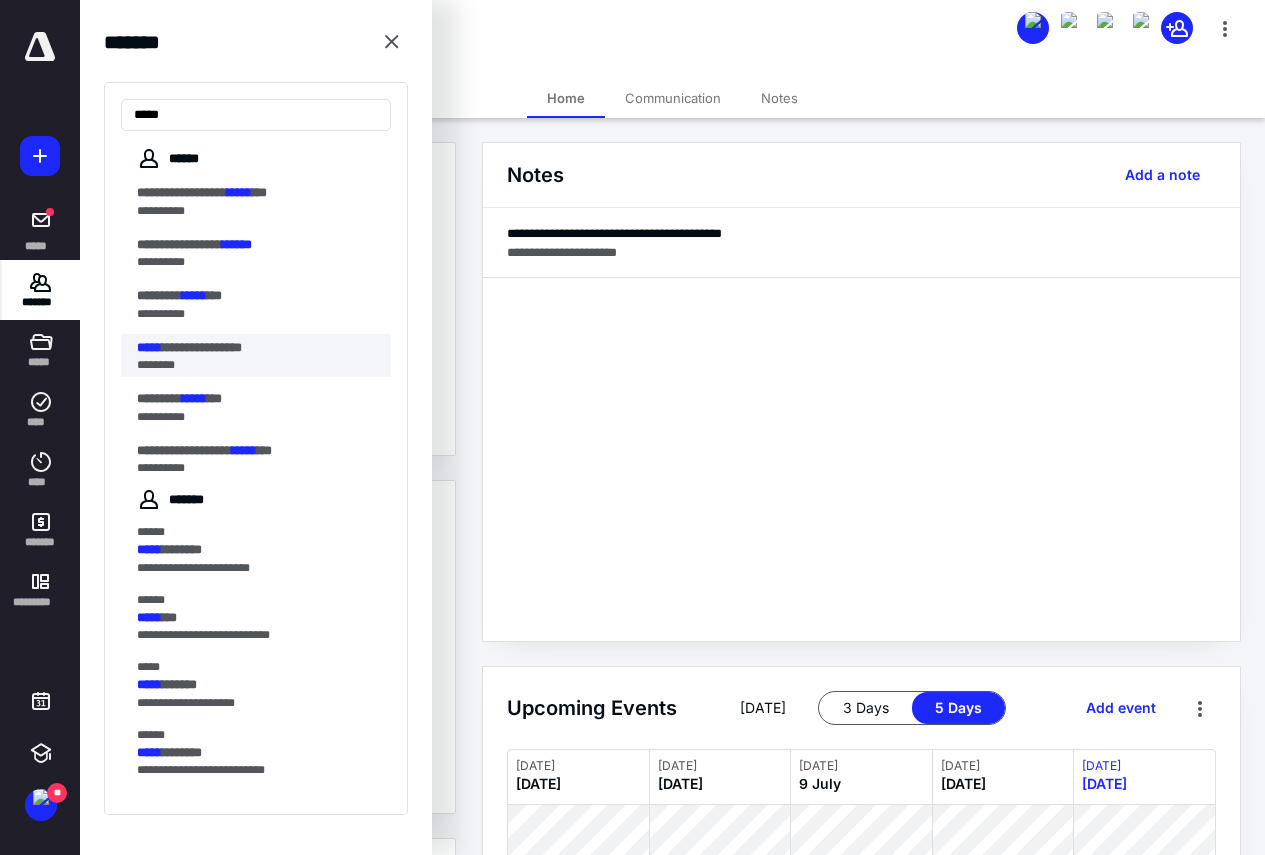type on "*****" 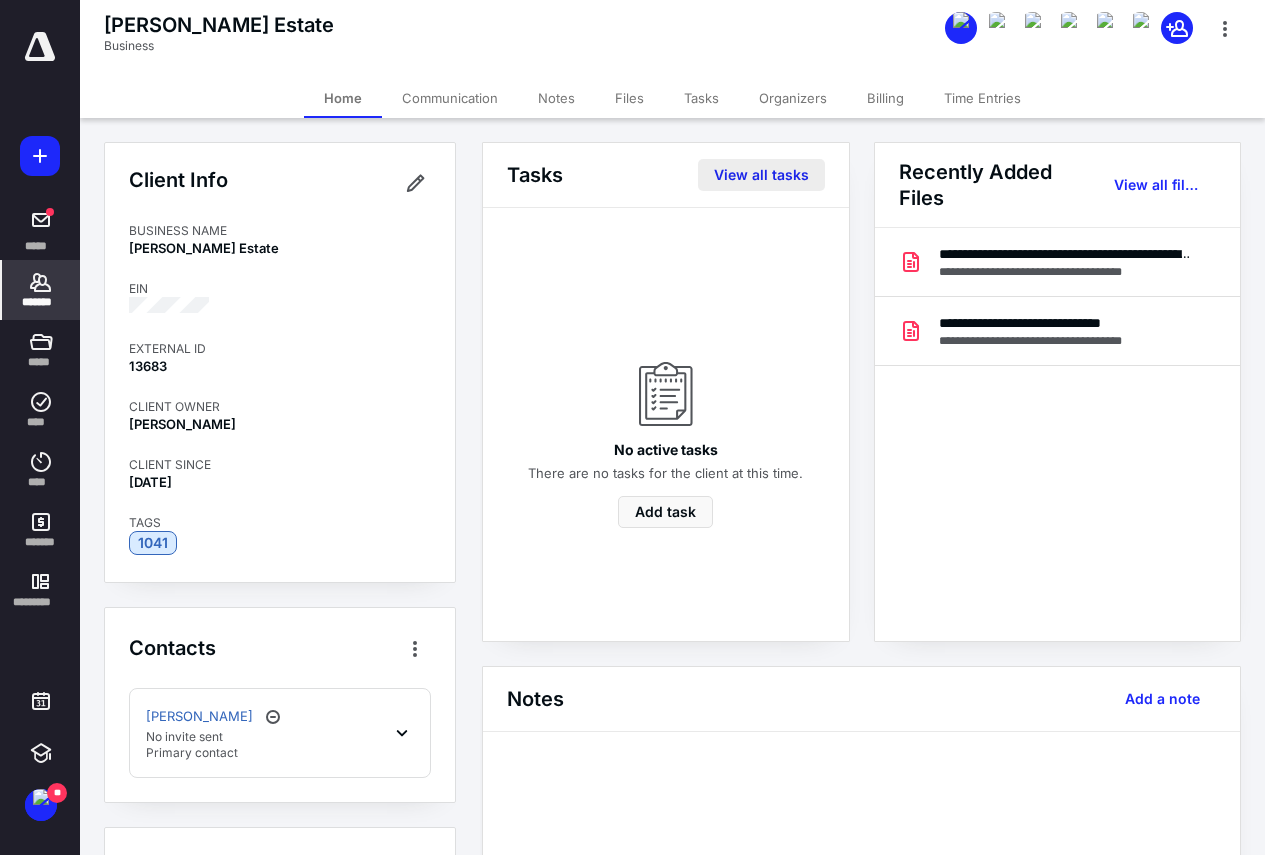 click on "View all tasks" at bounding box center [761, 175] 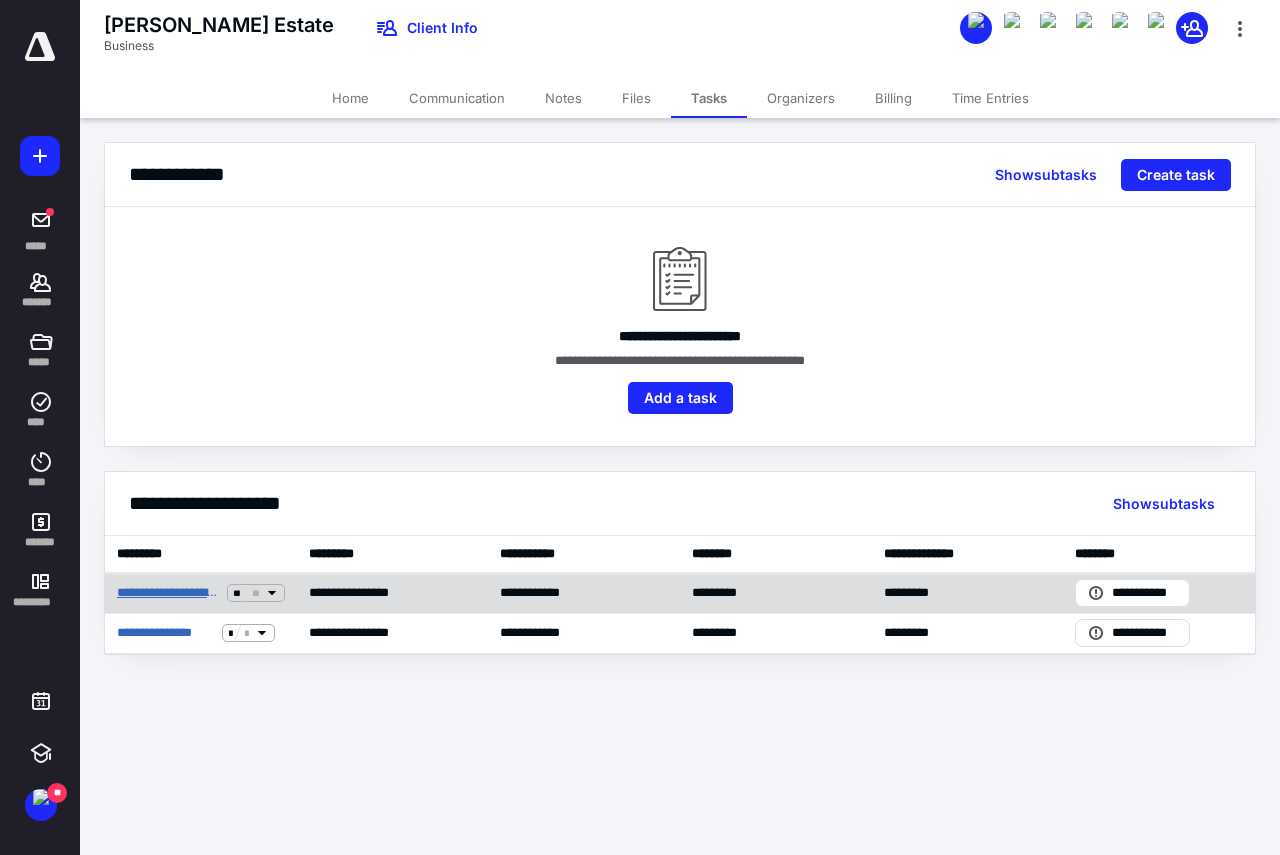 click on "**********" at bounding box center (168, 593) 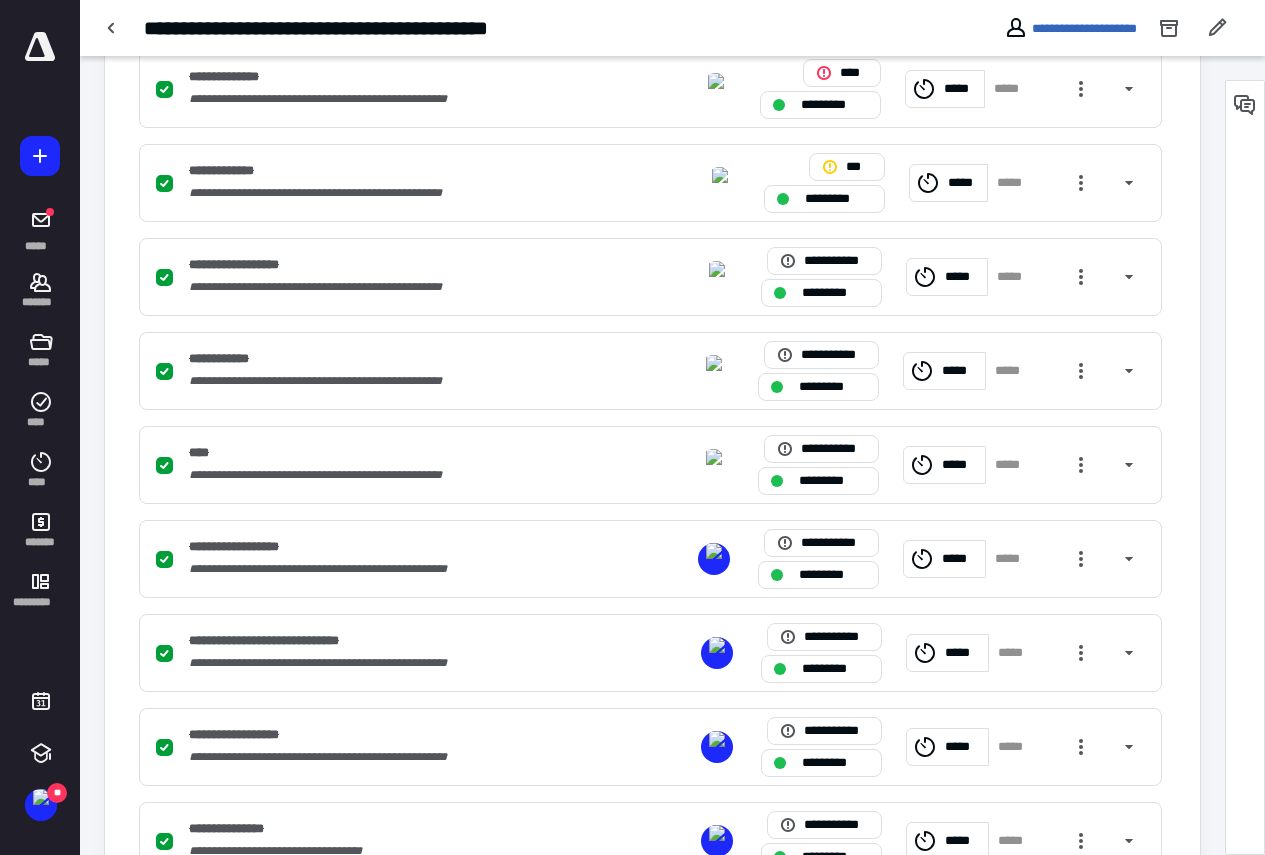 scroll, scrollTop: 790, scrollLeft: 0, axis: vertical 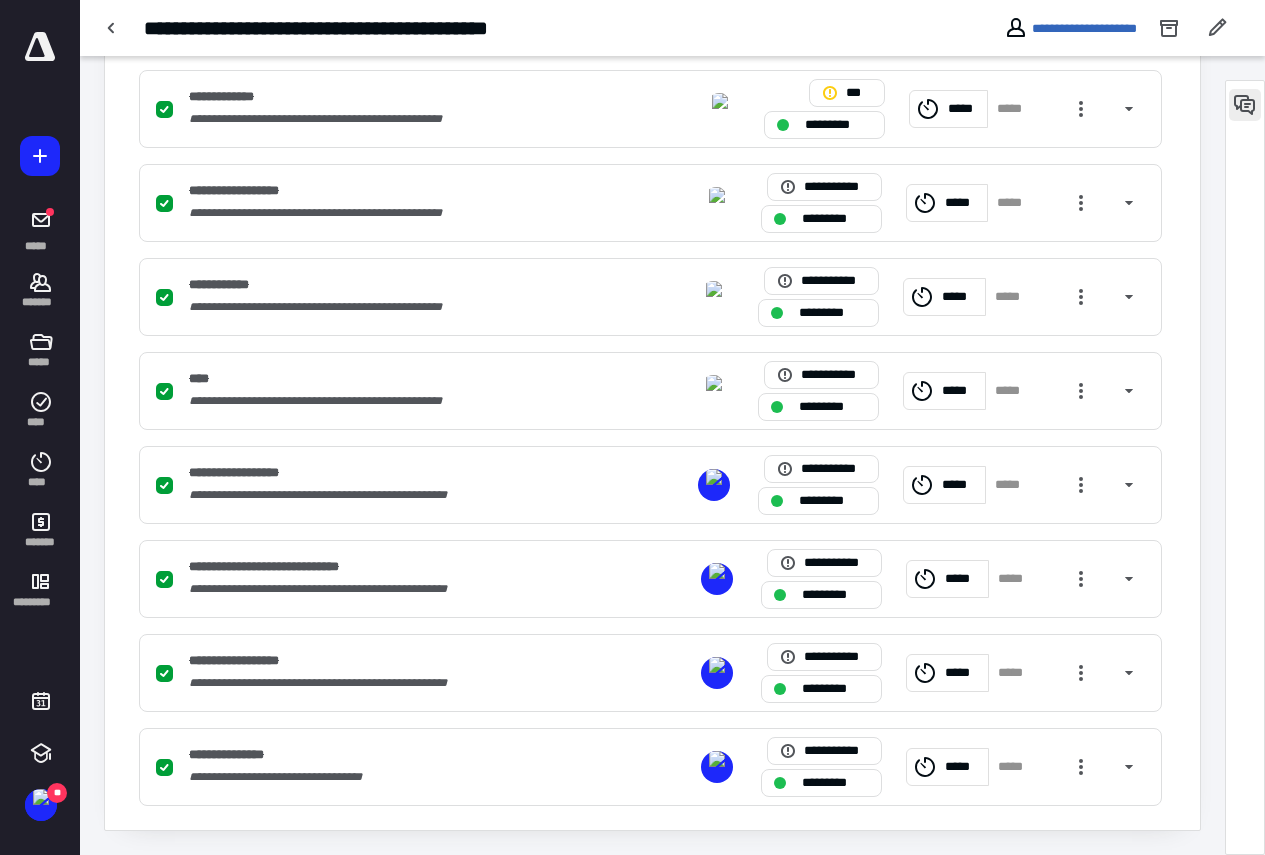 click at bounding box center [1245, 105] 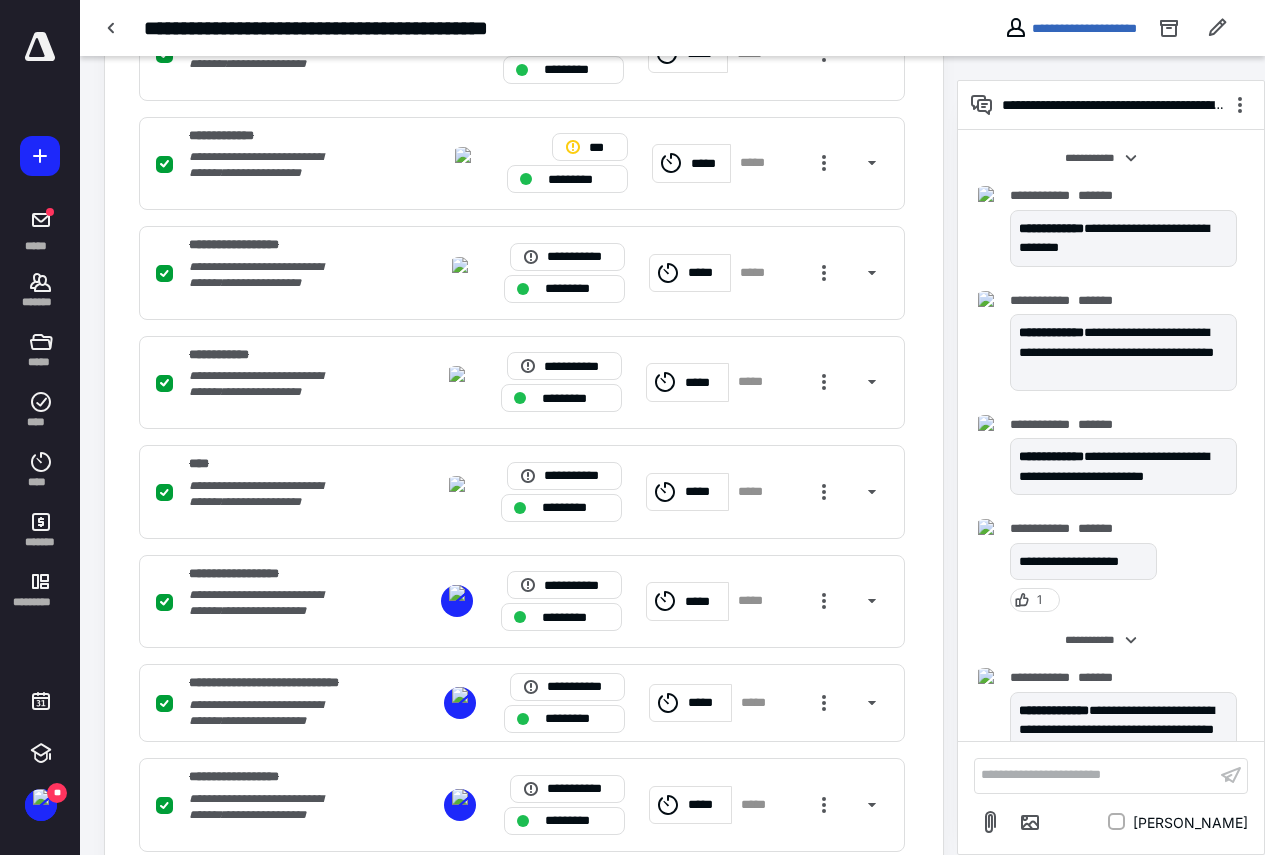 scroll, scrollTop: 778, scrollLeft: 0, axis: vertical 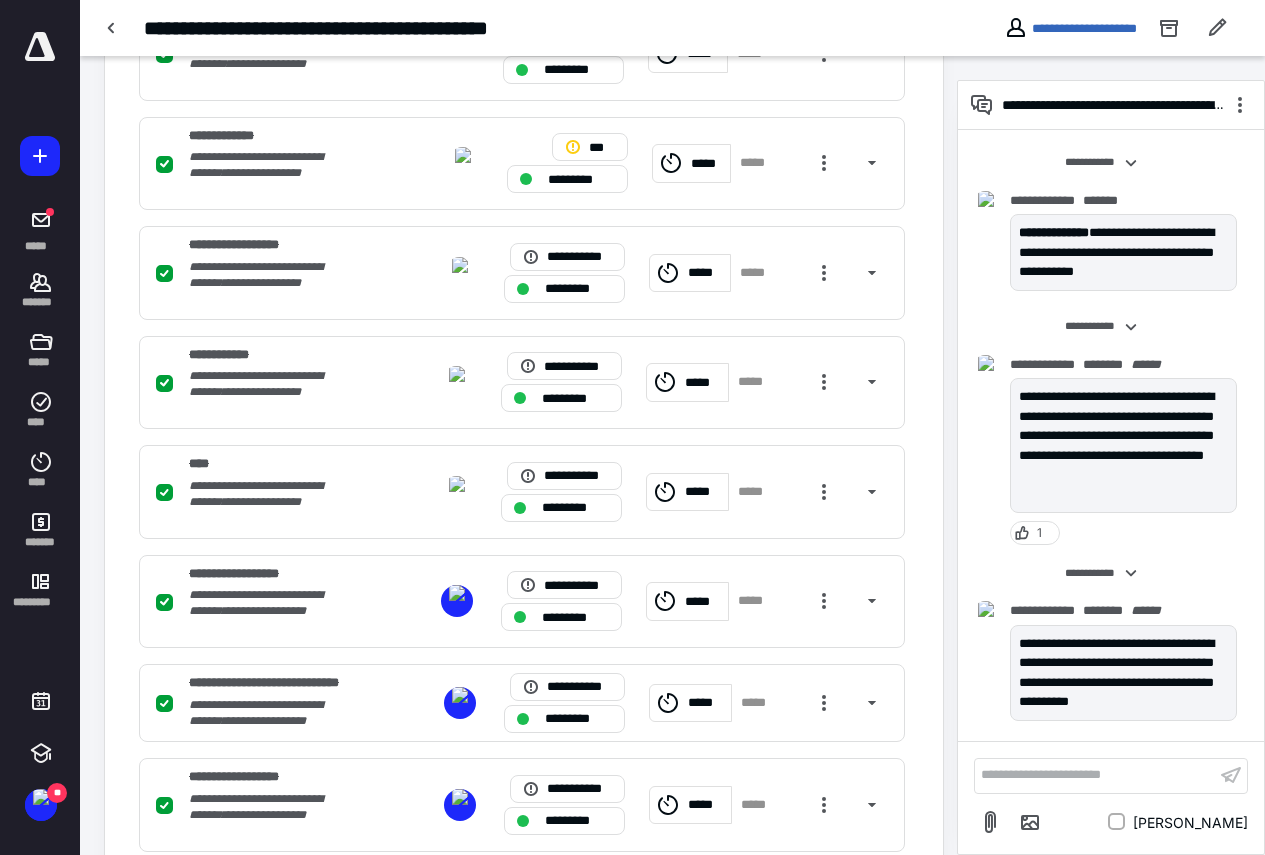 click on "**********" at bounding box center [1095, 775] 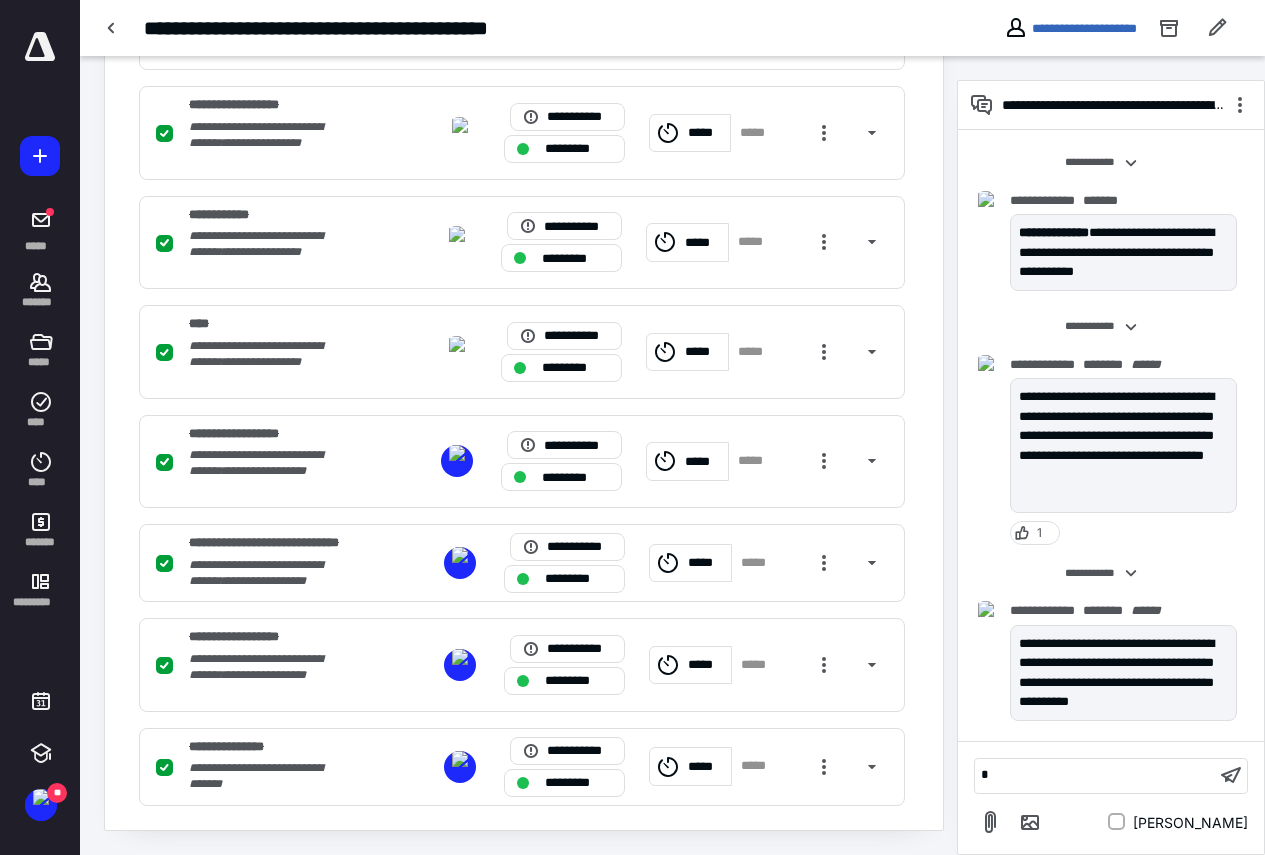 type 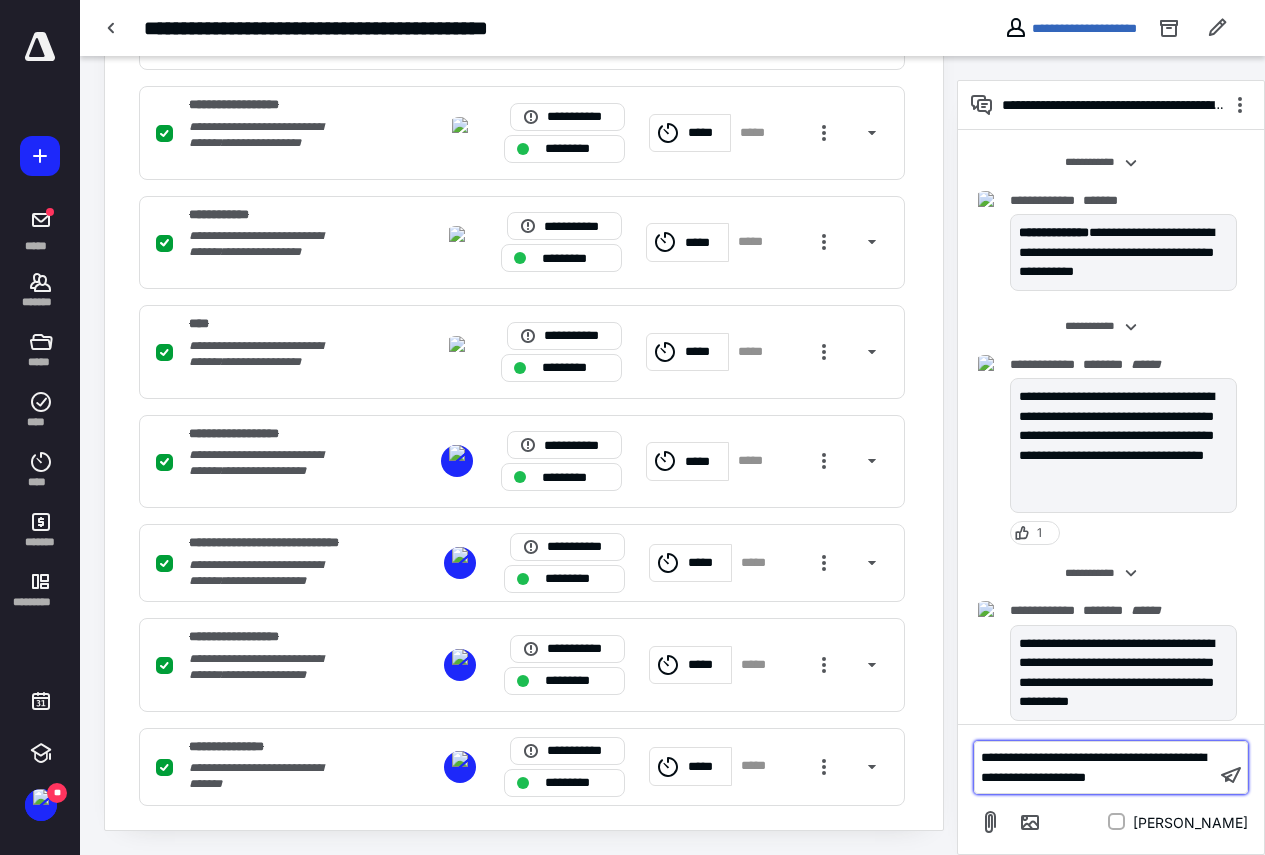 click on "**********" at bounding box center (1095, 767) 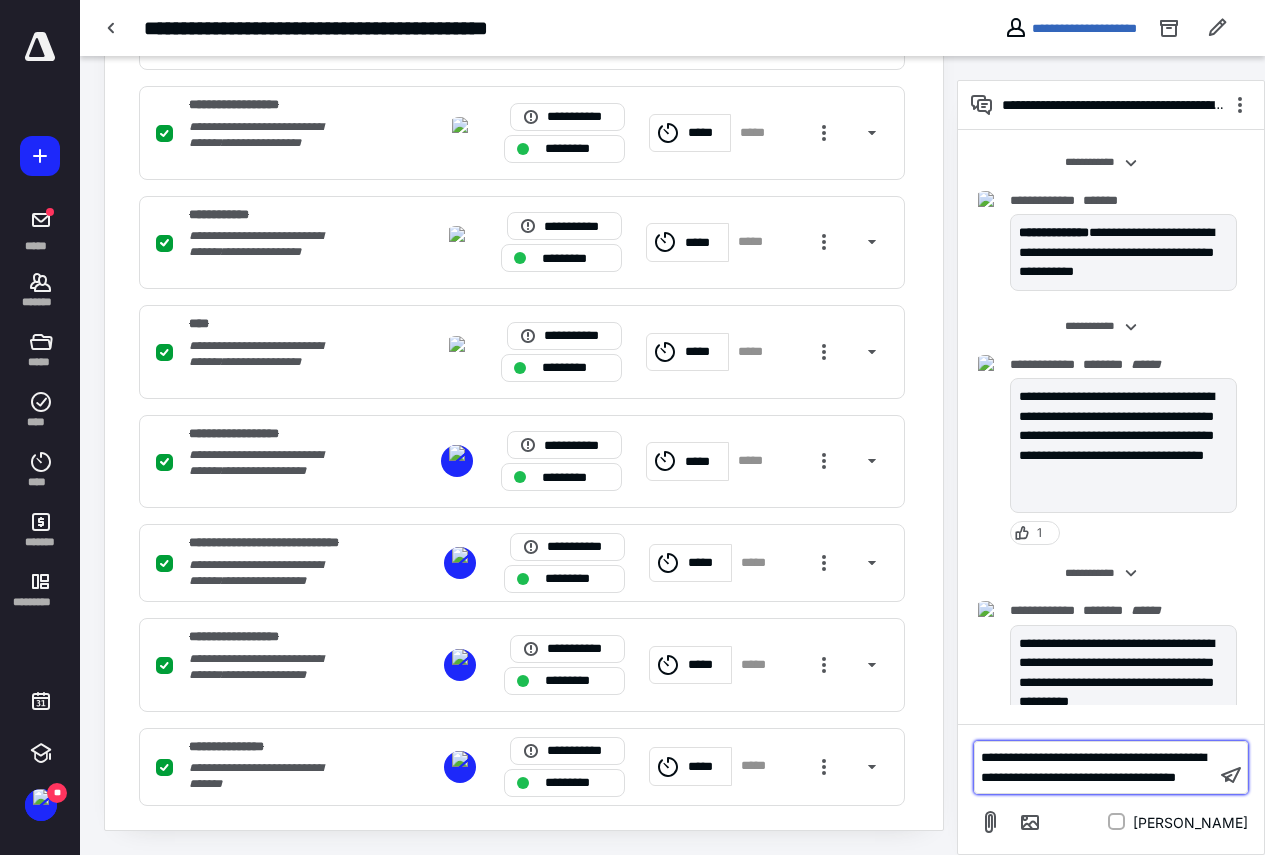 click on "**********" at bounding box center (1093, 767) 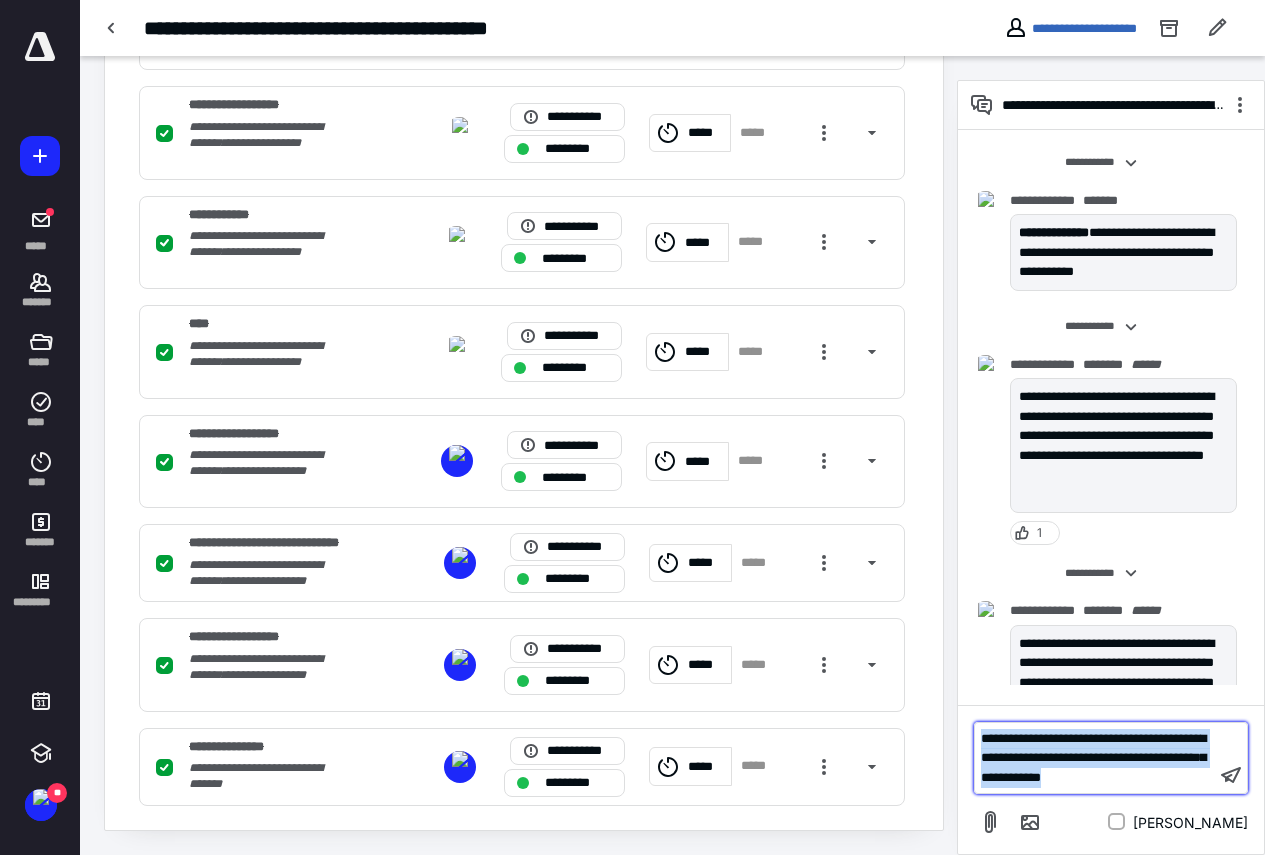 drag, startPoint x: 1160, startPoint y: 773, endPoint x: 954, endPoint y: 712, distance: 214.8418 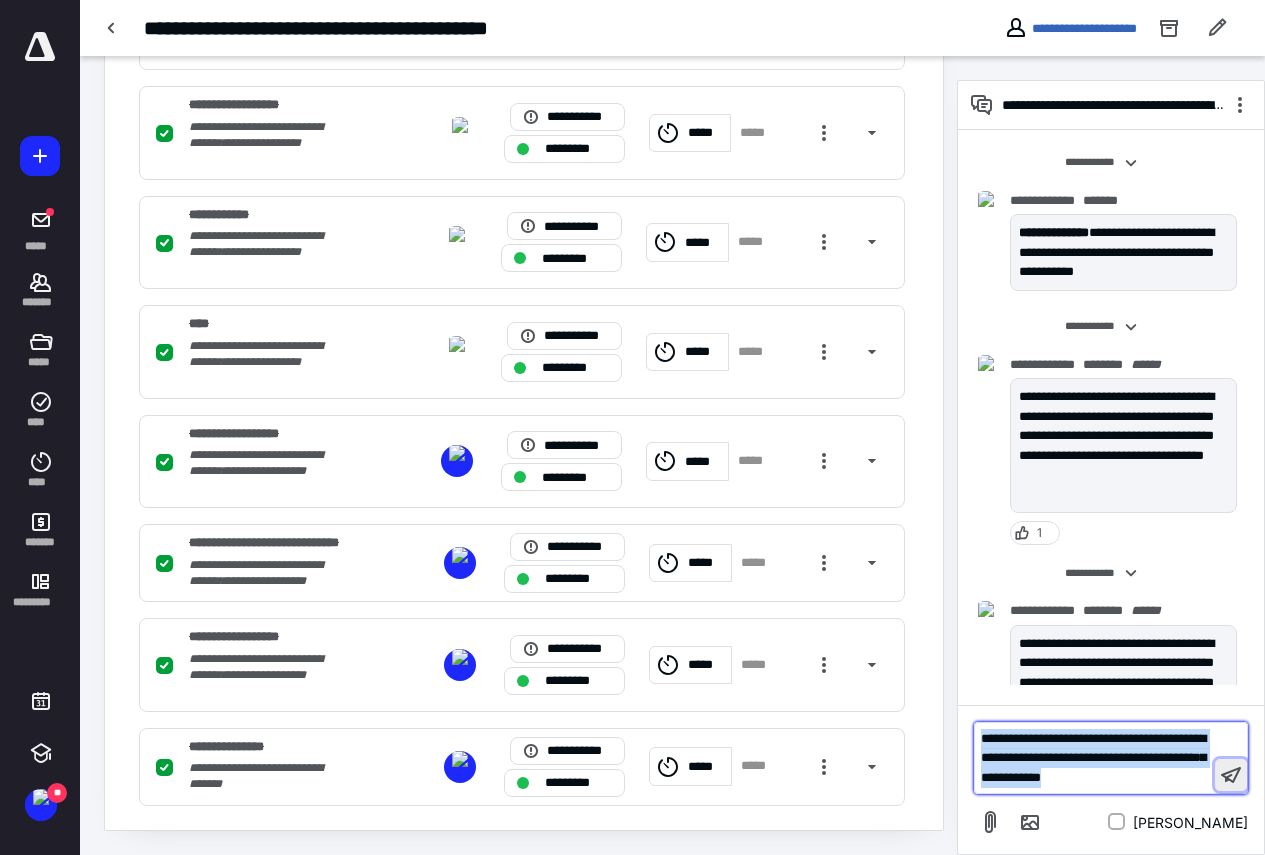 click at bounding box center [1231, 775] 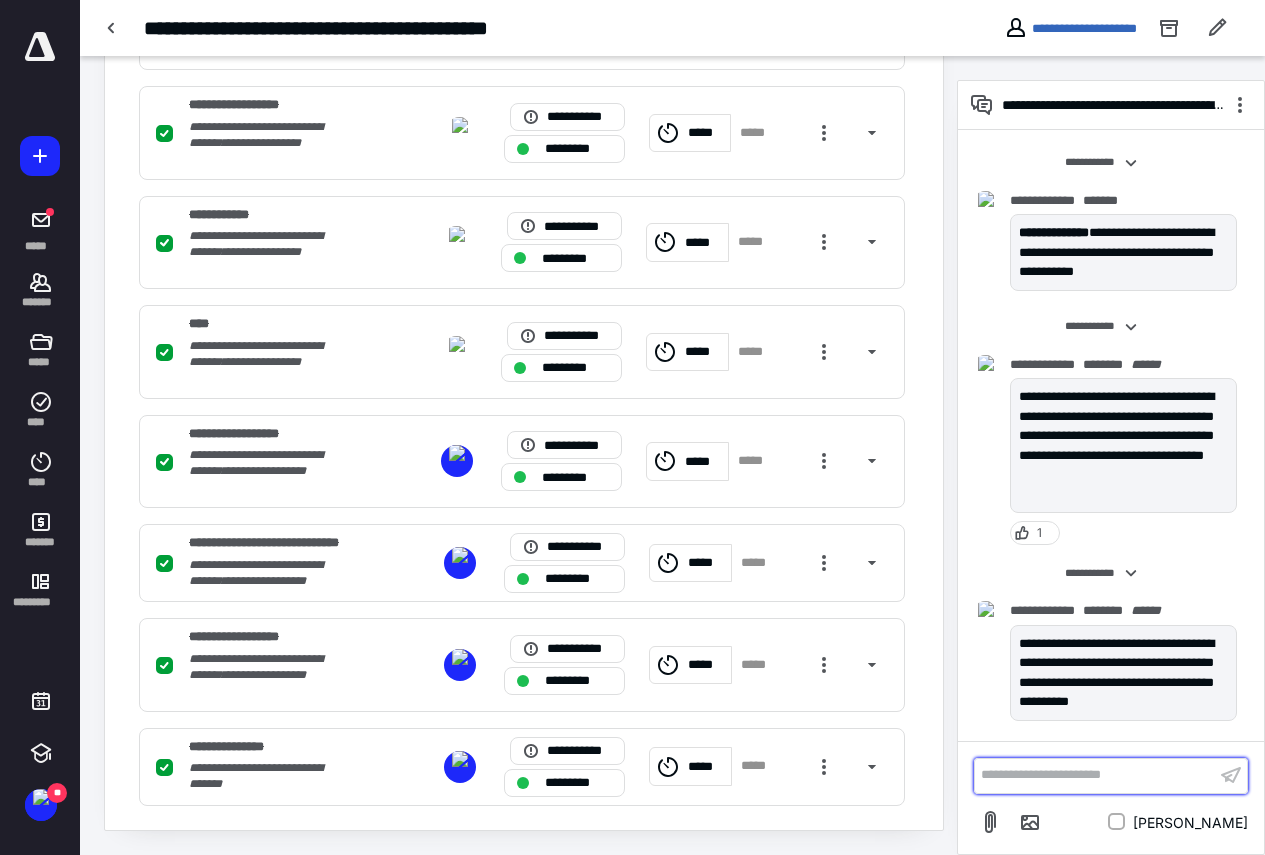 scroll, scrollTop: 961, scrollLeft: 0, axis: vertical 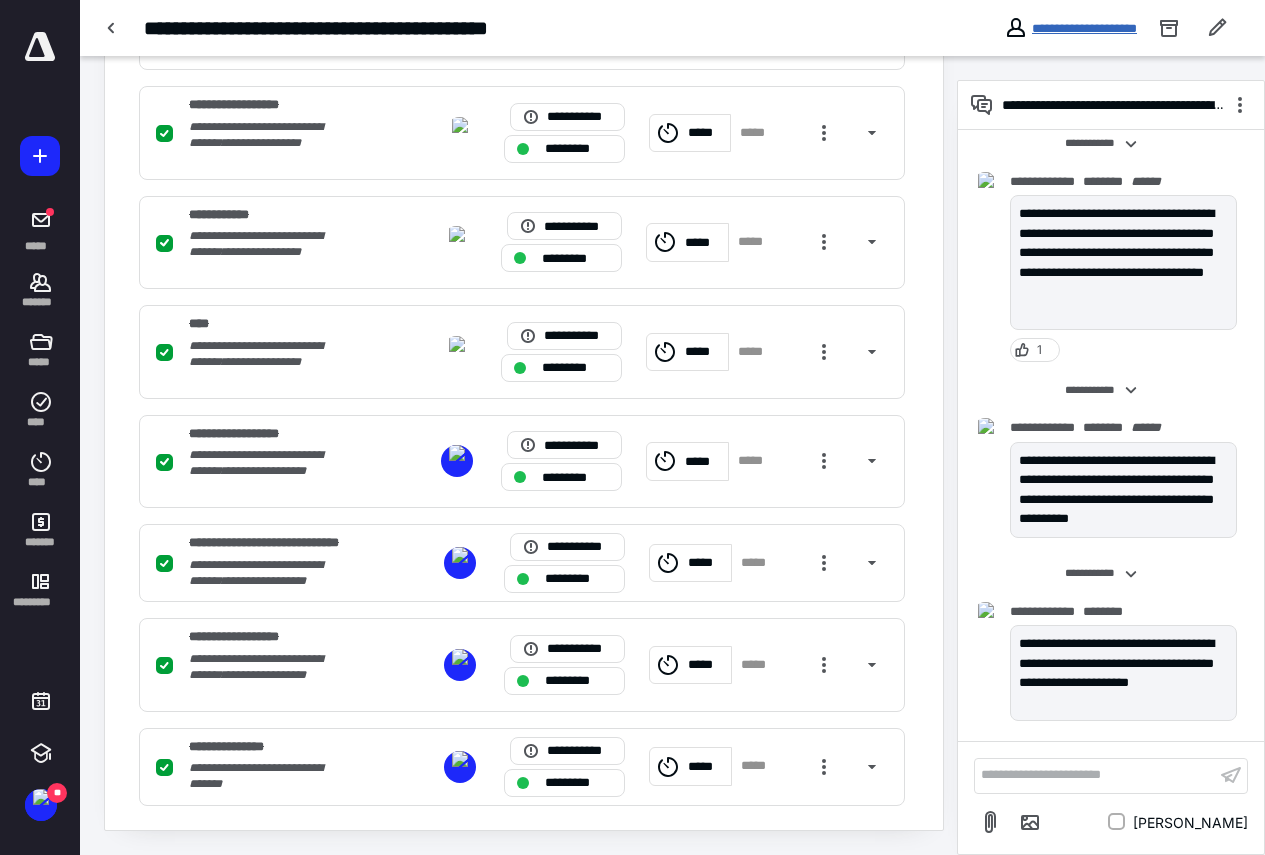 click on "**********" at bounding box center [1084, 28] 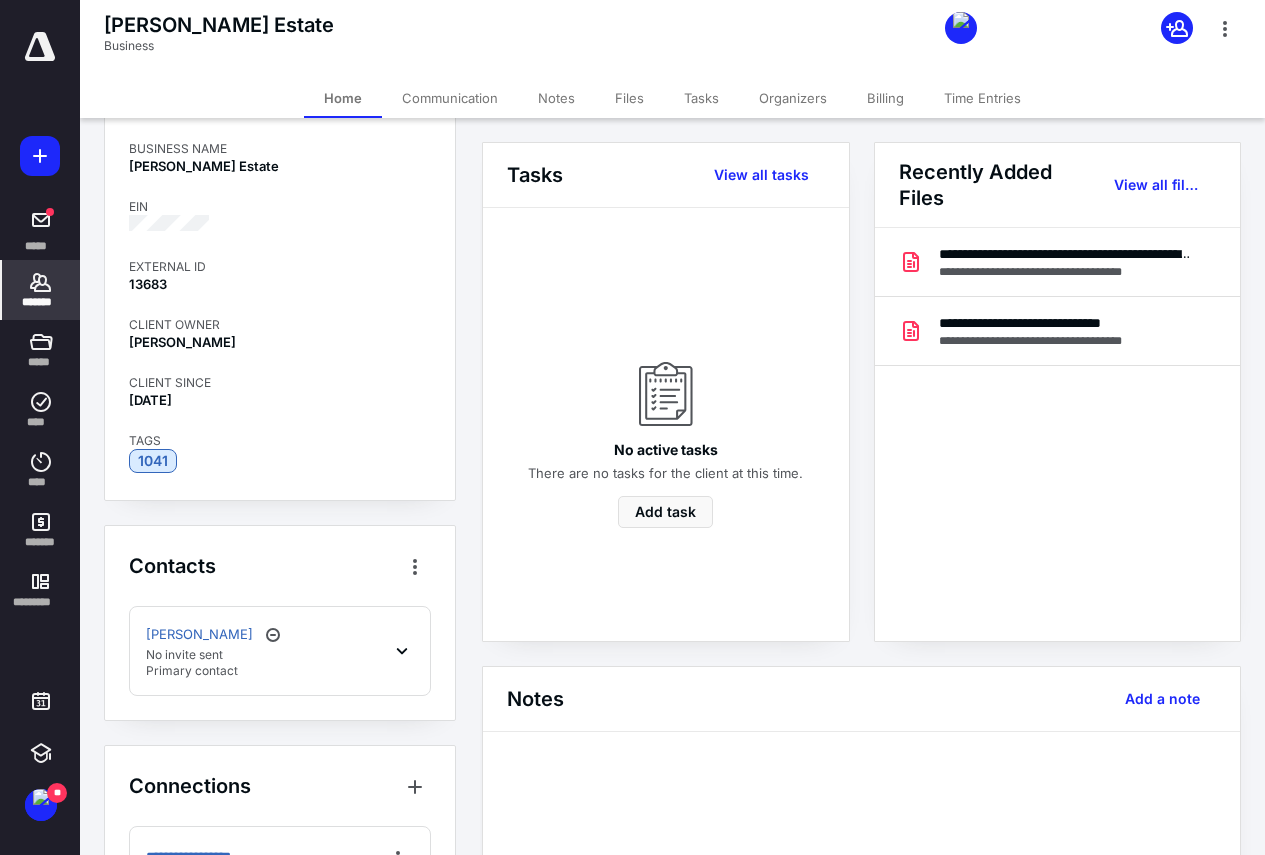 scroll, scrollTop: 166, scrollLeft: 0, axis: vertical 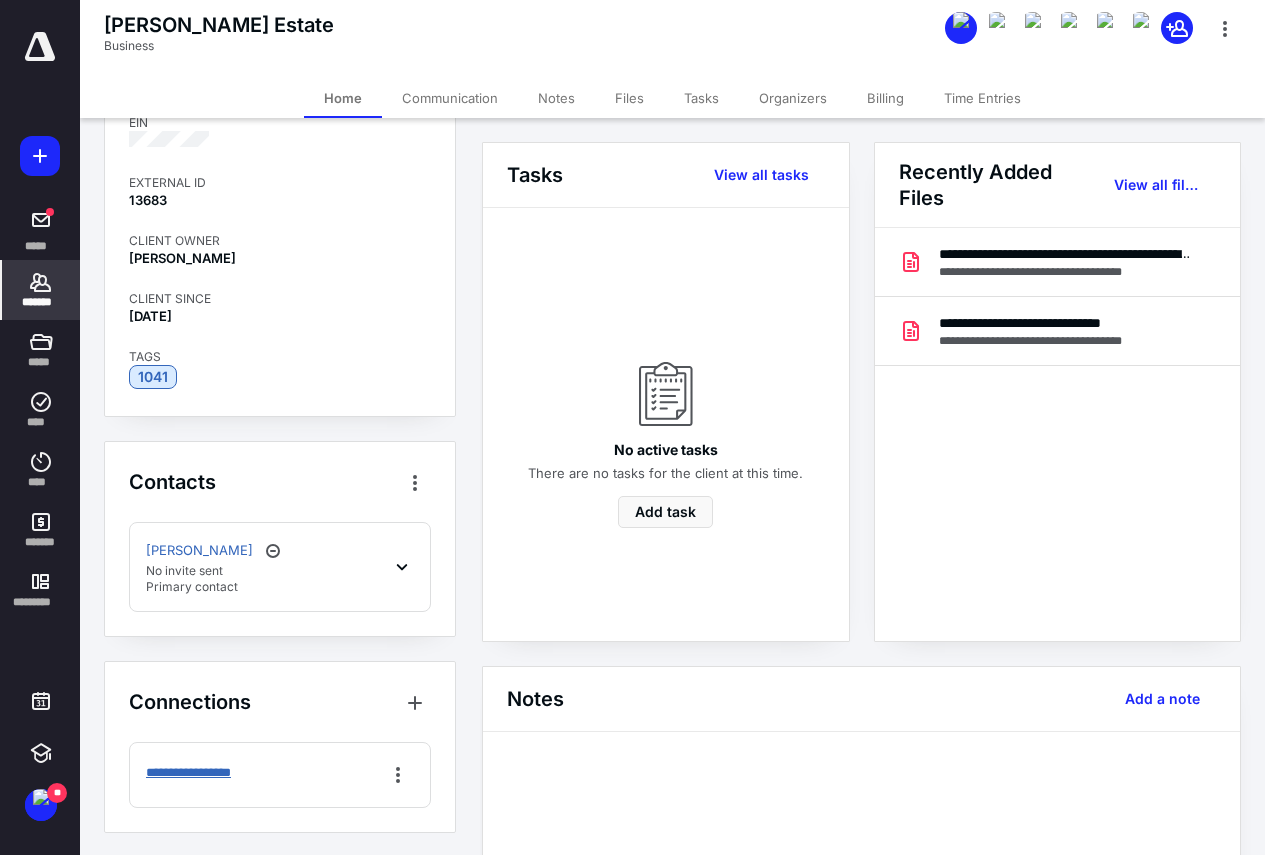 click on "**********" at bounding box center (199, 773) 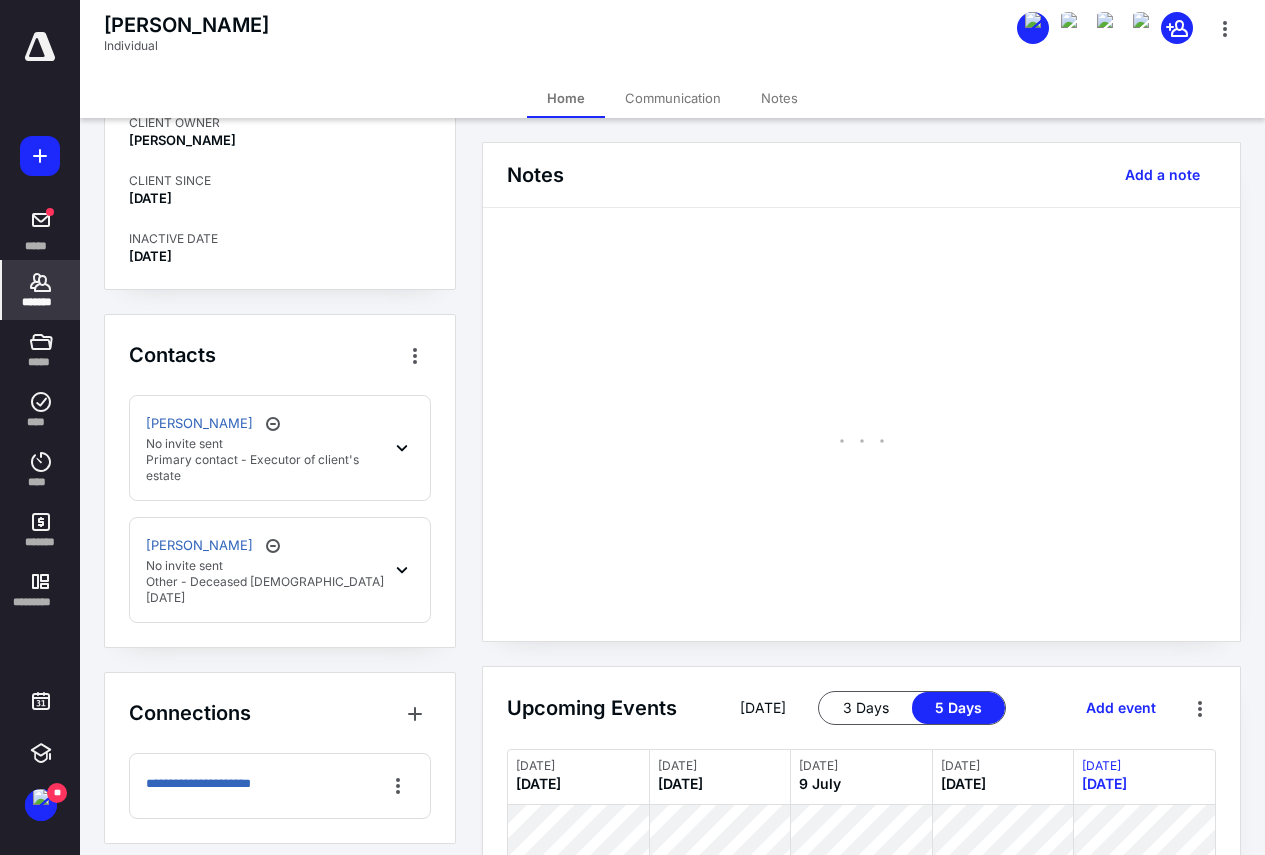 scroll, scrollTop: 50, scrollLeft: 0, axis: vertical 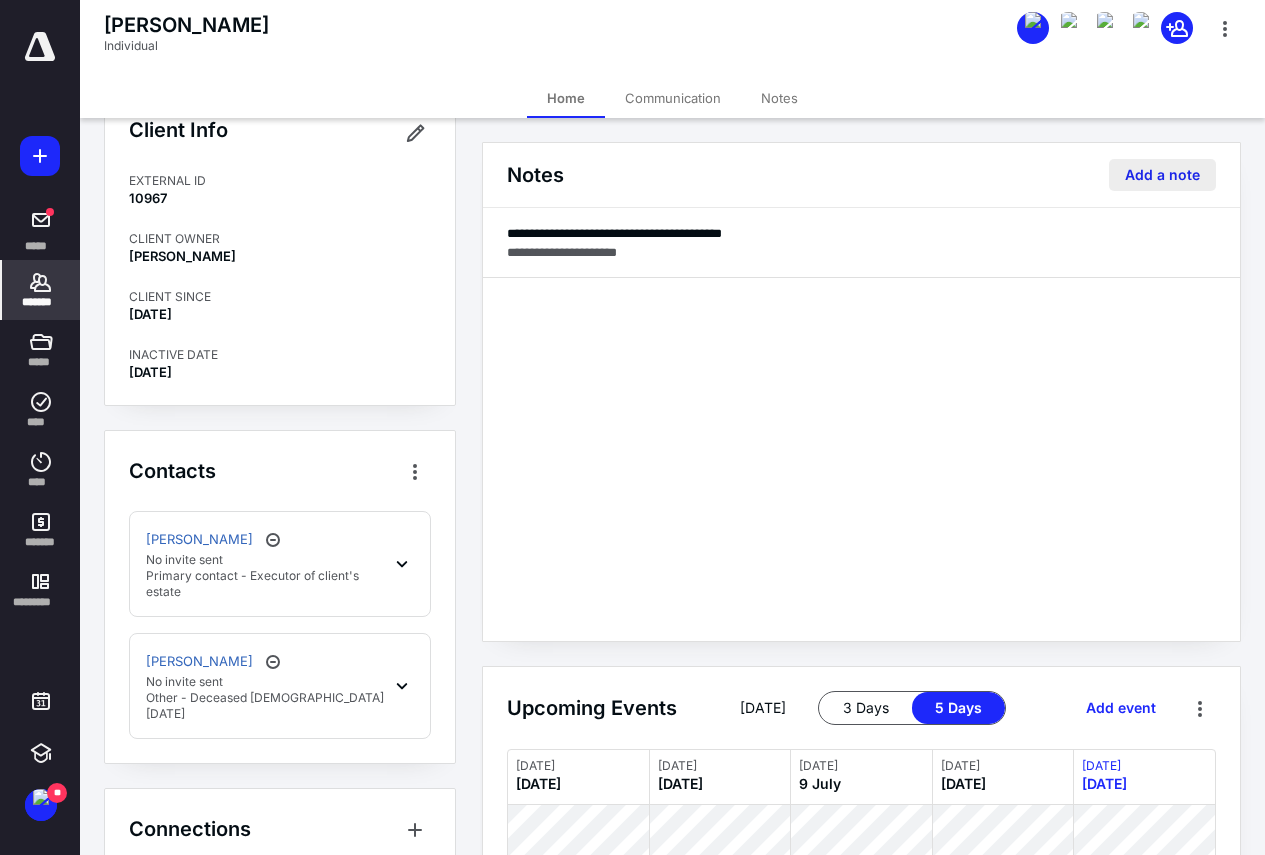 click on "Add a note" at bounding box center (1162, 175) 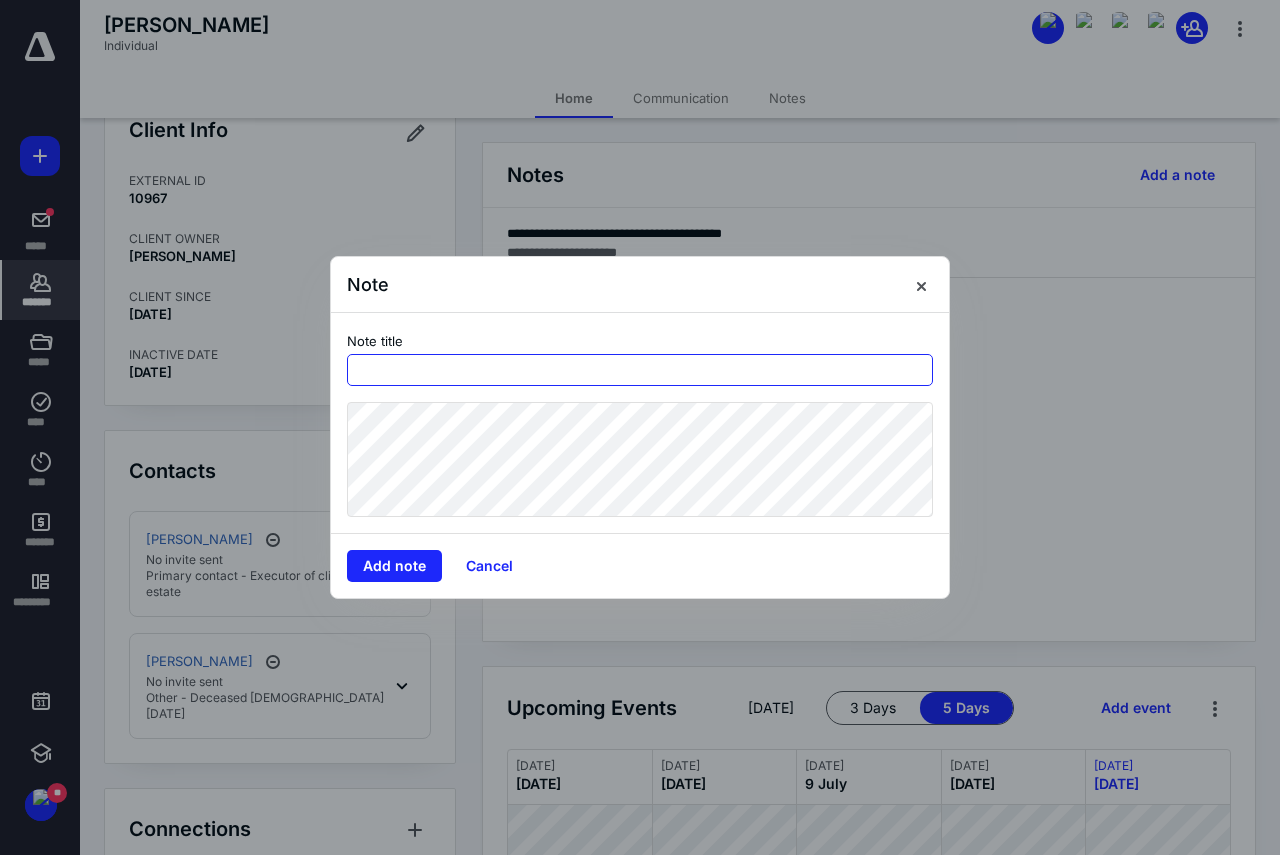 click at bounding box center [640, 370] 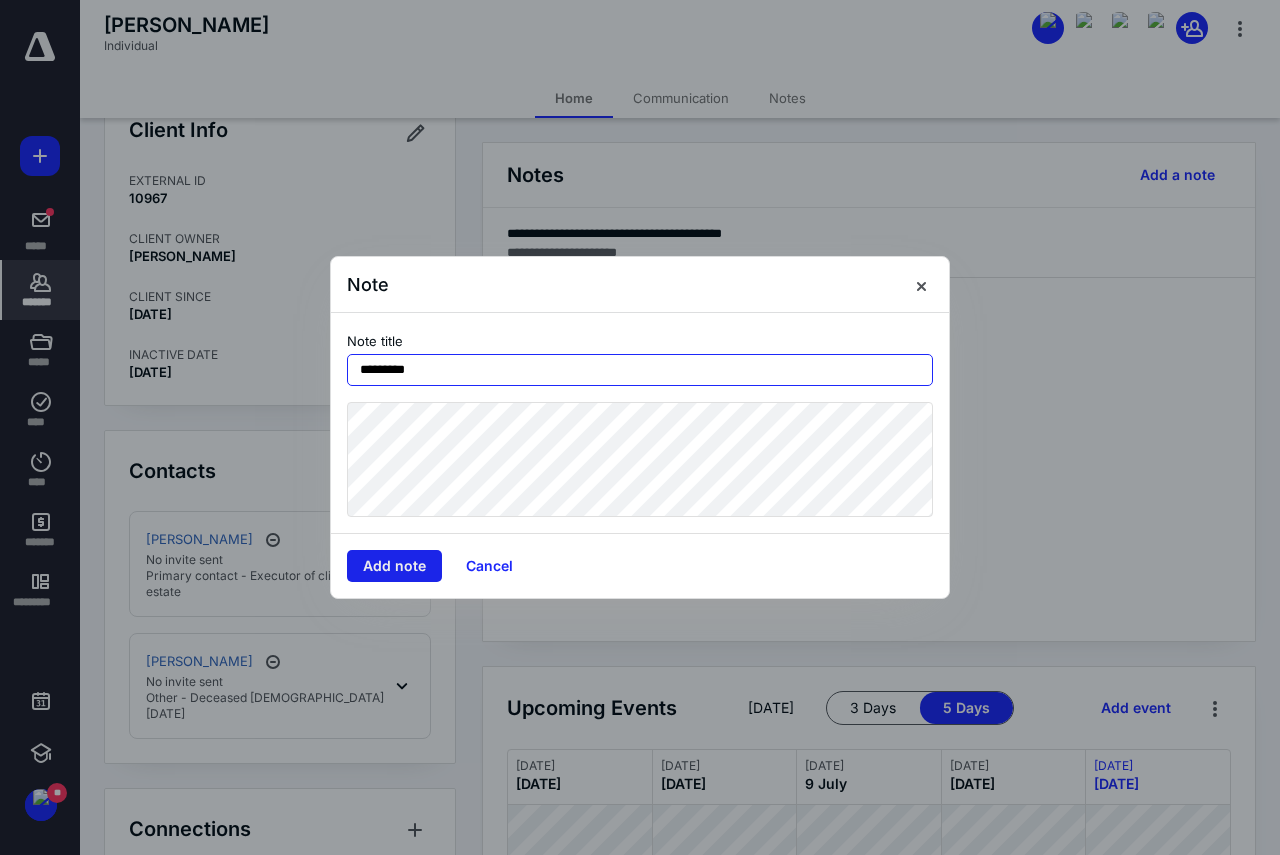 type on "*********" 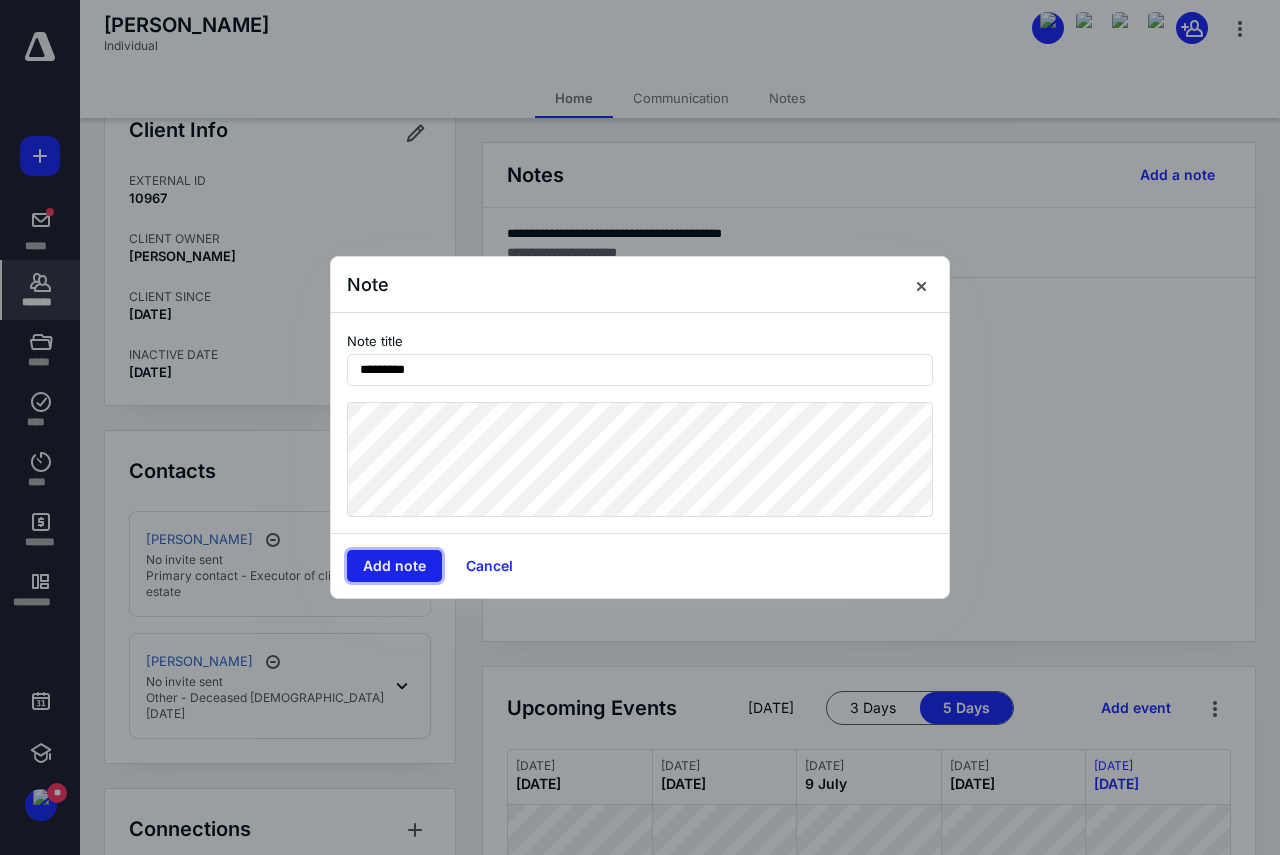 click on "Add note" at bounding box center [394, 566] 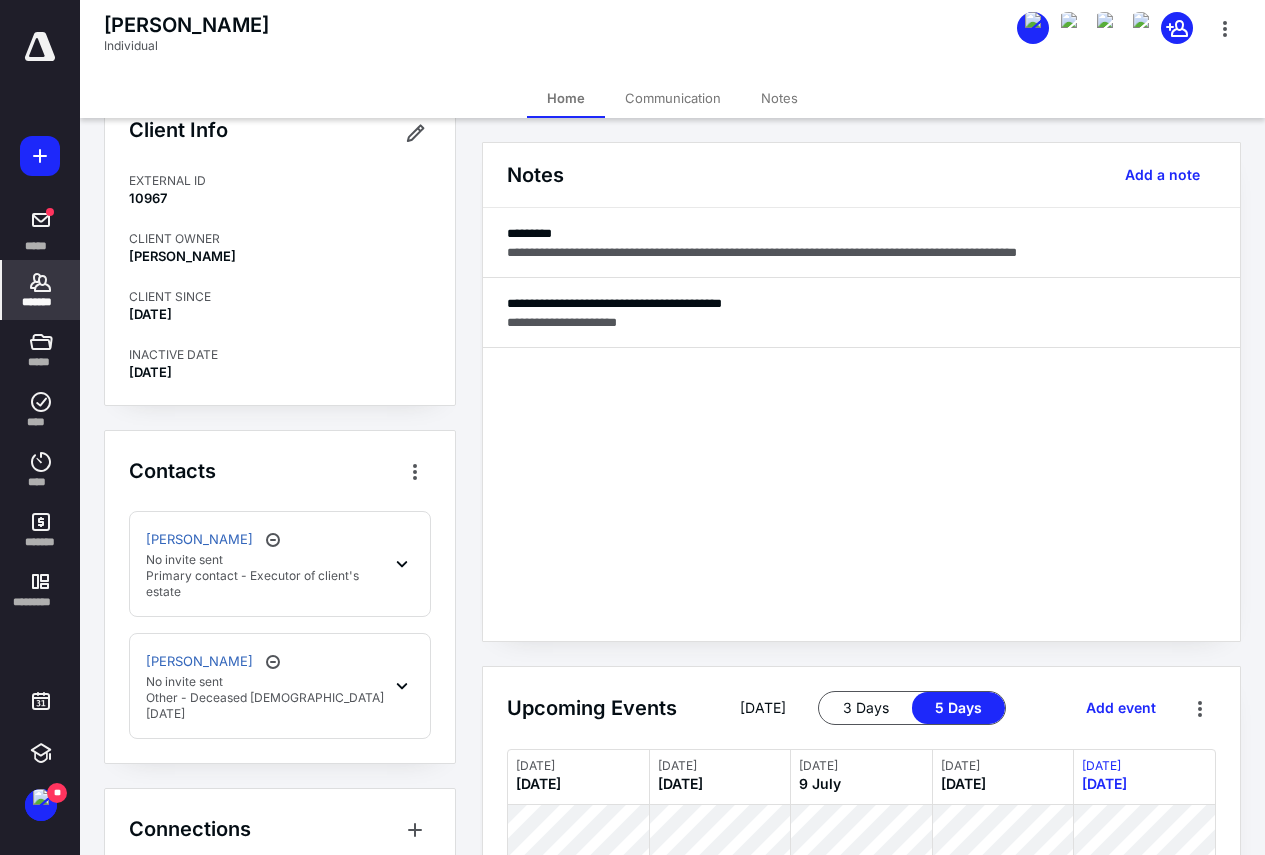 scroll, scrollTop: 0, scrollLeft: 0, axis: both 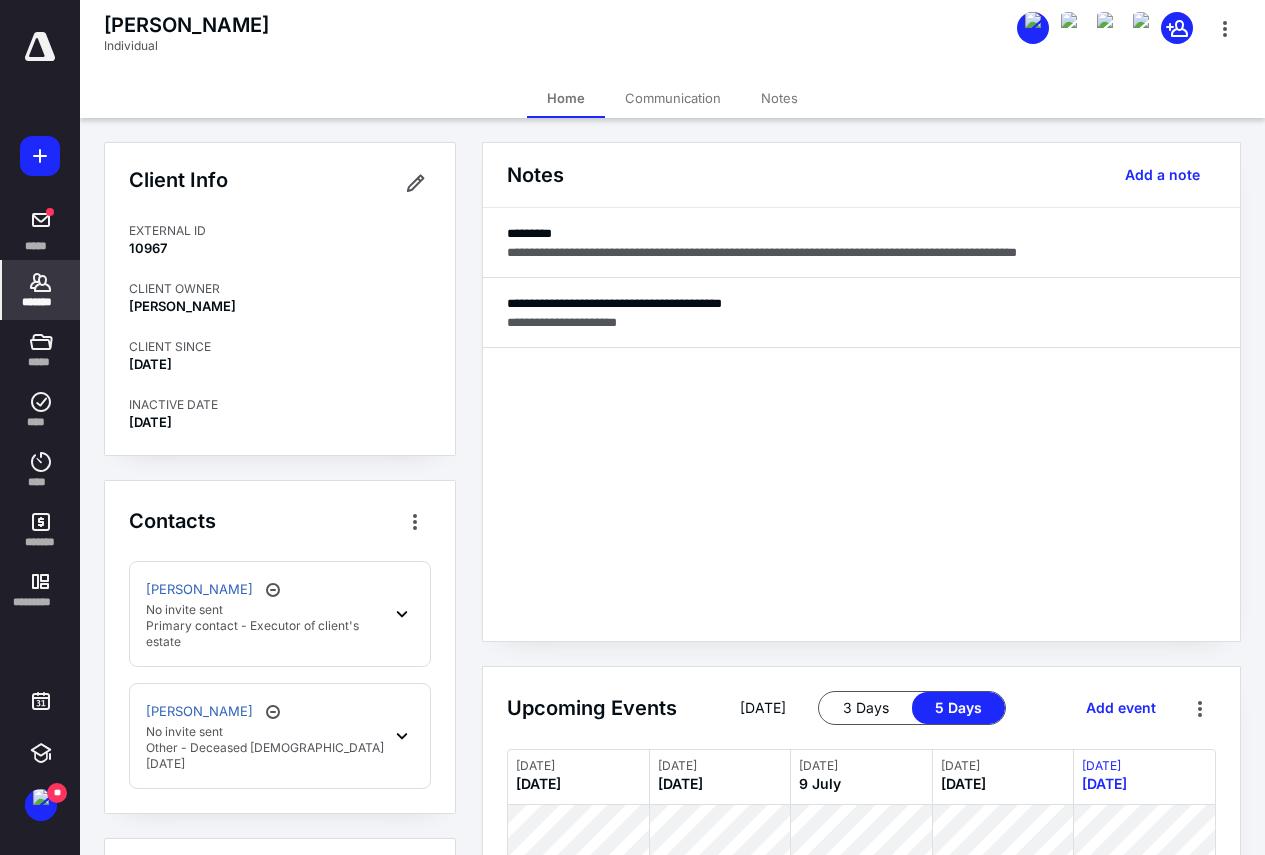 click 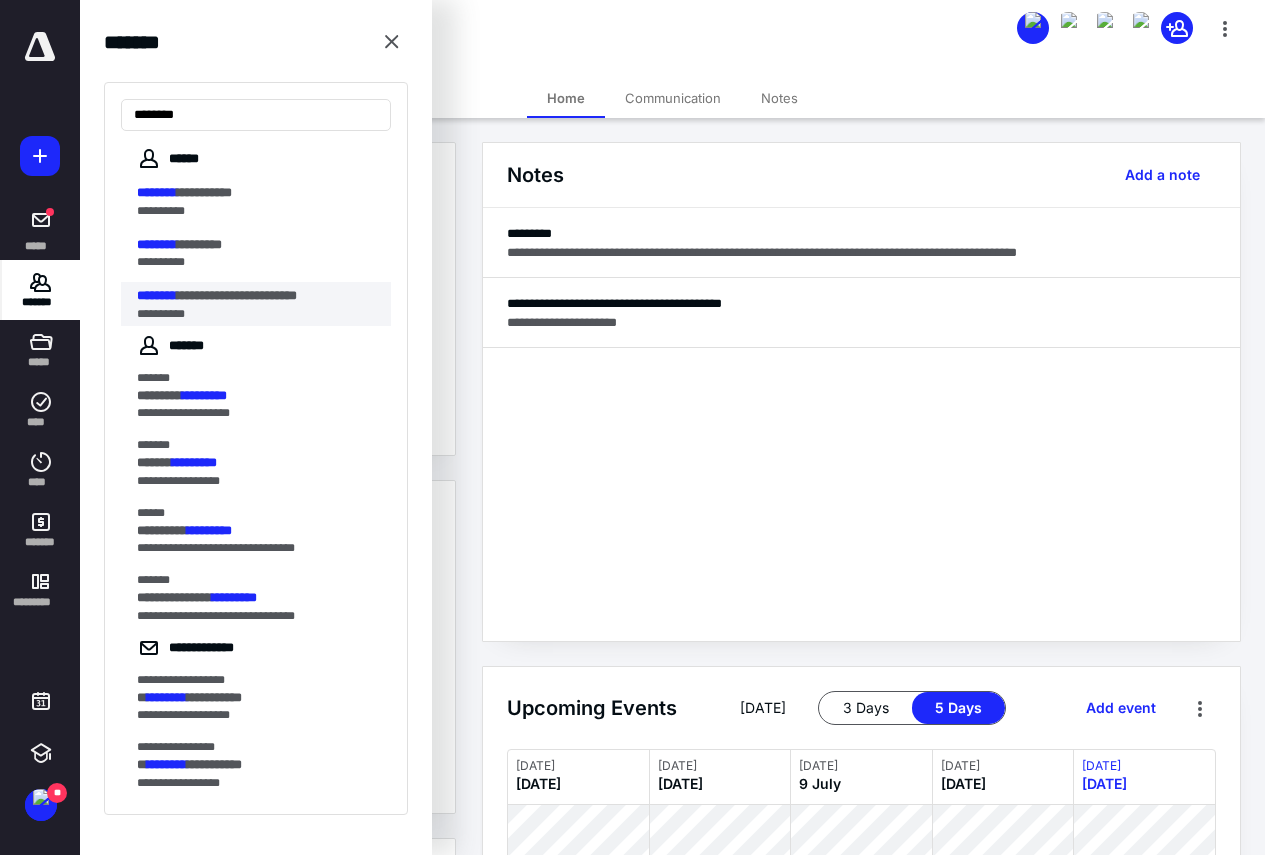 type on "********" 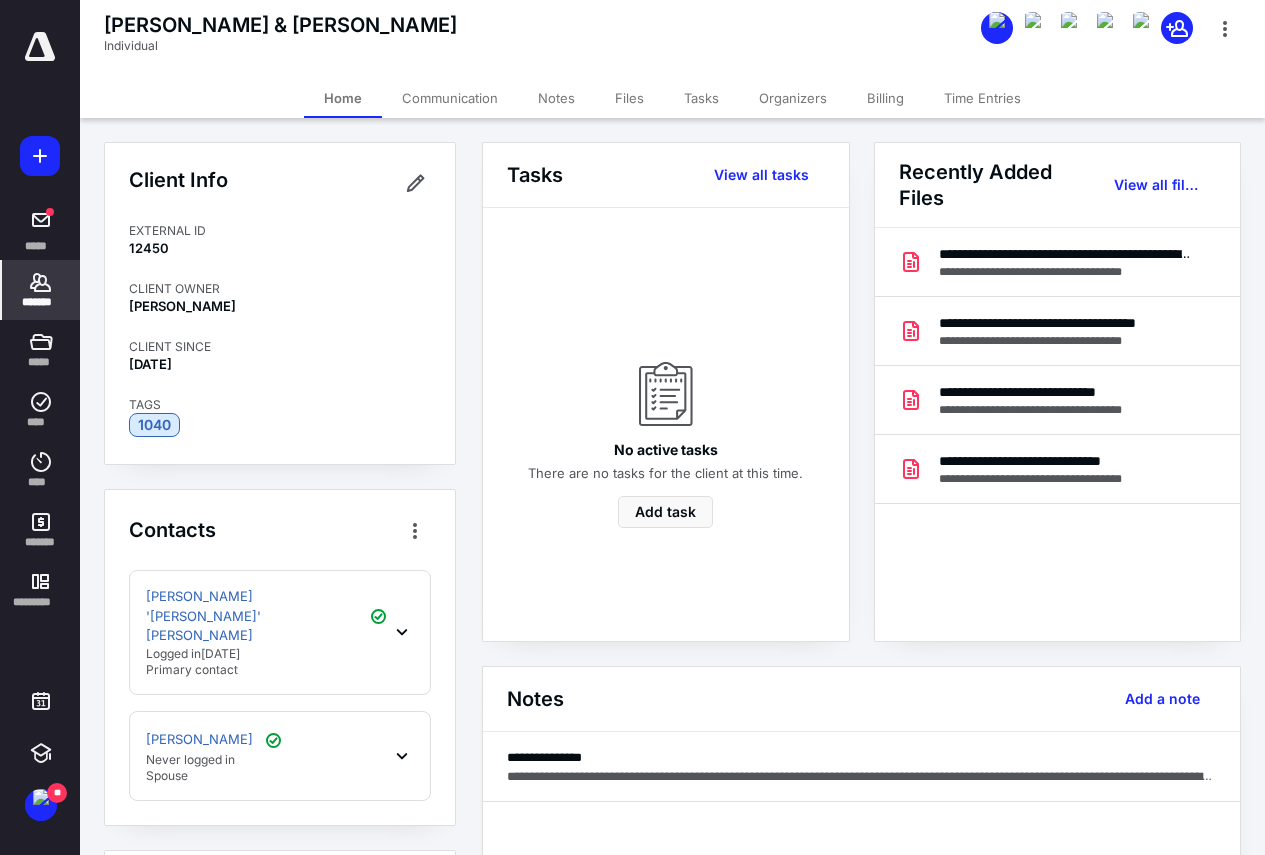 click on "[PERSON_NAME] '[PERSON_NAME]' [PERSON_NAME] Logged [DATE][DATE] Primary contact" at bounding box center (280, 632) 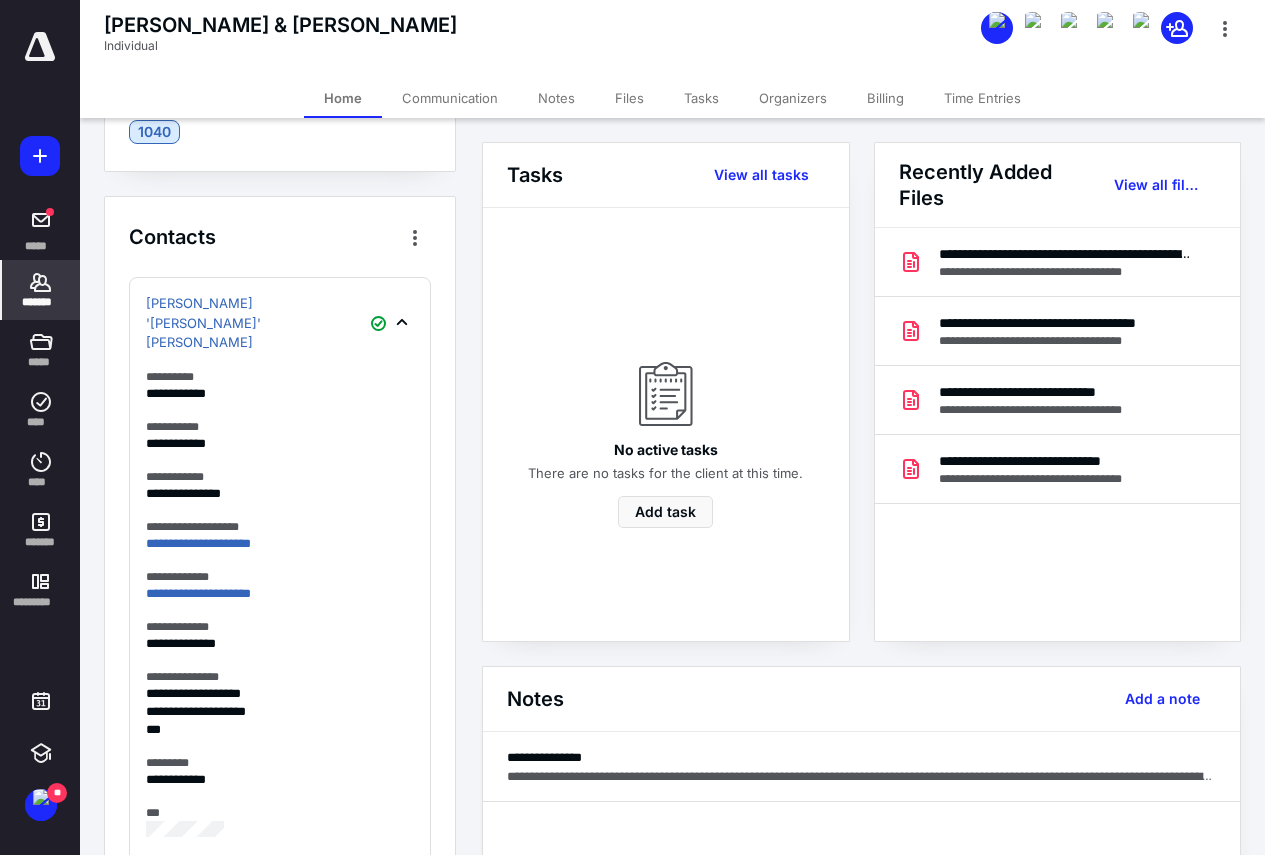 scroll, scrollTop: 300, scrollLeft: 0, axis: vertical 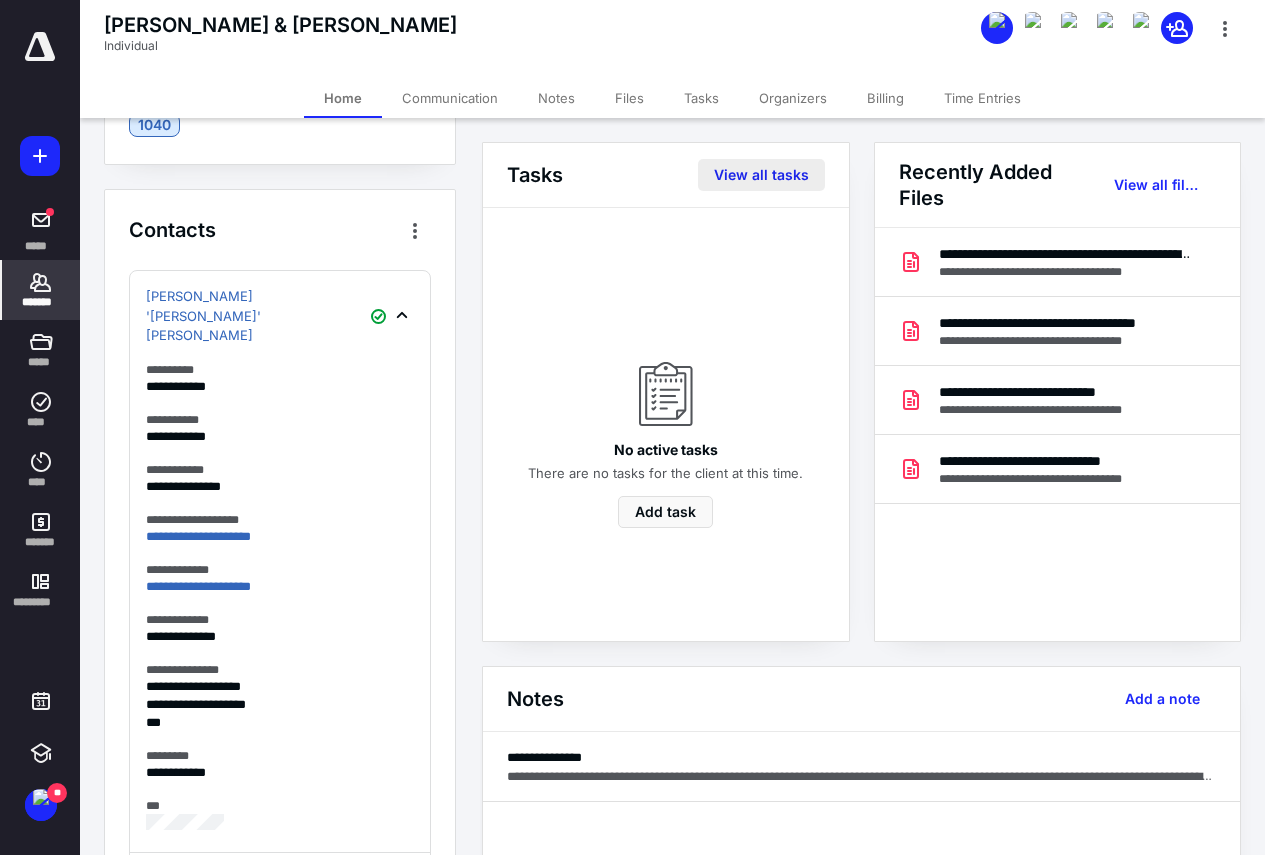 click on "View all tasks" at bounding box center [761, 175] 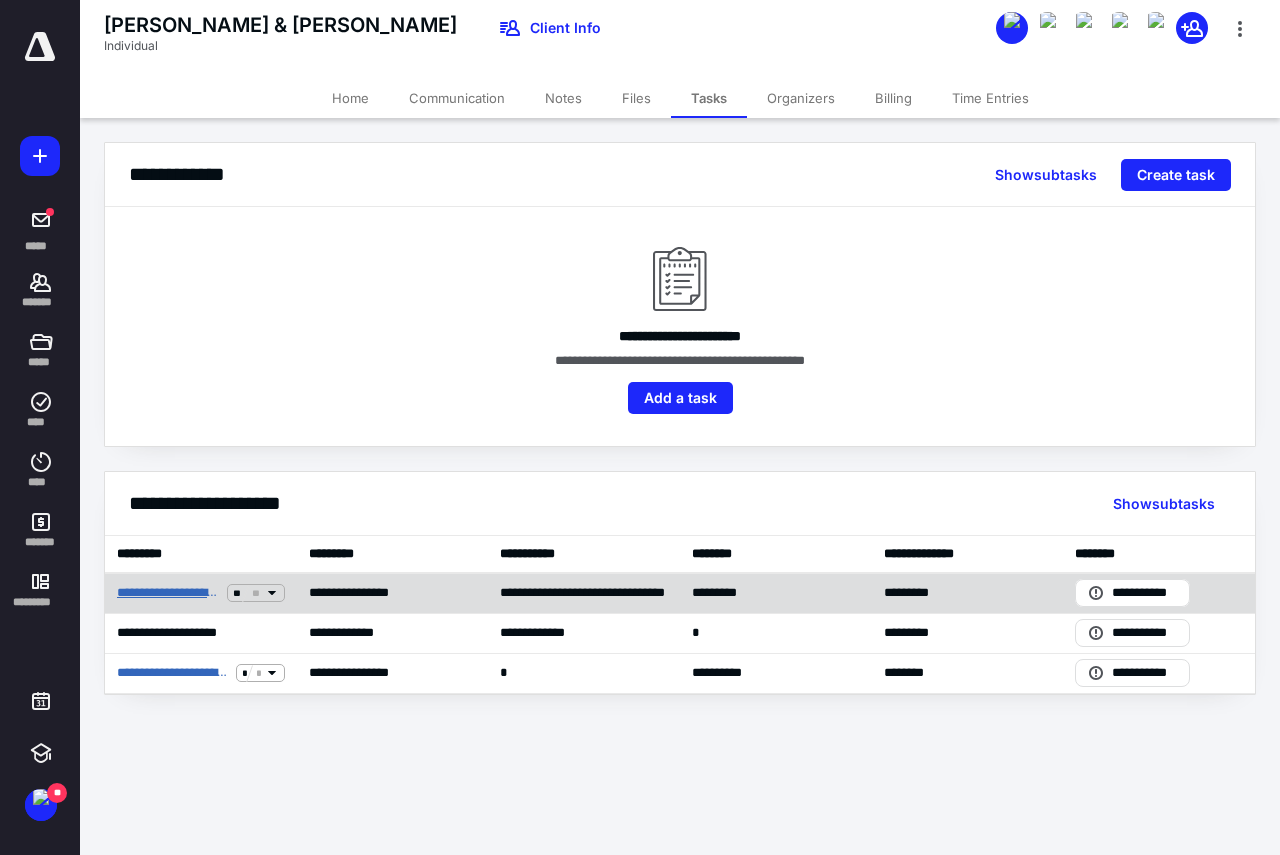 click on "**********" at bounding box center [168, 593] 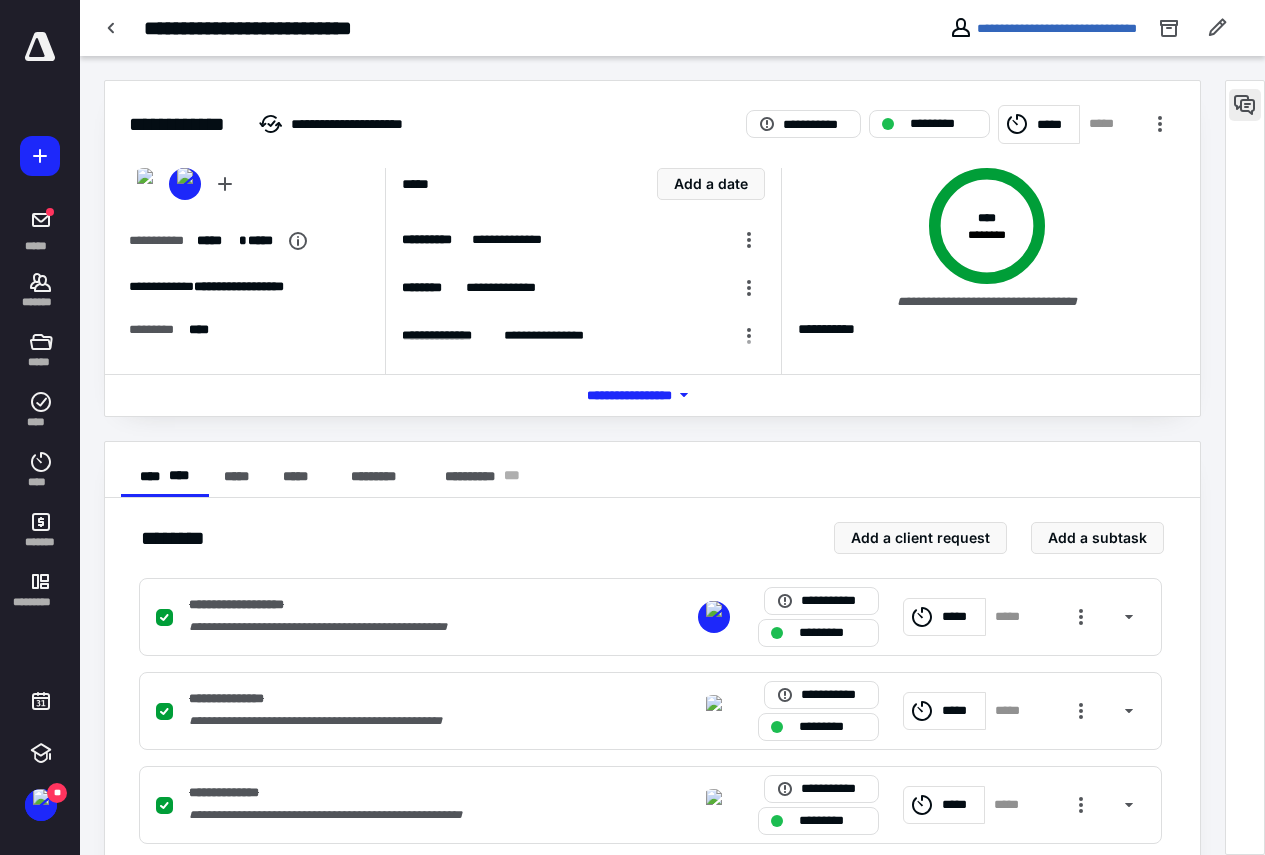 click at bounding box center [1245, 105] 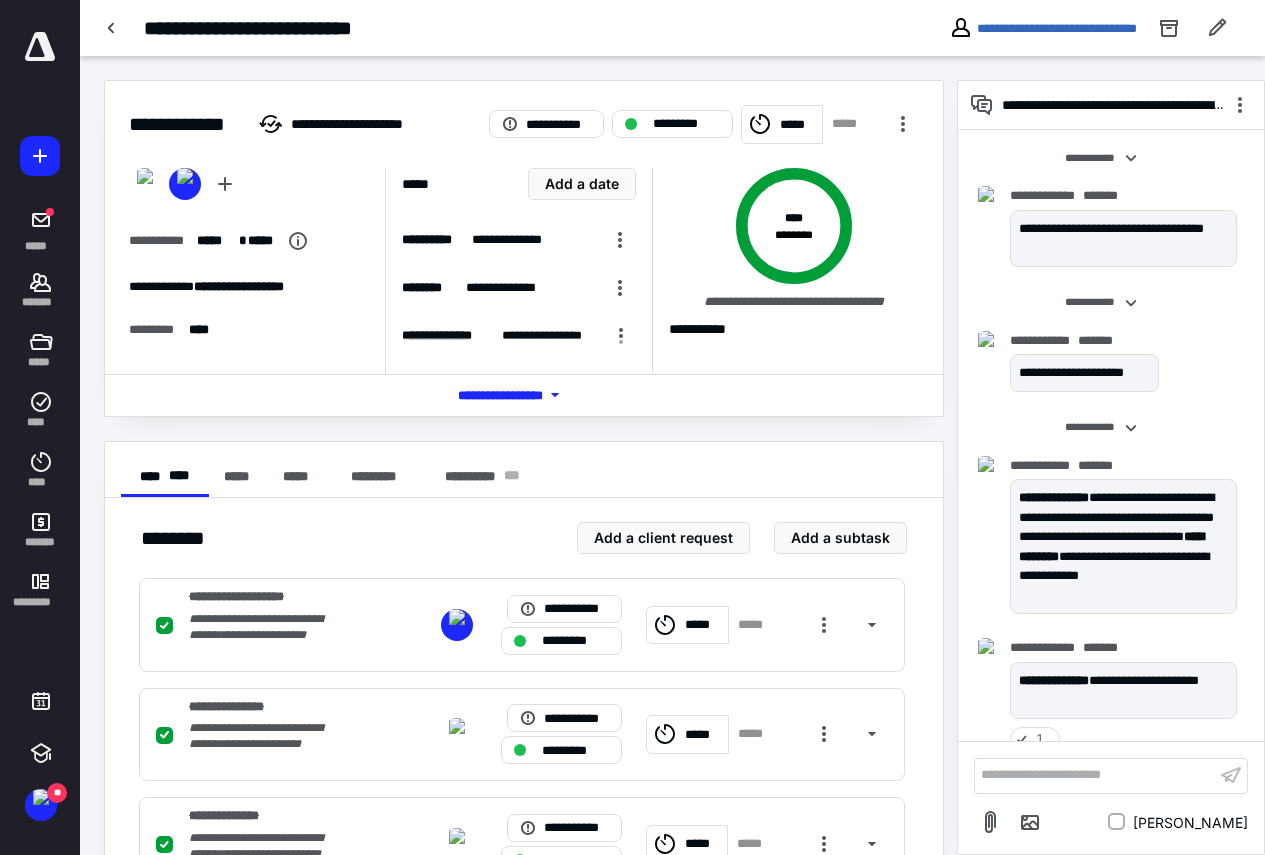 scroll, scrollTop: 311, scrollLeft: 0, axis: vertical 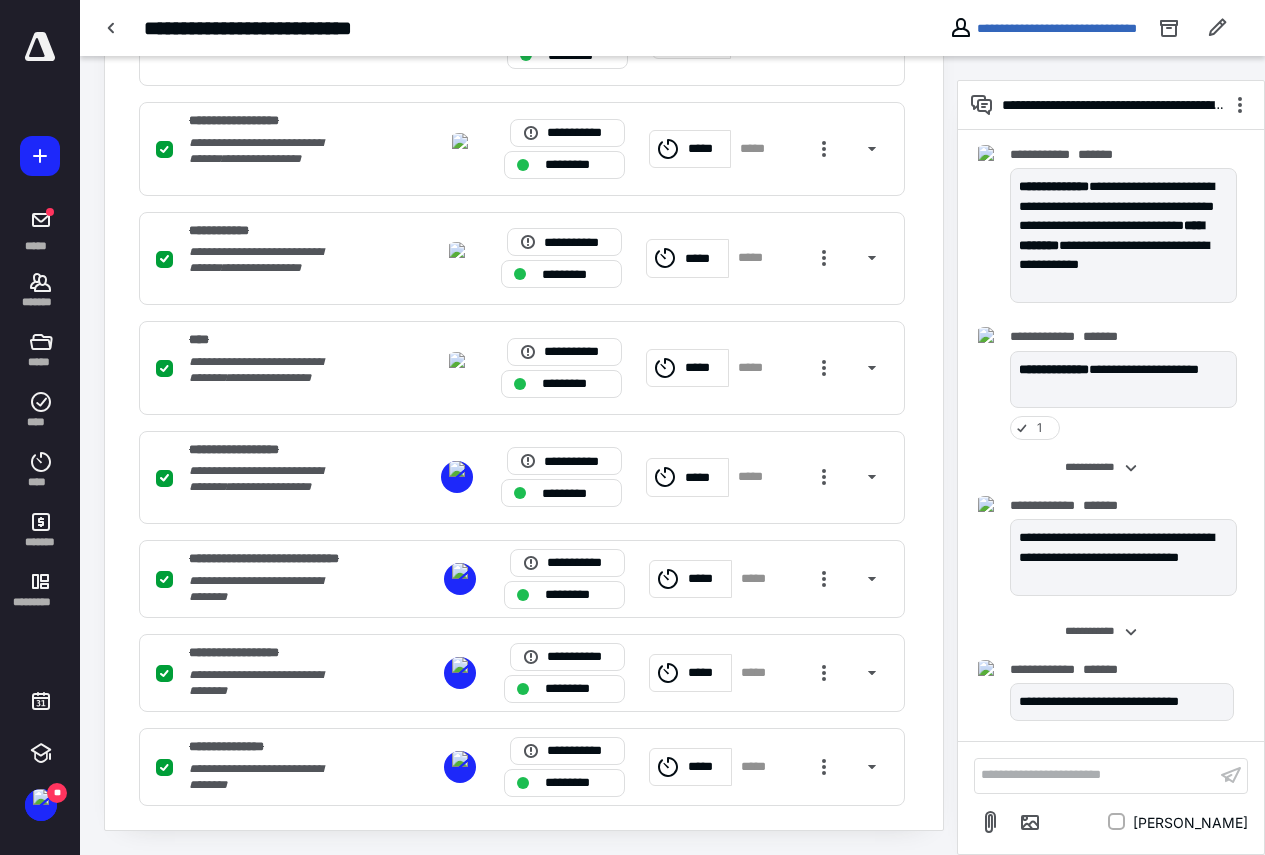 click on "**********" at bounding box center [1095, 775] 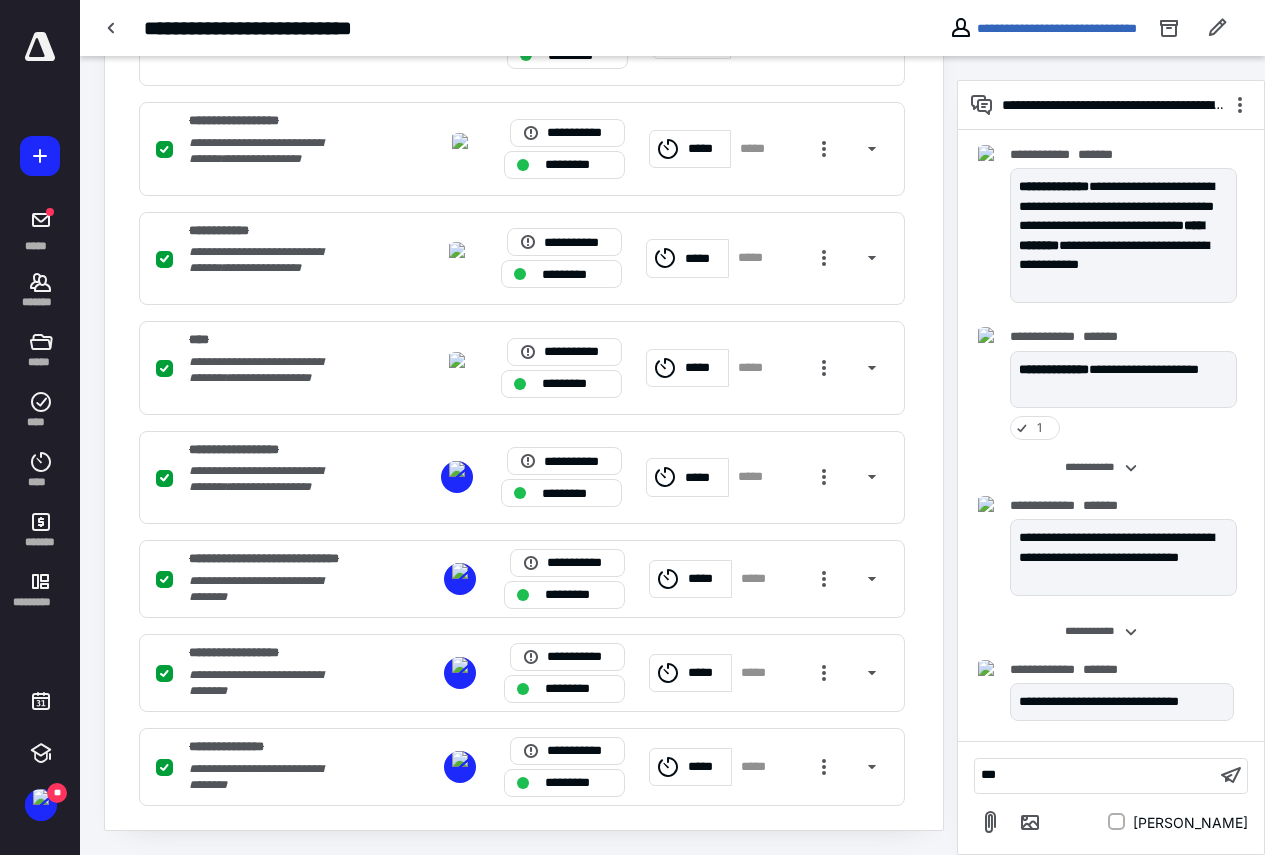 type 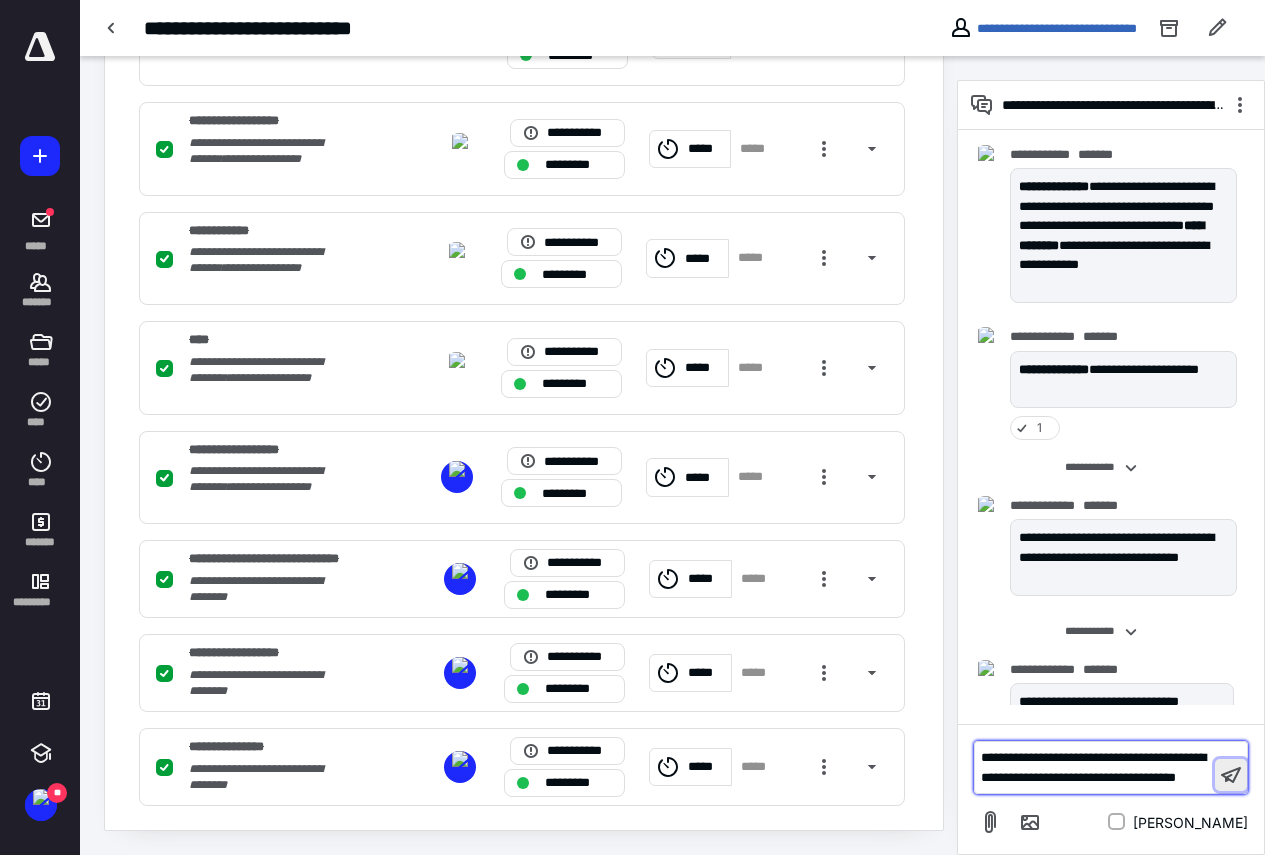click at bounding box center [1231, 775] 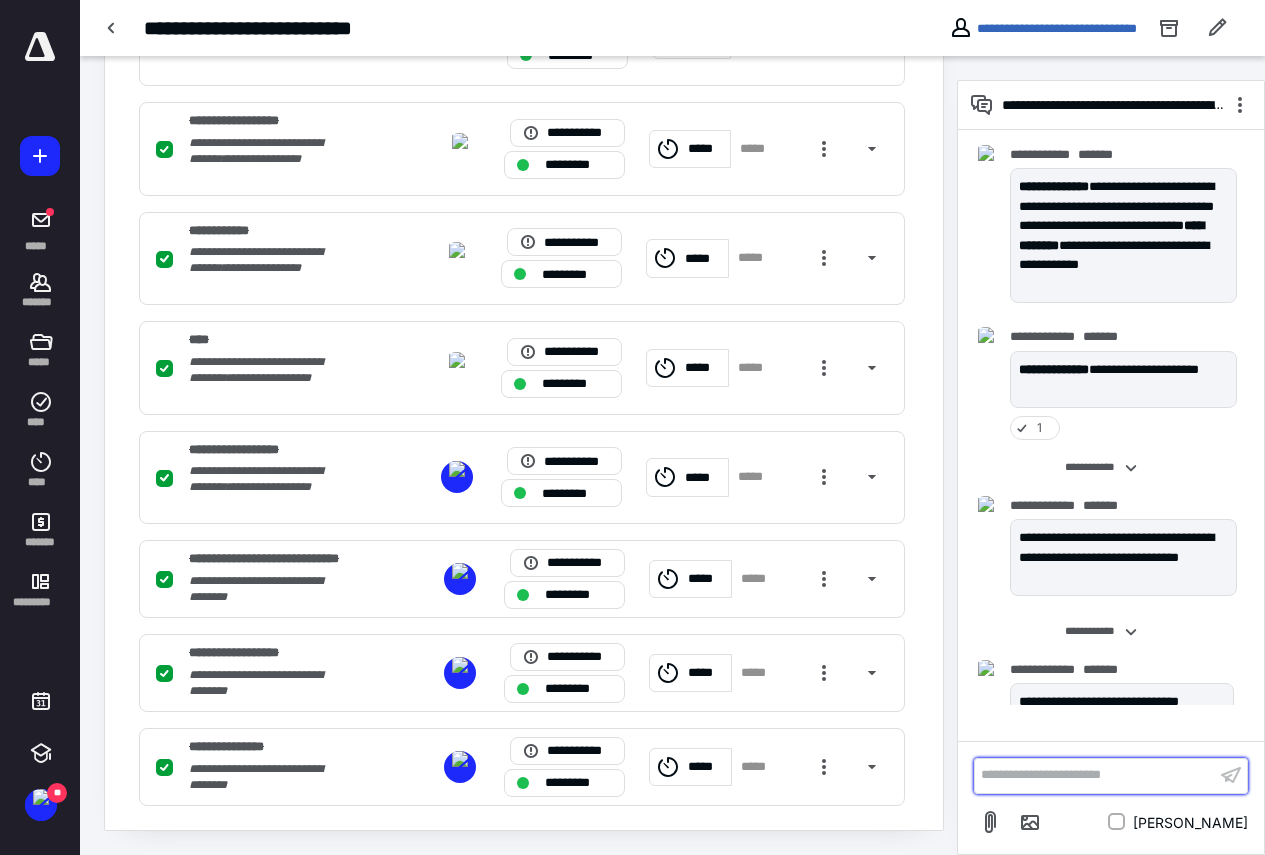 scroll, scrollTop: 475, scrollLeft: 0, axis: vertical 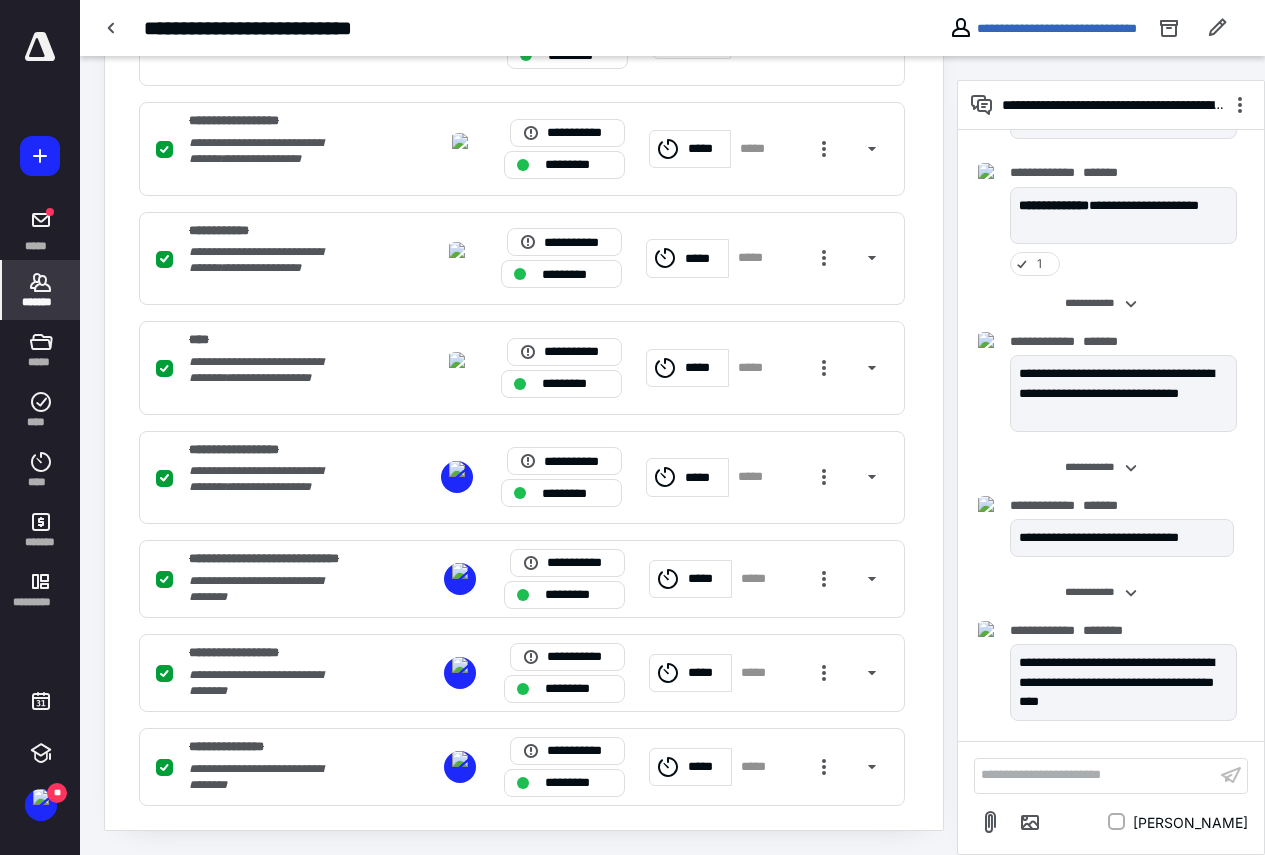 click on "*******" at bounding box center (41, 302) 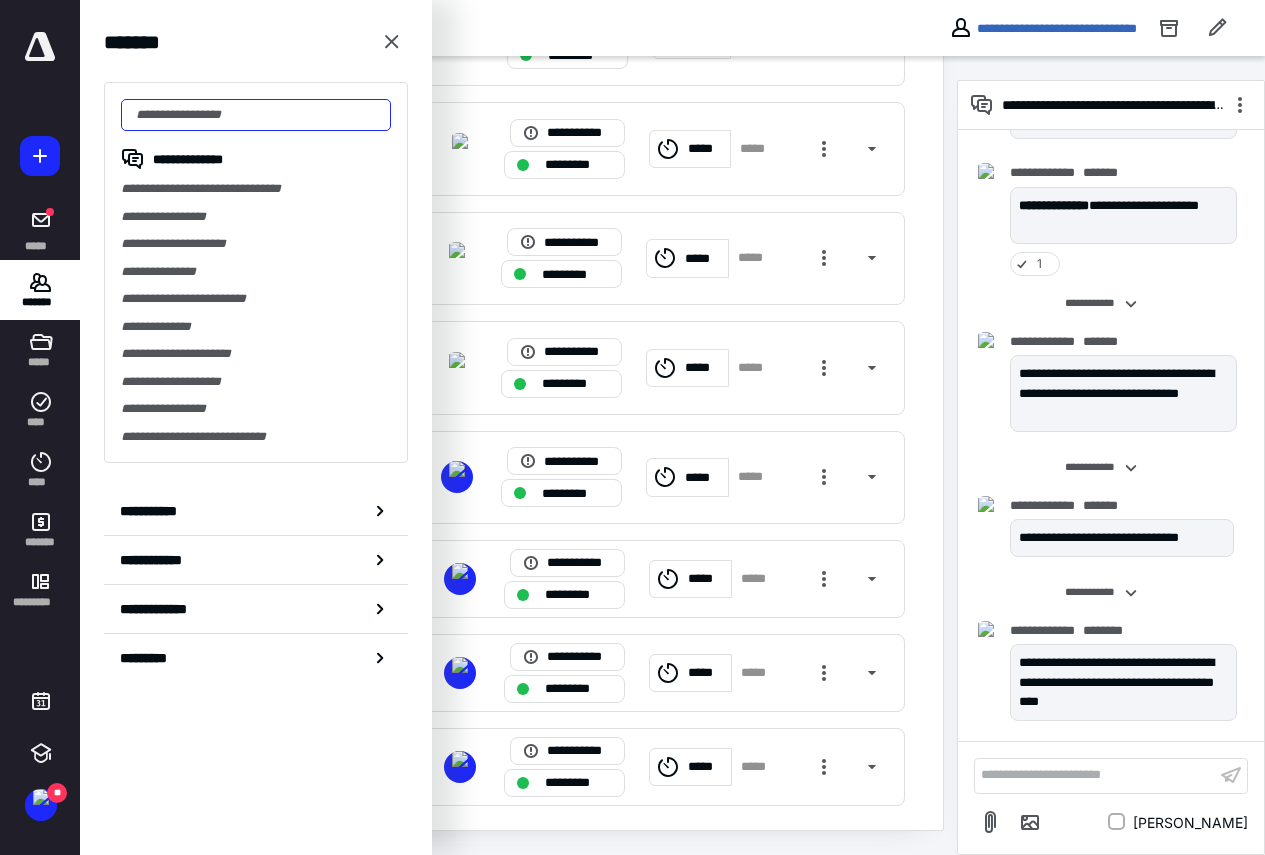 click at bounding box center (256, 115) 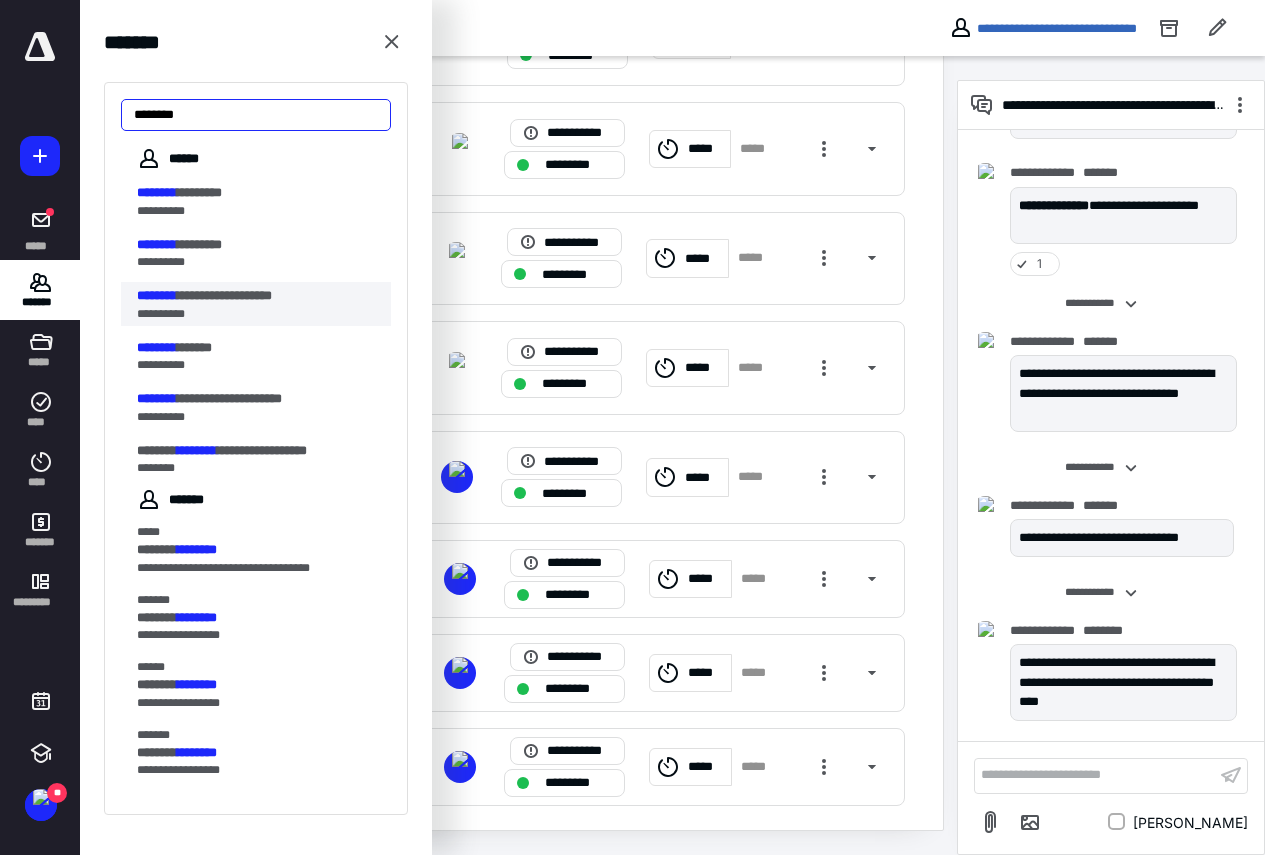 type on "********" 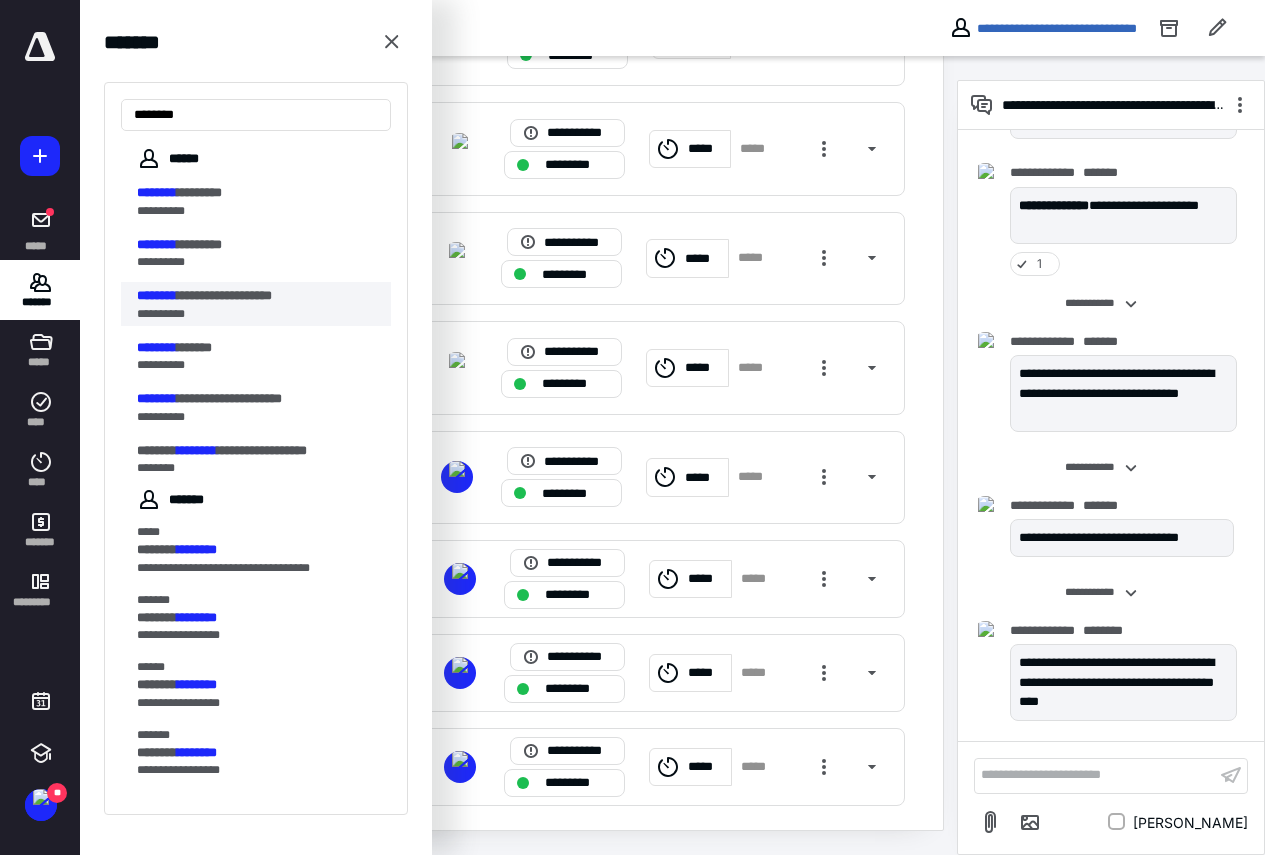 click on "**********" at bounding box center (224, 295) 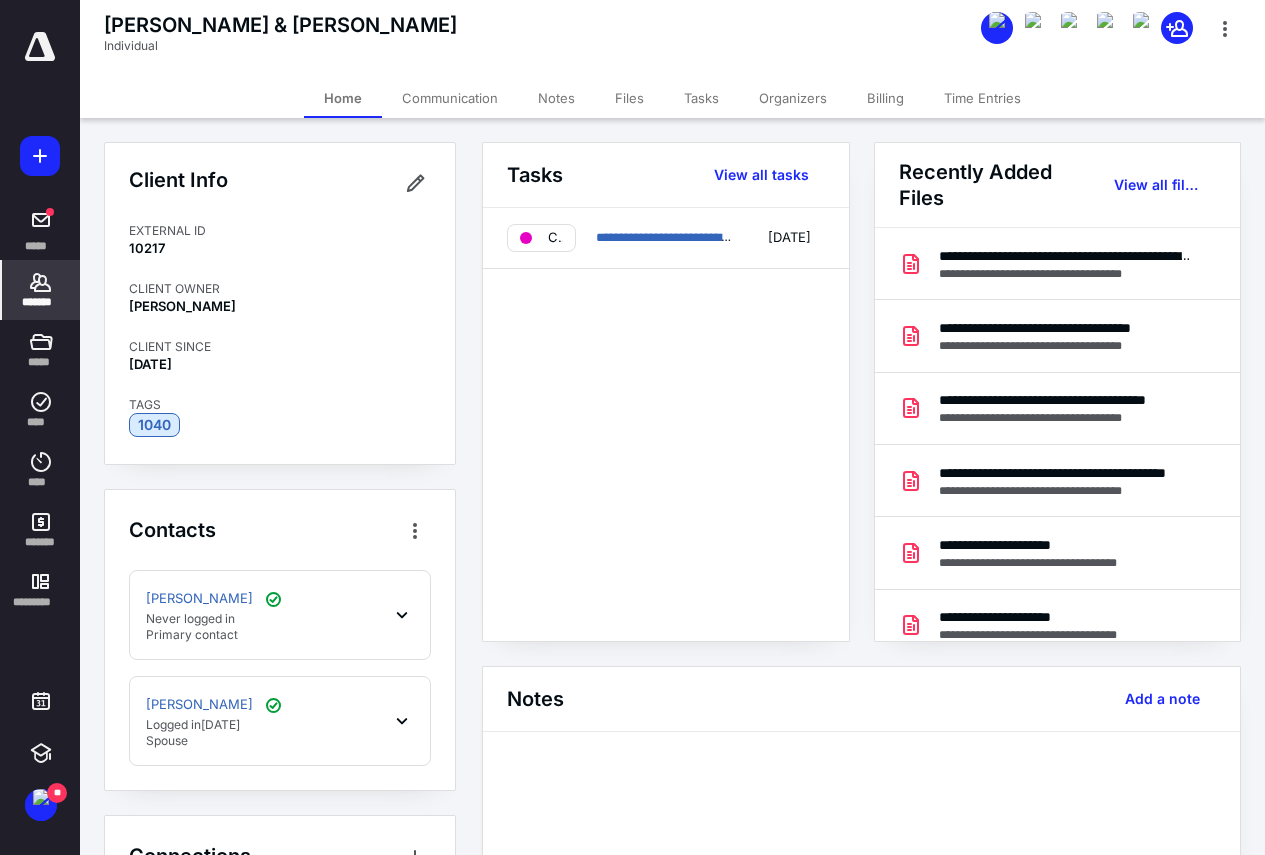 scroll, scrollTop: 66, scrollLeft: 0, axis: vertical 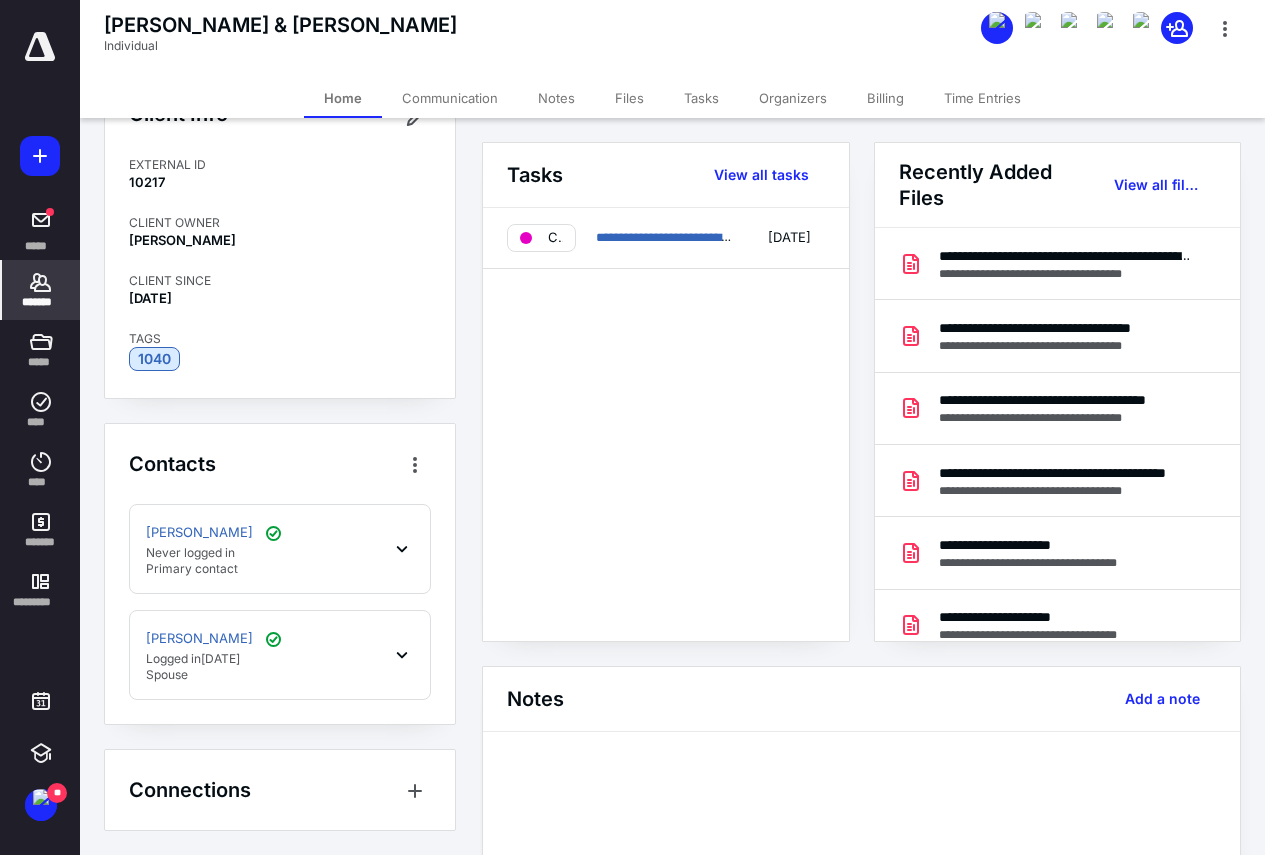 click on "[PERSON_NAME] Never logged in Primary contact" at bounding box center (280, 549) 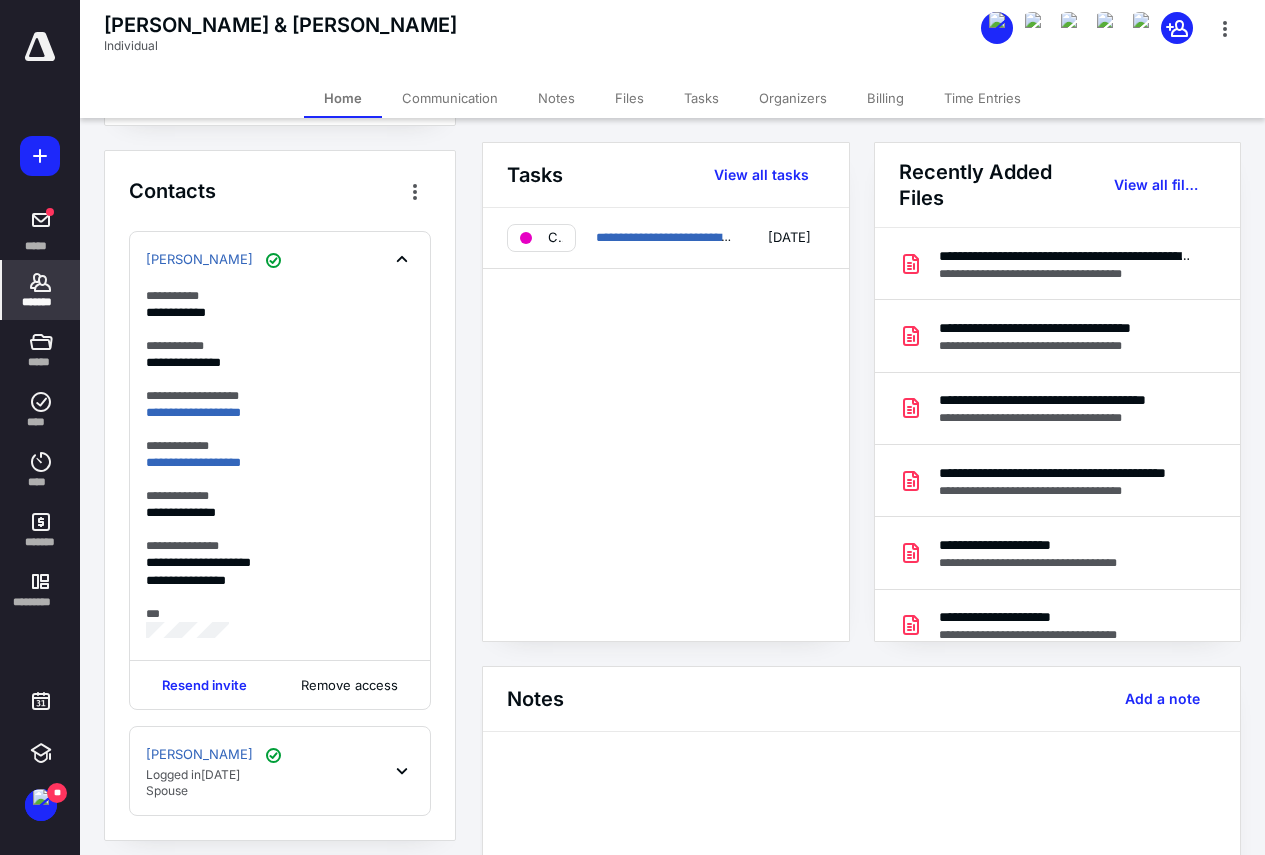 scroll, scrollTop: 366, scrollLeft: 0, axis: vertical 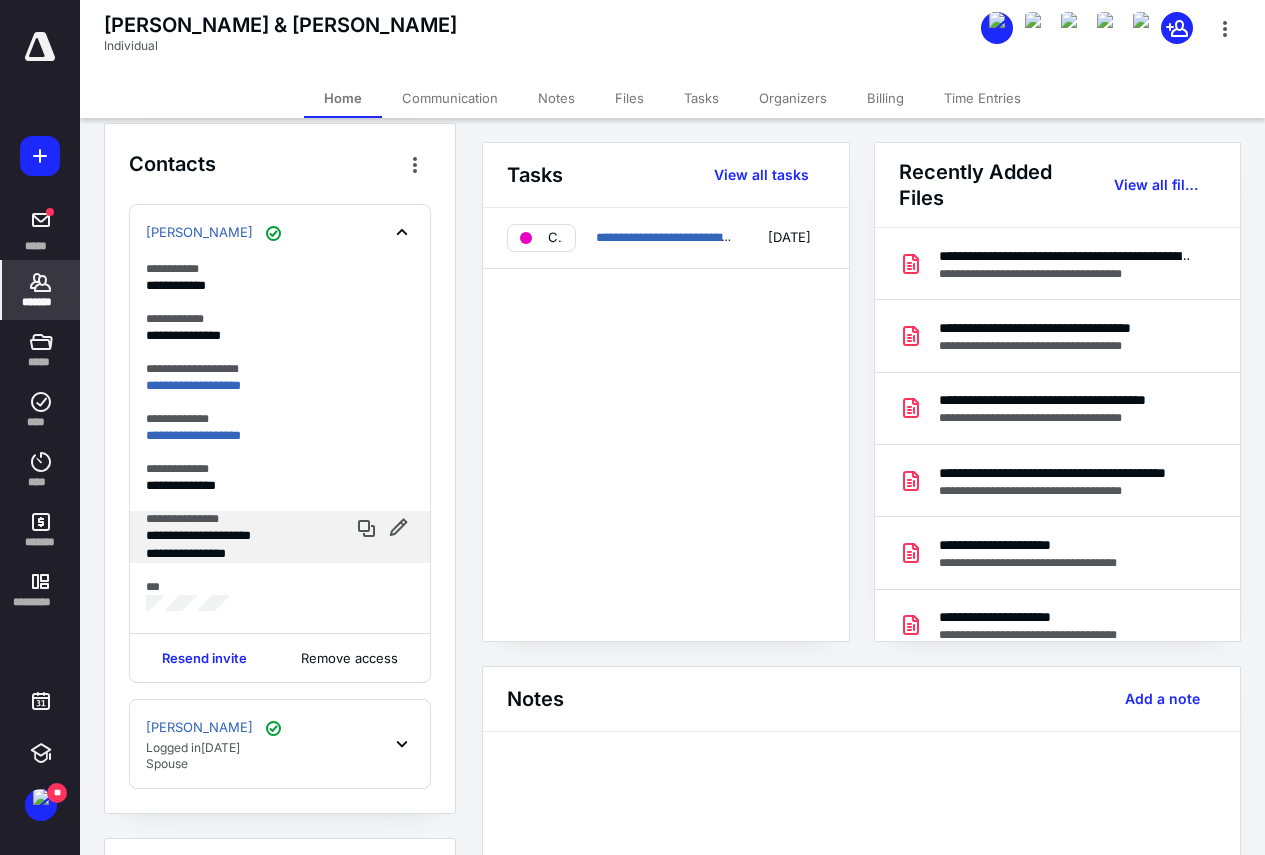 click on "**********" at bounding box center (240, 536) 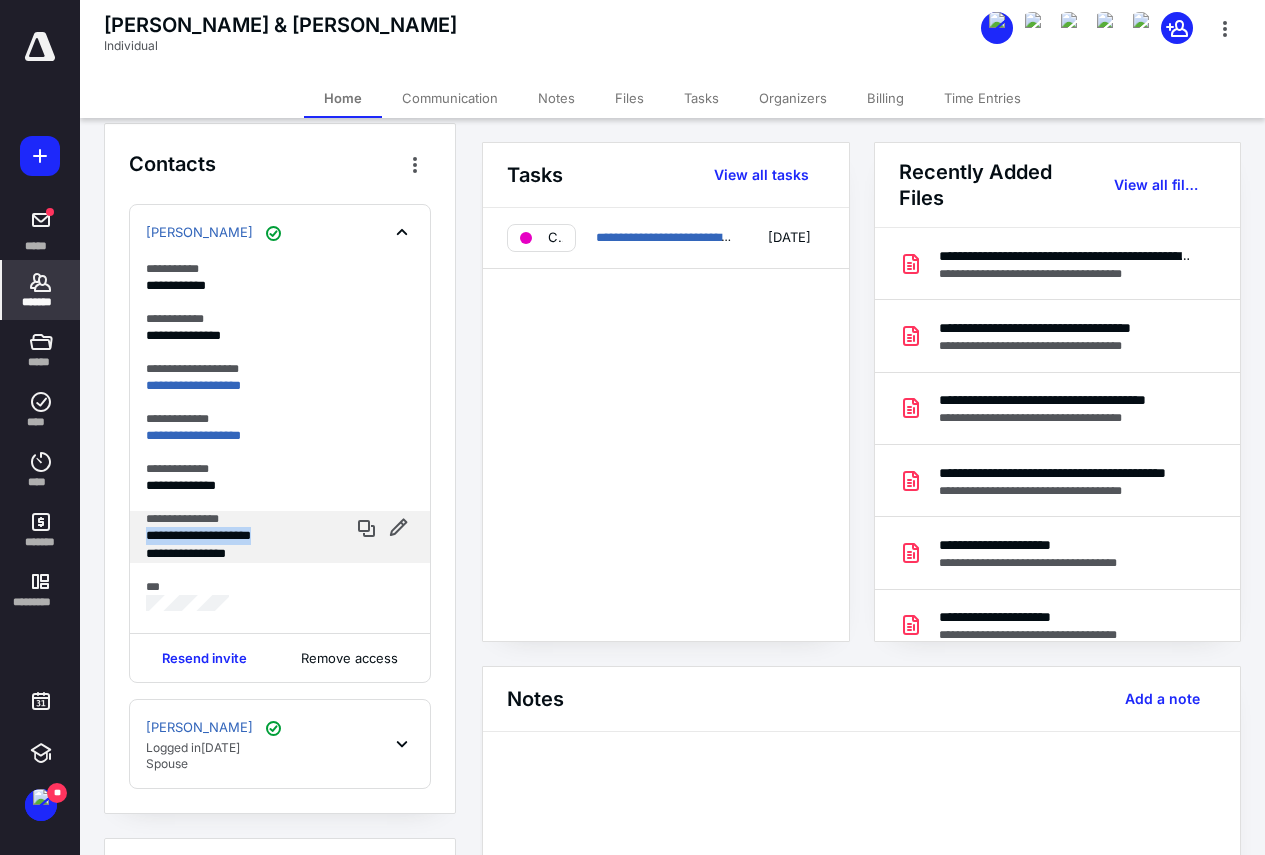 drag, startPoint x: 145, startPoint y: 539, endPoint x: 292, endPoint y: 534, distance: 147.085 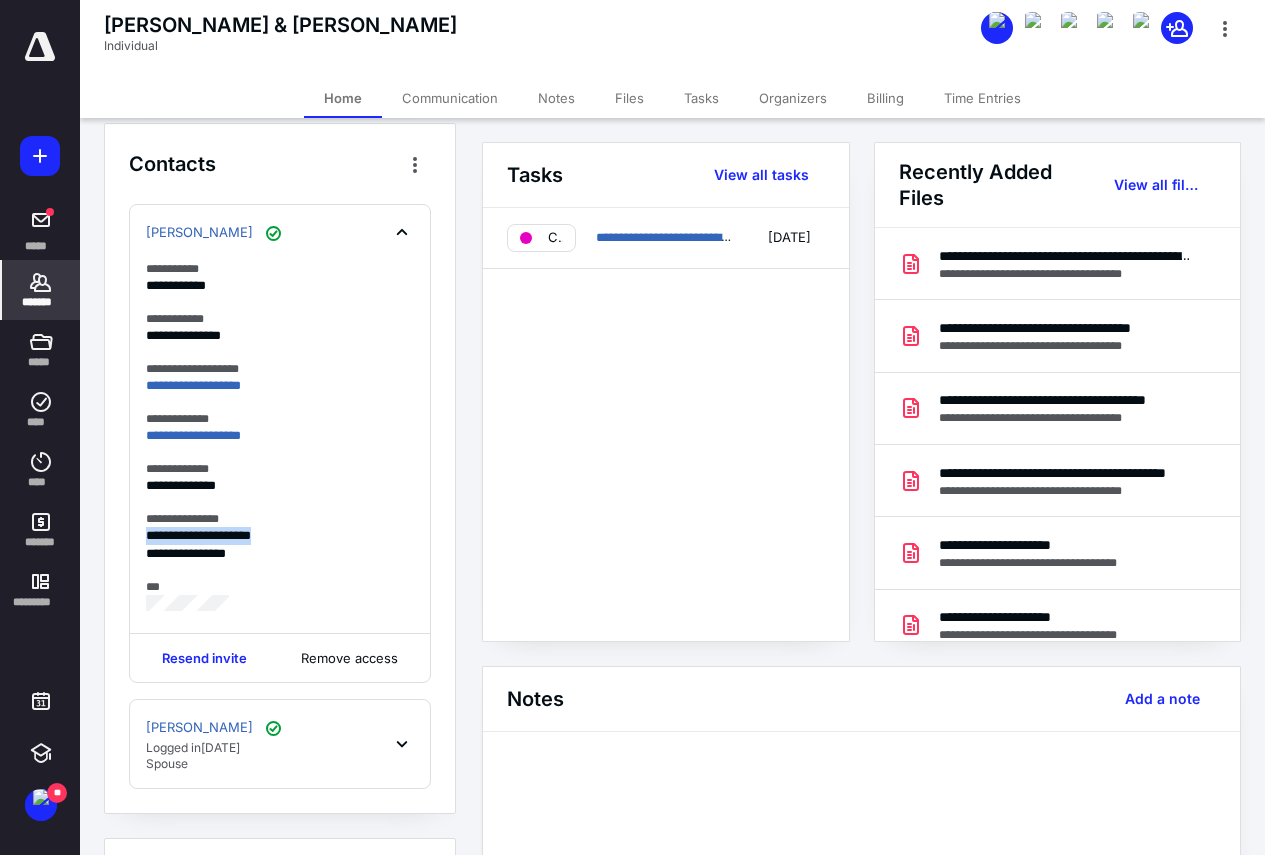 copy on "**********" 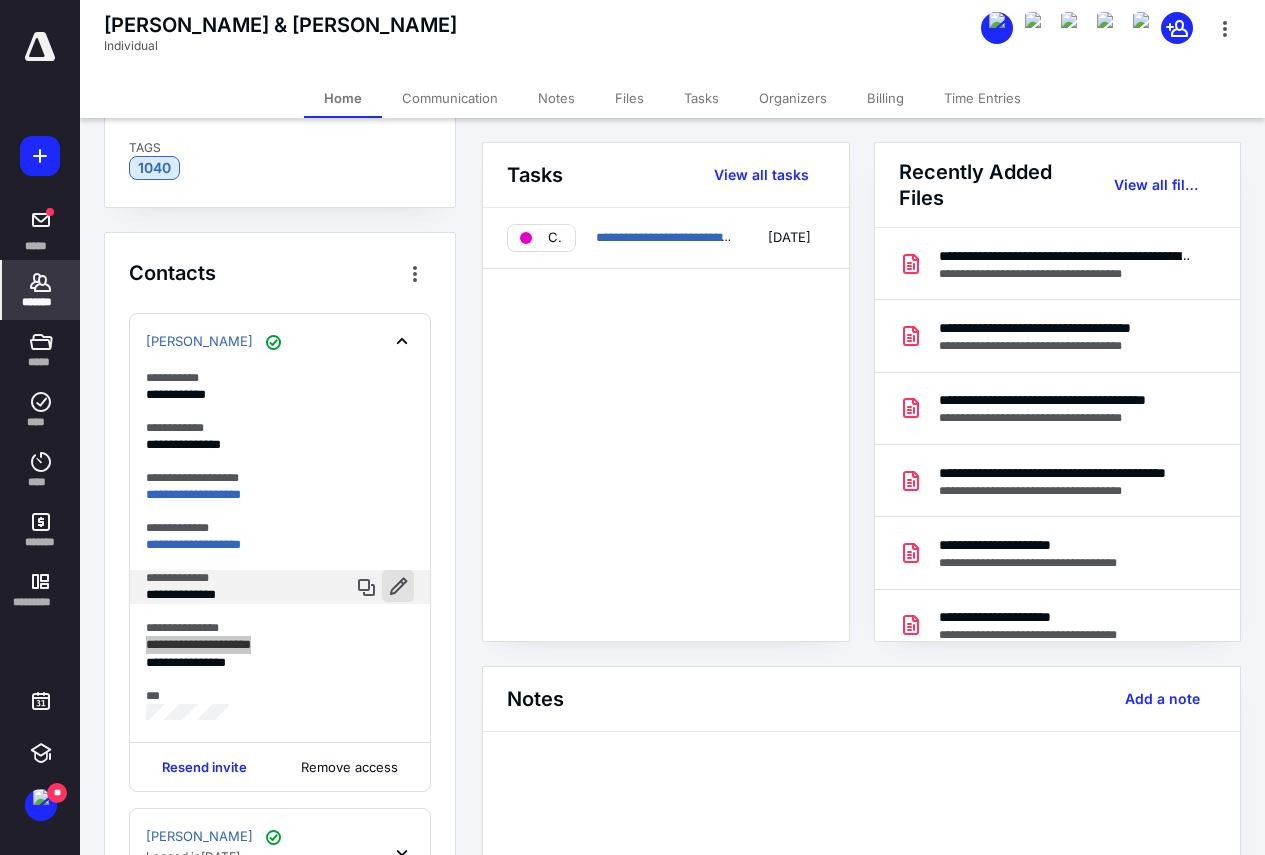 scroll, scrollTop: 251, scrollLeft: 0, axis: vertical 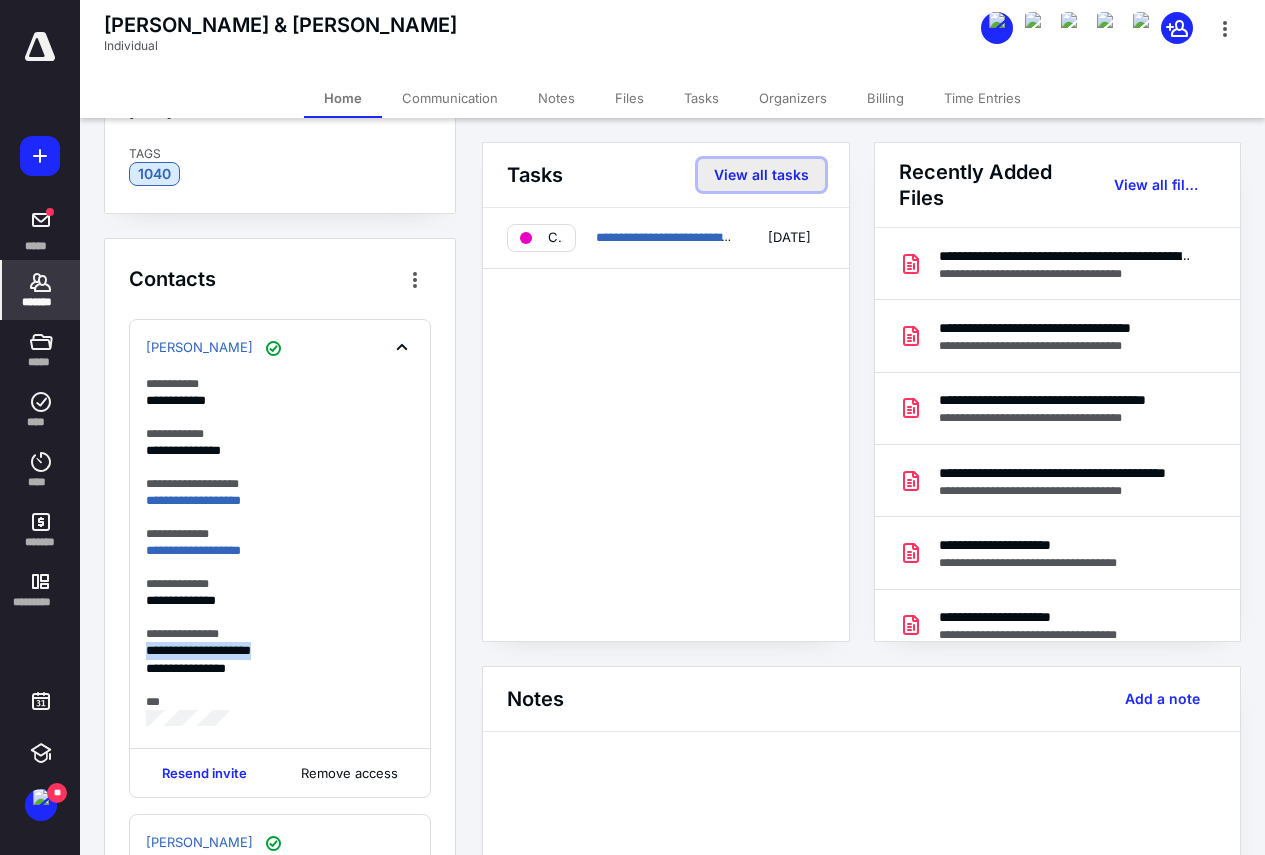 click on "View all tasks" at bounding box center (761, 175) 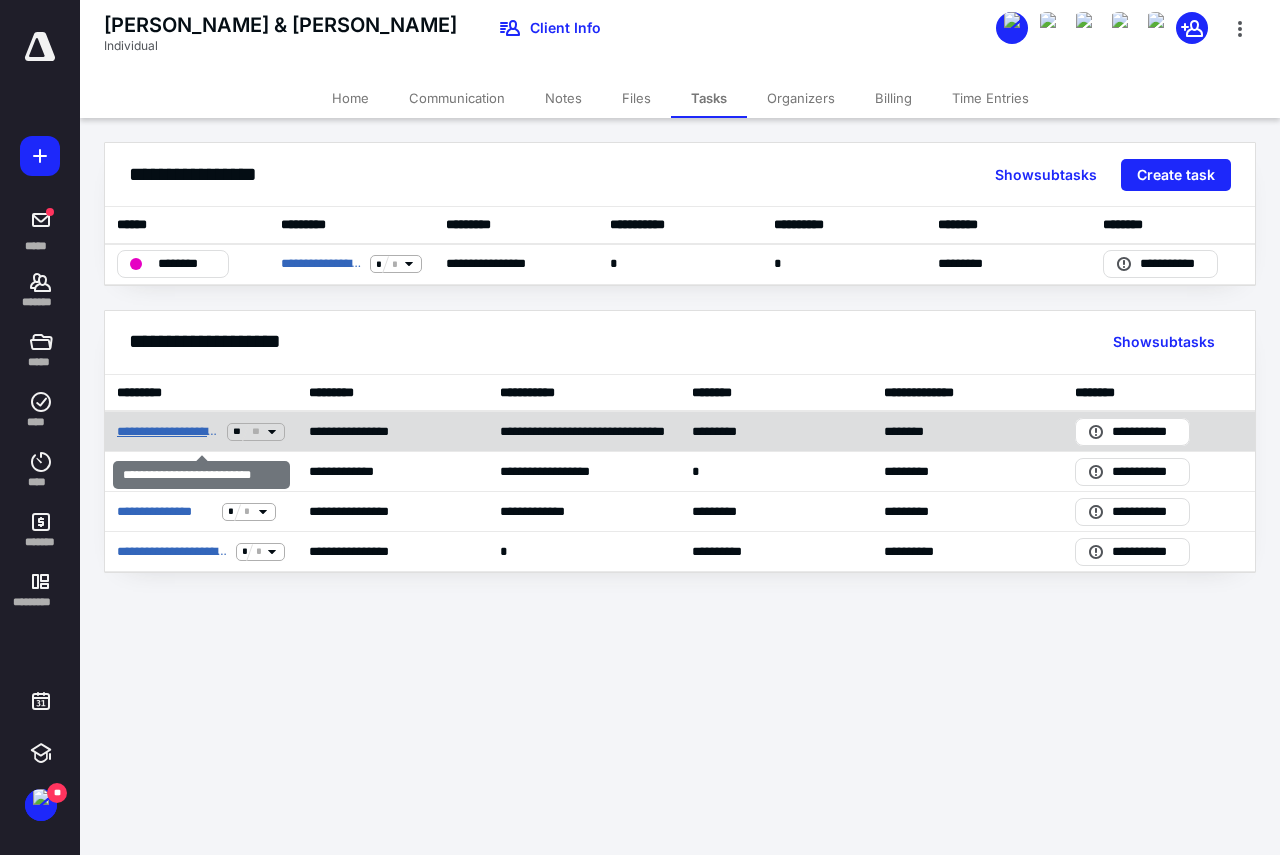 click on "**********" at bounding box center [168, 432] 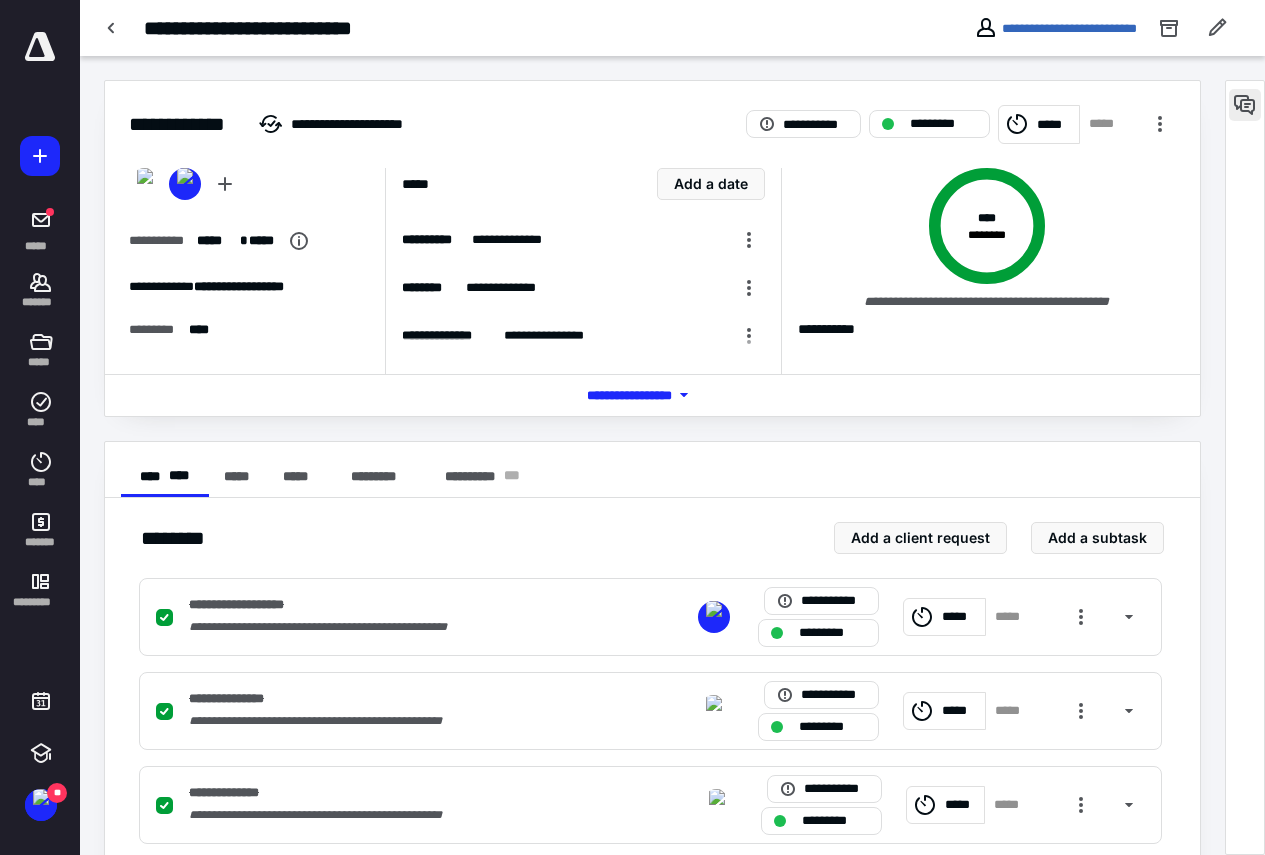 click at bounding box center (1245, 105) 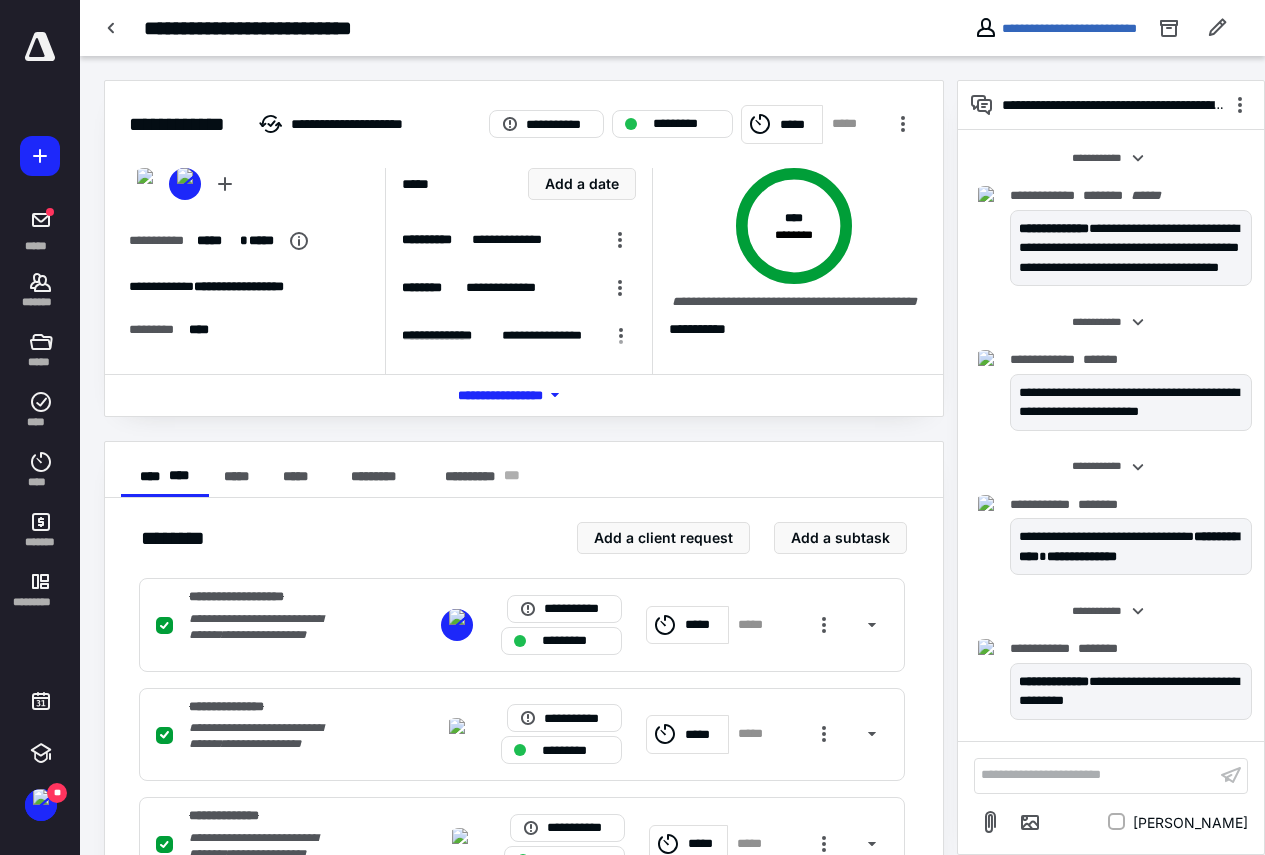 scroll, scrollTop: 193, scrollLeft: 0, axis: vertical 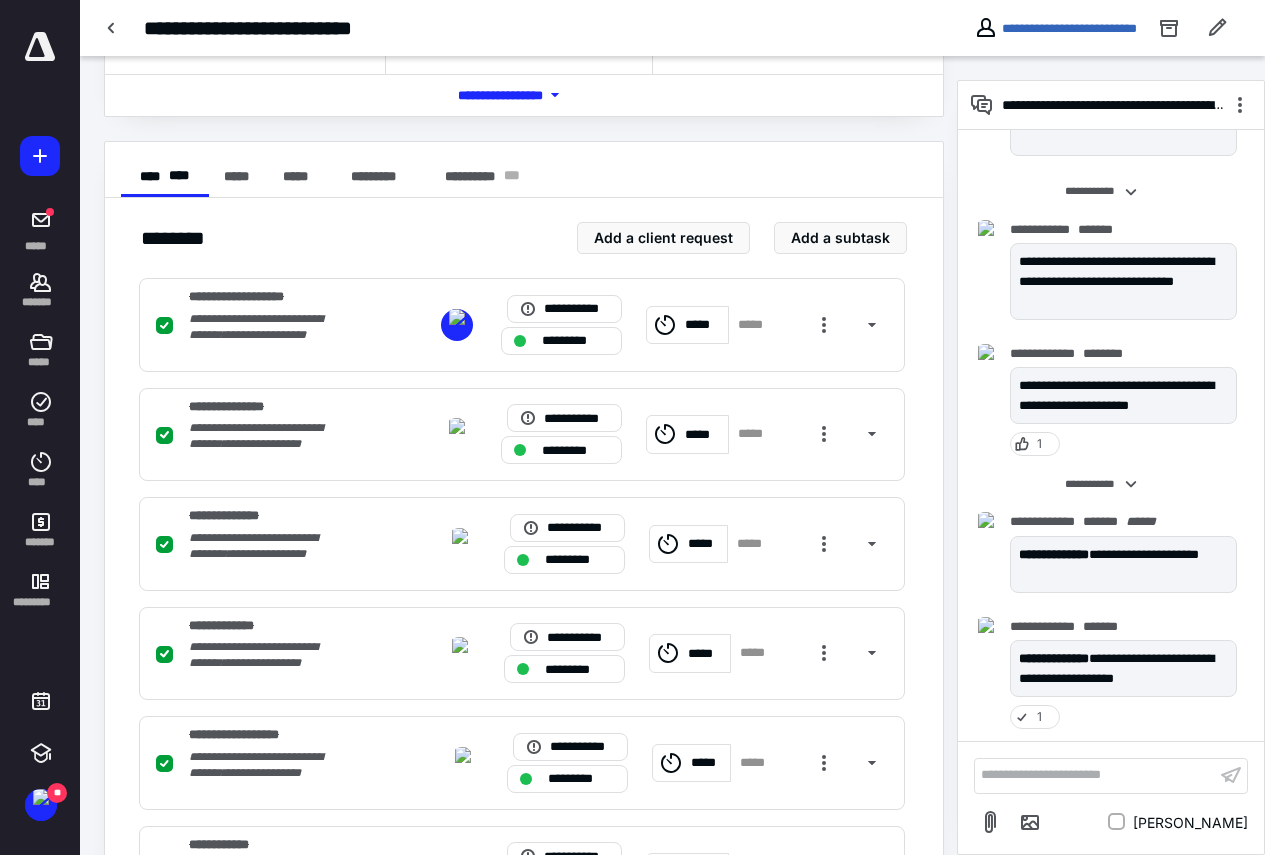 click on "**********" at bounding box center [1095, 775] 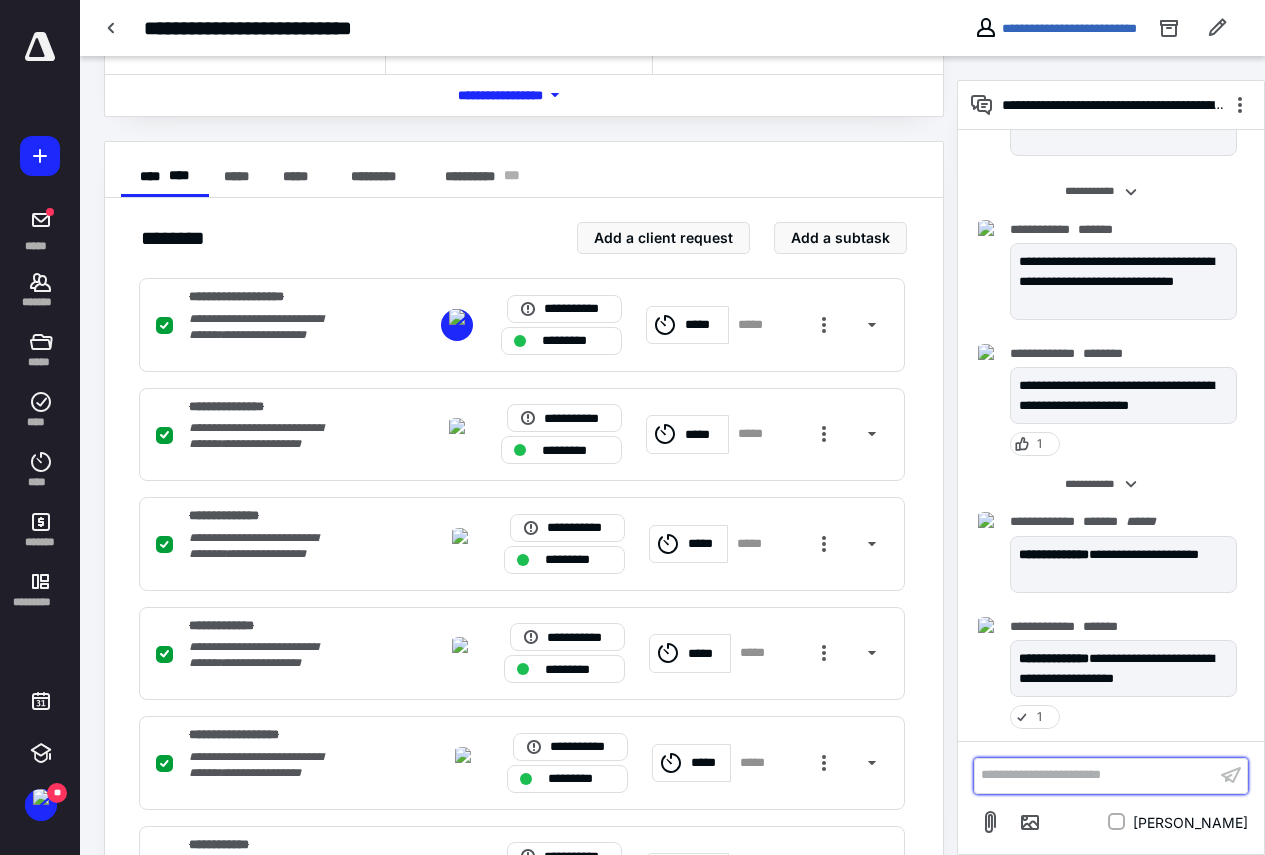 click on "**********" at bounding box center [1095, 775] 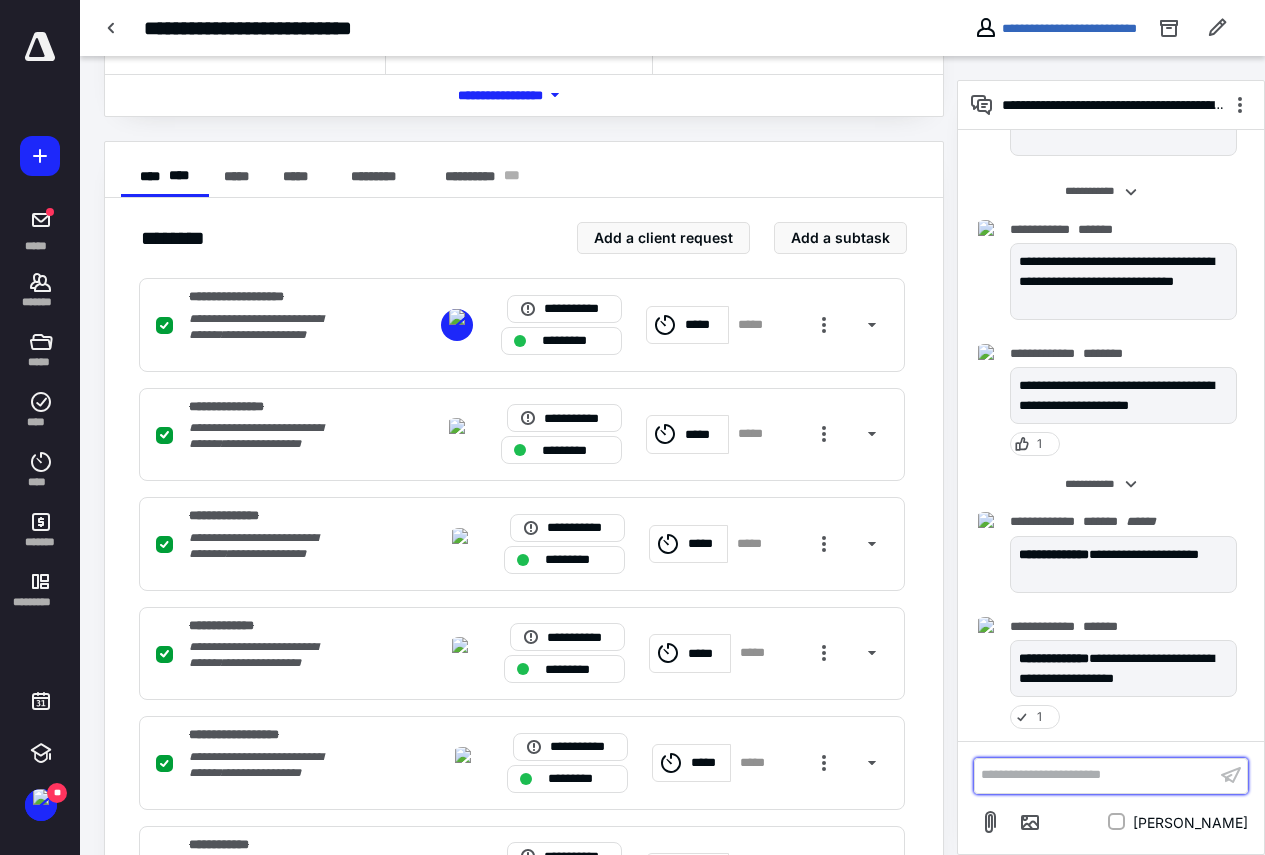 scroll, scrollTop: 961, scrollLeft: 0, axis: vertical 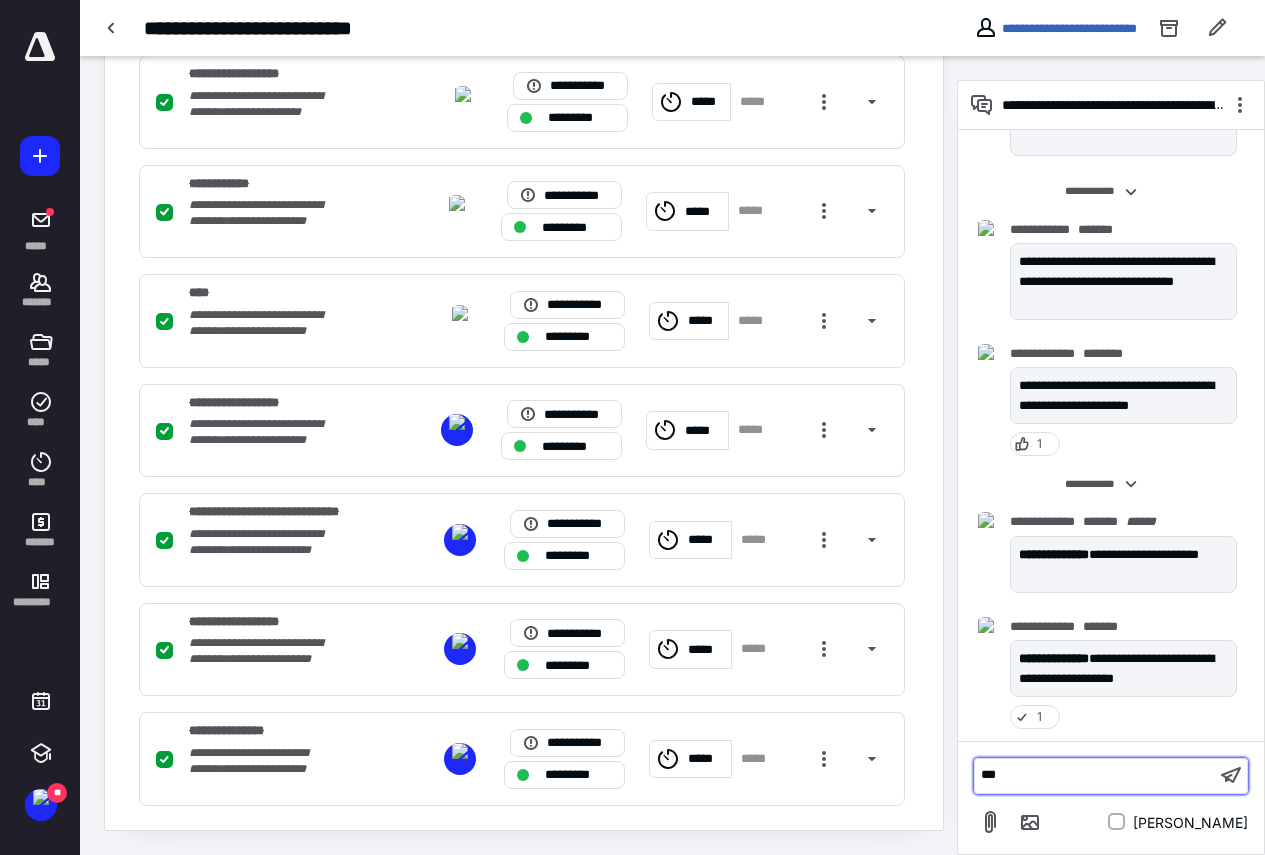 type 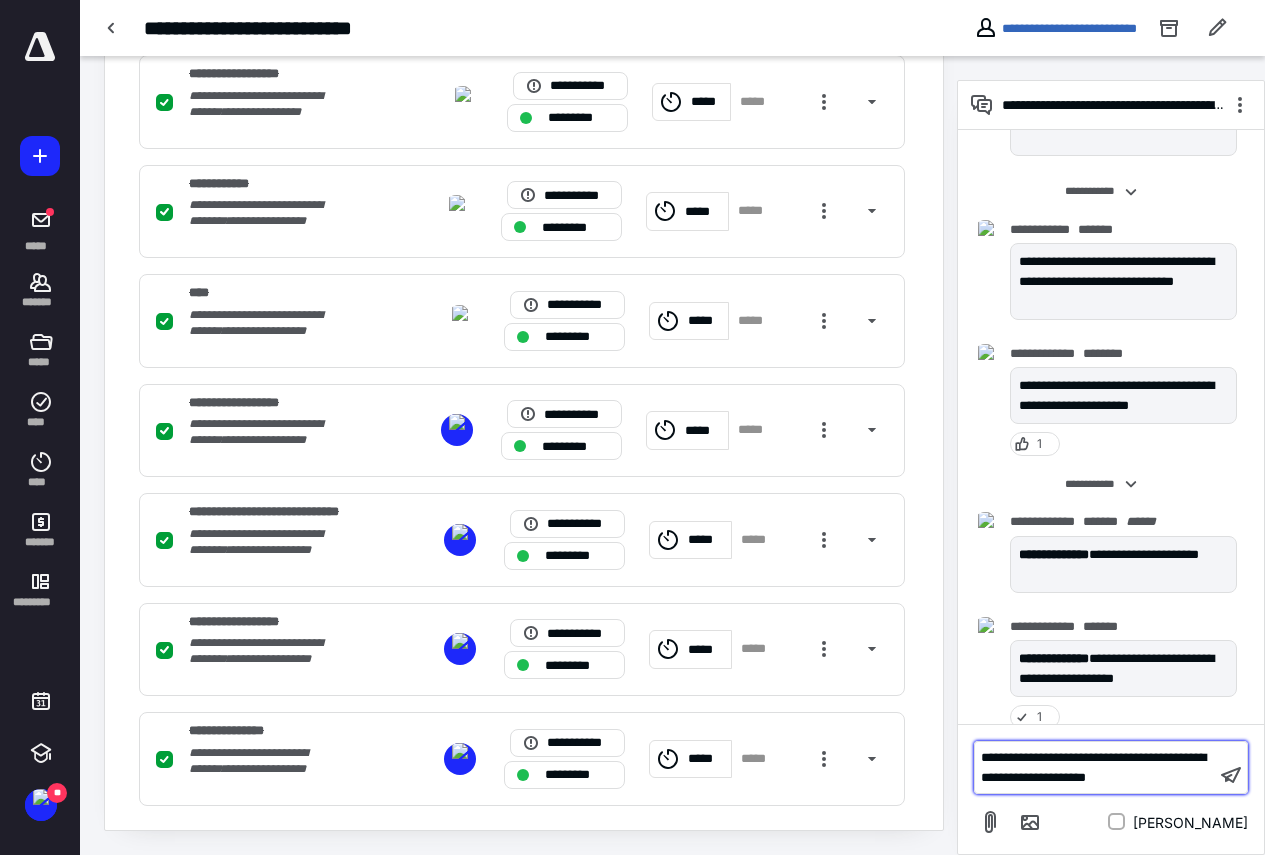 click on "**********" at bounding box center (1095, 767) 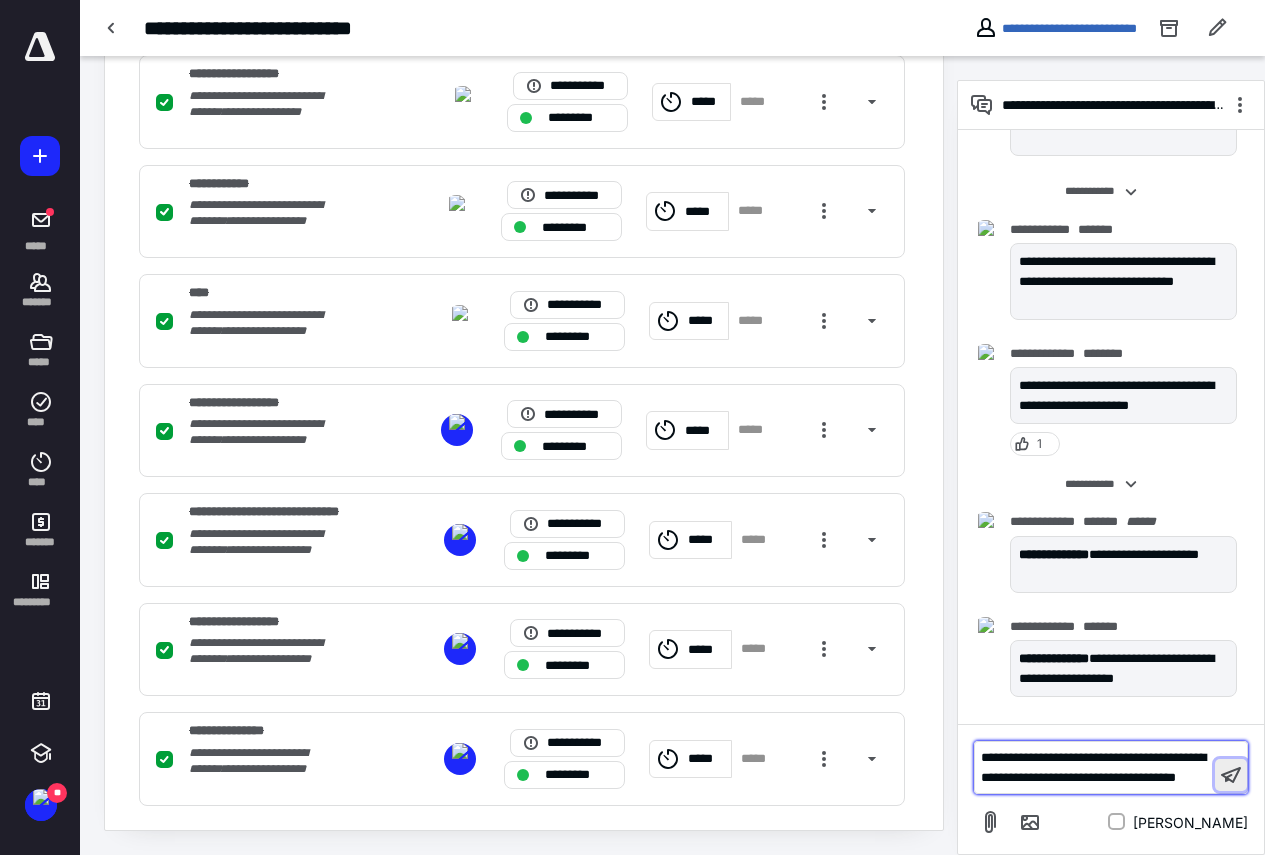 click at bounding box center (1231, 775) 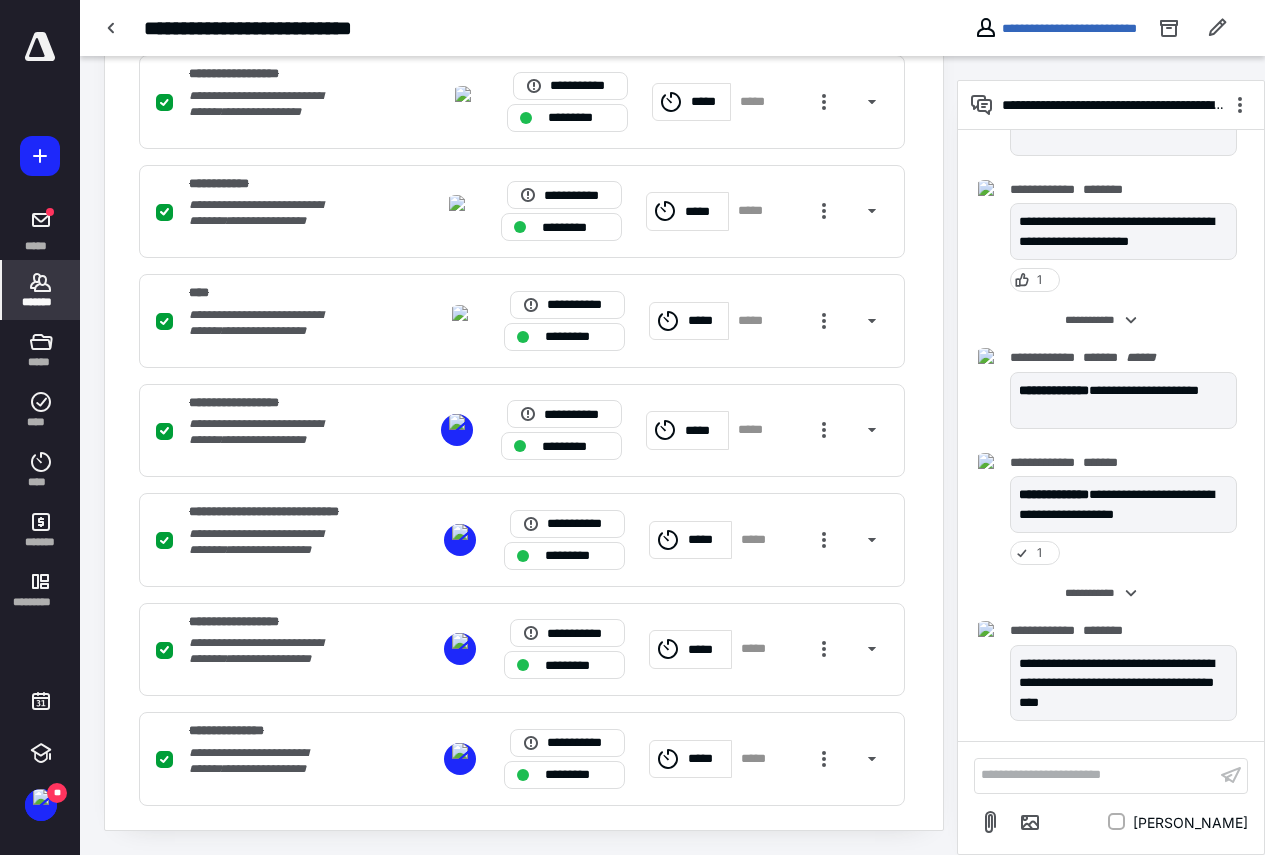 drag, startPoint x: 47, startPoint y: 293, endPoint x: 55, endPoint y: 300, distance: 10.630146 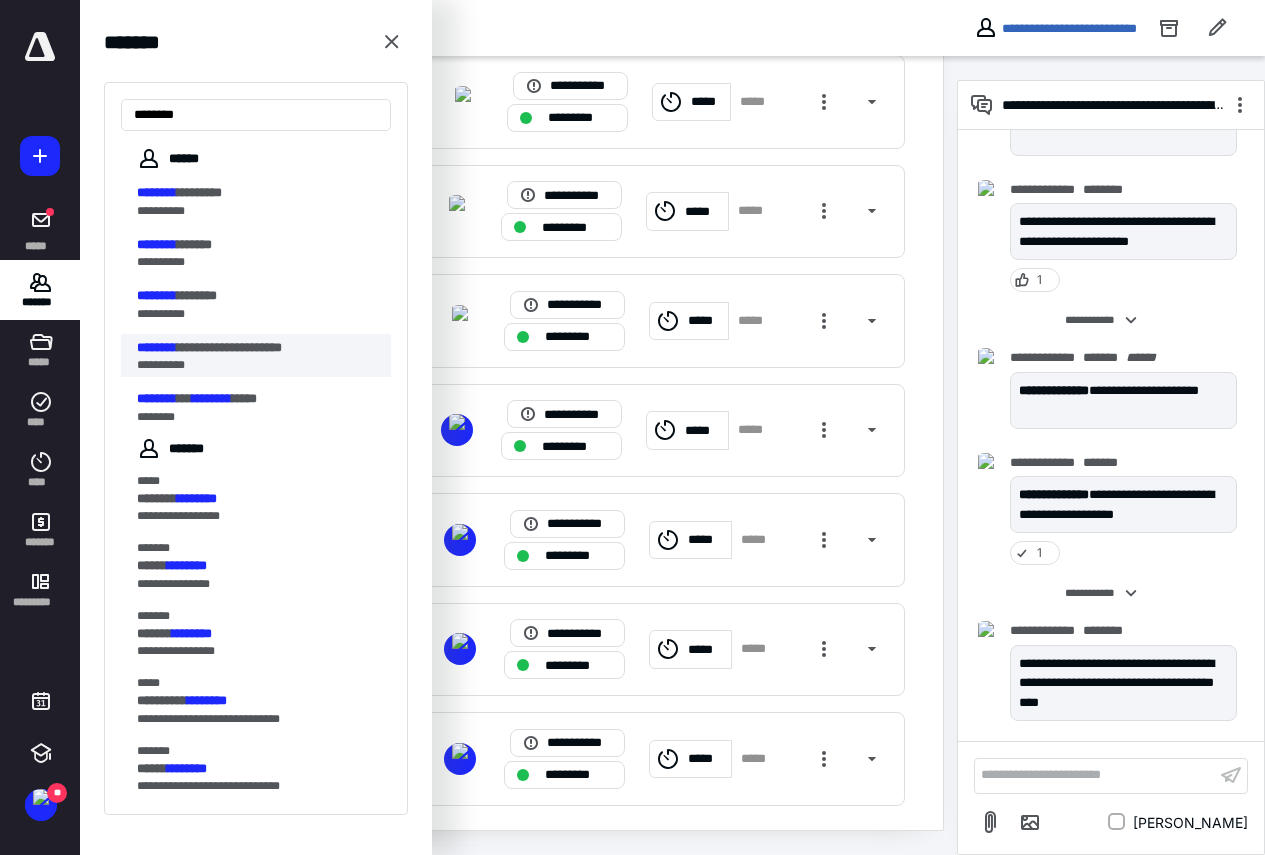 type on "********" 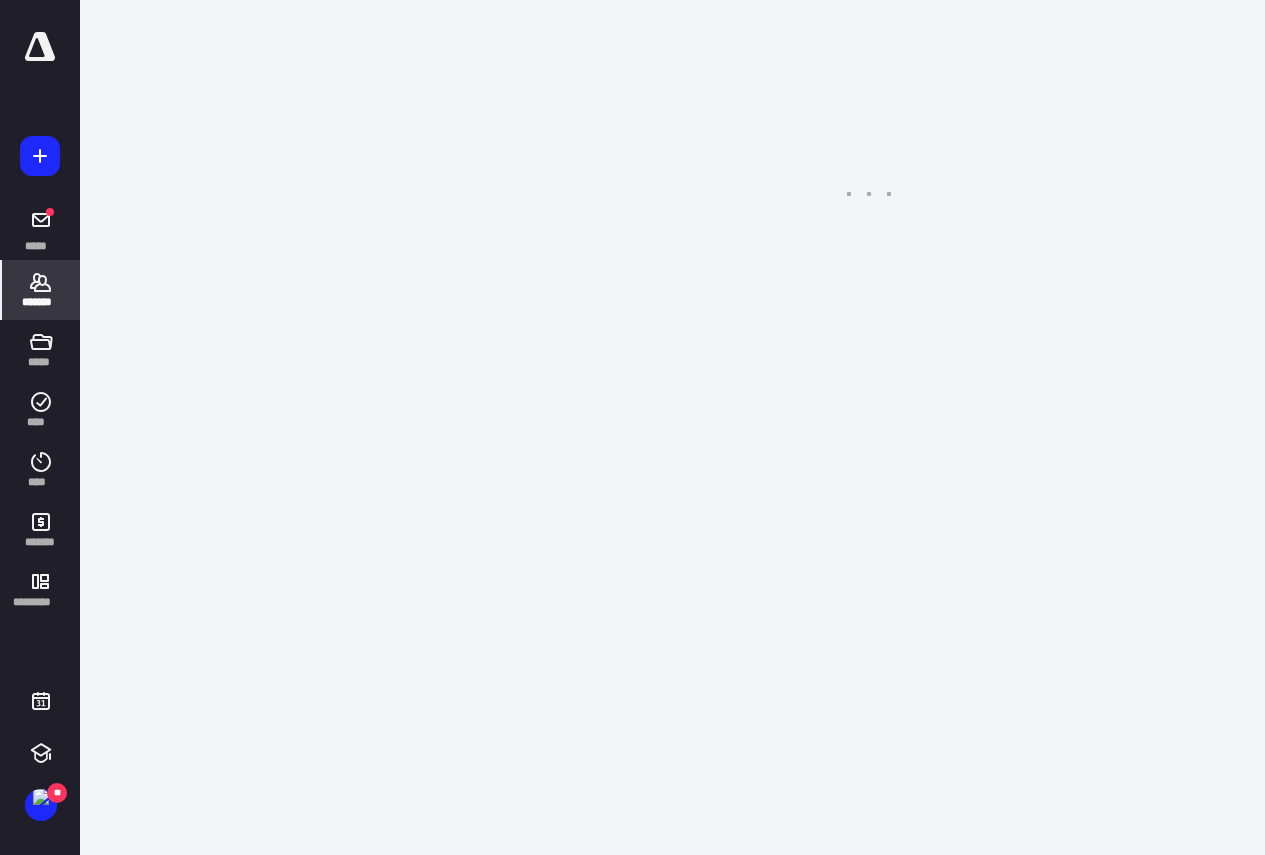 scroll, scrollTop: 0, scrollLeft: 0, axis: both 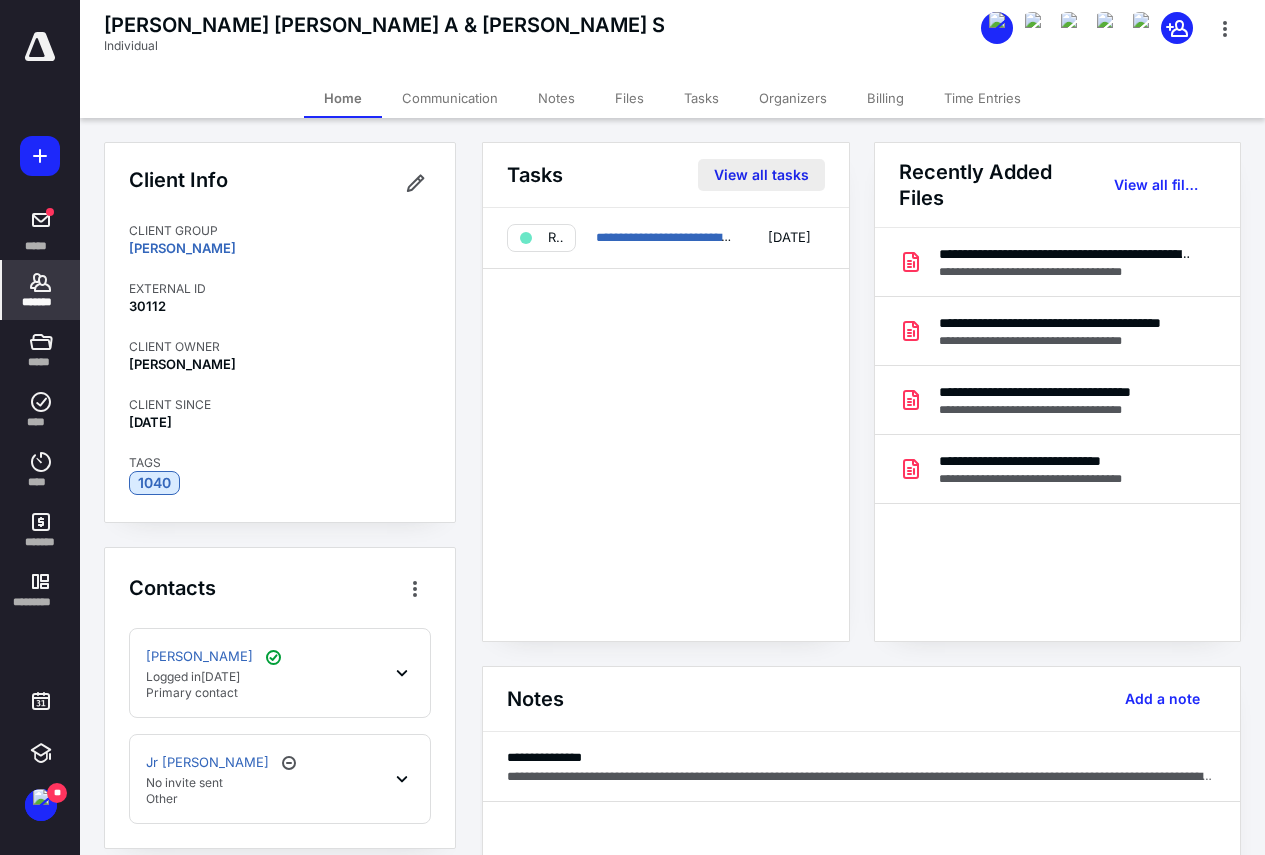 click on "View all tasks" at bounding box center (761, 175) 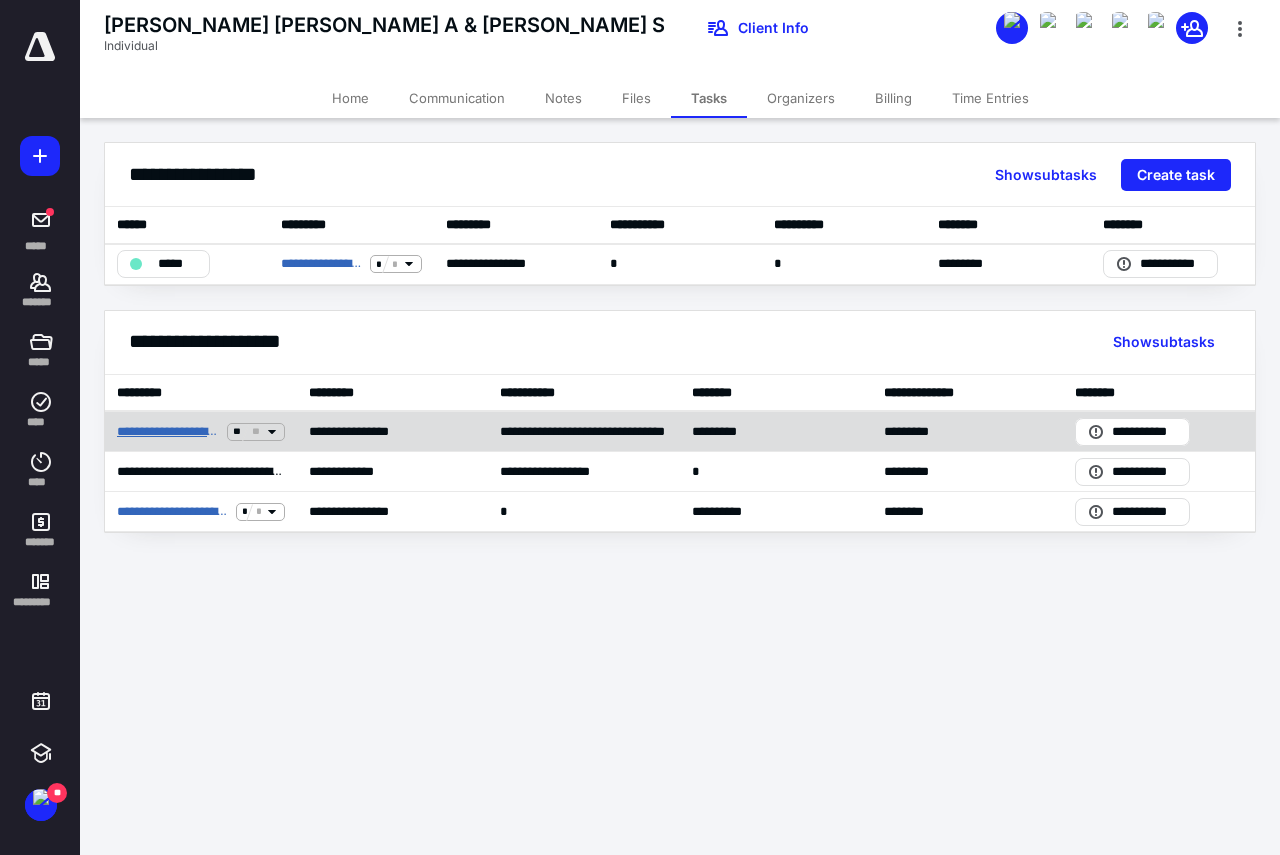 click on "**********" at bounding box center (168, 432) 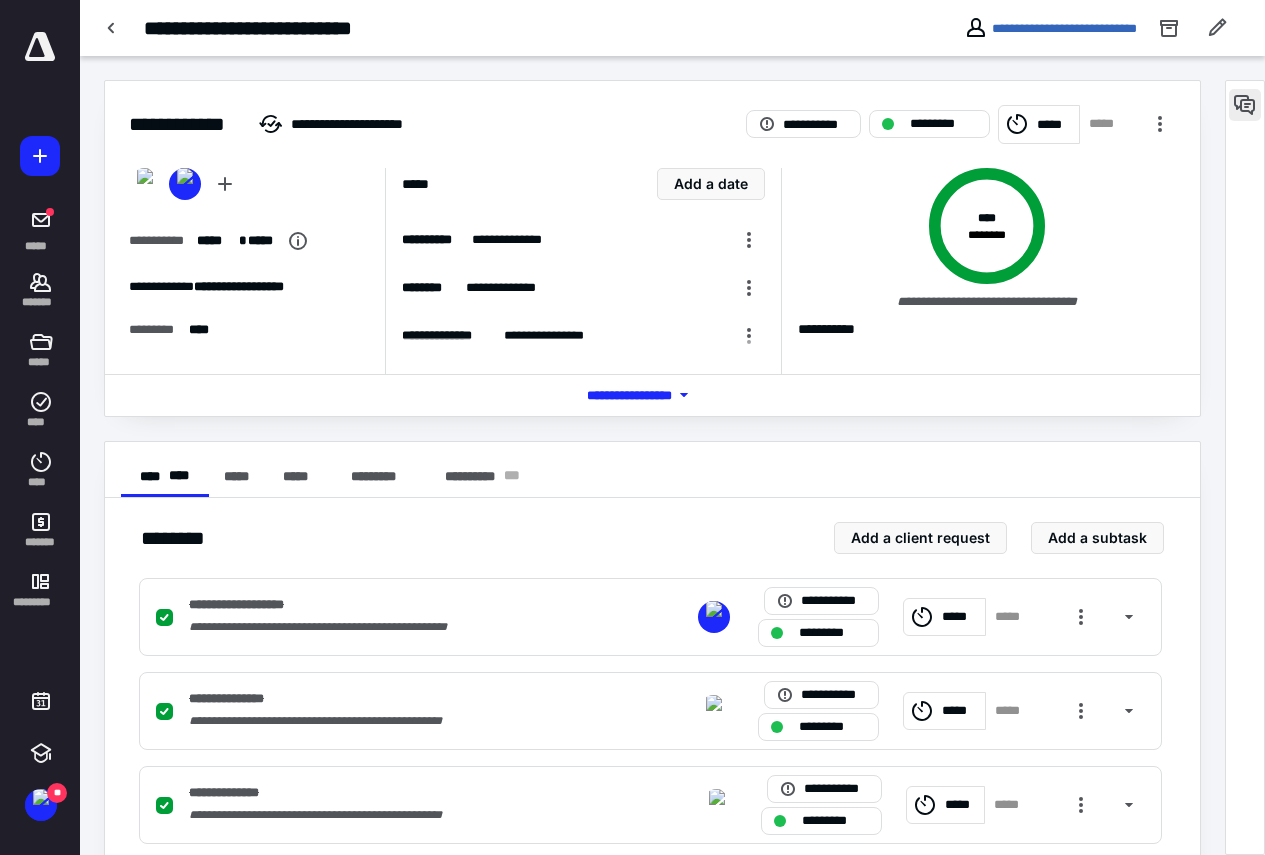 click at bounding box center [1245, 105] 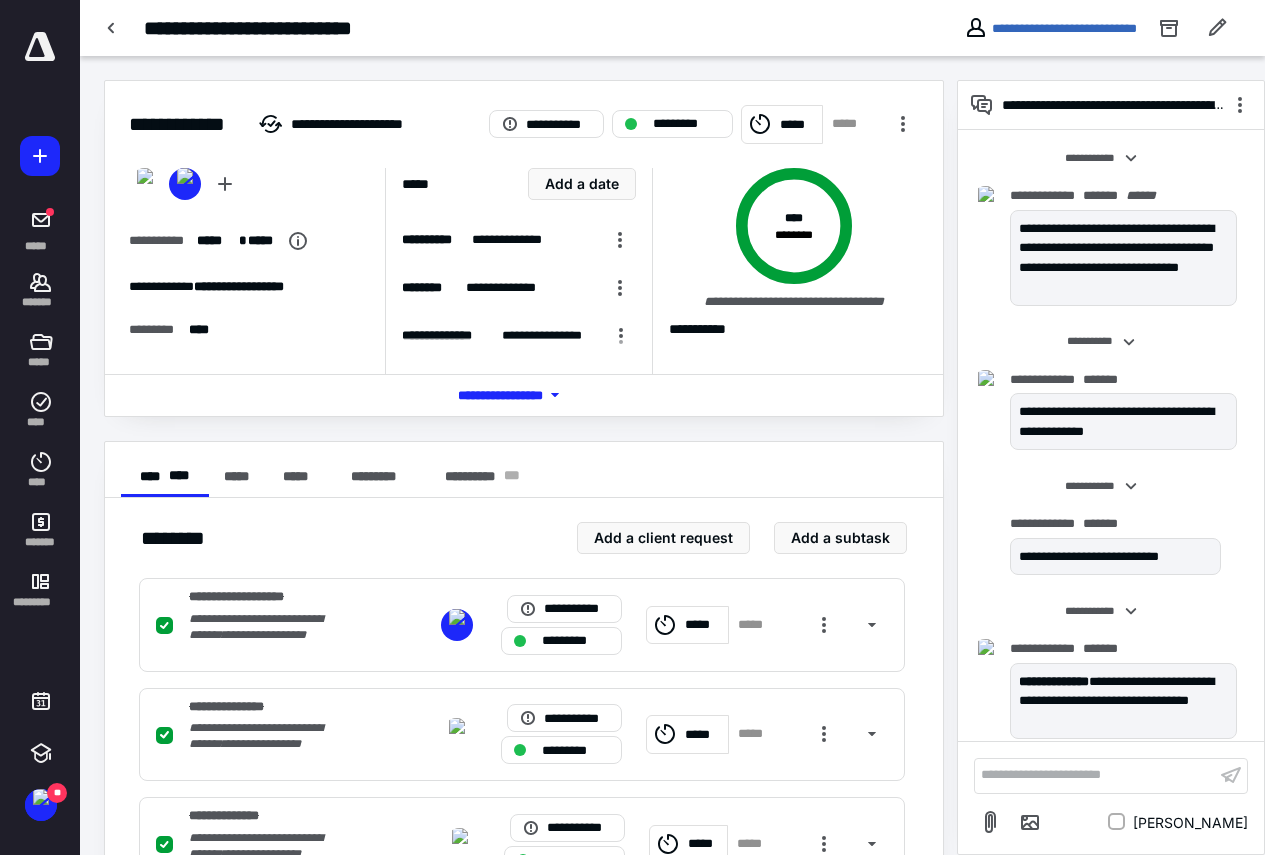 scroll, scrollTop: 307, scrollLeft: 0, axis: vertical 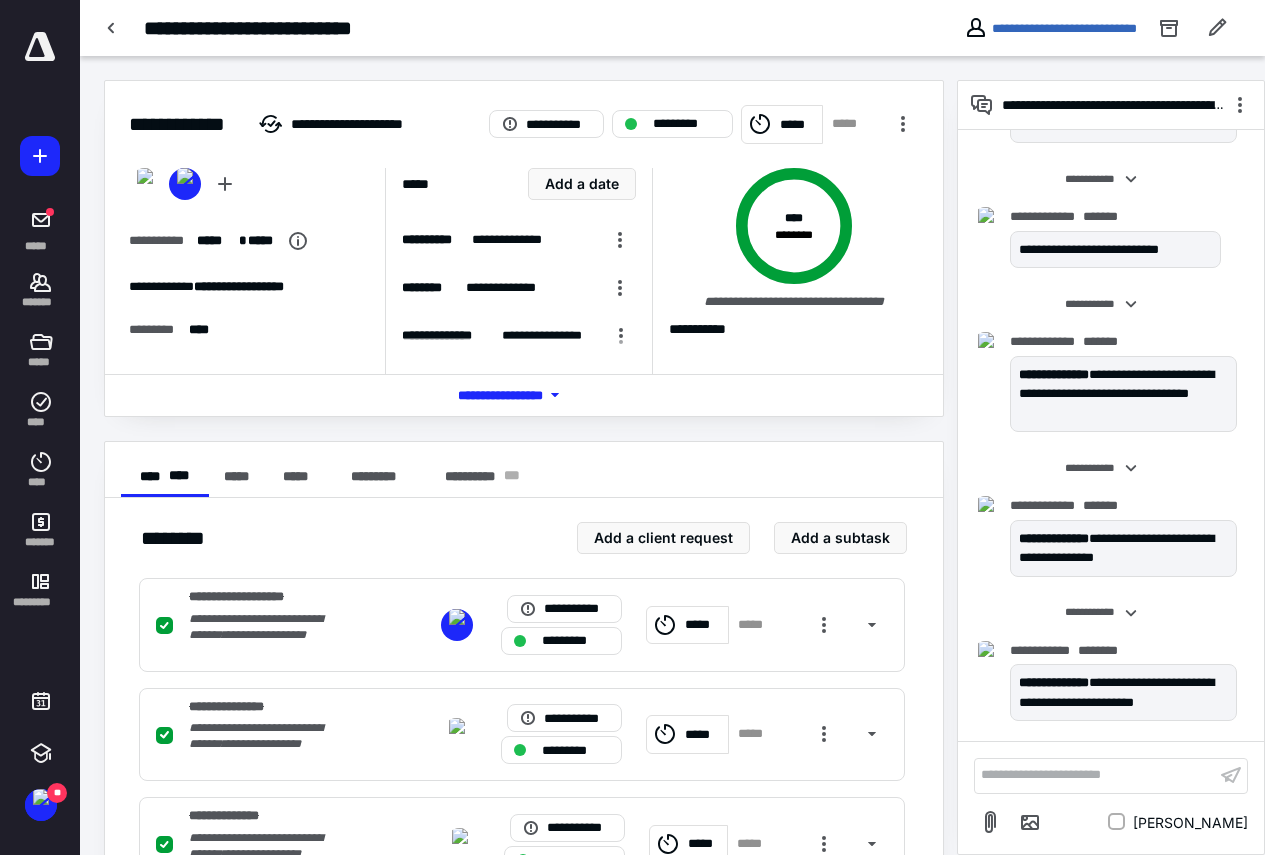 click on "**********" at bounding box center (1095, 775) 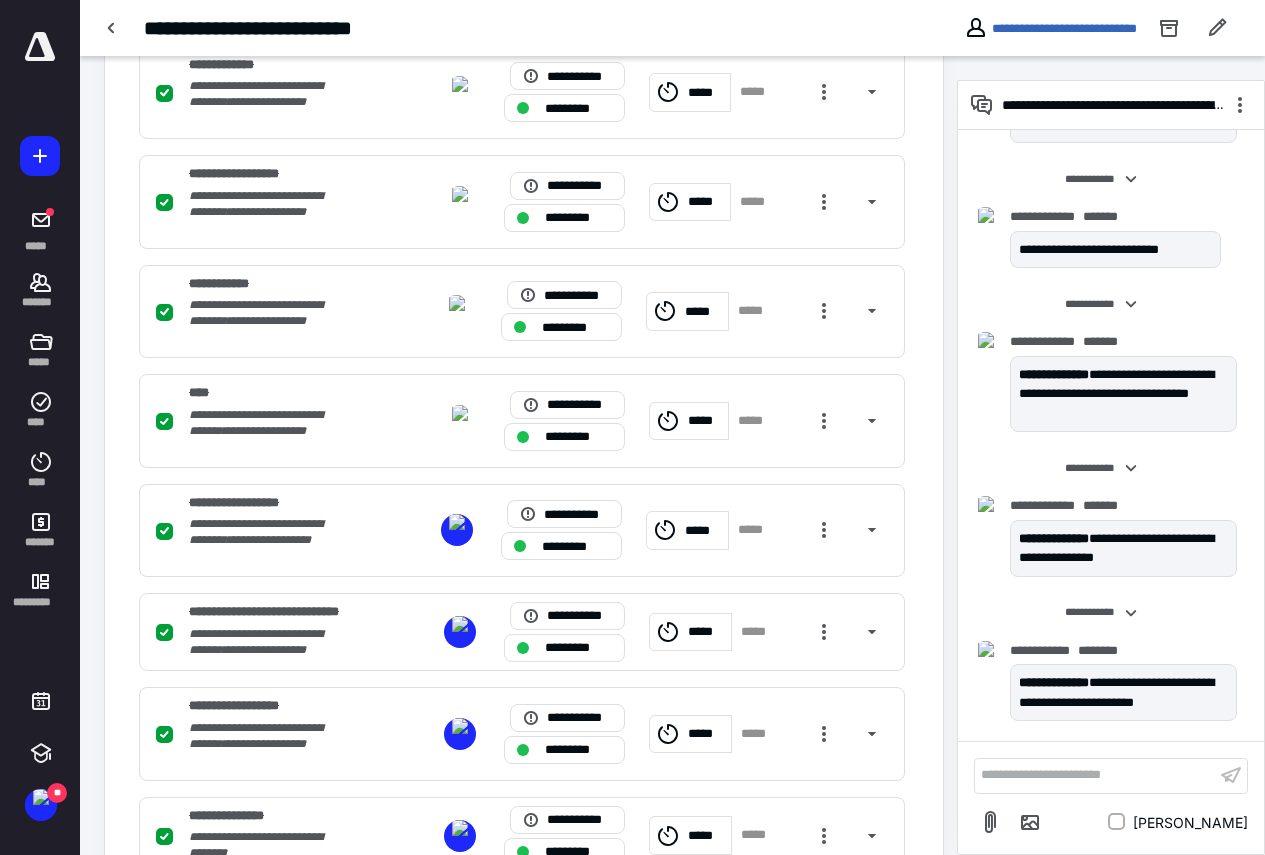 scroll, scrollTop: 930, scrollLeft: 0, axis: vertical 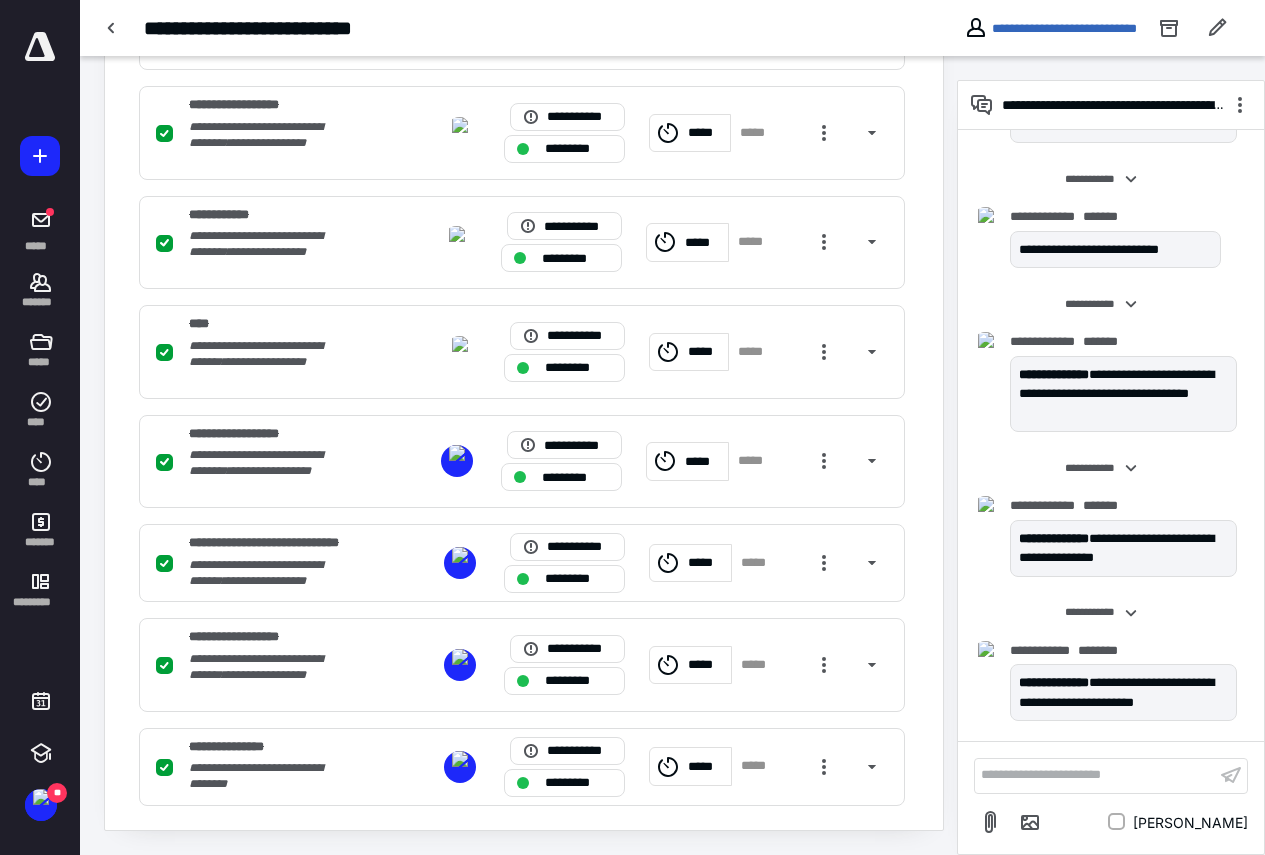 click on "**********" at bounding box center (1095, 775) 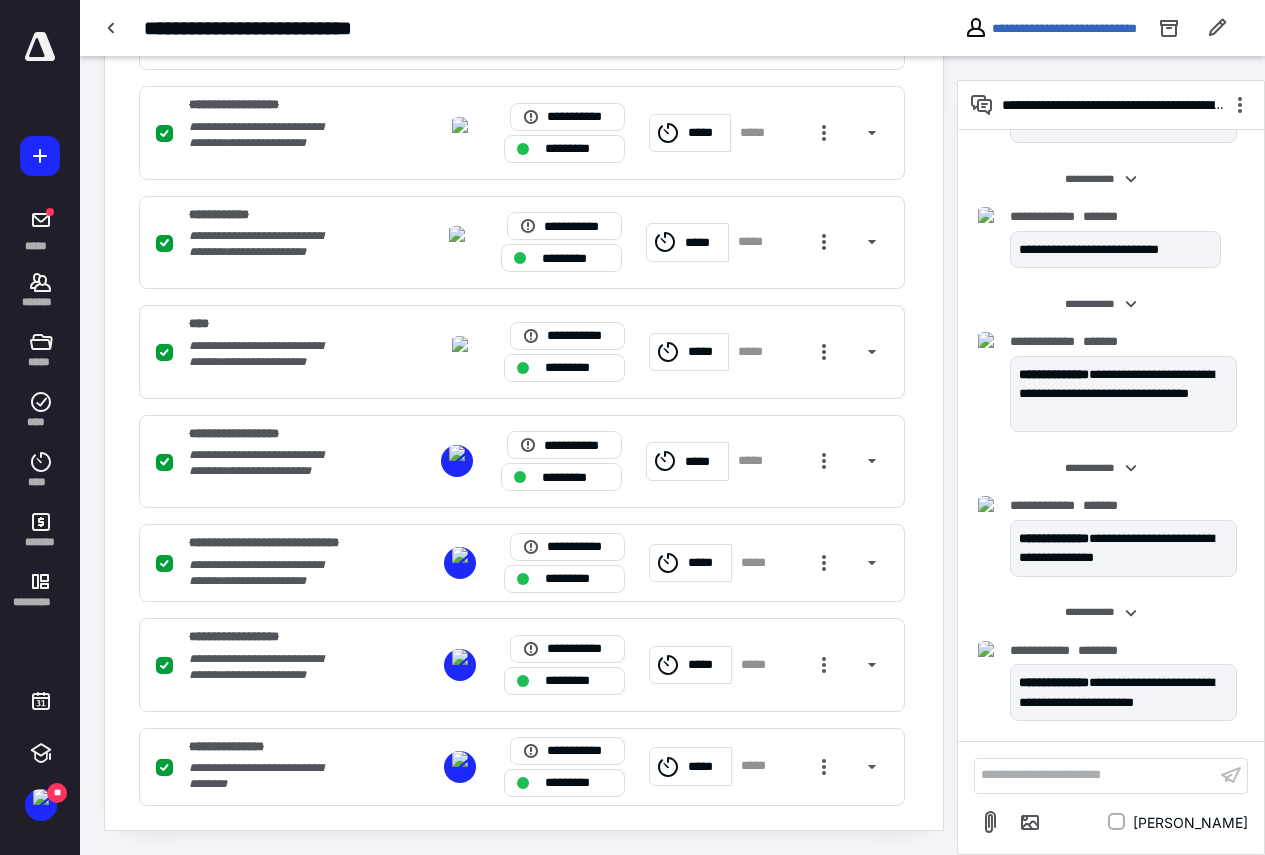 scroll, scrollTop: 44, scrollLeft: 0, axis: vertical 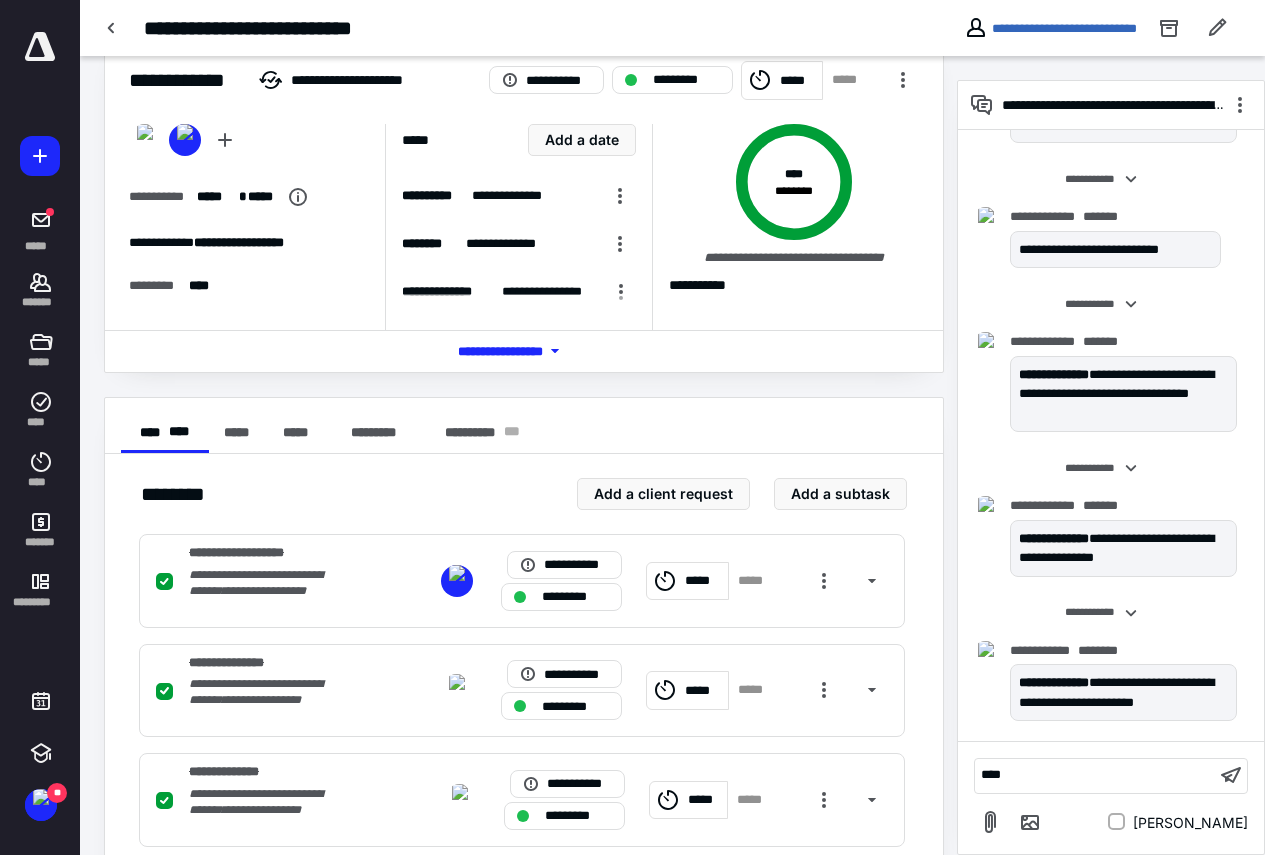 type 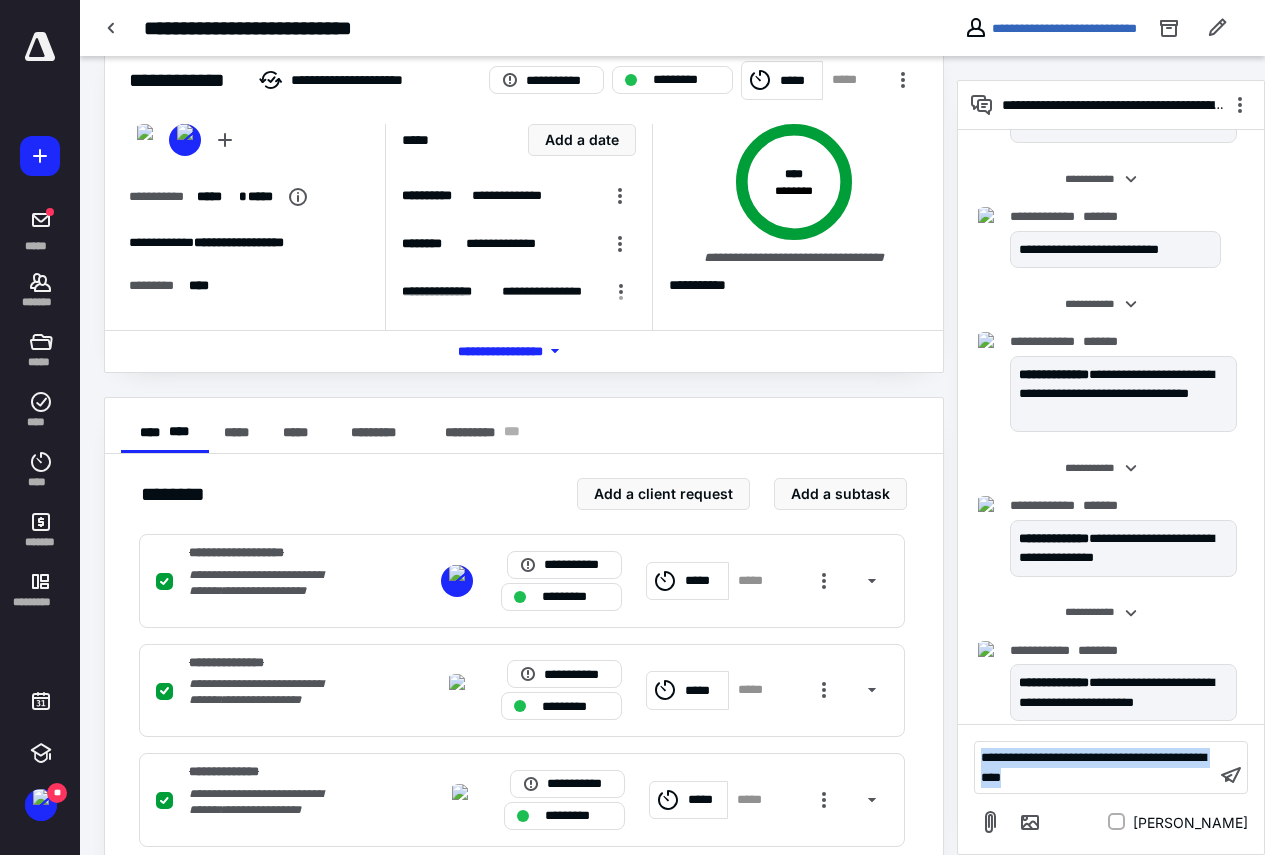 drag, startPoint x: 1117, startPoint y: 784, endPoint x: 916, endPoint y: 736, distance: 206.65189 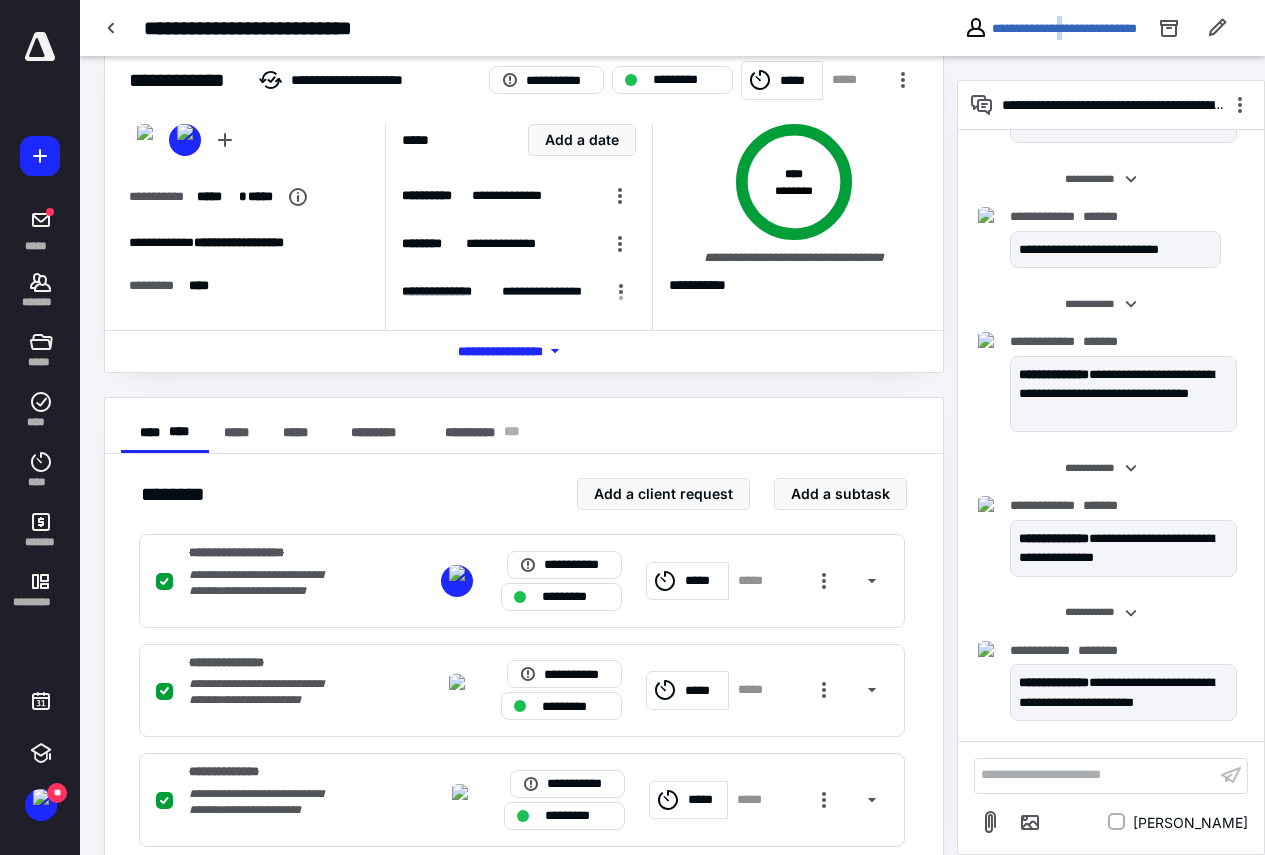 click on "**********" at bounding box center [1050, 28] 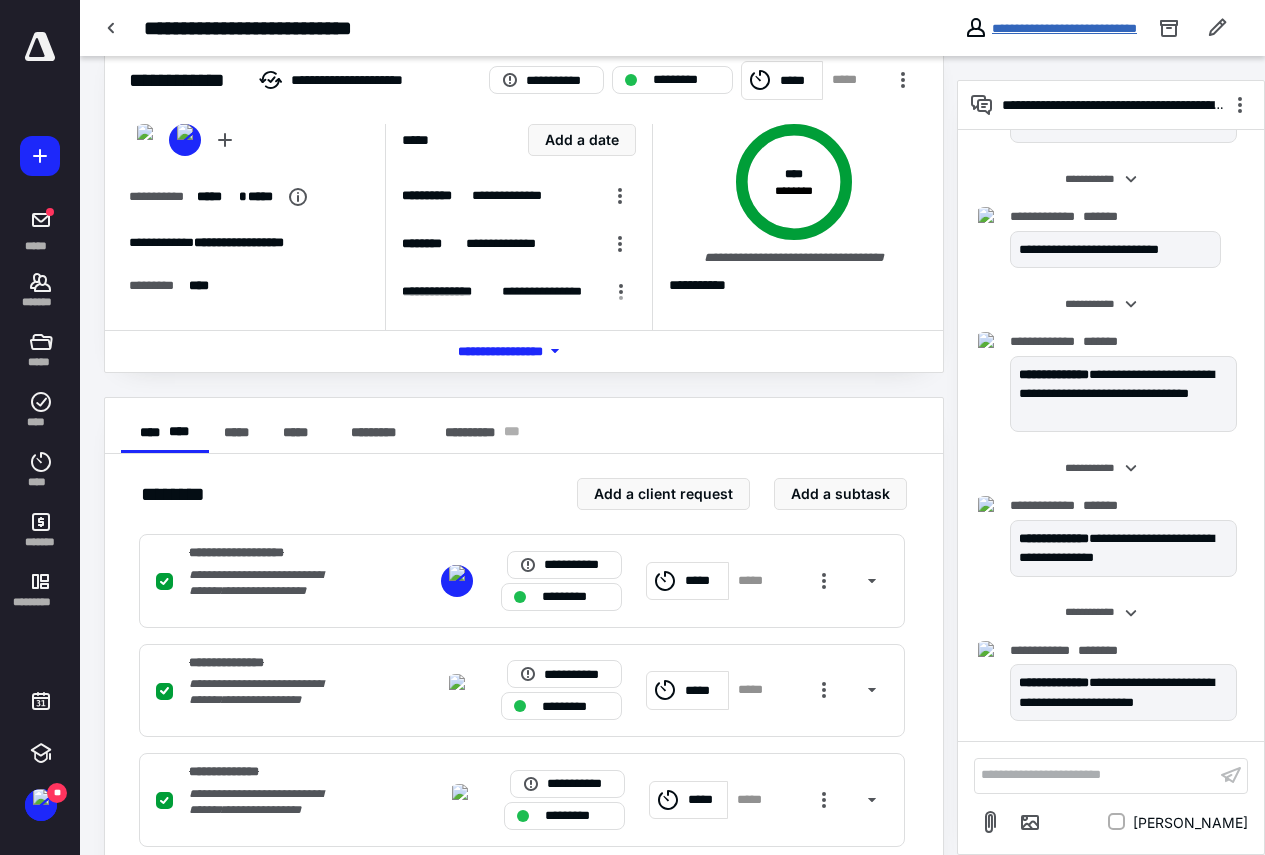 click on "**********" at bounding box center (1064, 28) 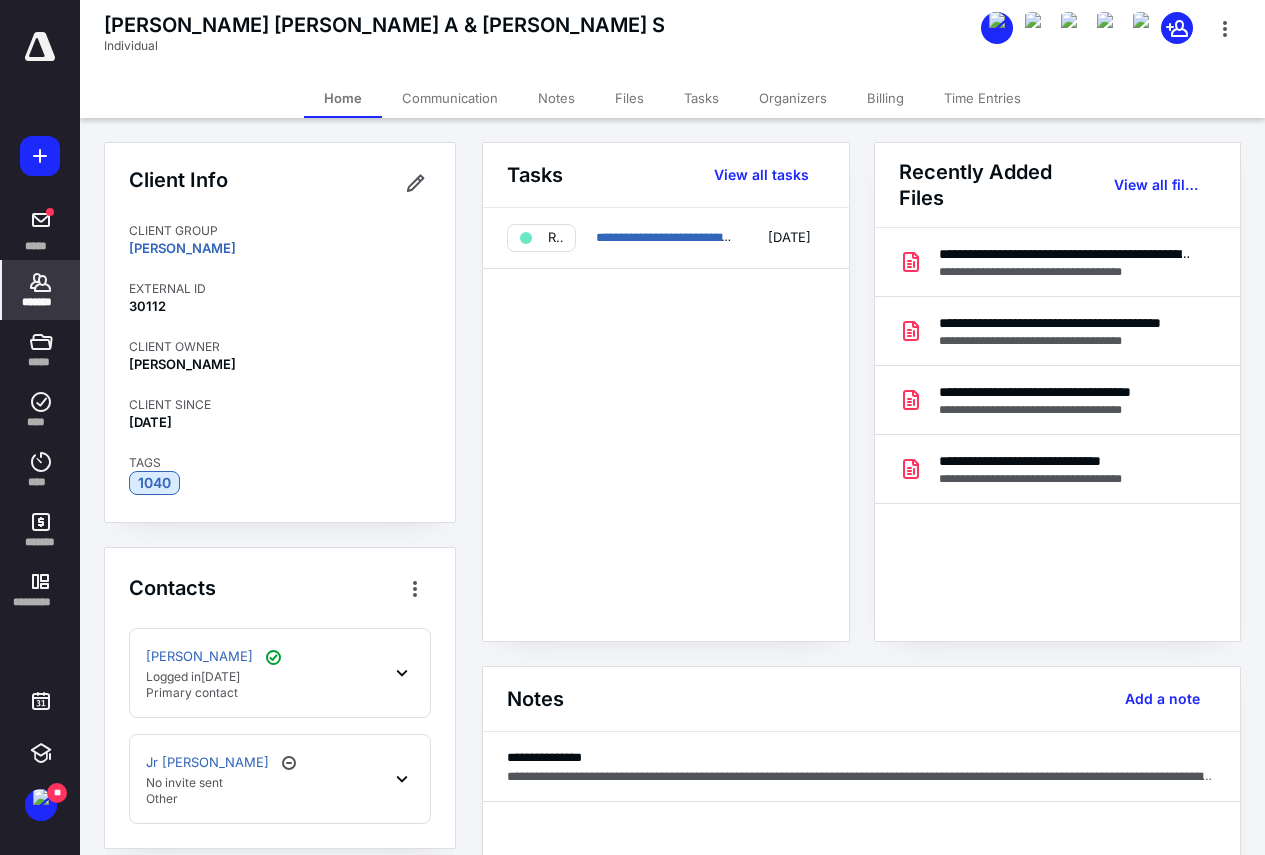 drag, startPoint x: 333, startPoint y: 683, endPoint x: 318, endPoint y: 658, distance: 29.15476 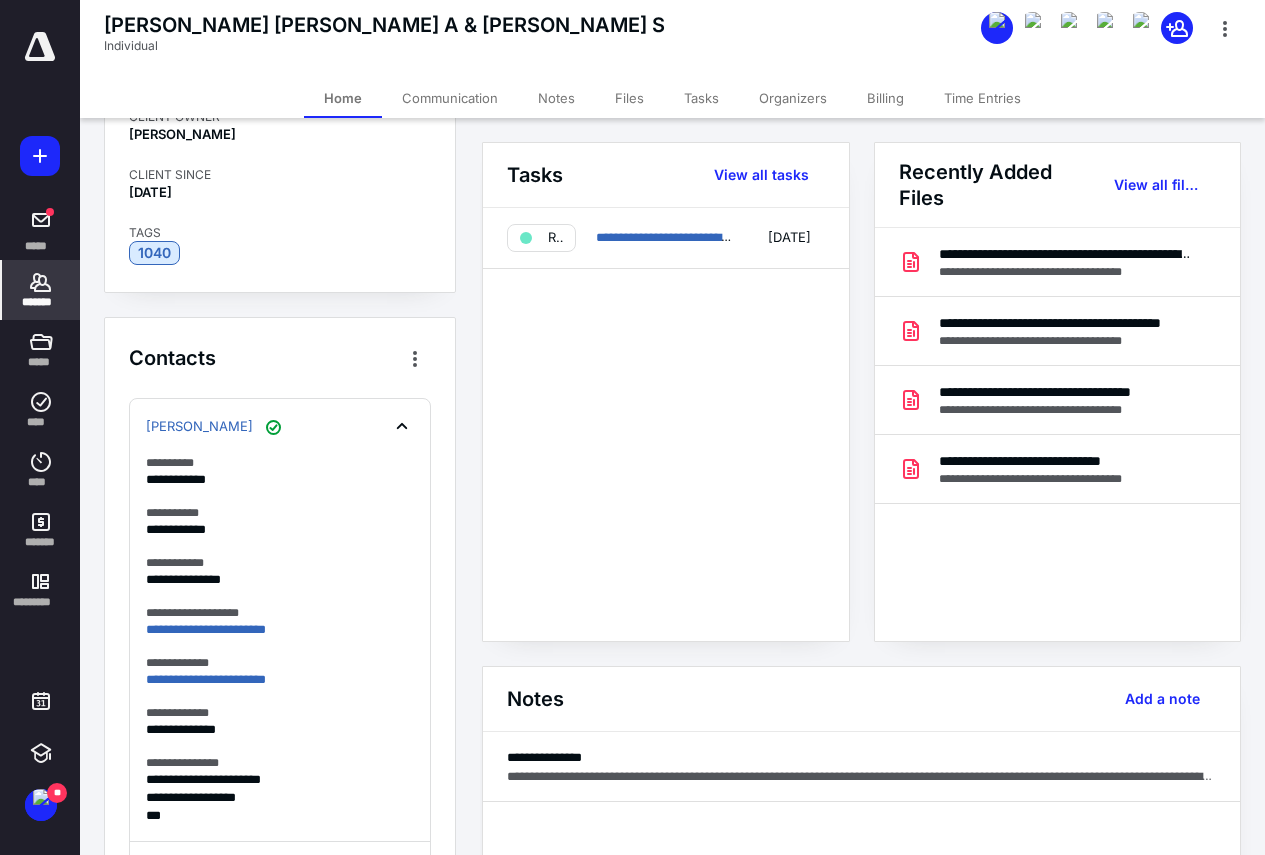 scroll, scrollTop: 300, scrollLeft: 0, axis: vertical 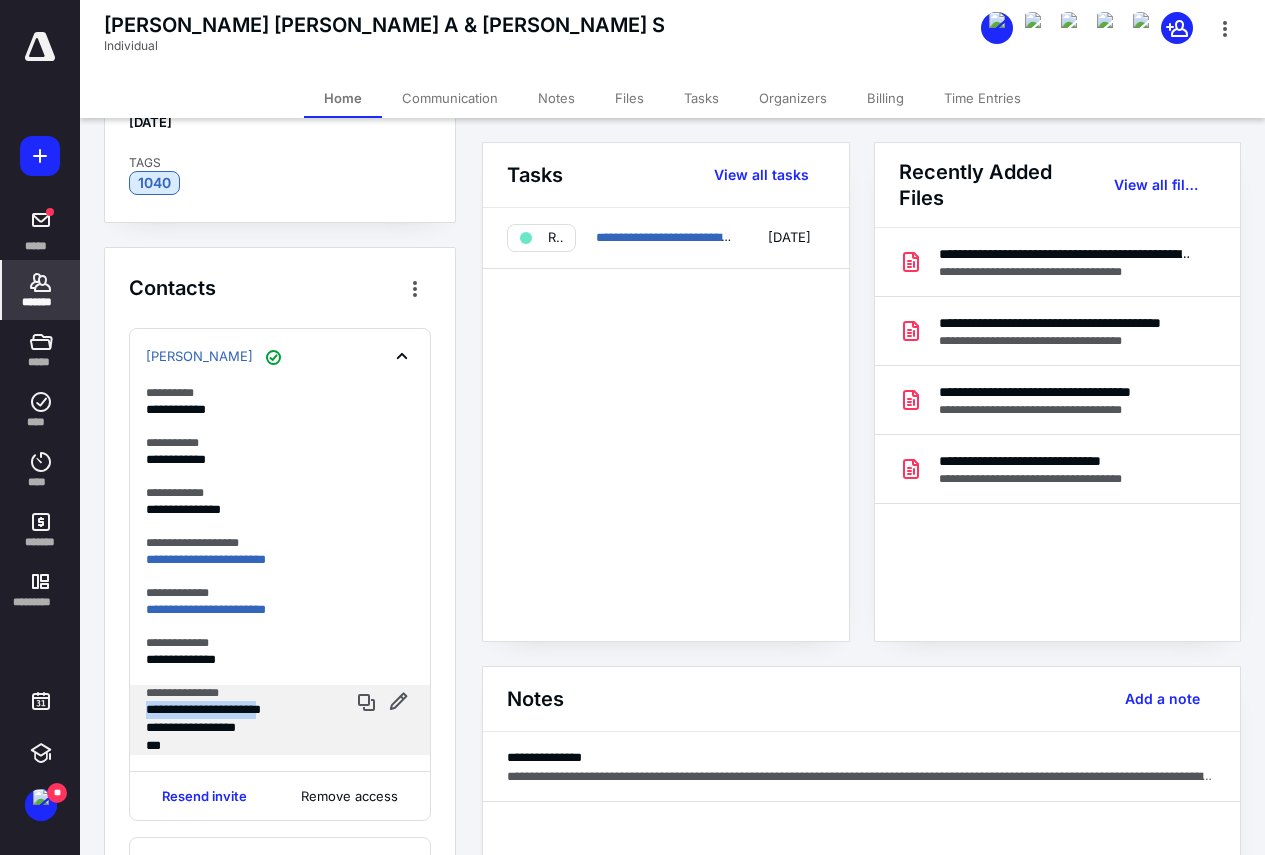 drag, startPoint x: 147, startPoint y: 711, endPoint x: 293, endPoint y: 701, distance: 146.34207 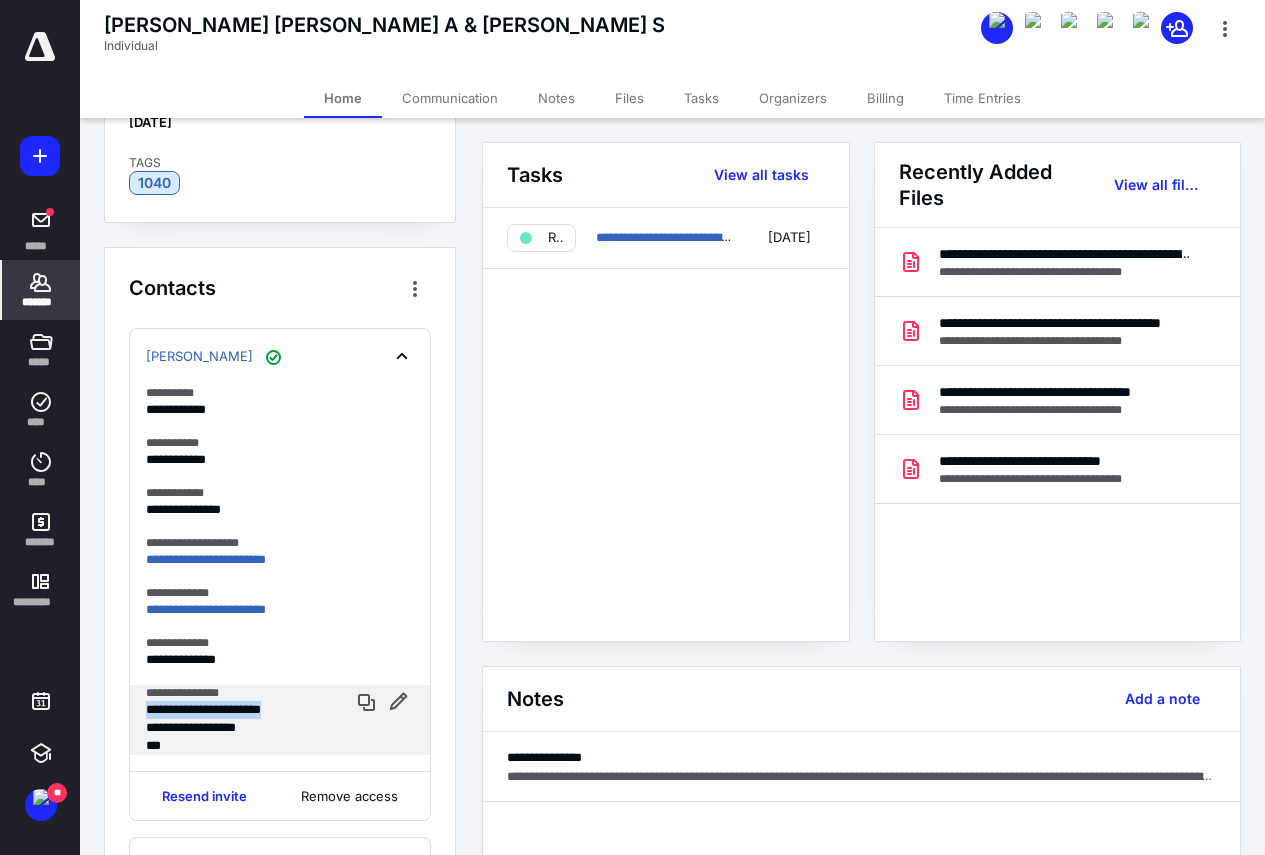 drag, startPoint x: 147, startPoint y: 708, endPoint x: 306, endPoint y: 703, distance: 159.0786 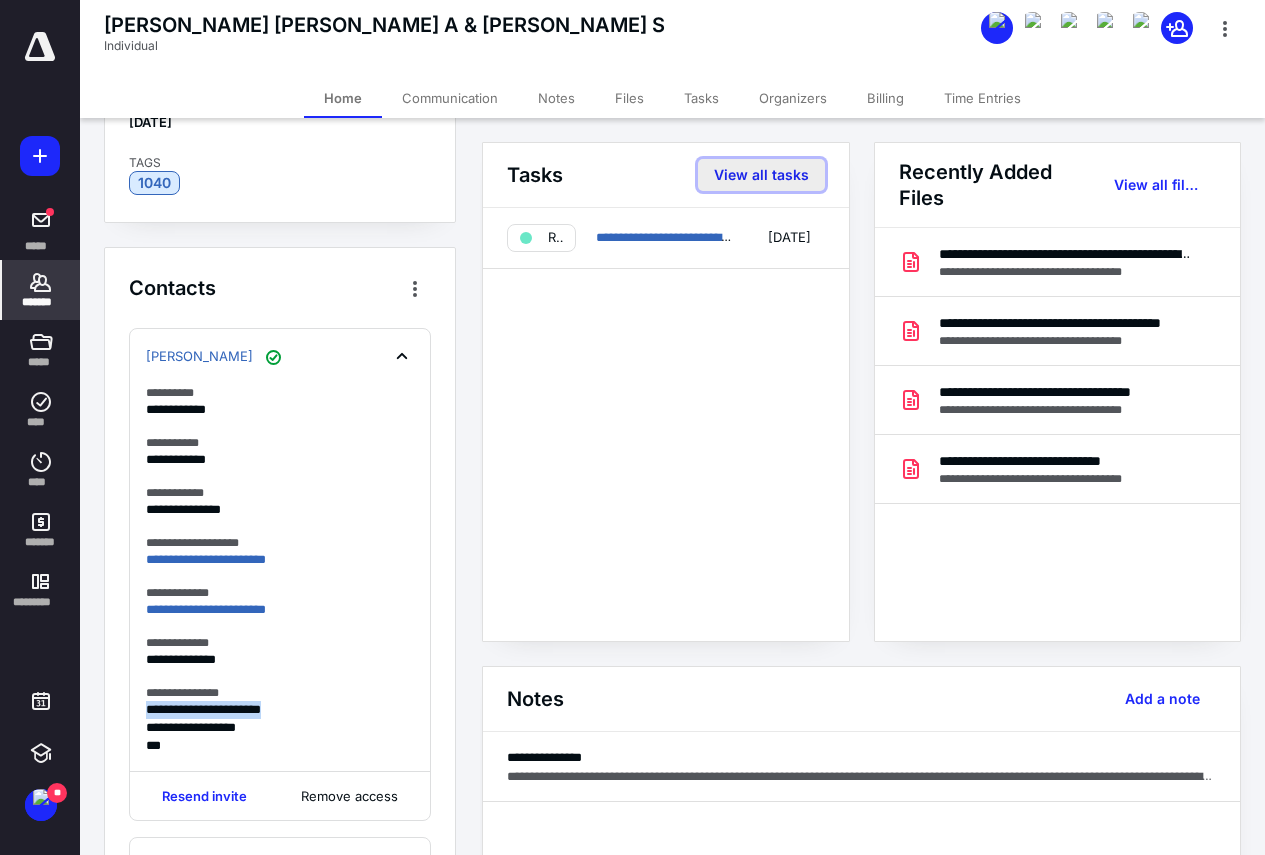 click on "View all tasks" at bounding box center (761, 175) 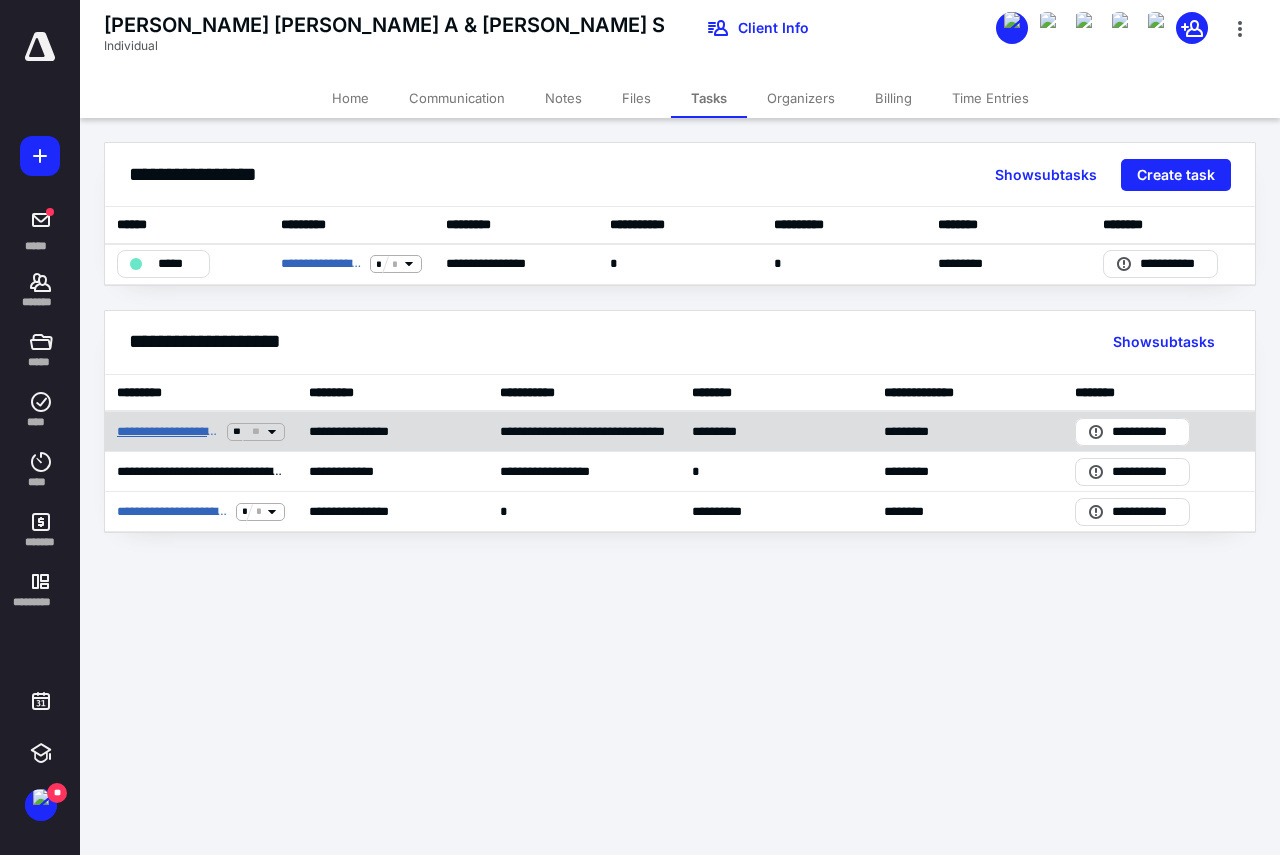 click on "**********" at bounding box center (168, 432) 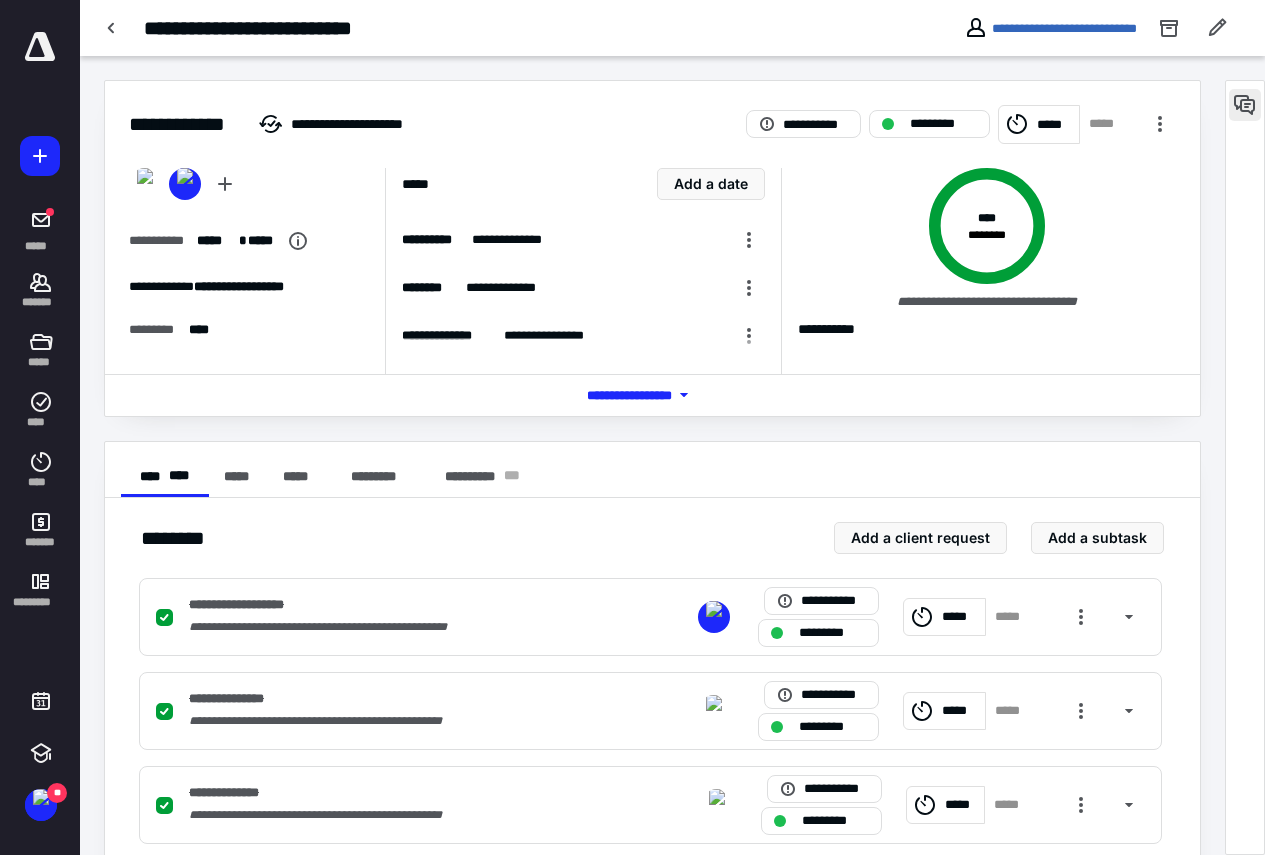 click at bounding box center (1245, 105) 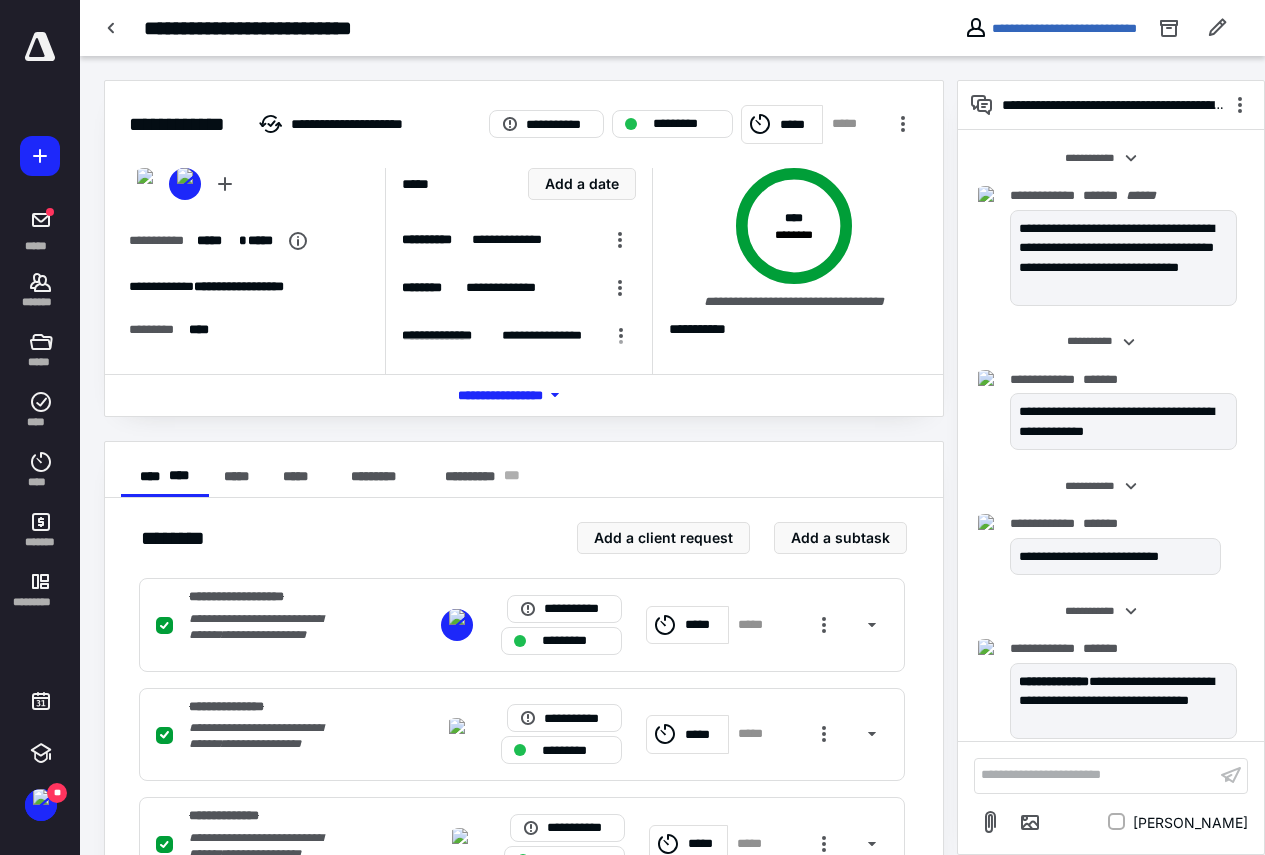 scroll, scrollTop: 307, scrollLeft: 0, axis: vertical 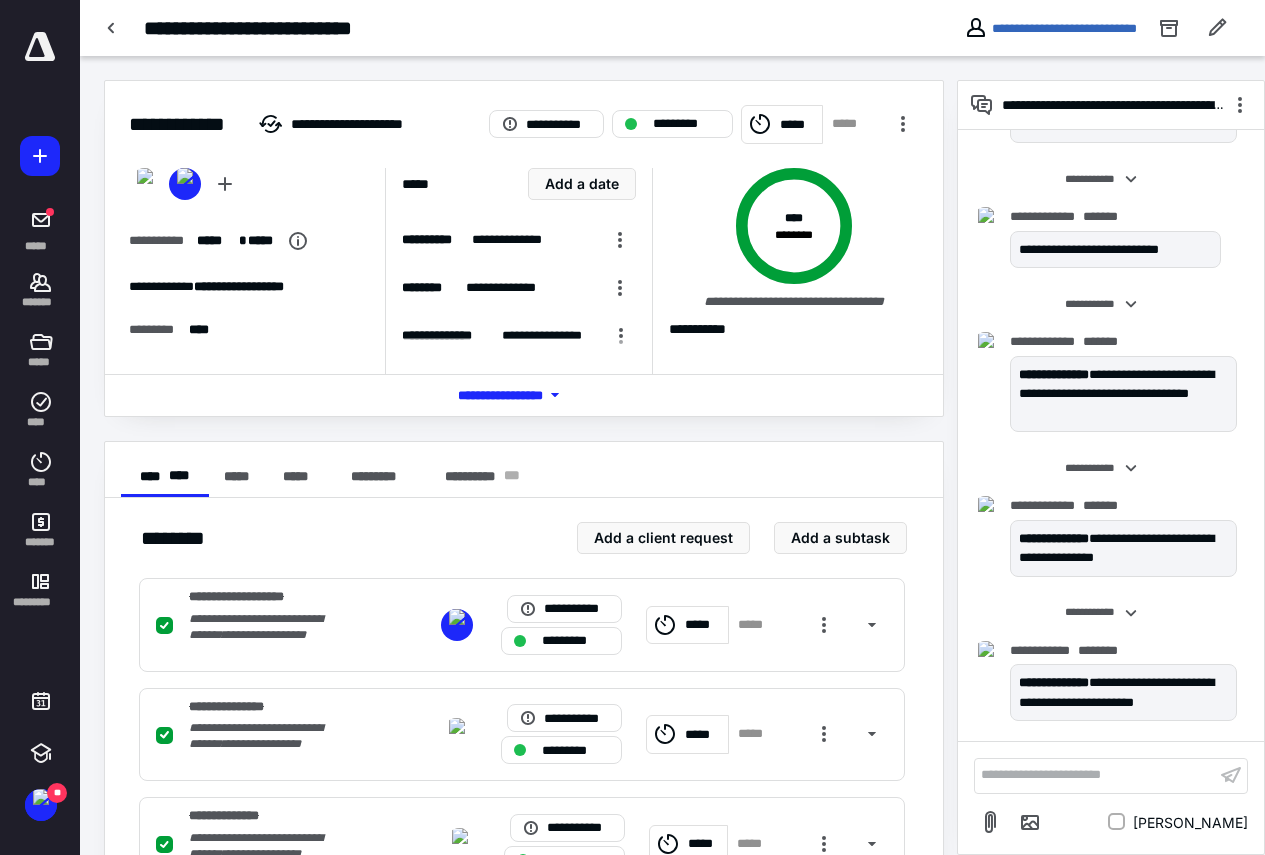 click on "**********" at bounding box center [1095, 775] 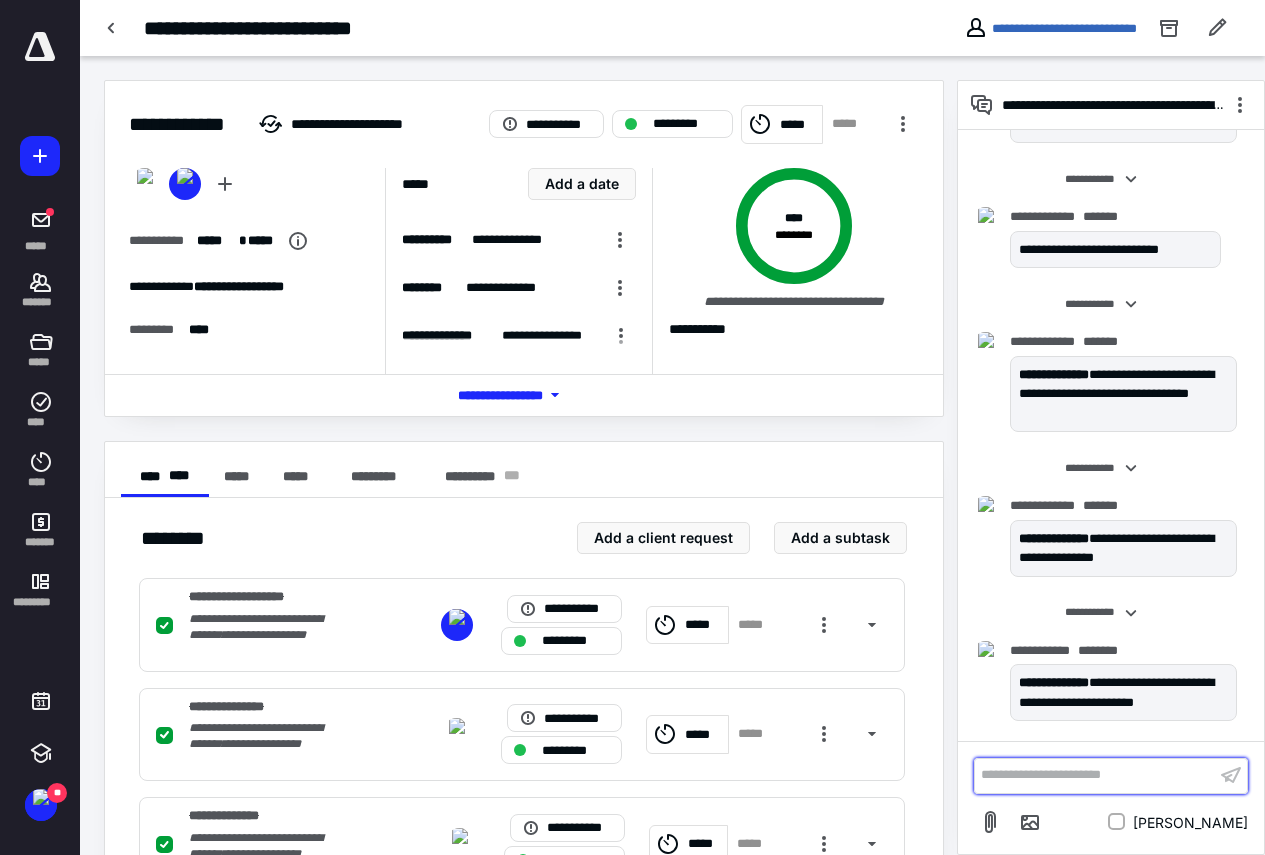 click on "**********" at bounding box center [1095, 775] 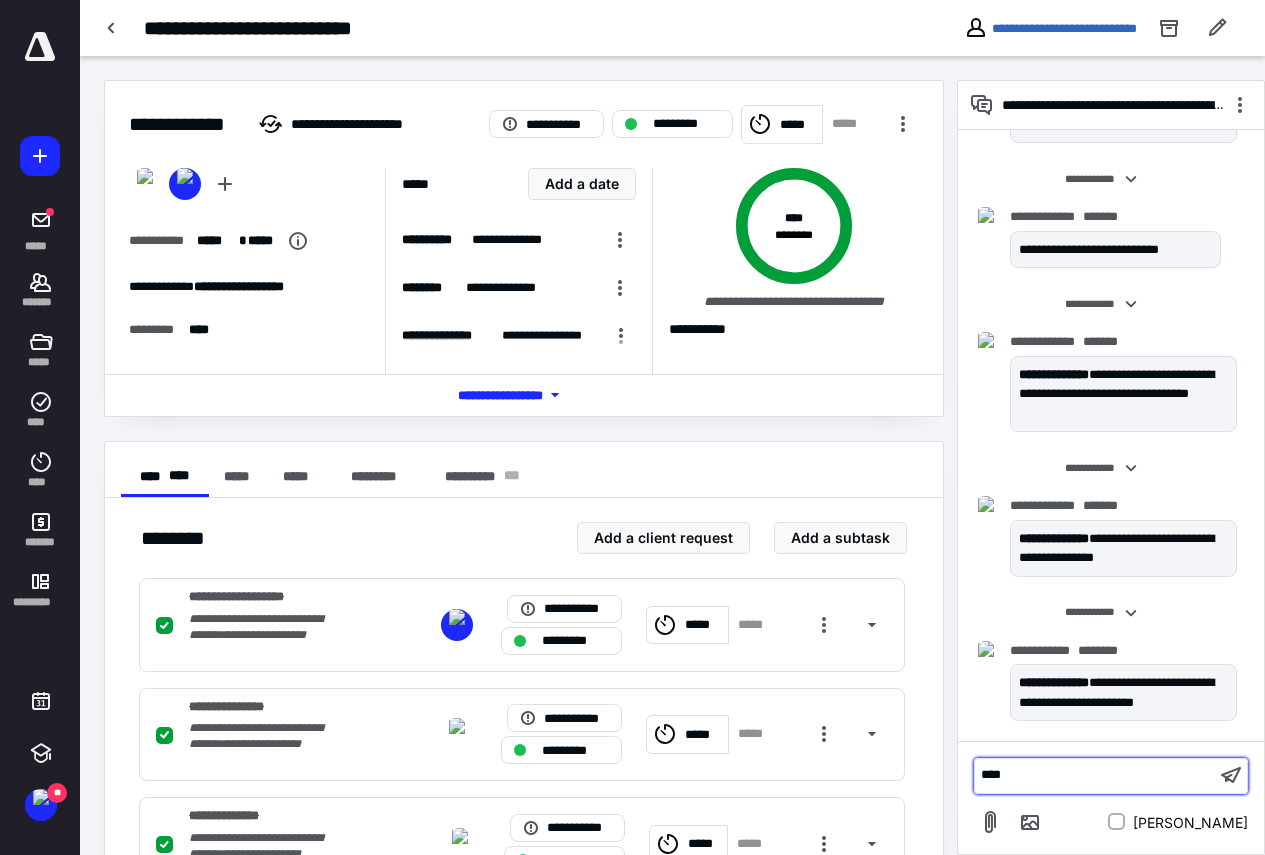 type 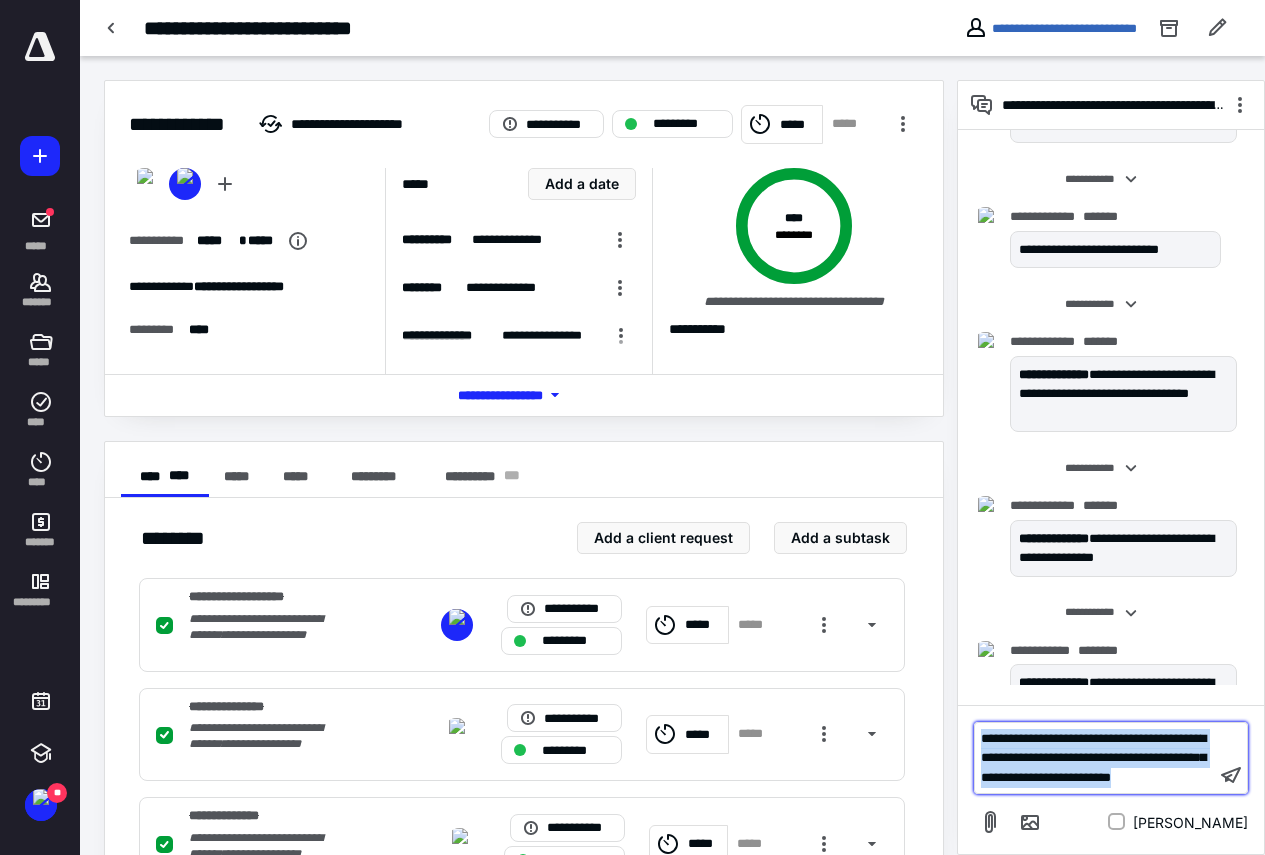 drag, startPoint x: 1141, startPoint y: 777, endPoint x: 957, endPoint y: 708, distance: 196.51208 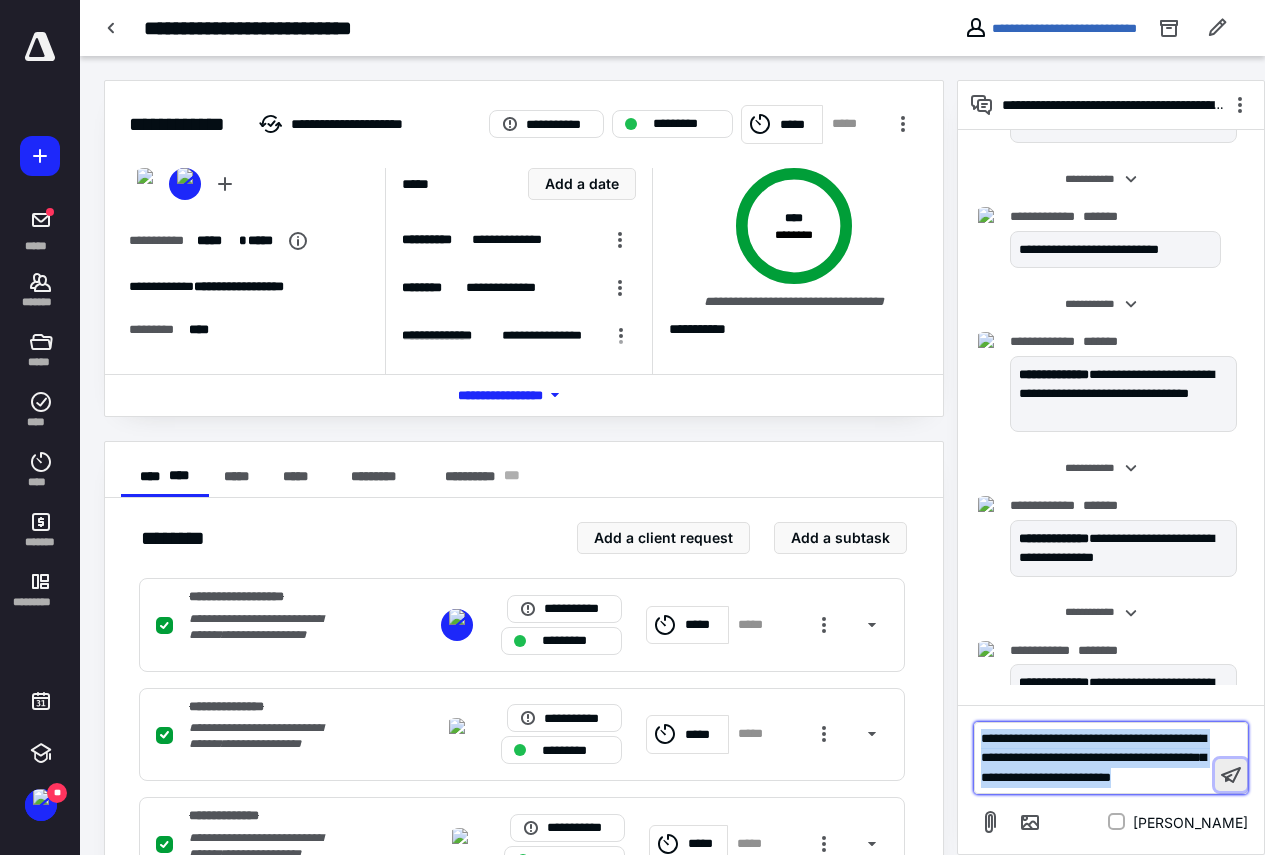 click at bounding box center (1231, 775) 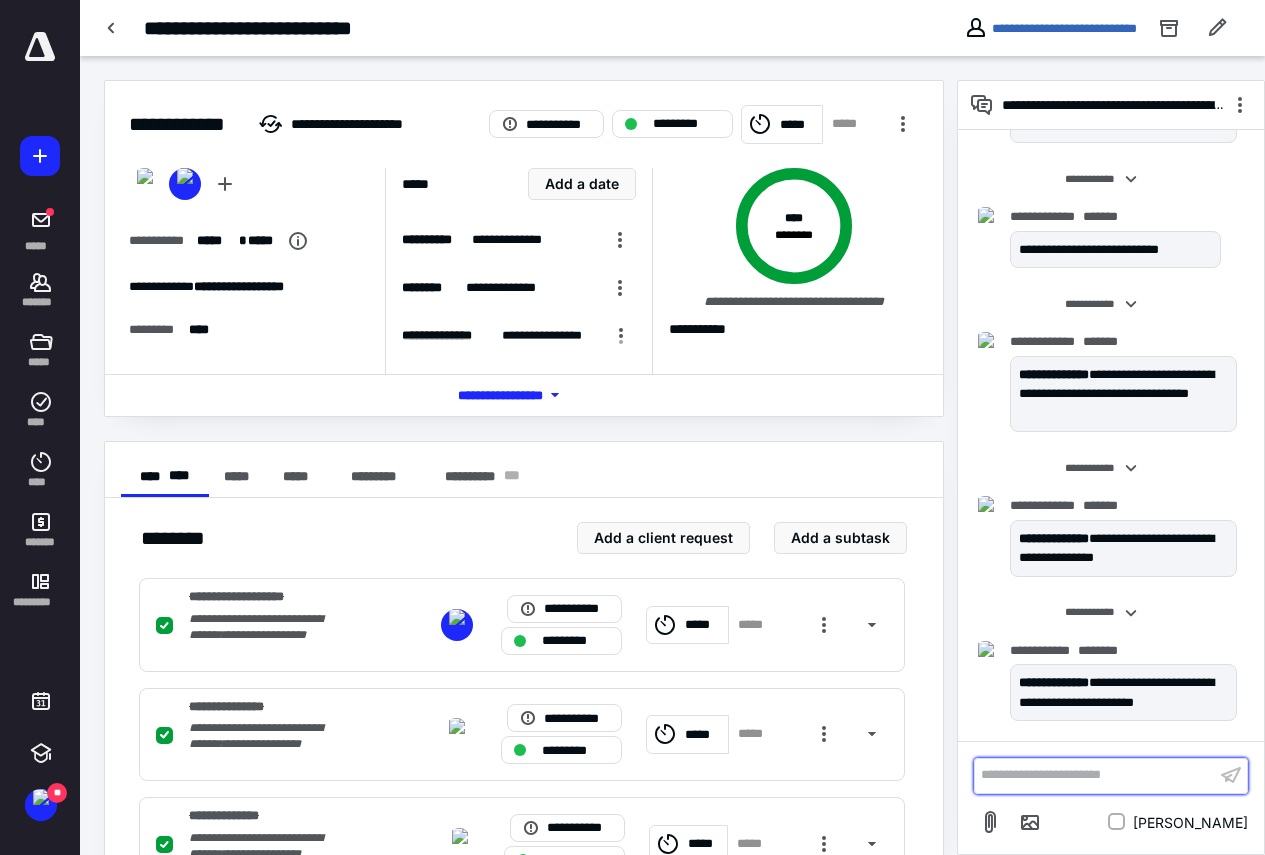 scroll, scrollTop: 491, scrollLeft: 0, axis: vertical 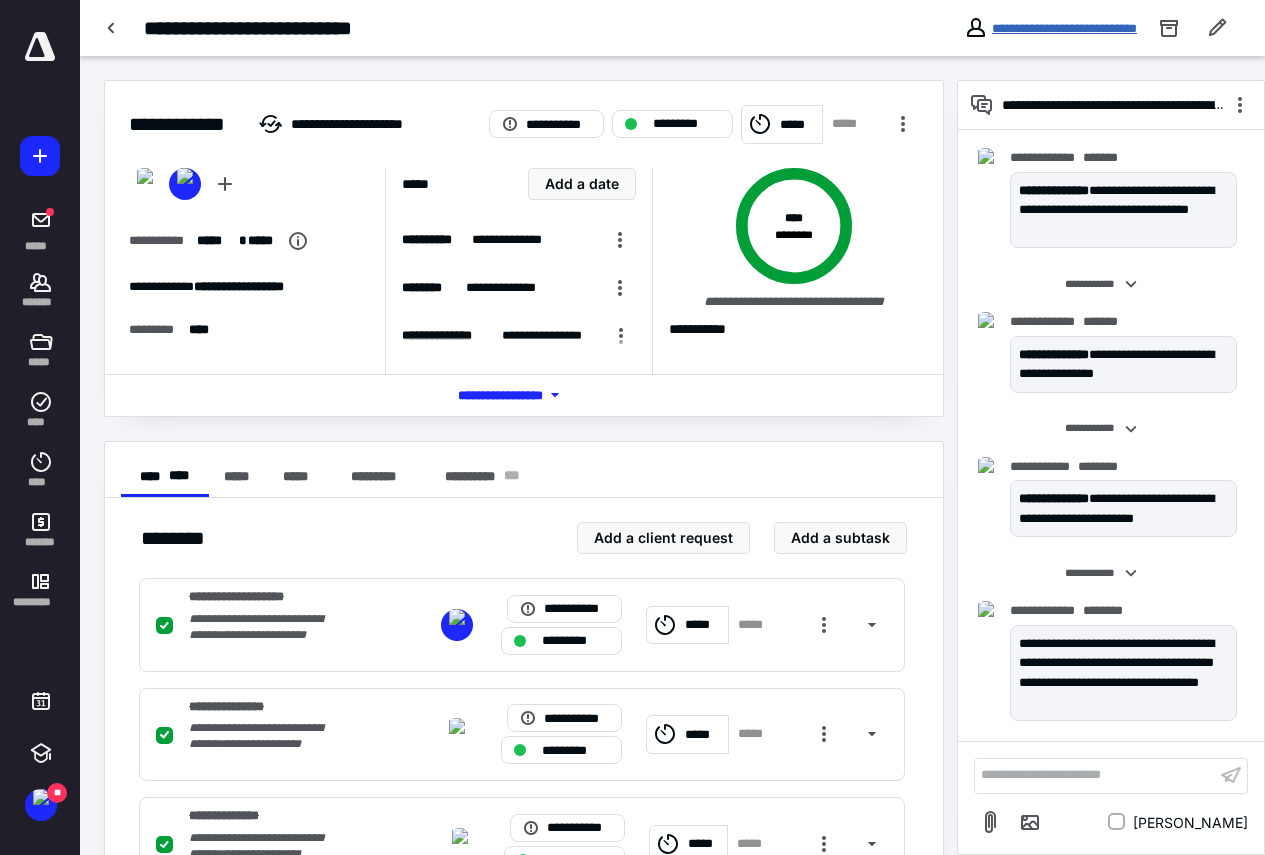 click on "**********" at bounding box center (1064, 28) 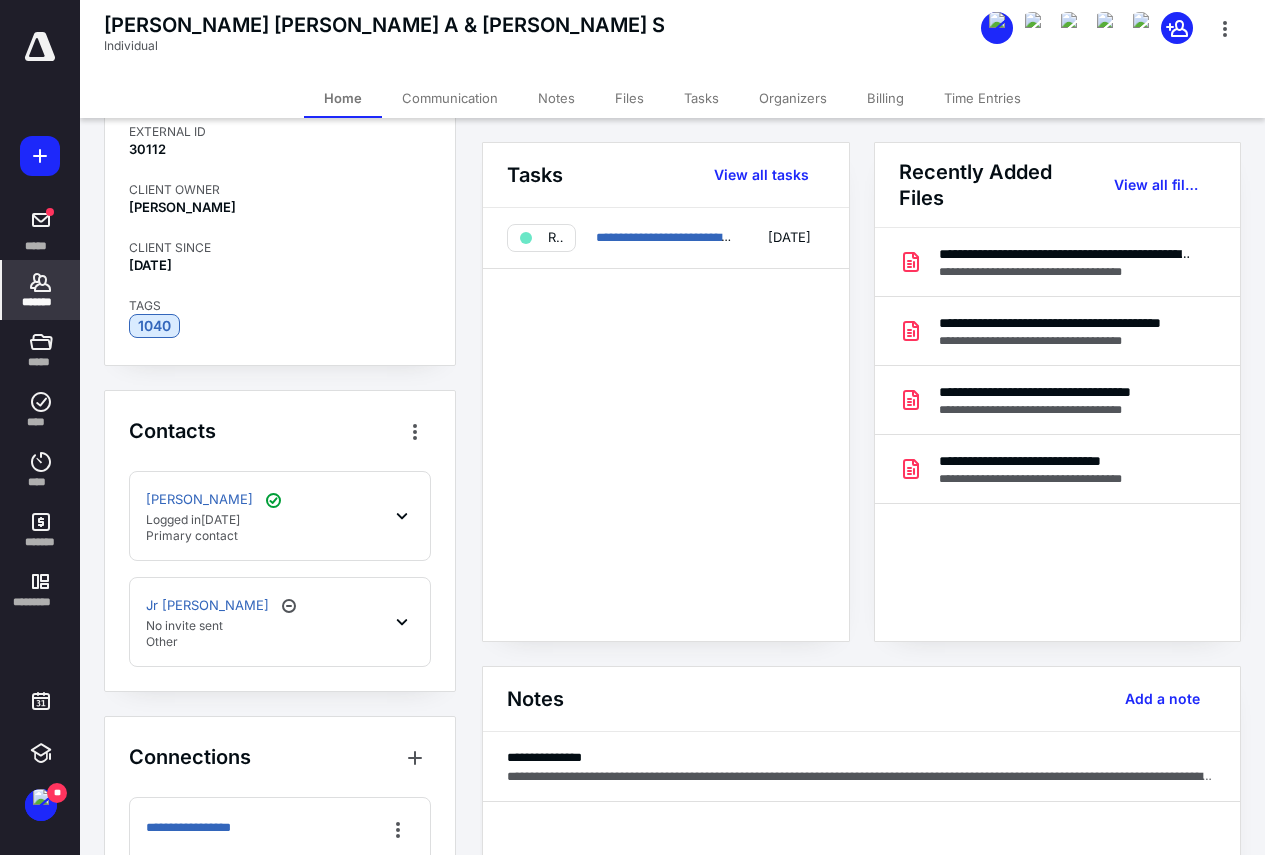 scroll, scrollTop: 214, scrollLeft: 0, axis: vertical 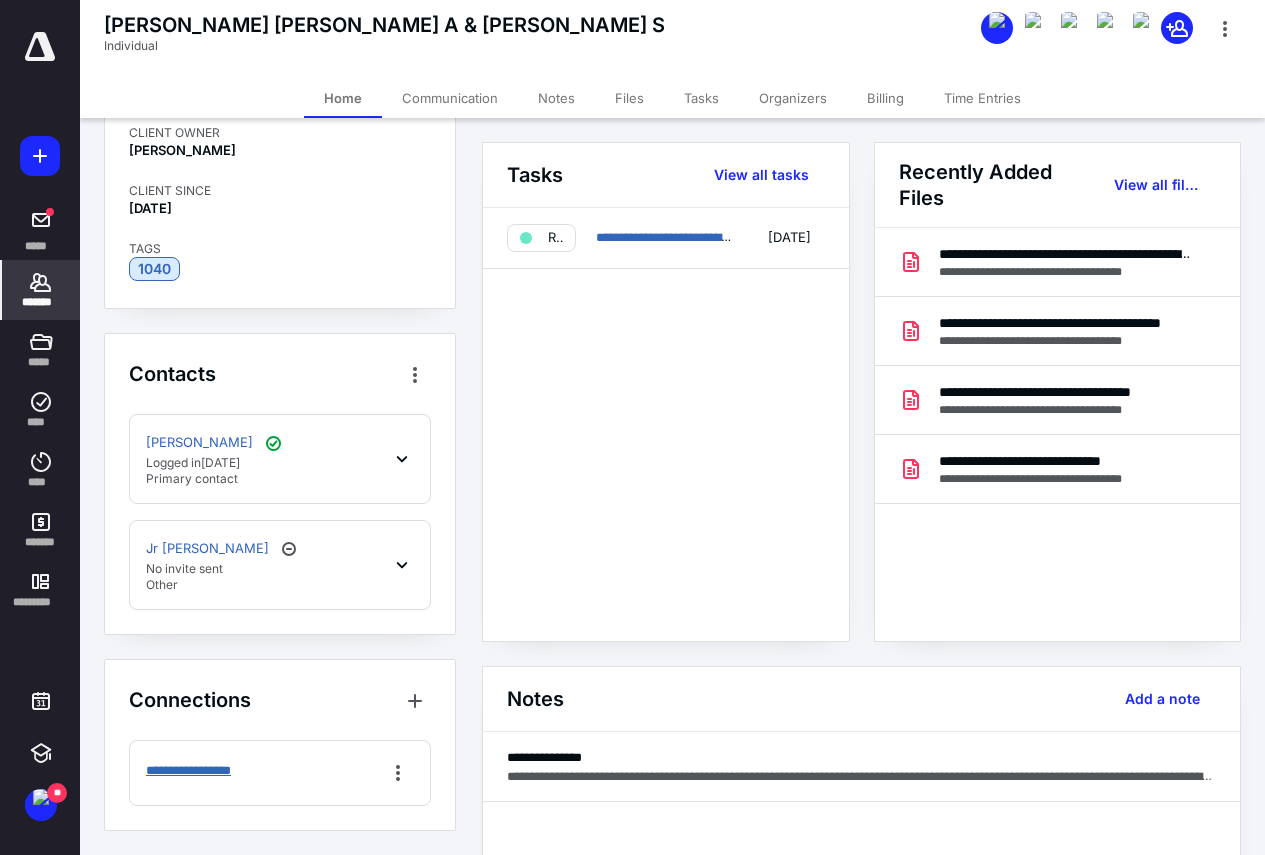 click on "**********" at bounding box center (199, 771) 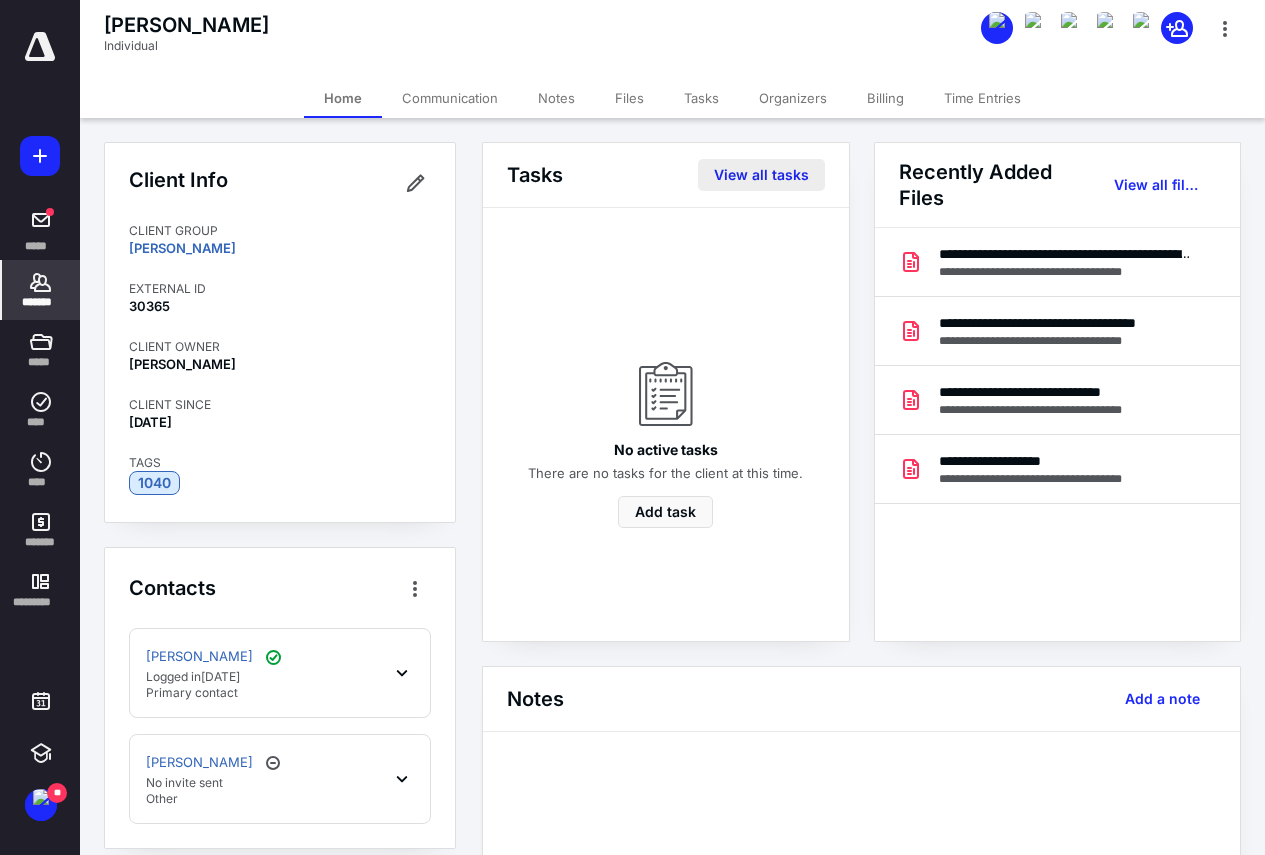 click on "View all tasks" at bounding box center [761, 175] 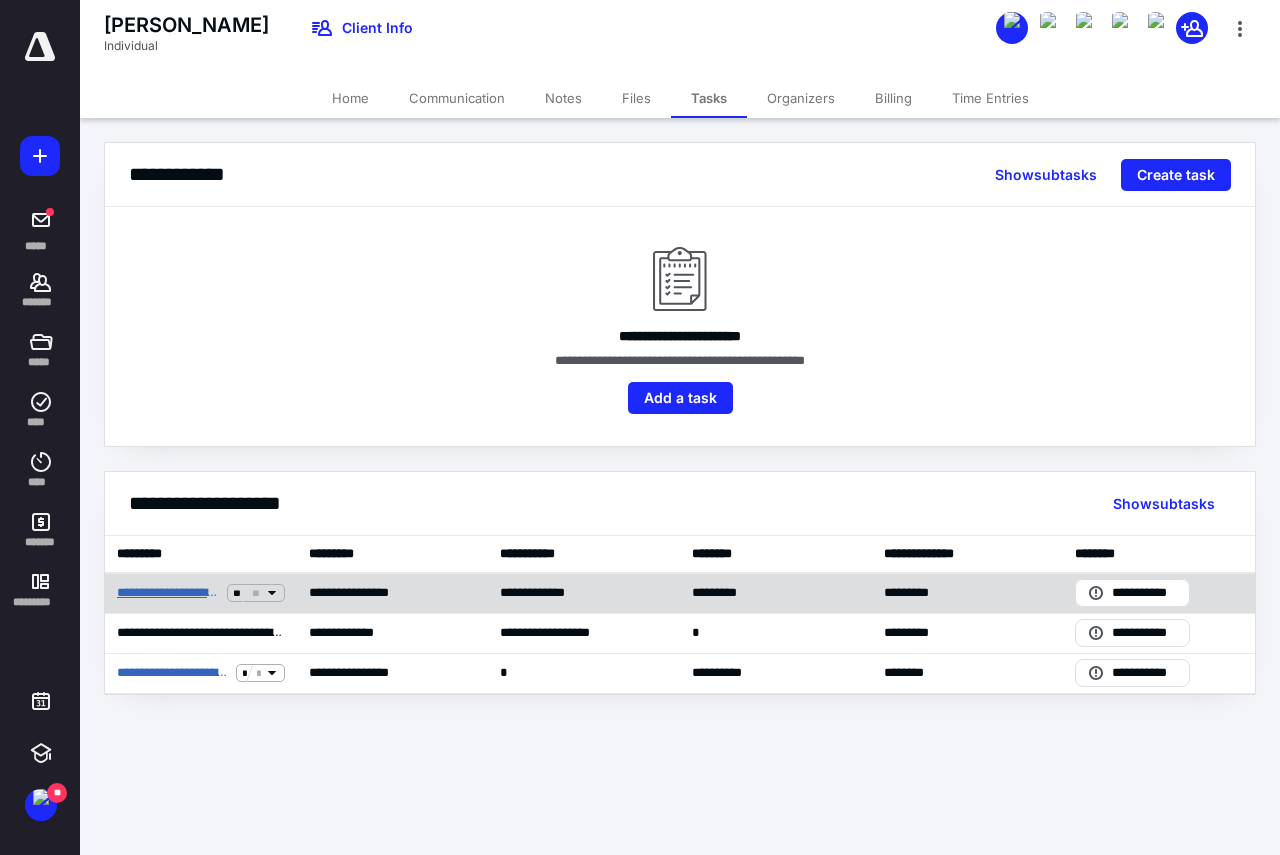 click on "**********" at bounding box center (168, 593) 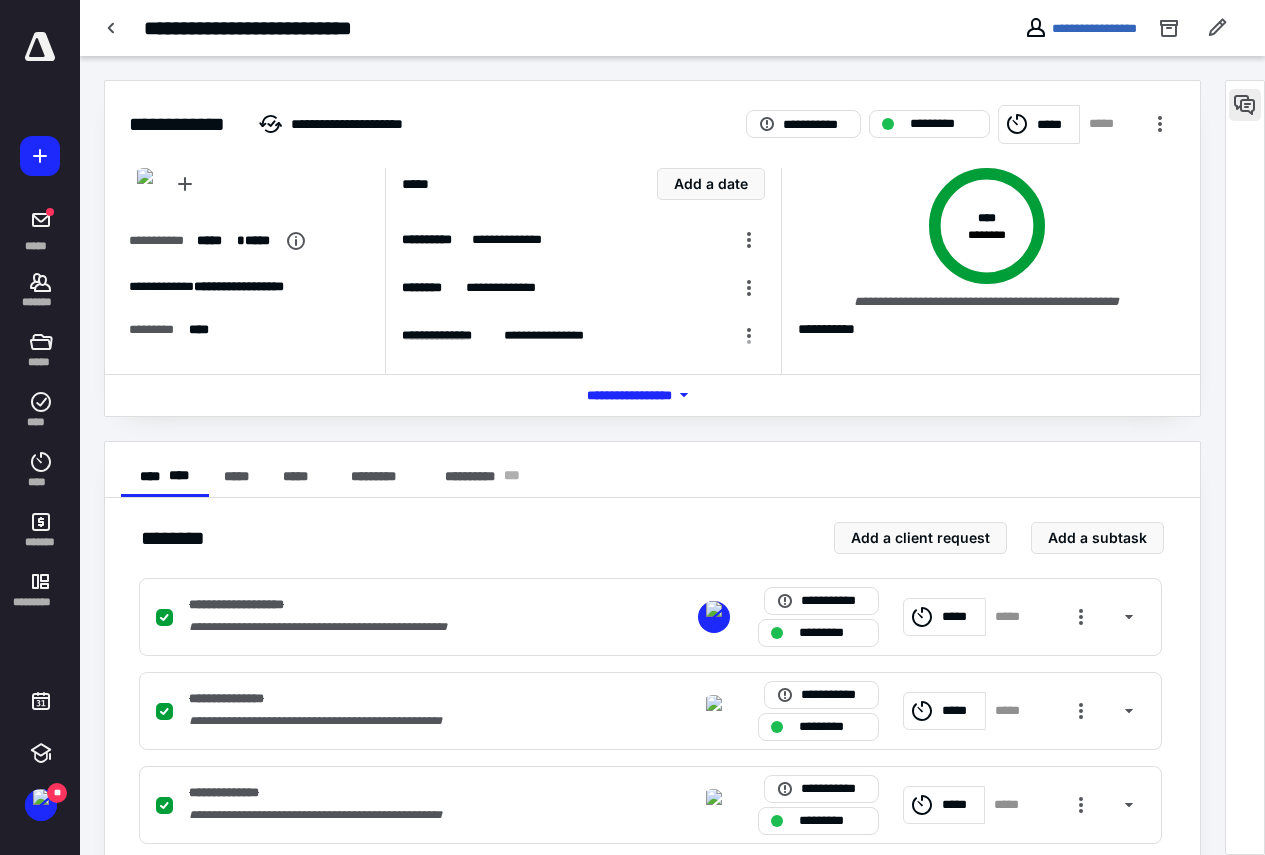 click at bounding box center (1245, 105) 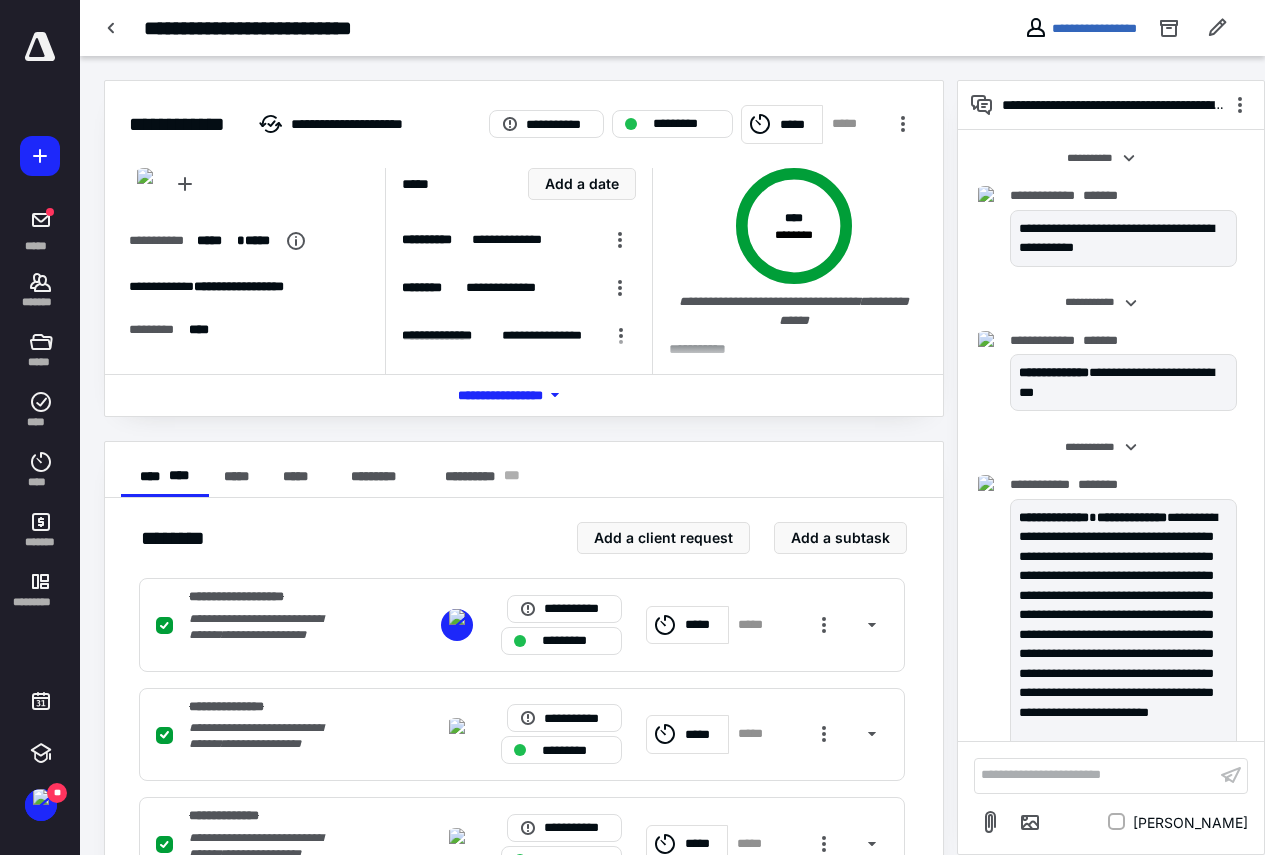 scroll, scrollTop: 546, scrollLeft: 0, axis: vertical 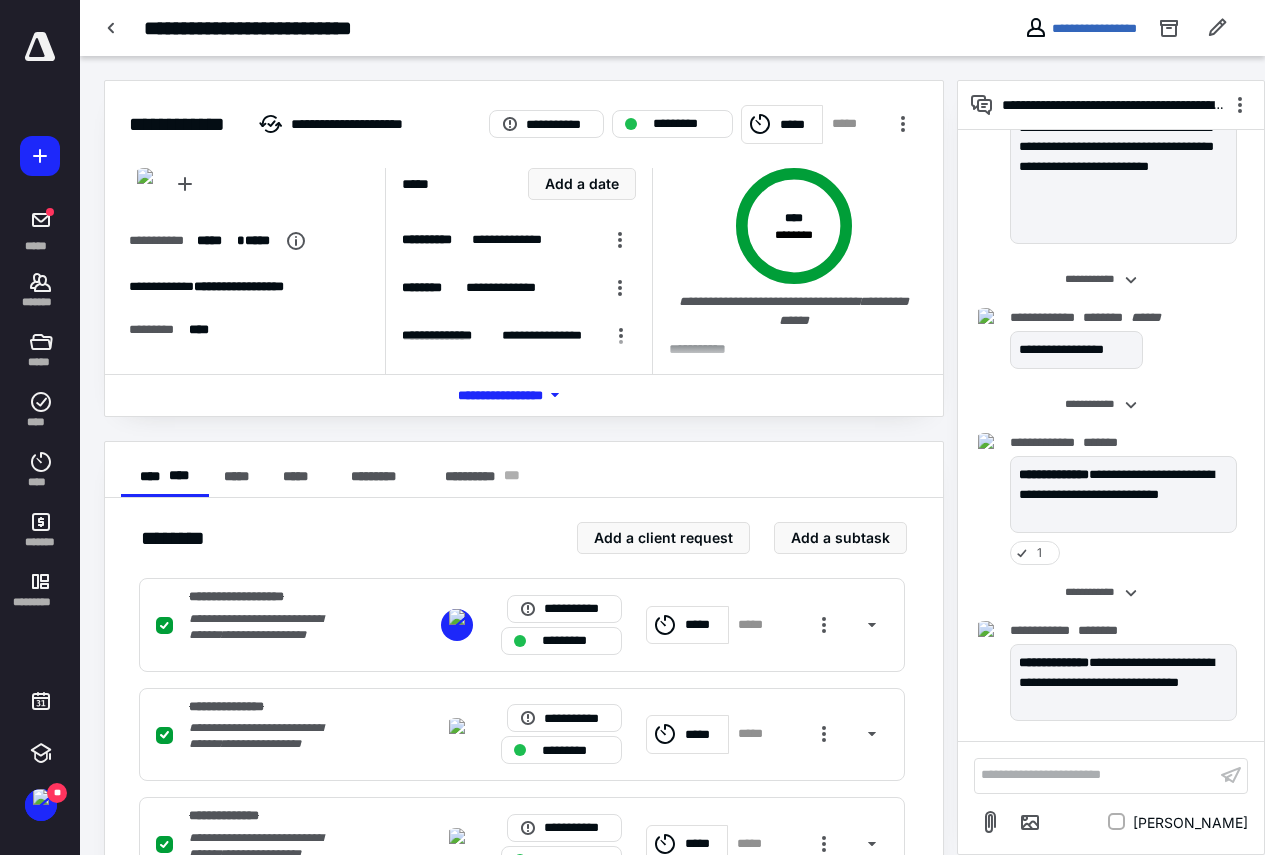 click on "**********" at bounding box center (1095, 775) 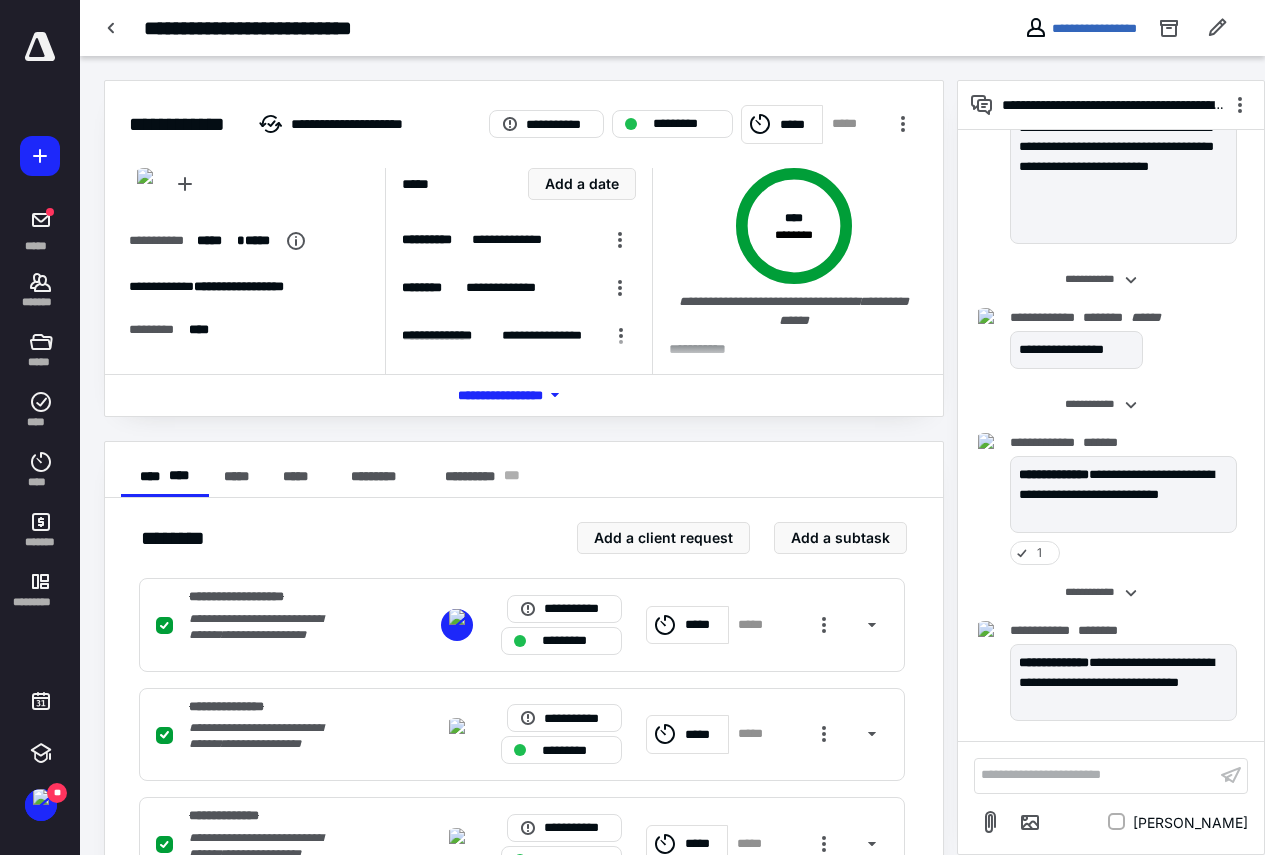 type 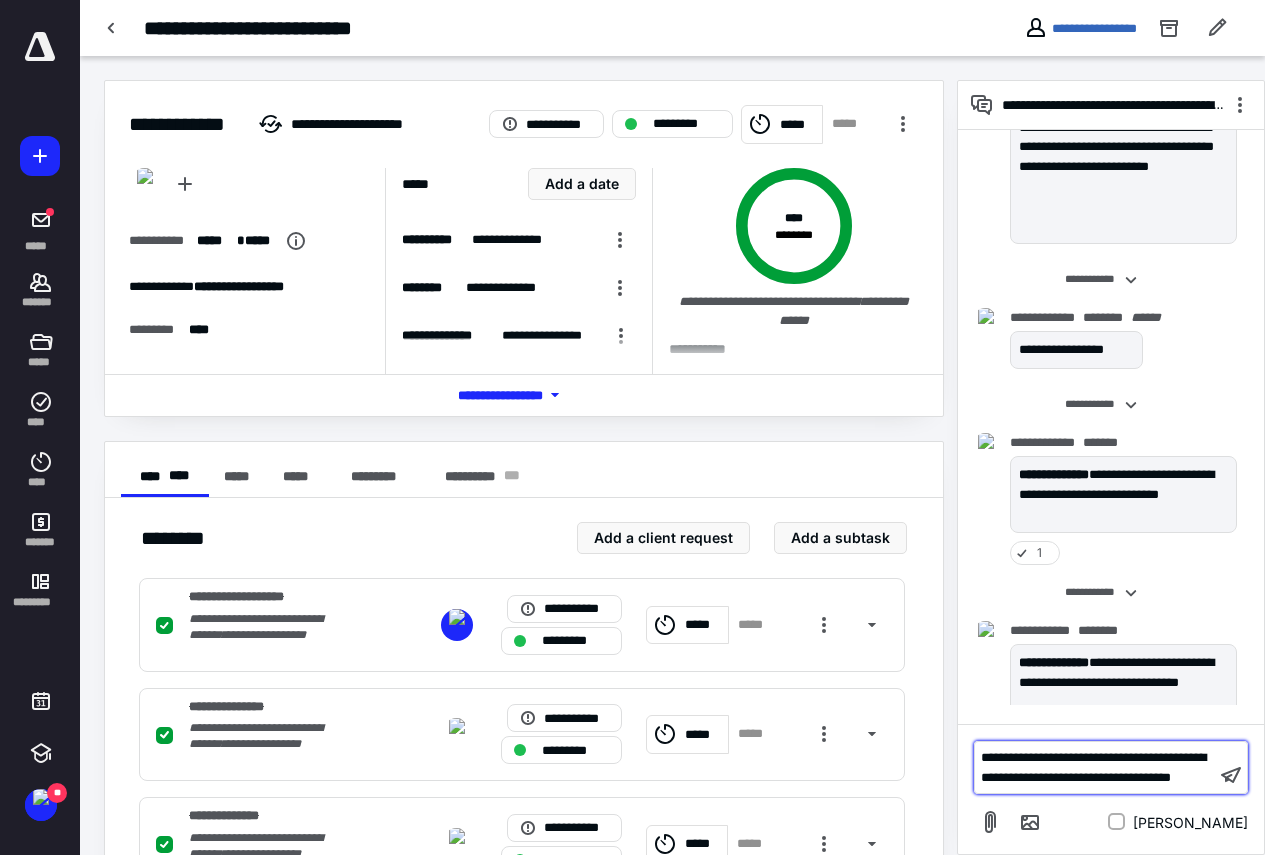 click on "**********" at bounding box center (1095, 767) 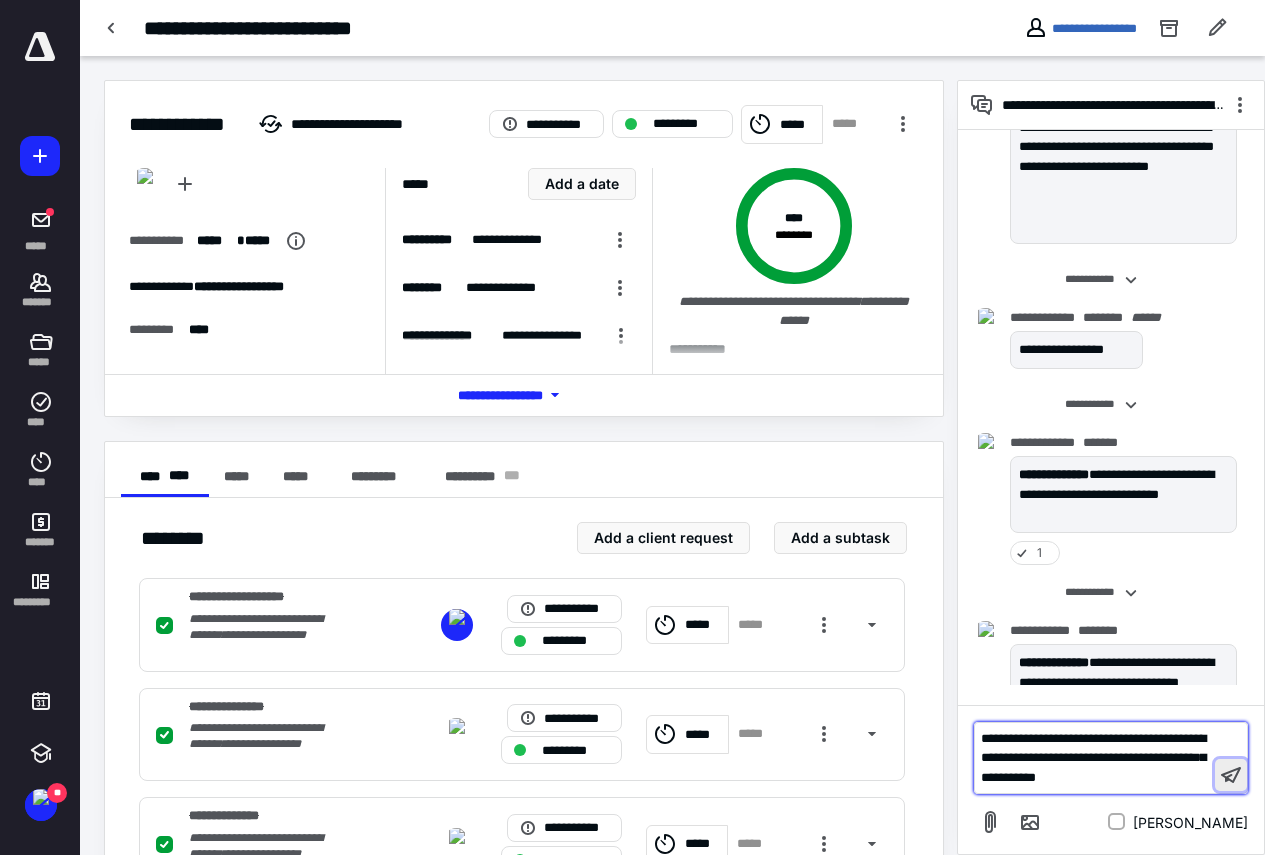 click at bounding box center [1231, 775] 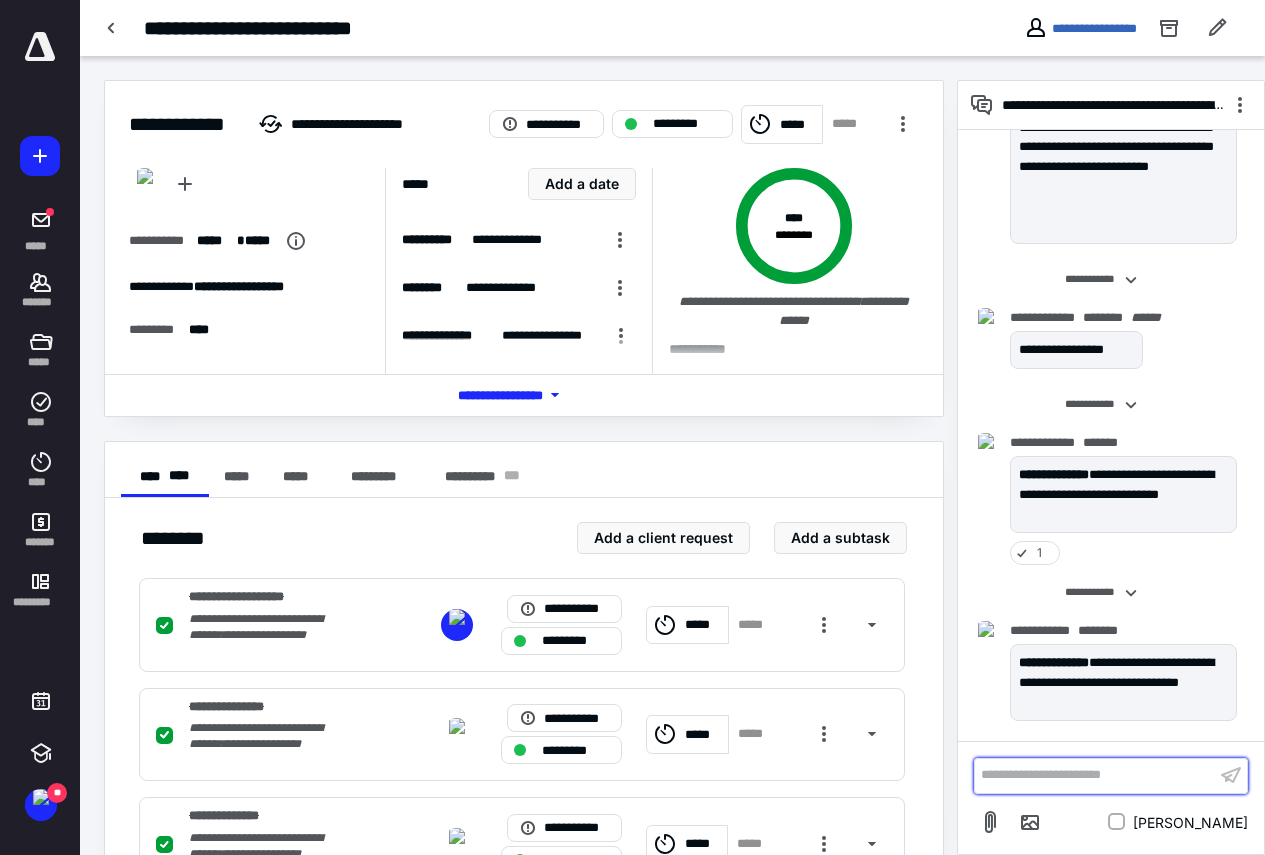 scroll, scrollTop: 729, scrollLeft: 0, axis: vertical 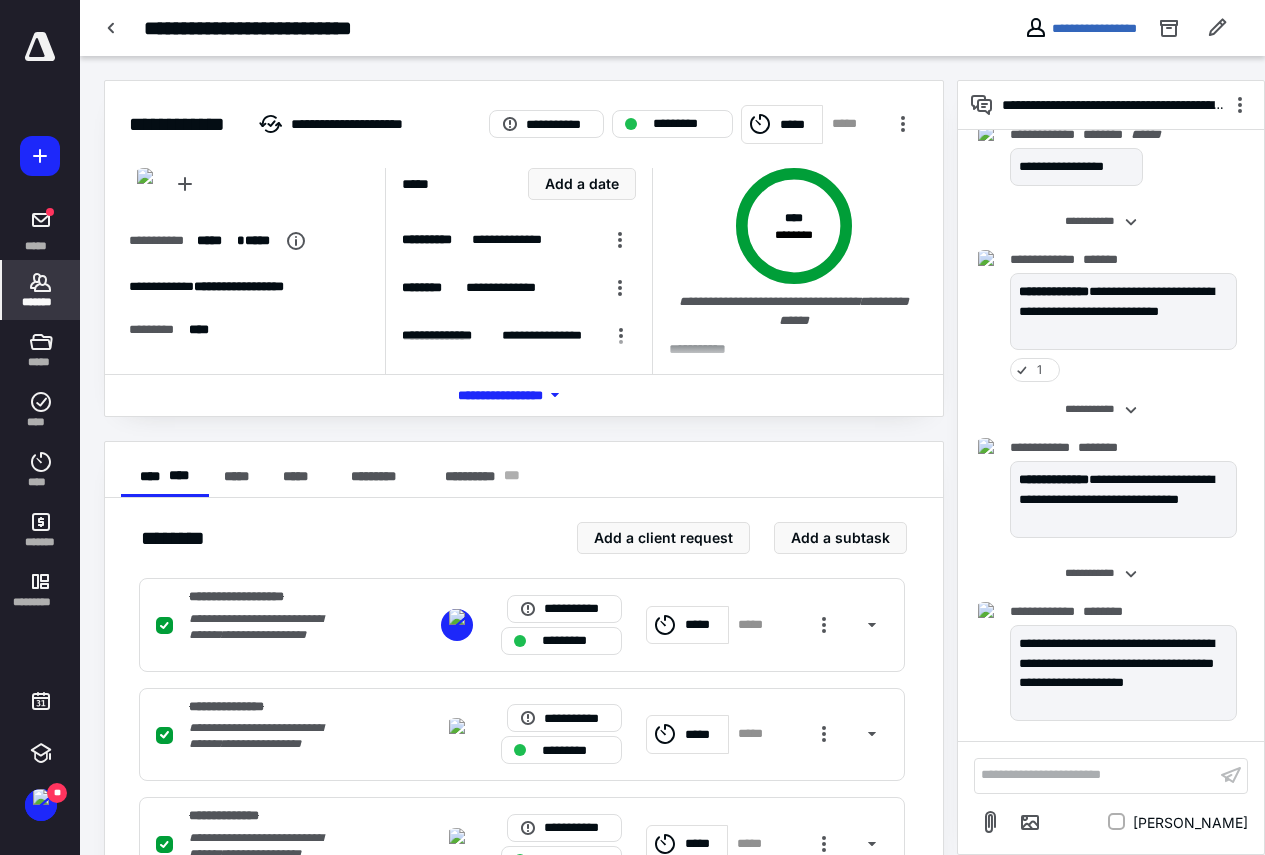 drag, startPoint x: 47, startPoint y: 282, endPoint x: 58, endPoint y: 283, distance: 11.045361 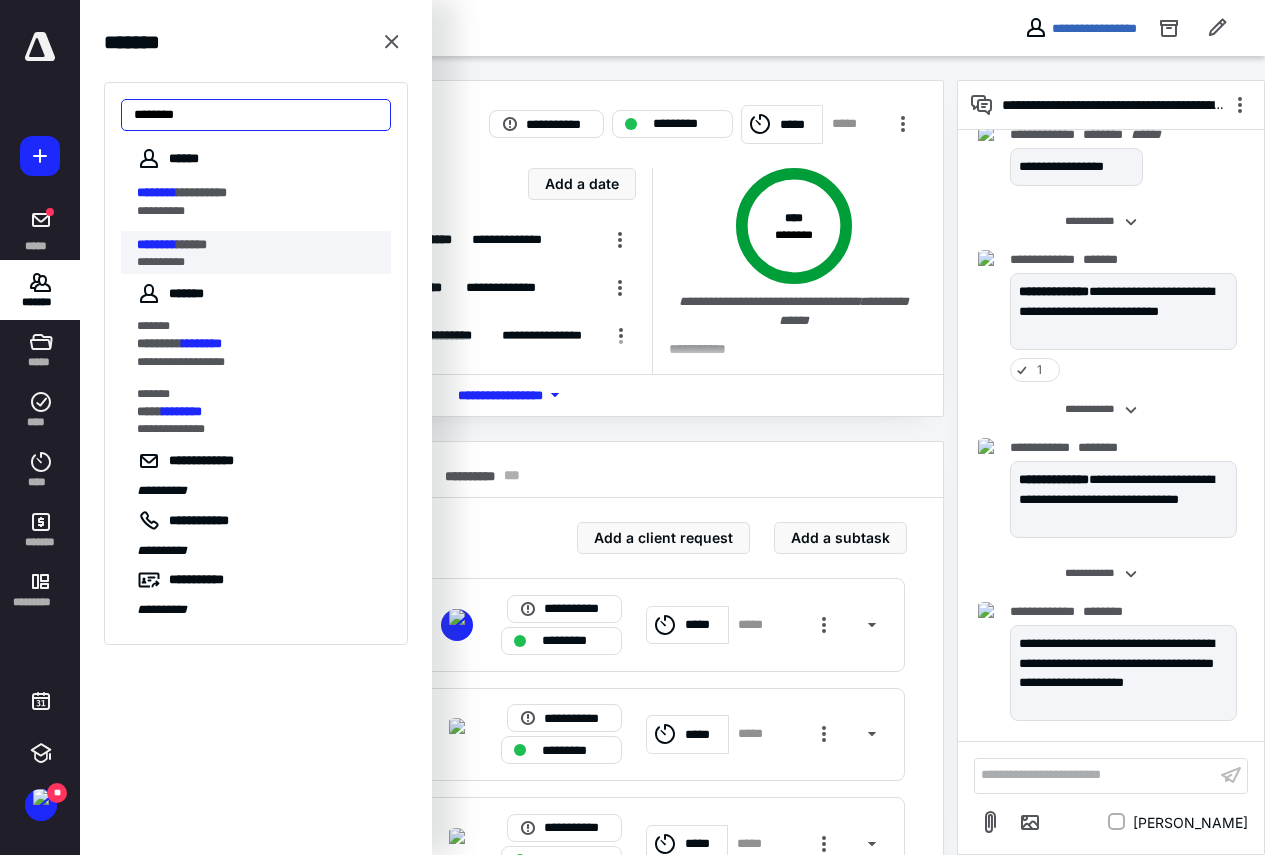 type on "********" 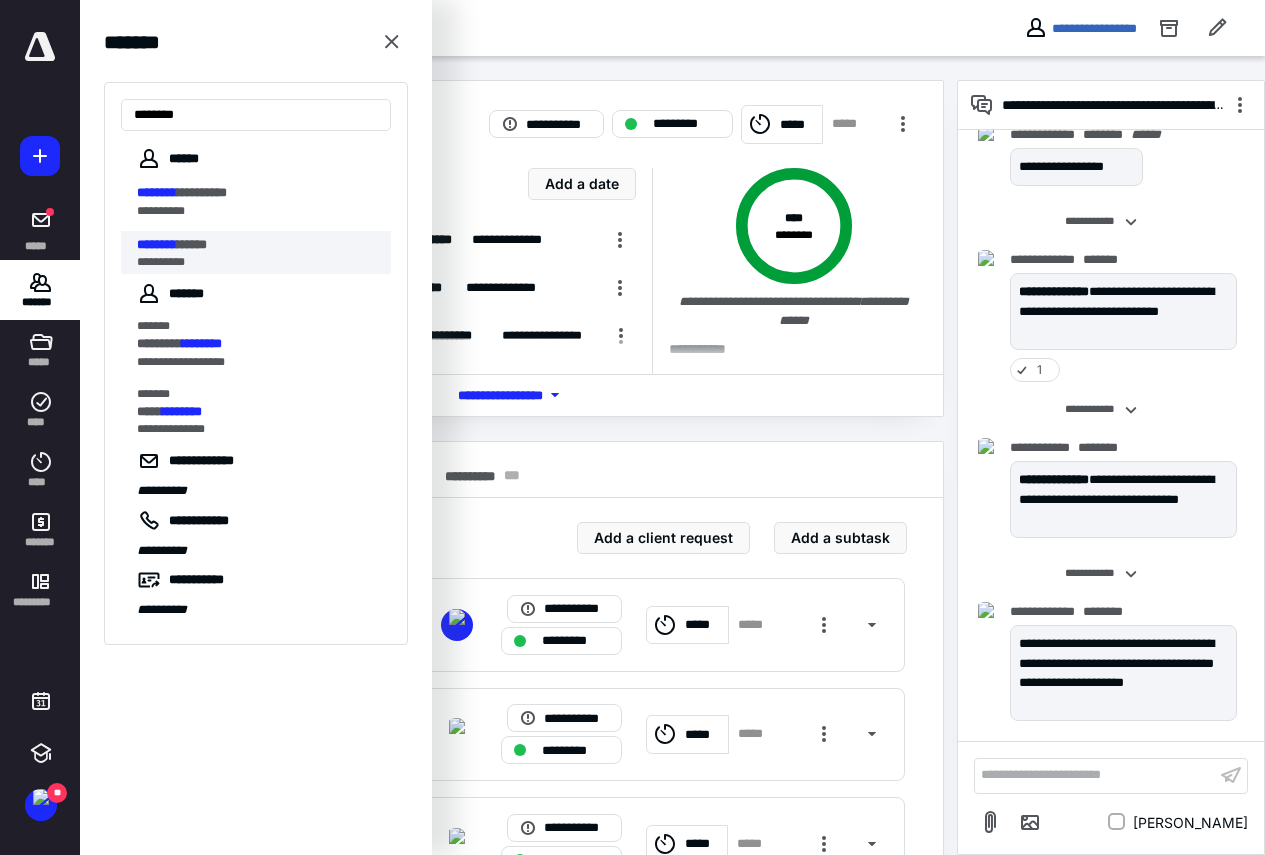 click on "******" at bounding box center (192, 244) 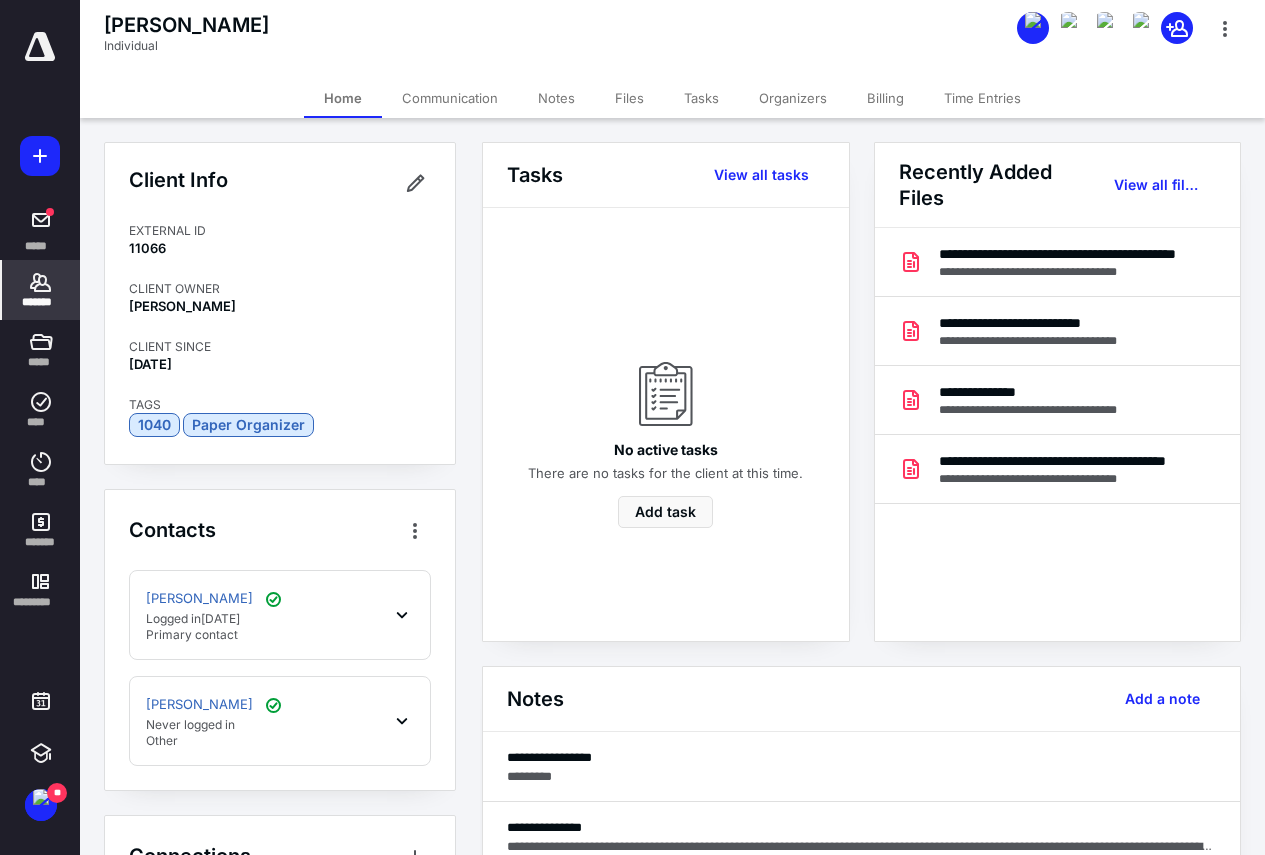 scroll, scrollTop: 66, scrollLeft: 0, axis: vertical 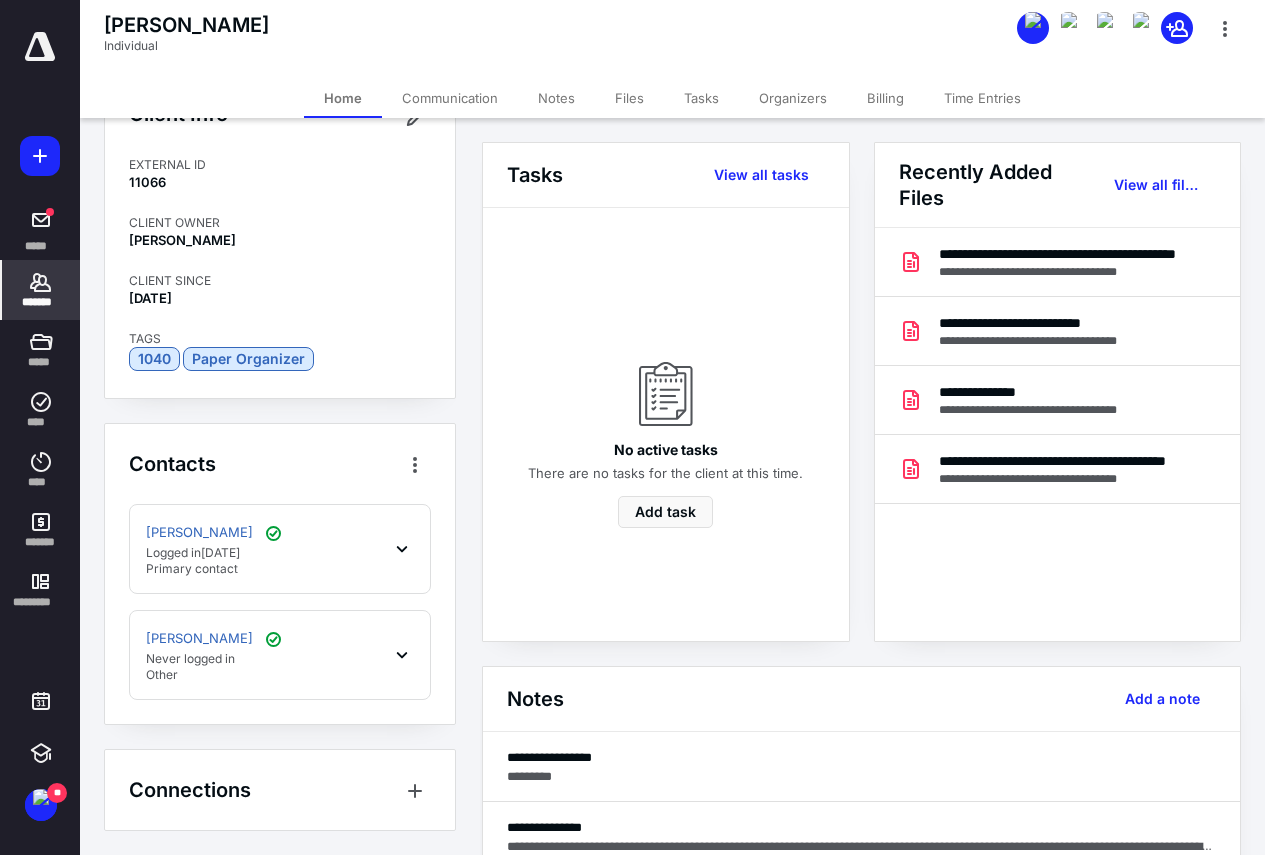 click on "[PERSON_NAME] Logged [DATE][DATE] Primary contact" at bounding box center (280, 549) 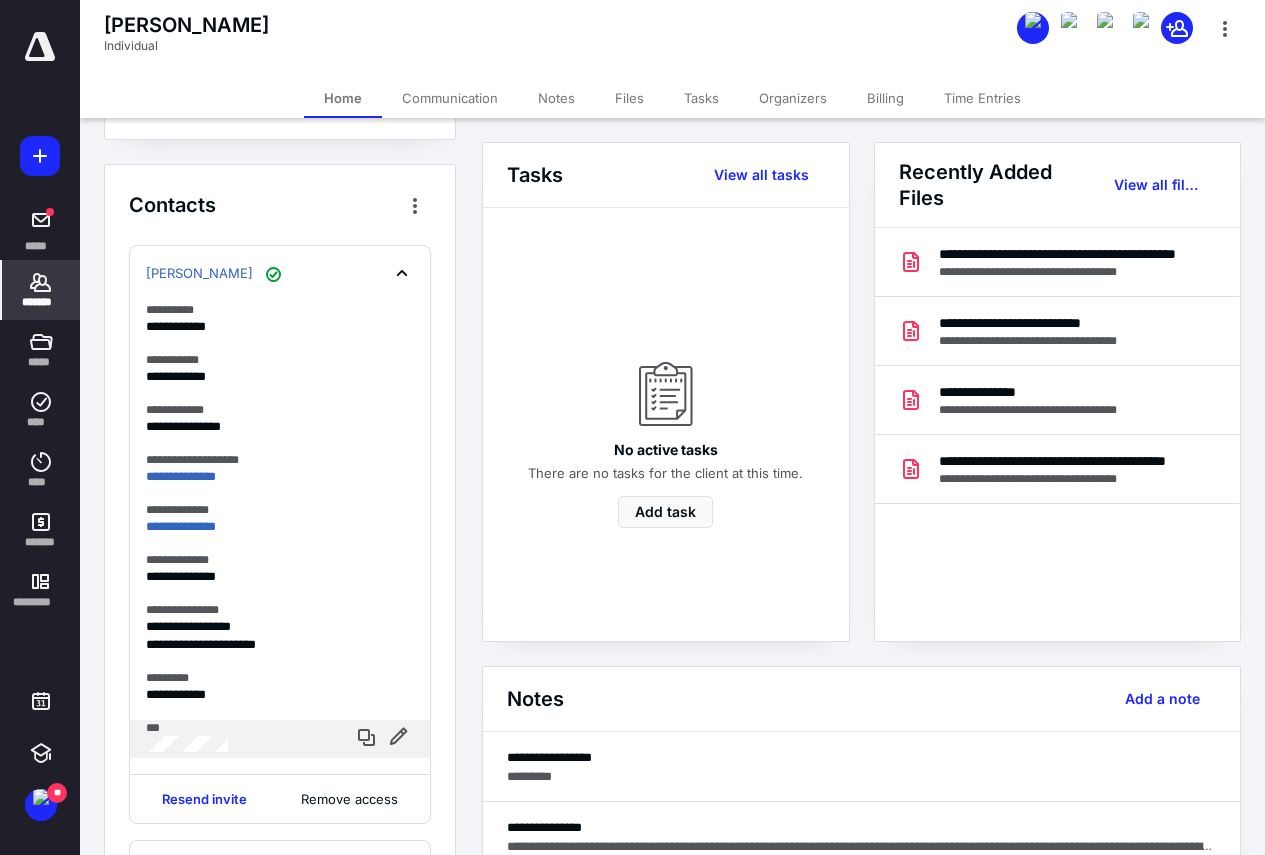scroll, scrollTop: 366, scrollLeft: 0, axis: vertical 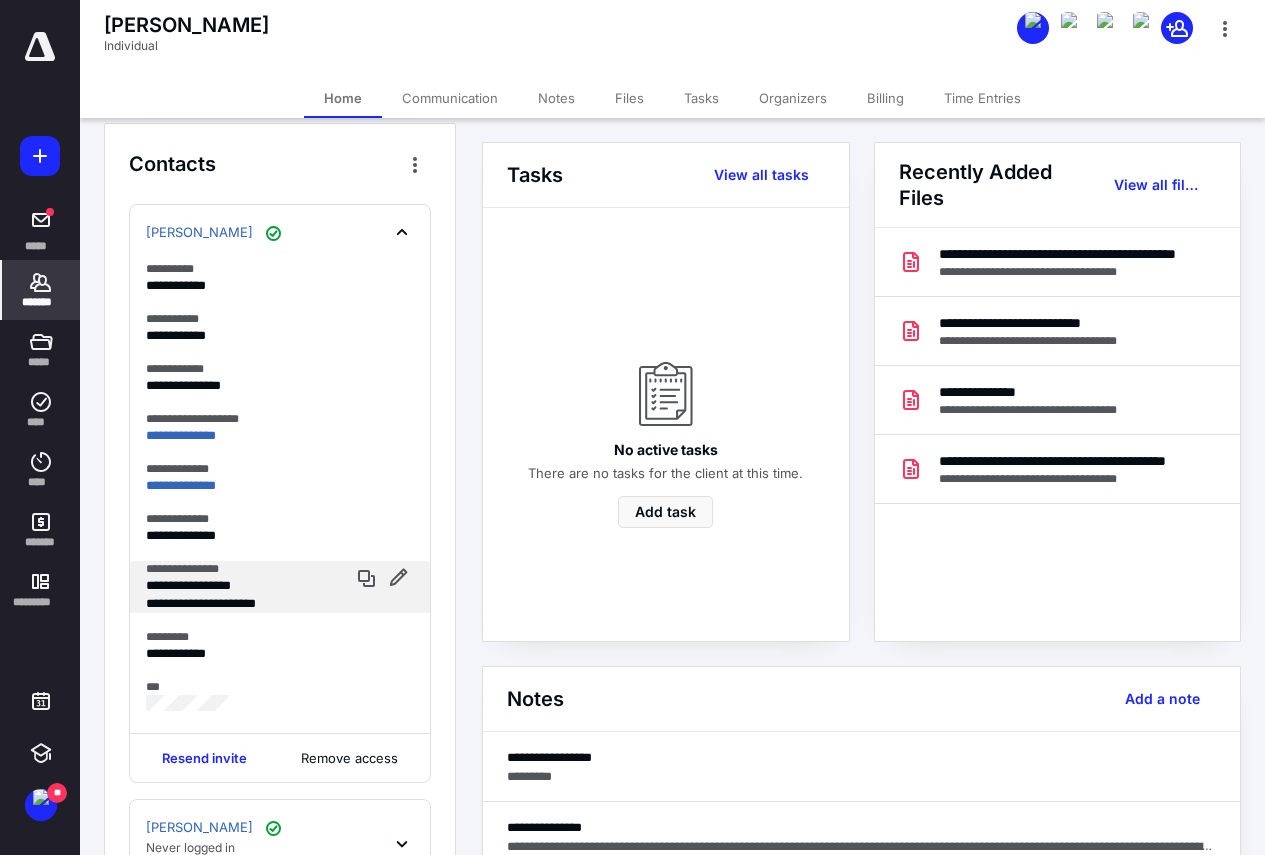 click on "**********" at bounding box center [240, 586] 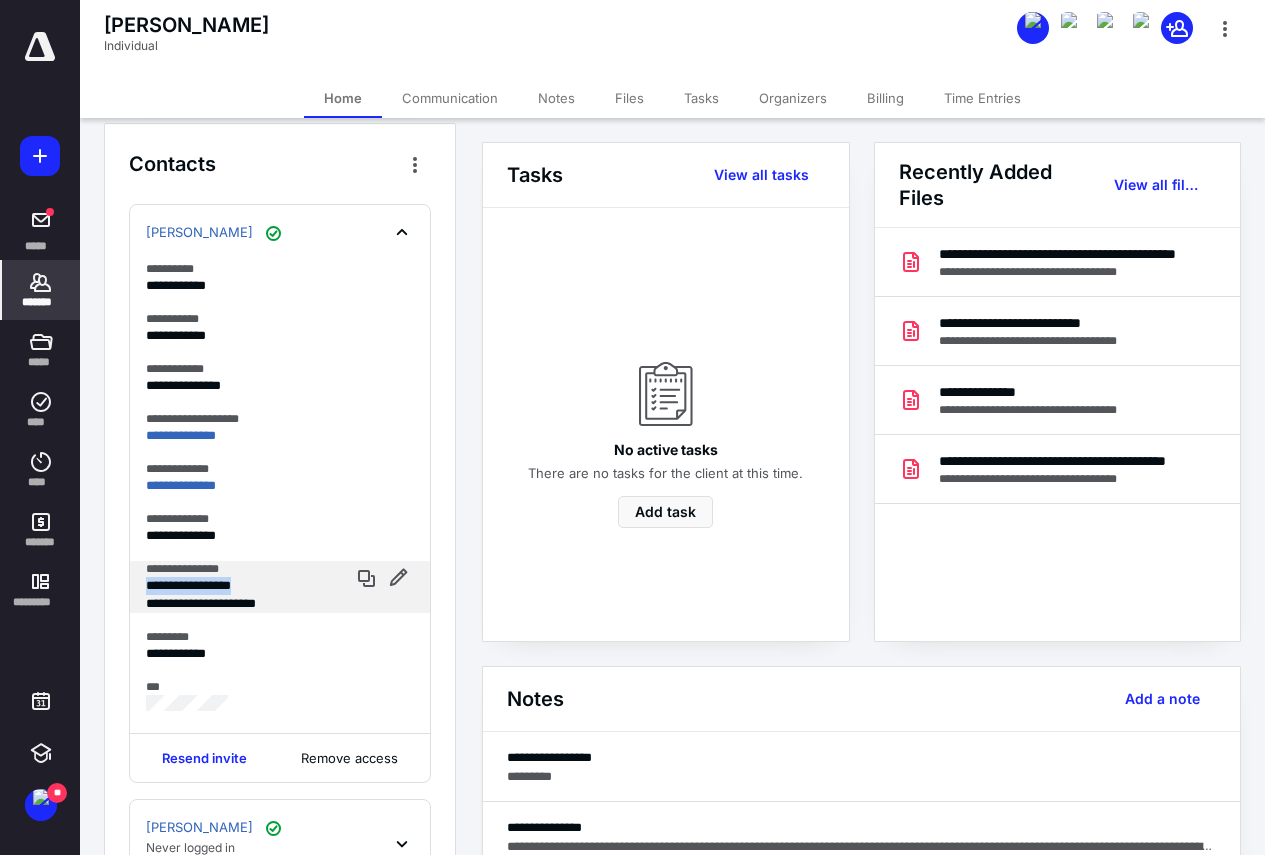 drag, startPoint x: 148, startPoint y: 589, endPoint x: 321, endPoint y: 609, distance: 174.15224 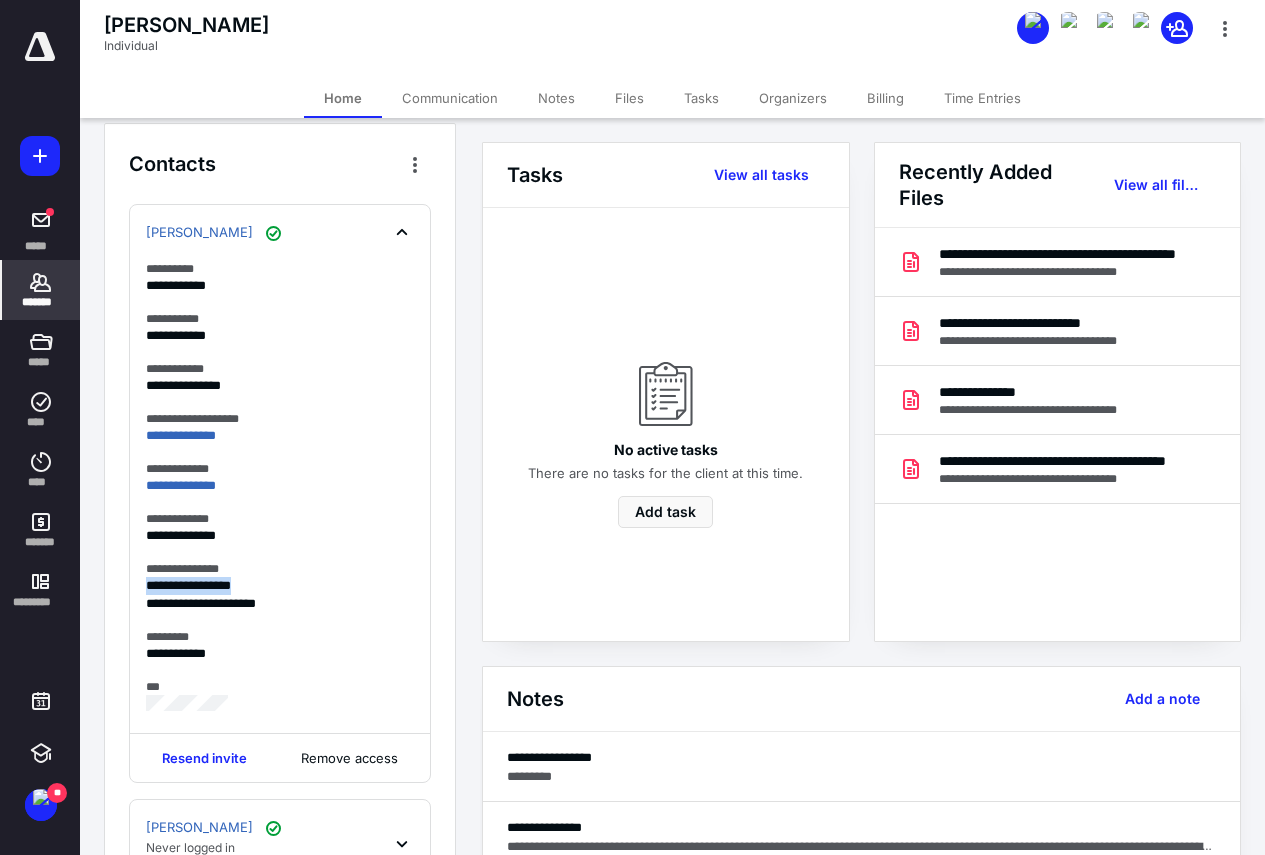 copy on "**********" 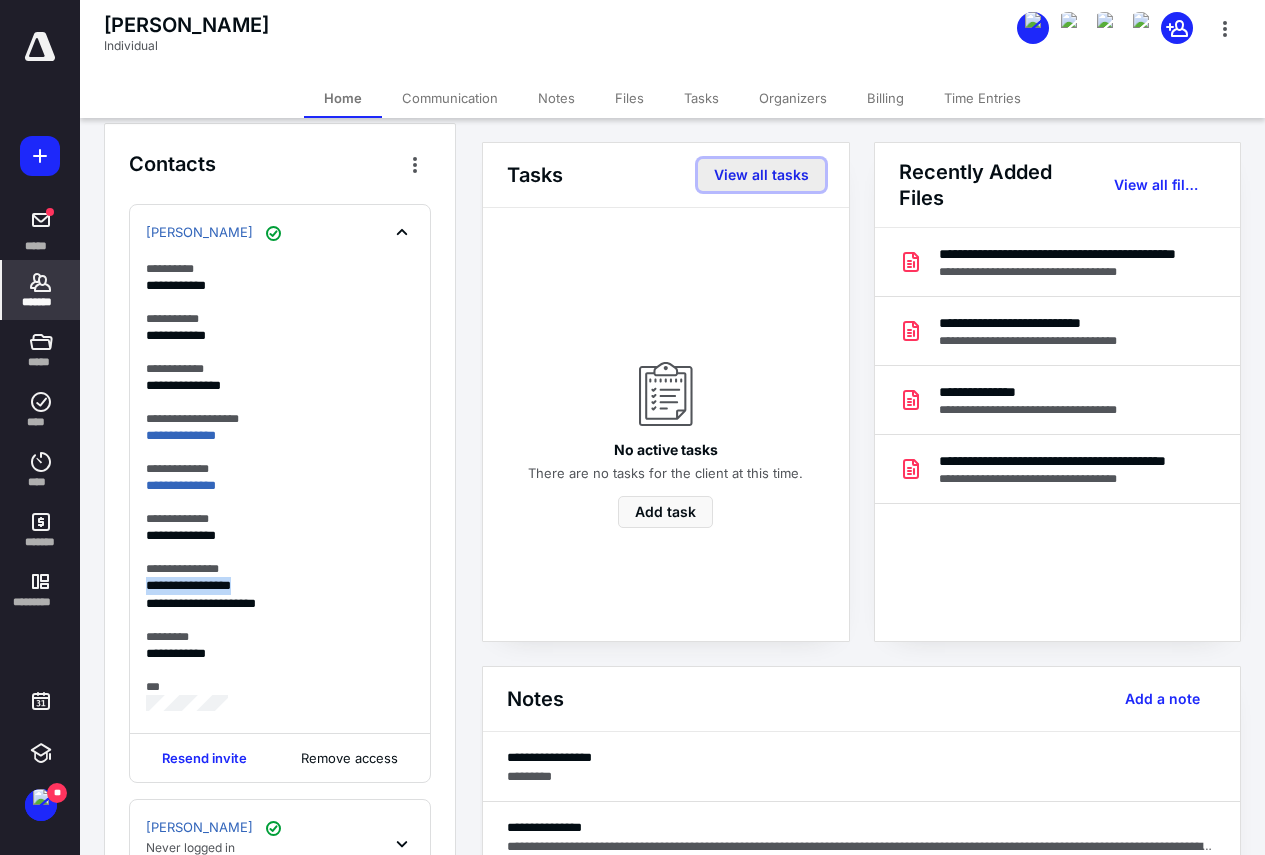click on "View all tasks" at bounding box center [761, 175] 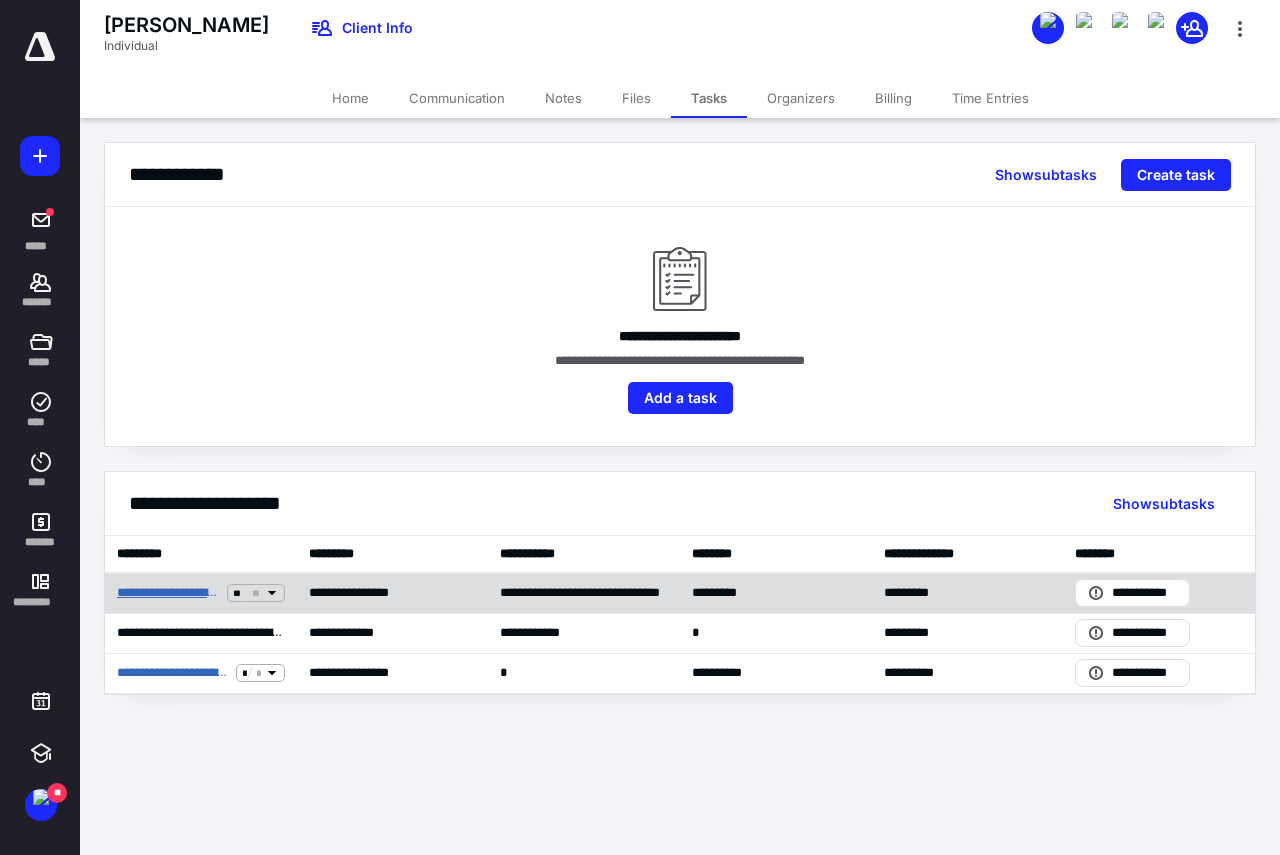 click on "**********" at bounding box center (168, 593) 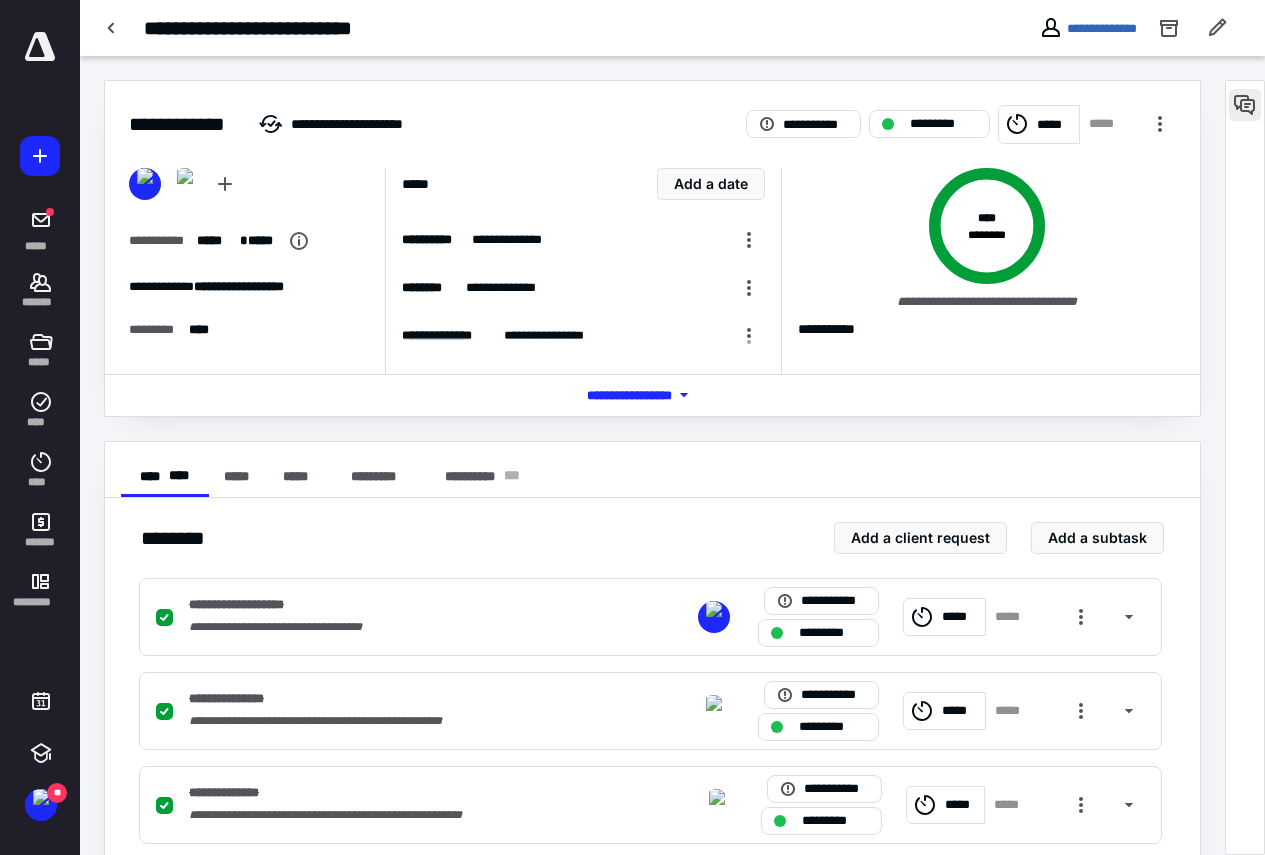 click at bounding box center [1245, 105] 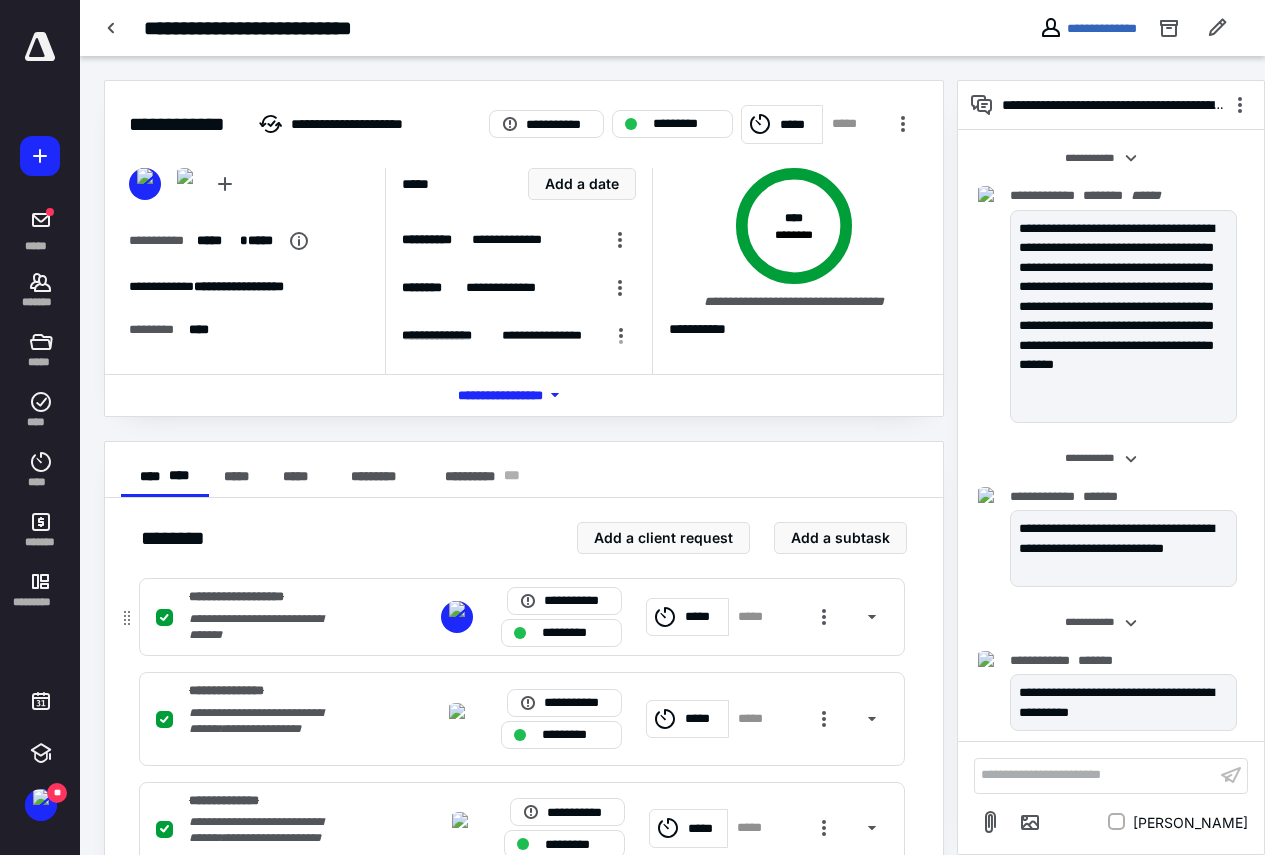 scroll, scrollTop: 94, scrollLeft: 0, axis: vertical 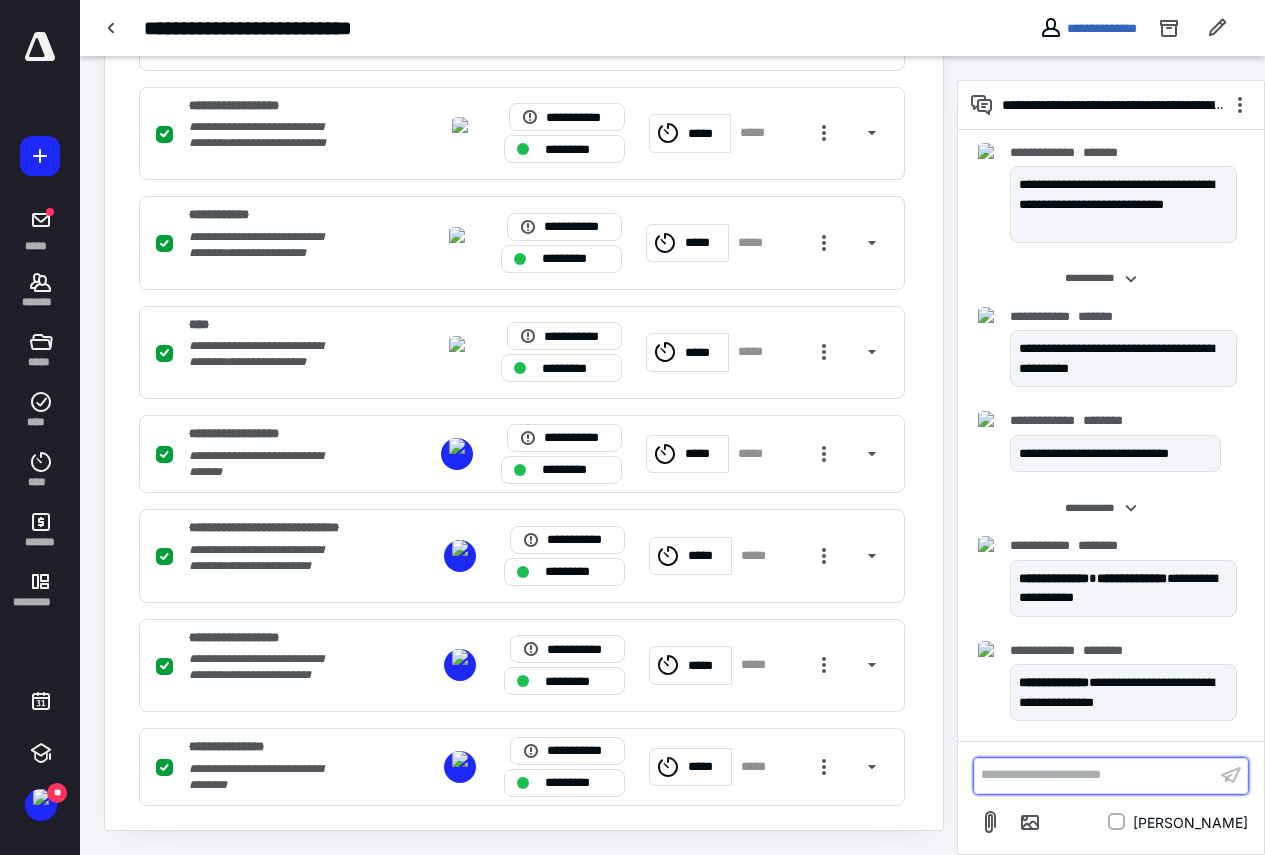 click on "**********" at bounding box center (1095, 775) 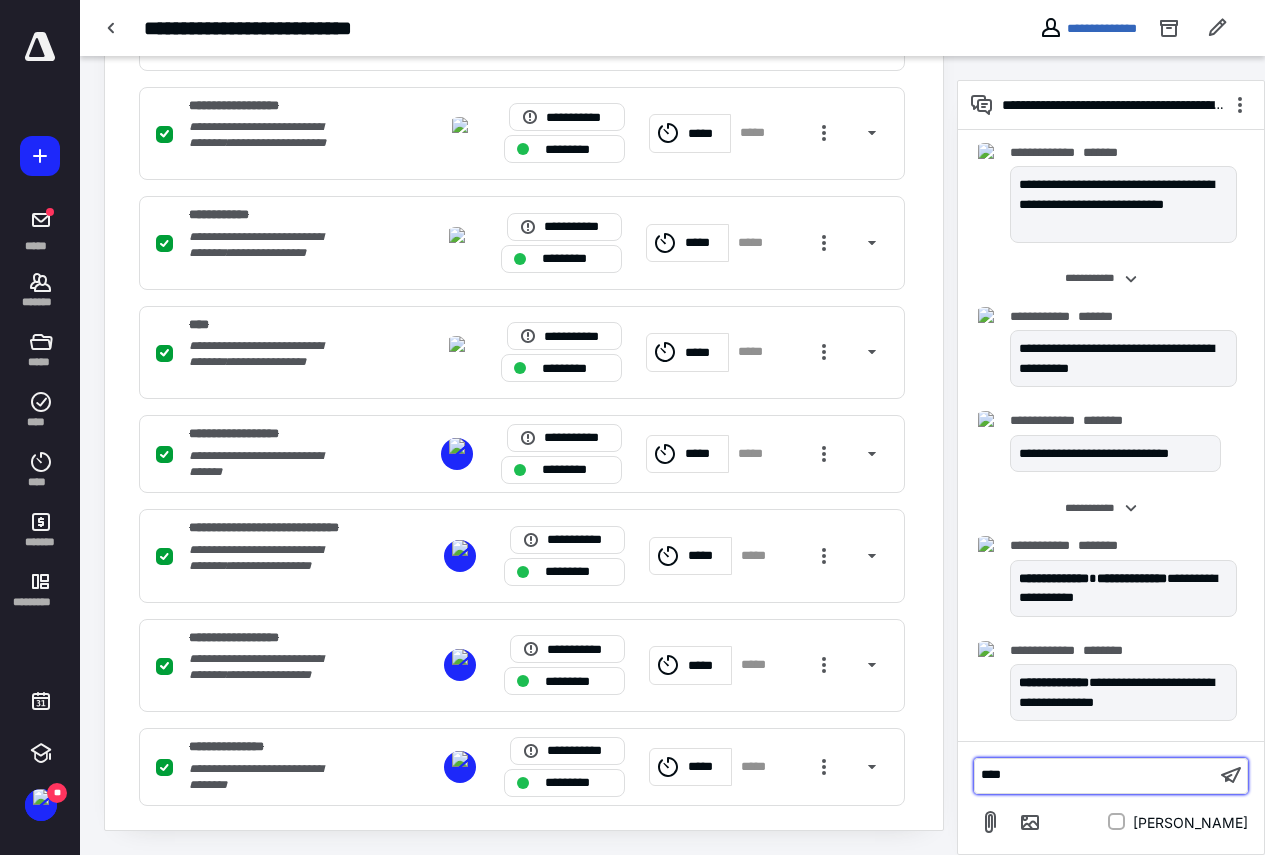 type 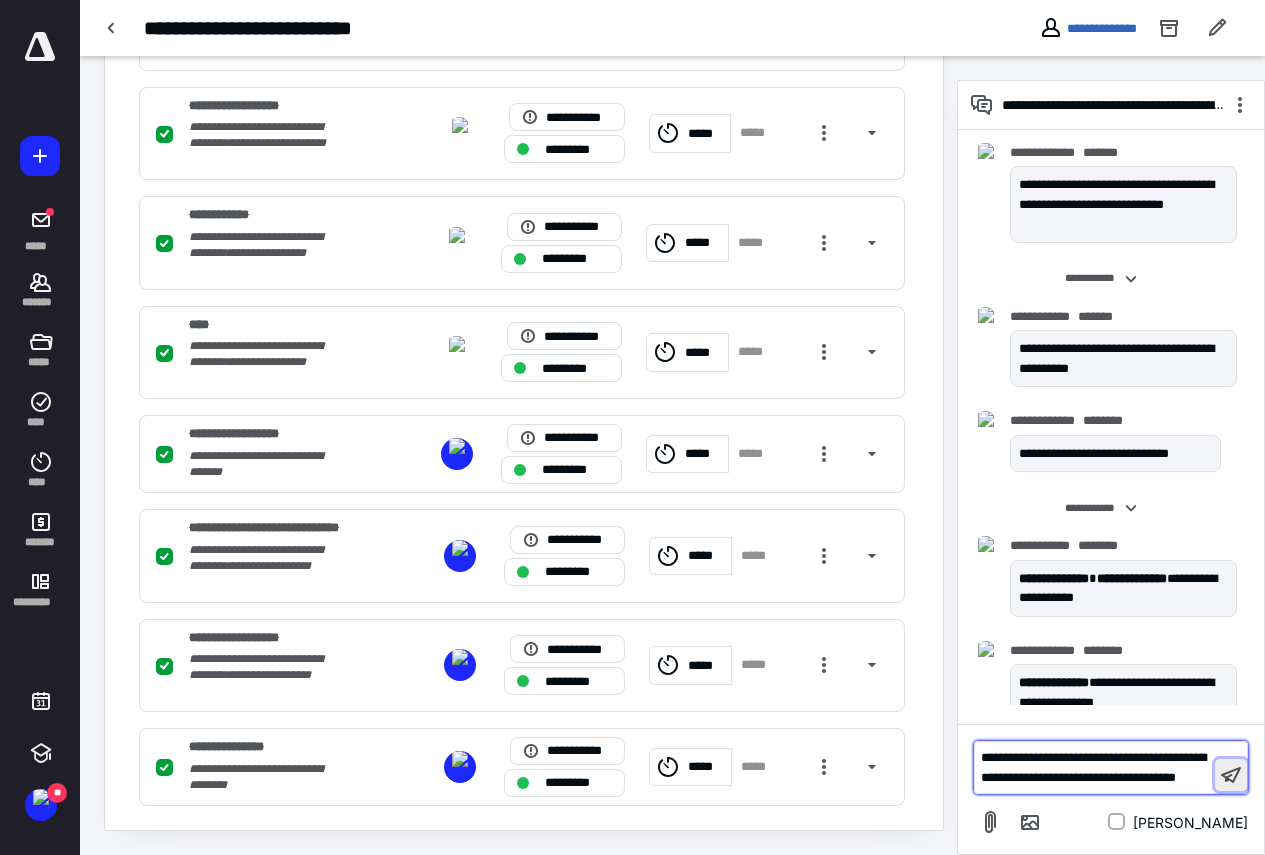 click at bounding box center (1231, 775) 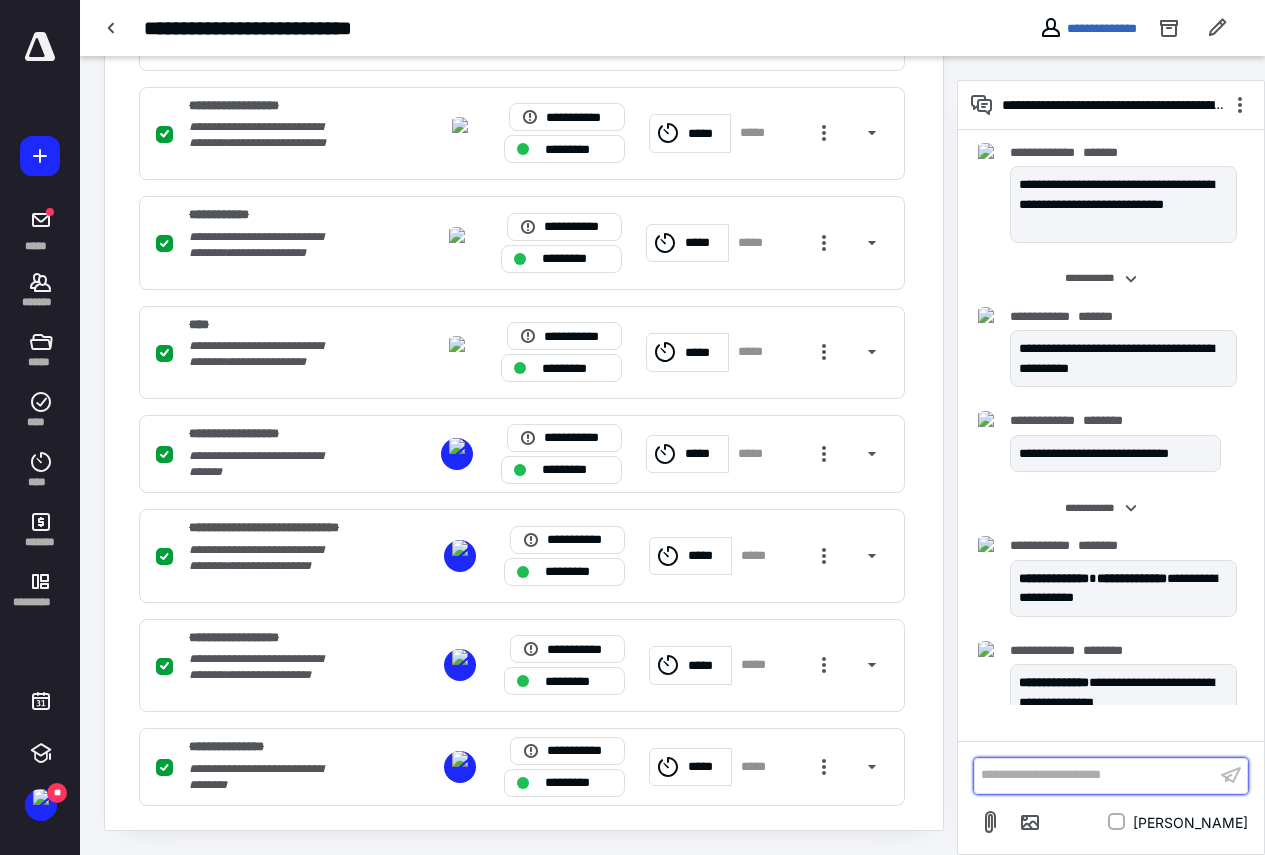 scroll, scrollTop: 508, scrollLeft: 0, axis: vertical 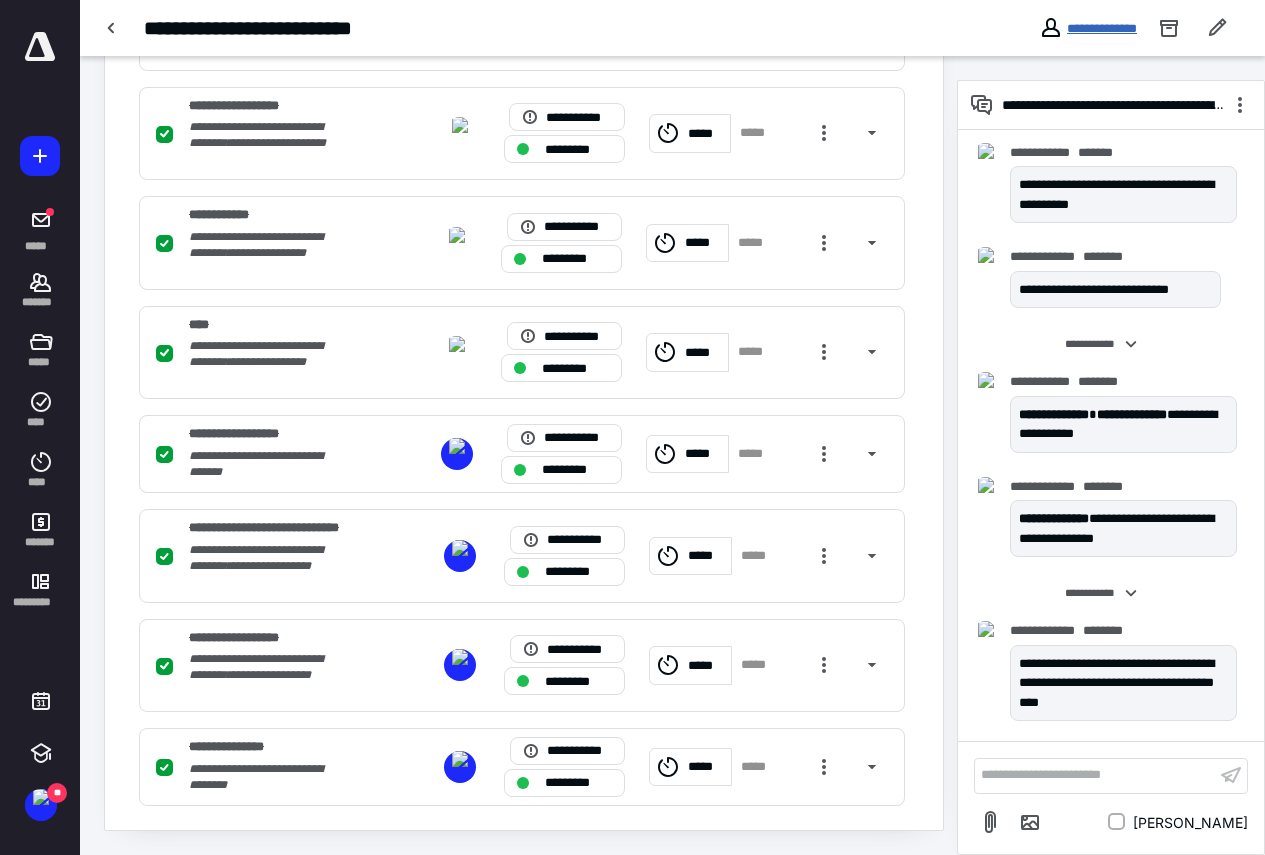 click on "**********" at bounding box center (1102, 28) 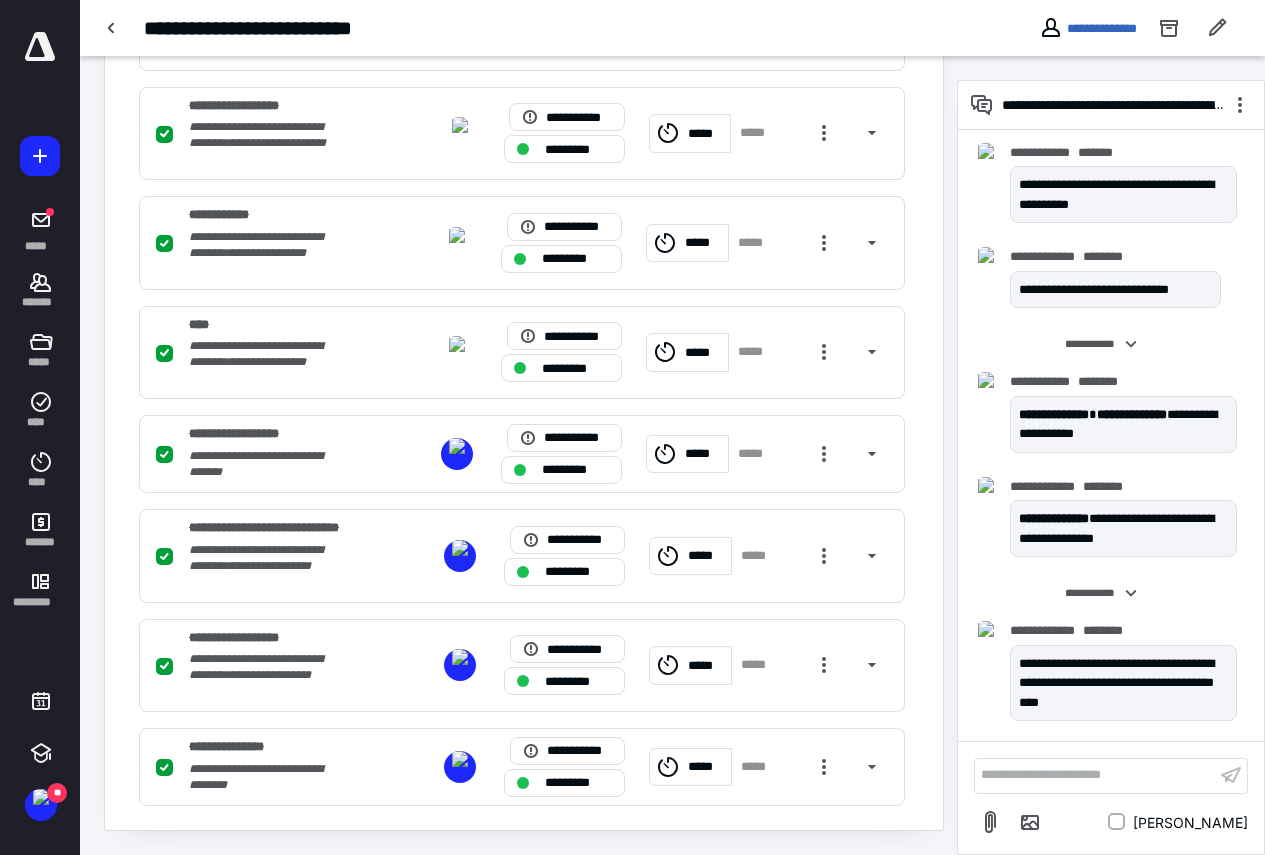 scroll, scrollTop: 0, scrollLeft: 0, axis: both 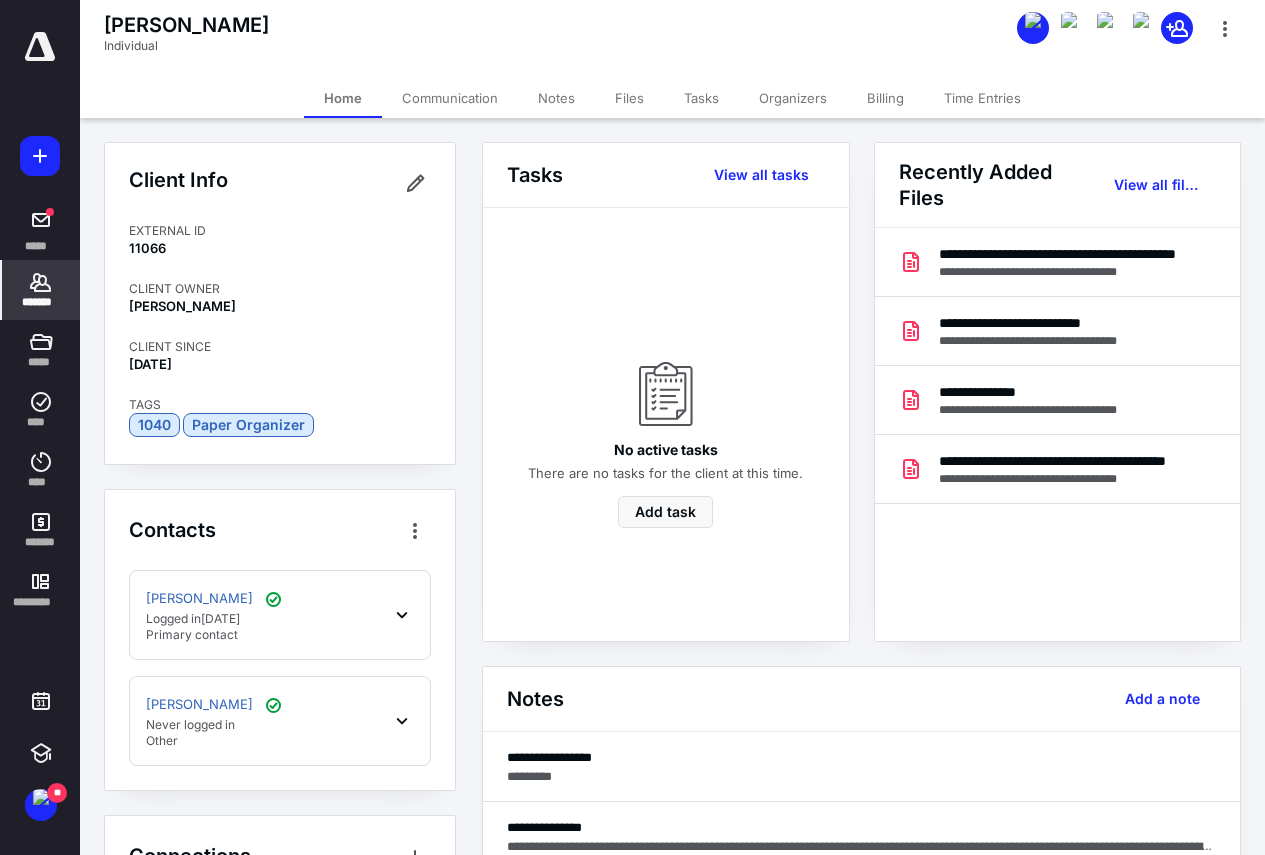 click on "[PERSON_NAME] Logged [DATE][DATE] Primary contact" at bounding box center [280, 615] 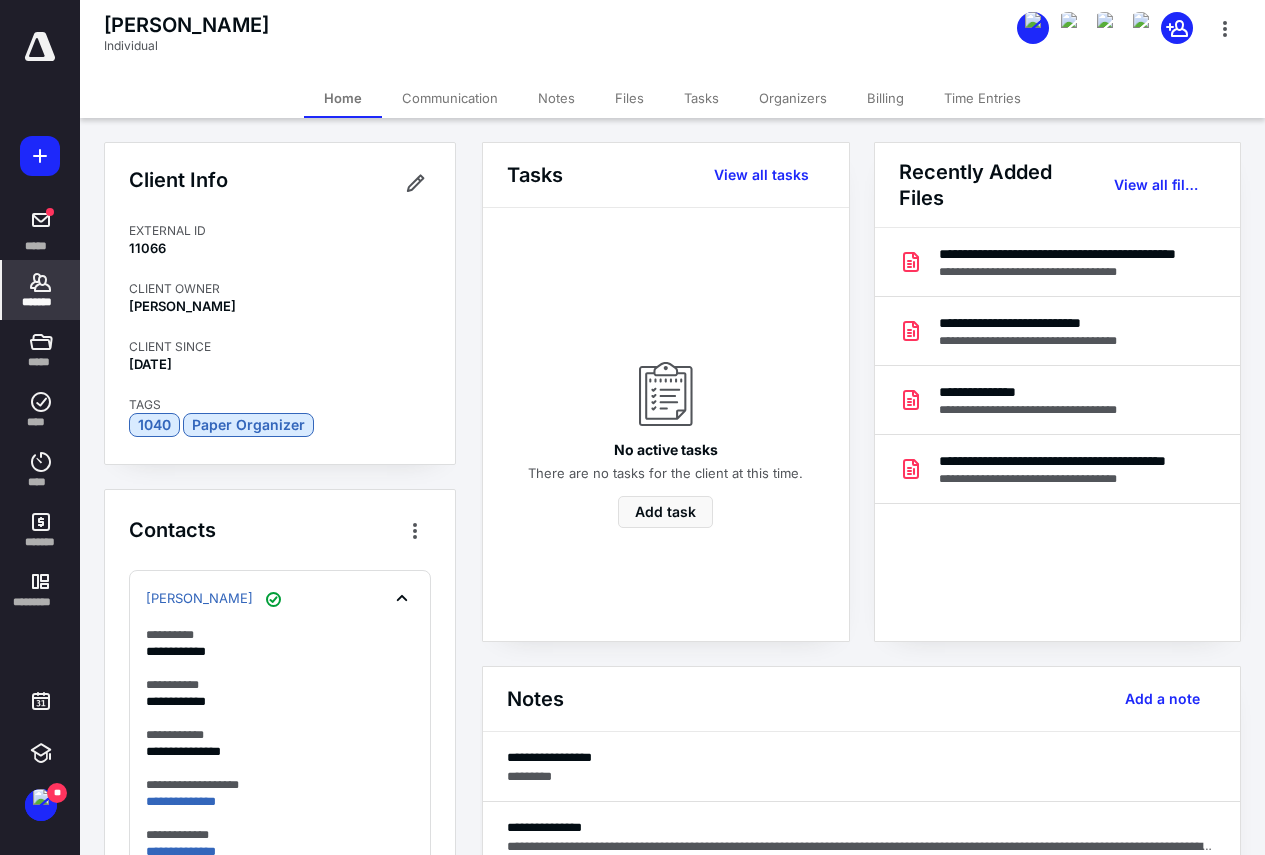 scroll, scrollTop: 100, scrollLeft: 0, axis: vertical 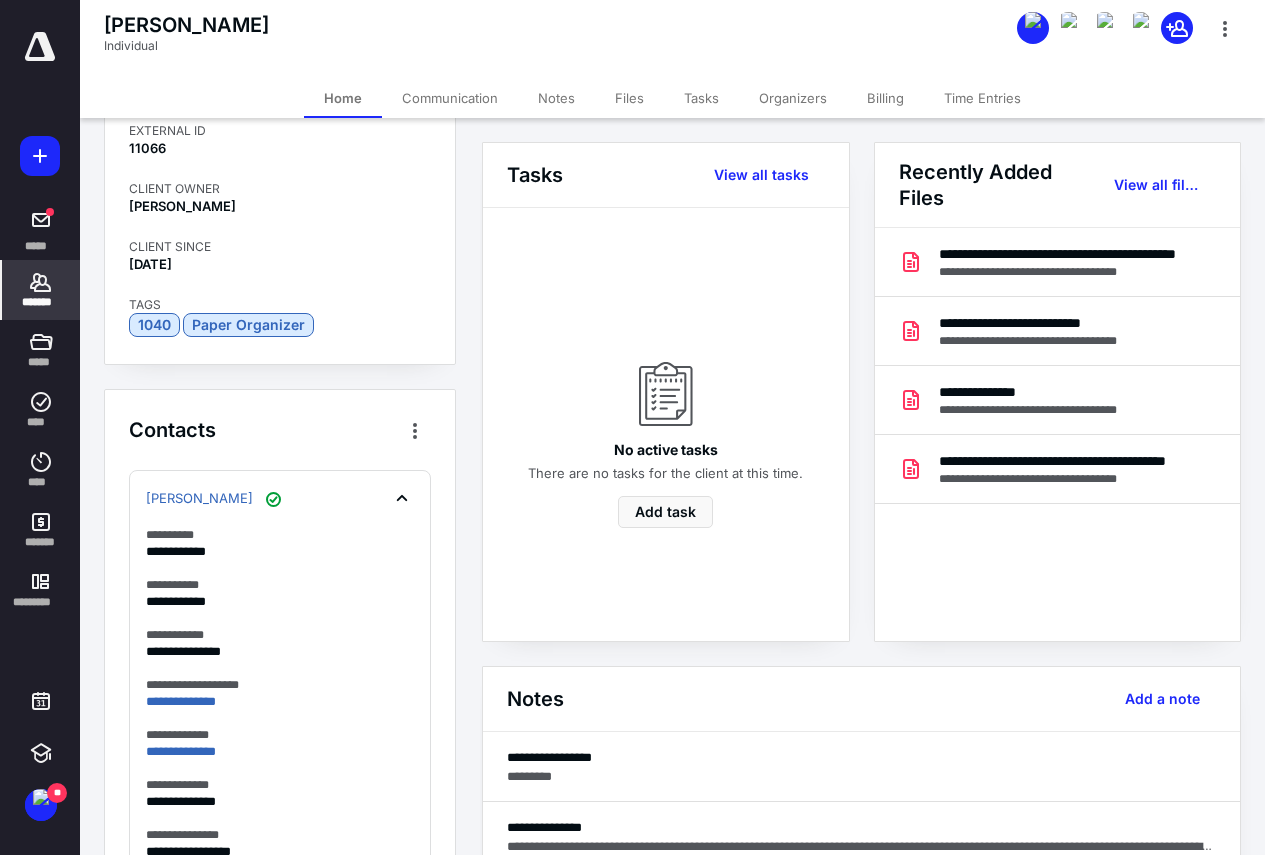 drag, startPoint x: 37, startPoint y: 288, endPoint x: 274, endPoint y: 291, distance: 237.01898 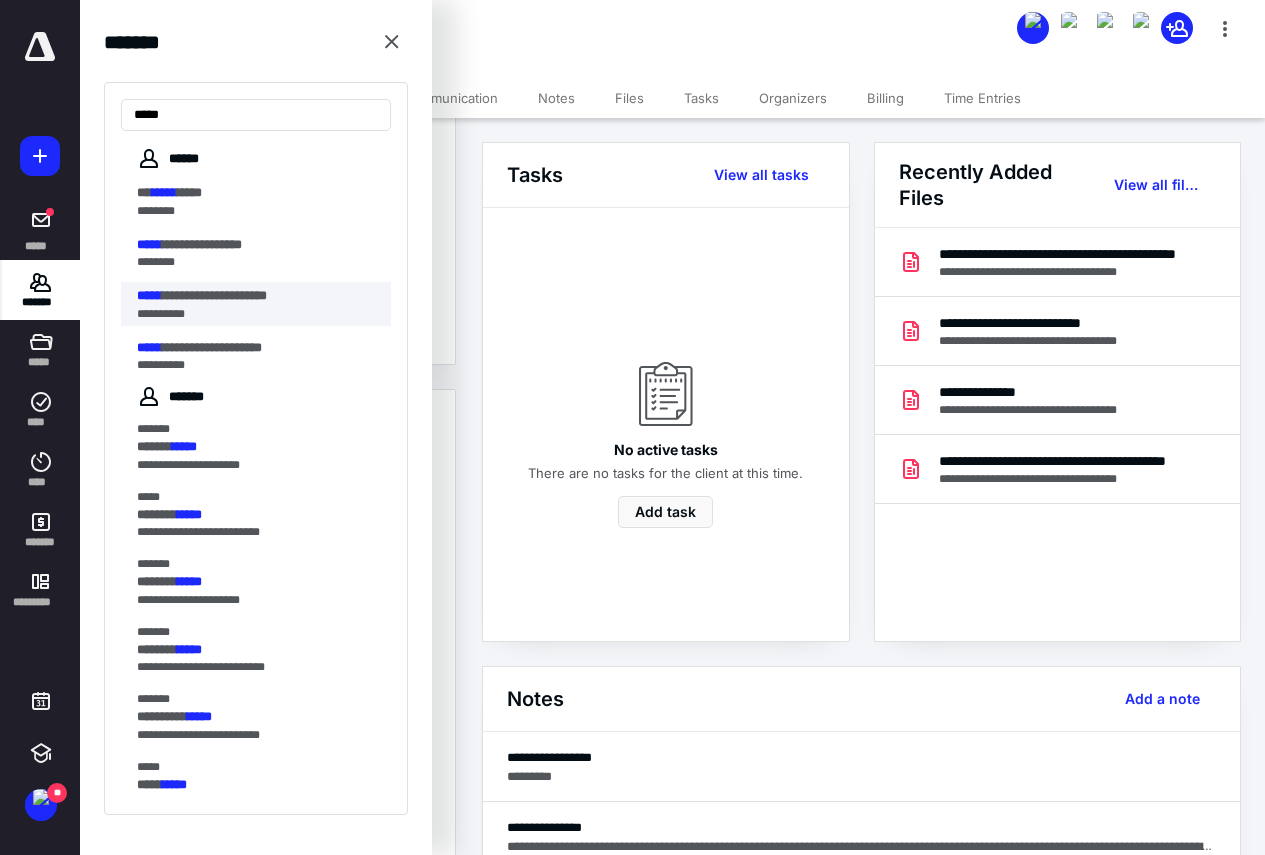 type on "*****" 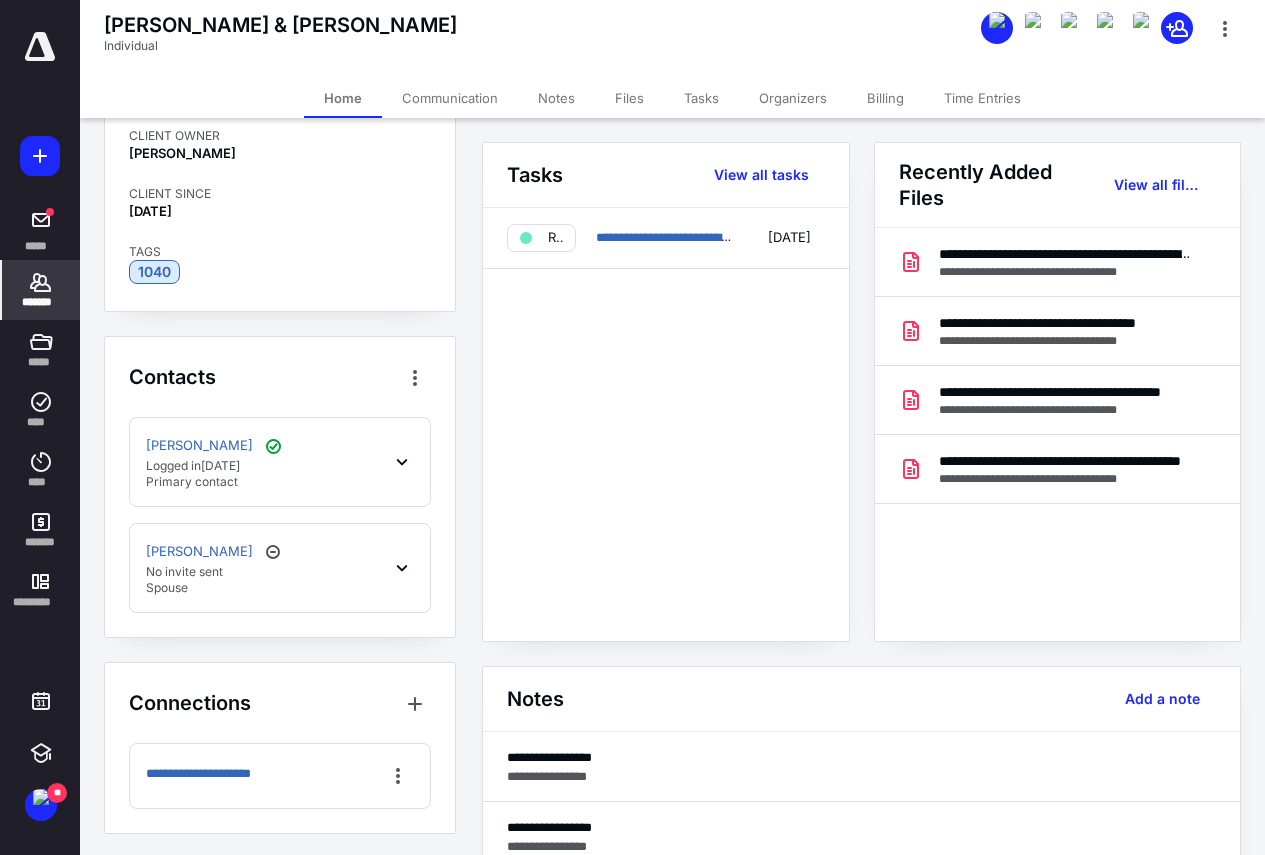 scroll, scrollTop: 214, scrollLeft: 0, axis: vertical 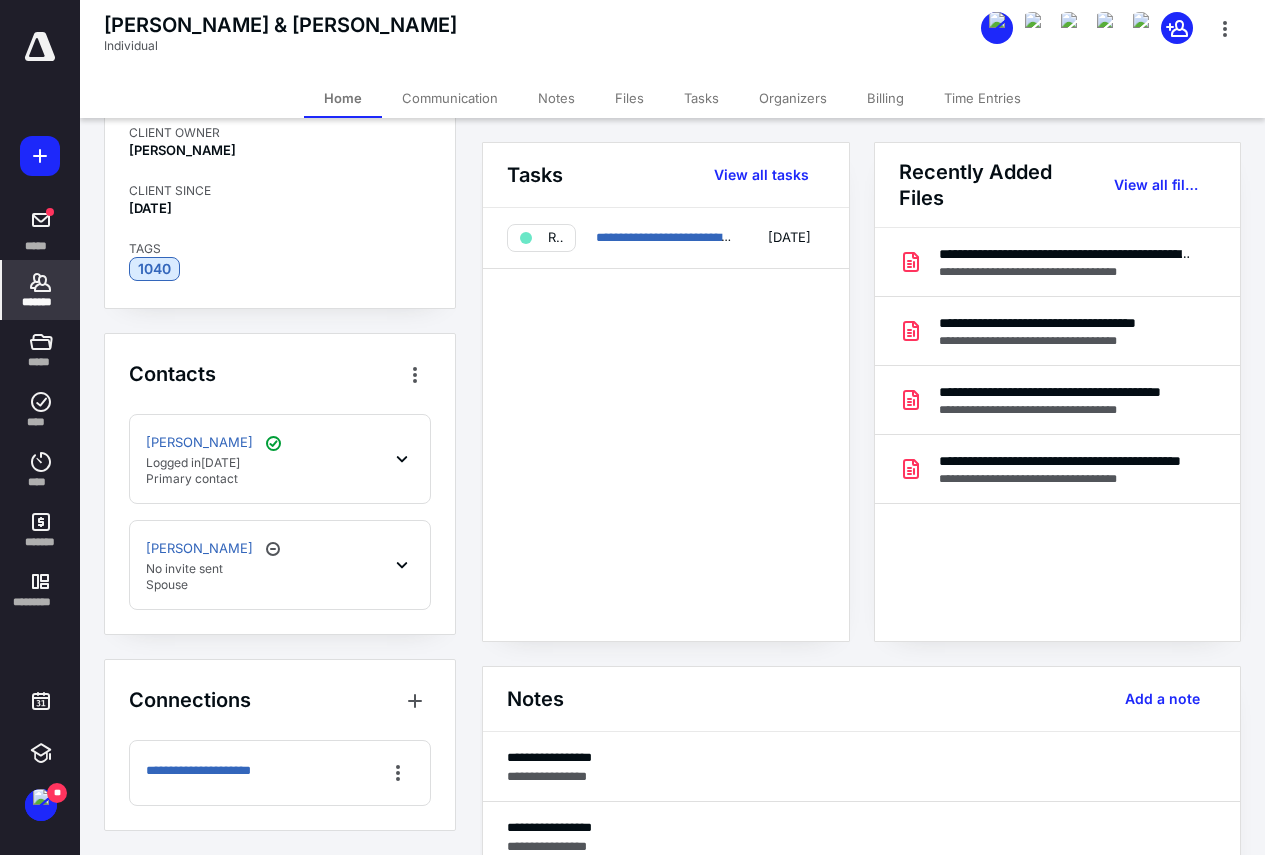 click on "[PERSON_NAME] Logged [DATE][DATE] Primary contact" at bounding box center [280, 459] 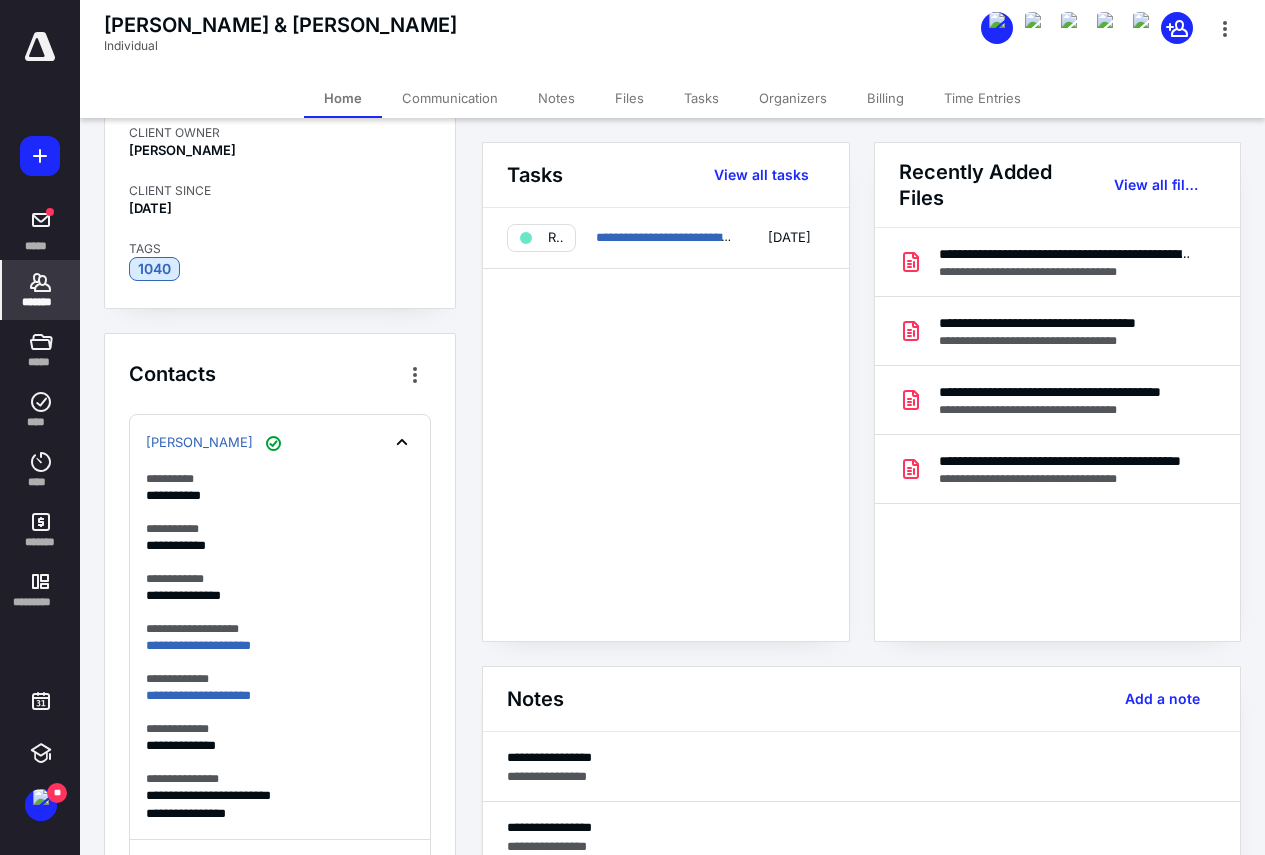 scroll, scrollTop: 314, scrollLeft: 0, axis: vertical 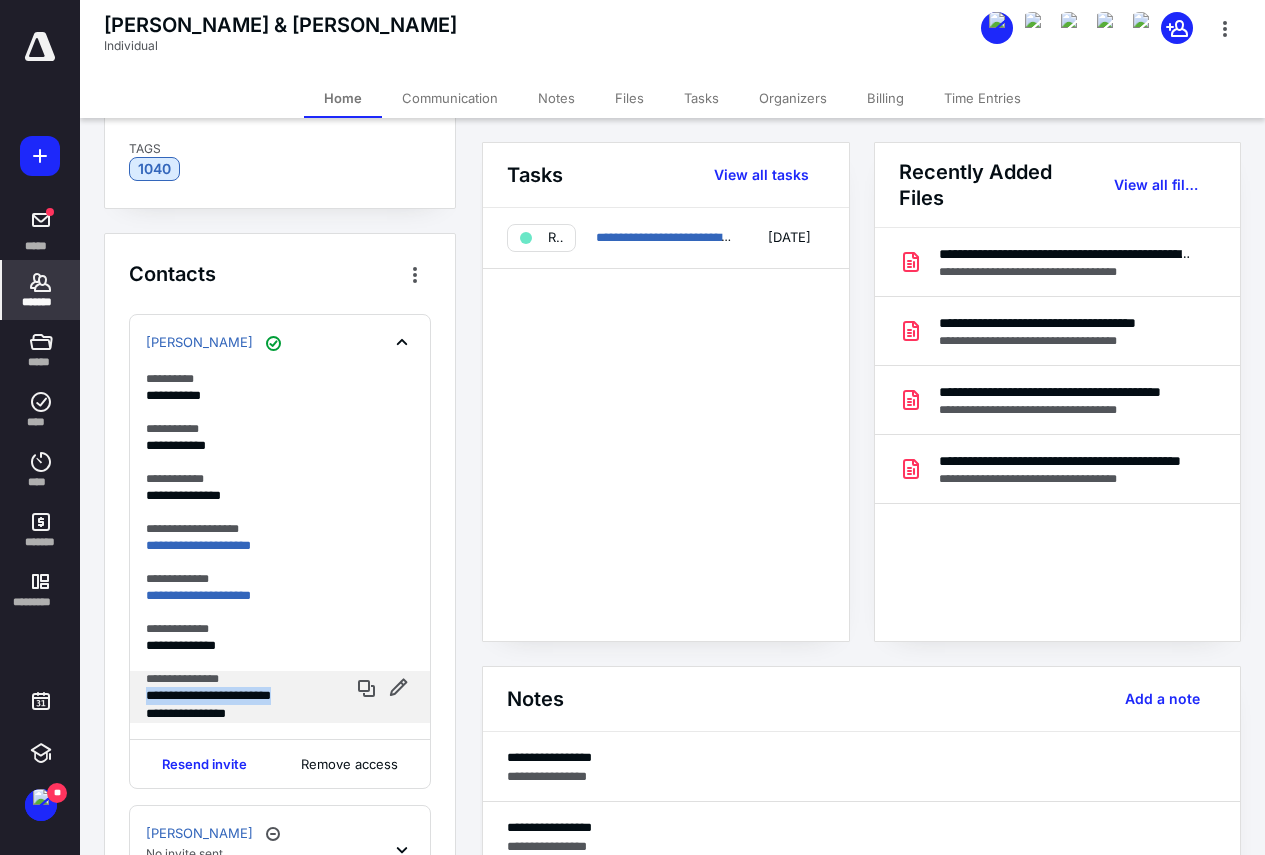 drag, startPoint x: 146, startPoint y: 697, endPoint x: 317, endPoint y: 694, distance: 171.0263 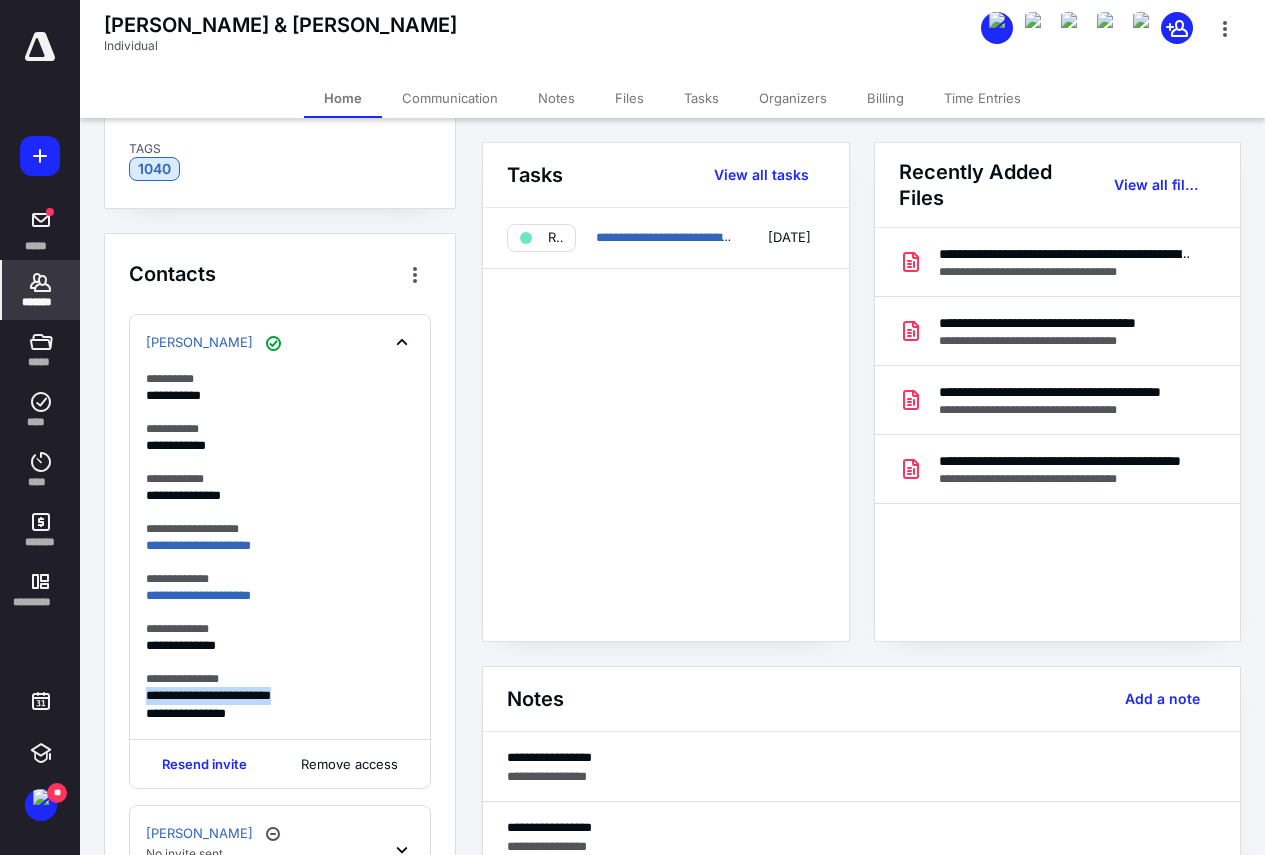 copy on "**********" 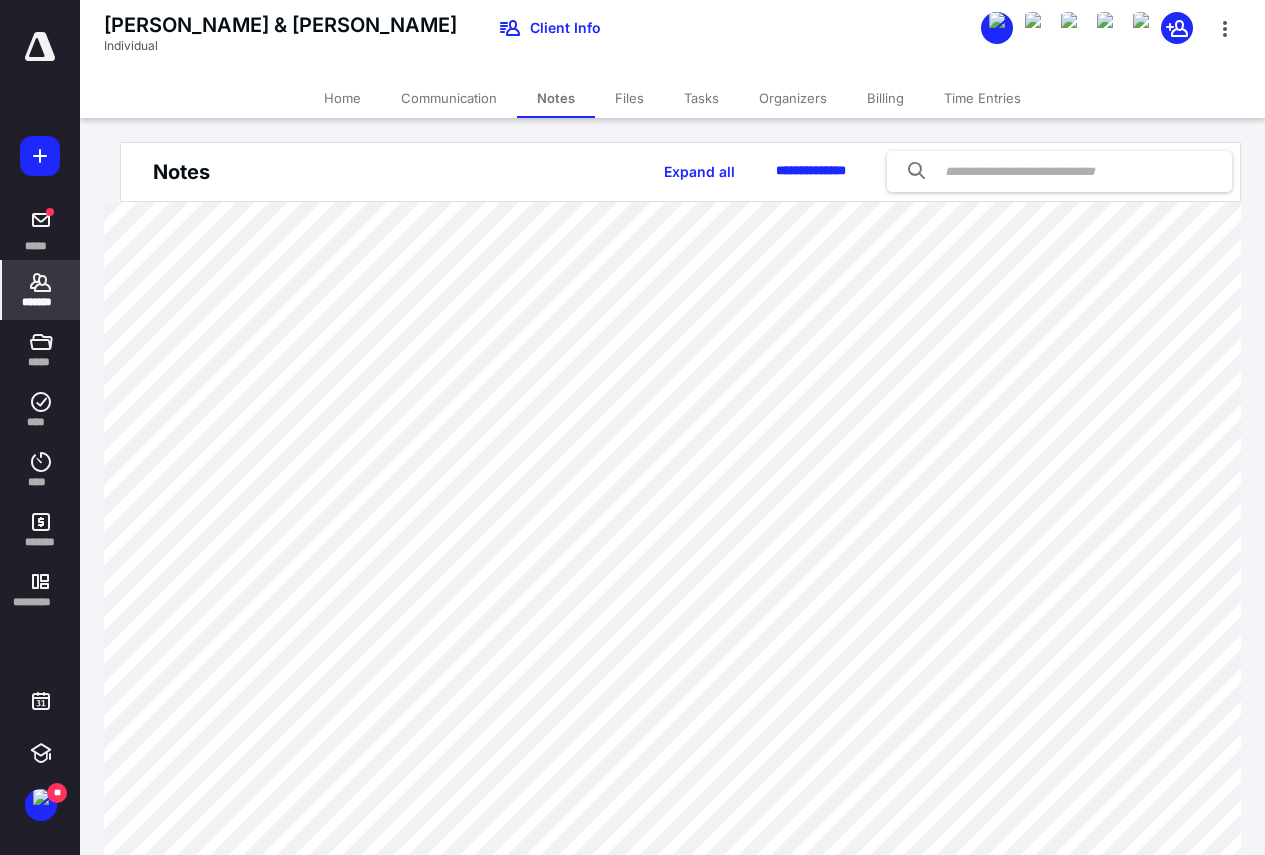 click on "Tasks" at bounding box center (701, 98) 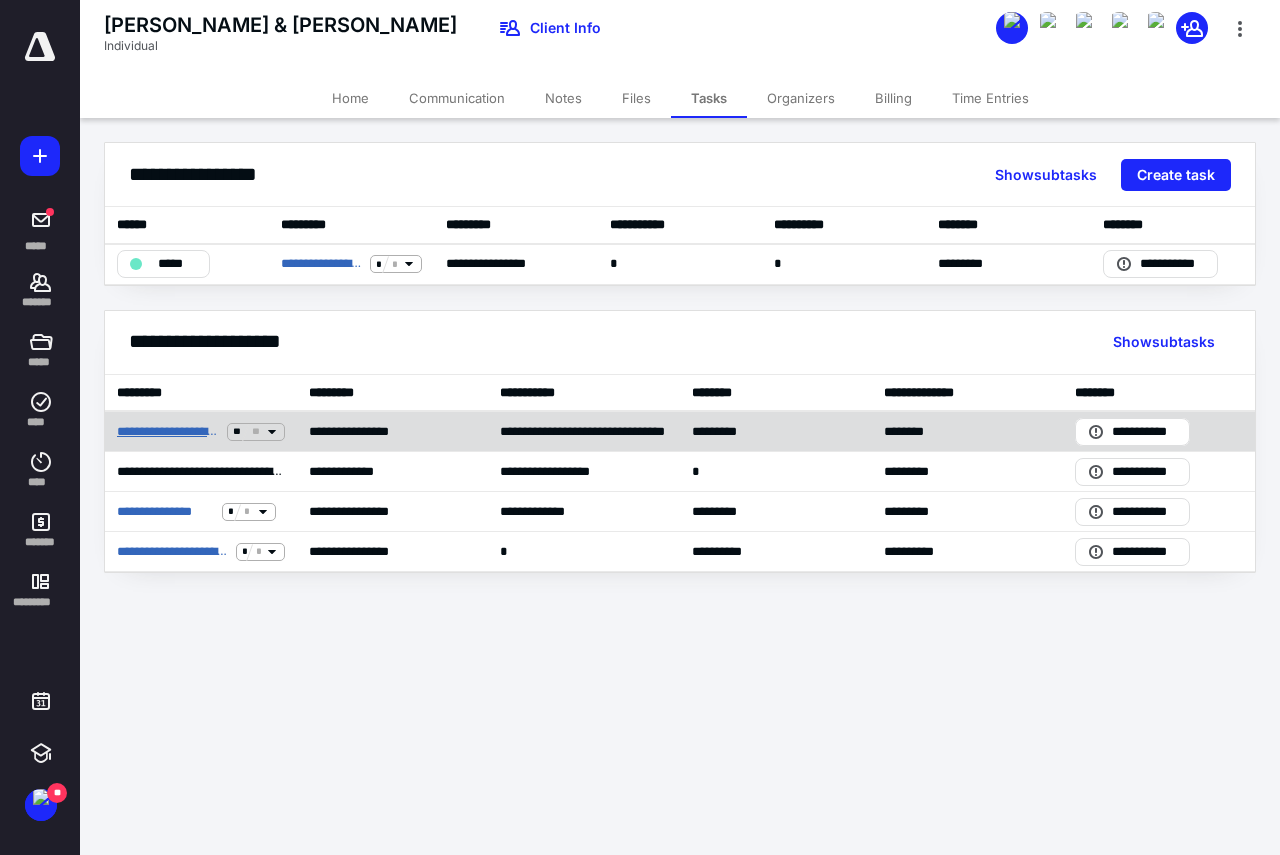 click on "**********" at bounding box center [168, 432] 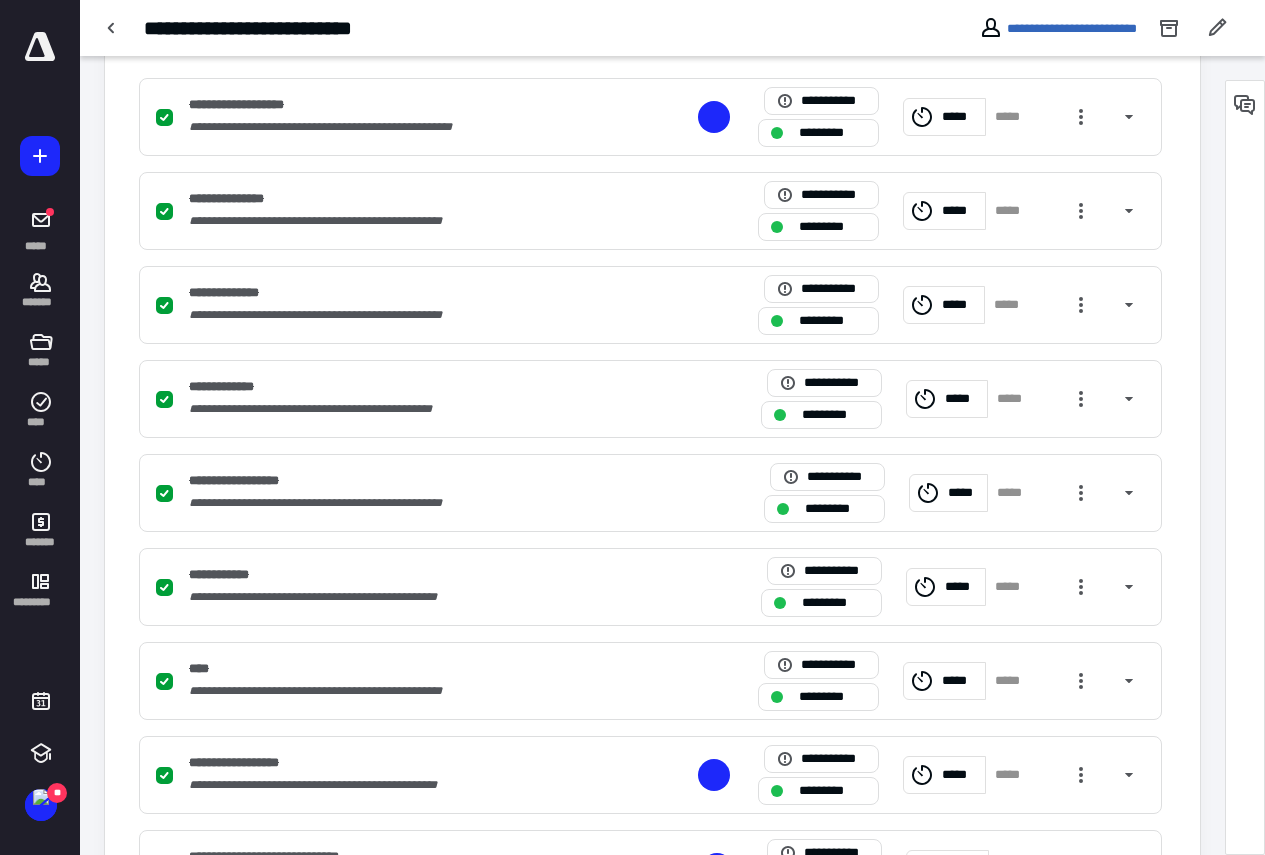 scroll, scrollTop: 790, scrollLeft: 0, axis: vertical 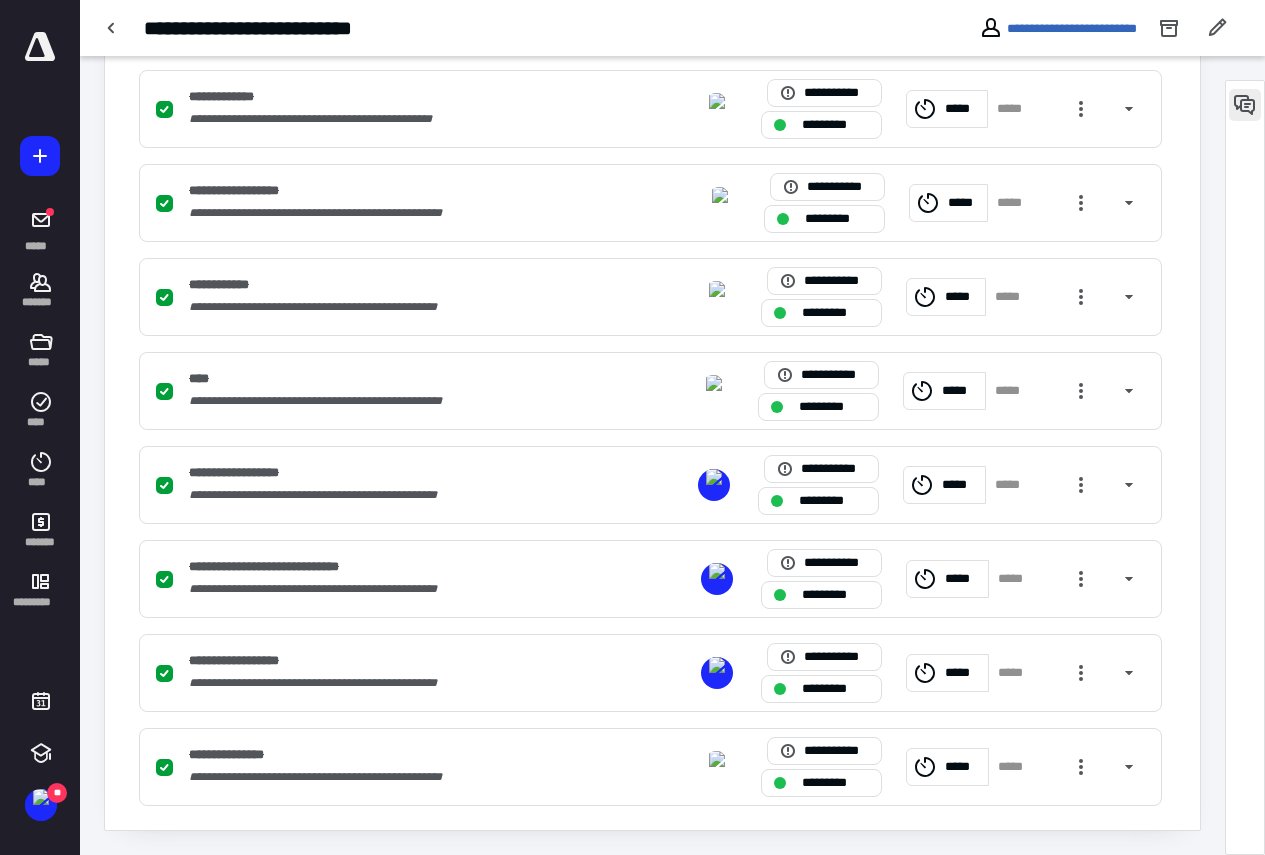 click at bounding box center [1245, 105] 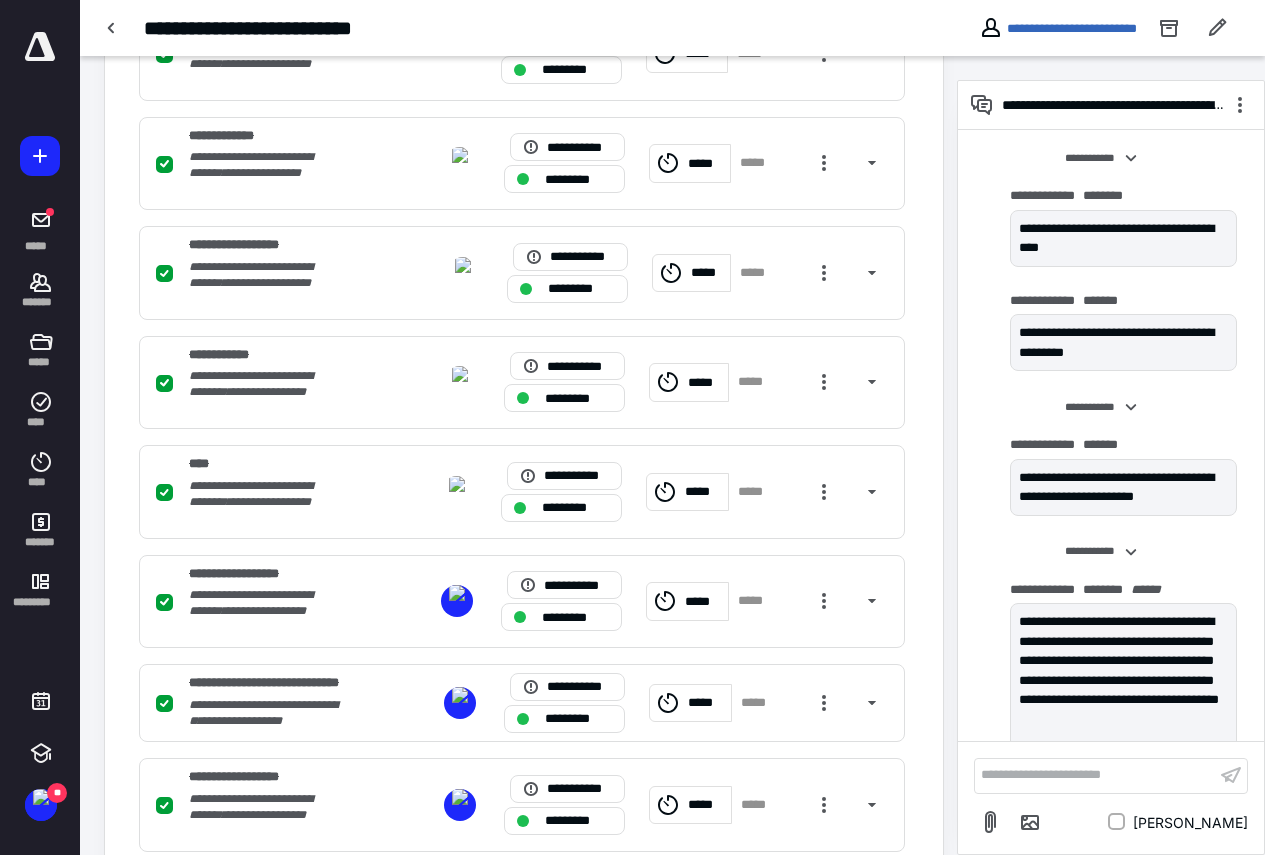scroll, scrollTop: 1620, scrollLeft: 0, axis: vertical 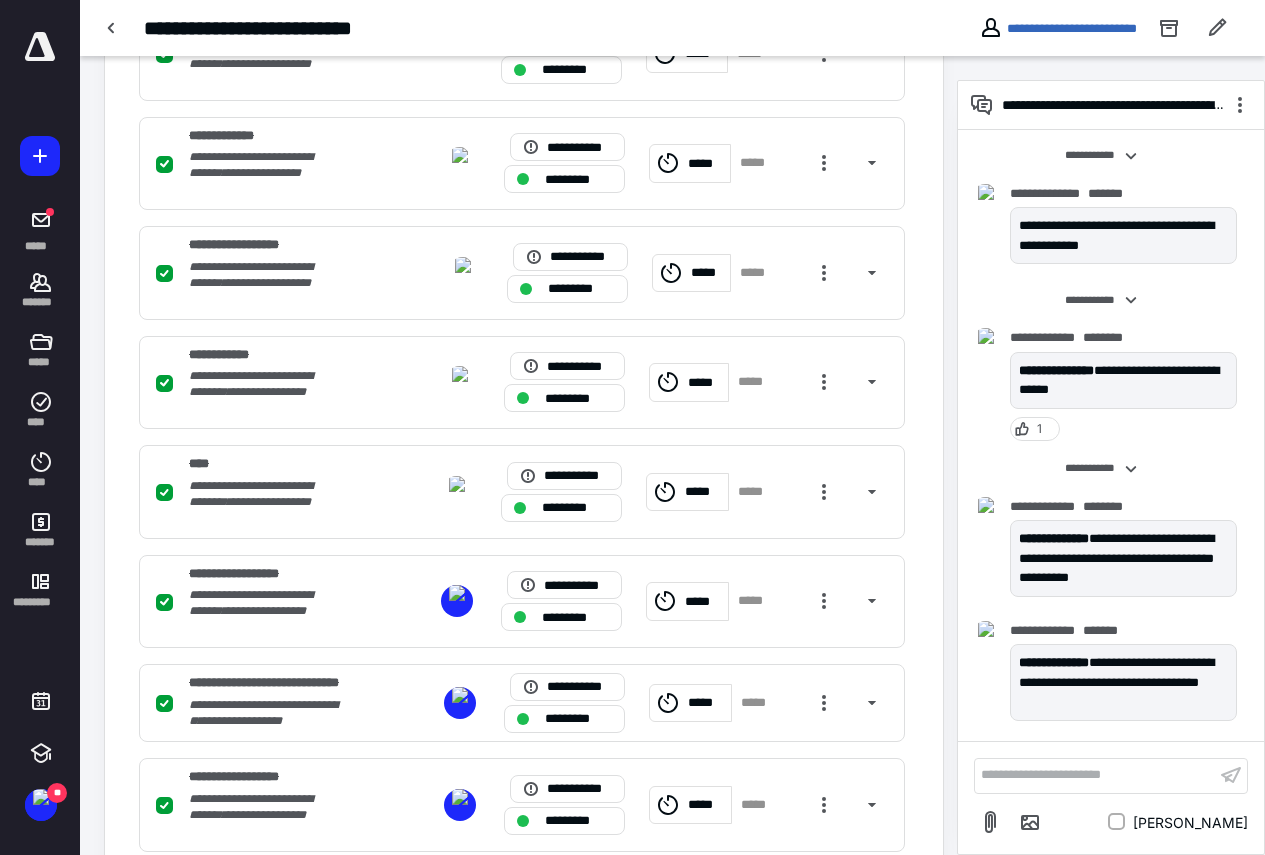 click on "**********" at bounding box center (1095, 775) 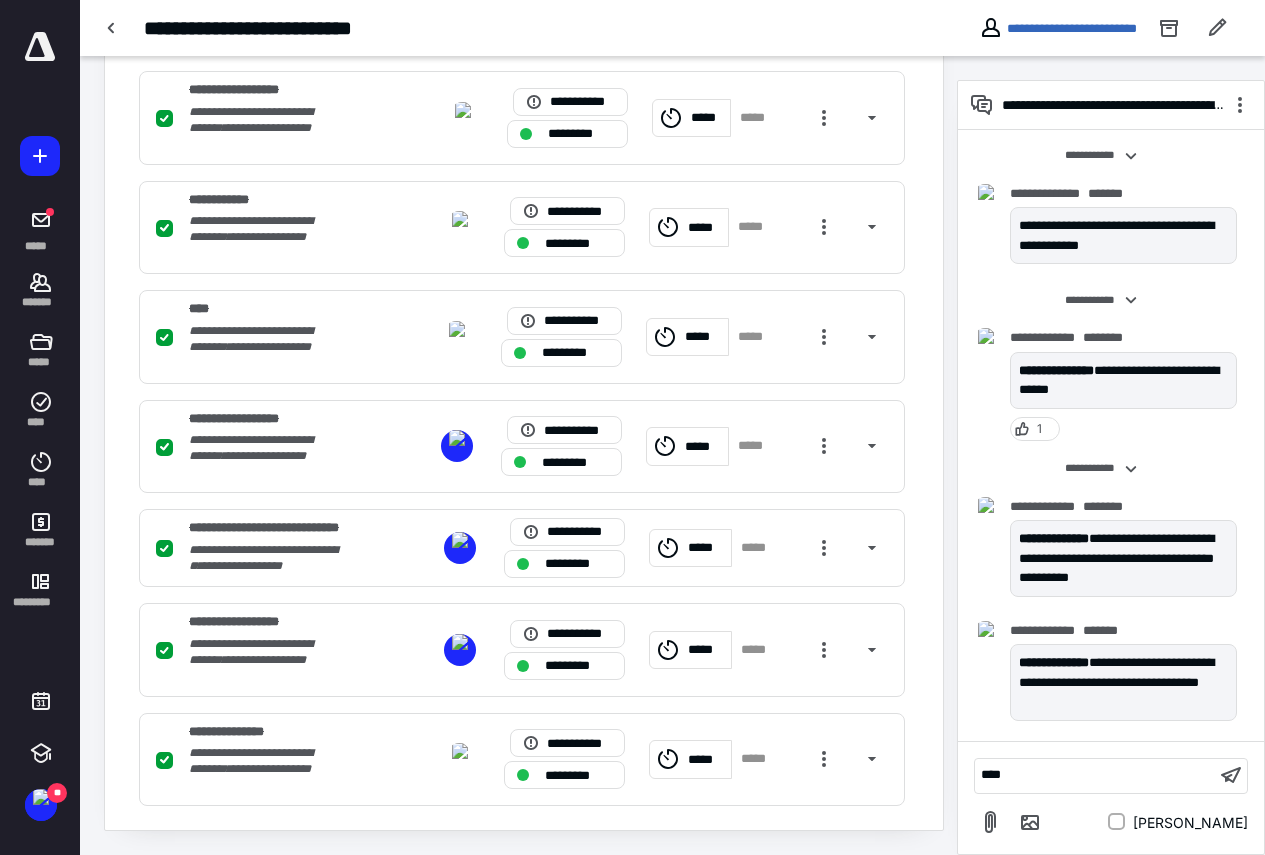 type 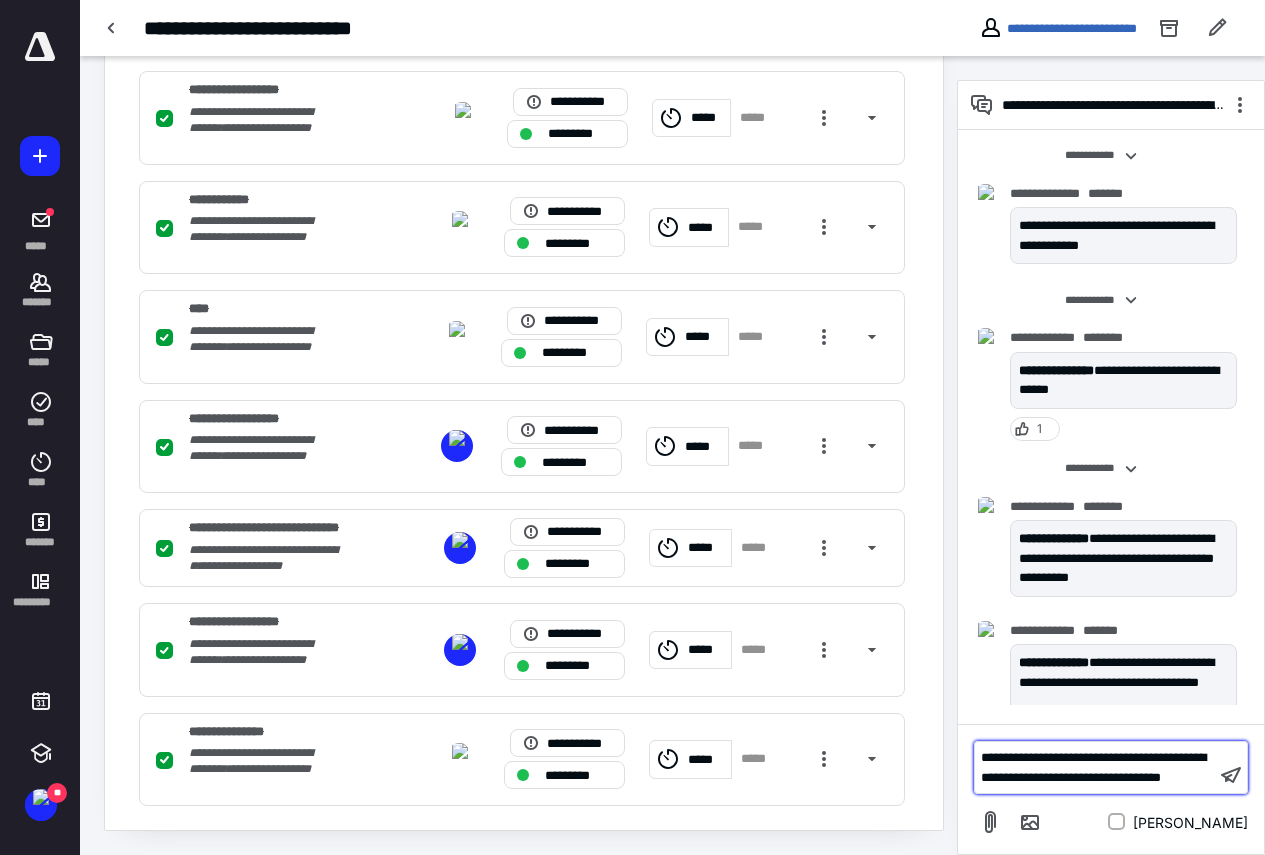 click on "**********" at bounding box center [1095, 767] 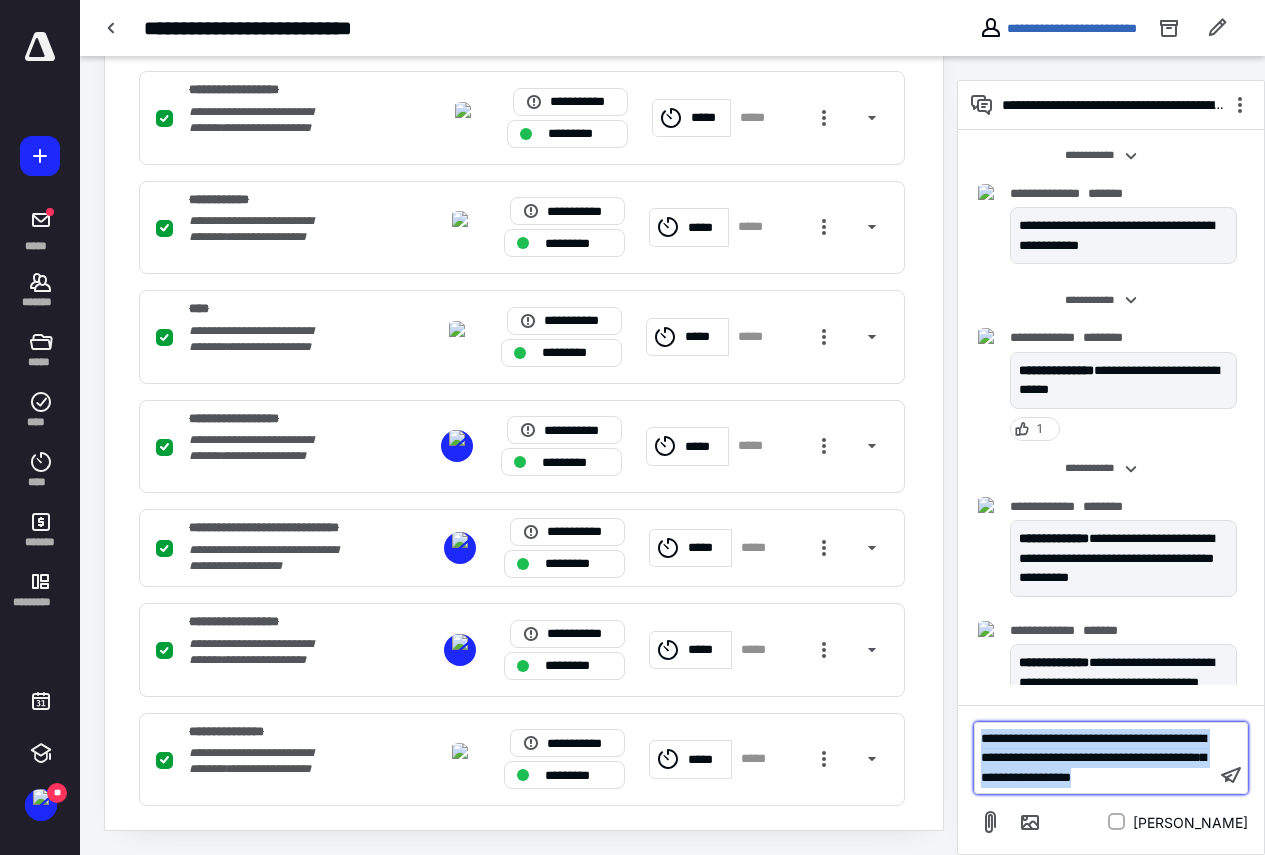 drag, startPoint x: 1167, startPoint y: 784, endPoint x: 956, endPoint y: 722, distance: 219.92044 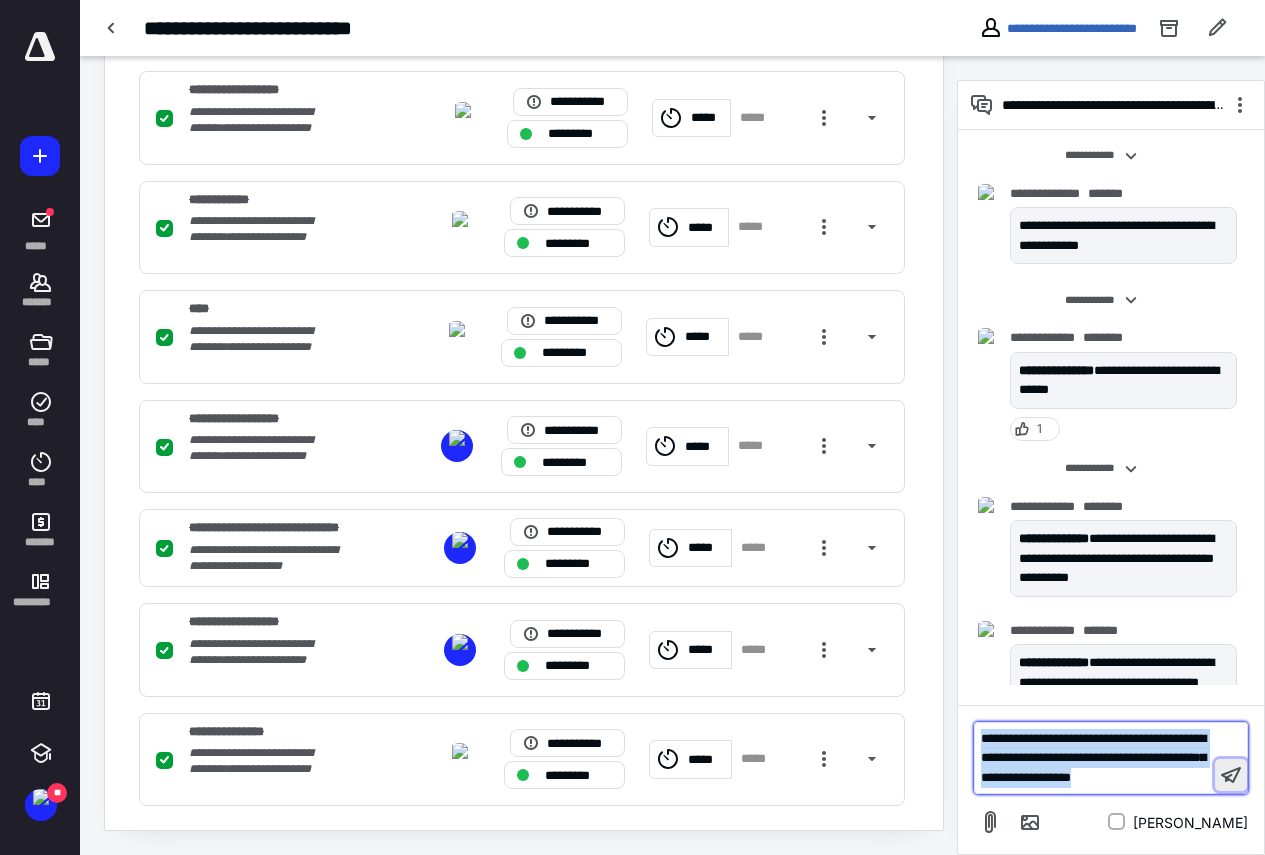 click at bounding box center (1231, 775) 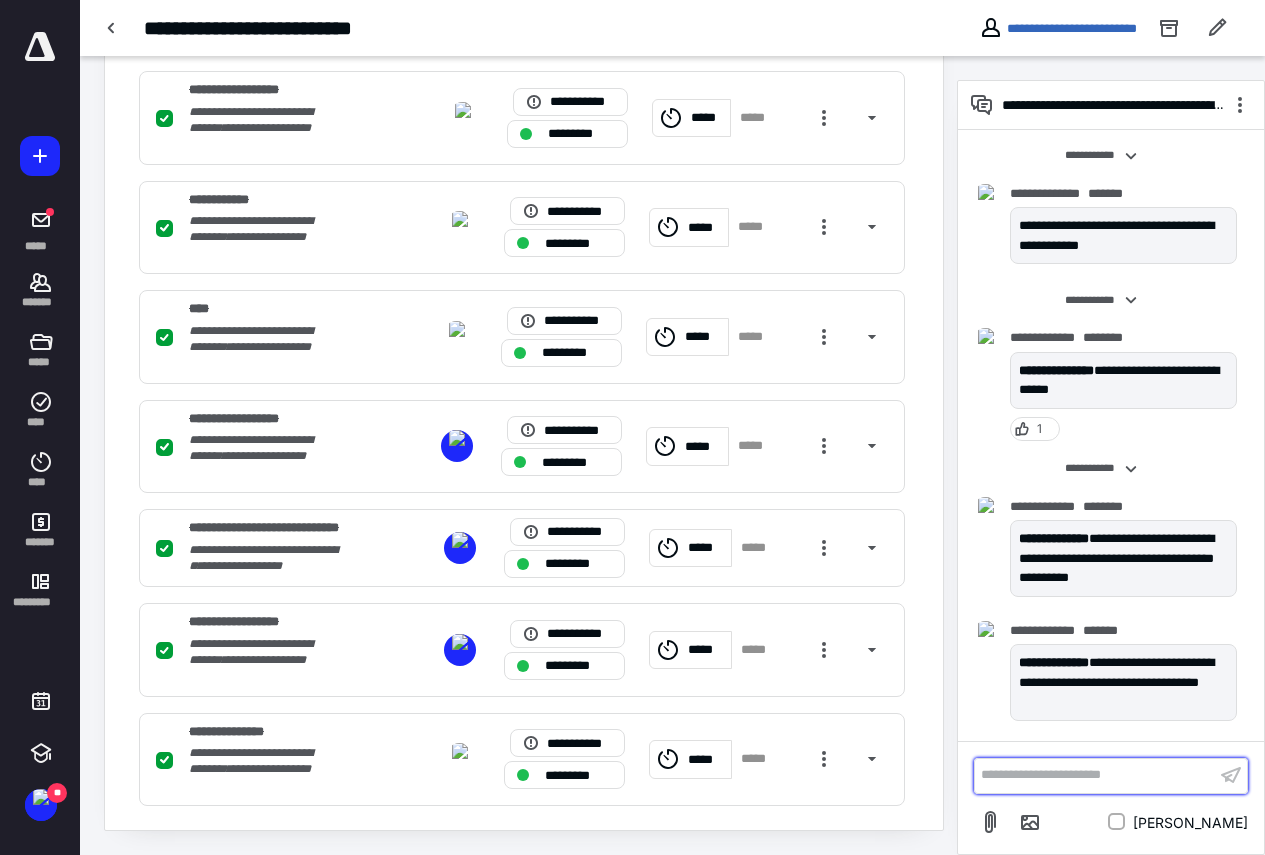 scroll, scrollTop: 1803, scrollLeft: 0, axis: vertical 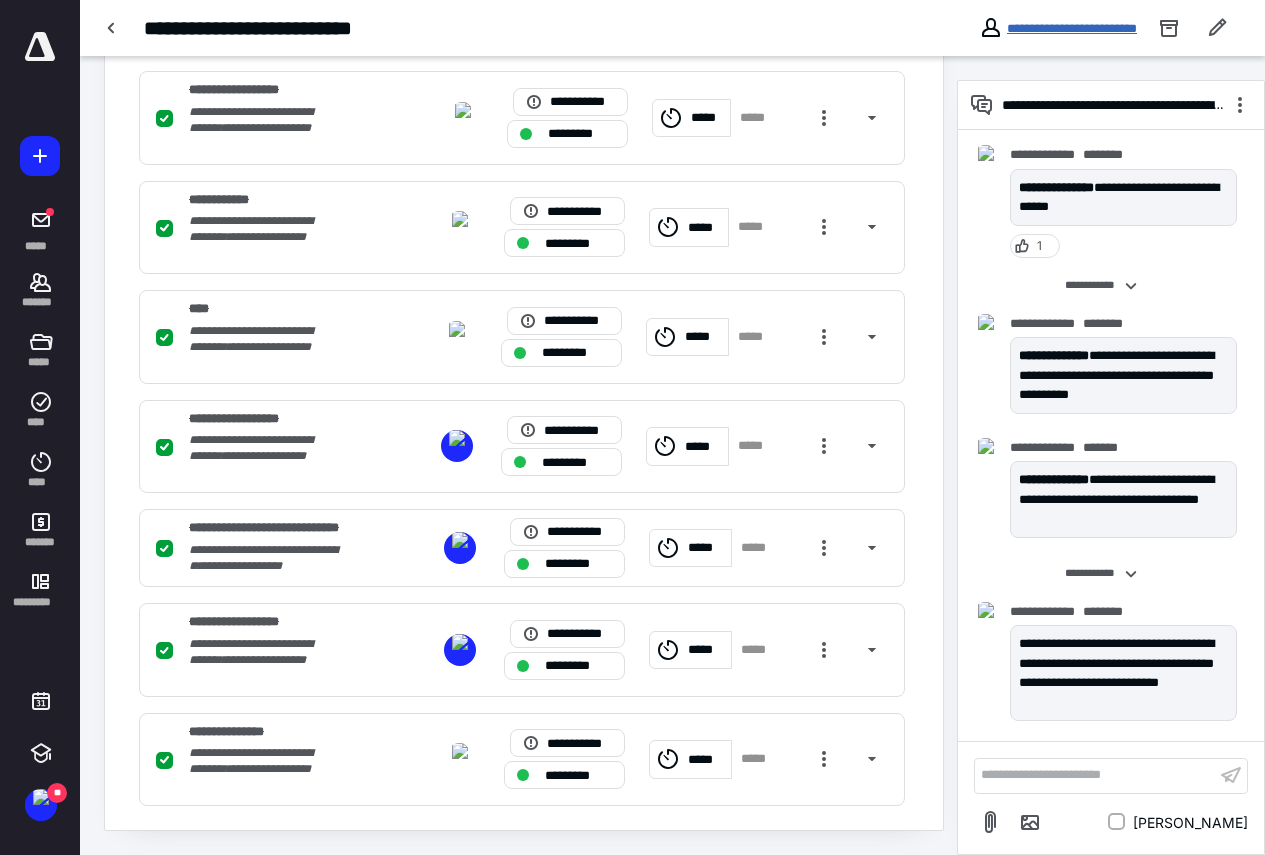 click on "**********" at bounding box center [1072, 28] 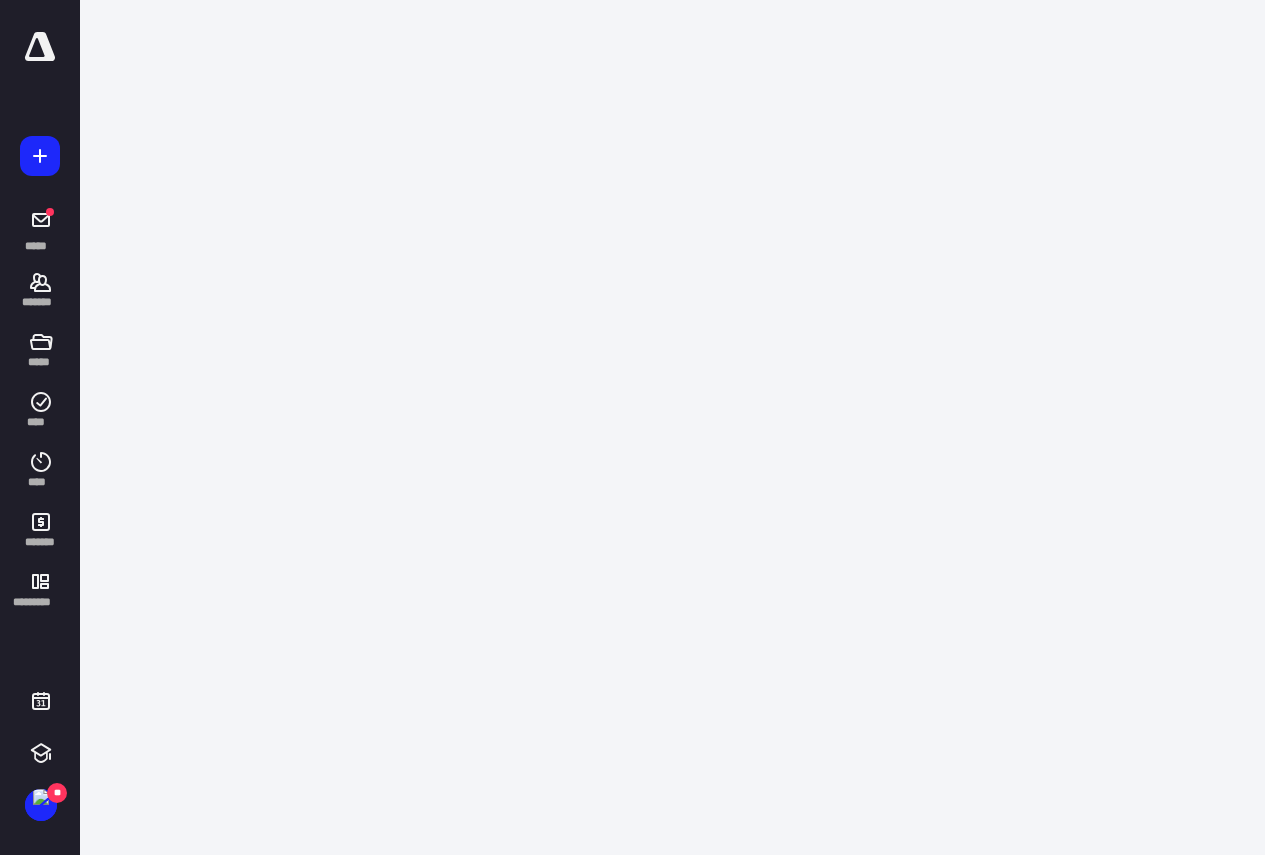 scroll, scrollTop: 0, scrollLeft: 0, axis: both 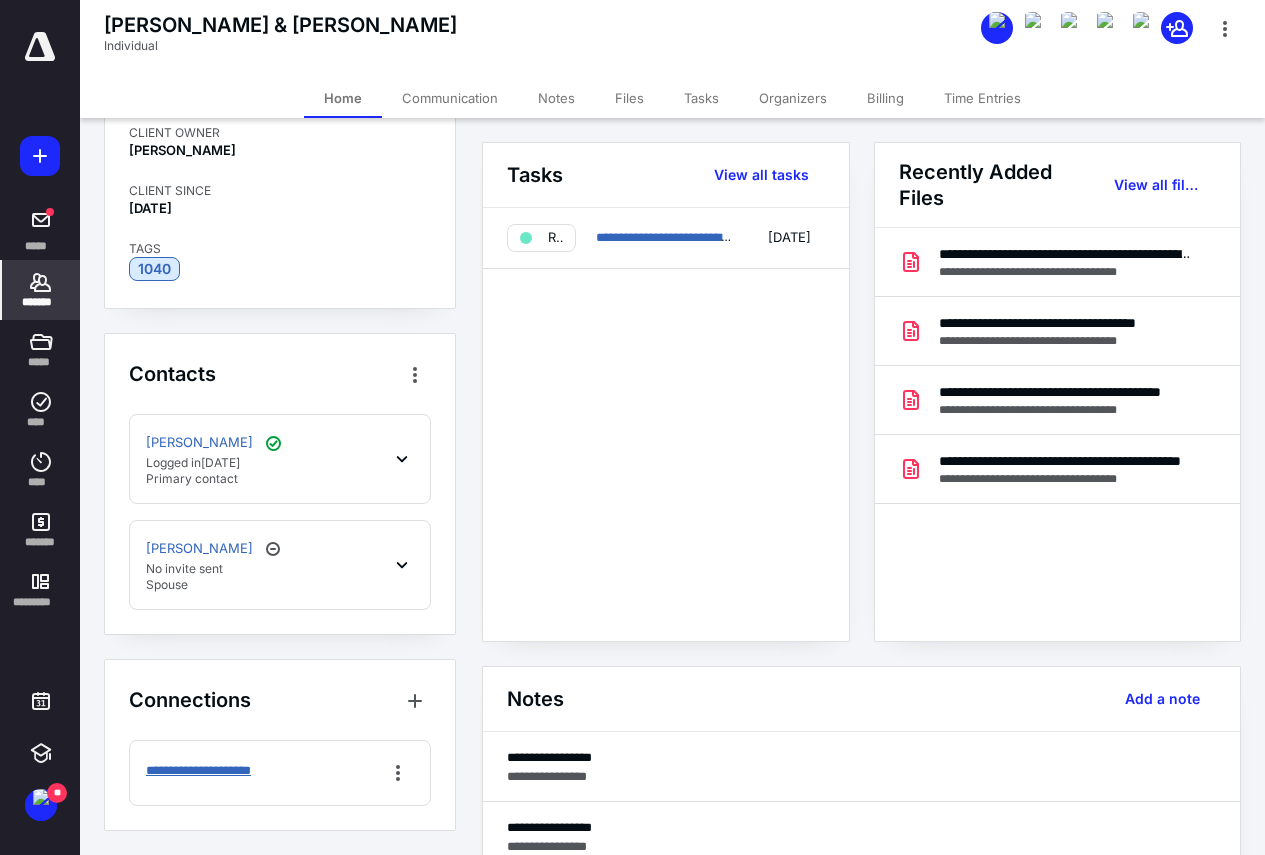 click on "**********" at bounding box center [210, 771] 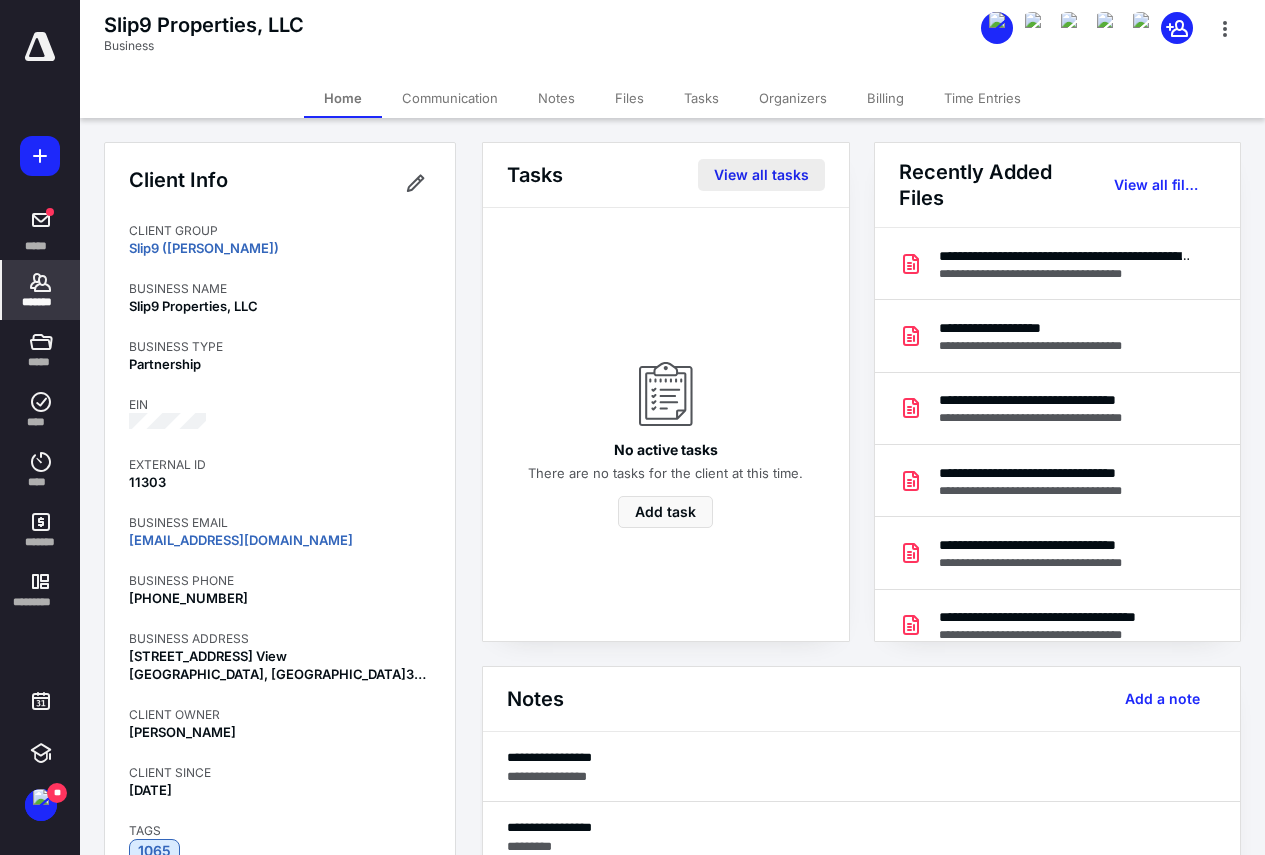 click on "View all tasks" at bounding box center (761, 175) 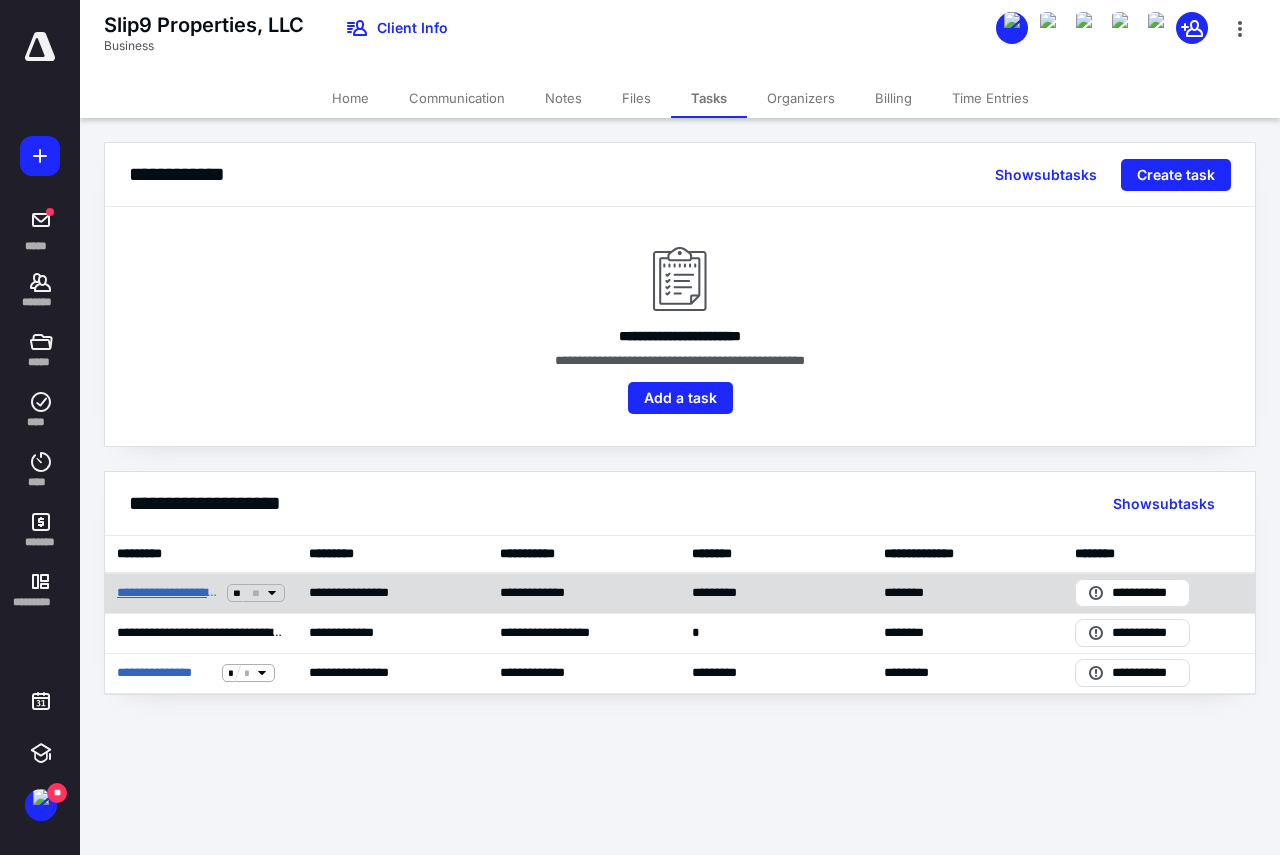 click on "**********" at bounding box center [168, 593] 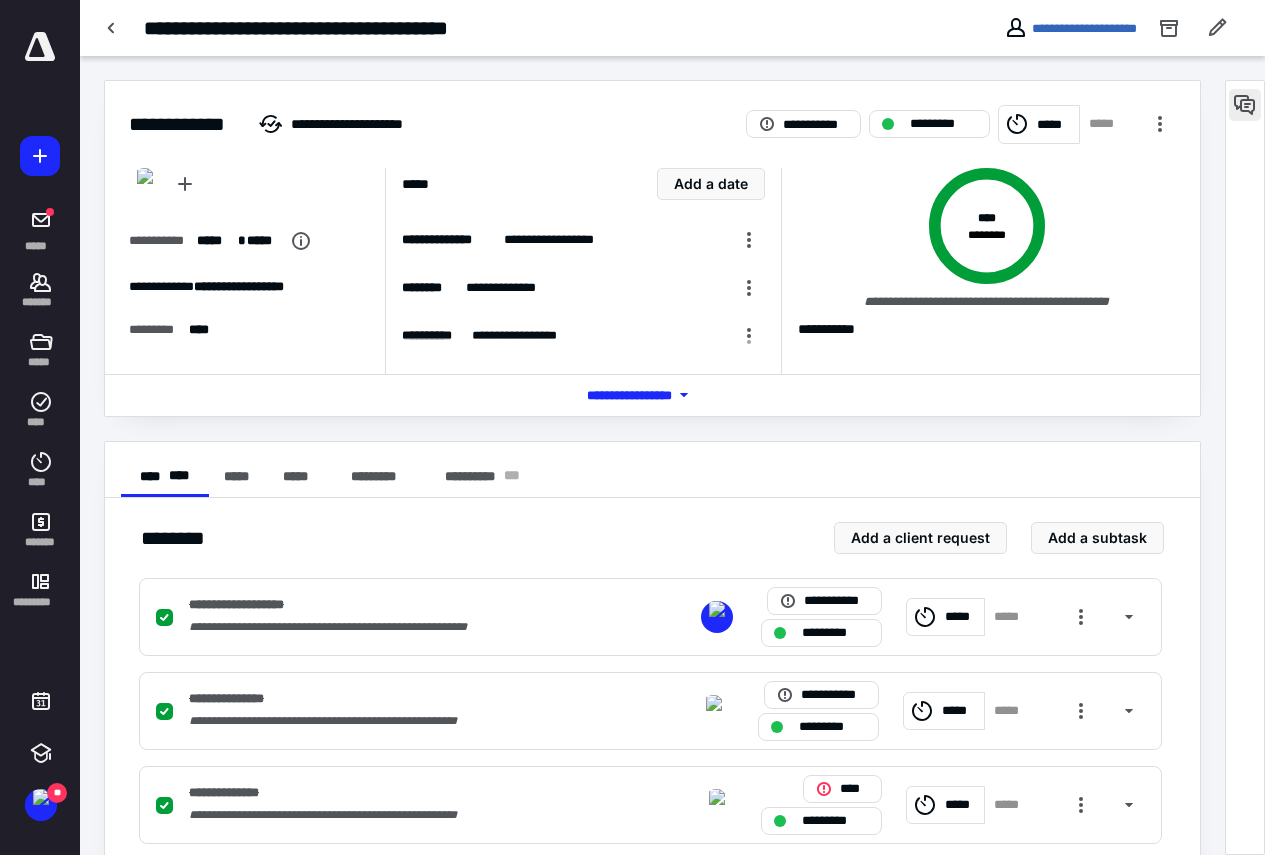 click at bounding box center [1245, 105] 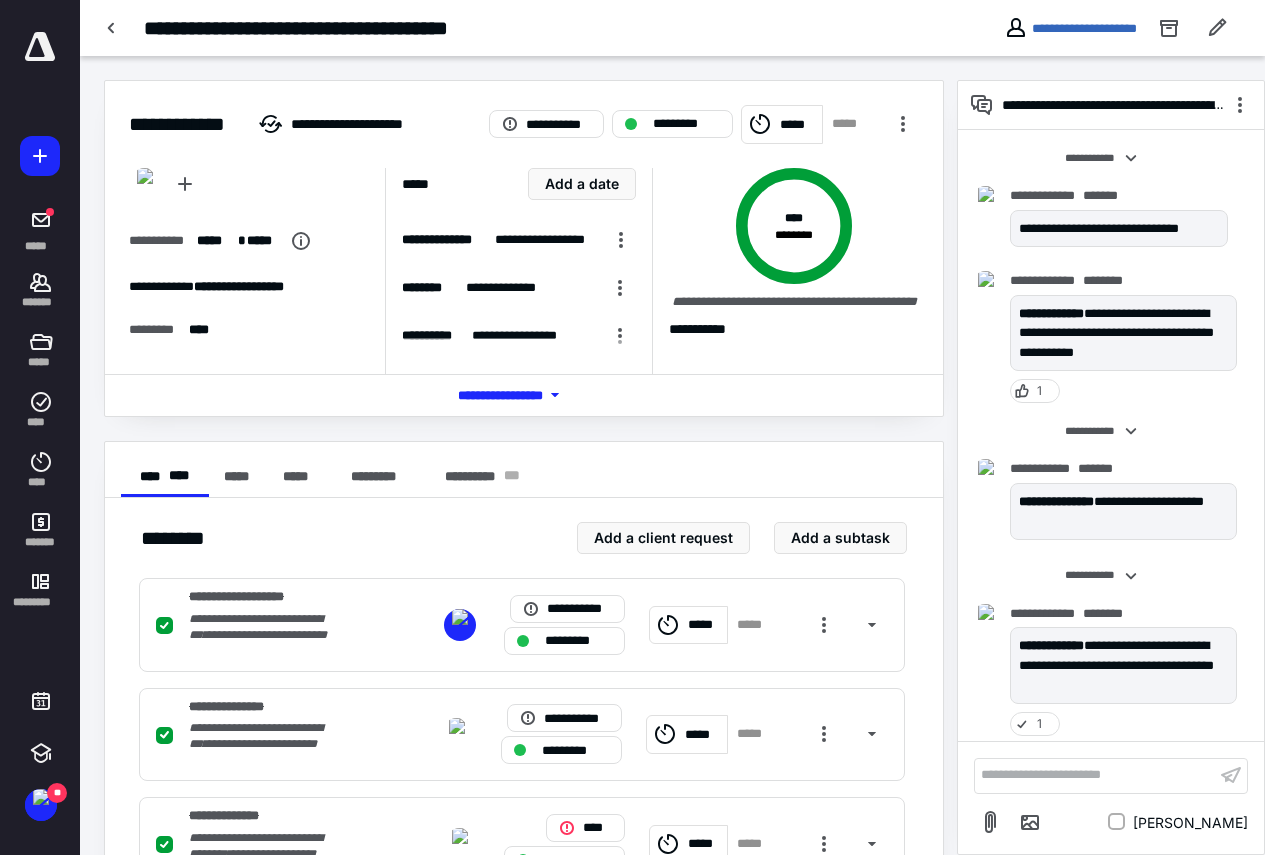 scroll, scrollTop: 2551, scrollLeft: 0, axis: vertical 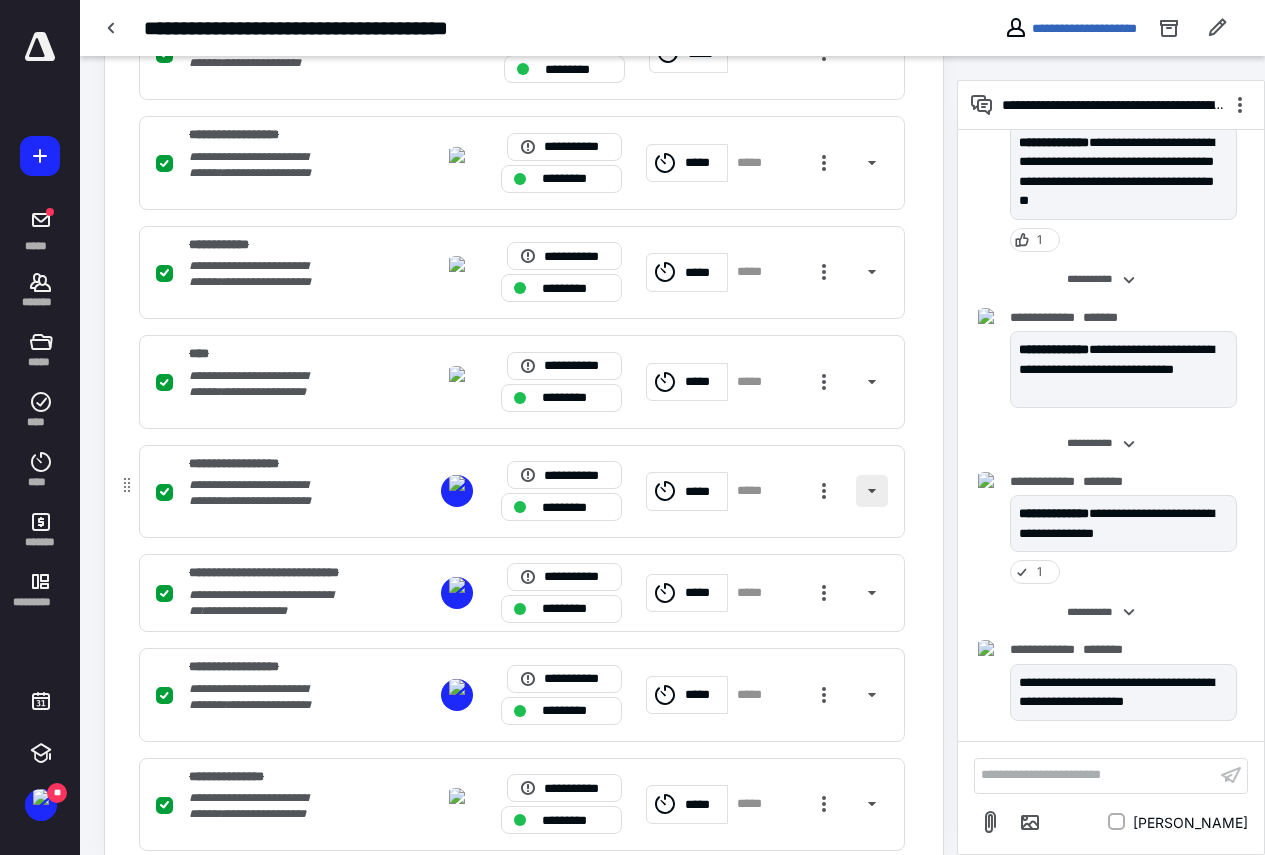 click at bounding box center (872, 491) 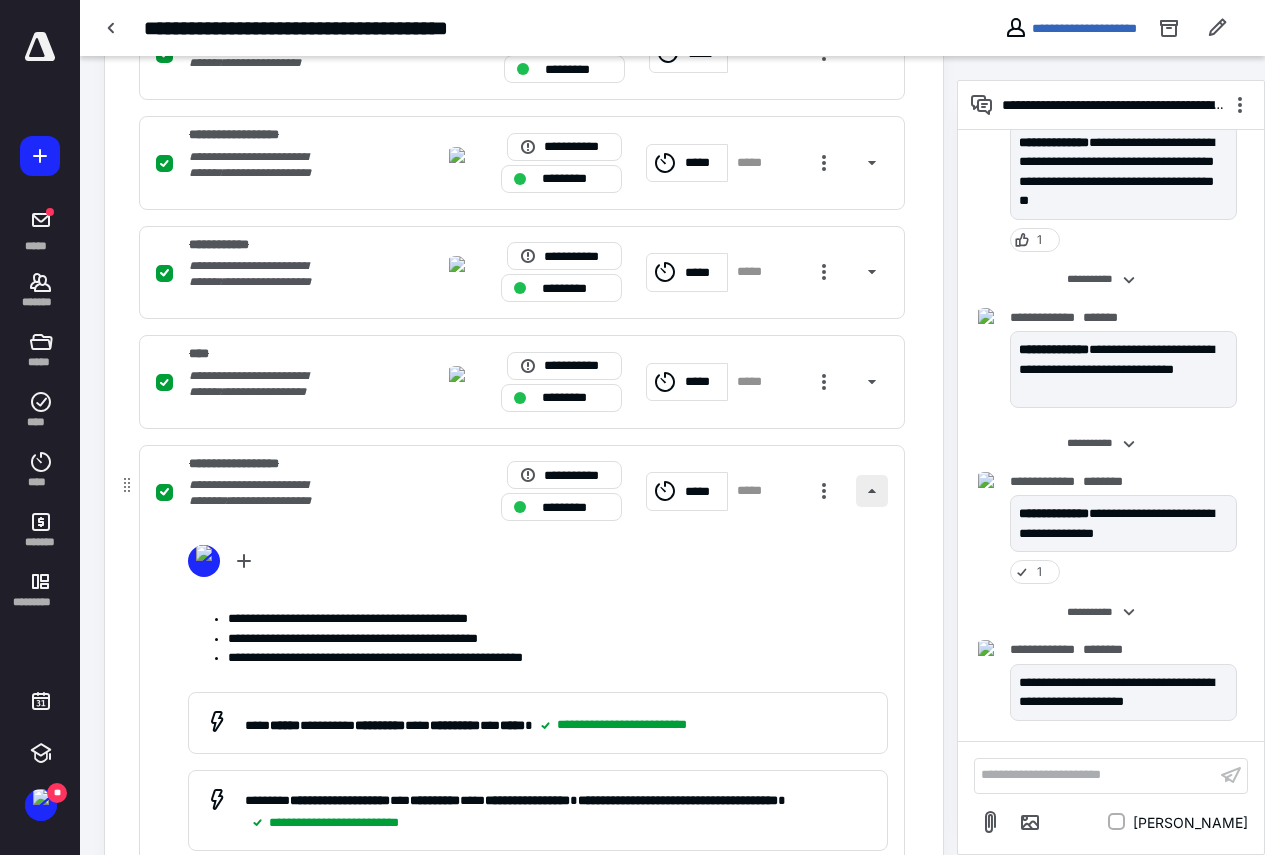 click at bounding box center [872, 491] 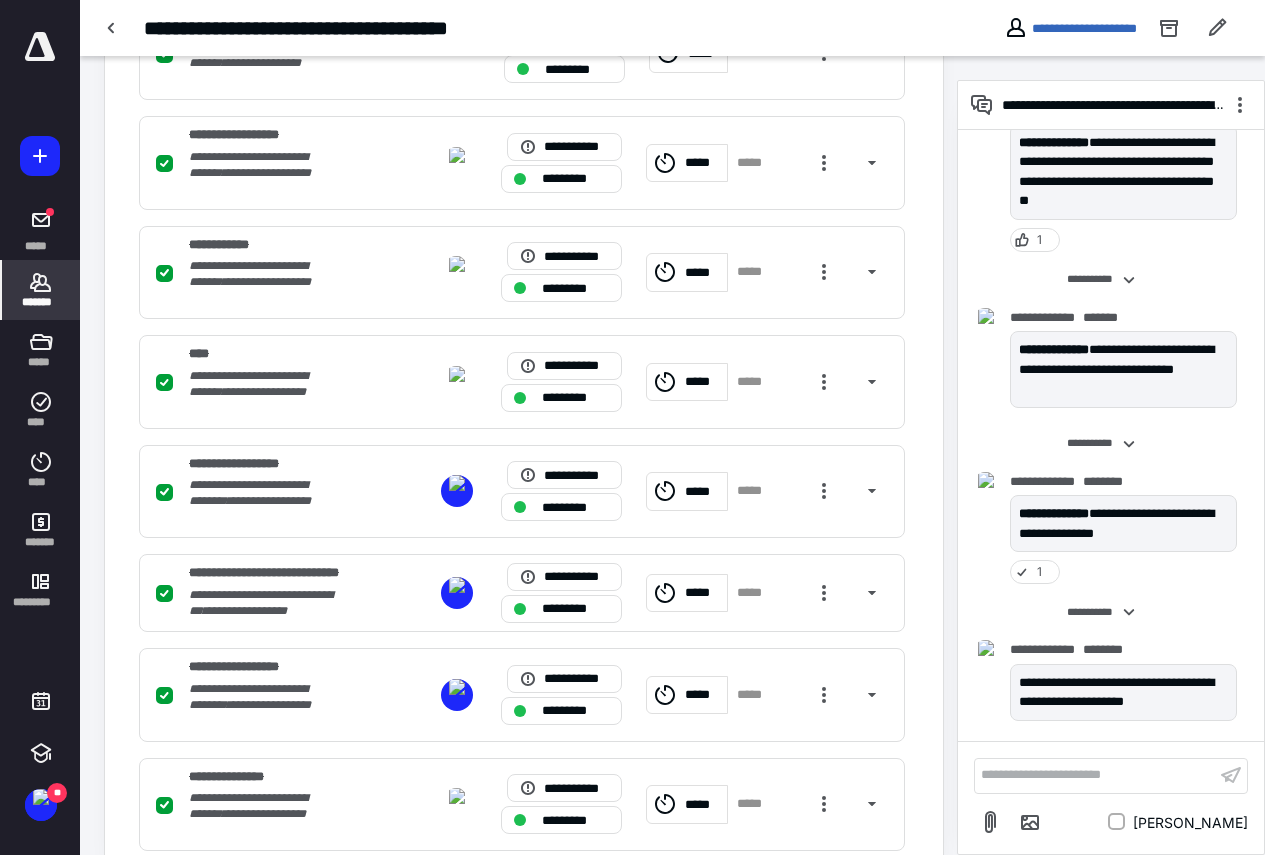 click 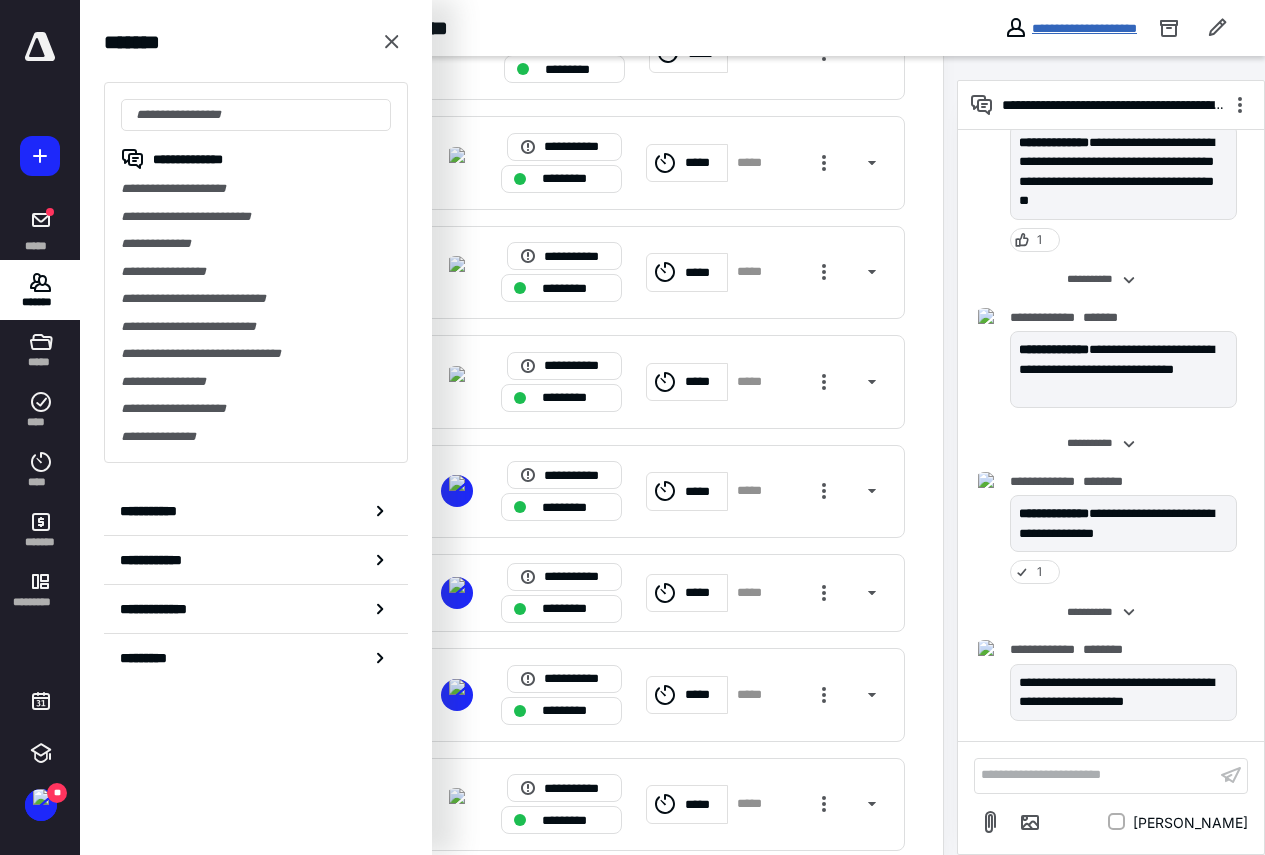 click on "**********" at bounding box center [1084, 28] 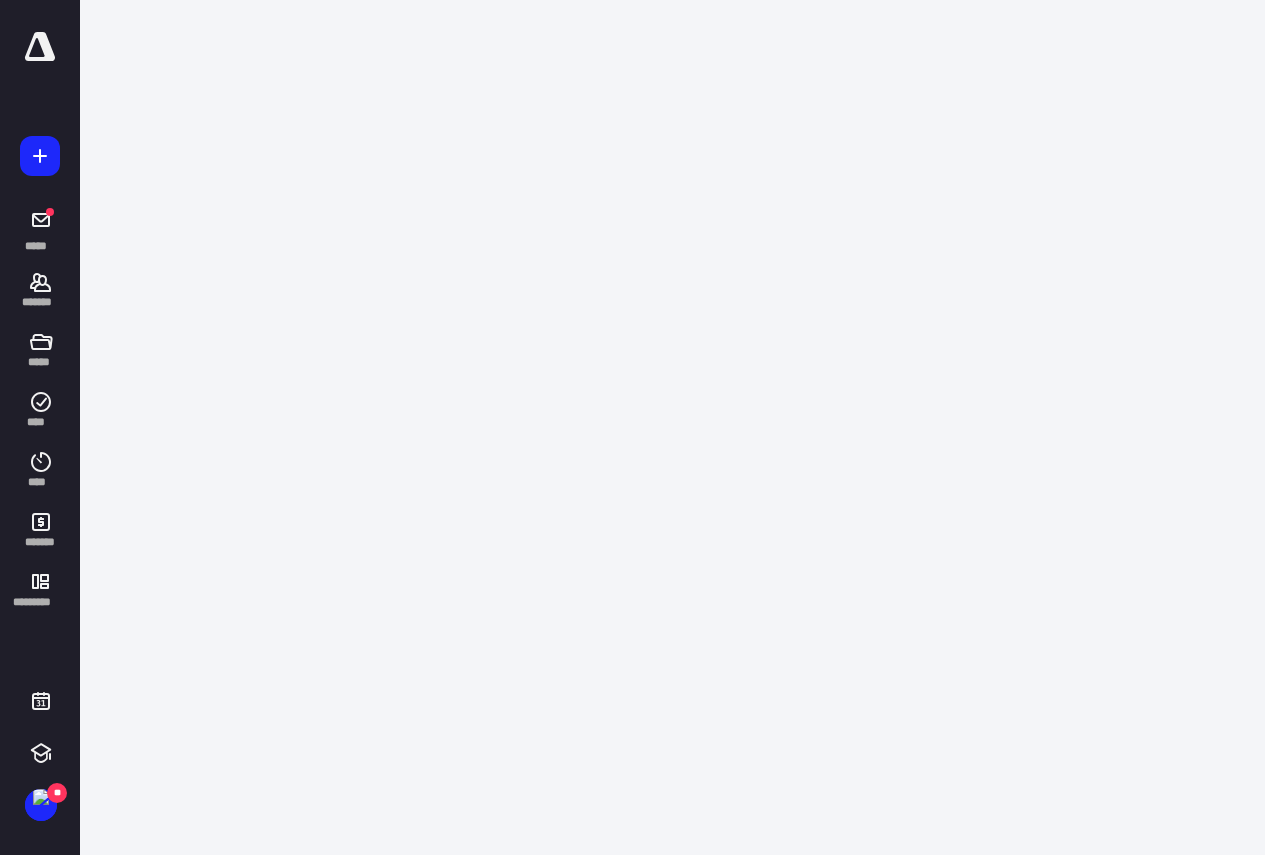 scroll, scrollTop: 0, scrollLeft: 0, axis: both 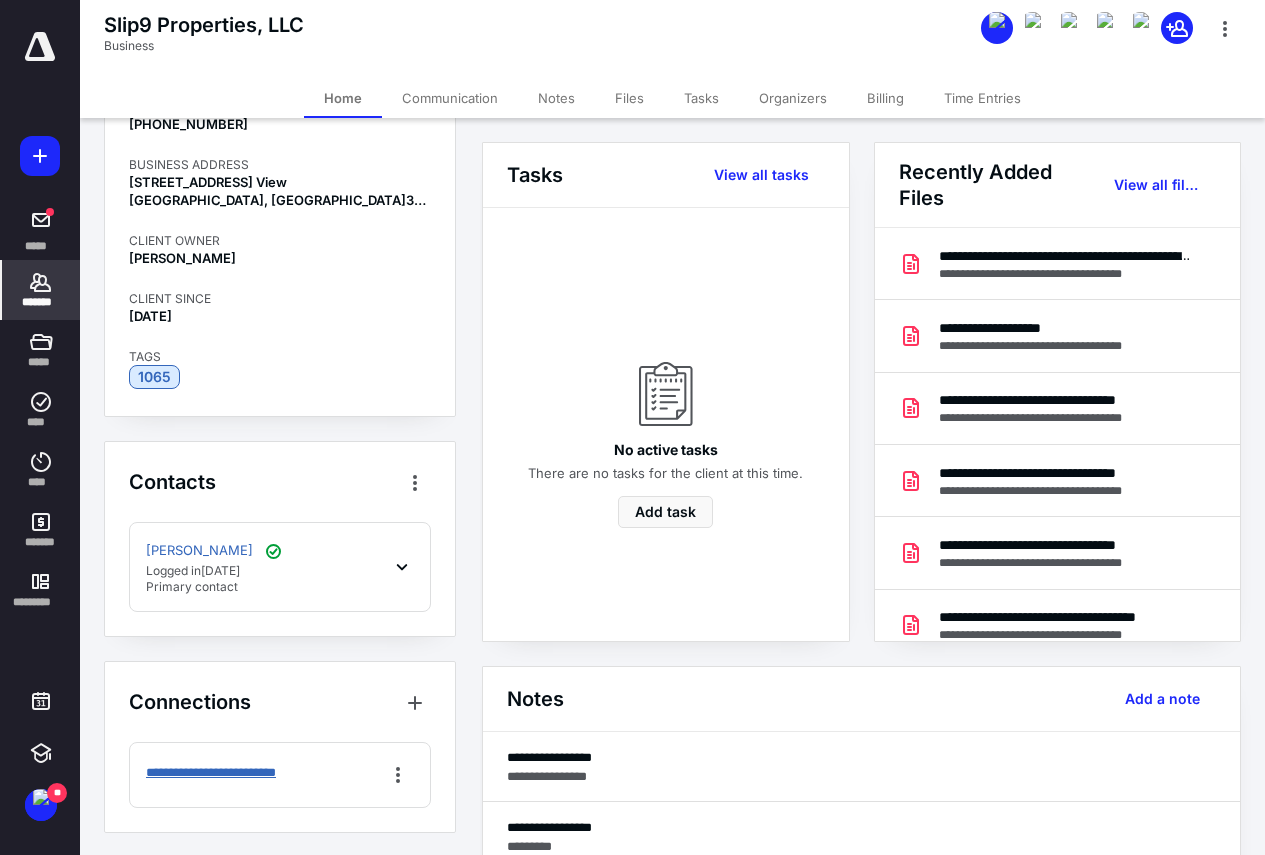 click on "**********" at bounding box center (226, 773) 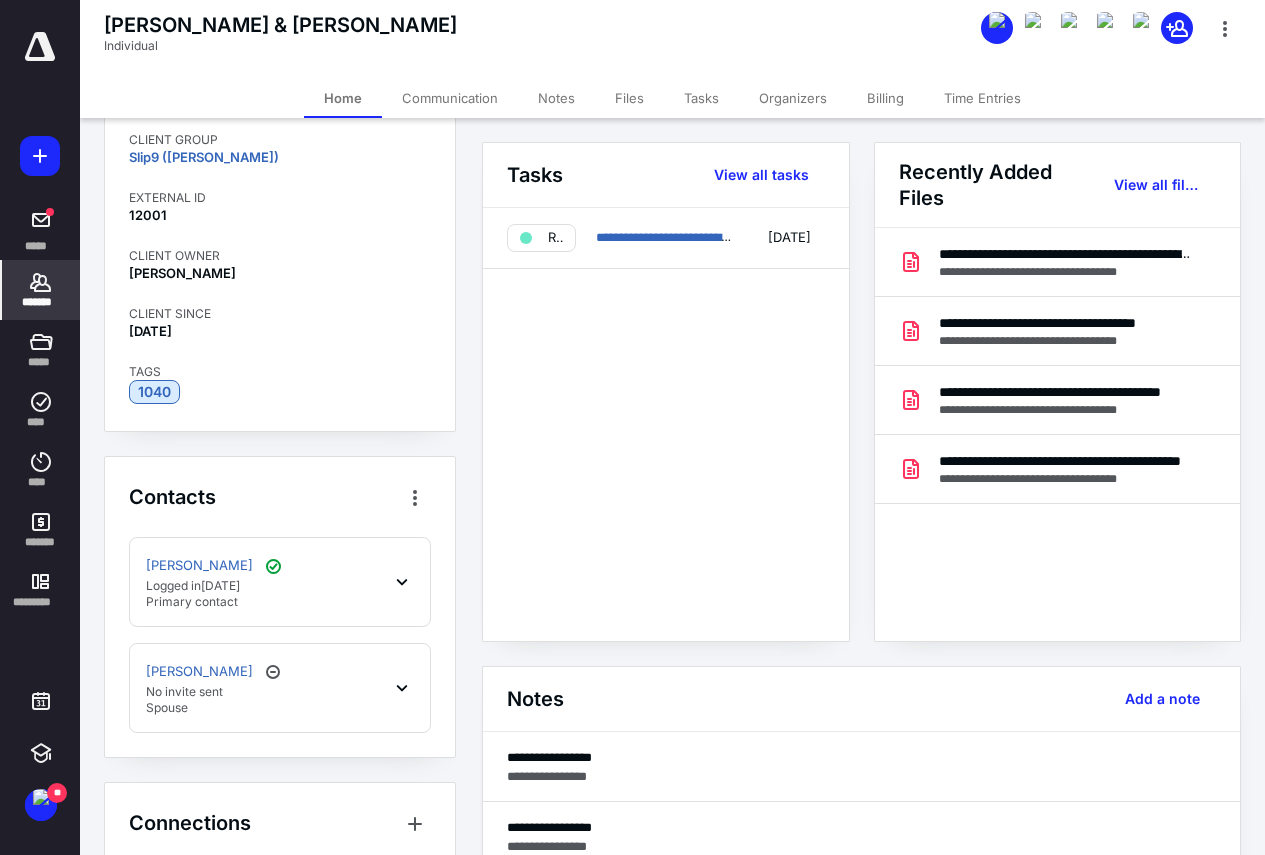scroll, scrollTop: 200, scrollLeft: 0, axis: vertical 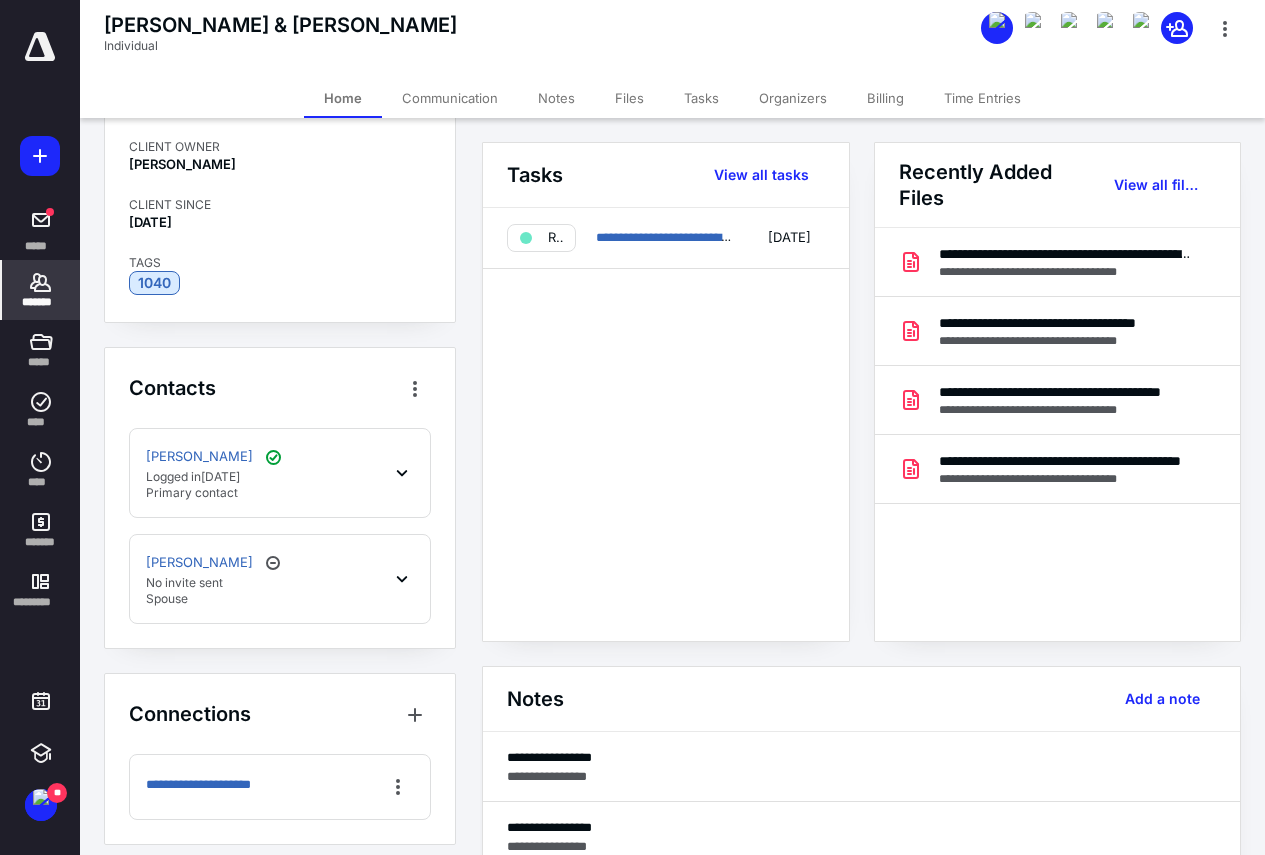click on "Logged [DATE][DATE]" at bounding box center (215, 477) 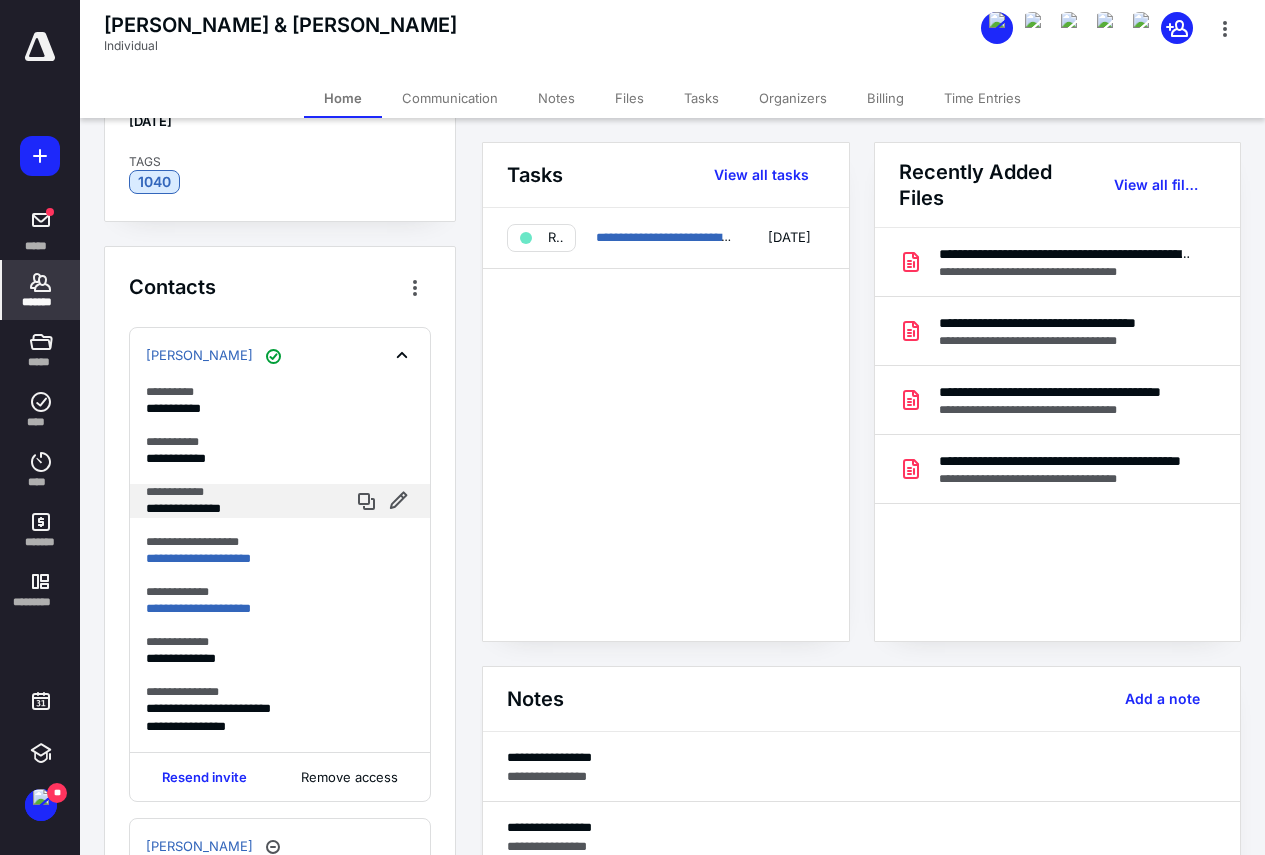 scroll, scrollTop: 400, scrollLeft: 0, axis: vertical 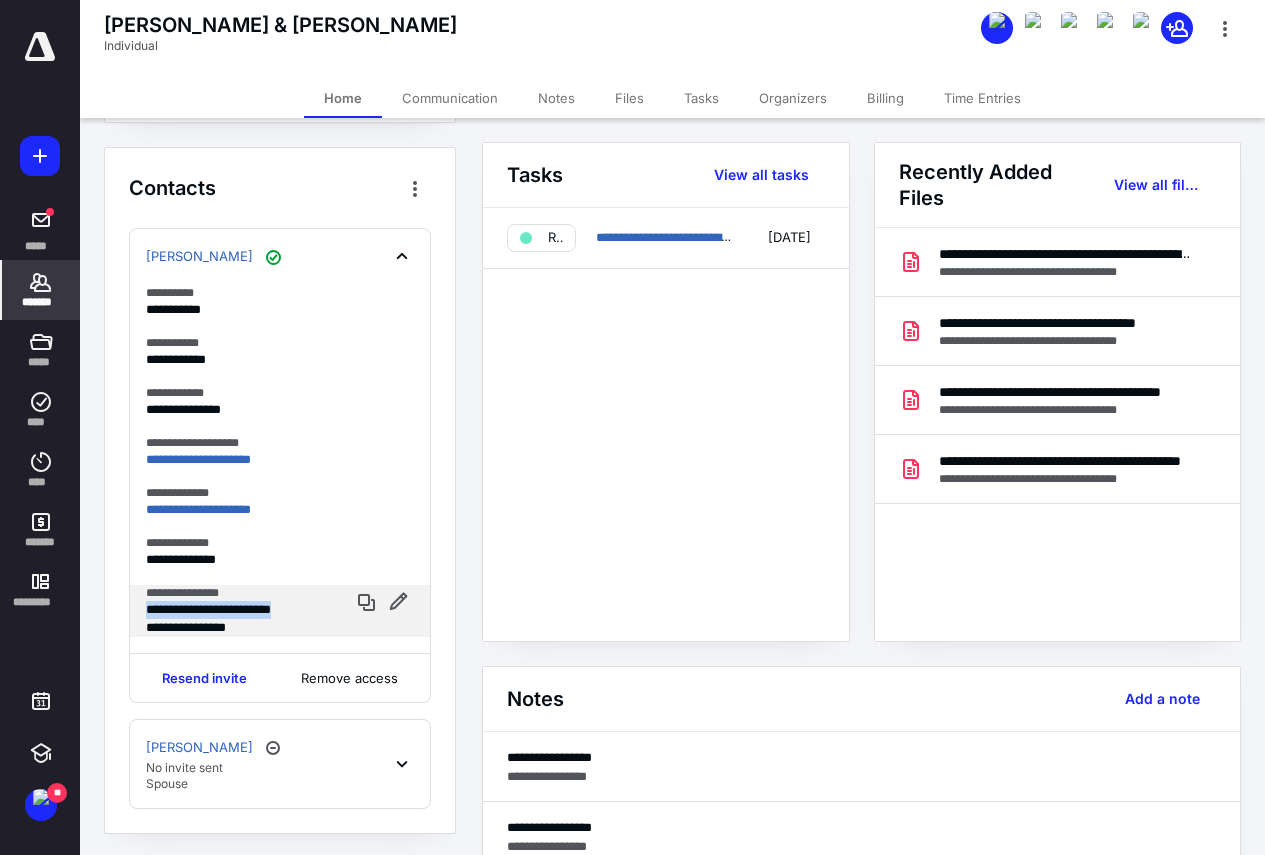 drag, startPoint x: 147, startPoint y: 608, endPoint x: 320, endPoint y: 608, distance: 173 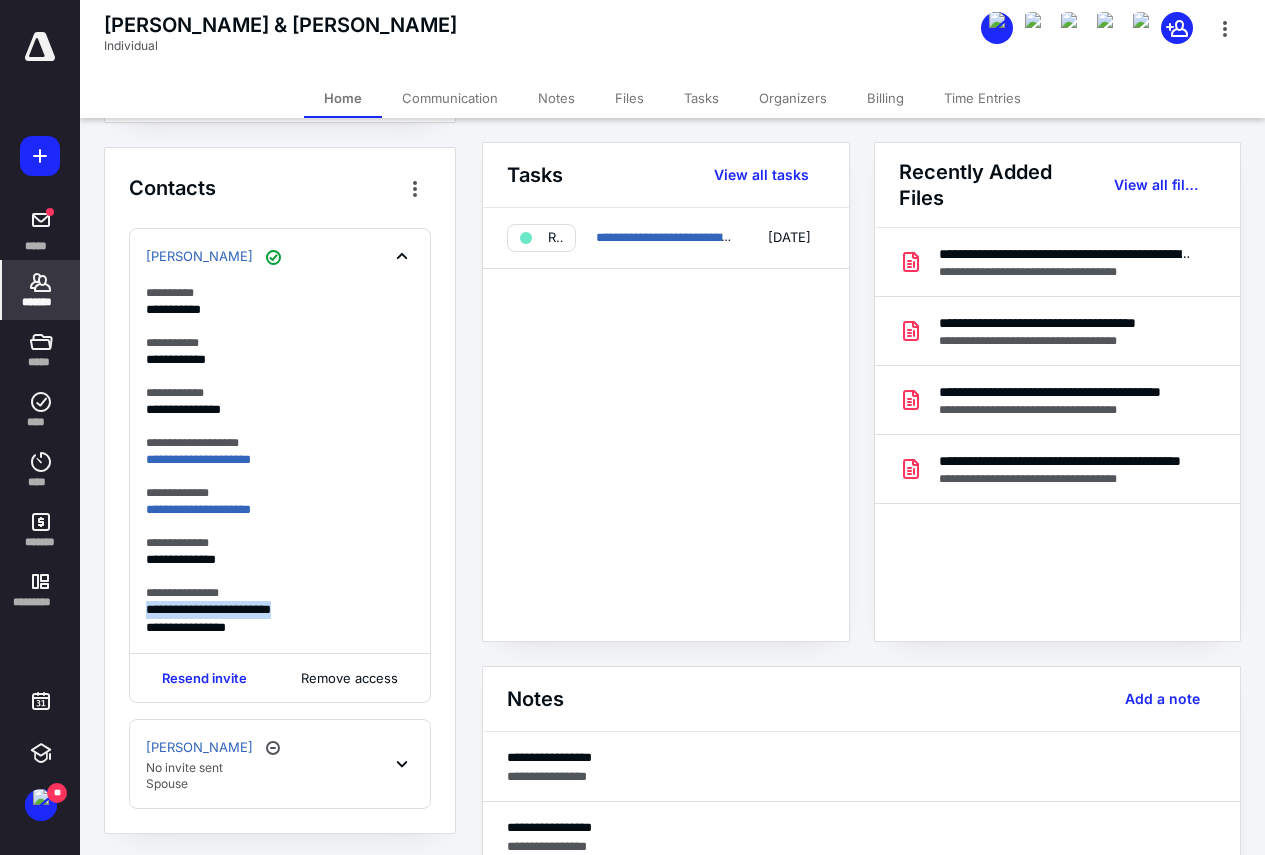 copy on "**********" 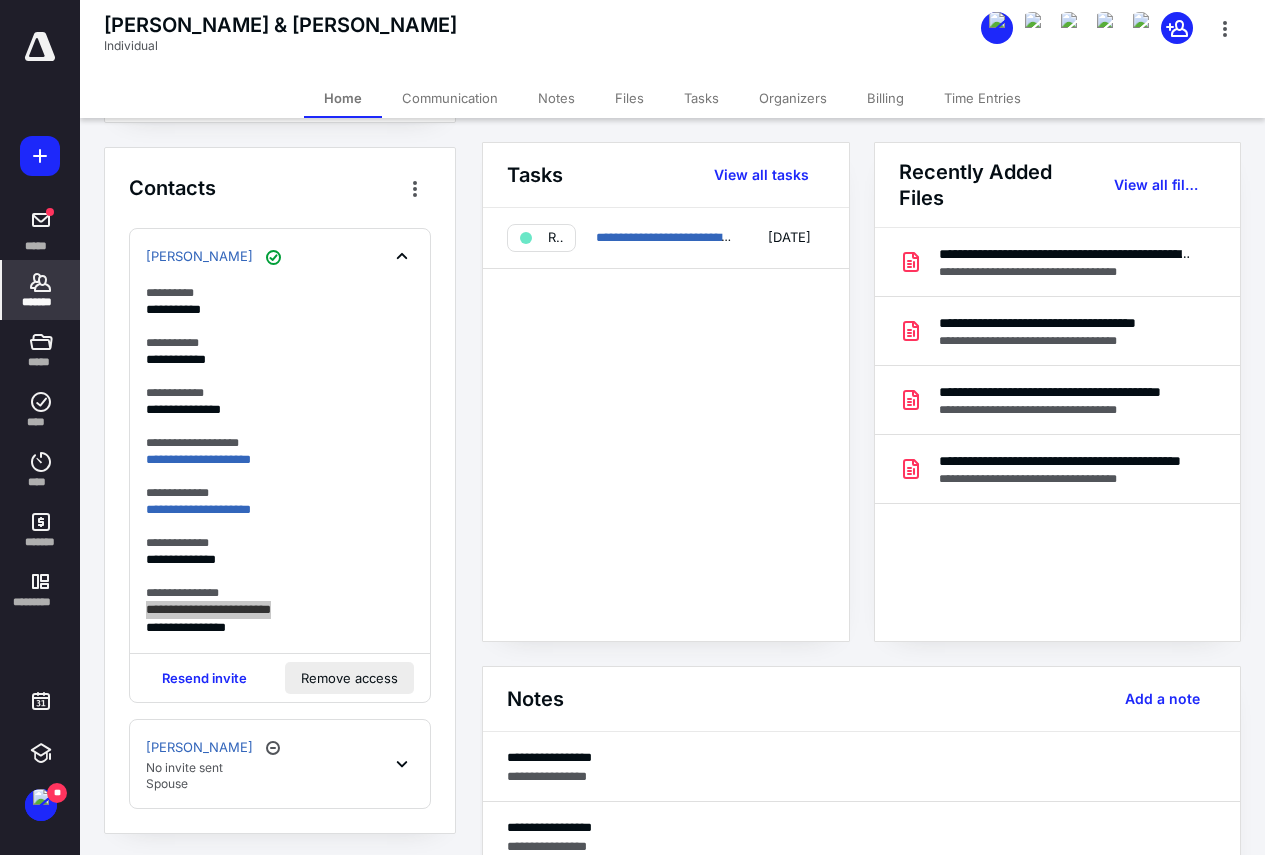 scroll, scrollTop: 599, scrollLeft: 0, axis: vertical 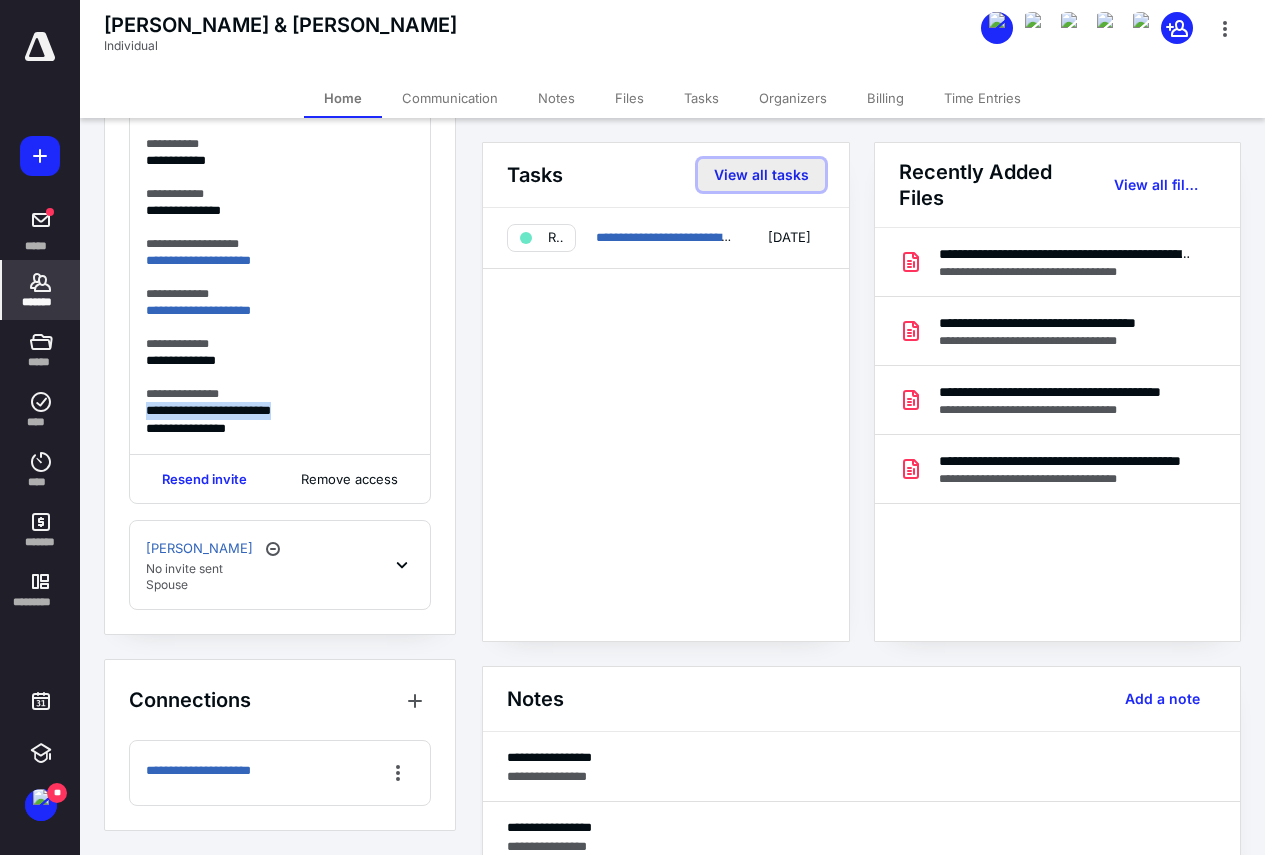 click on "View all tasks" at bounding box center (761, 175) 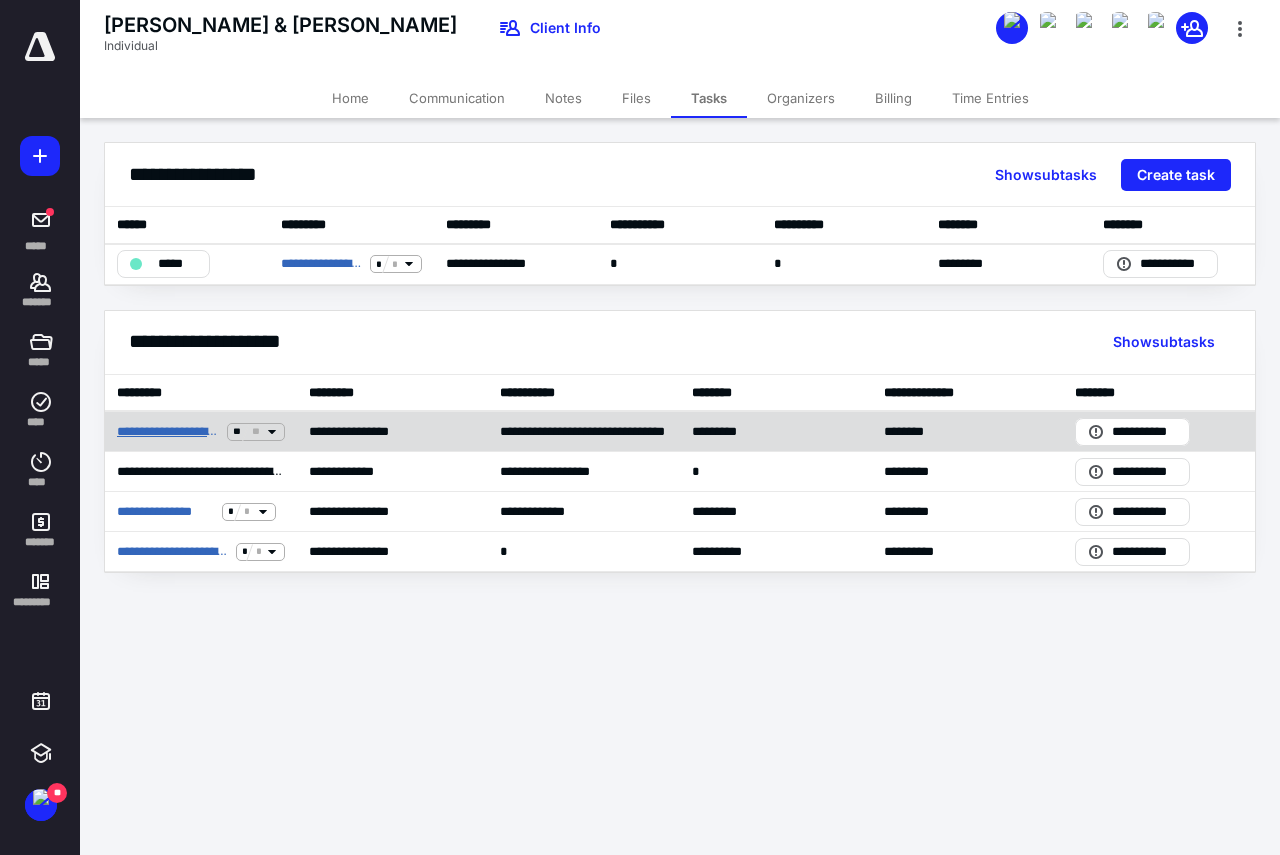 click on "**********" at bounding box center (168, 432) 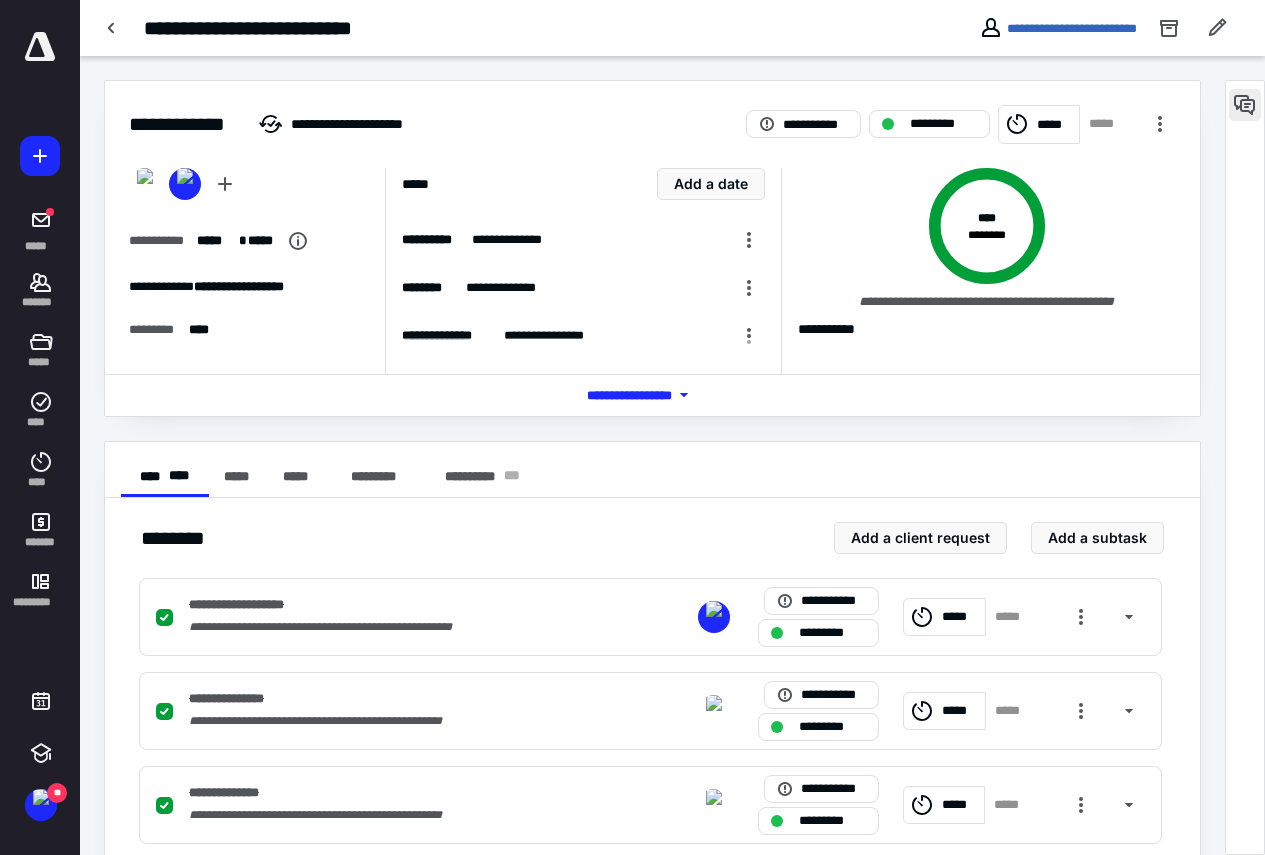 click at bounding box center [1245, 105] 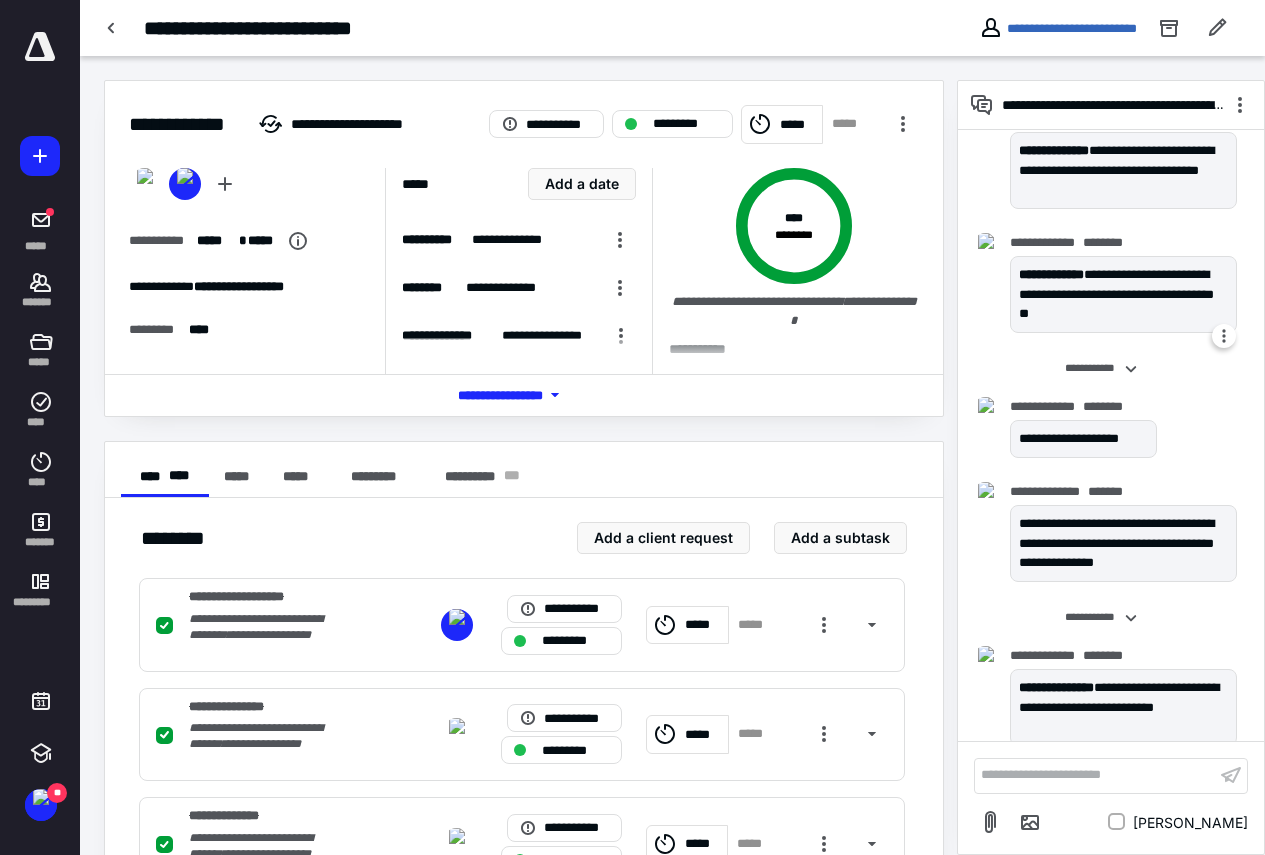 scroll, scrollTop: 803, scrollLeft: 0, axis: vertical 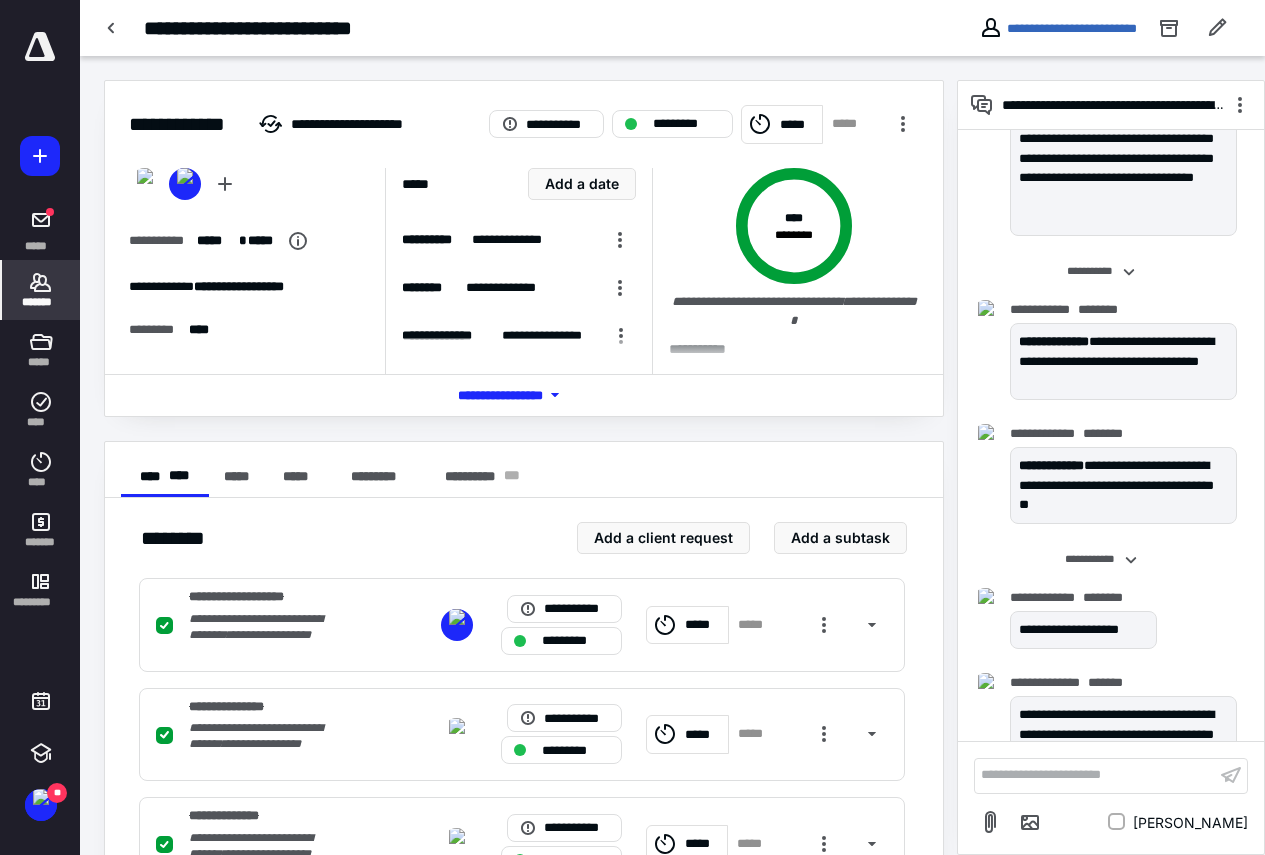 click on "*******" at bounding box center (41, 302) 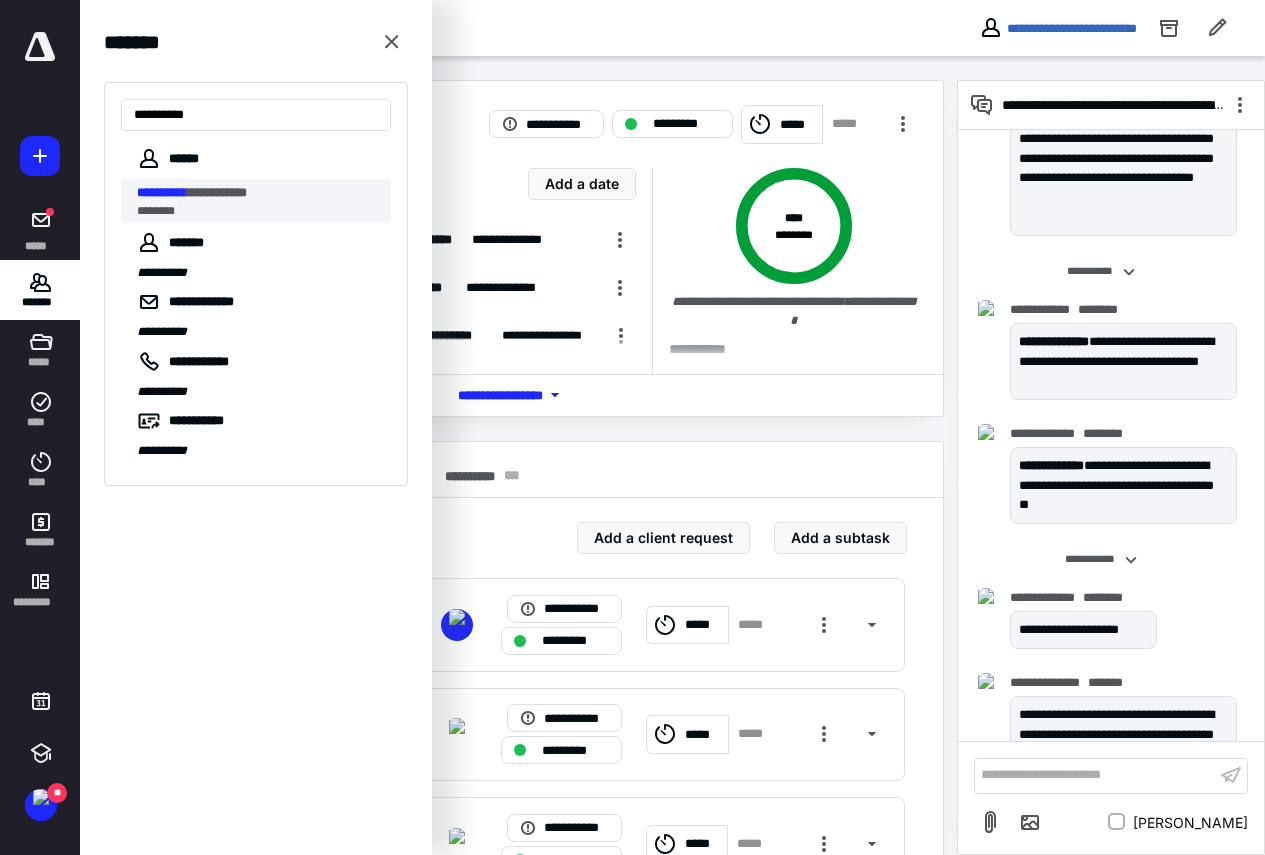 type on "**********" 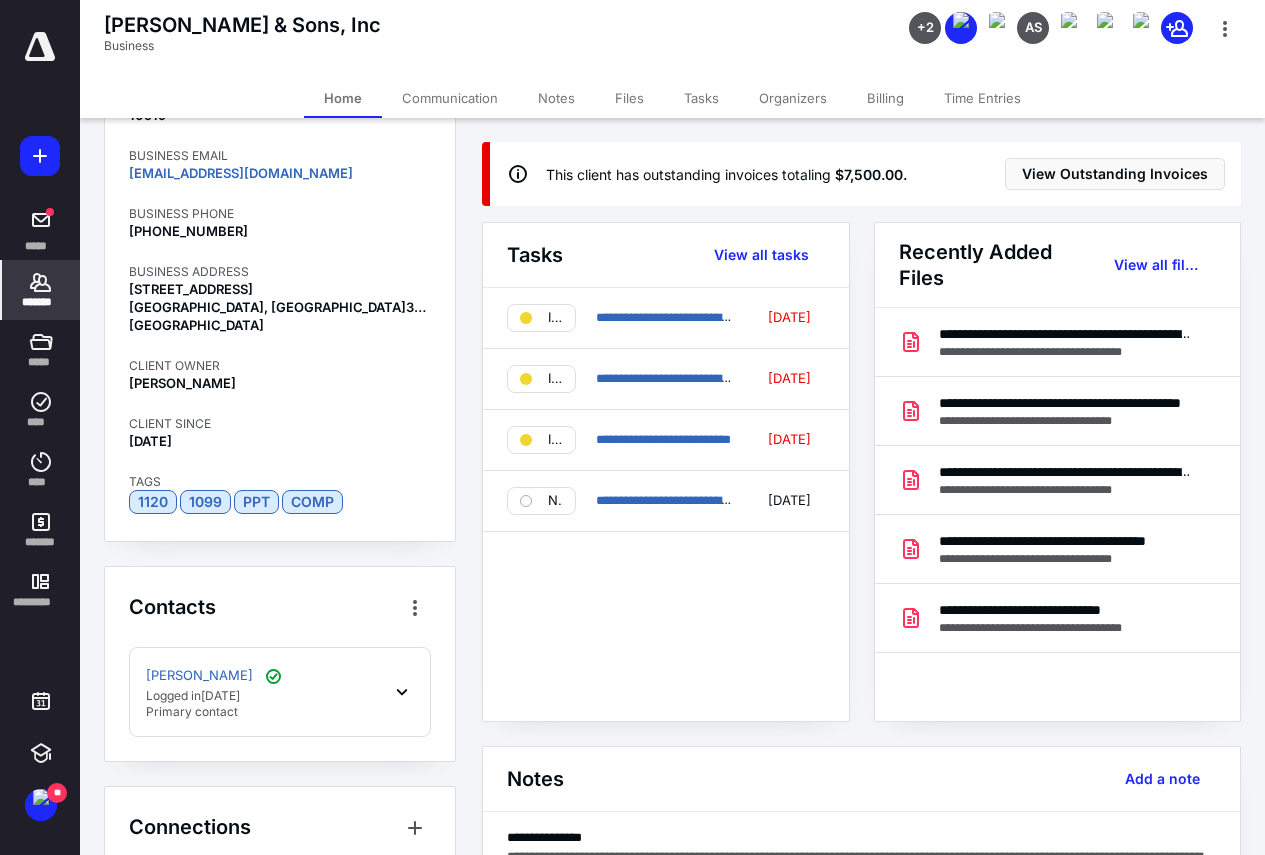 scroll, scrollTop: 402, scrollLeft: 0, axis: vertical 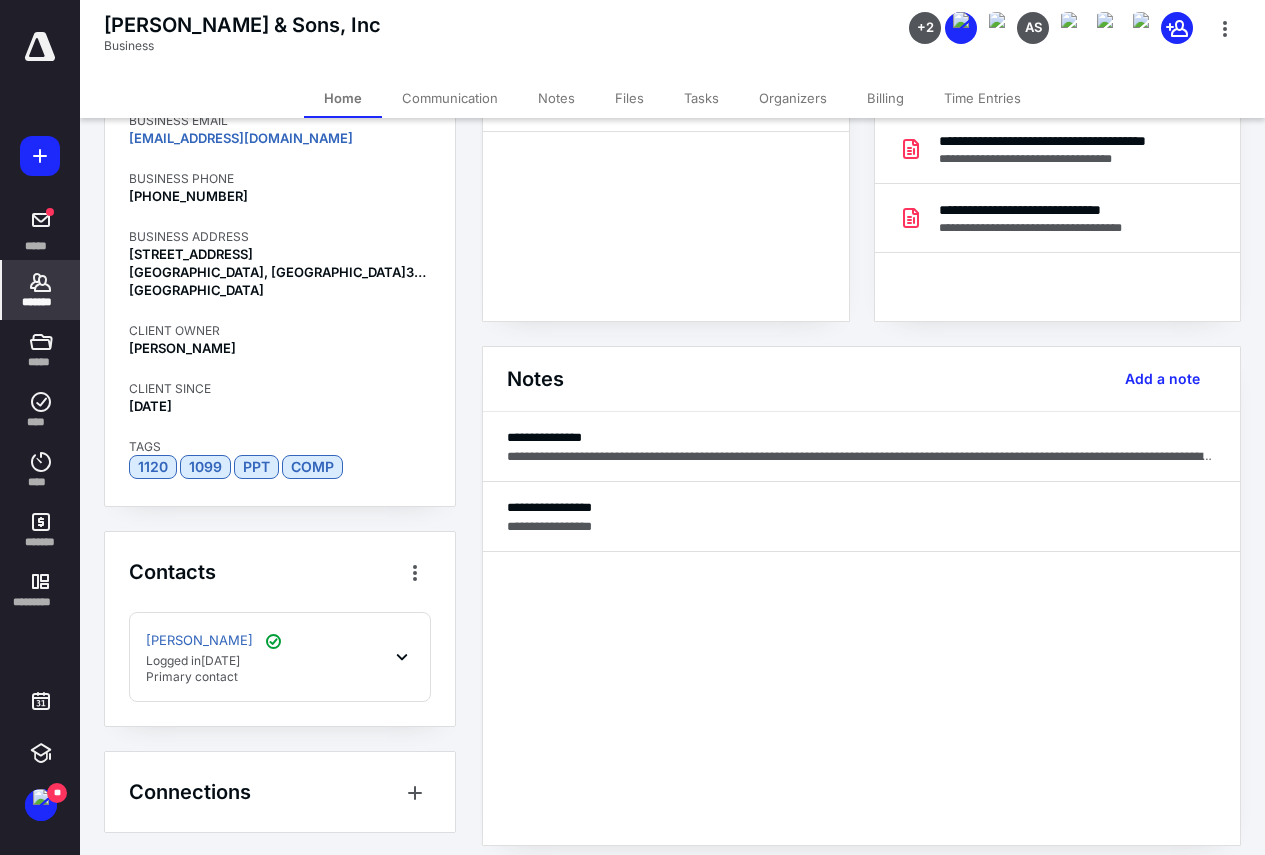 click on "[PERSON_NAME] Logged [DATE][DATE] Primary contact" at bounding box center [280, 657] 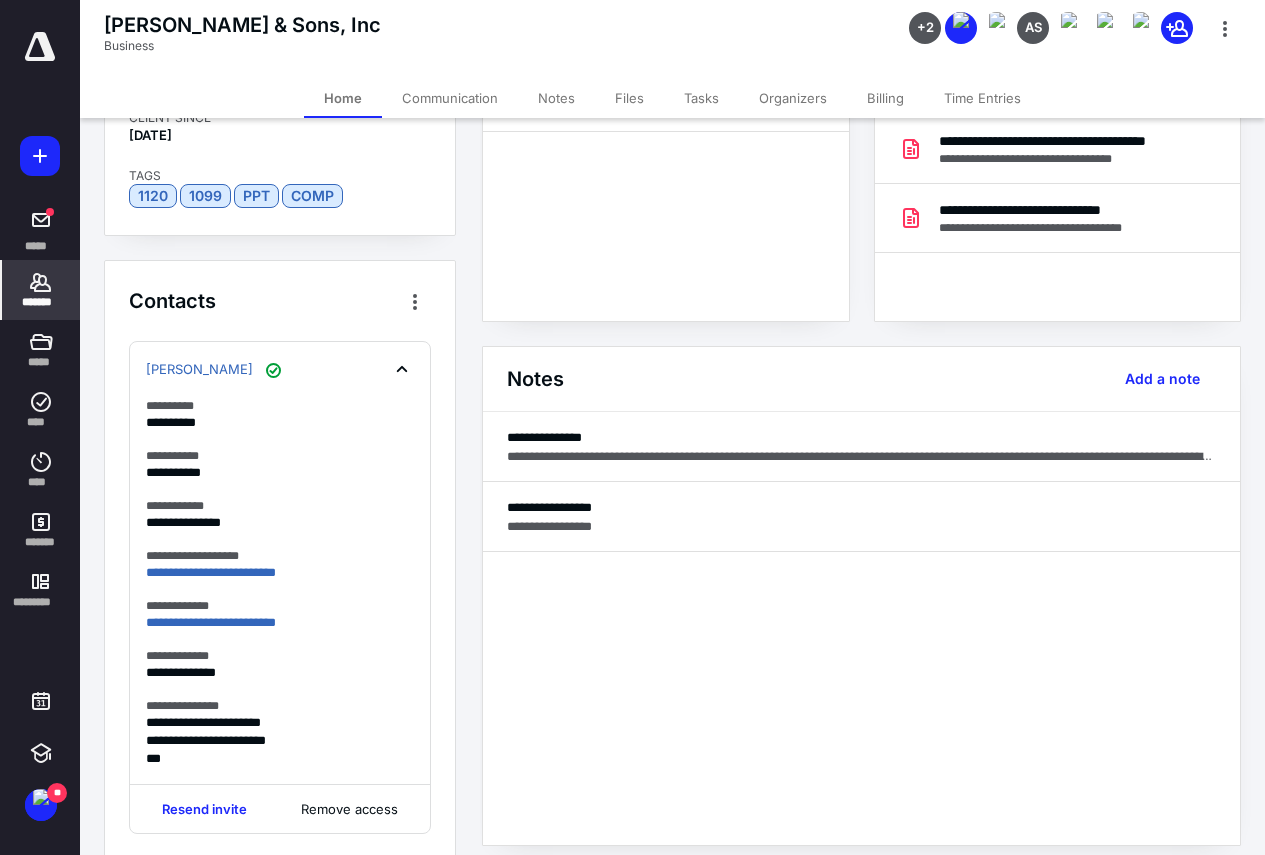 scroll, scrollTop: 702, scrollLeft: 0, axis: vertical 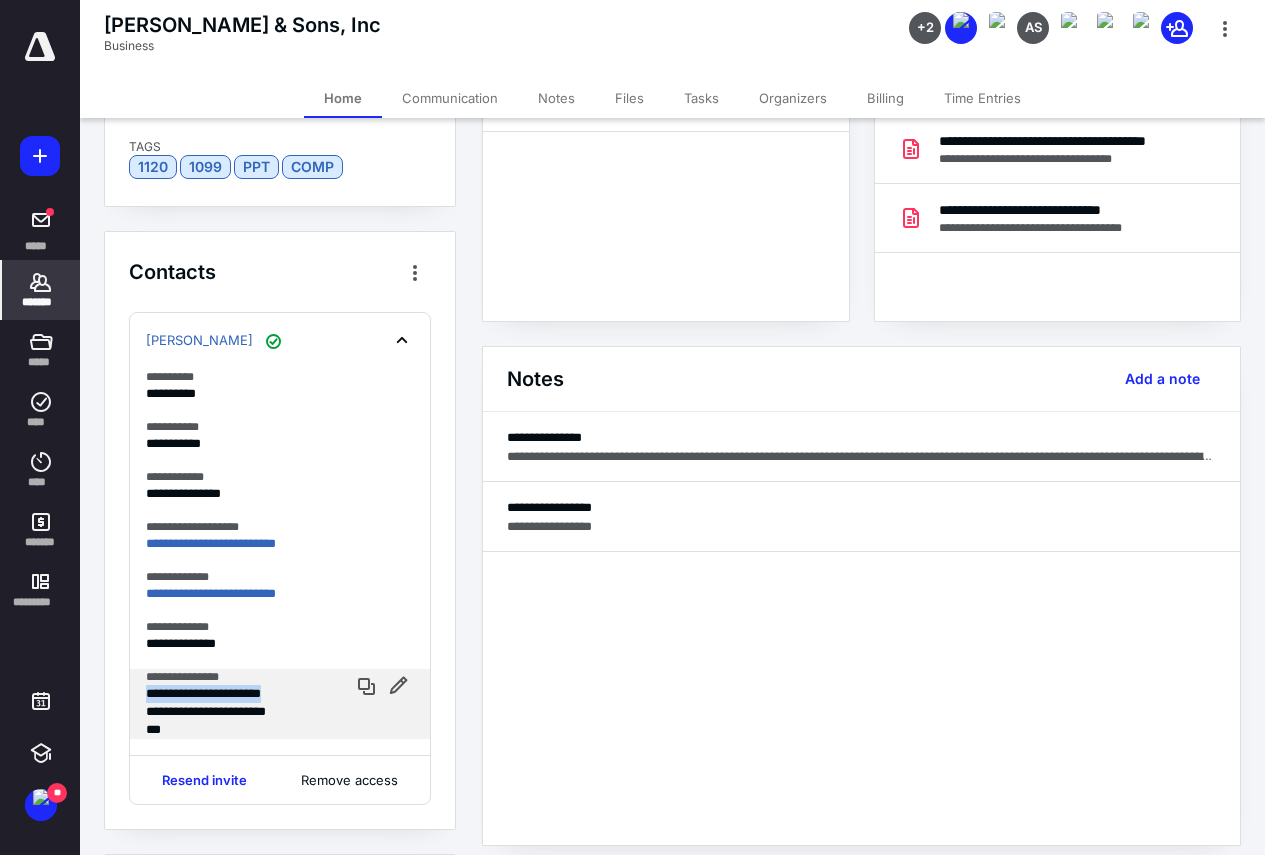 drag, startPoint x: 147, startPoint y: 693, endPoint x: 300, endPoint y: 689, distance: 153.05228 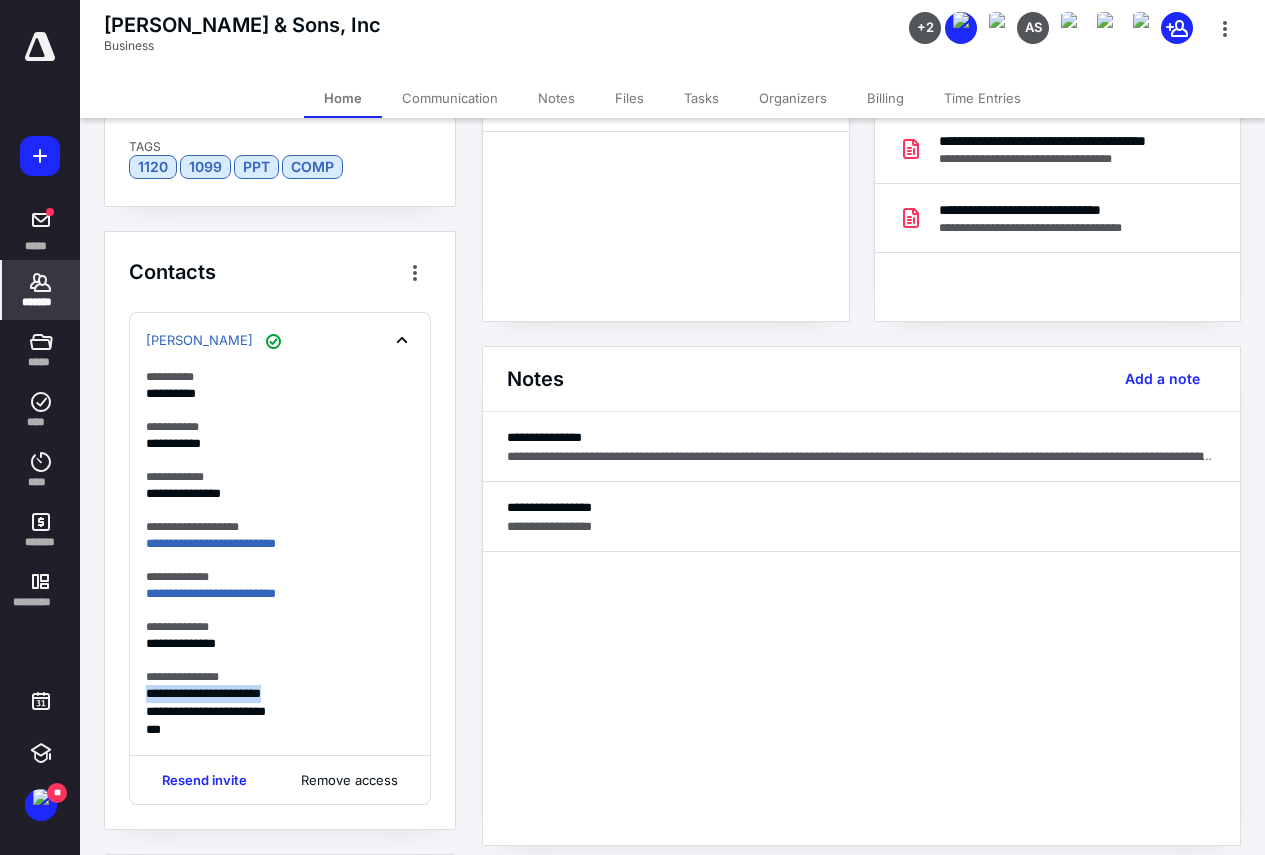 copy on "**********" 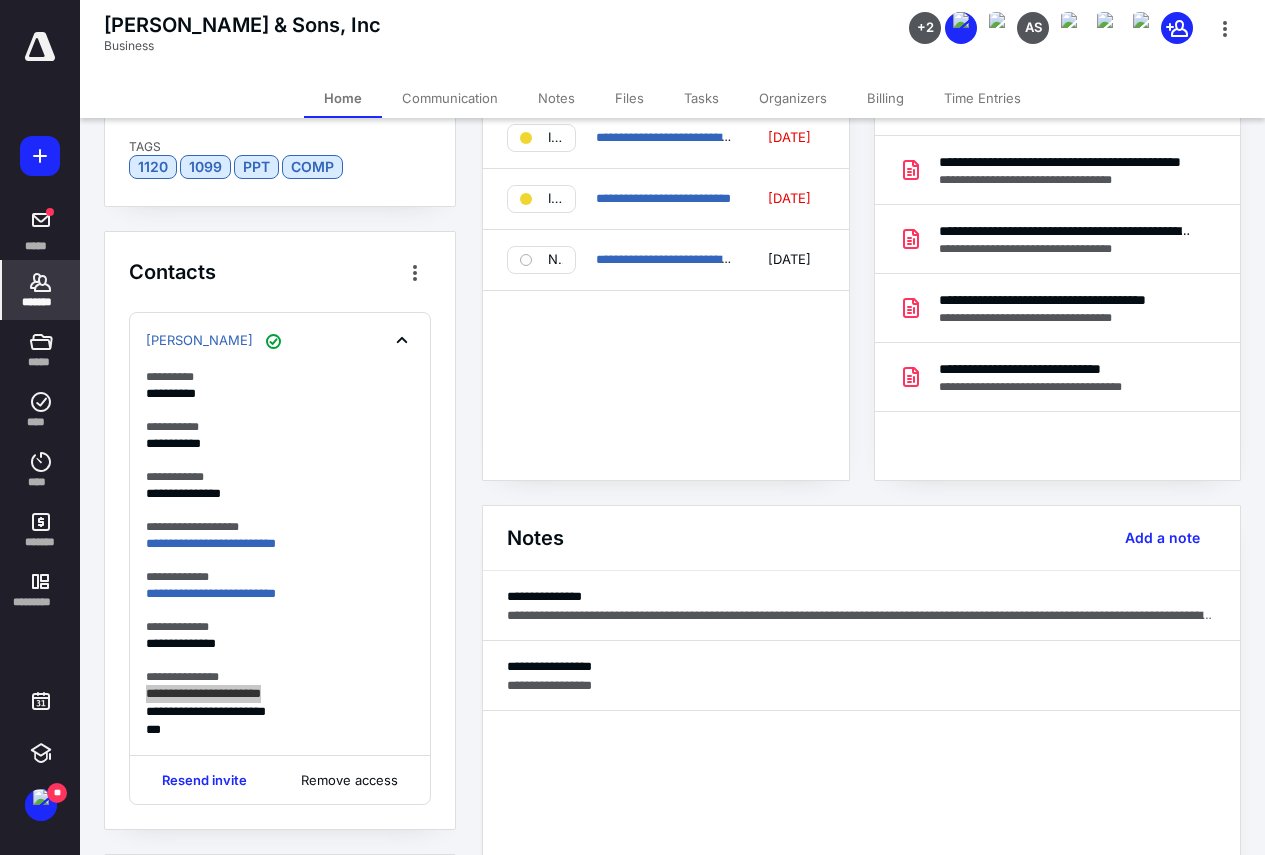 scroll, scrollTop: 0, scrollLeft: 0, axis: both 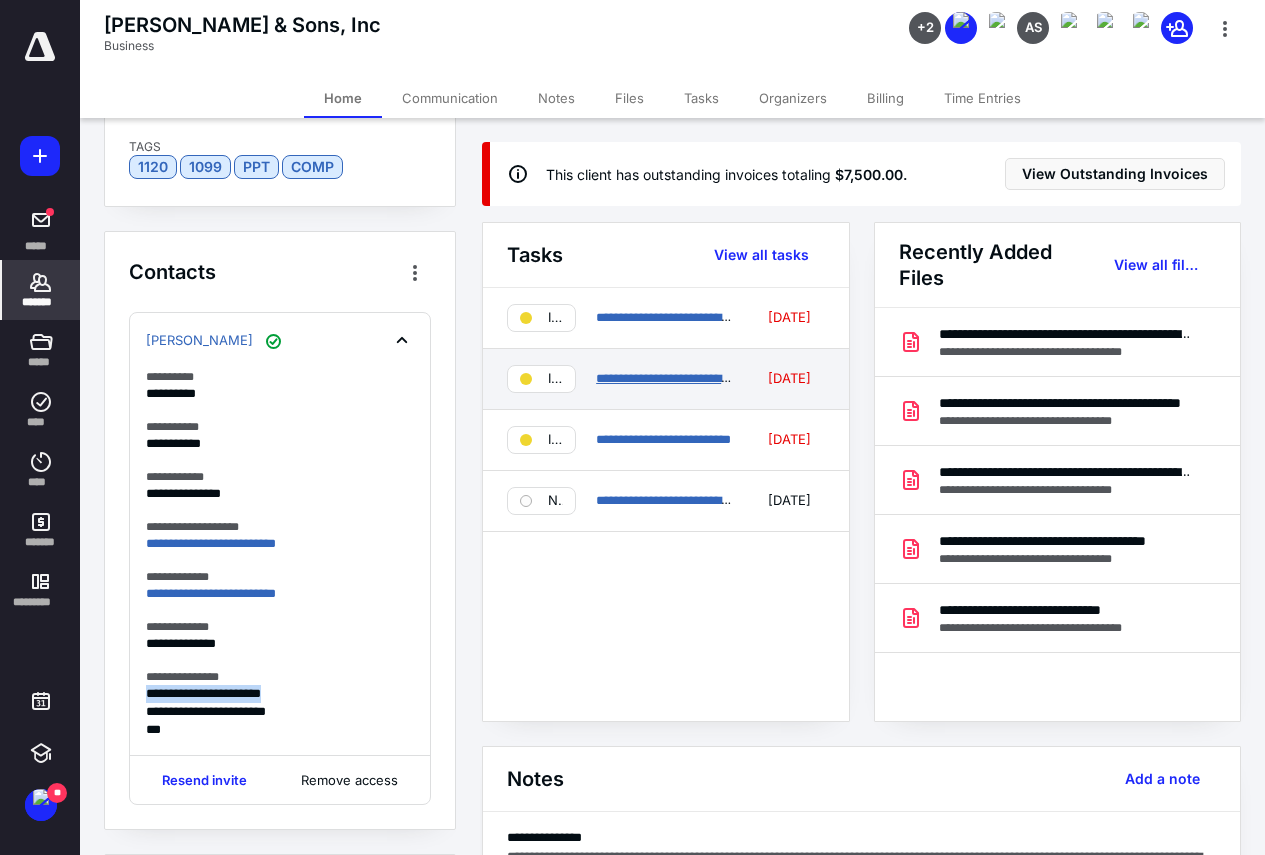 click on "**********" at bounding box center [683, 378] 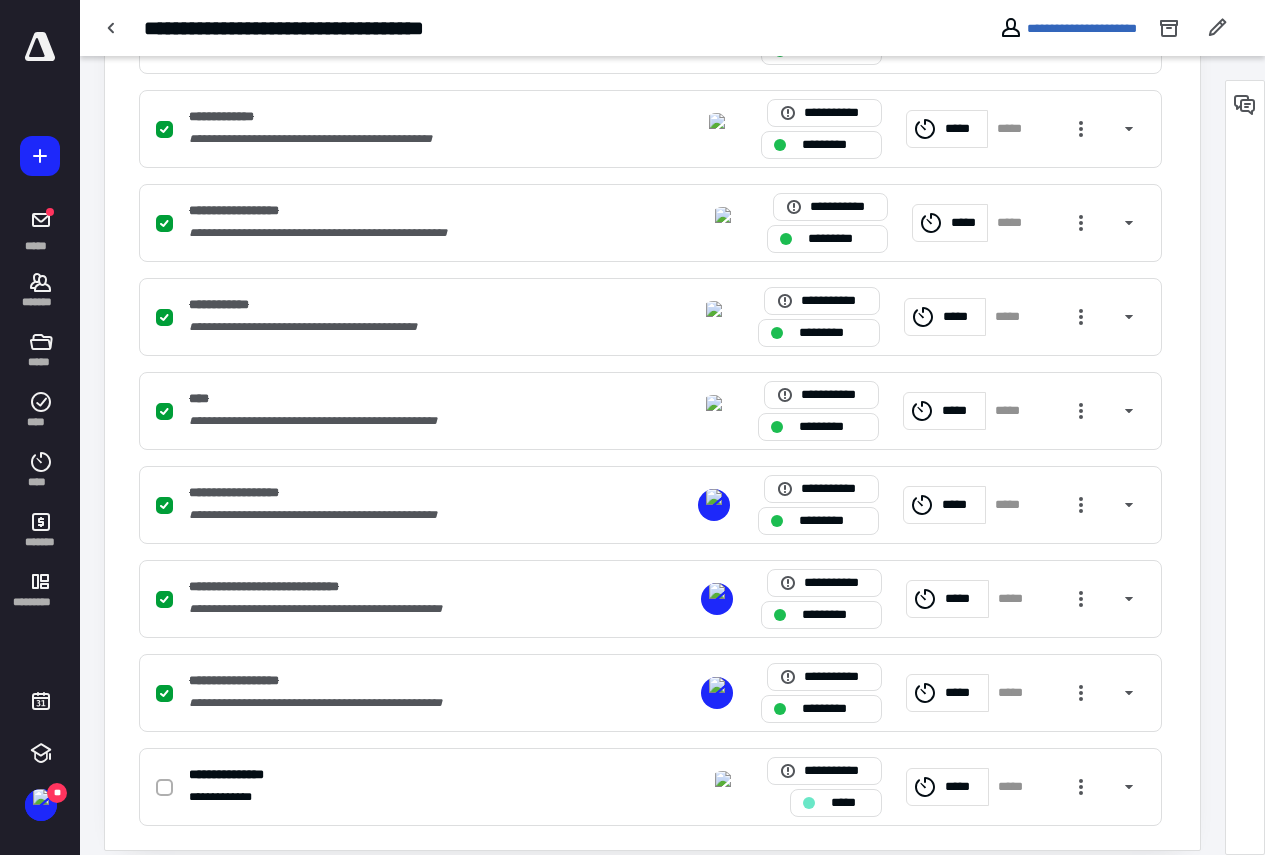 scroll, scrollTop: 790, scrollLeft: 0, axis: vertical 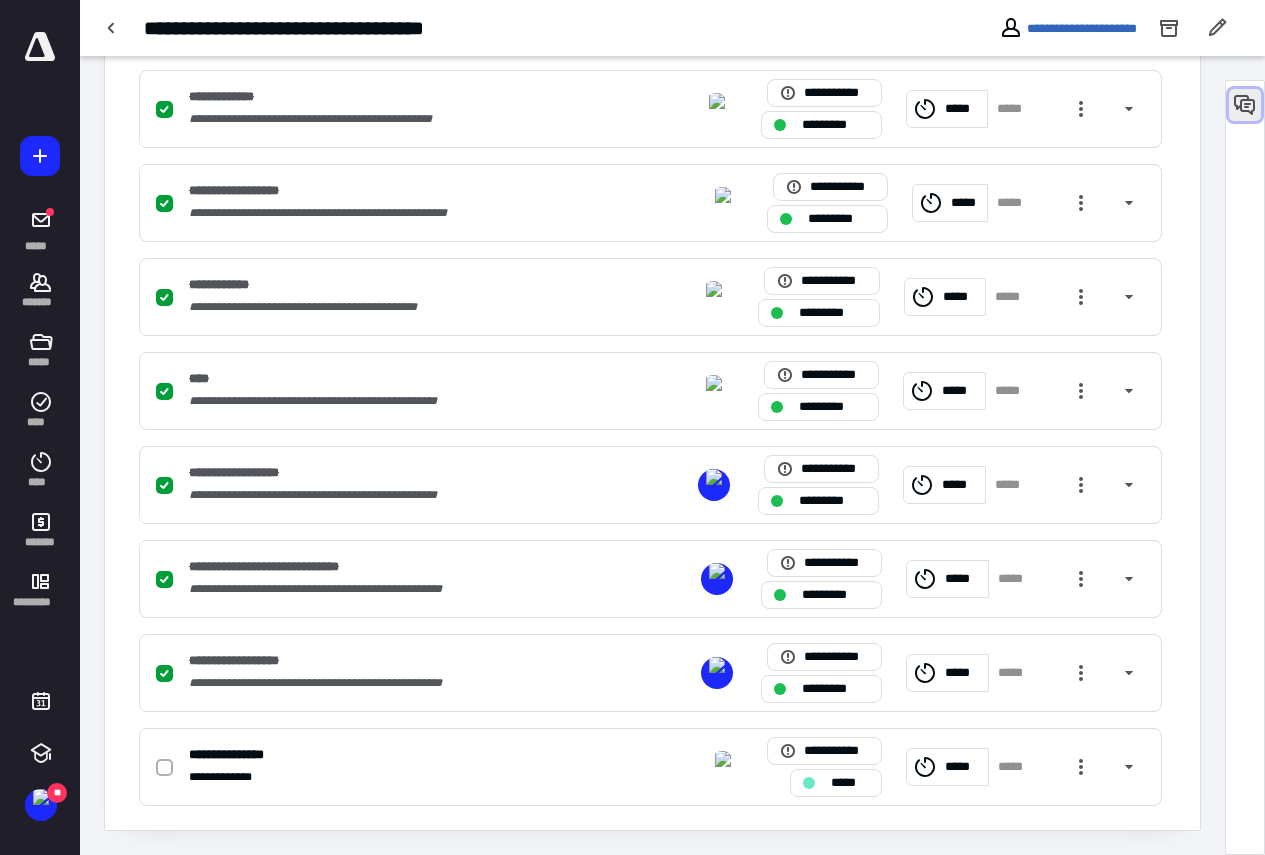 click at bounding box center (1245, 105) 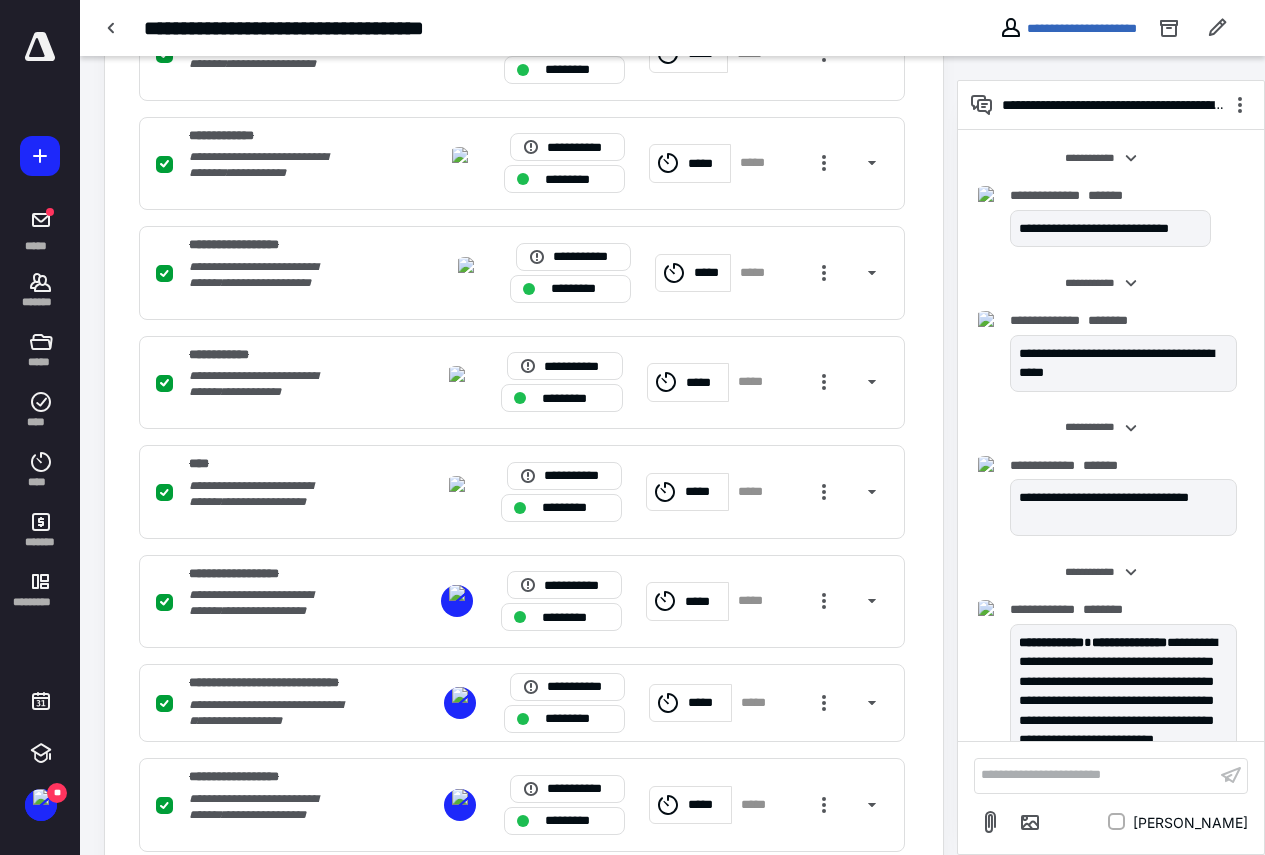 scroll, scrollTop: 1189, scrollLeft: 0, axis: vertical 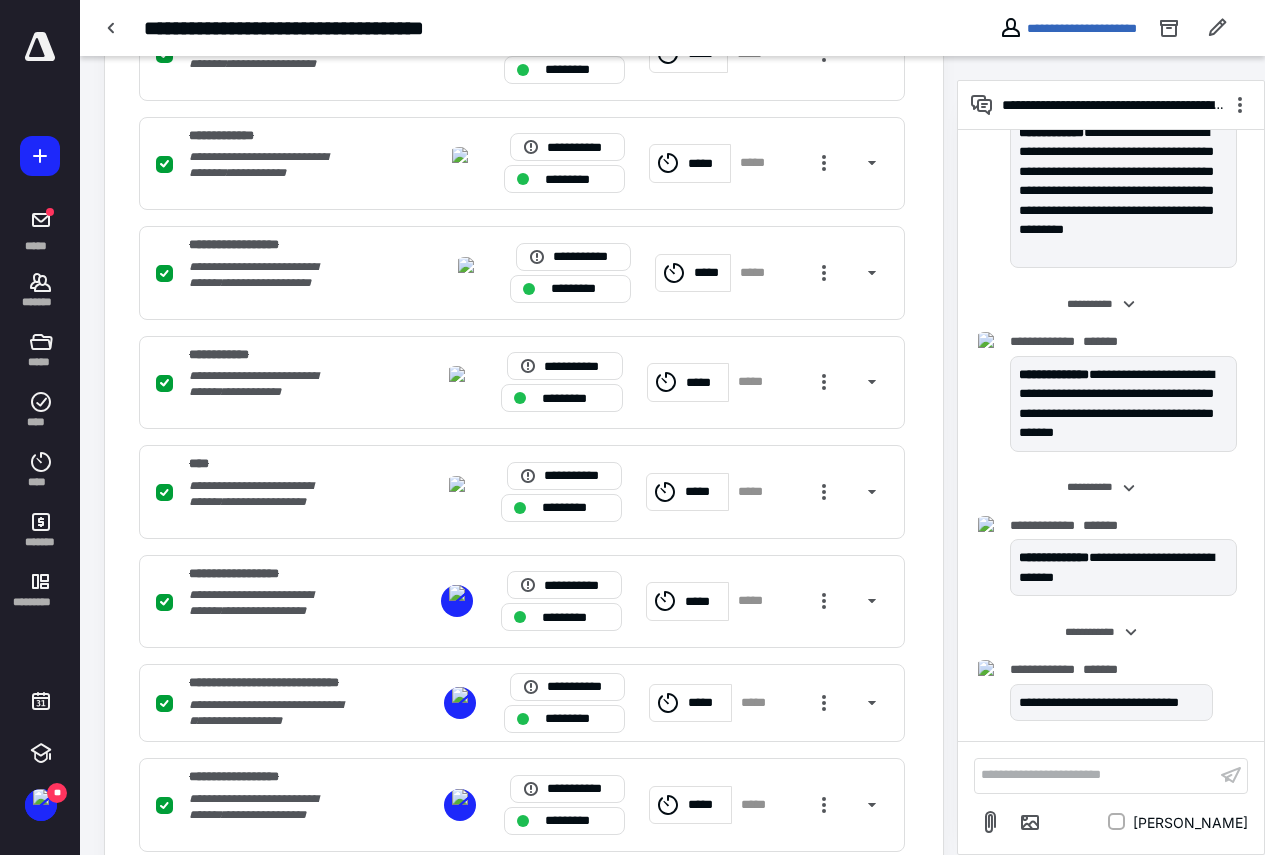 click on "**********" at bounding box center (1095, 775) 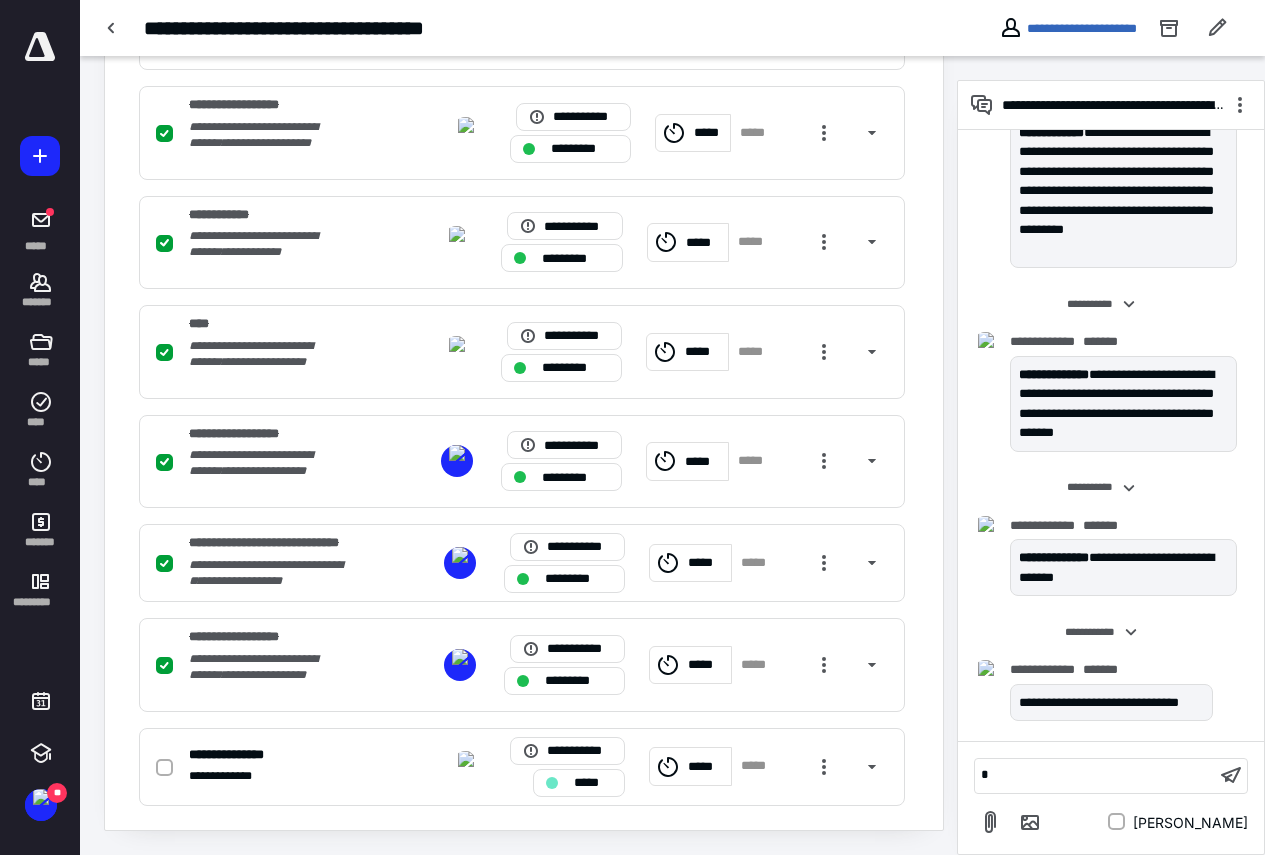 type 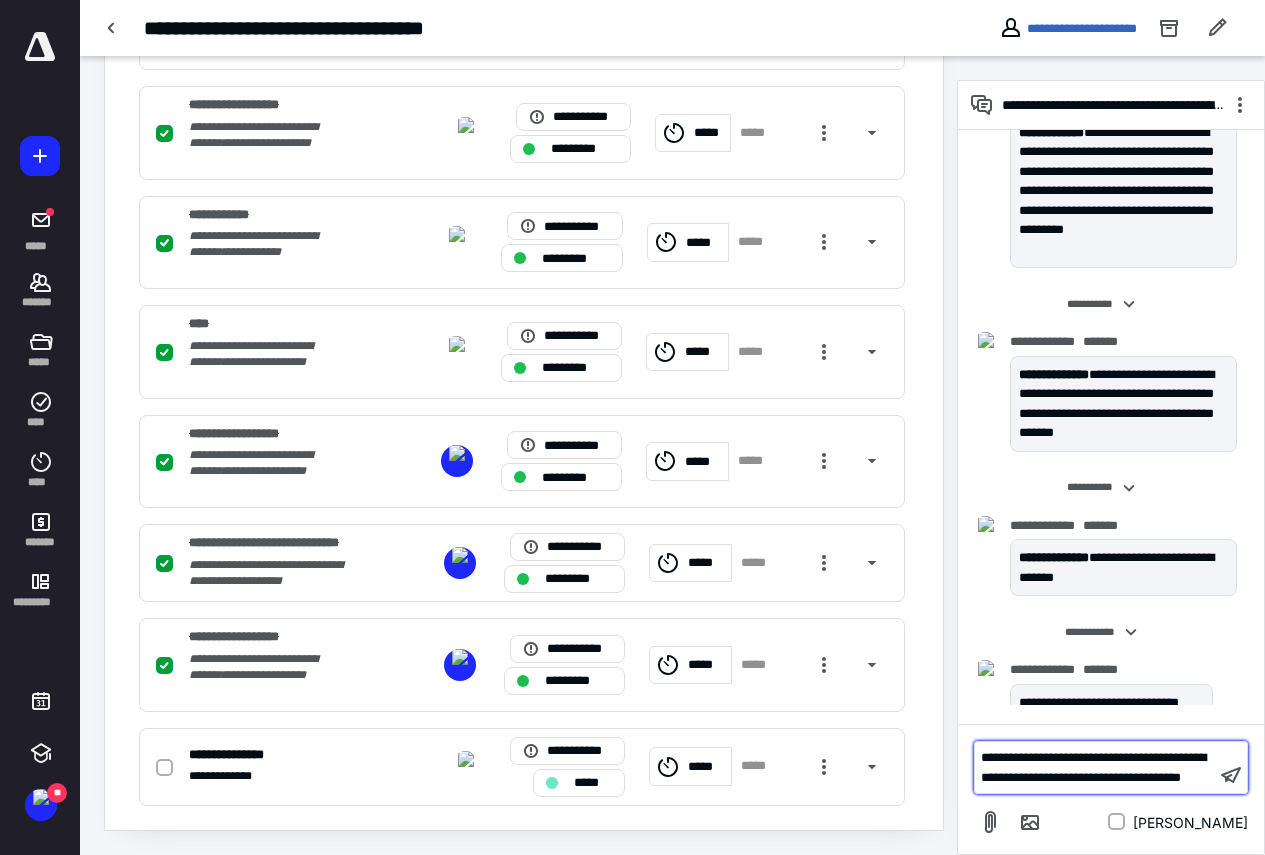 click on "**********" at bounding box center [1095, 767] 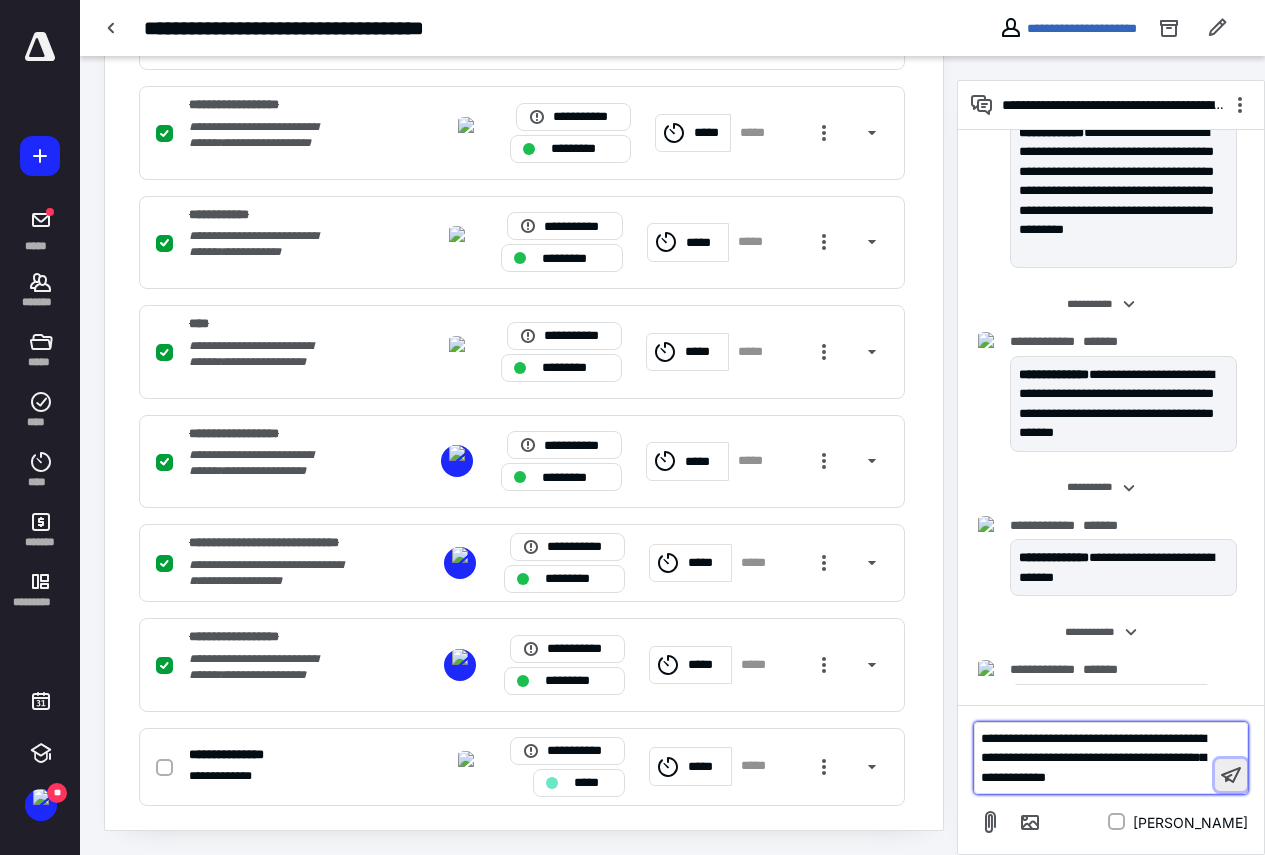 click at bounding box center [1231, 775] 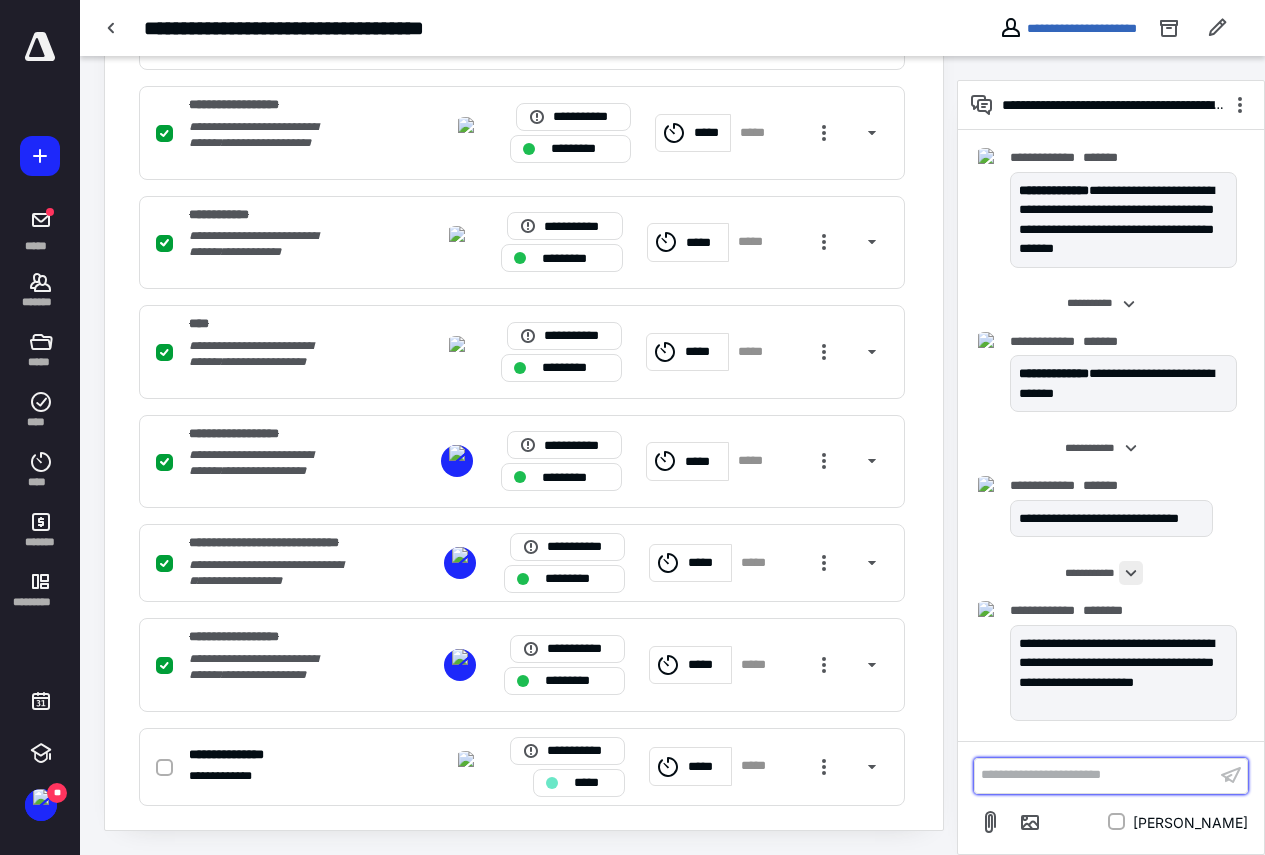 scroll, scrollTop: 1372, scrollLeft: 0, axis: vertical 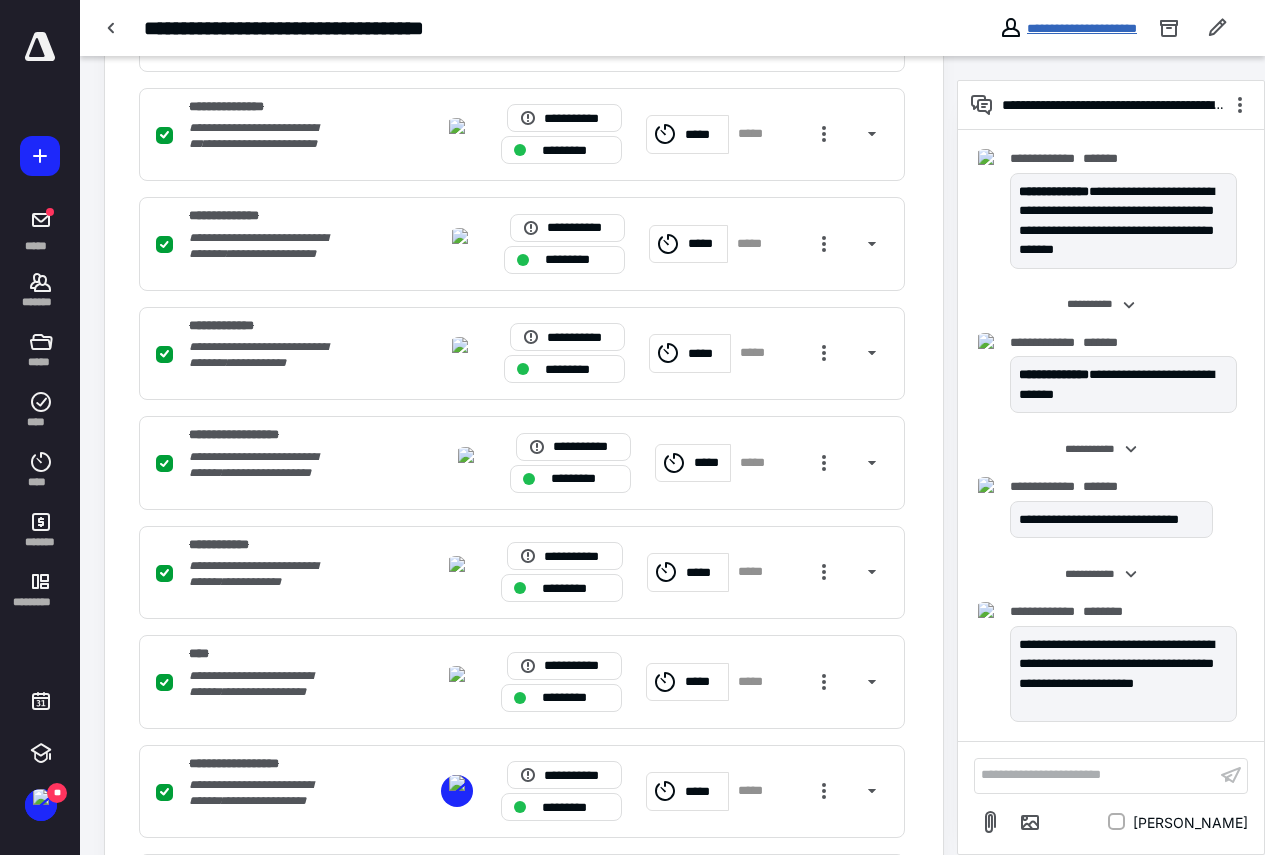 click on "**********" at bounding box center [1082, 28] 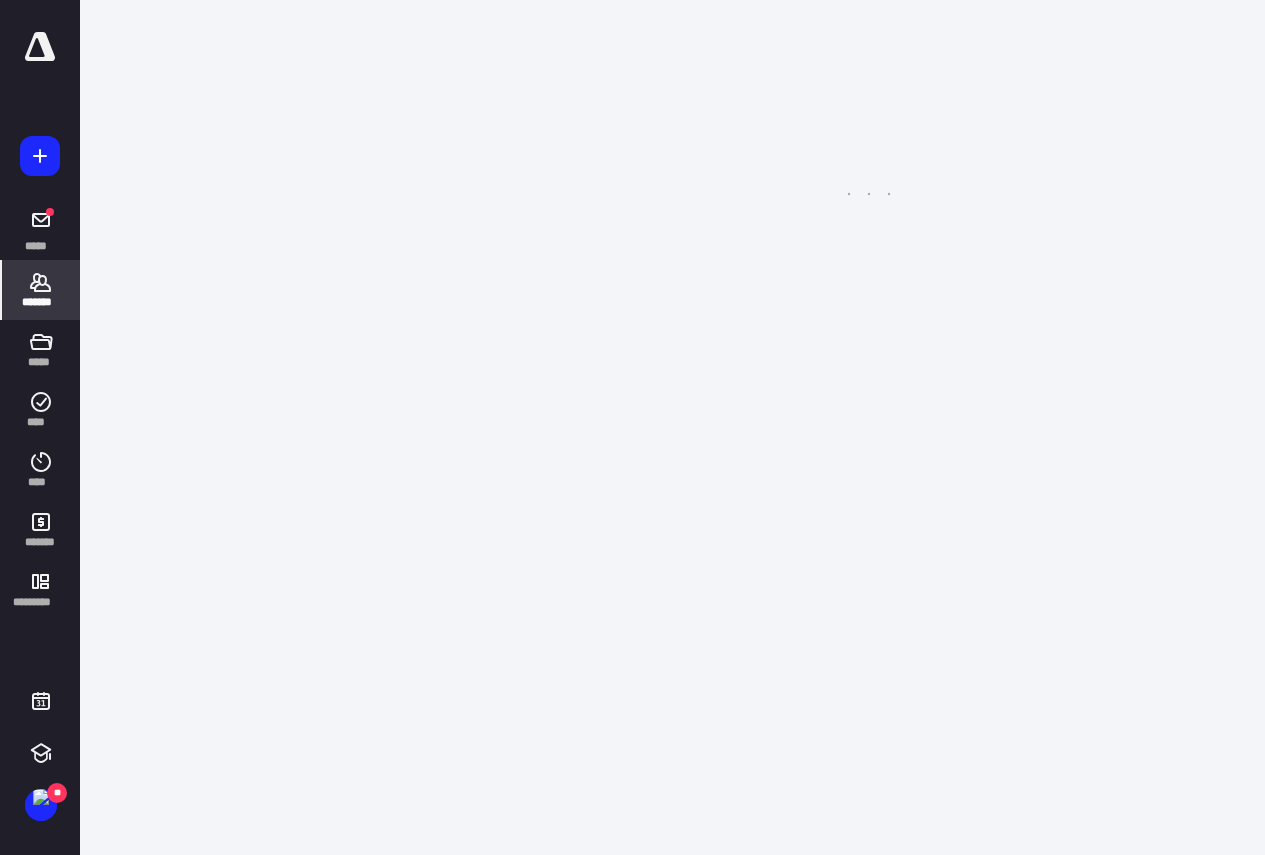 scroll, scrollTop: 0, scrollLeft: 0, axis: both 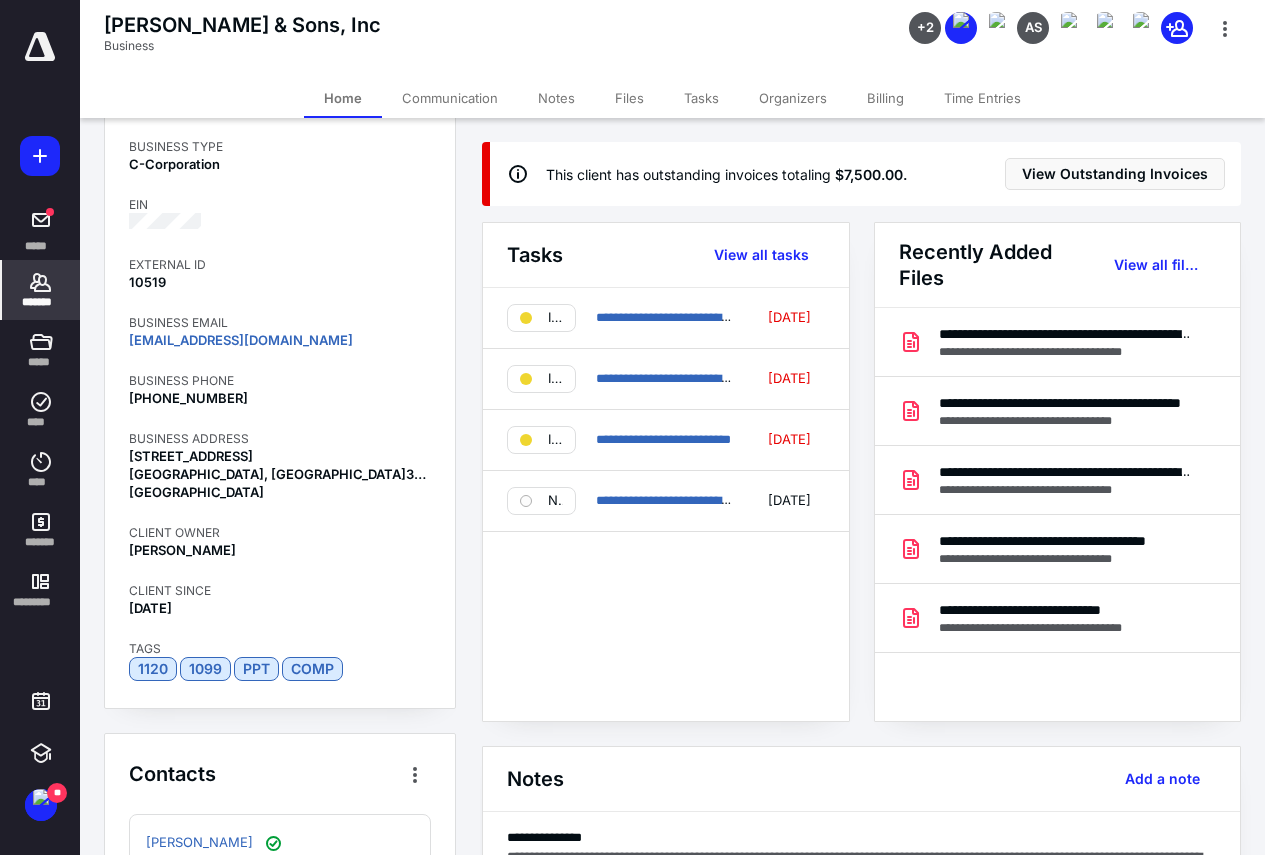 click 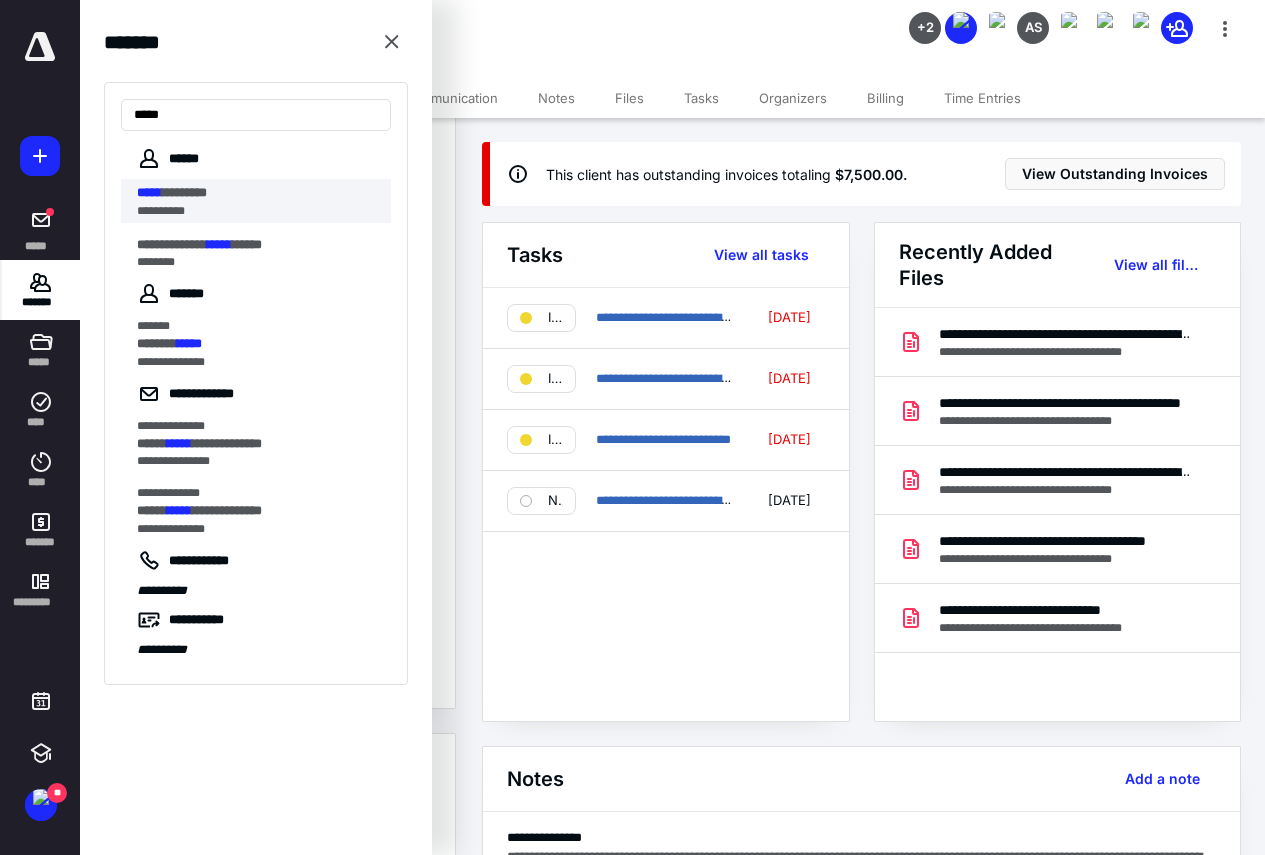type on "*****" 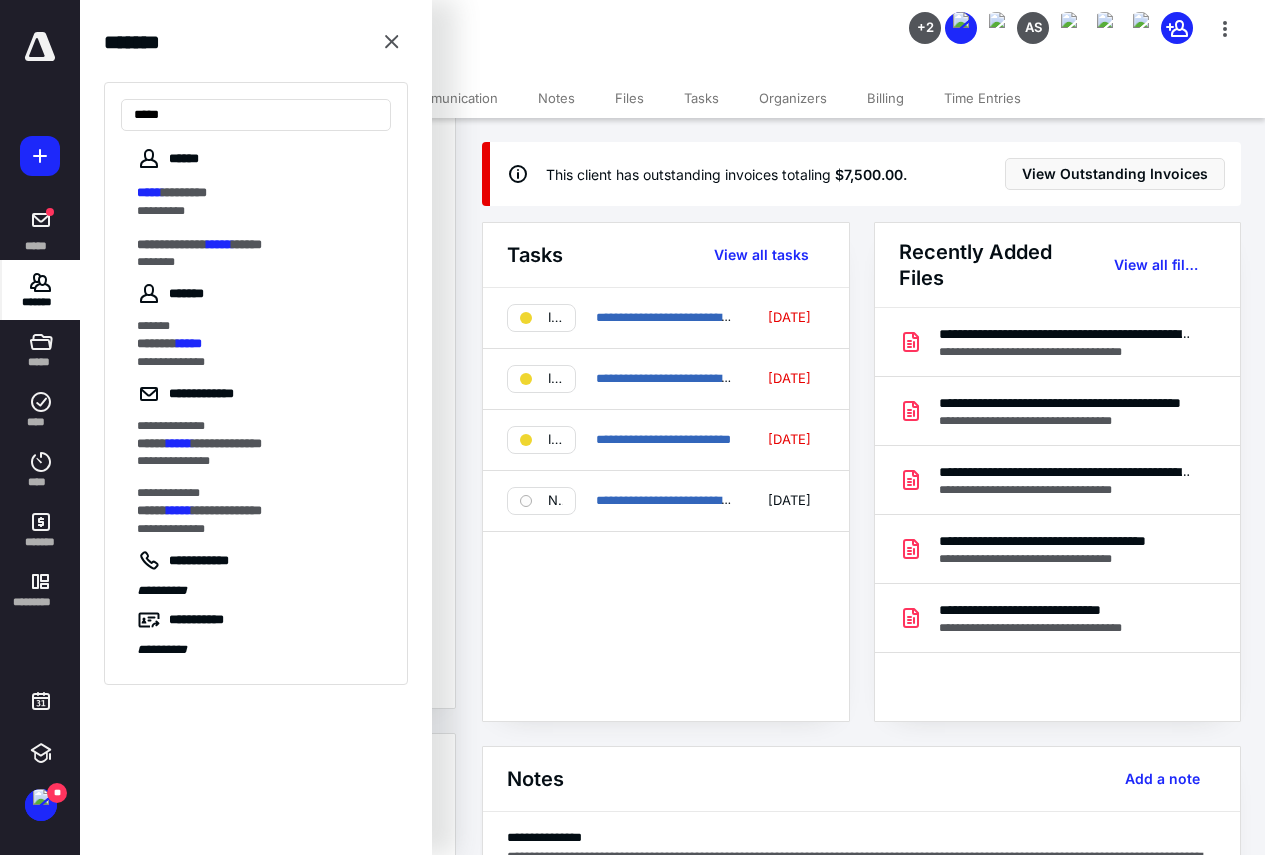 click on "**********" at bounding box center [258, 211] 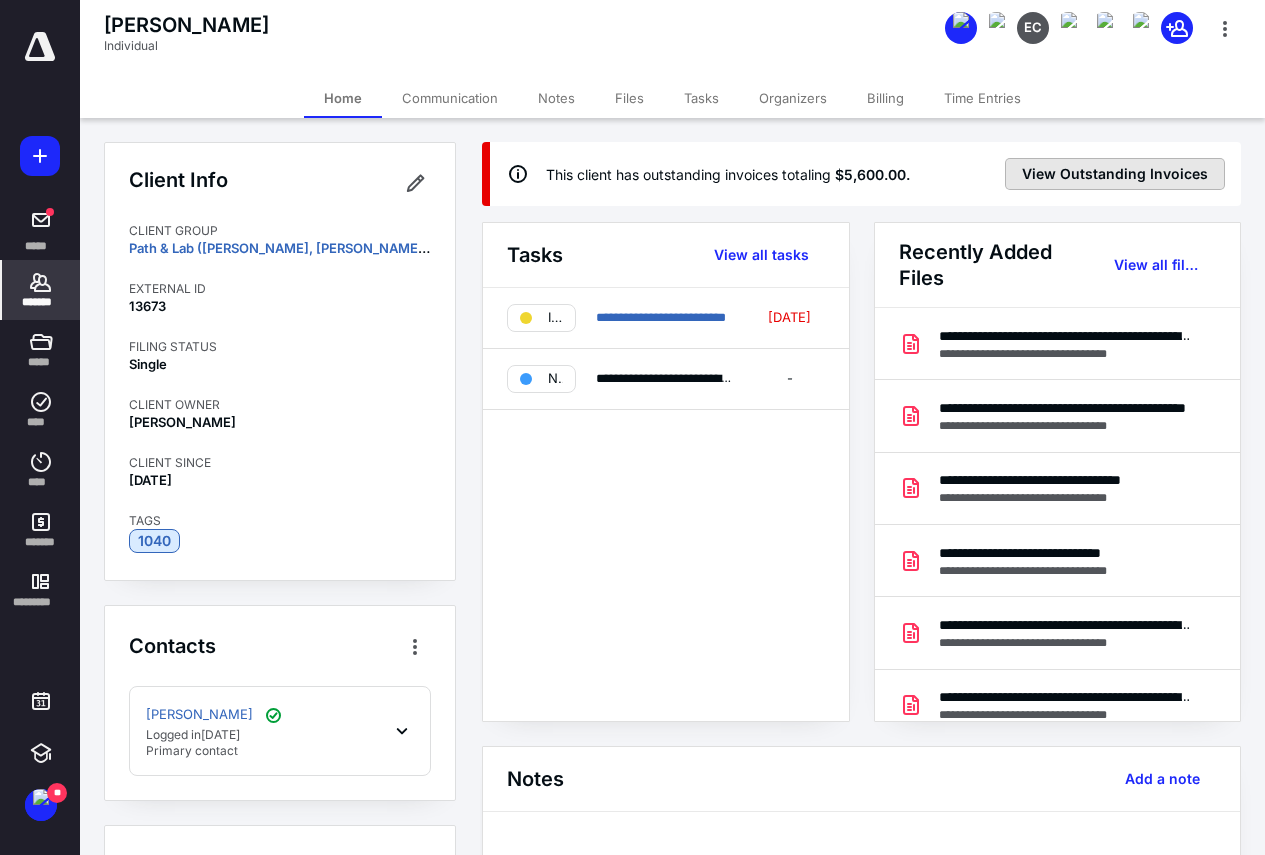 click on "View Outstanding Invoices" at bounding box center [1115, 174] 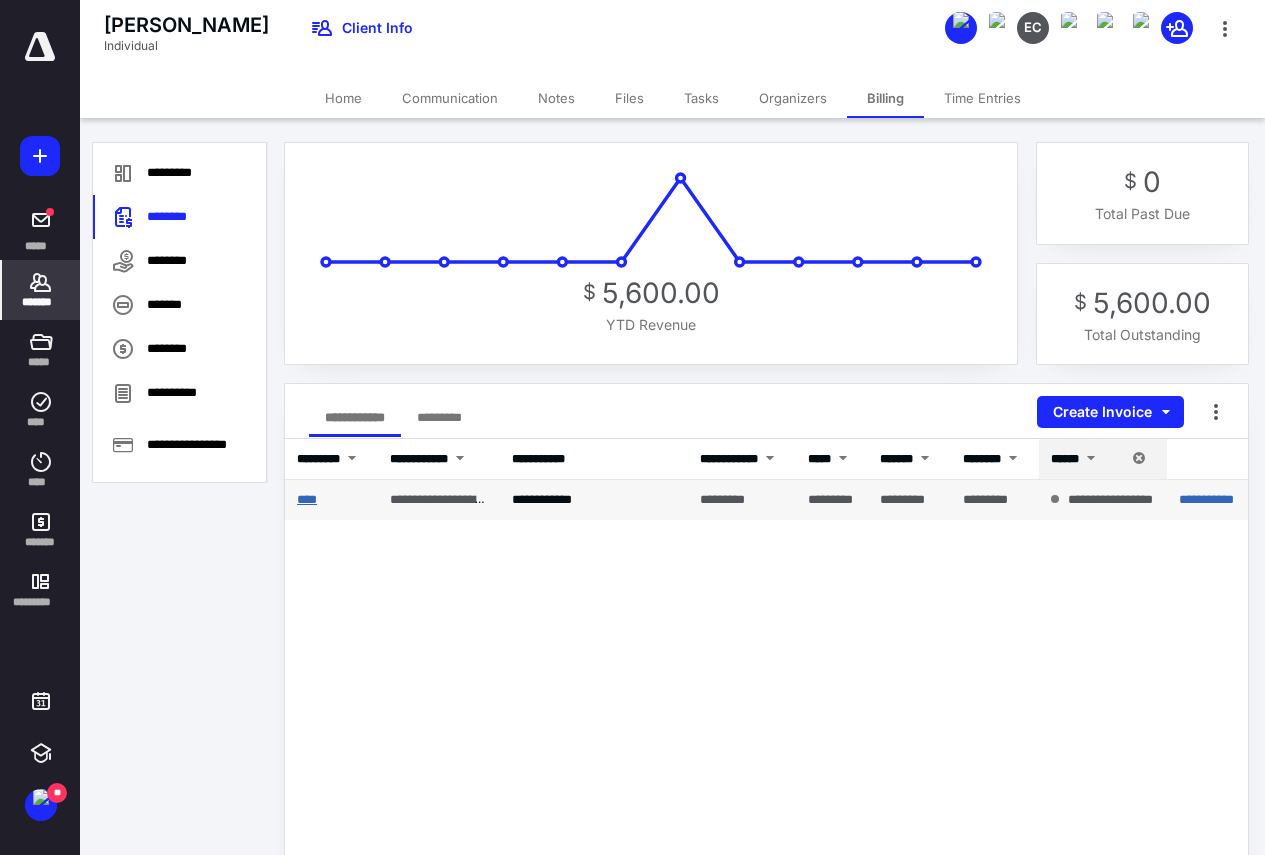 click on "****" at bounding box center [307, 499] 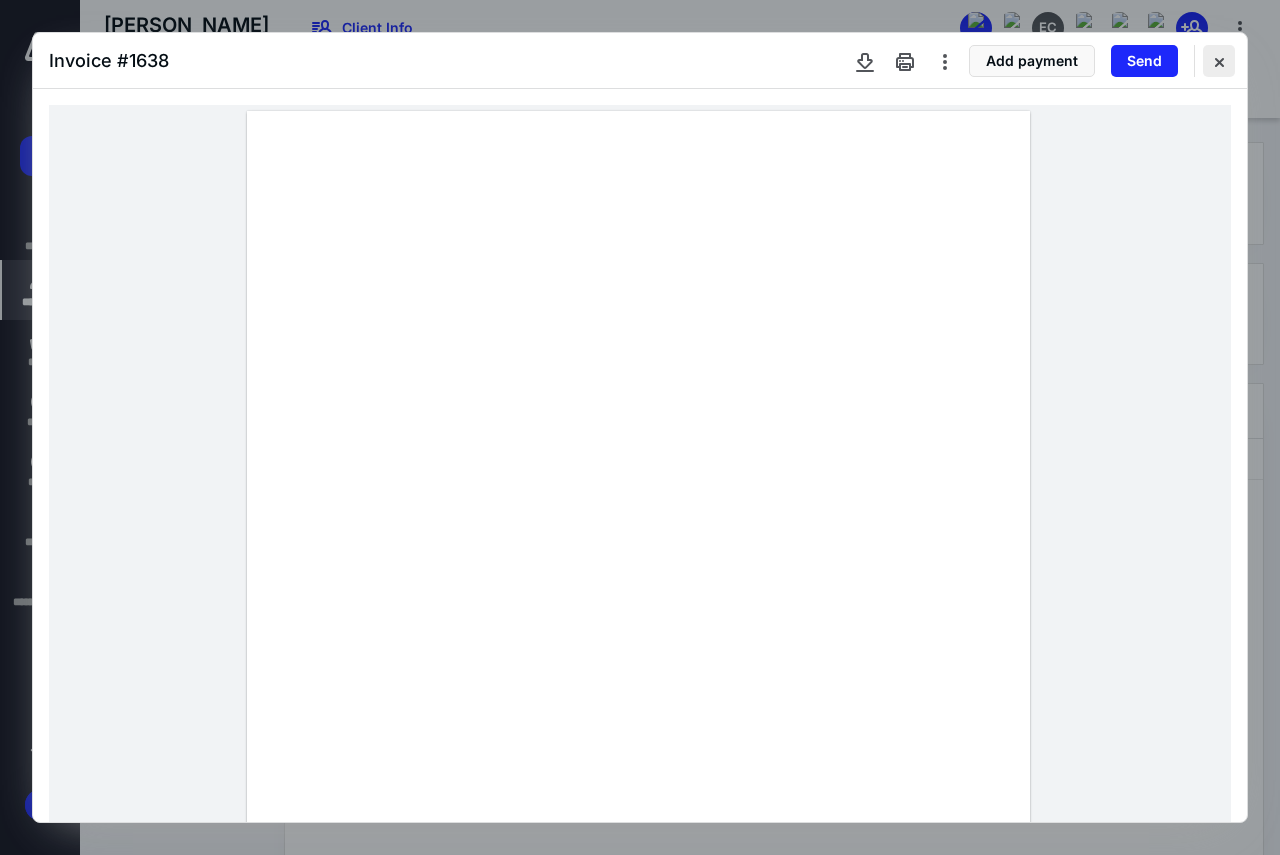 click at bounding box center [1219, 61] 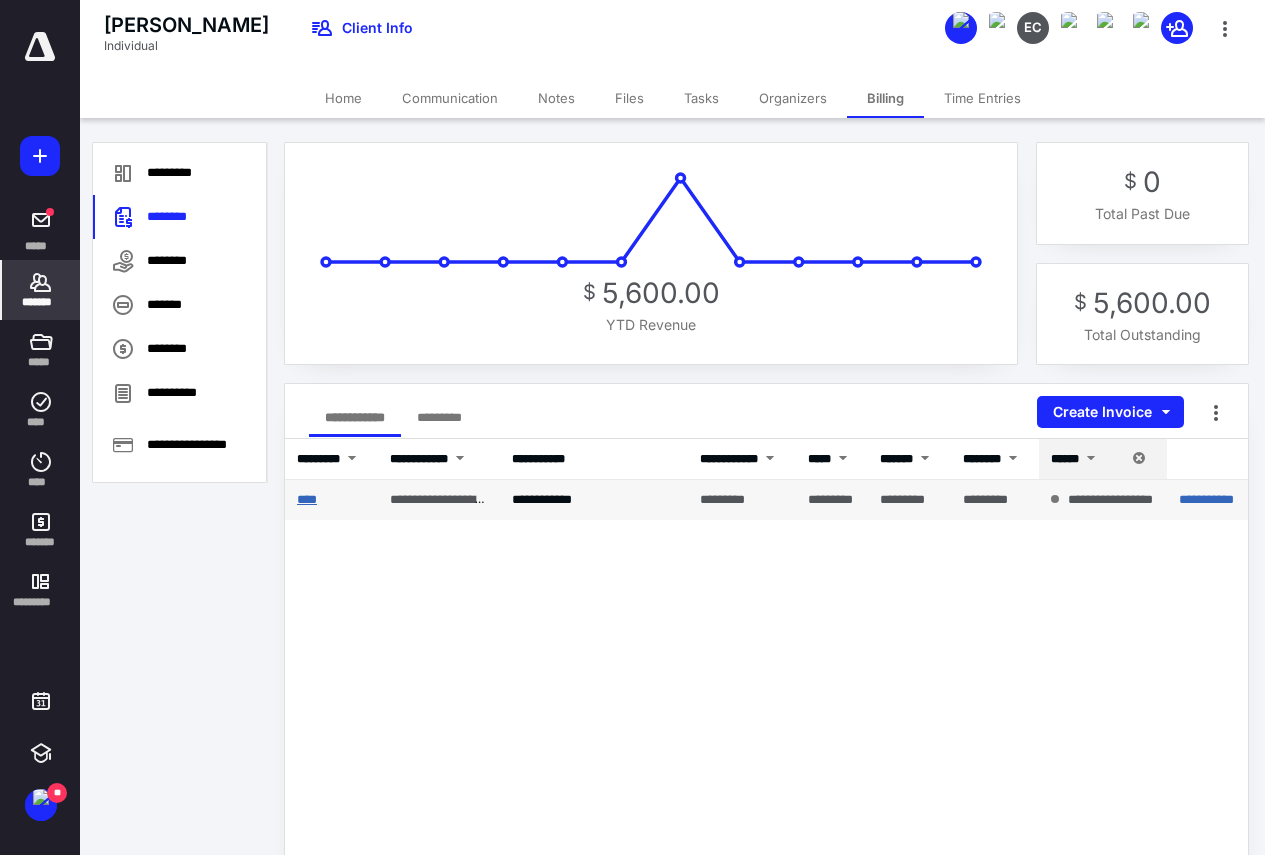 click on "****" at bounding box center (307, 499) 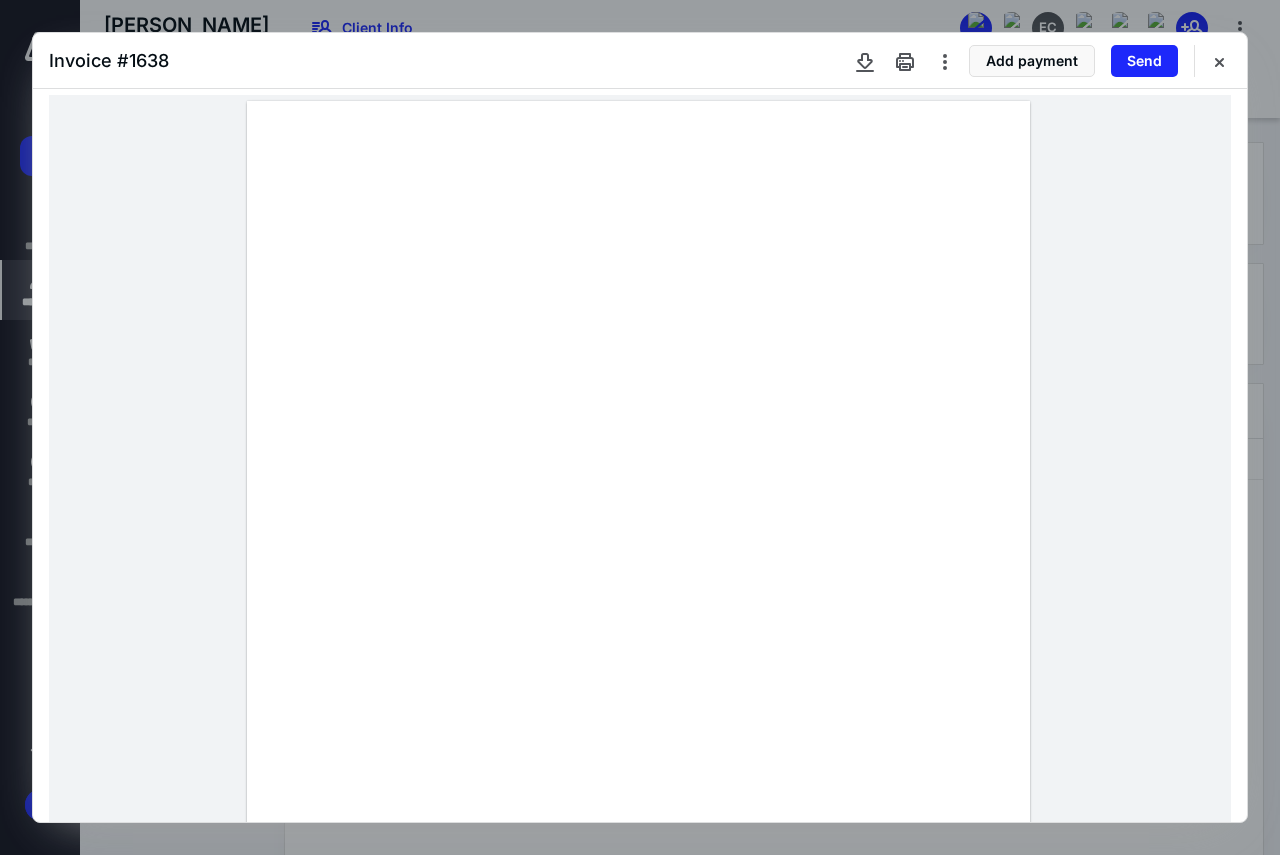 scroll, scrollTop: 0, scrollLeft: 0, axis: both 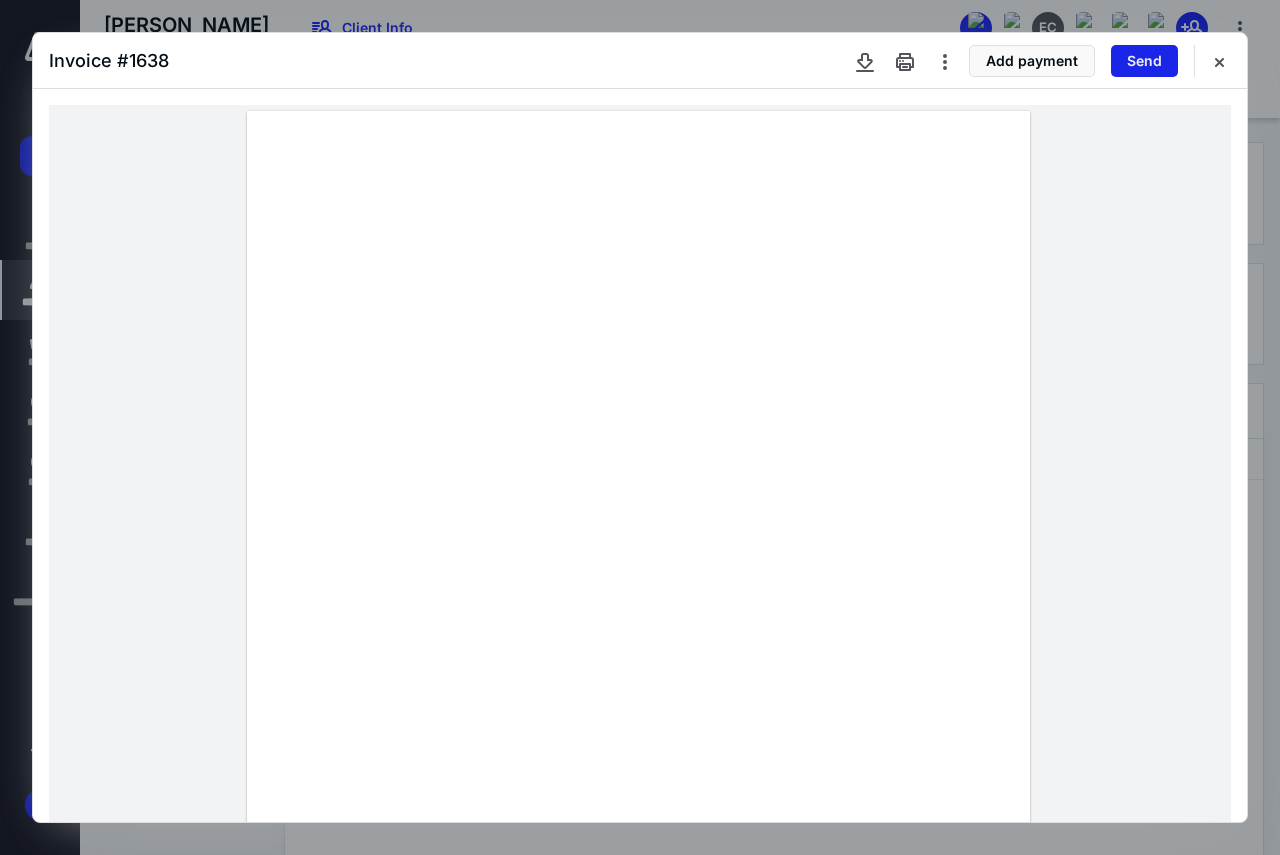 click on "Send" at bounding box center (1144, 61) 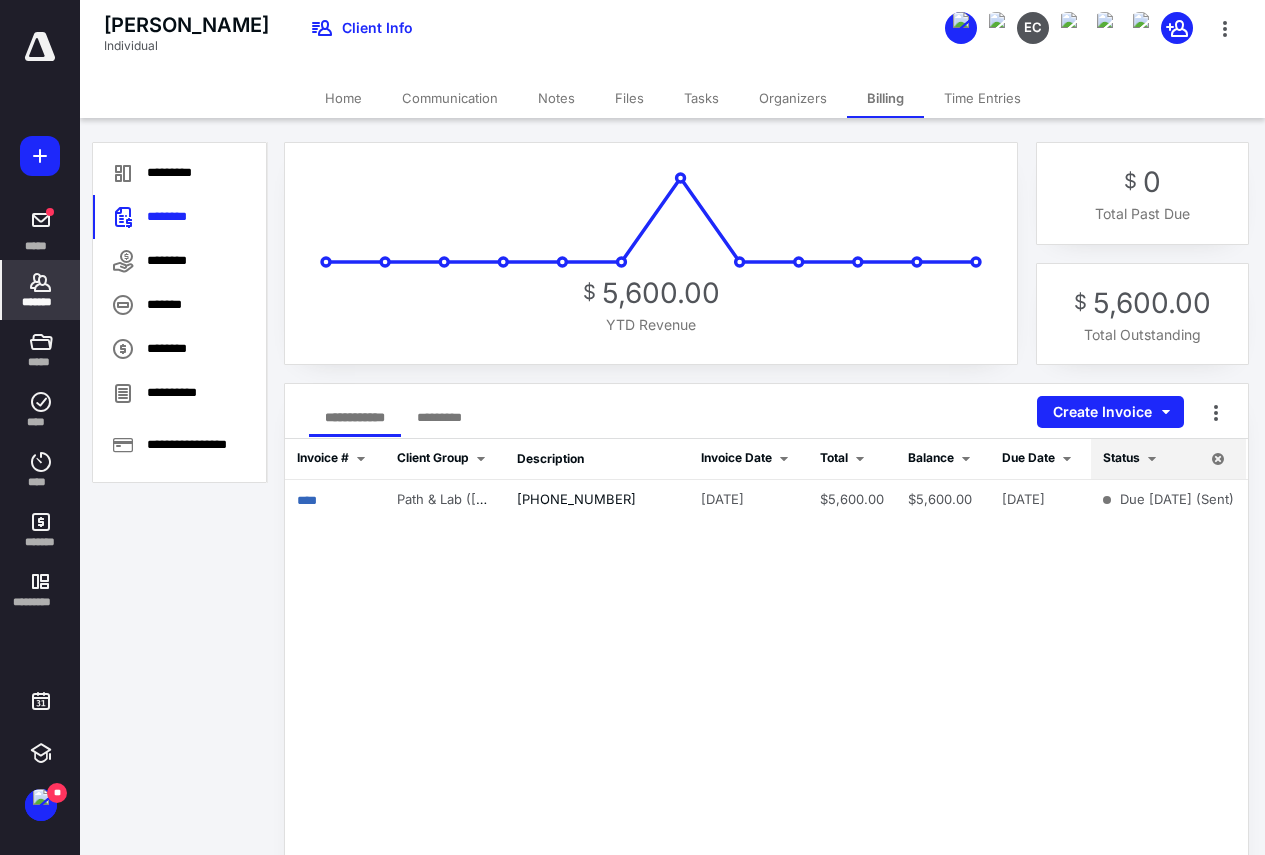 click on "Tasks" at bounding box center [701, 98] 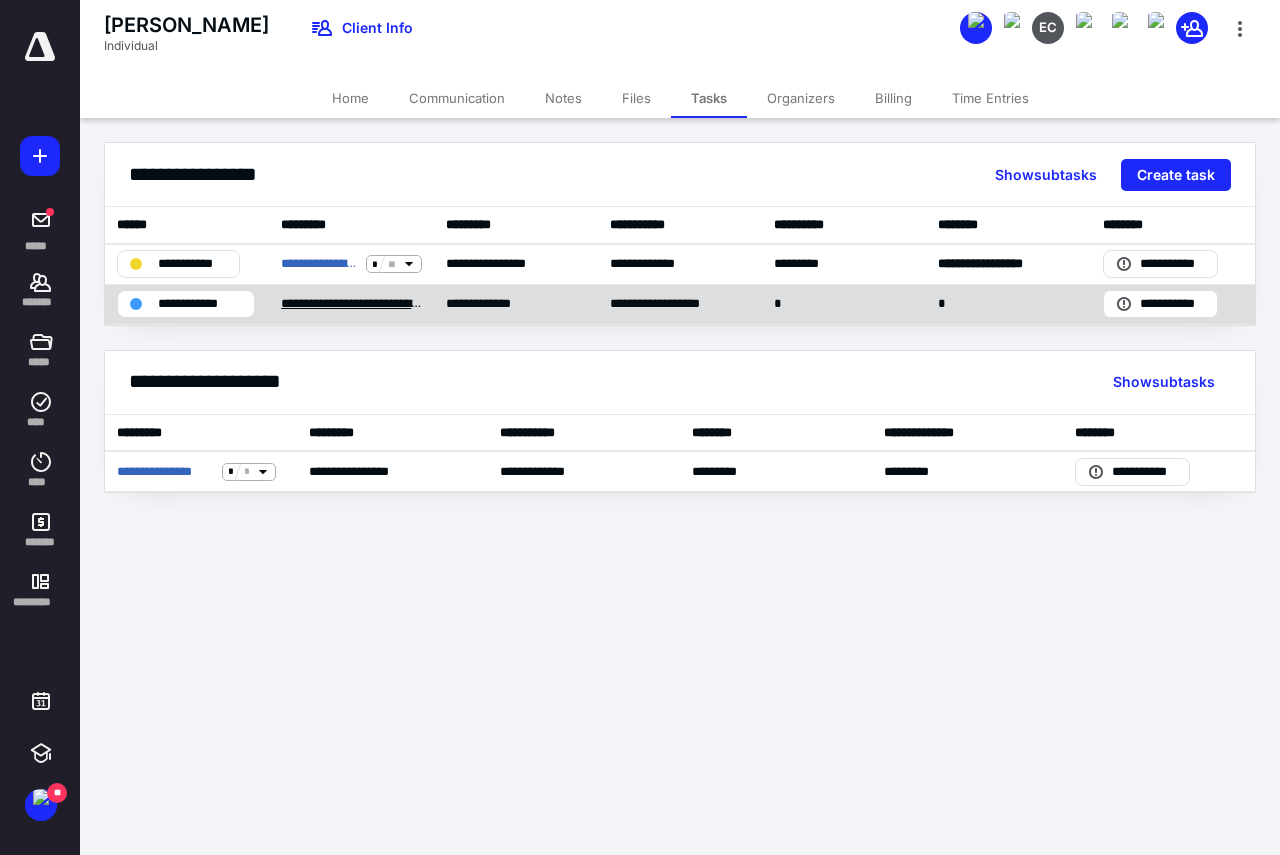 click on "**********" at bounding box center [351, 304] 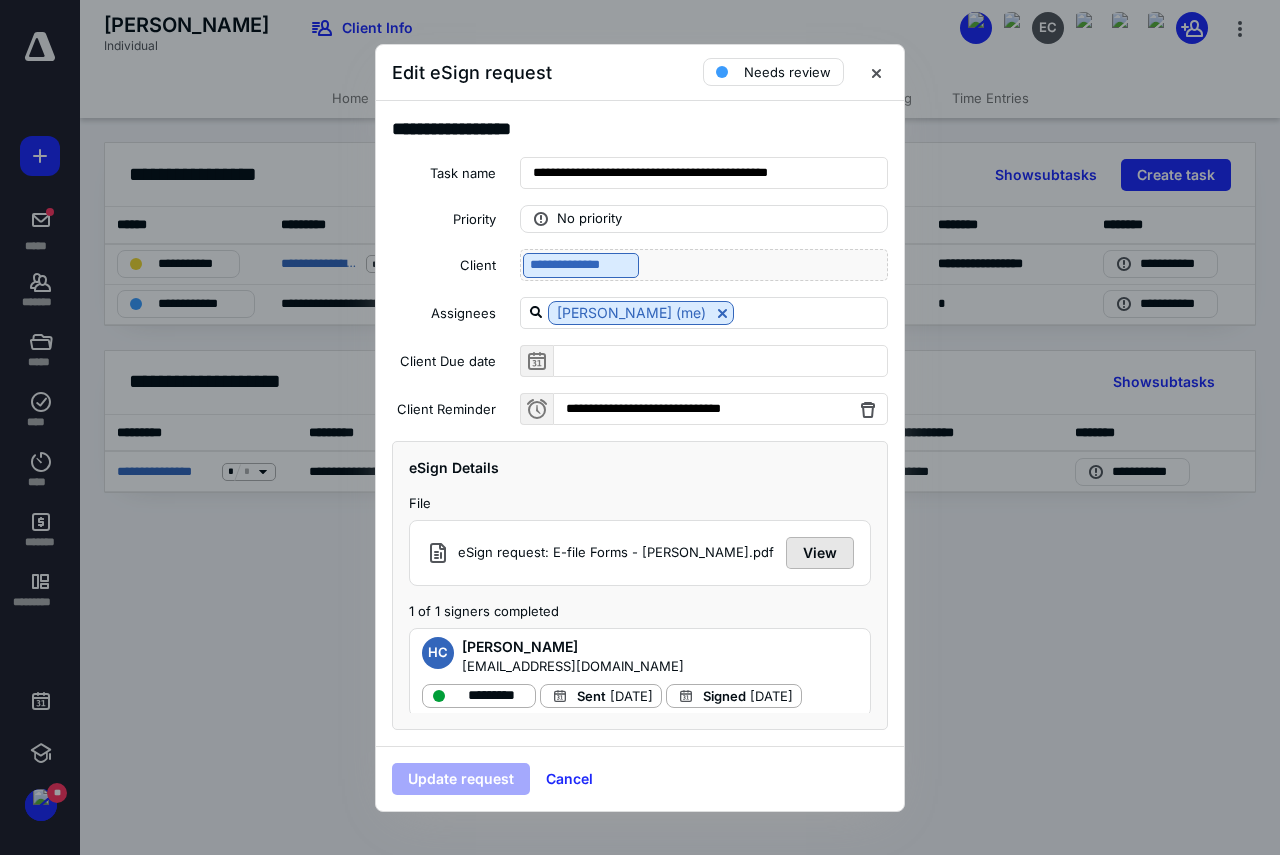 click on "View" at bounding box center (820, 553) 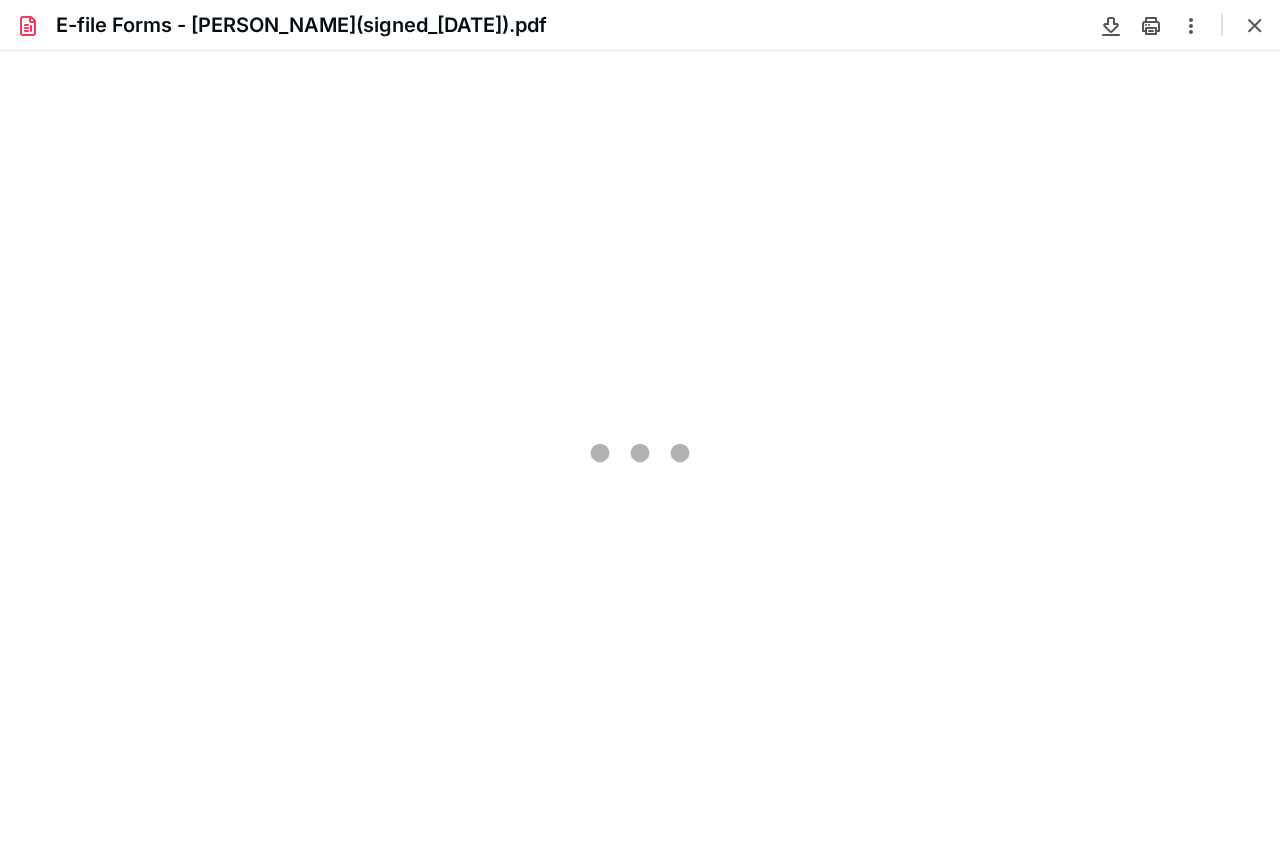 scroll, scrollTop: 0, scrollLeft: 0, axis: both 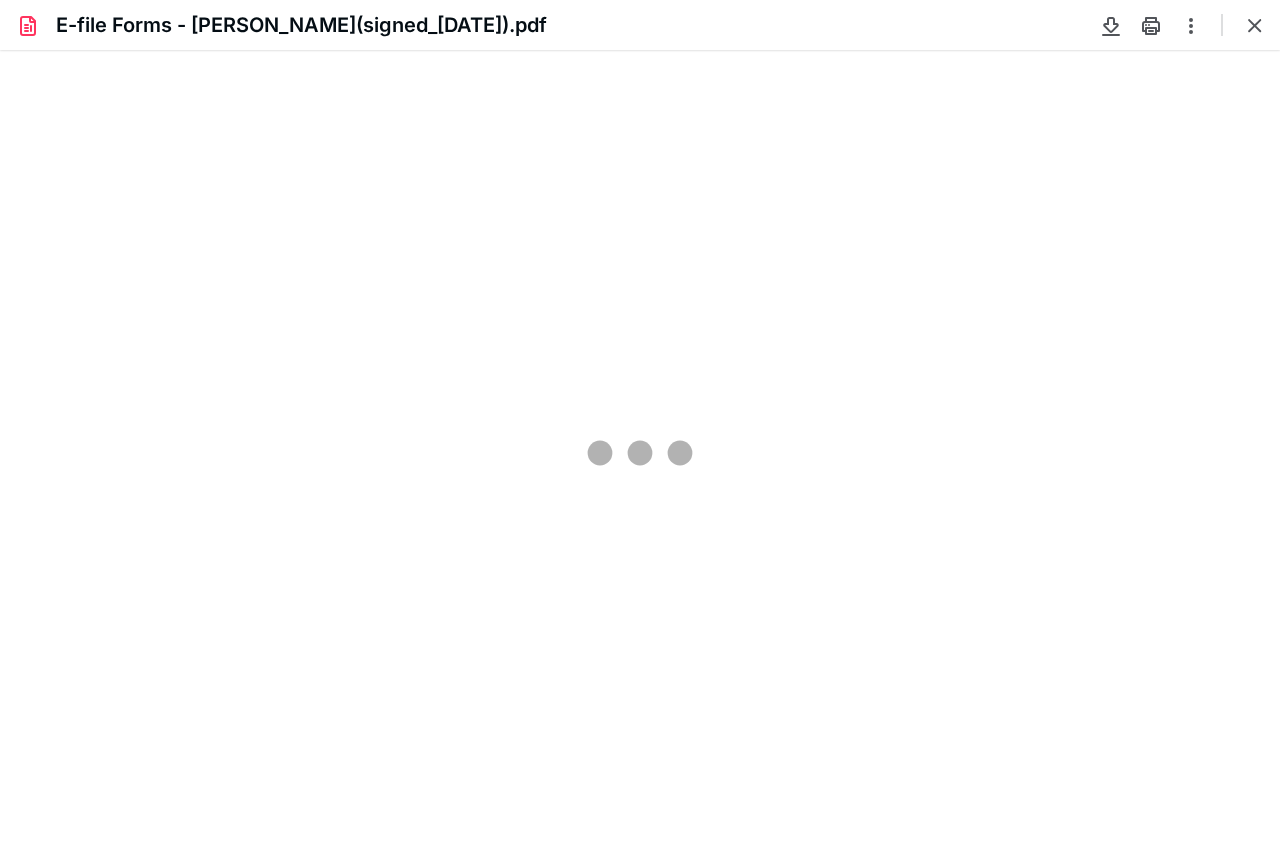 type on "194" 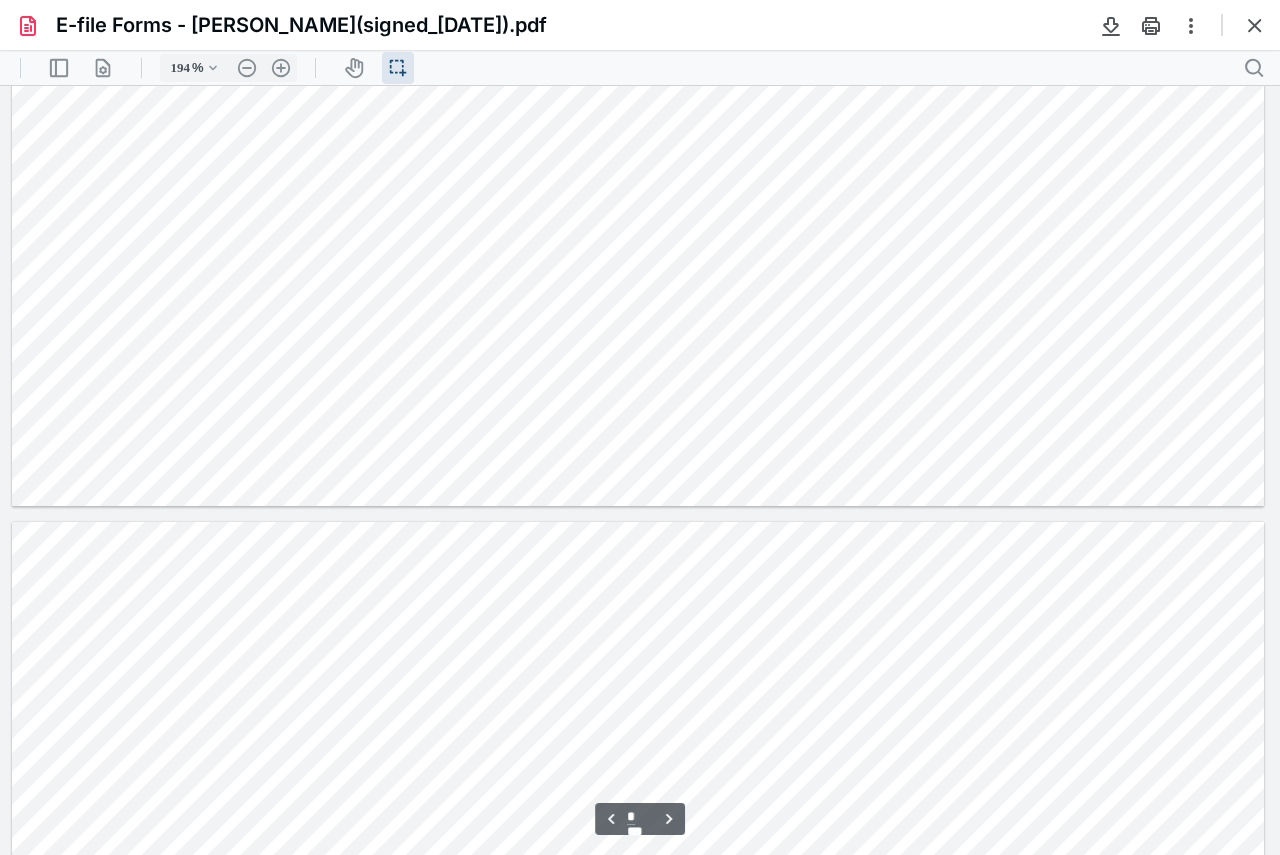 scroll, scrollTop: 8844, scrollLeft: 0, axis: vertical 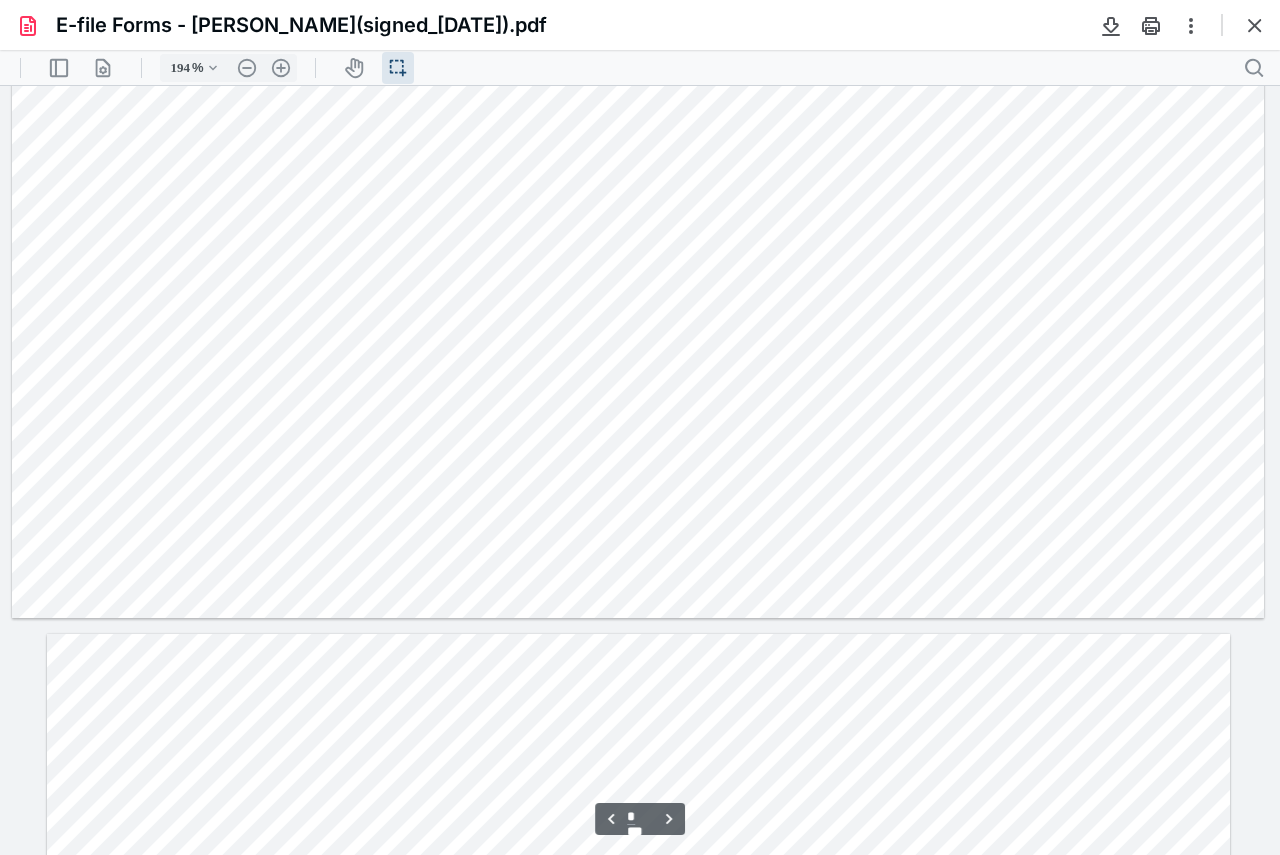 type on "*" 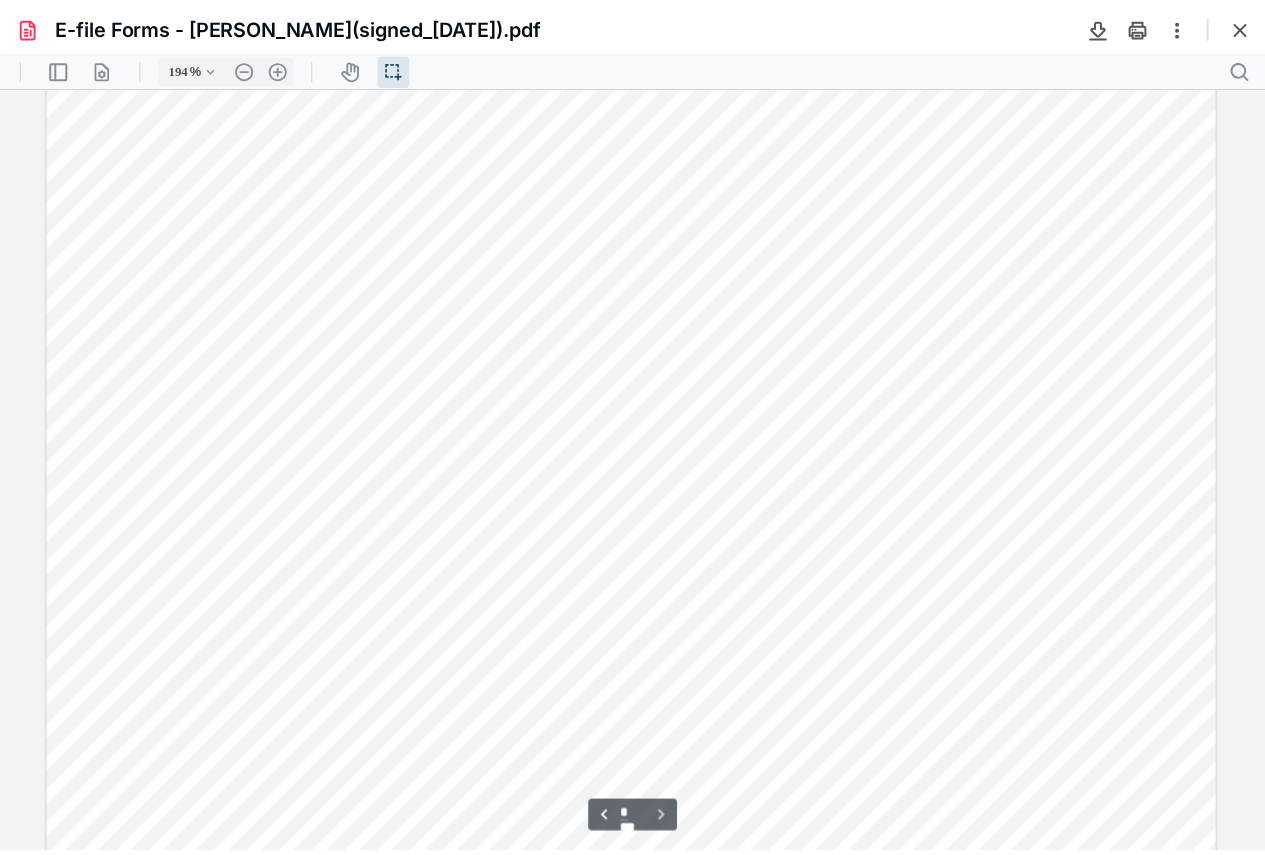 scroll, scrollTop: 12044, scrollLeft: 0, axis: vertical 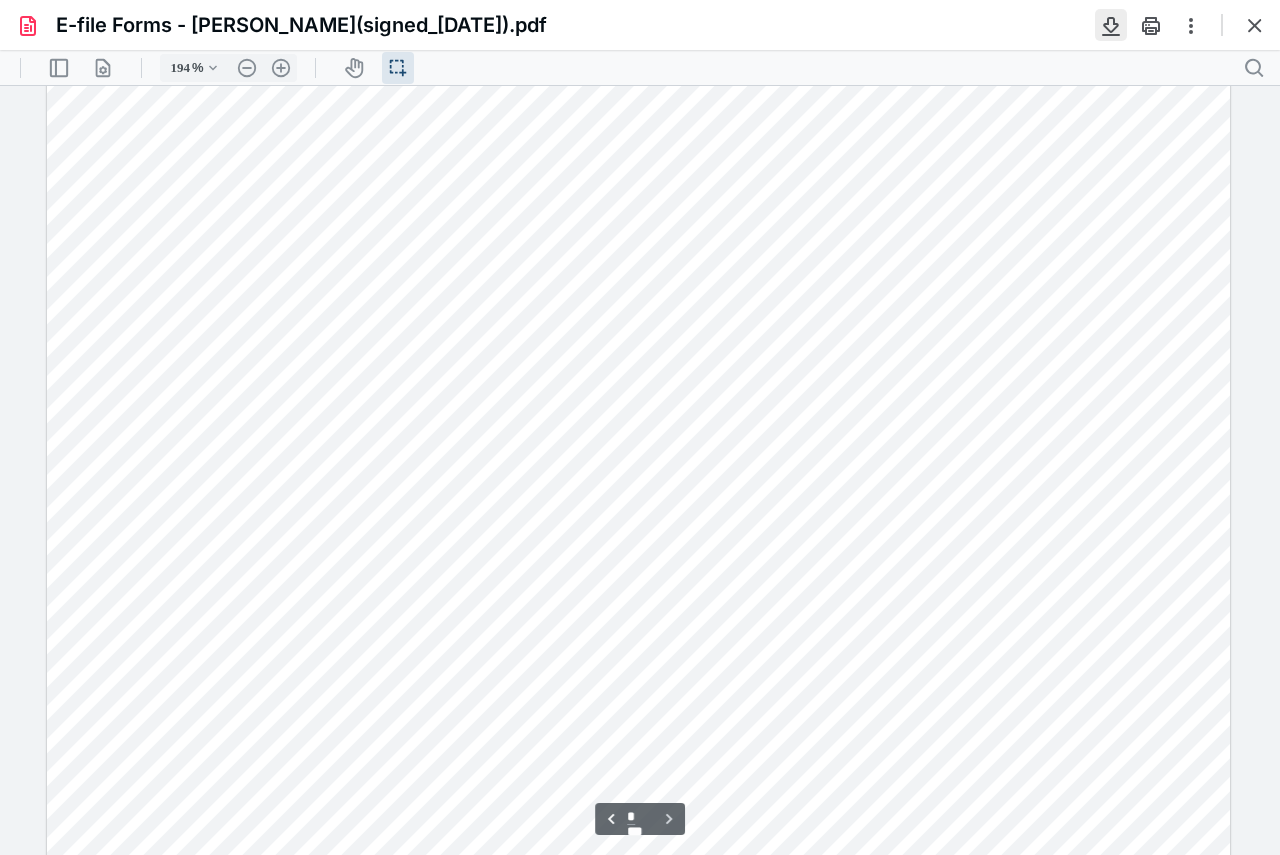 click at bounding box center [1111, 25] 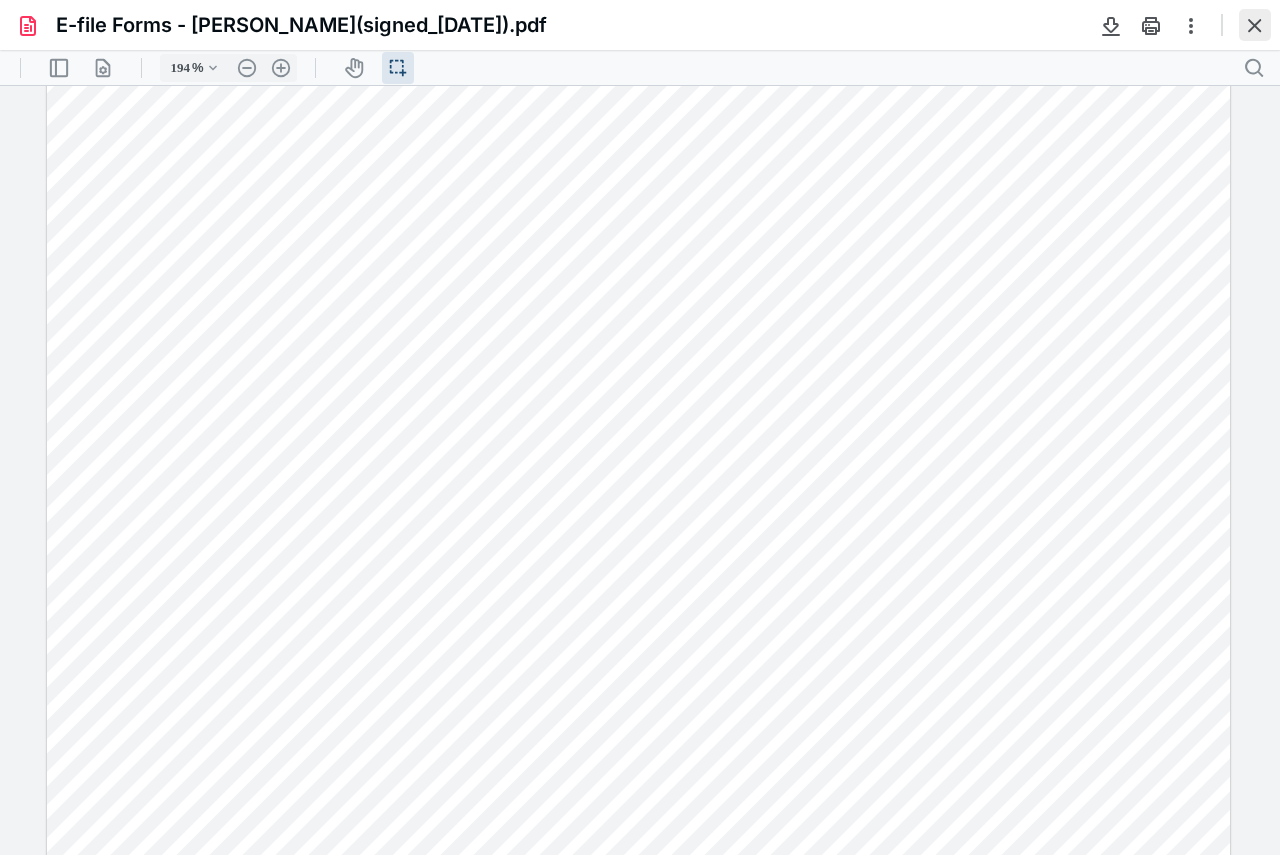 click at bounding box center [1255, 25] 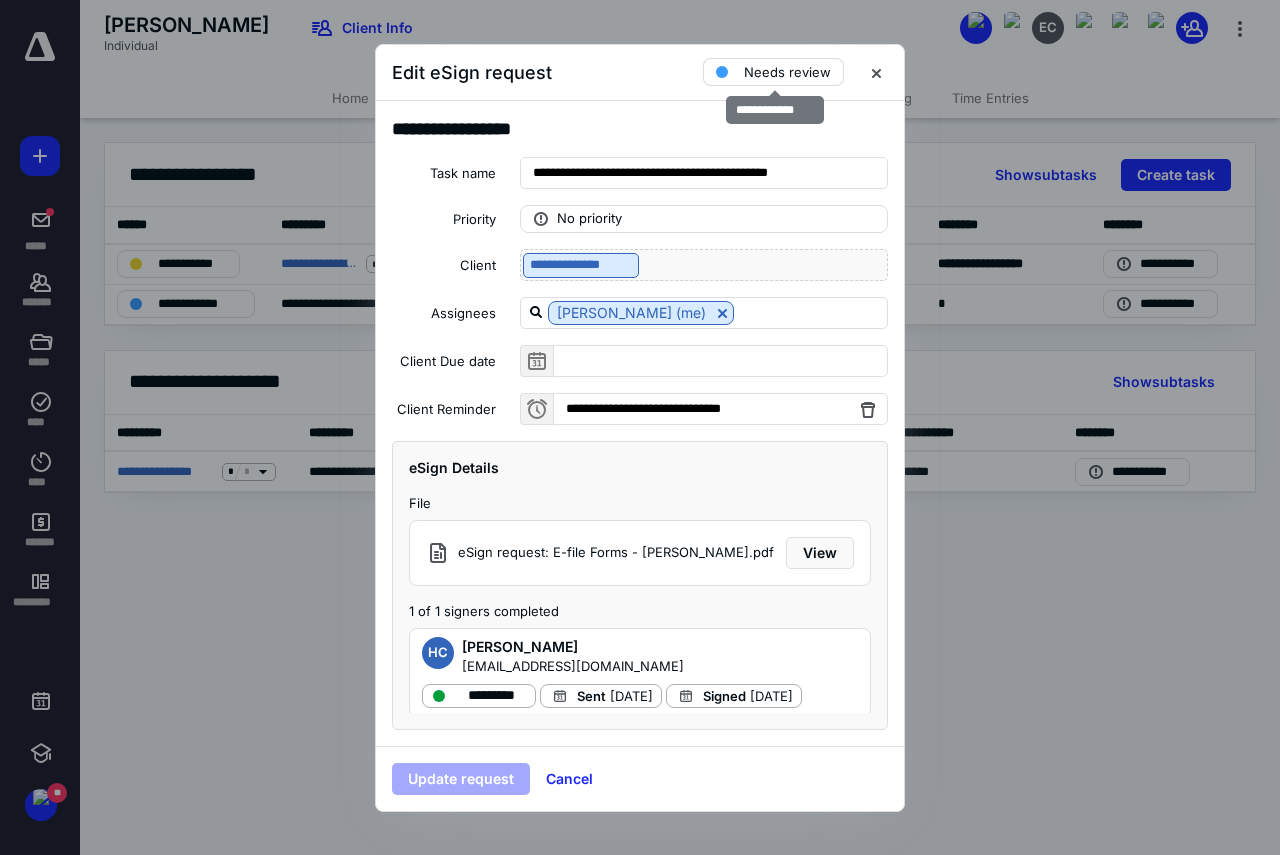 click on "Needs review" at bounding box center [773, 72] 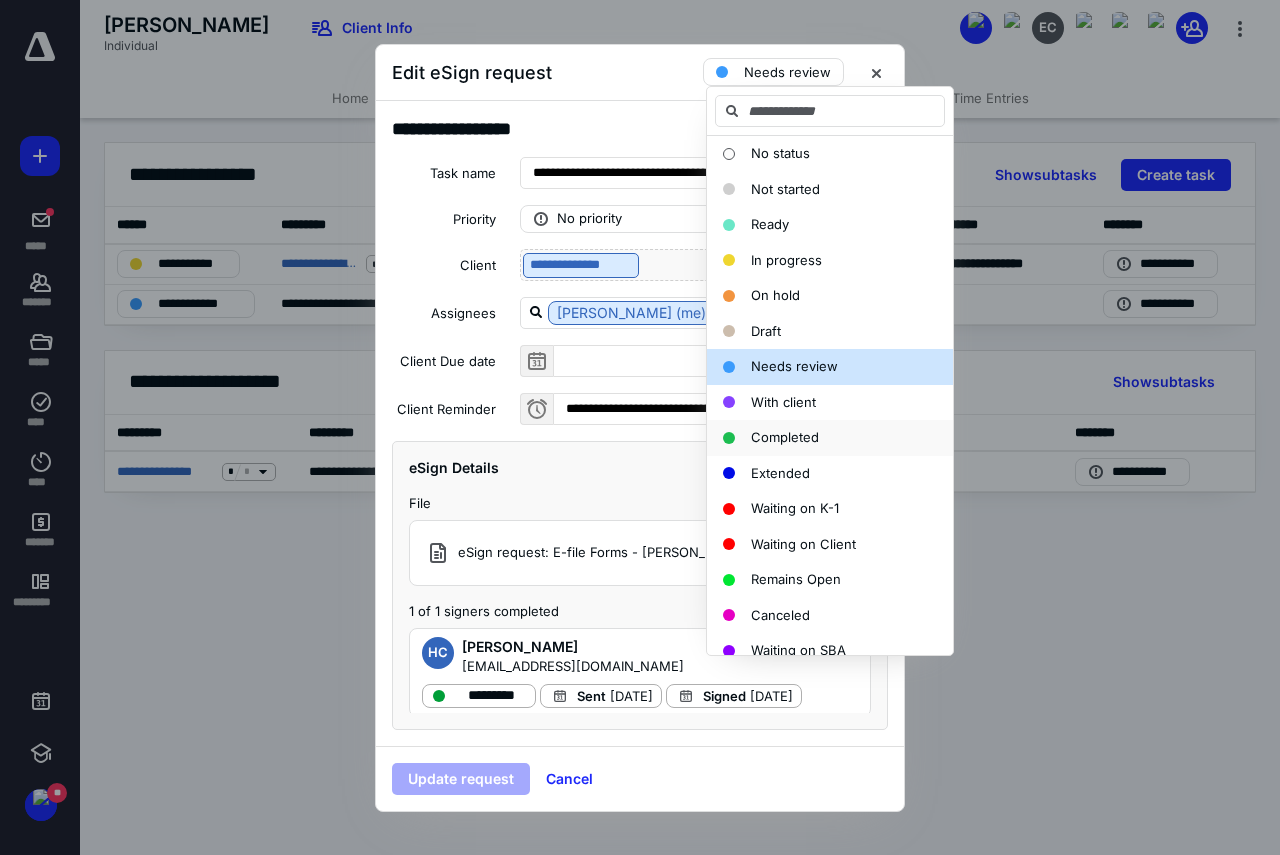 click on "Completed" at bounding box center [785, 437] 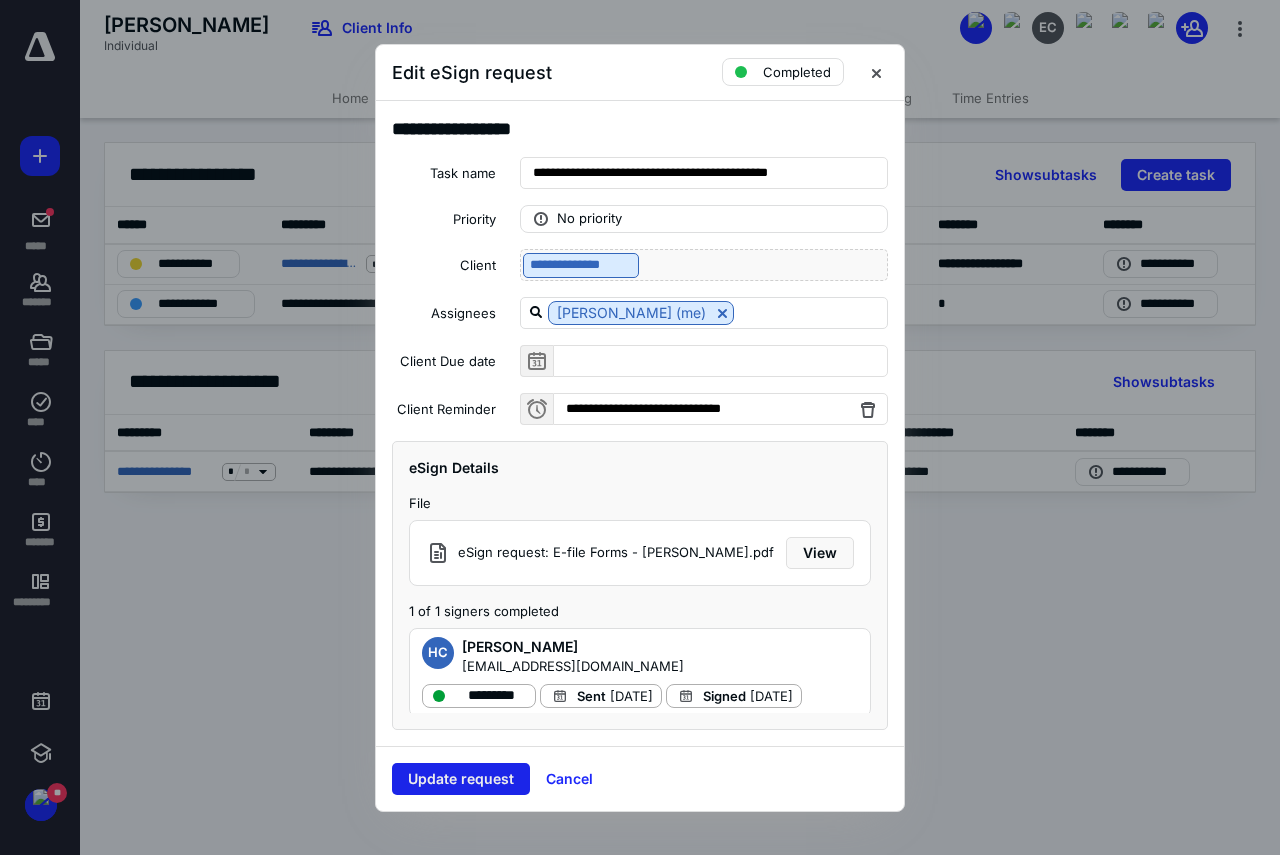 click on "Update request" at bounding box center (461, 779) 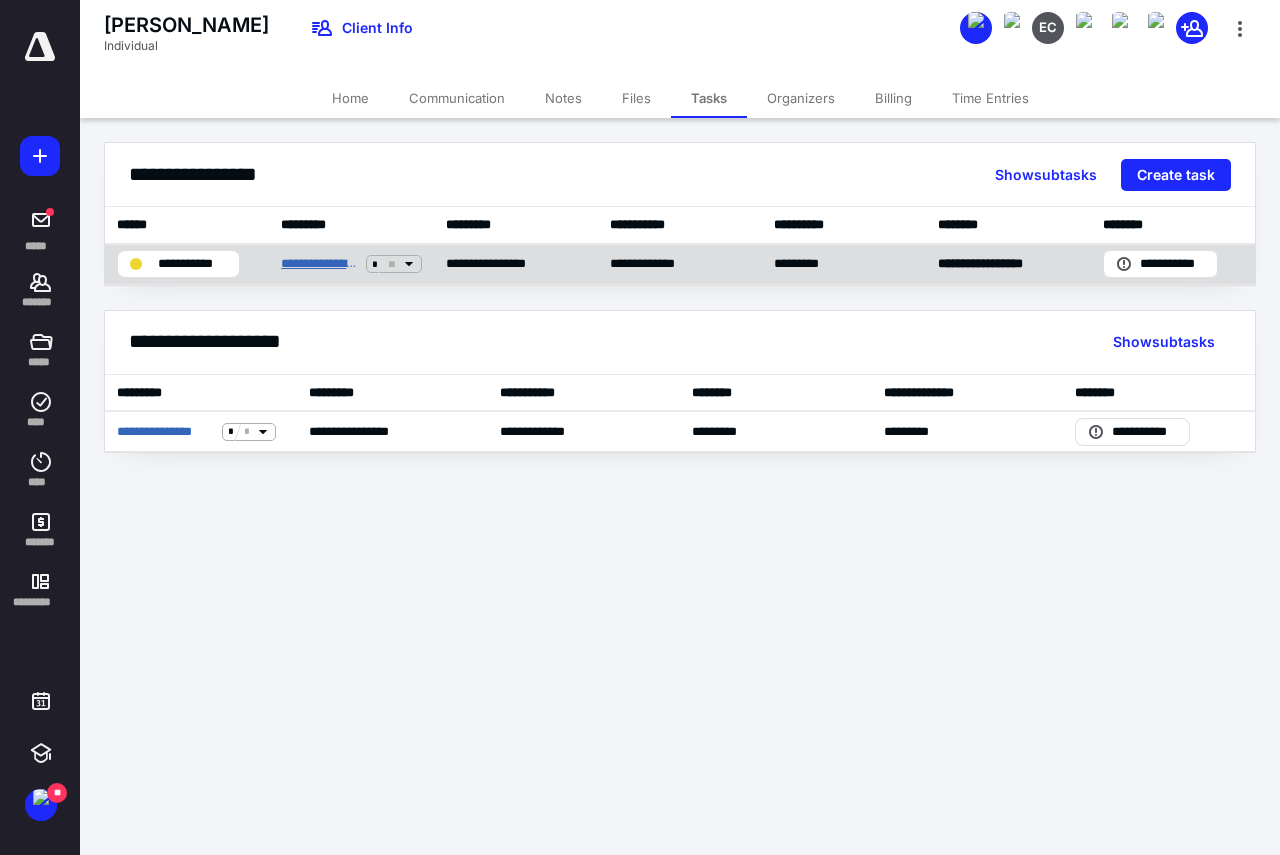 click on "**********" at bounding box center [319, 264] 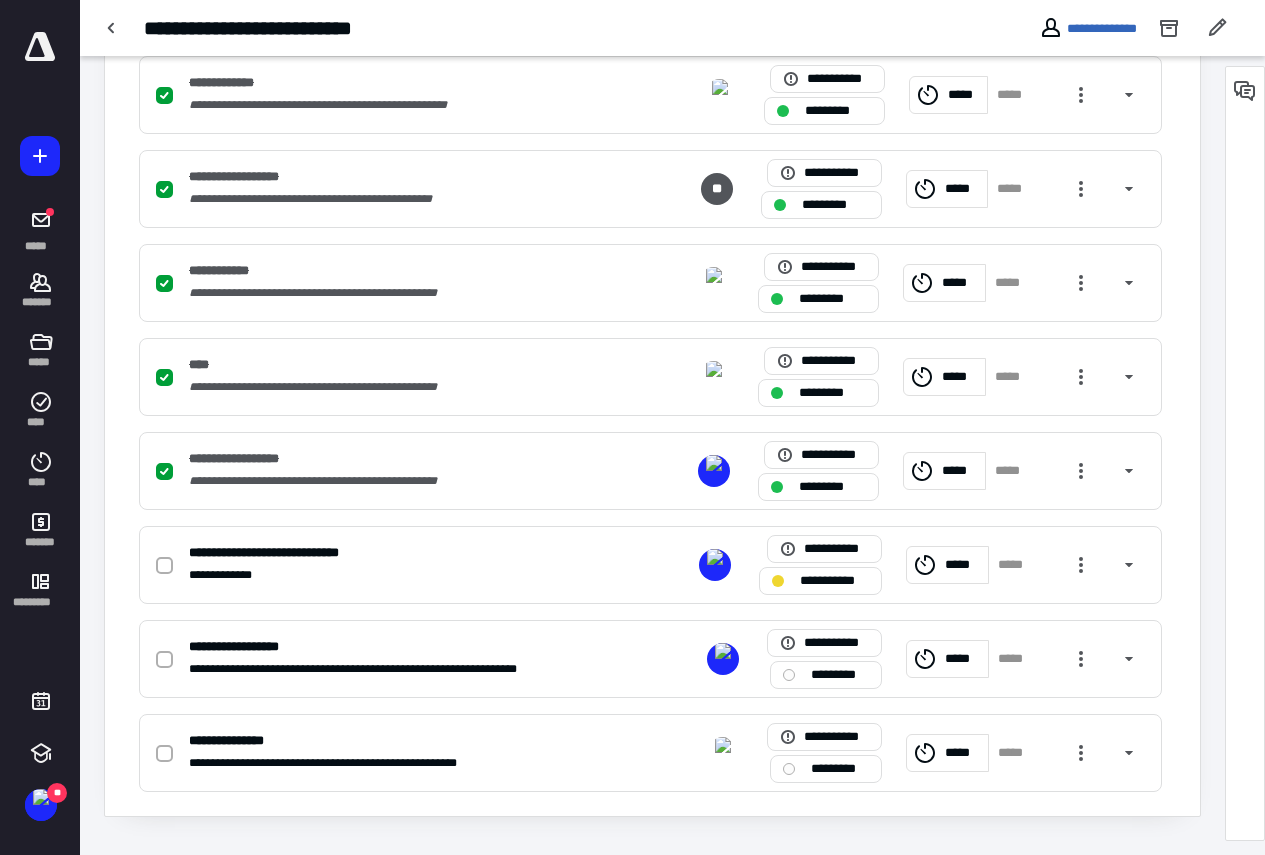 scroll, scrollTop: 810, scrollLeft: 0, axis: vertical 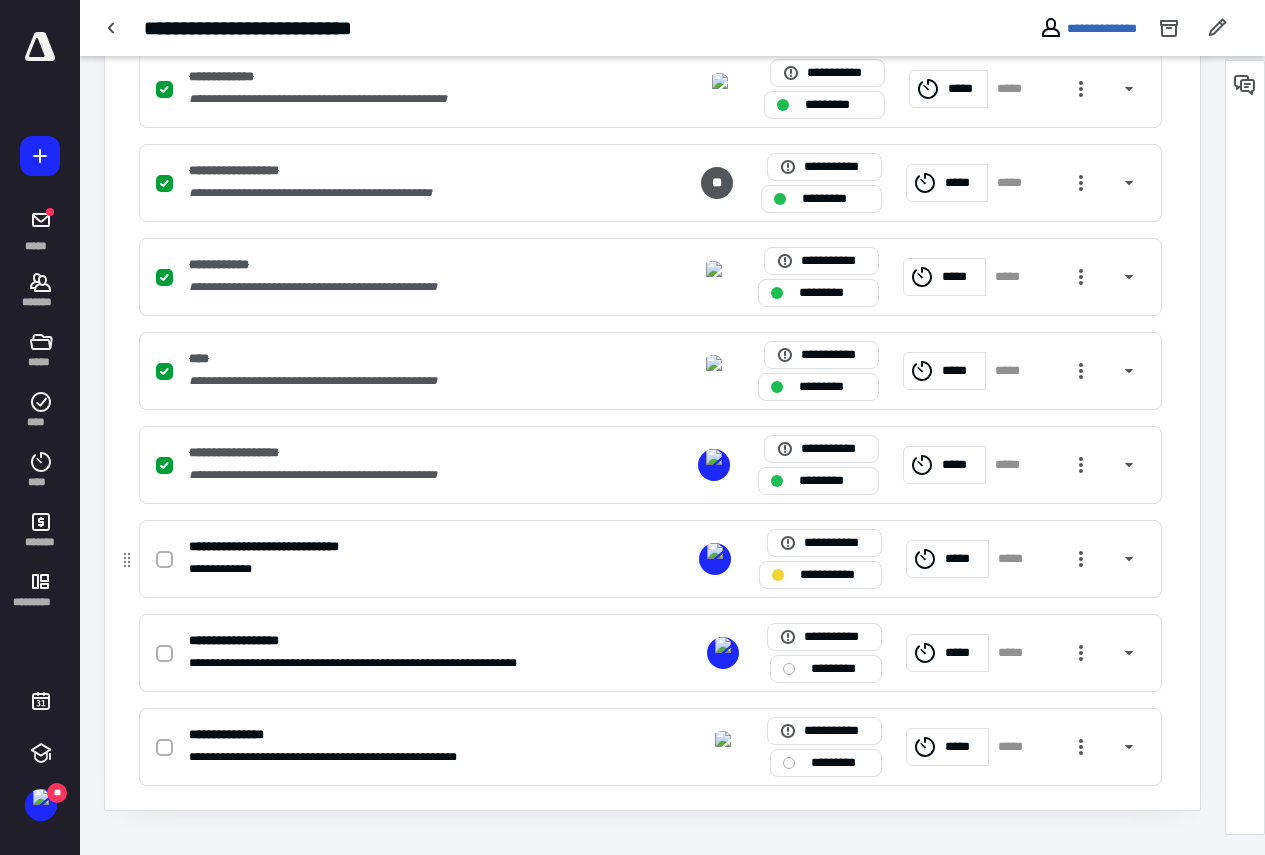 click 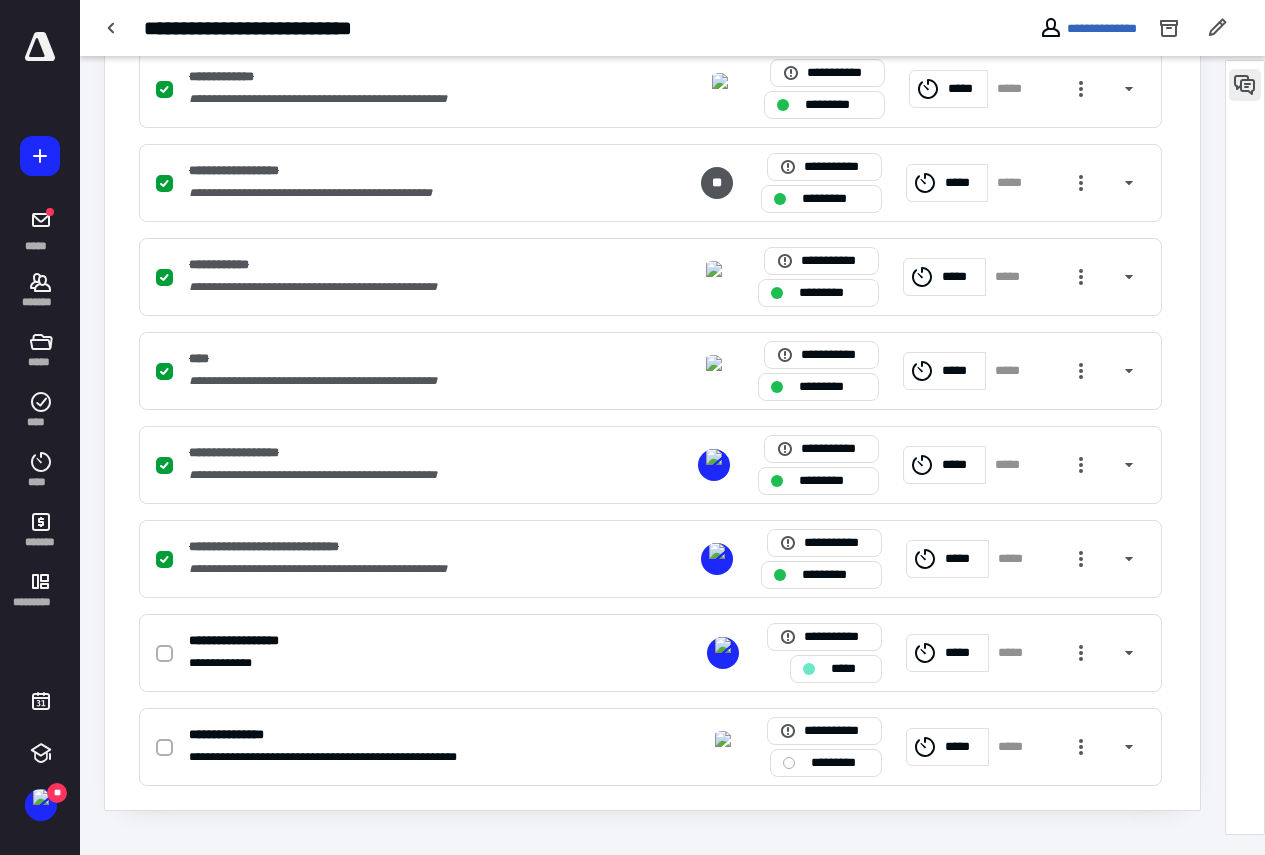 click at bounding box center [1245, 85] 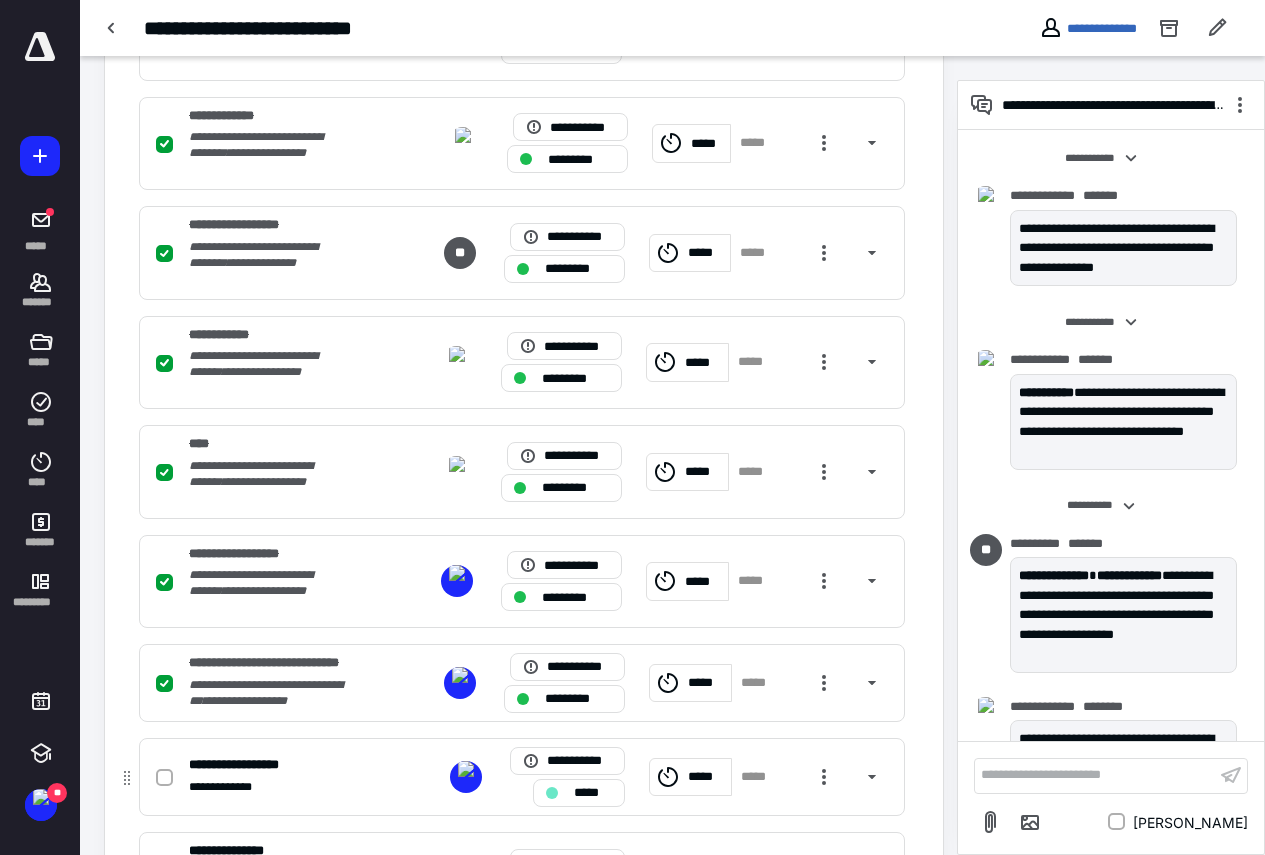 scroll, scrollTop: 949, scrollLeft: 0, axis: vertical 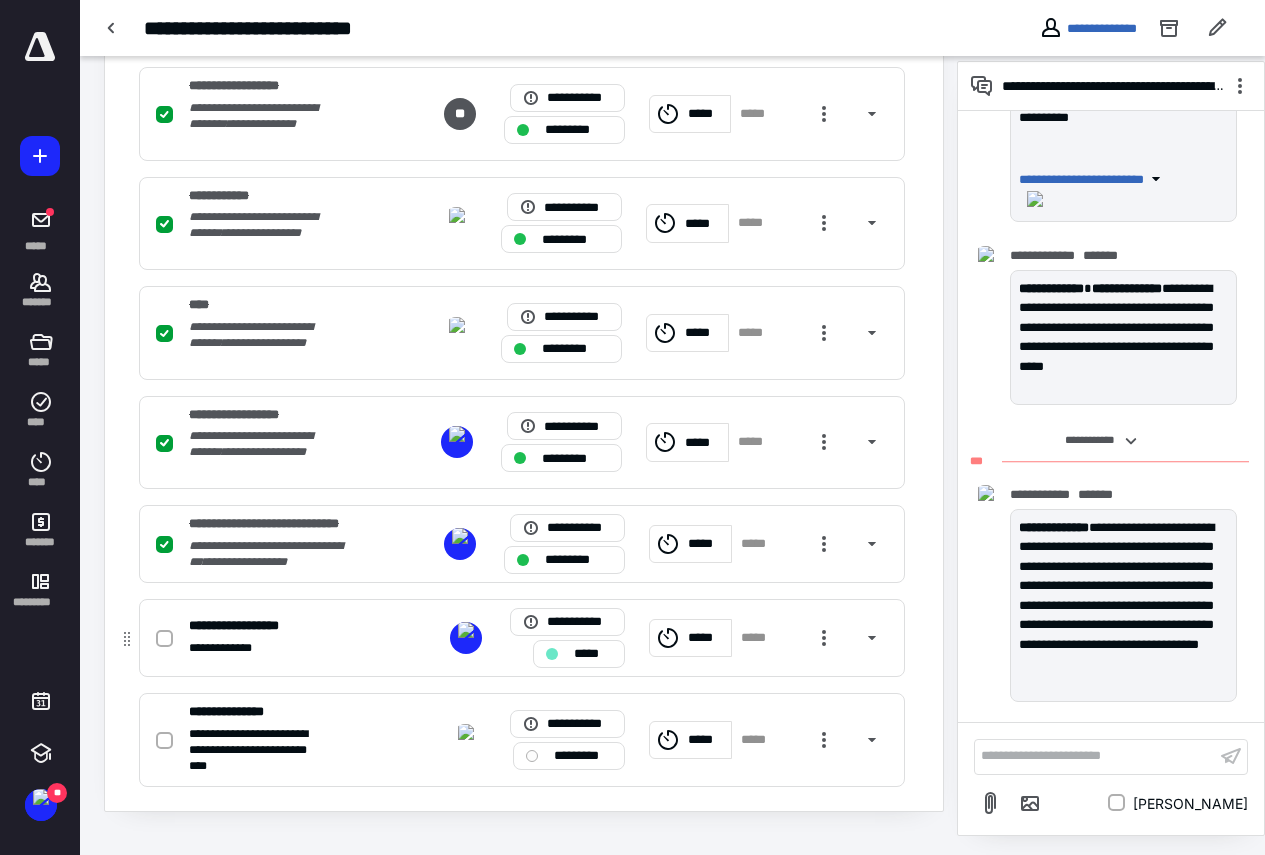 click at bounding box center [164, 638] 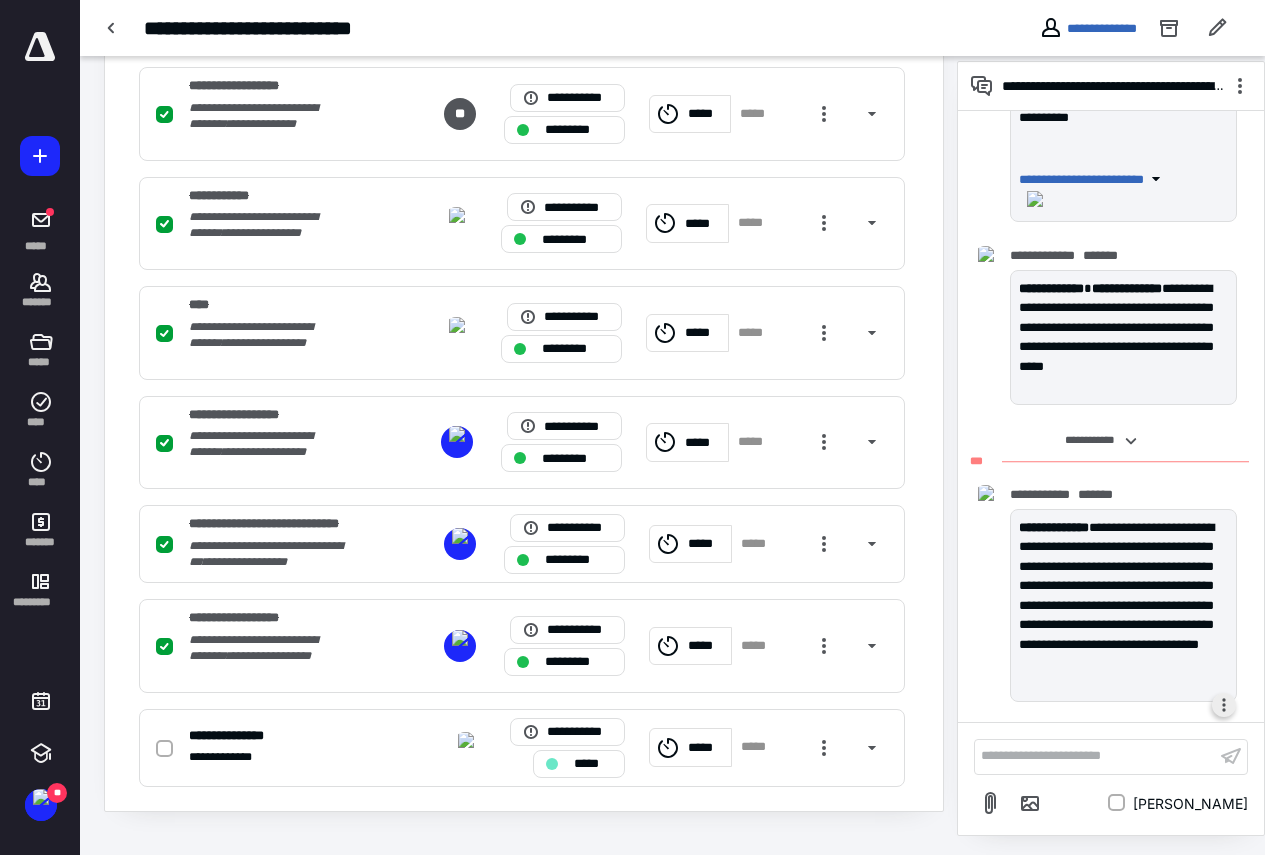 click at bounding box center (1224, 705) 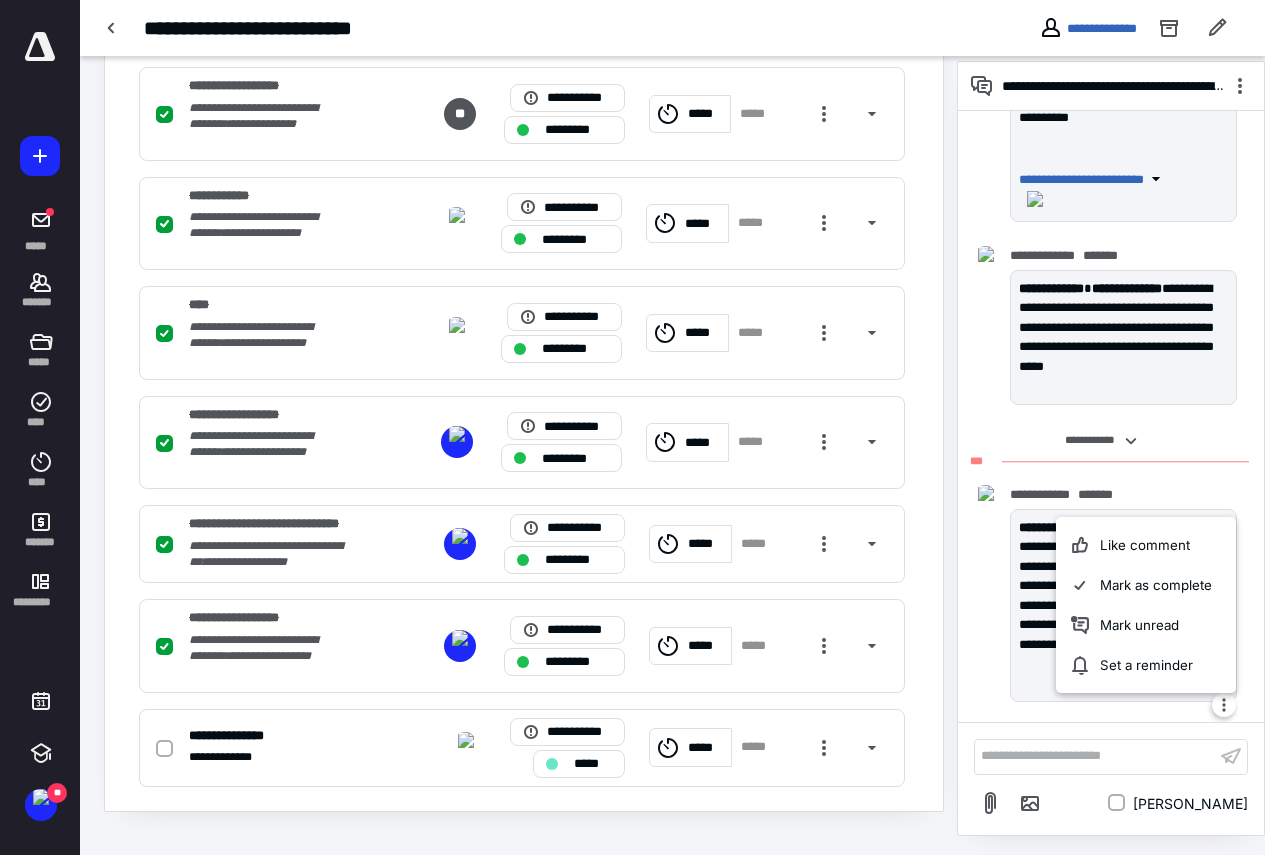 click on "**********" at bounding box center (1111, 757) 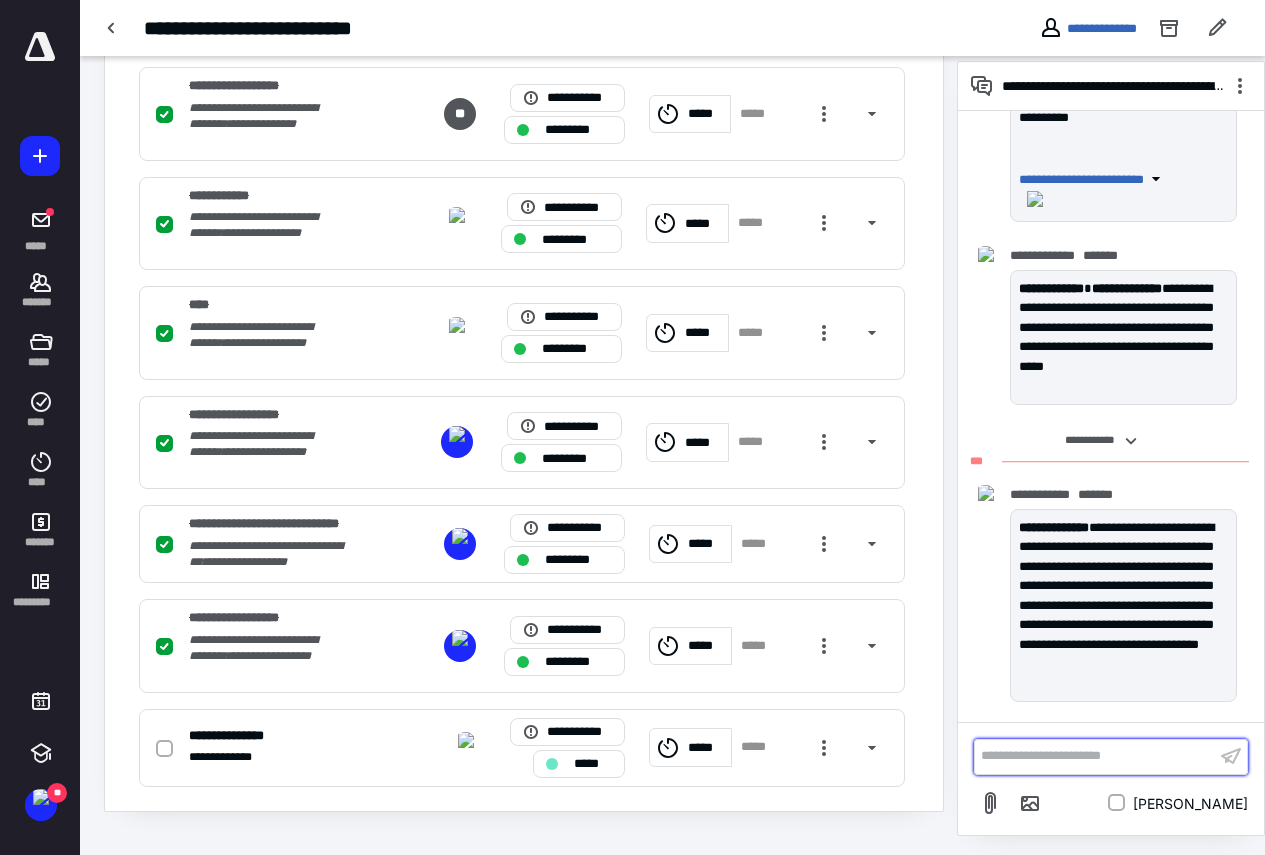 click on "**********" at bounding box center [1095, 756] 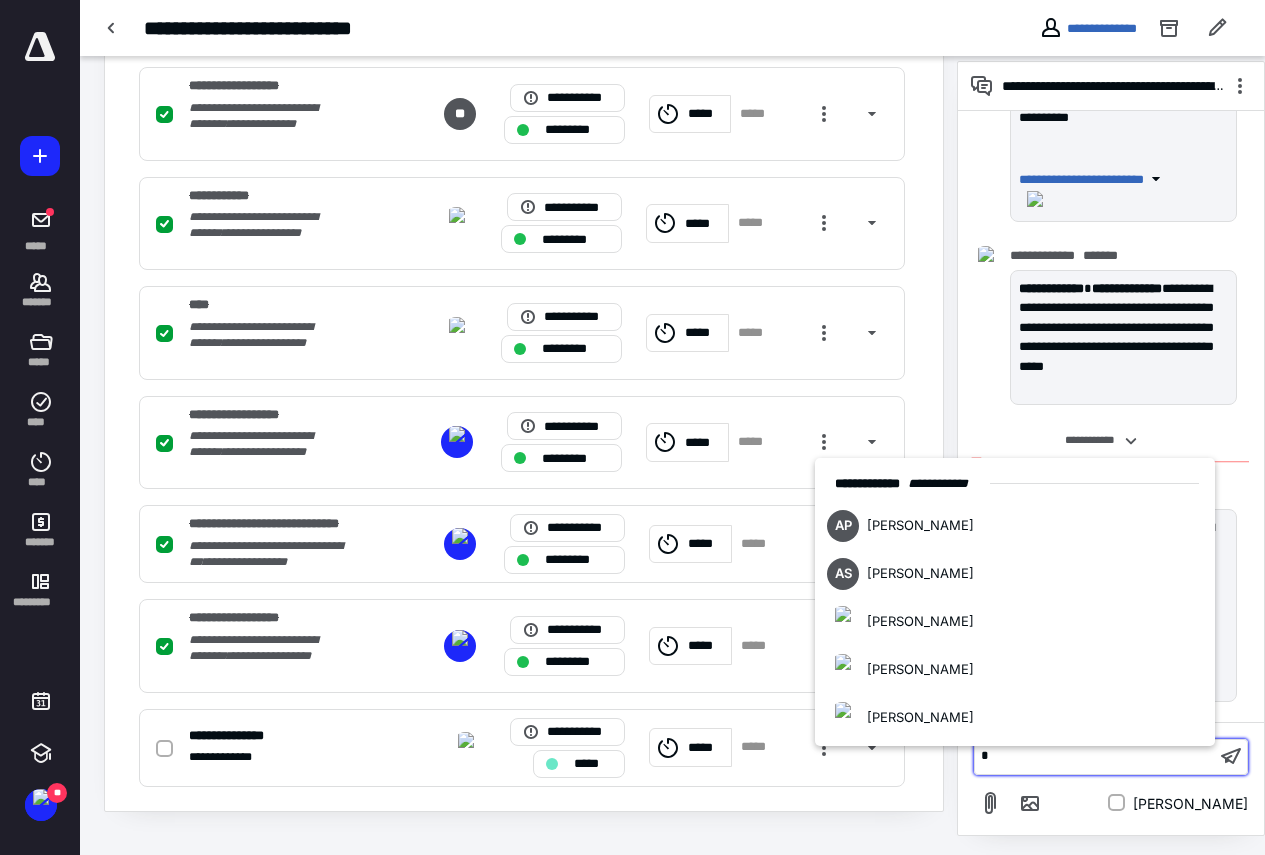 type 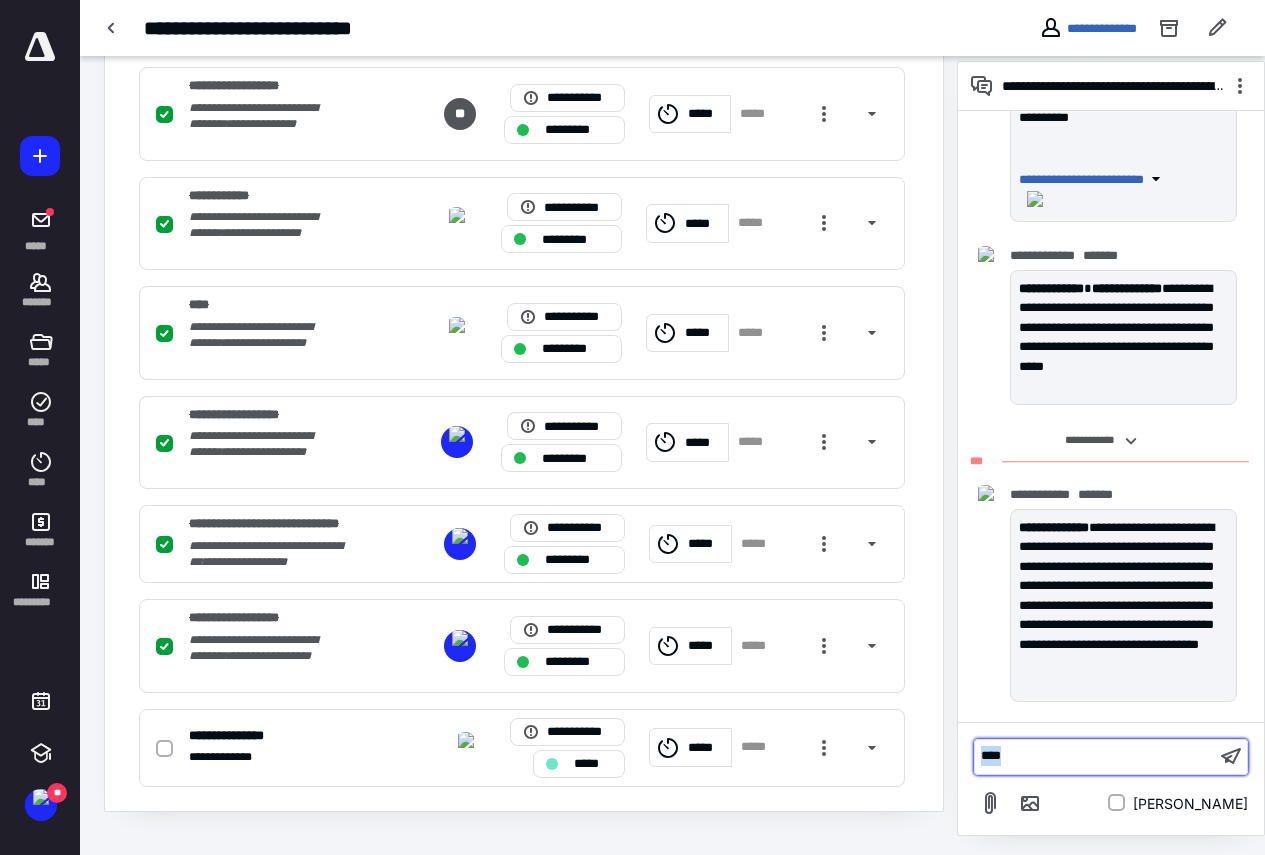 drag, startPoint x: 1052, startPoint y: 760, endPoint x: 965, endPoint y: 762, distance: 87.02299 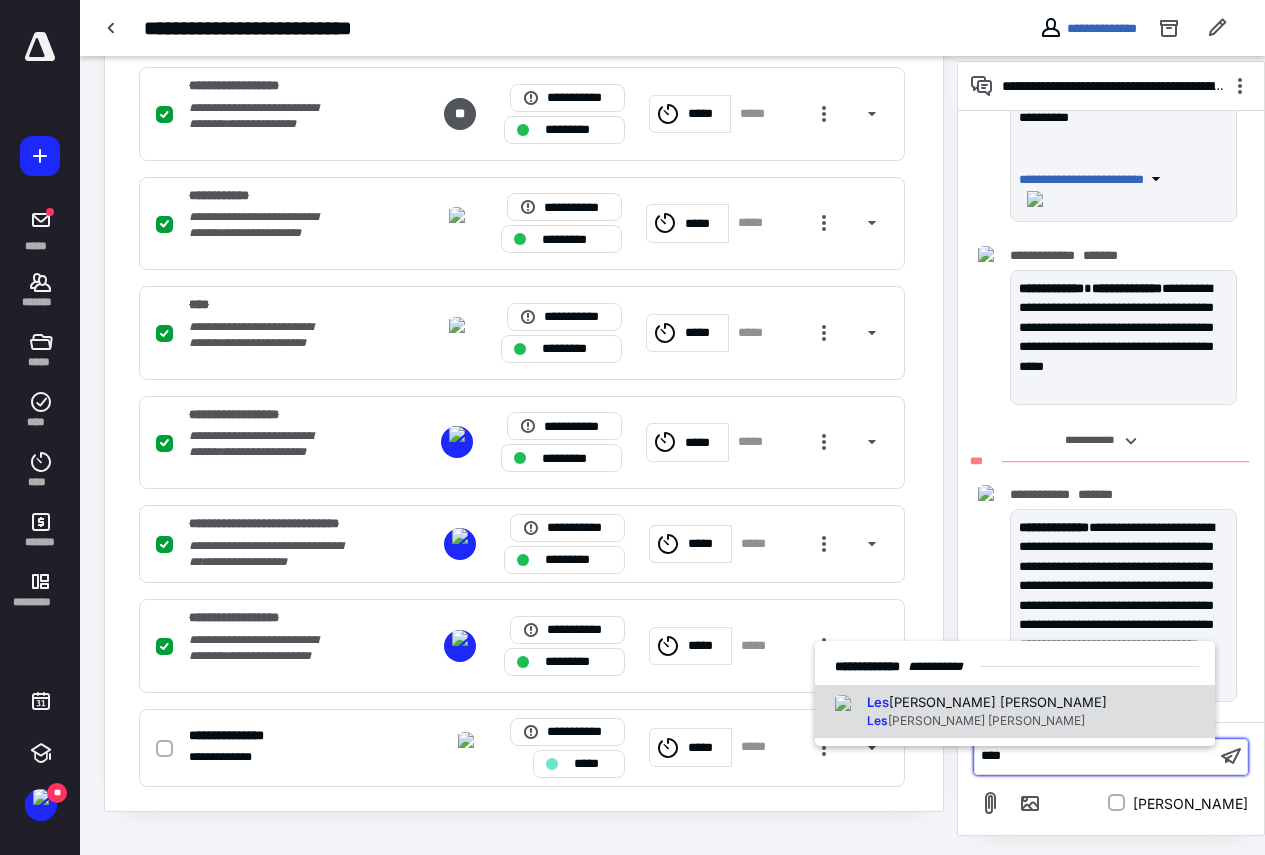 click on "[PERSON_NAME] [PERSON_NAME]" at bounding box center [1015, 712] 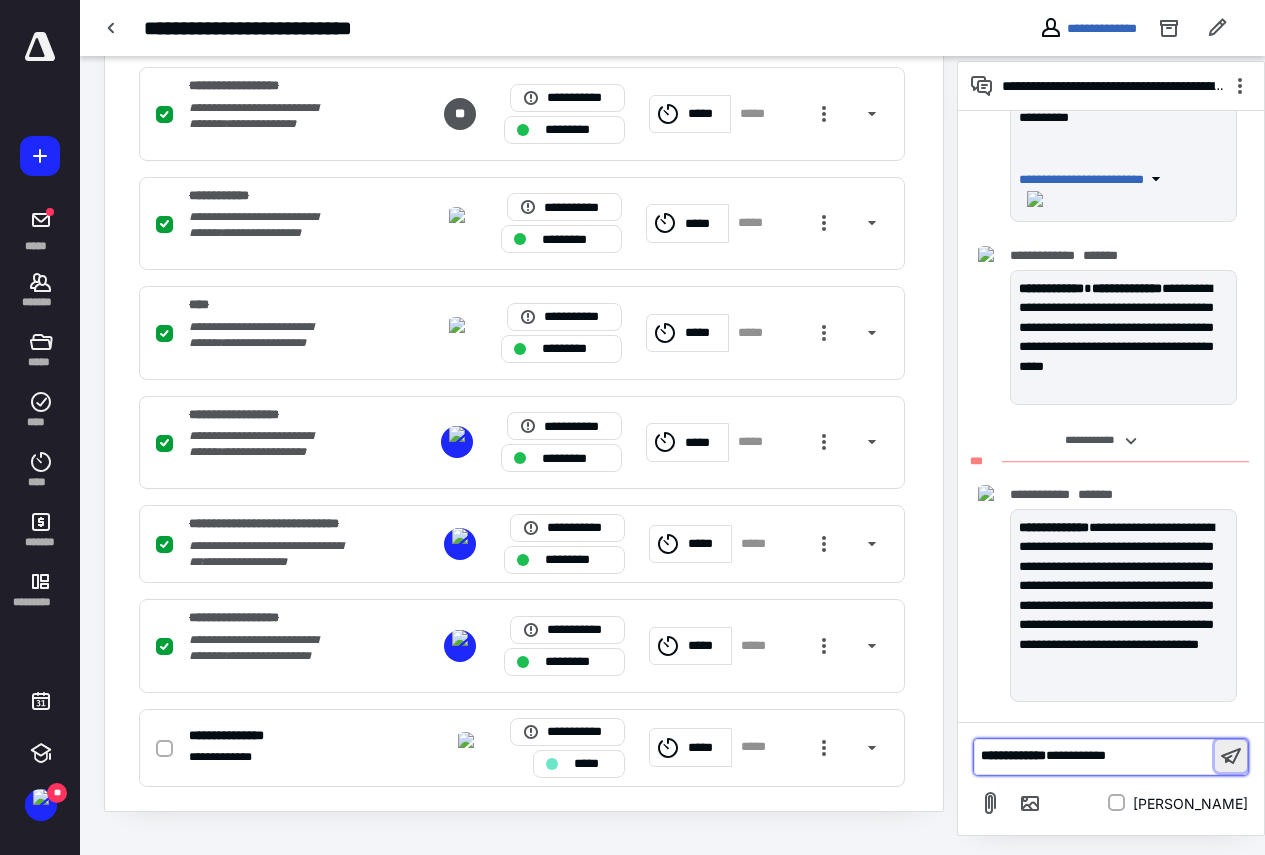 click at bounding box center (1231, 756) 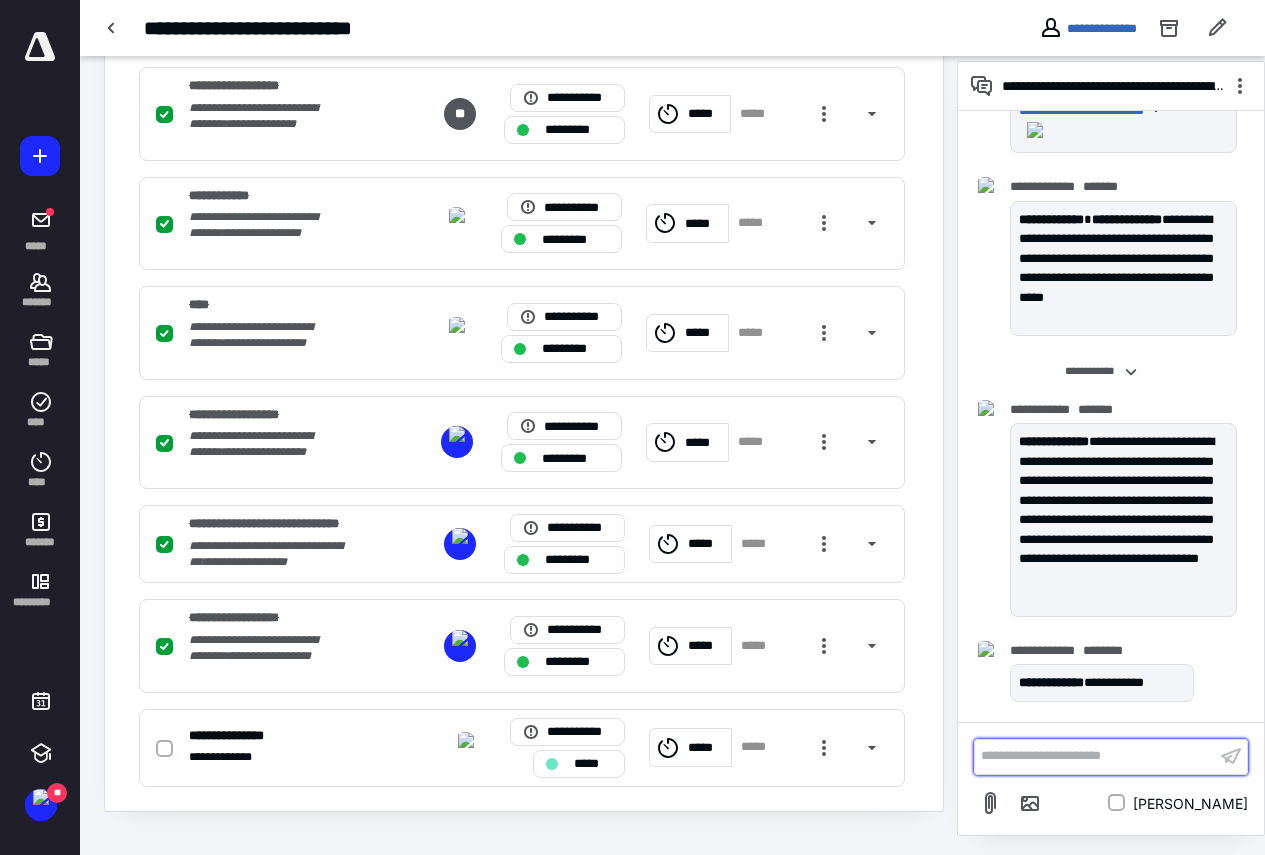 scroll, scrollTop: 4026, scrollLeft: 0, axis: vertical 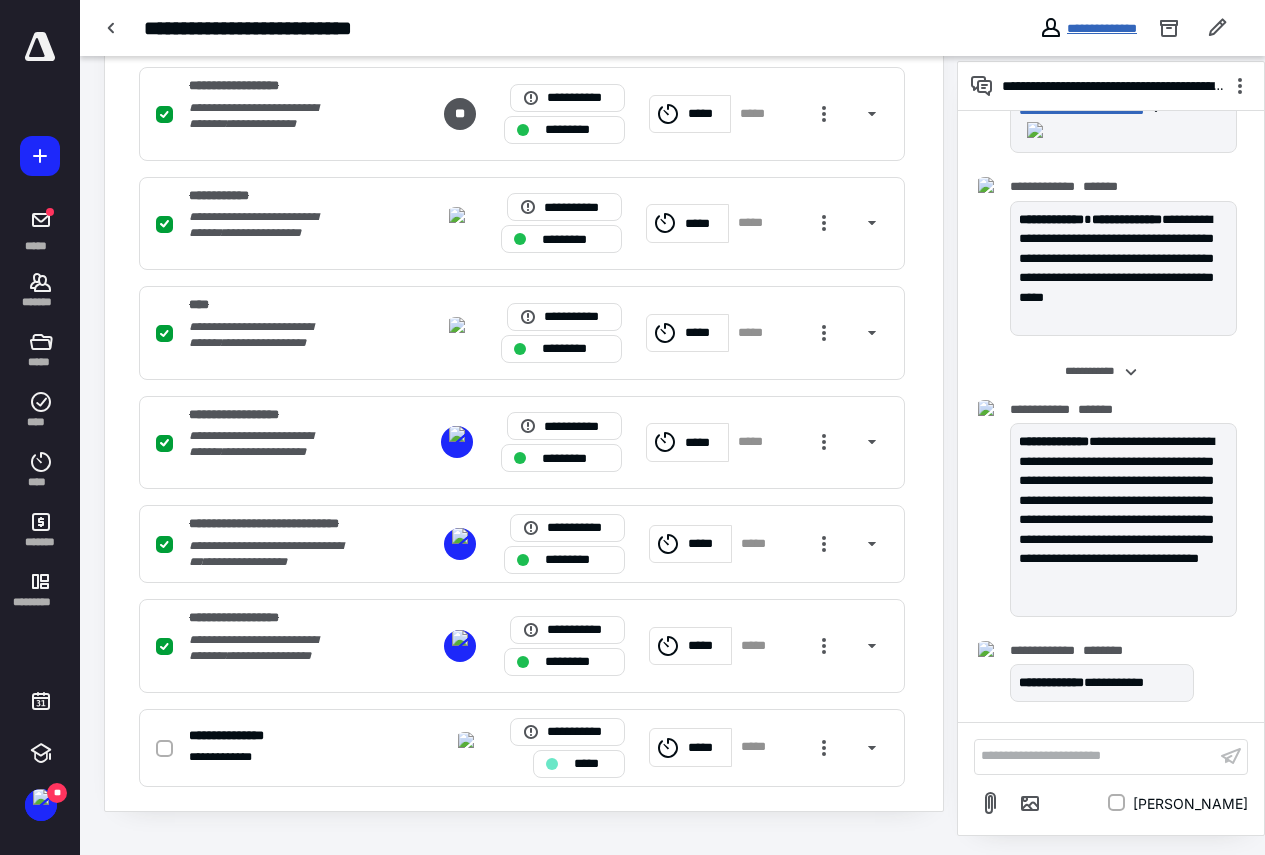 click on "**********" at bounding box center [1102, 28] 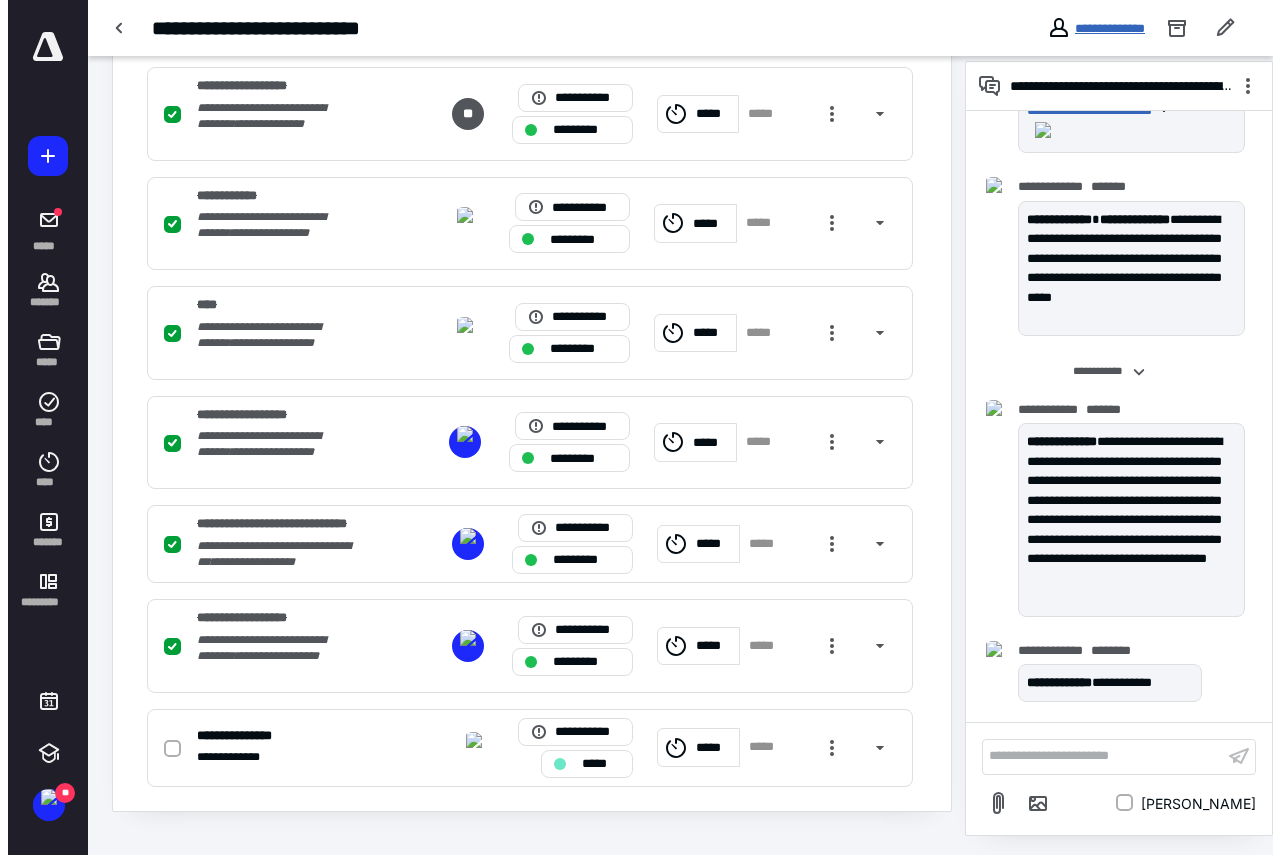 scroll, scrollTop: 0, scrollLeft: 0, axis: both 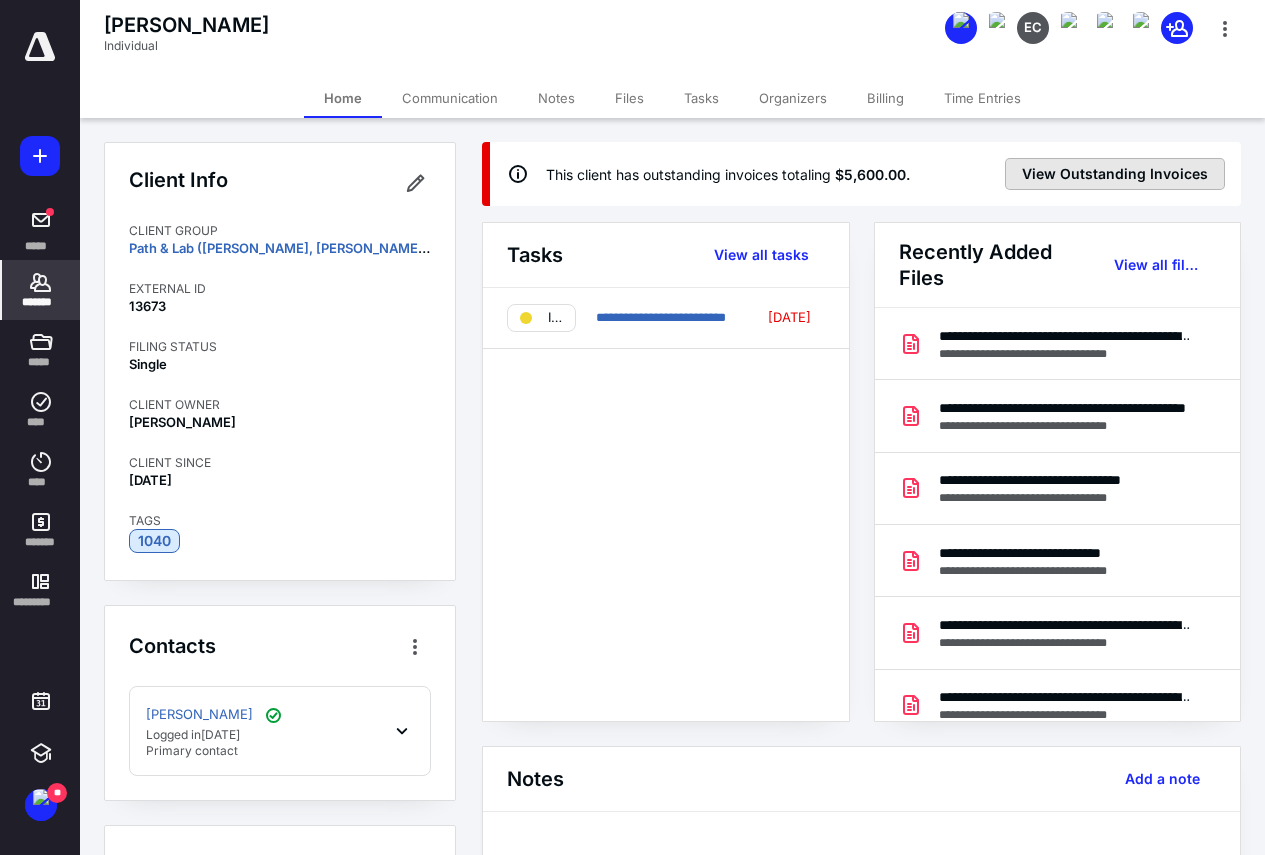 click on "View Outstanding Invoices" at bounding box center [1115, 174] 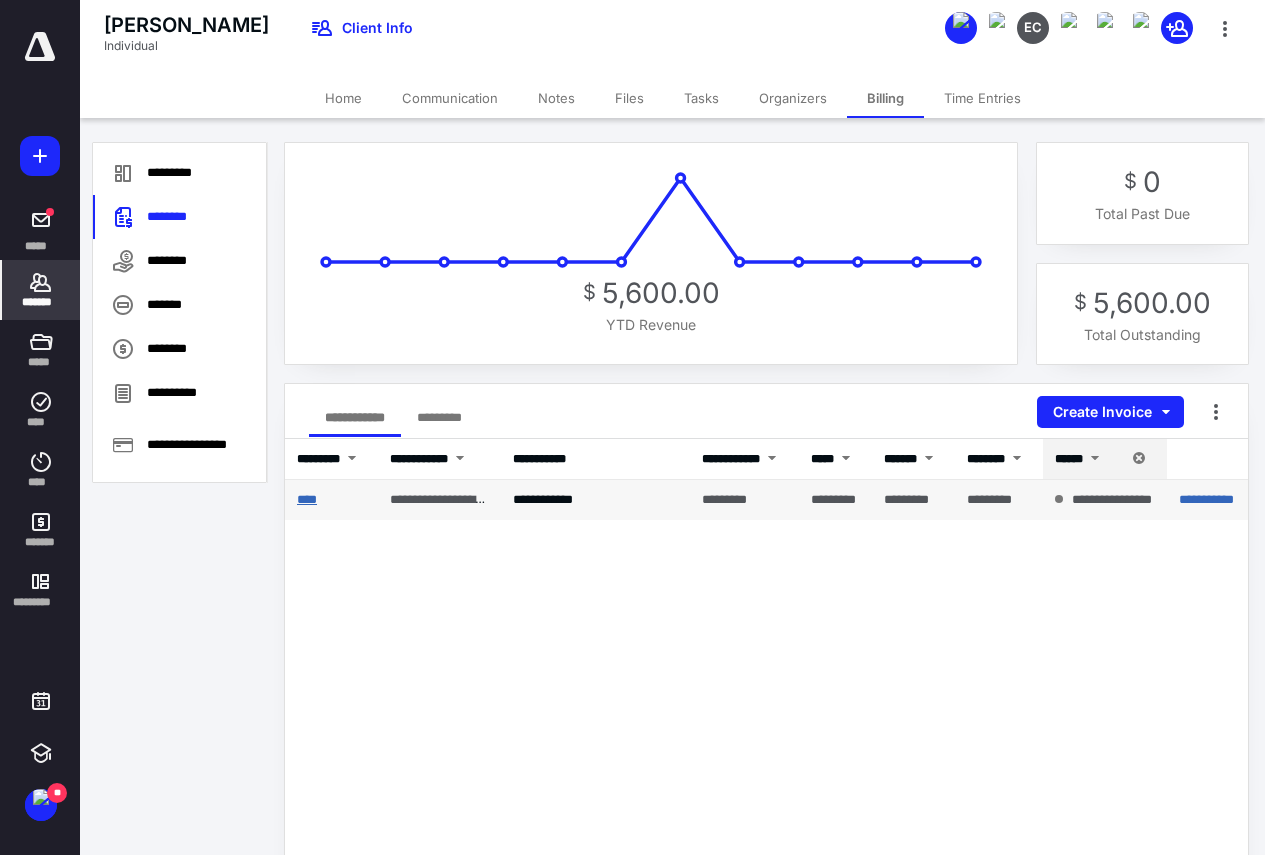 click on "****" at bounding box center (307, 499) 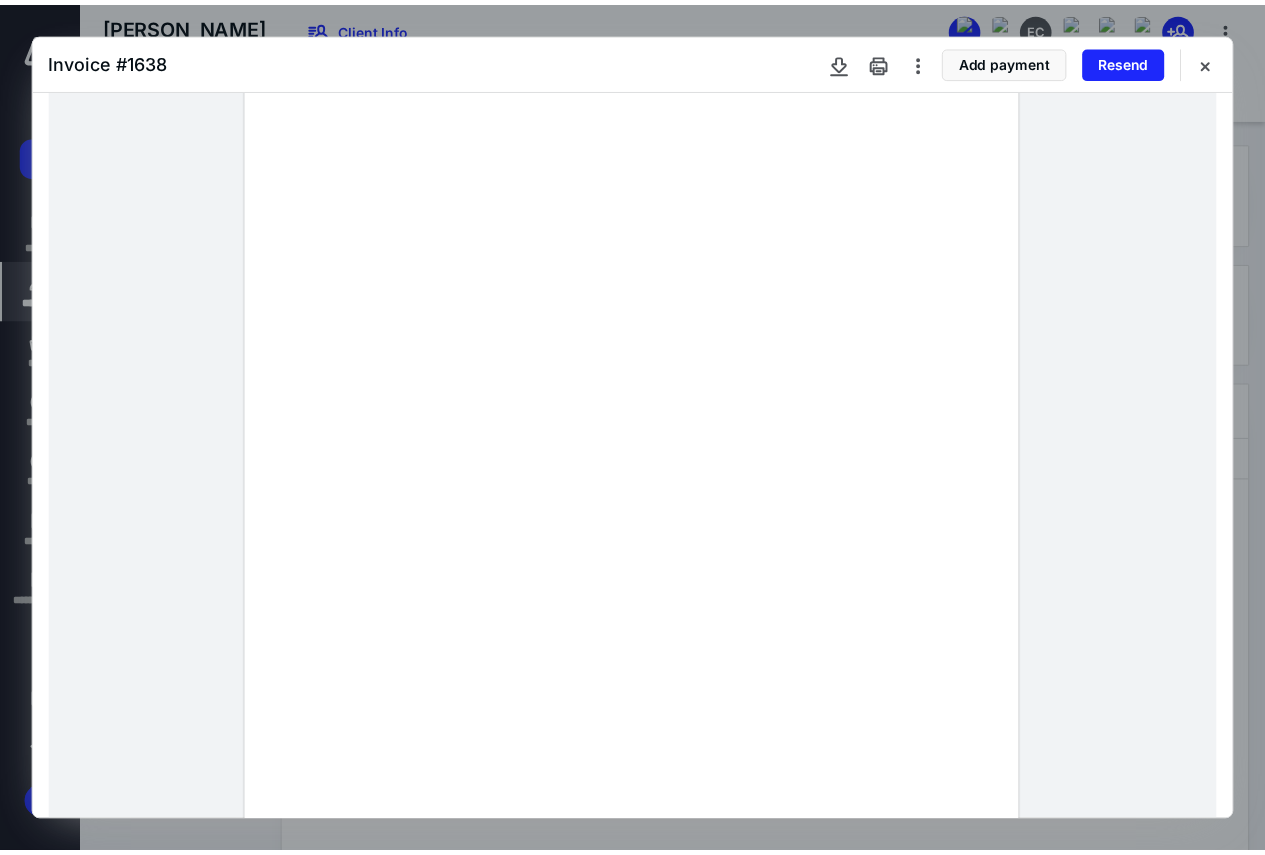 scroll, scrollTop: 0, scrollLeft: 0, axis: both 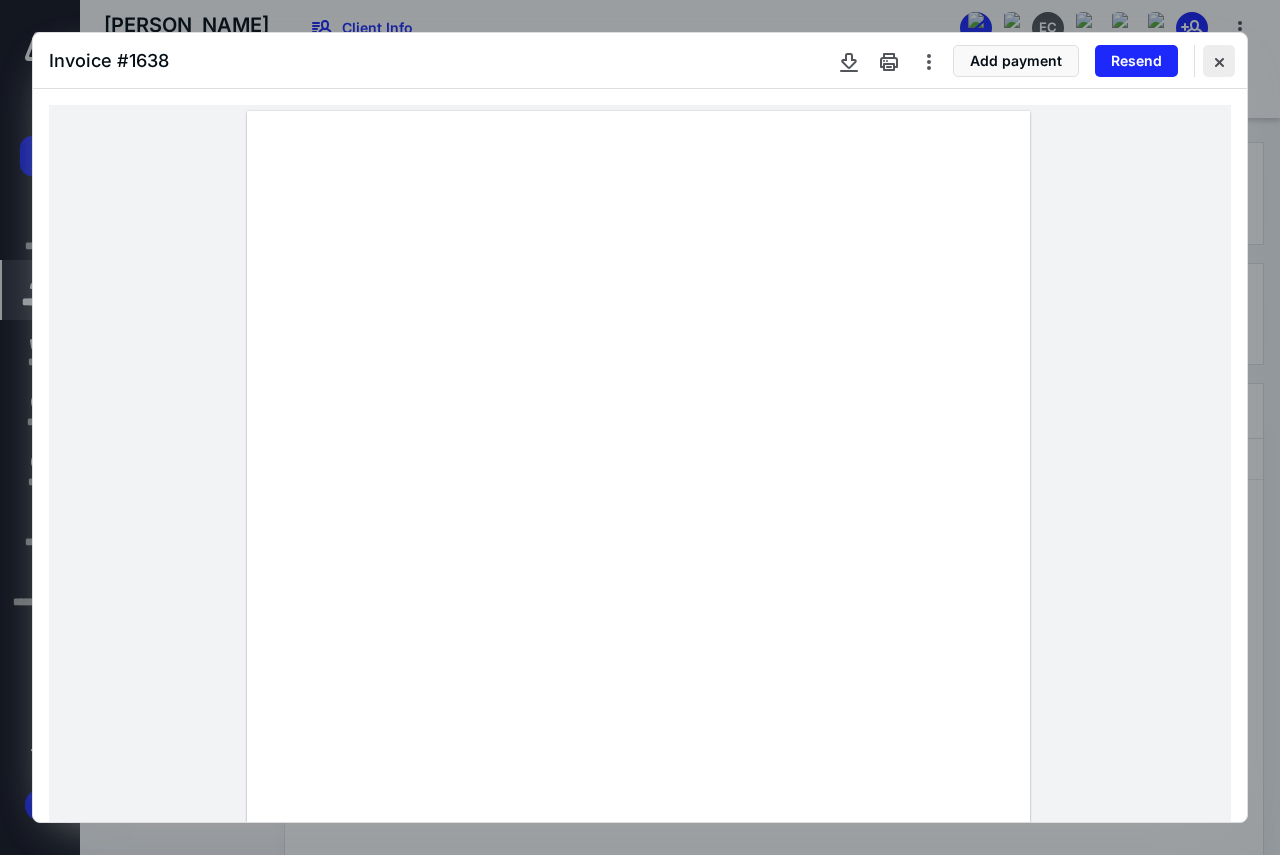 click at bounding box center [1219, 61] 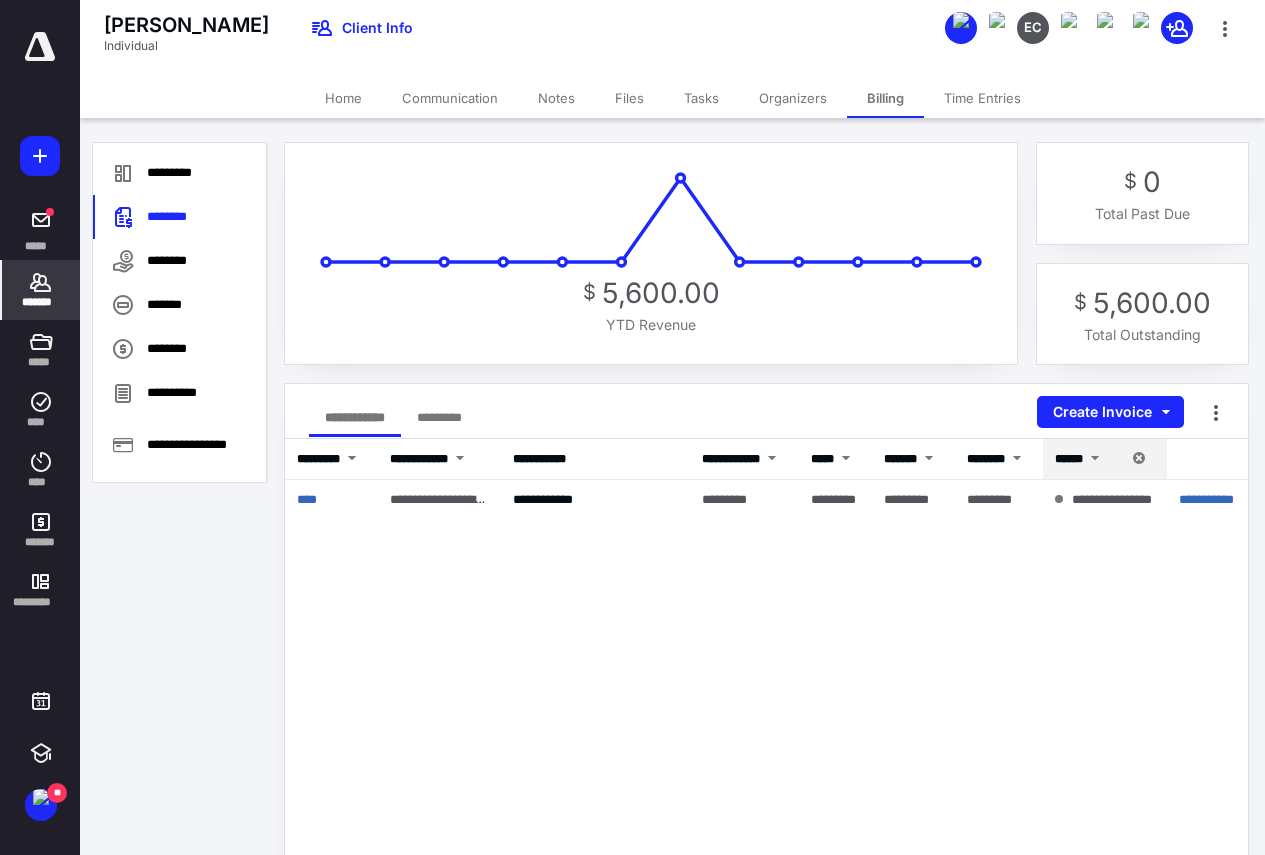 click on "Files" at bounding box center (629, 98) 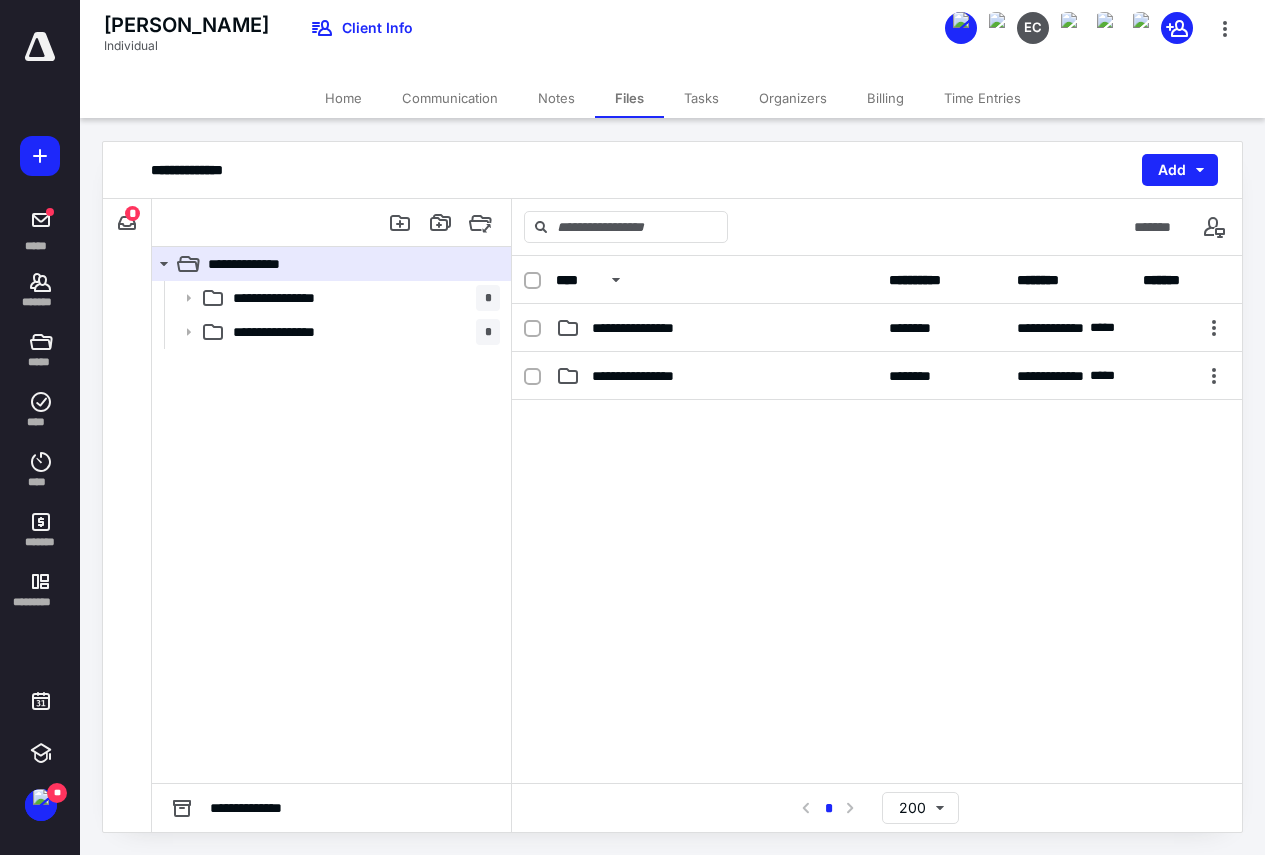 click on "Home" at bounding box center (343, 98) 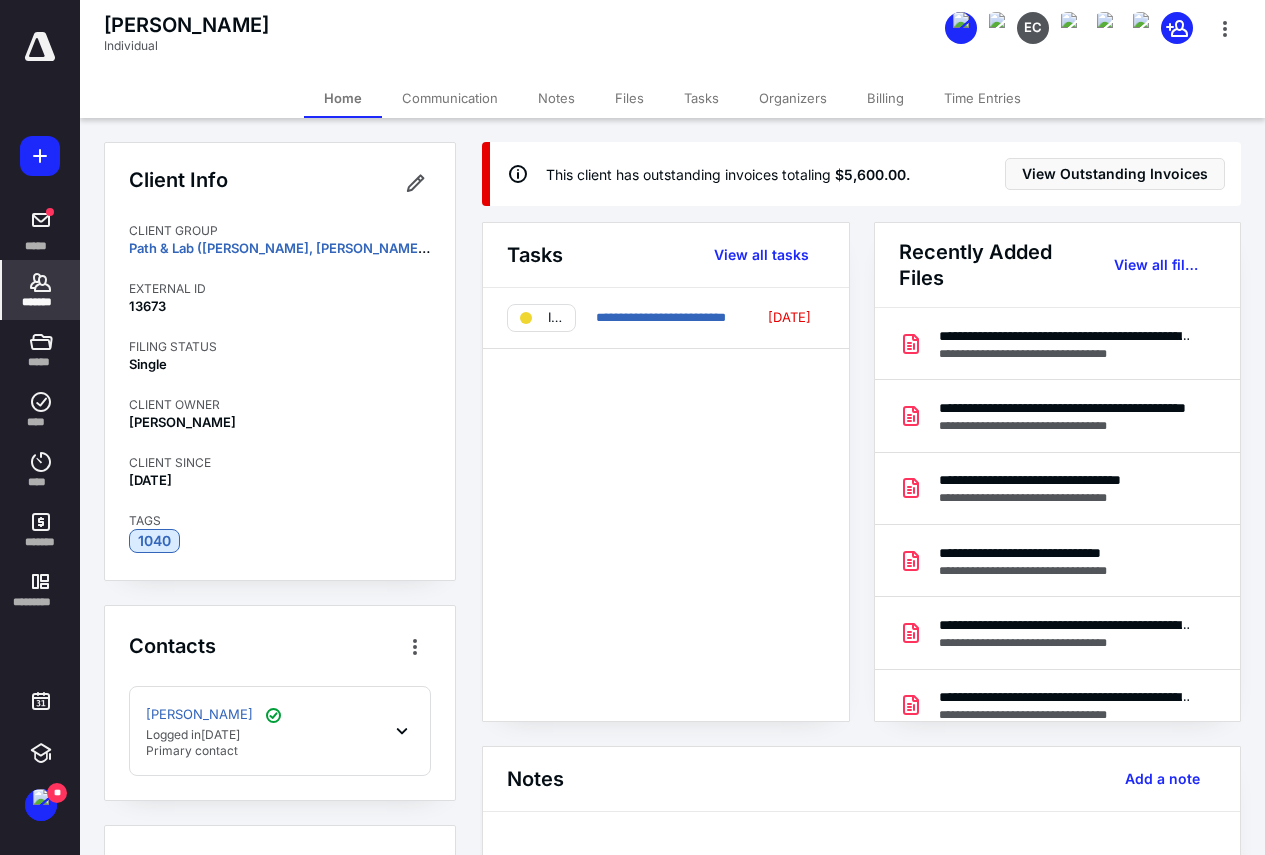 drag, startPoint x: 337, startPoint y: 585, endPoint x: 339, endPoint y: 596, distance: 11.18034 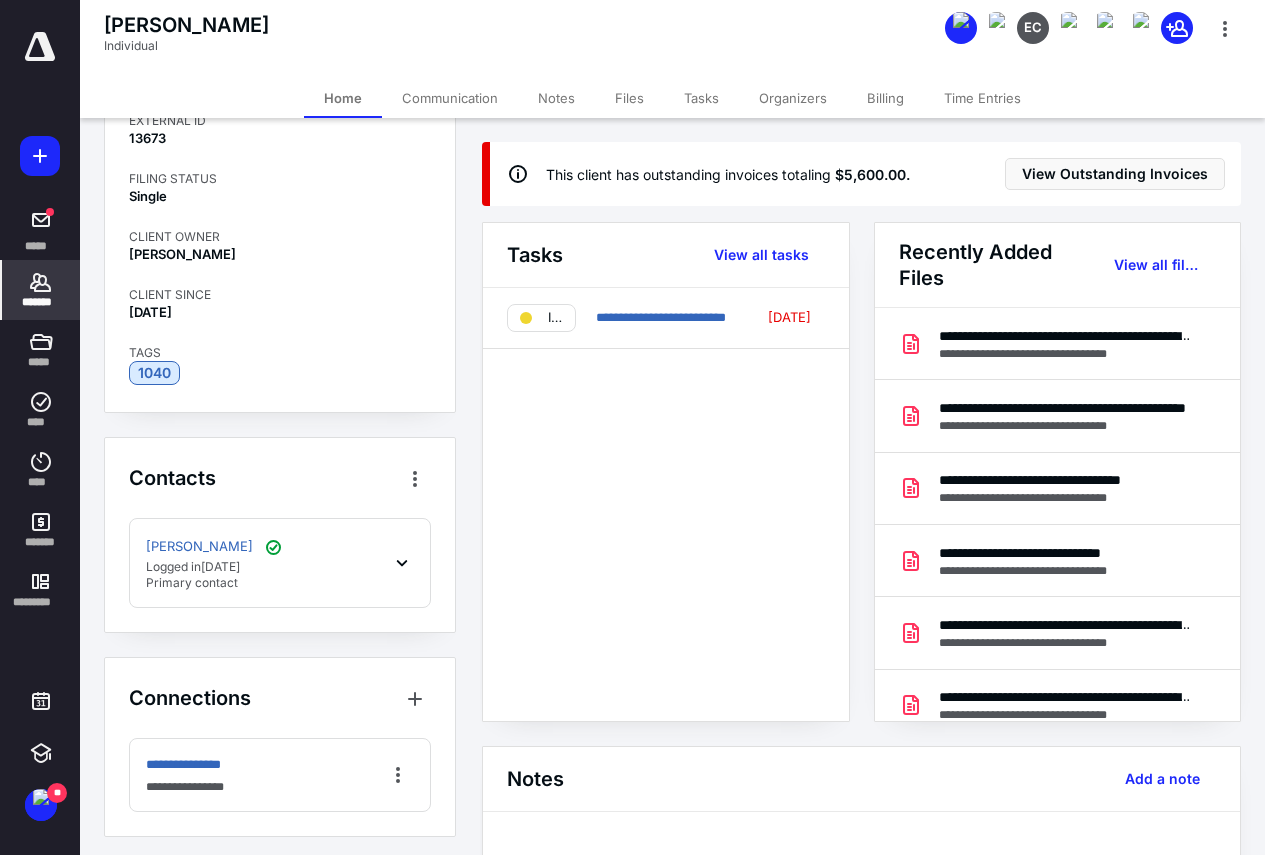 scroll, scrollTop: 174, scrollLeft: 0, axis: vertical 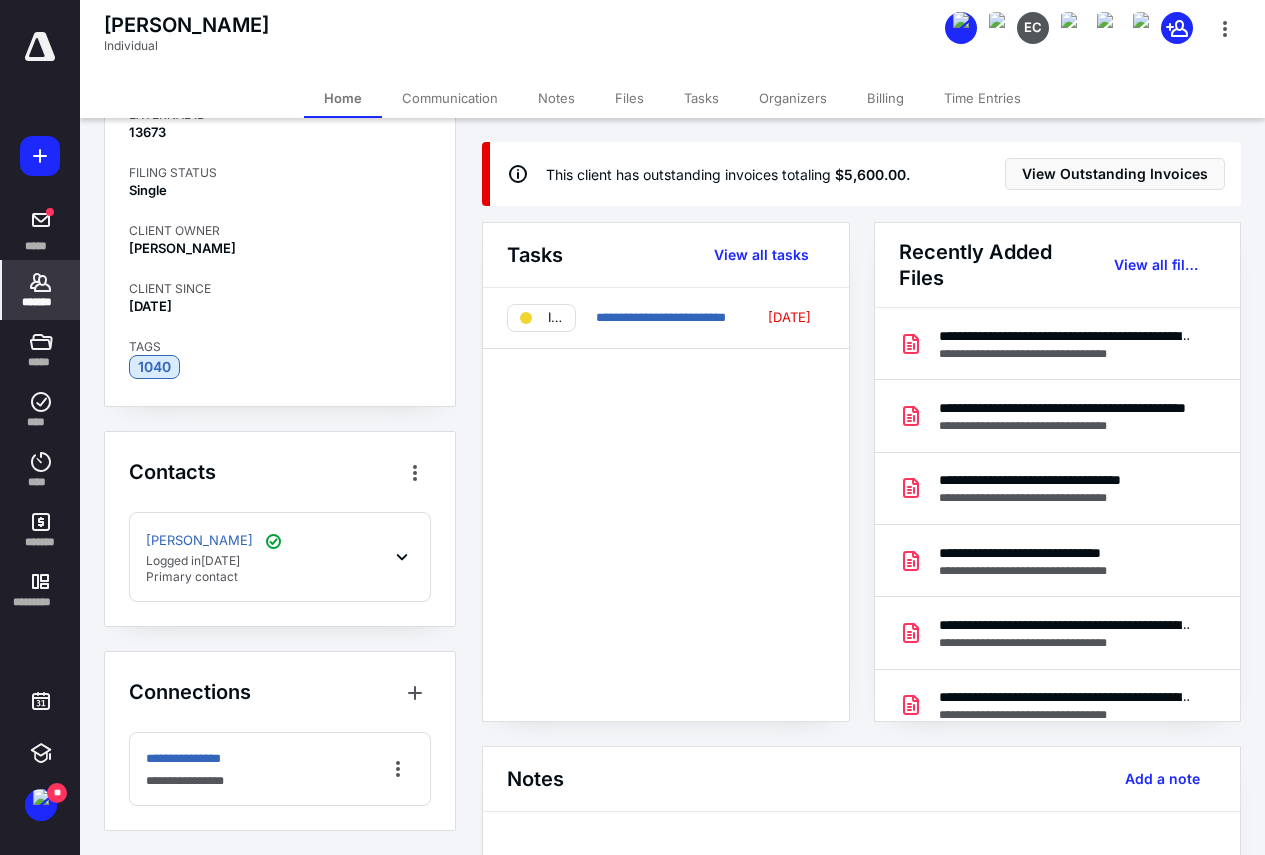 click on "[PERSON_NAME] Logged [DATE][DATE] Primary contact" at bounding box center [280, 557] 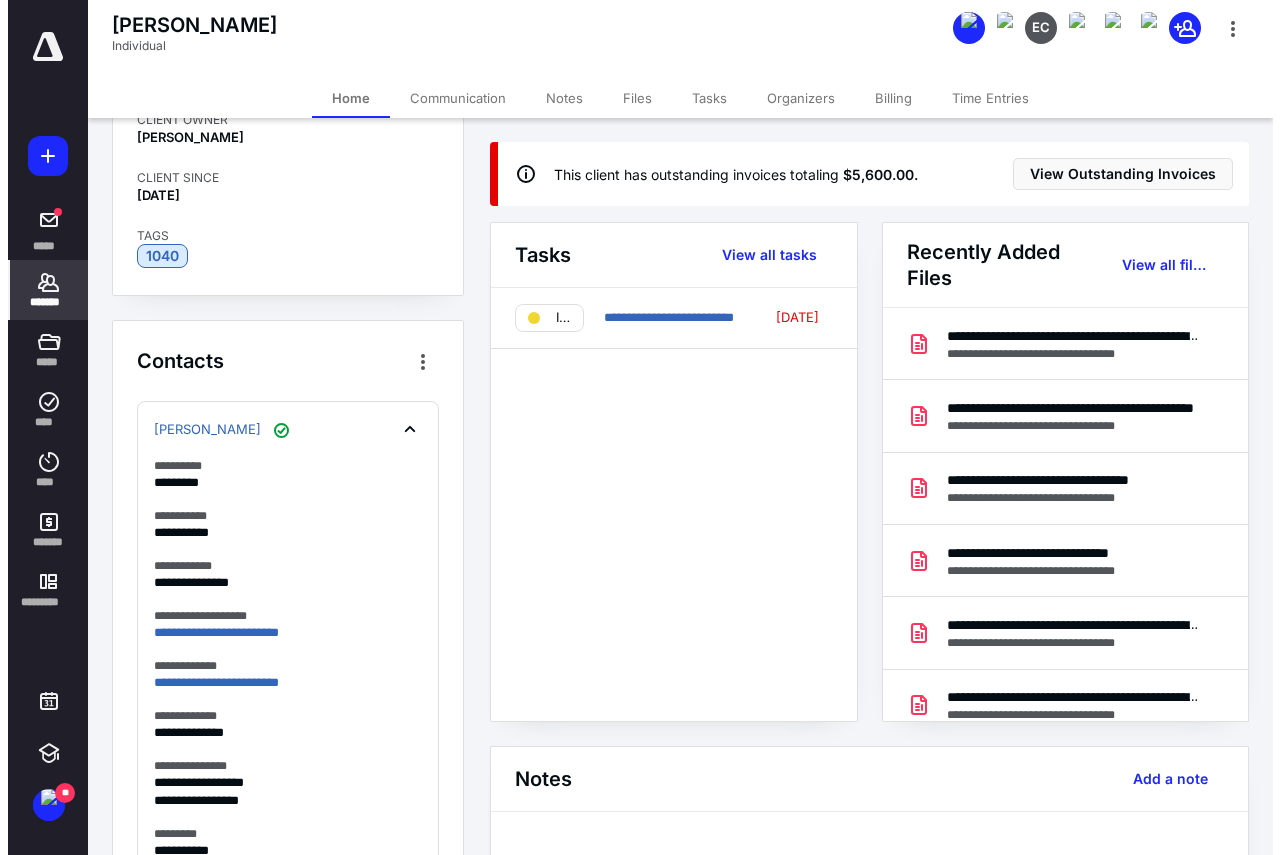 scroll, scrollTop: 374, scrollLeft: 0, axis: vertical 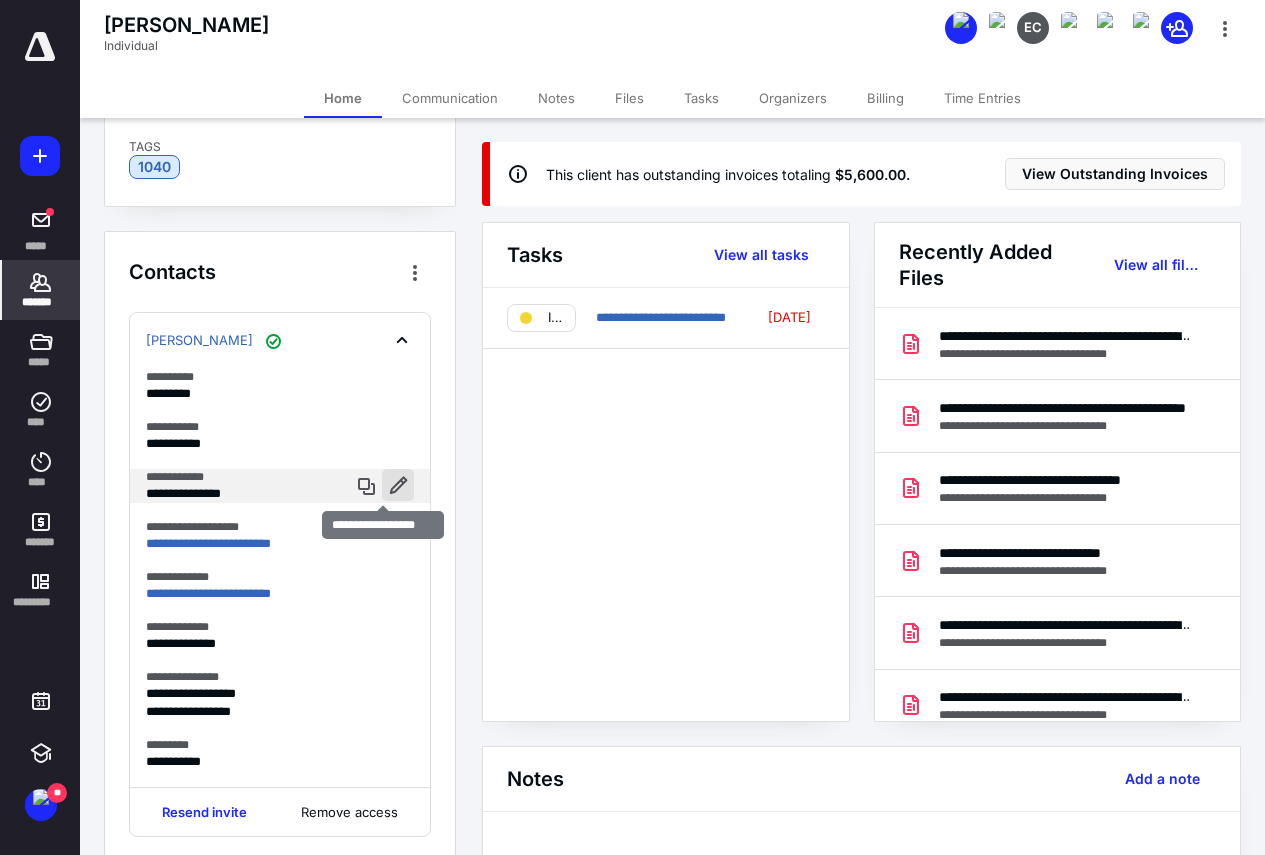click at bounding box center [398, 485] 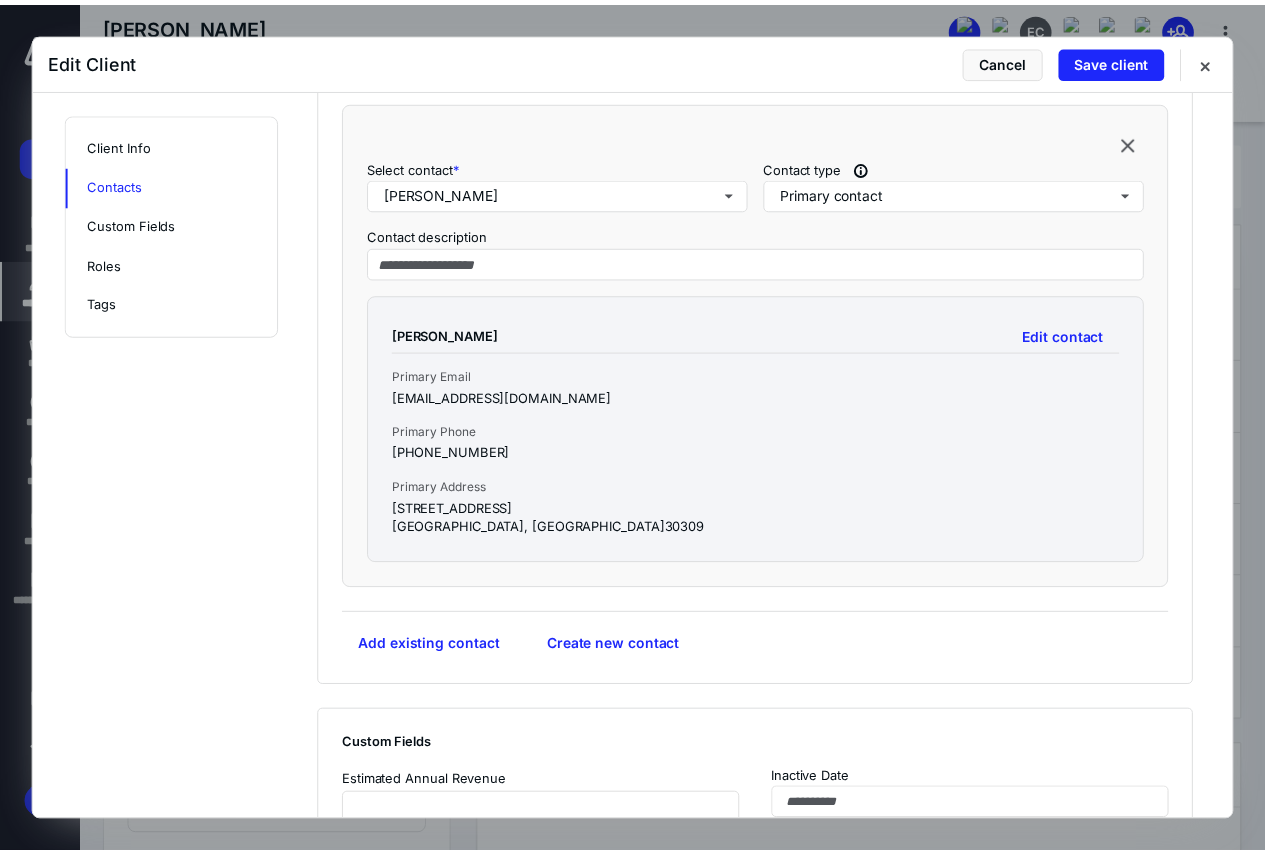 scroll, scrollTop: 809, scrollLeft: 0, axis: vertical 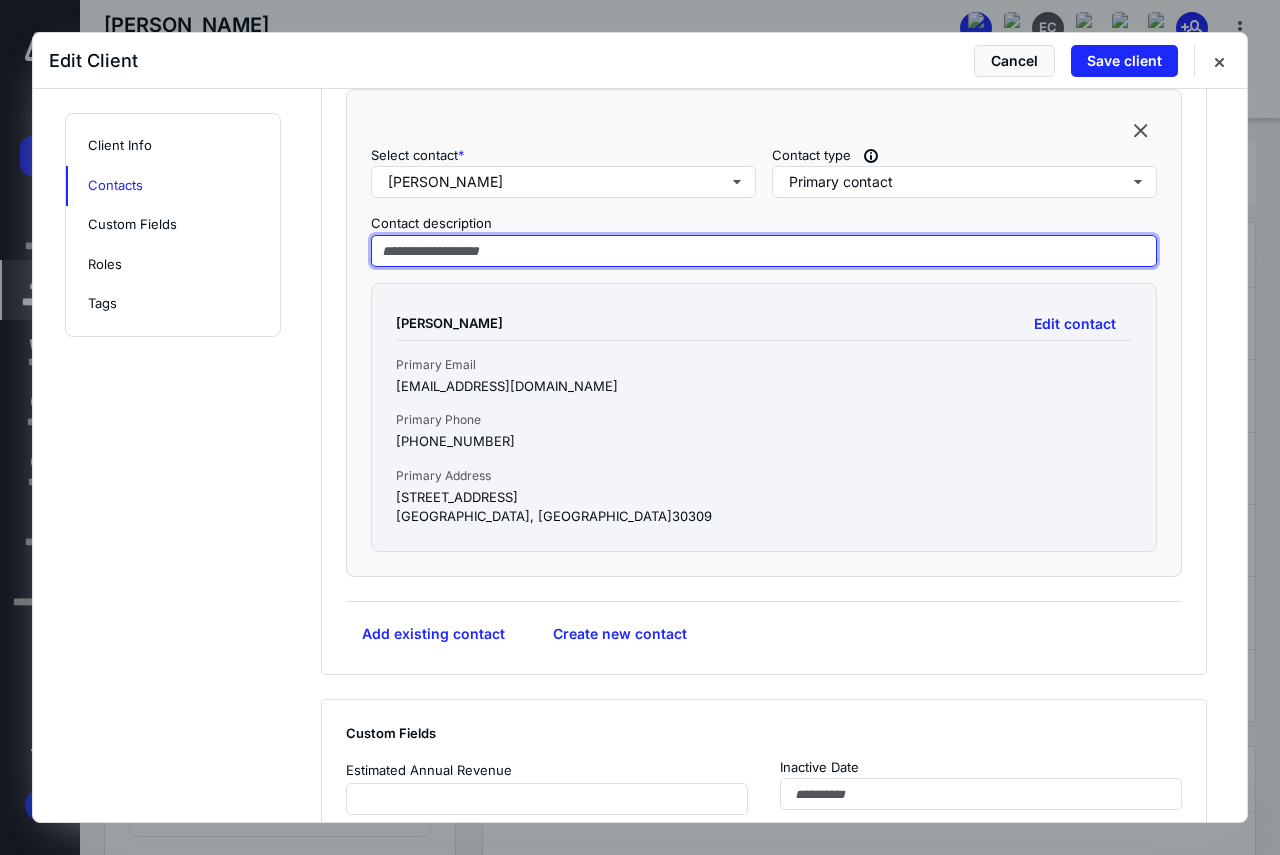 click at bounding box center (764, 251) 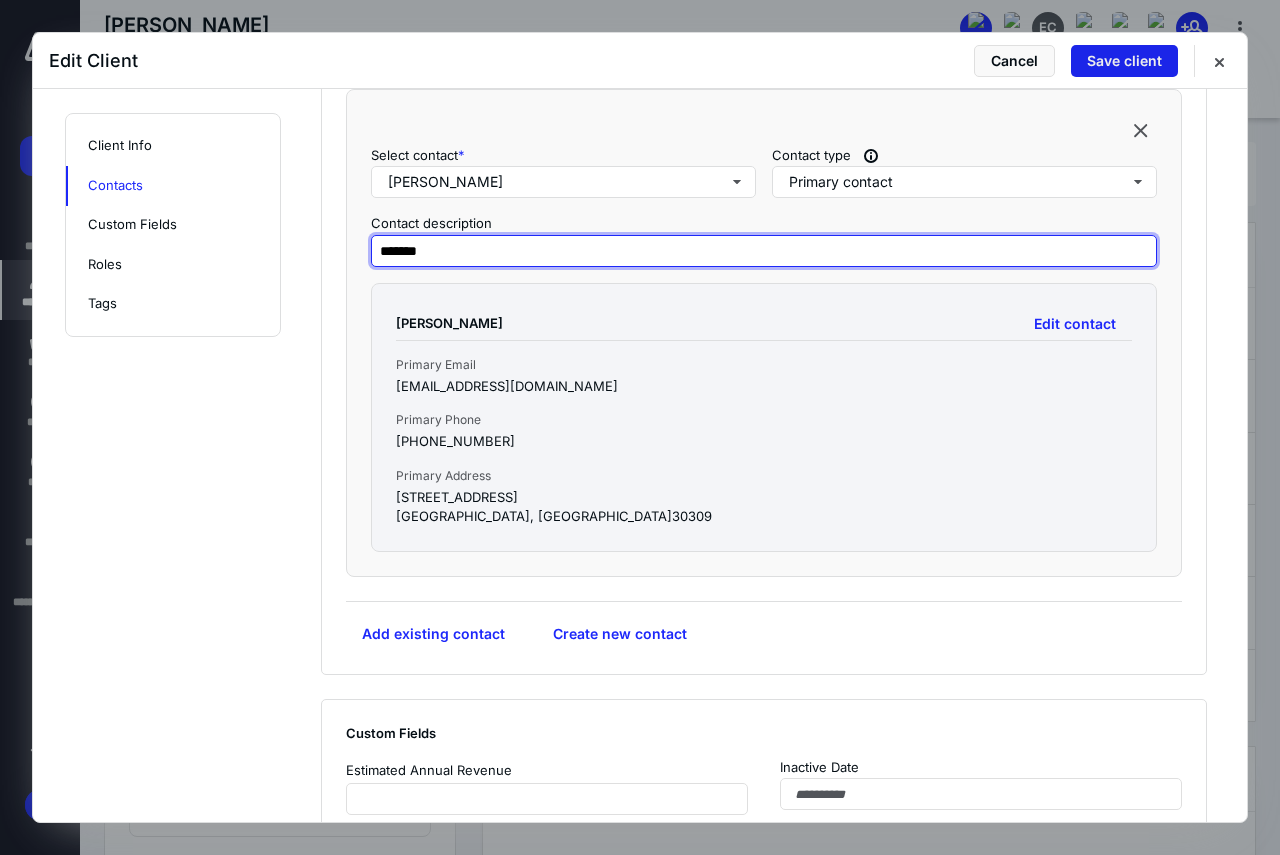 type on "*******" 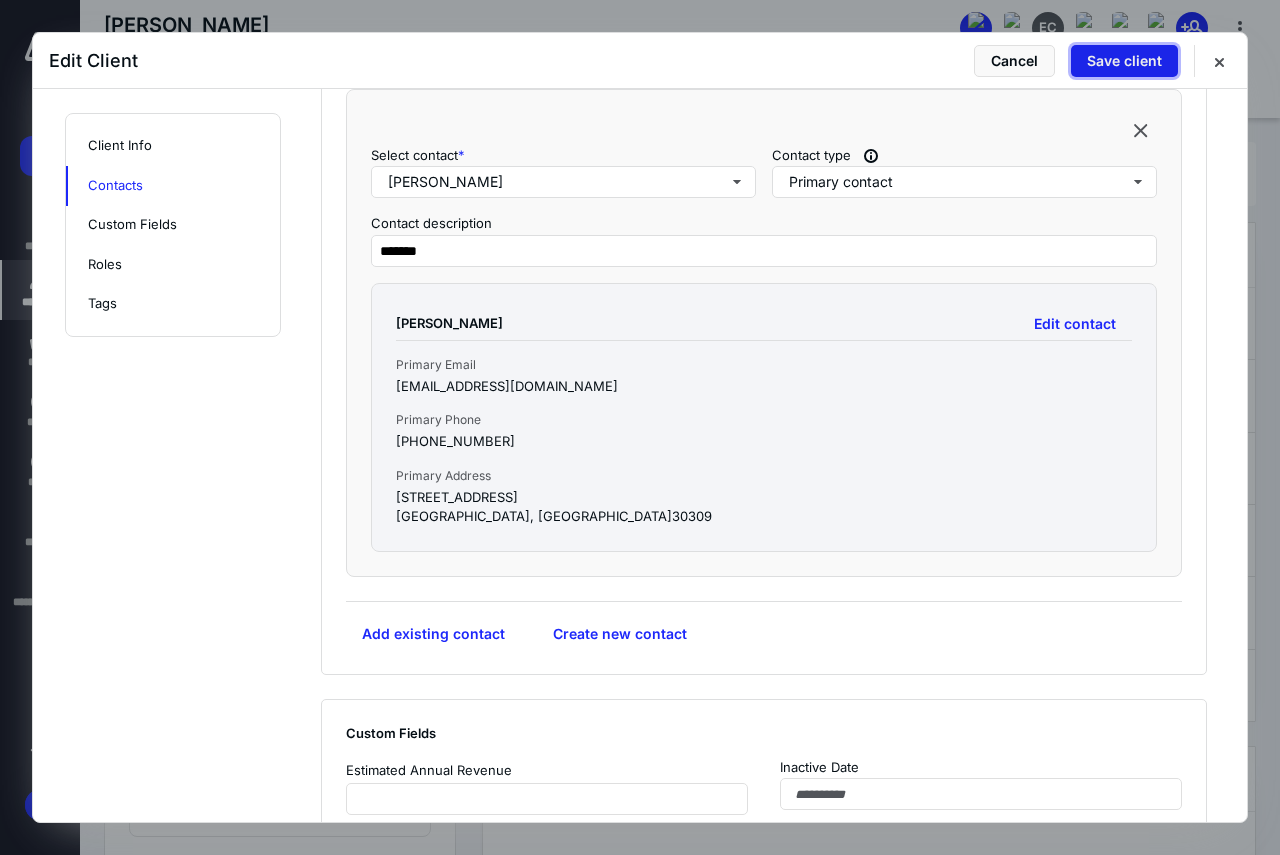 click on "Save client" at bounding box center (1124, 61) 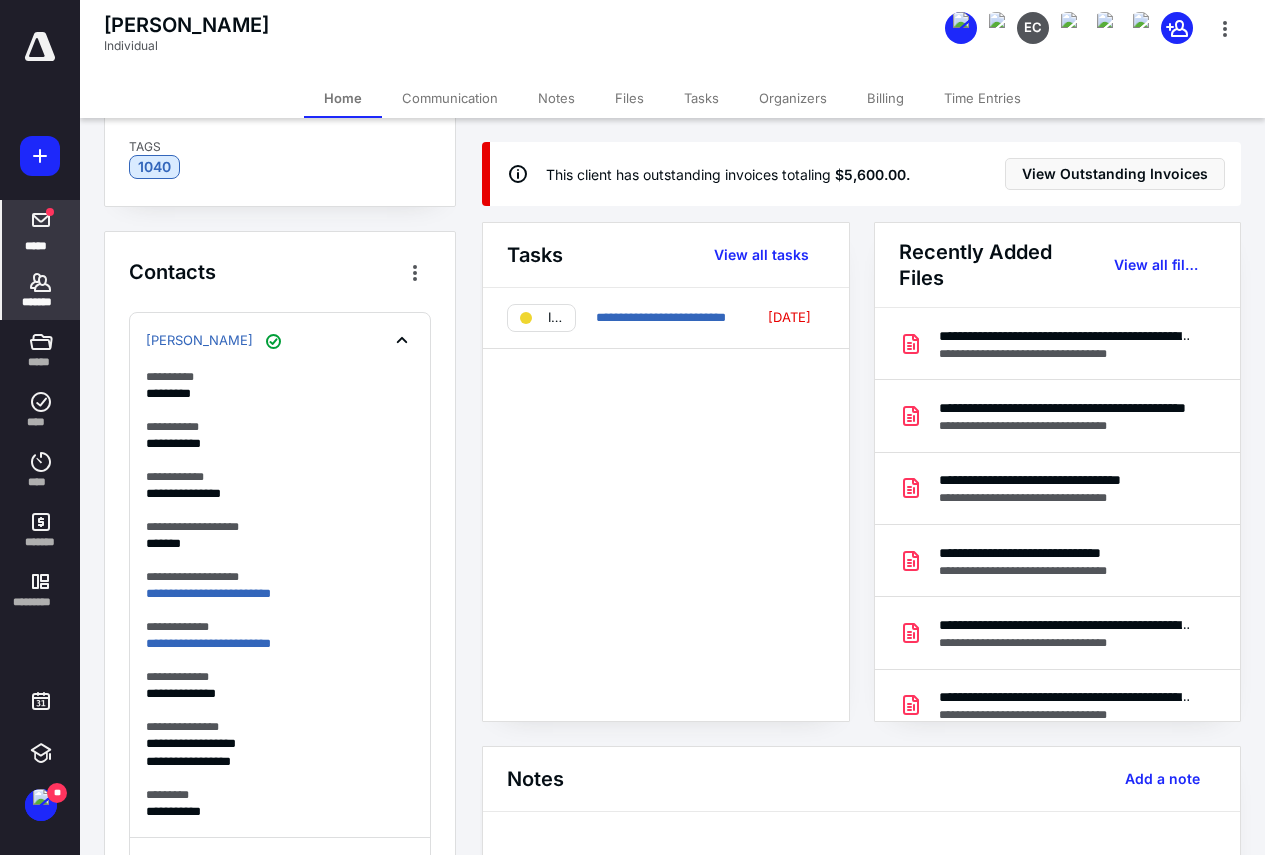 click on "*****" at bounding box center [41, 230] 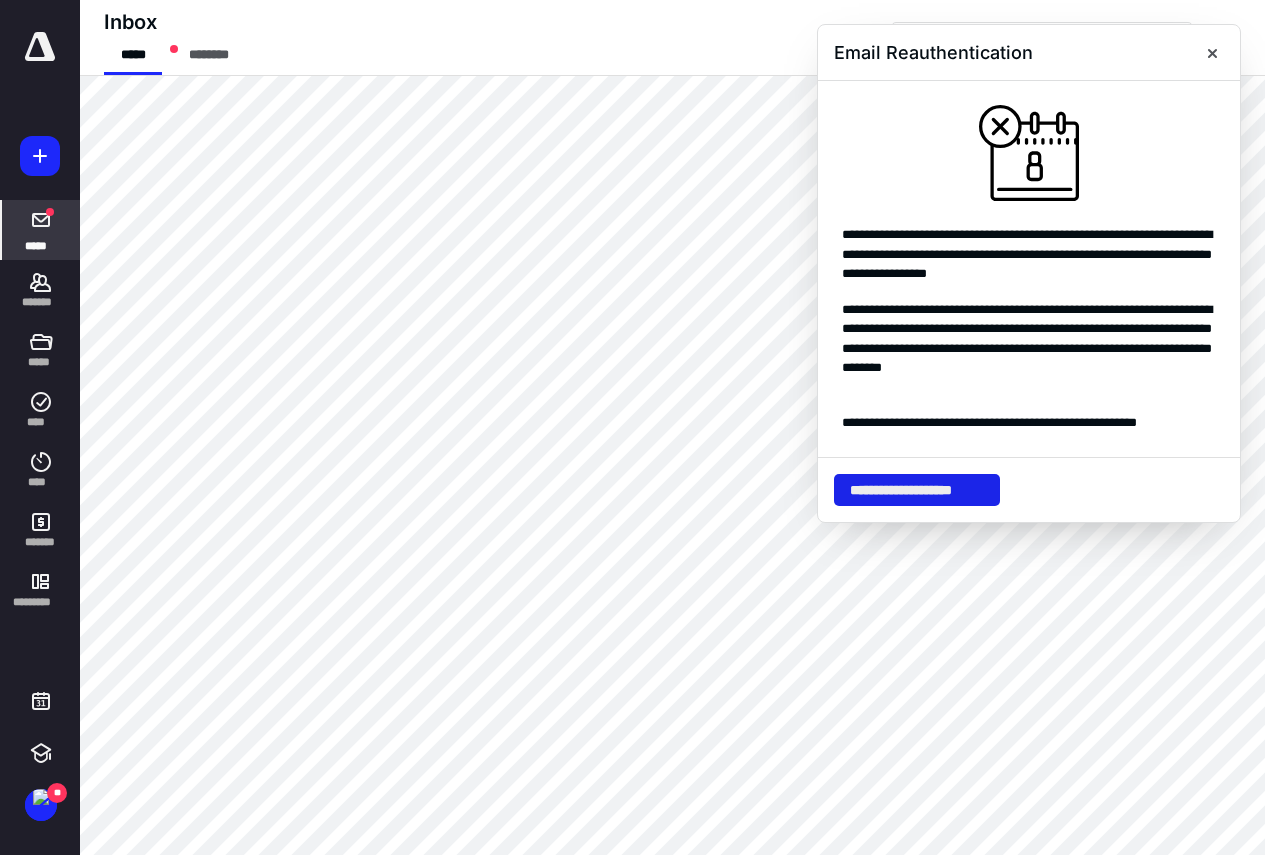 click on "**********" at bounding box center (917, 490) 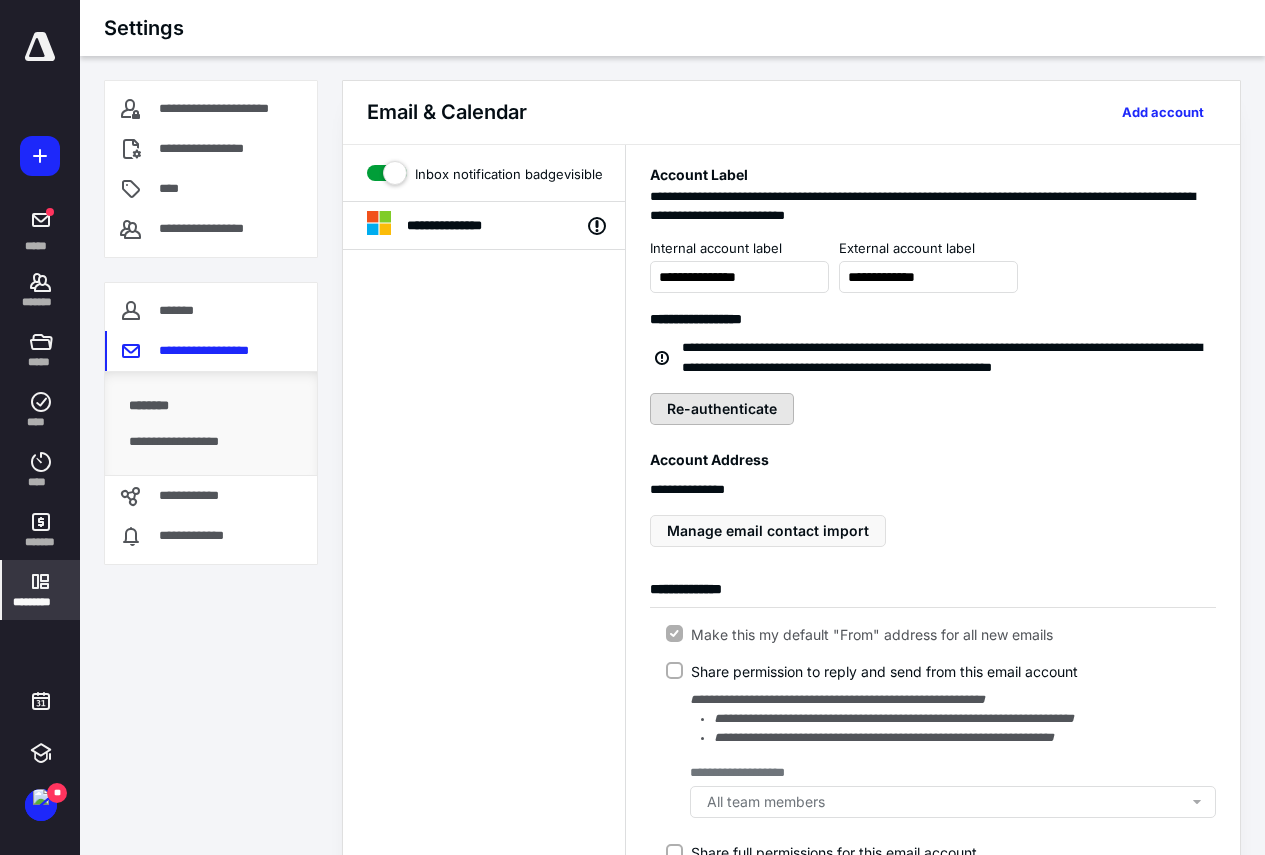 click on "Re-authenticate" at bounding box center (722, 409) 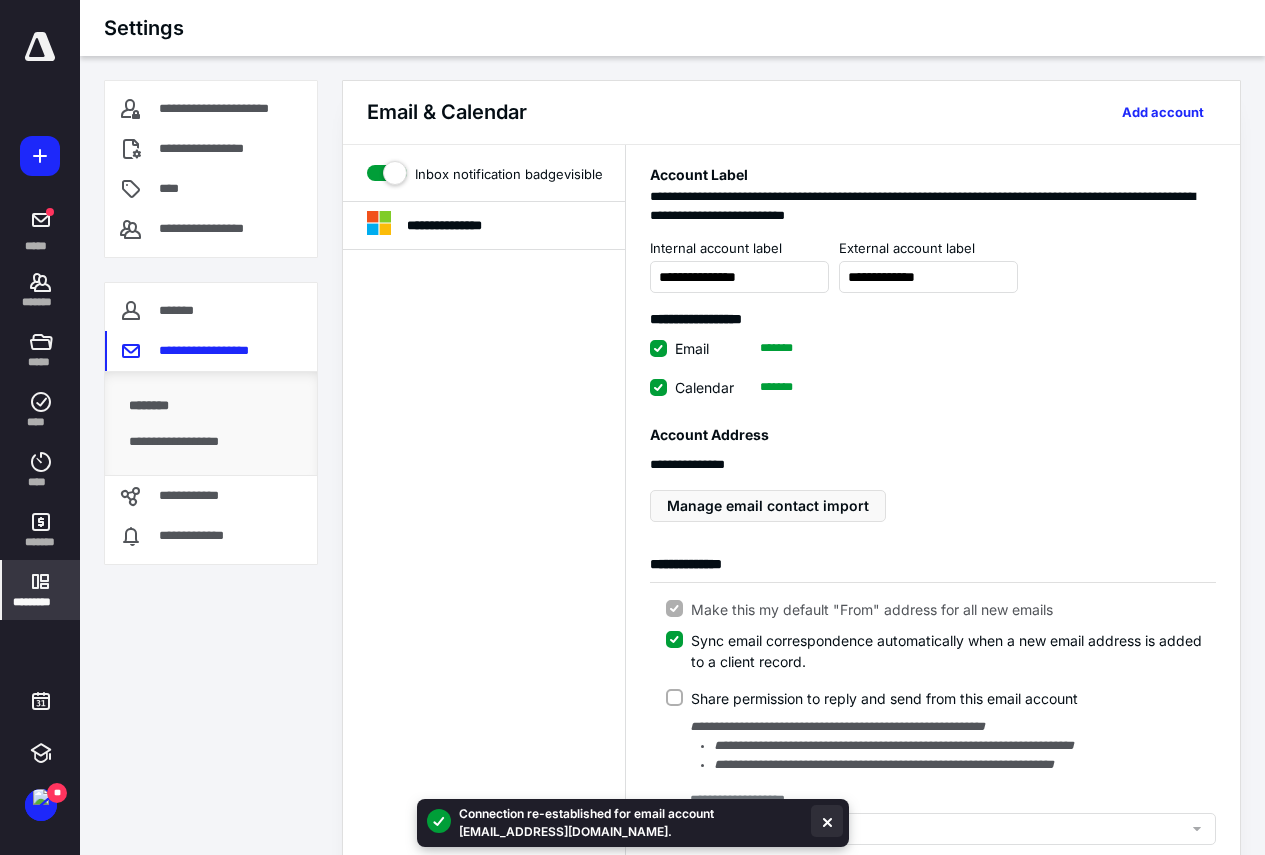 click at bounding box center (827, 821) 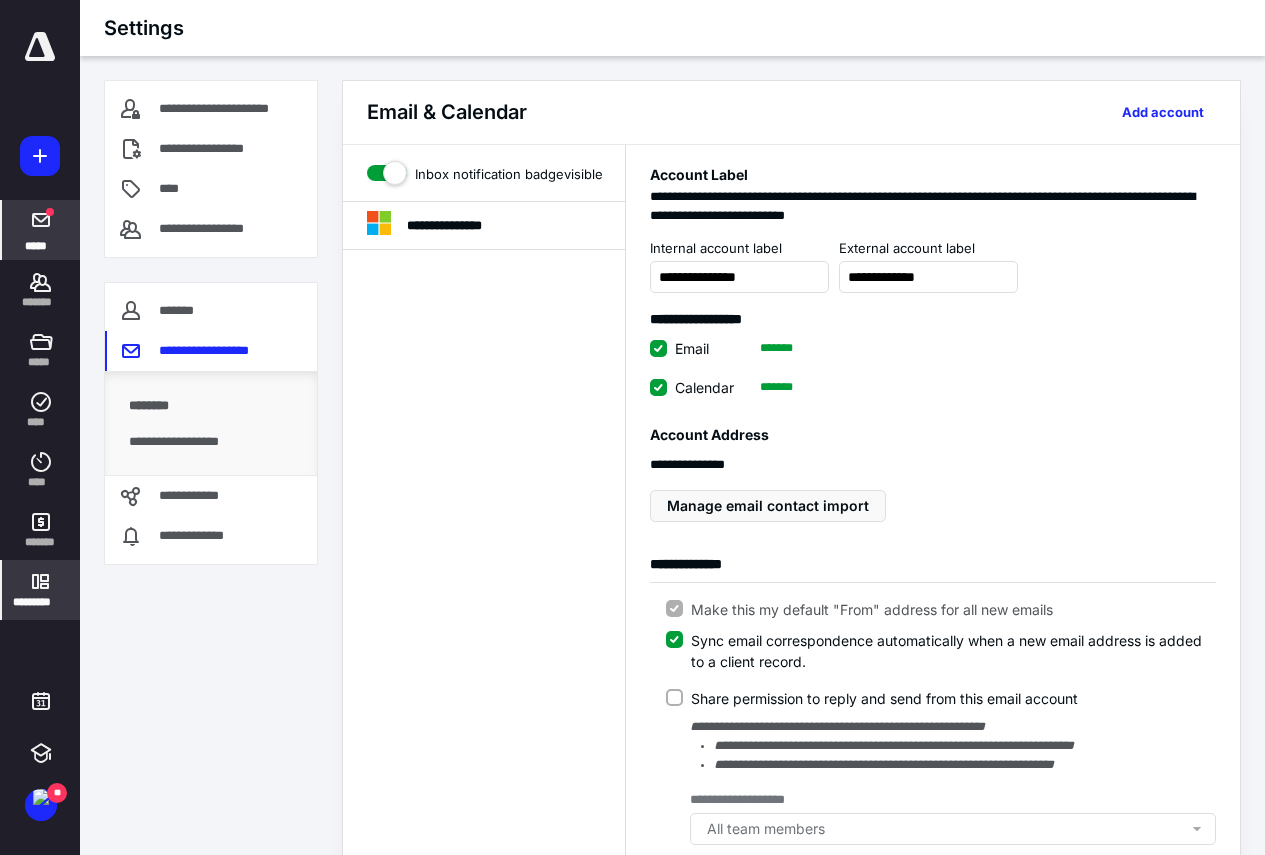 click at bounding box center (41, 220) 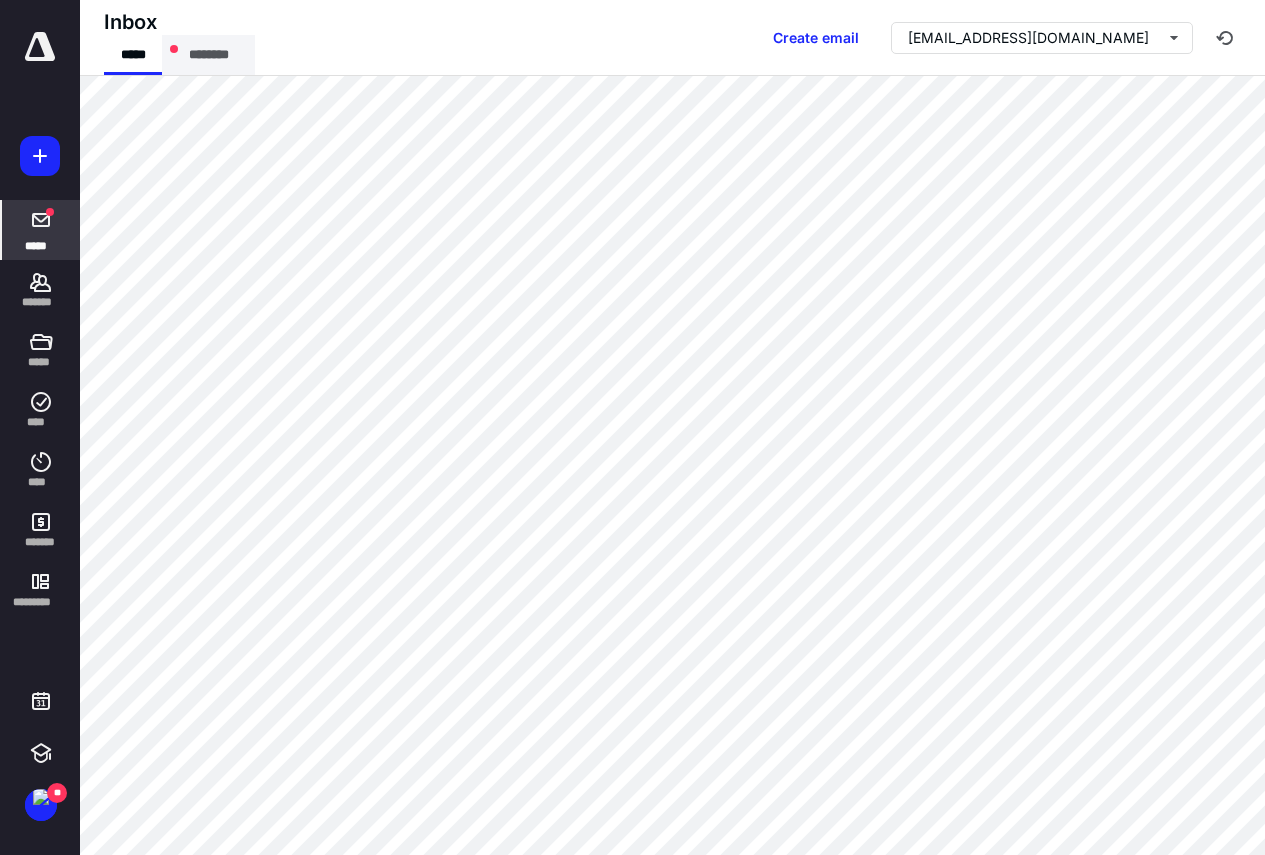 click on "********" at bounding box center (208, 55) 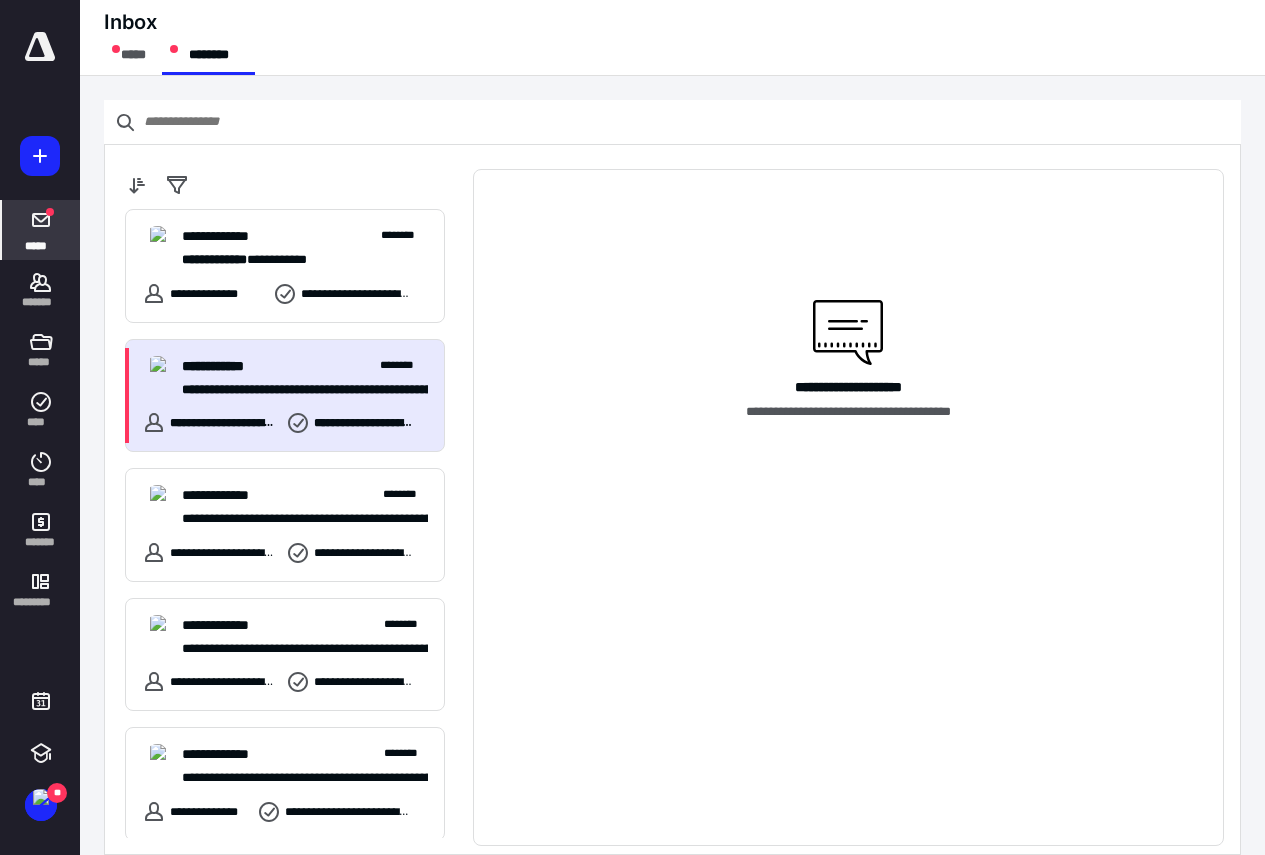 click on "**********" at bounding box center (305, 366) 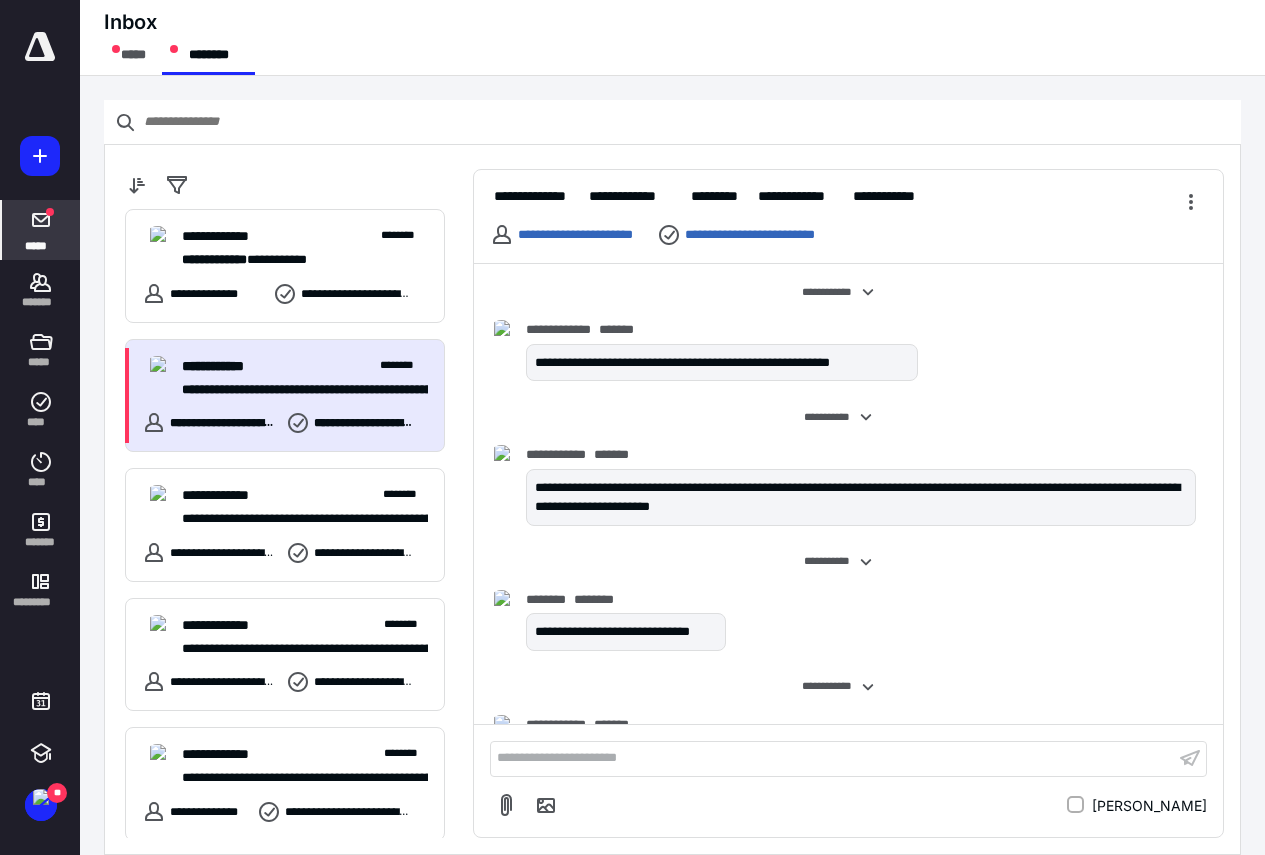 scroll, scrollTop: 20, scrollLeft: 0, axis: vertical 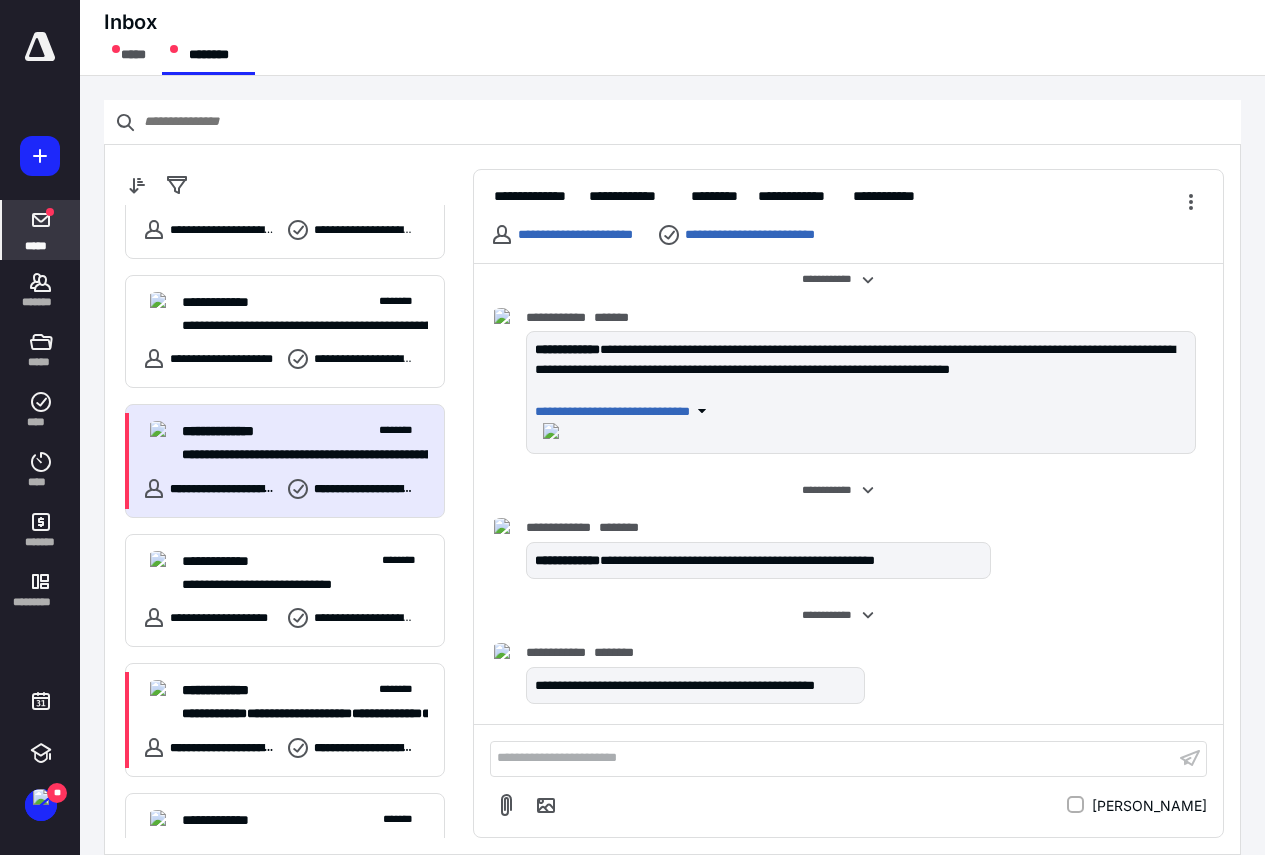 click on "**********" at bounding box center [305, 431] 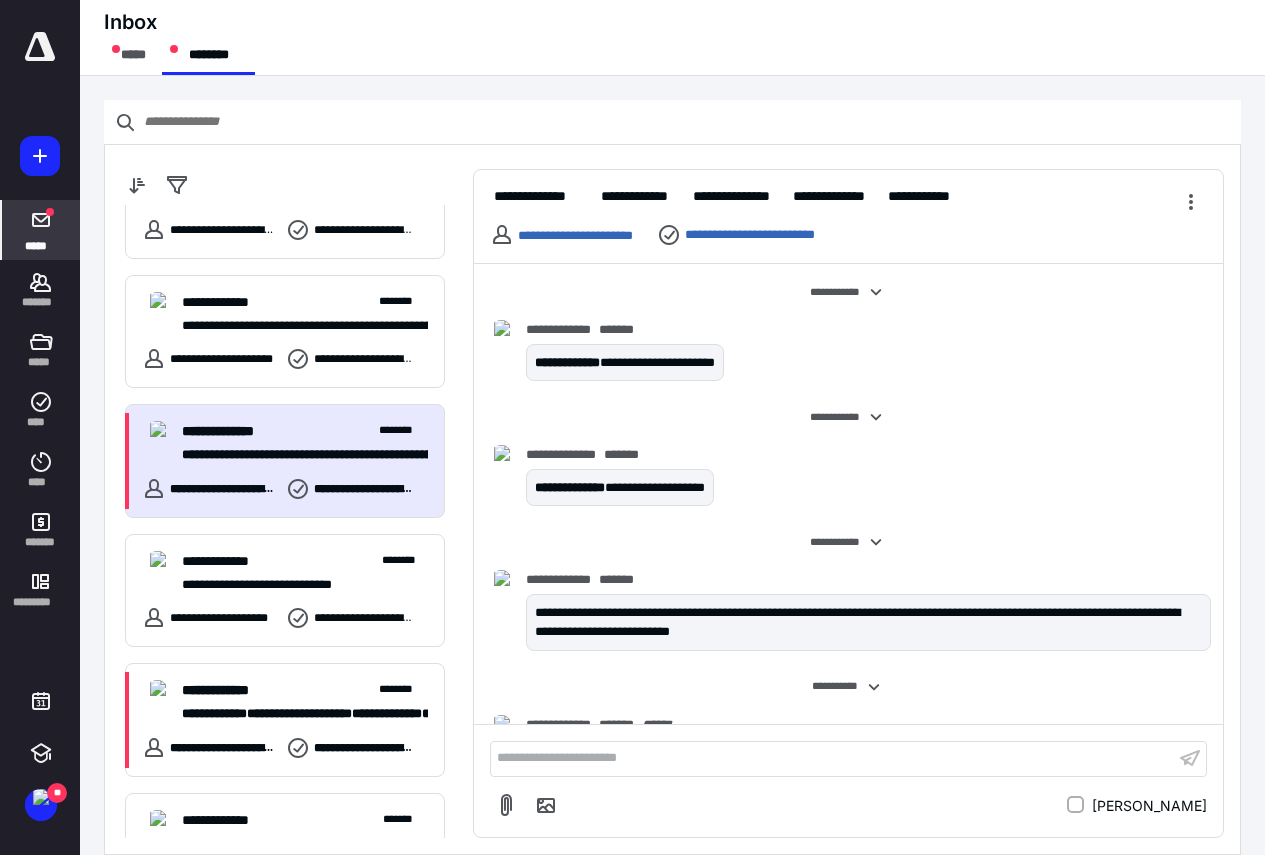 scroll, scrollTop: 20, scrollLeft: 0, axis: vertical 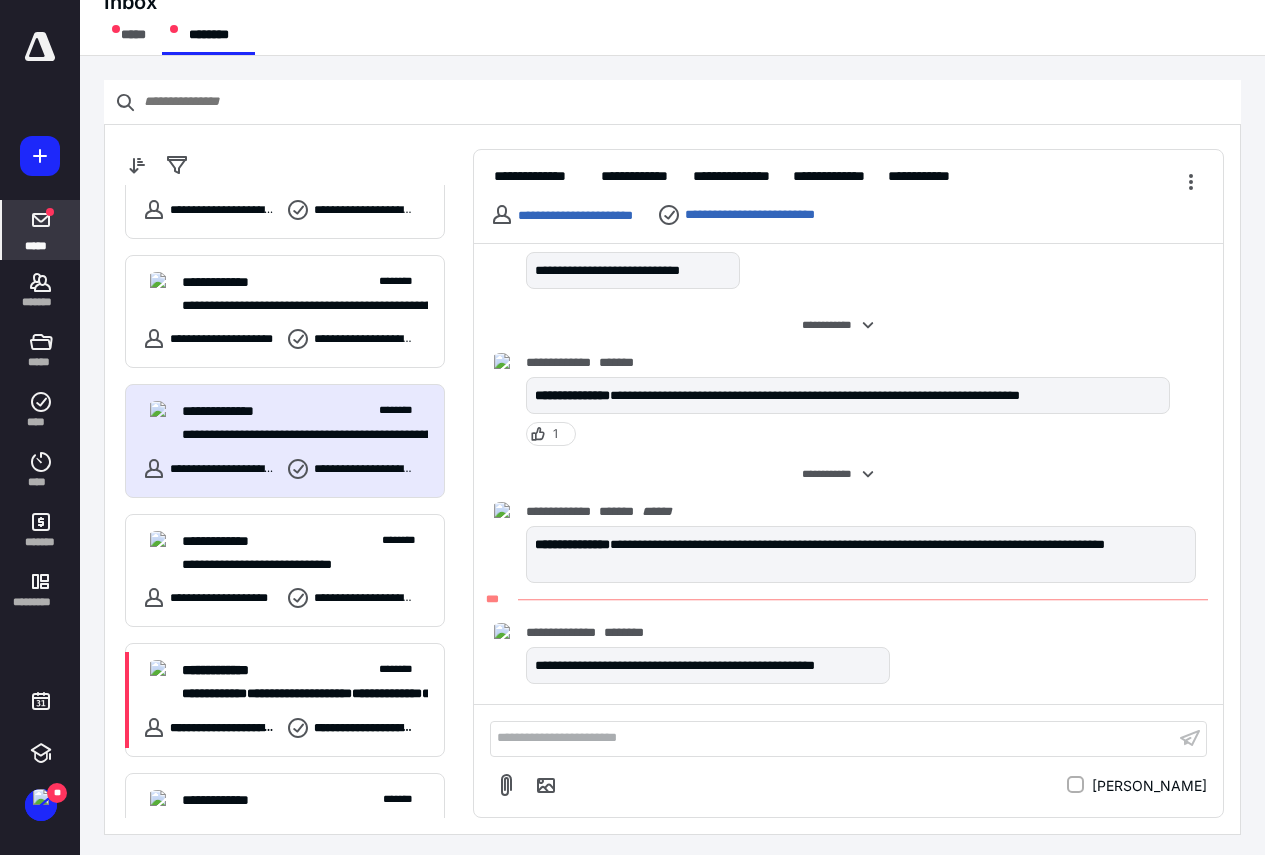 click on "**********" at bounding box center [832, 738] 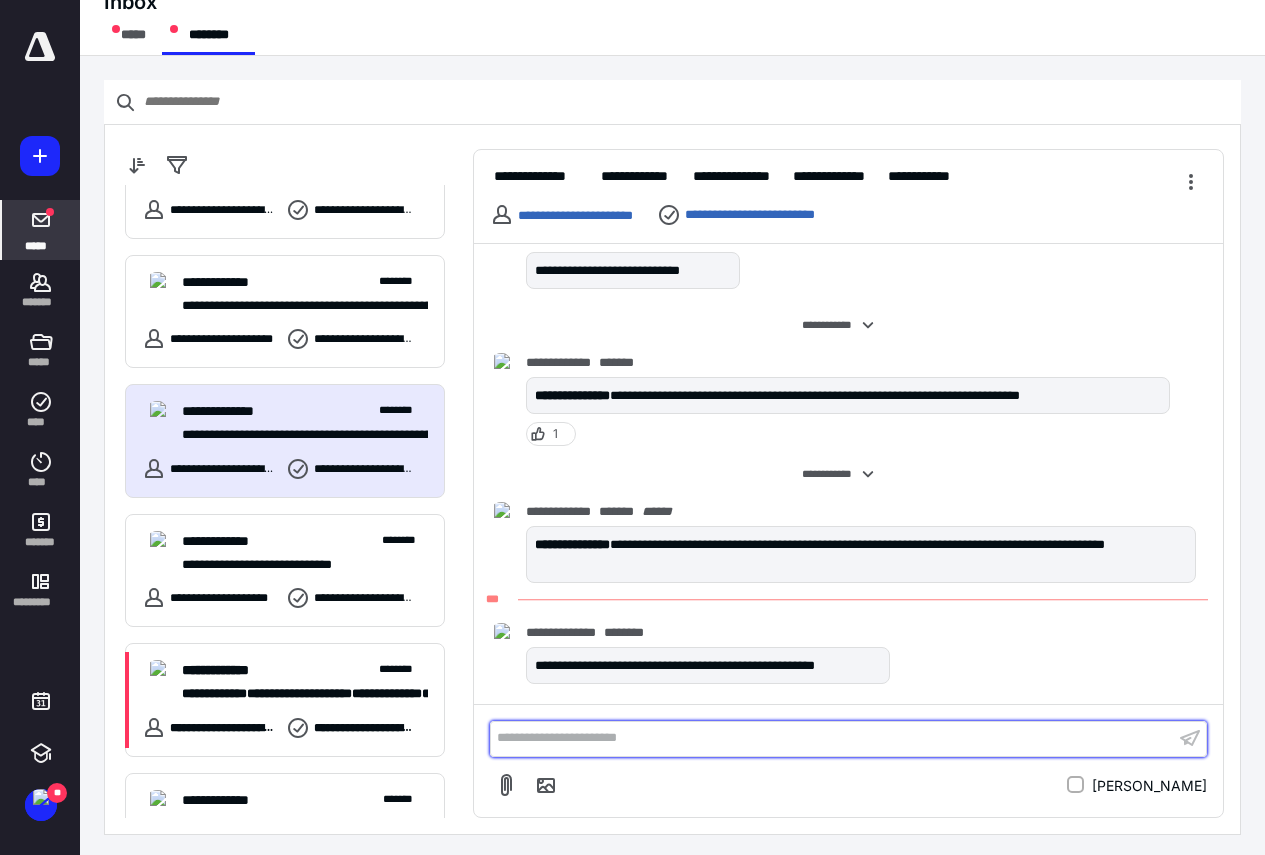 click on "**********" at bounding box center [832, 738] 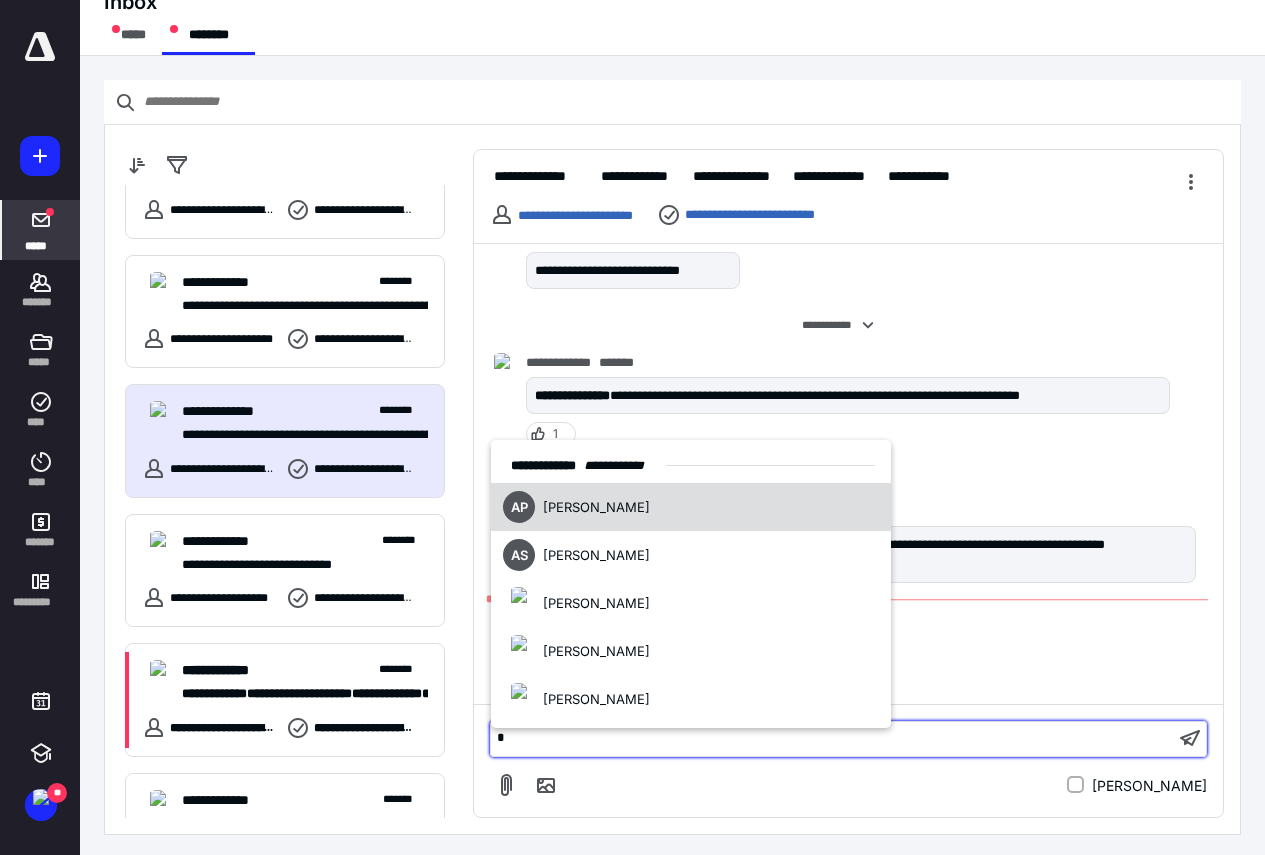 type 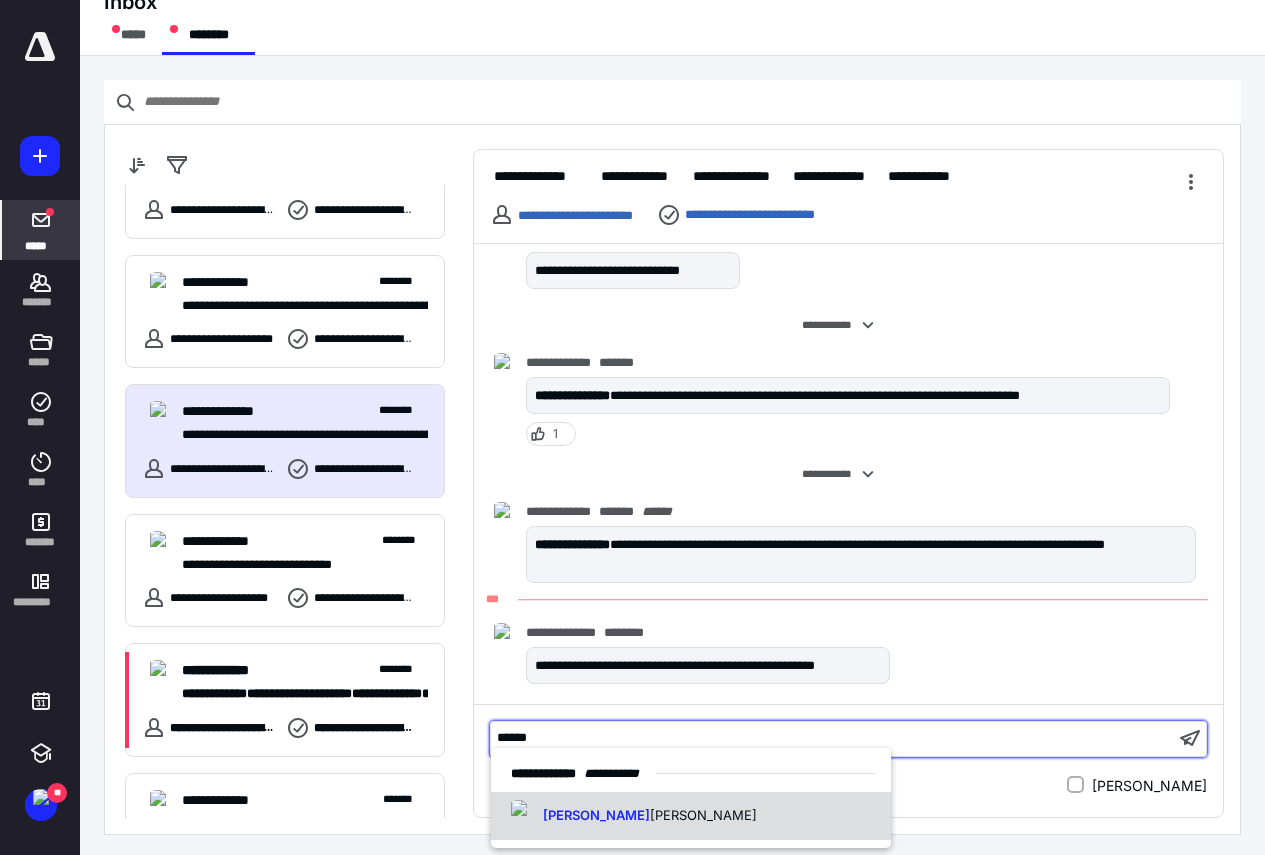 click on "[PERSON_NAME]" at bounding box center [703, 815] 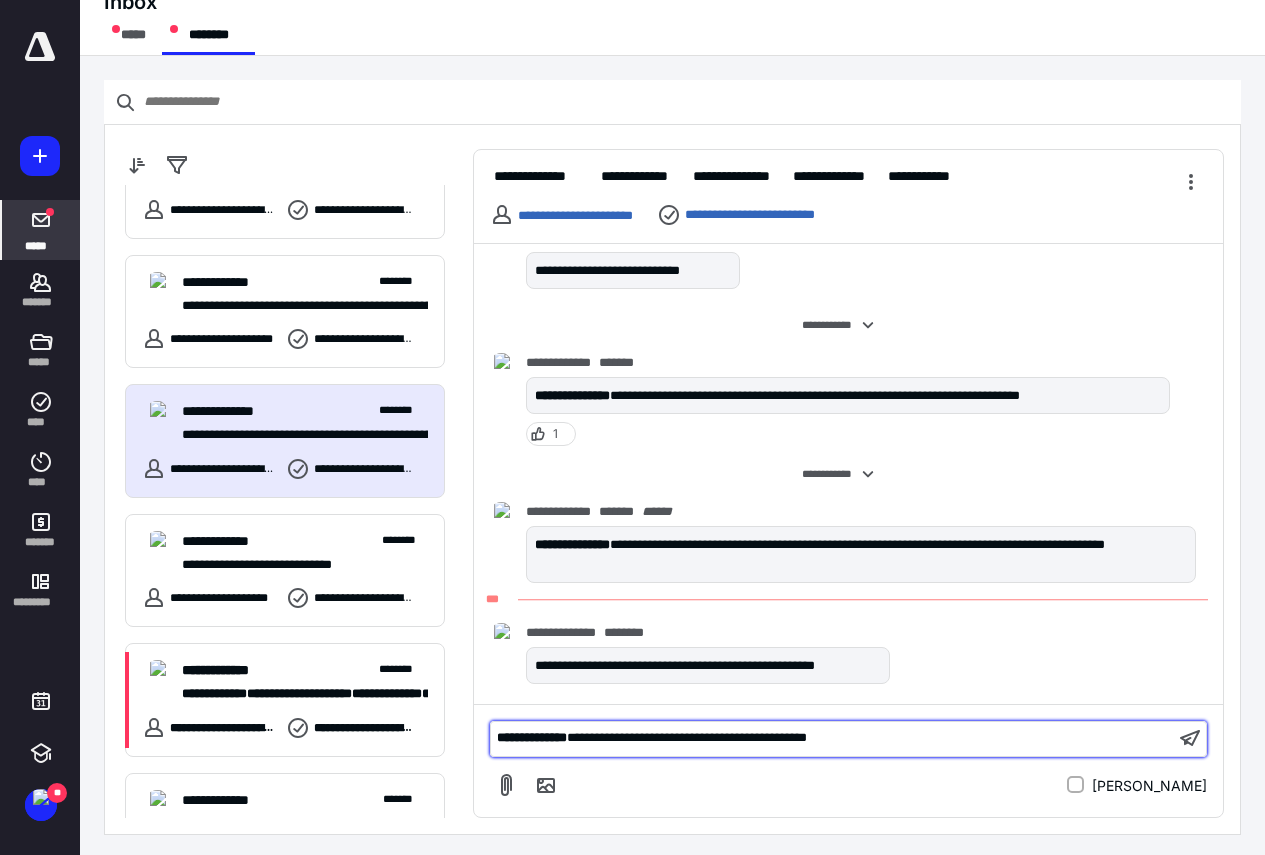 click on "**********" at bounding box center [832, 738] 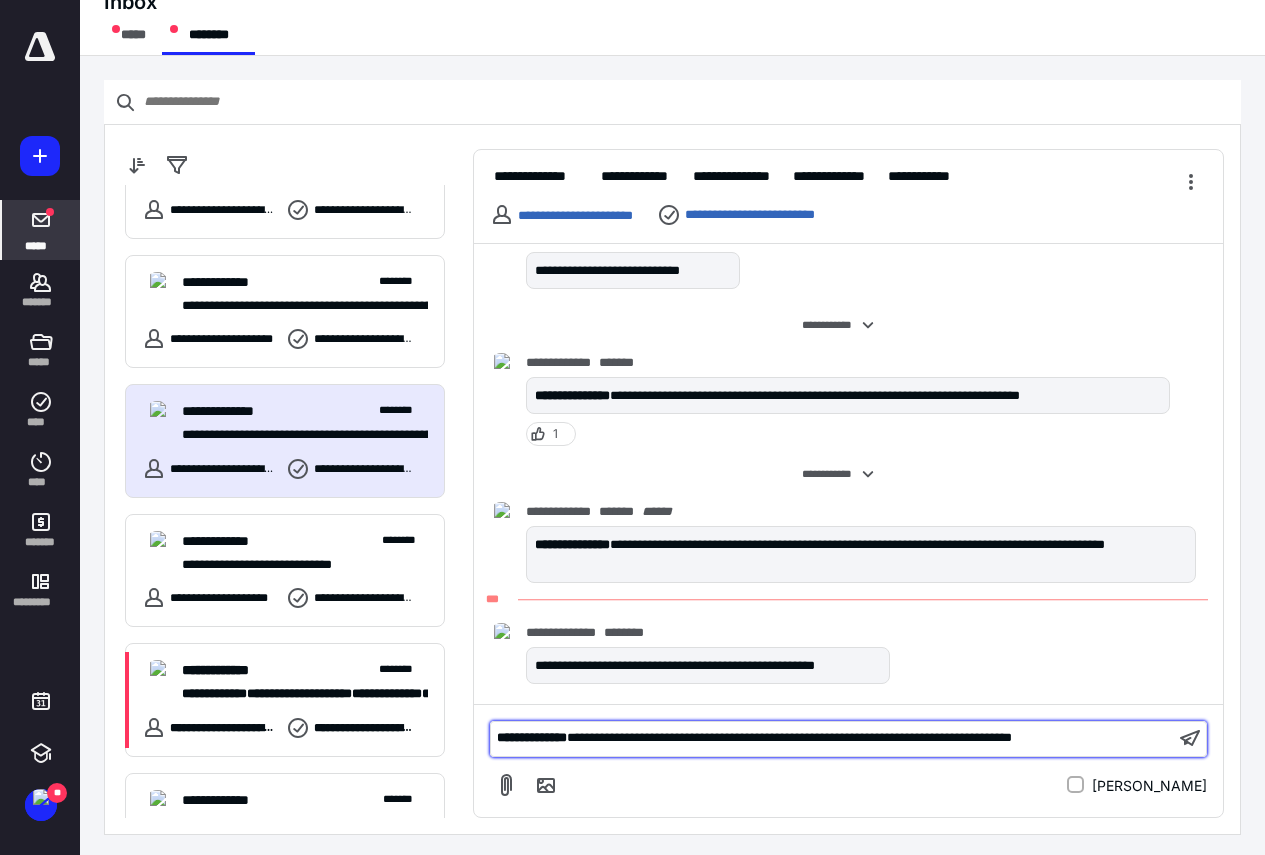 scroll, scrollTop: 3, scrollLeft: 0, axis: vertical 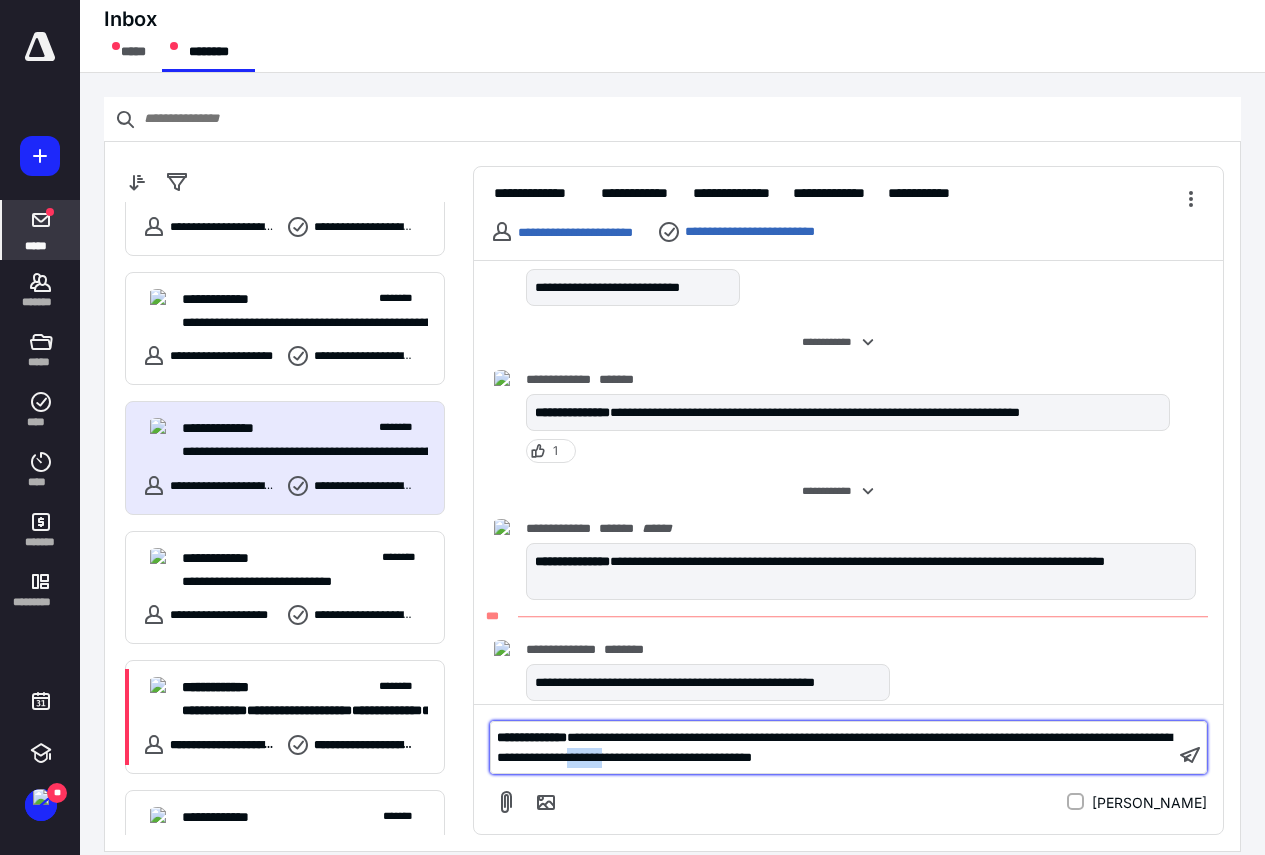 drag, startPoint x: 834, startPoint y: 759, endPoint x: 783, endPoint y: 751, distance: 51.62364 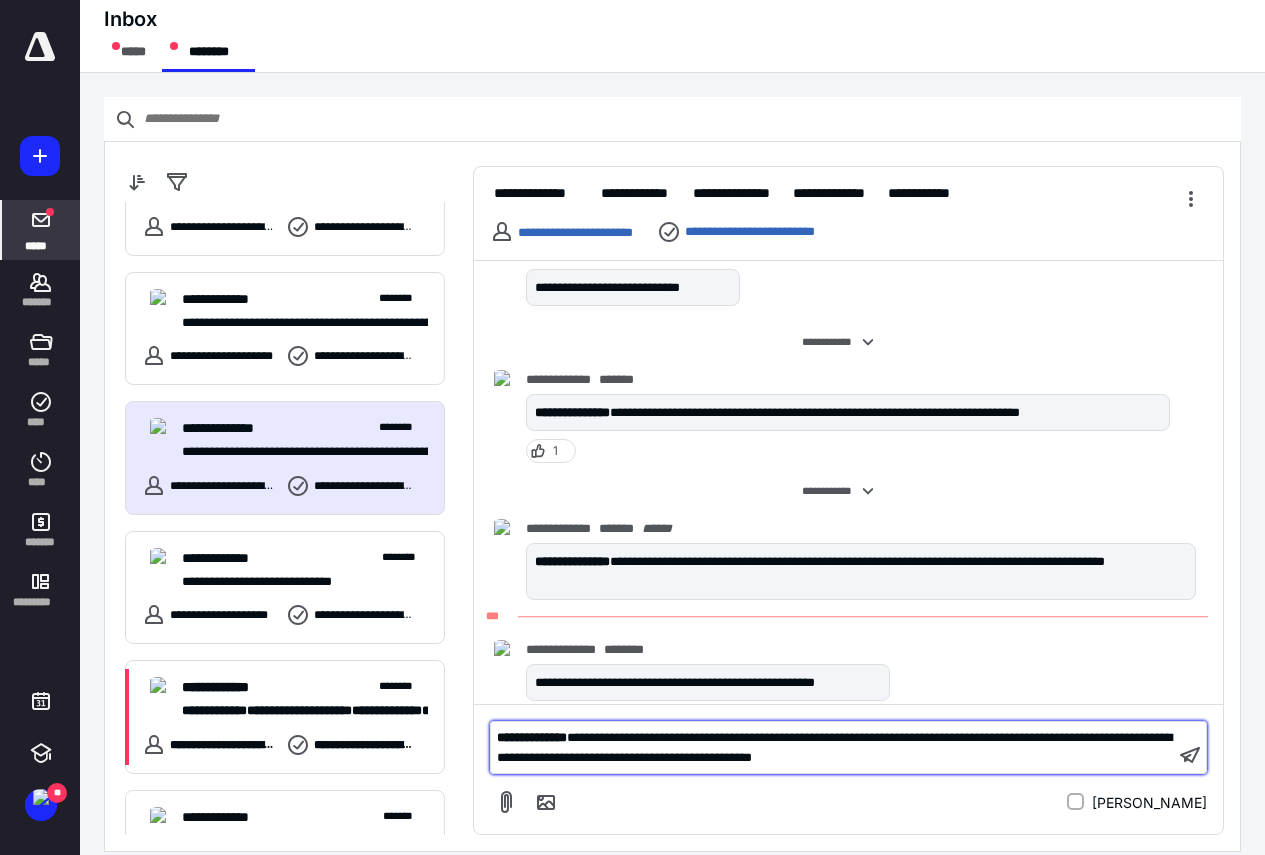 click on "**********" at bounding box center [834, 747] 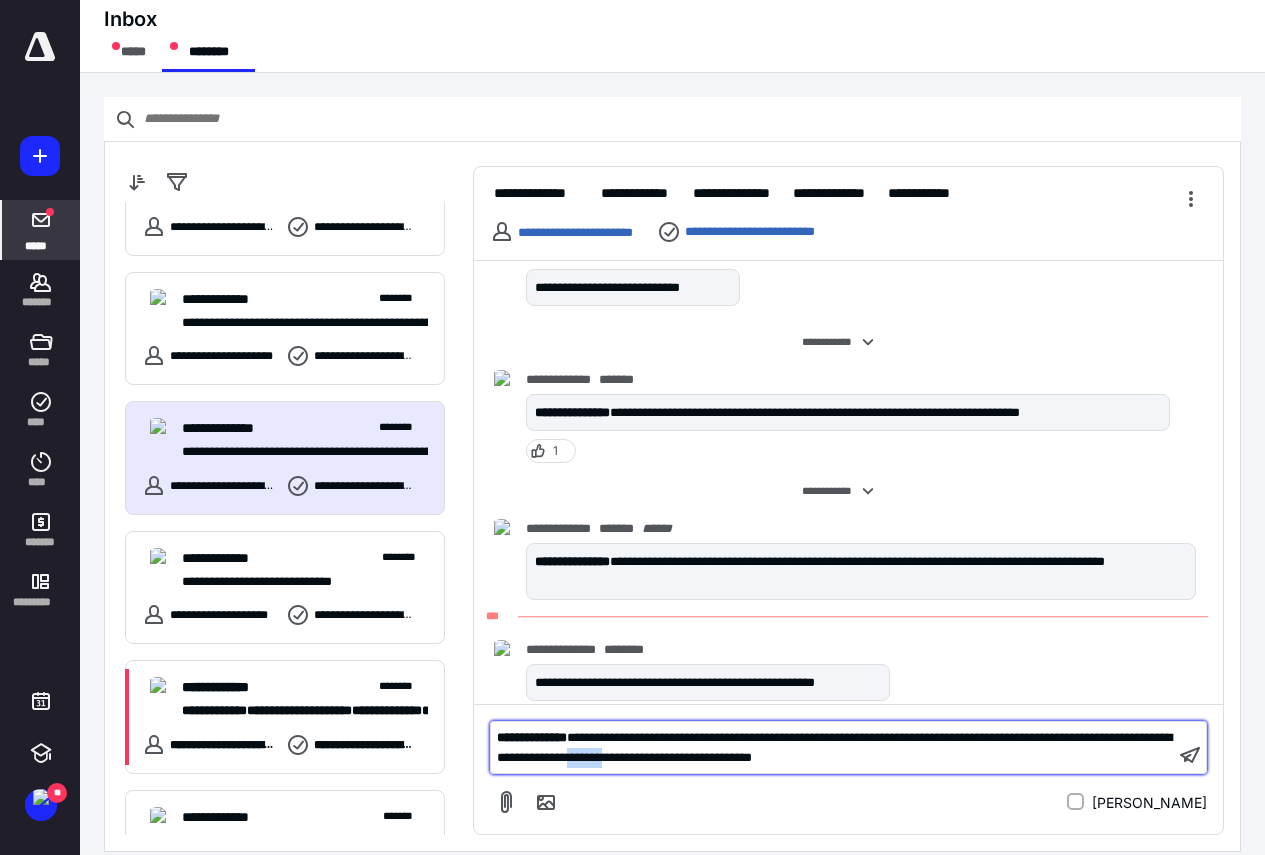 drag, startPoint x: 811, startPoint y: 762, endPoint x: 836, endPoint y: 766, distance: 25.317978 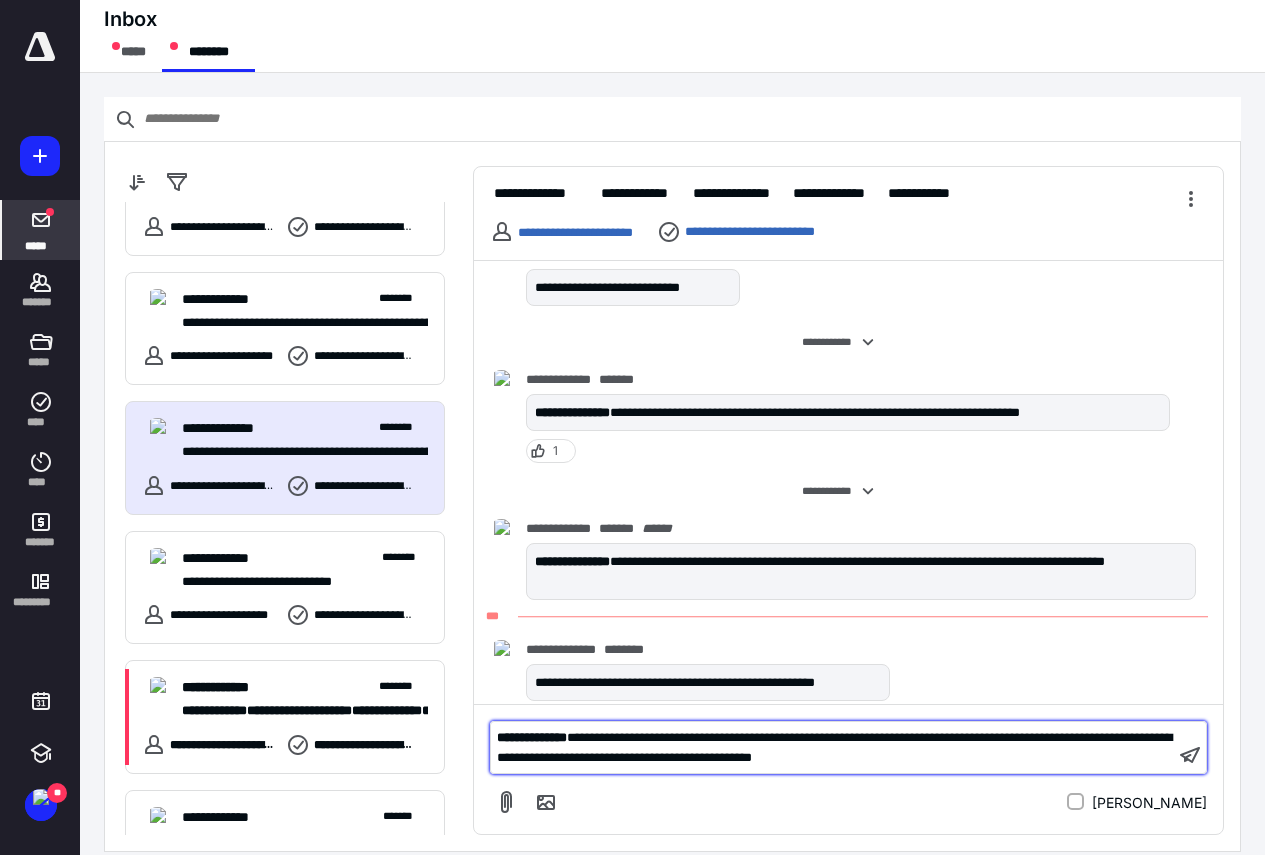 click on "**********" at bounding box center [834, 747] 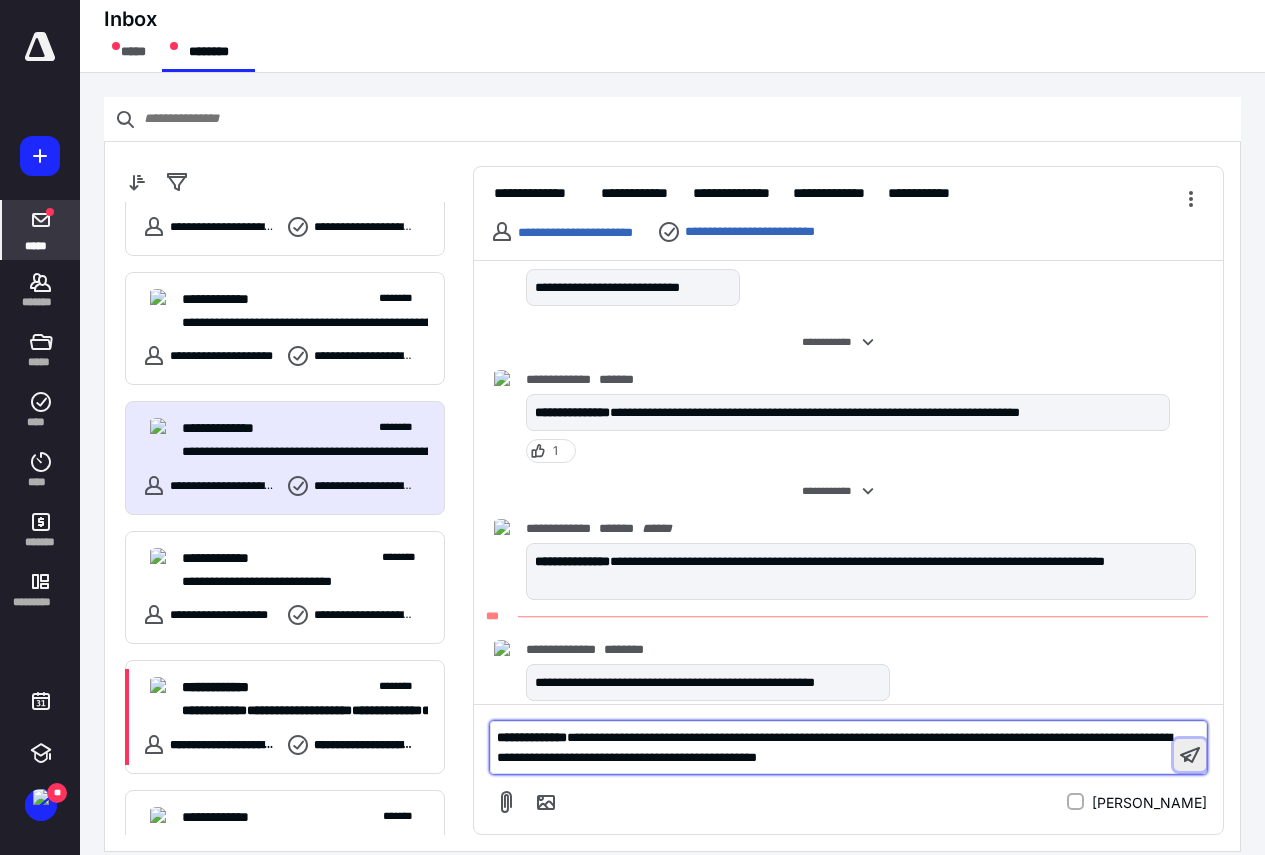 click at bounding box center (1190, 755) 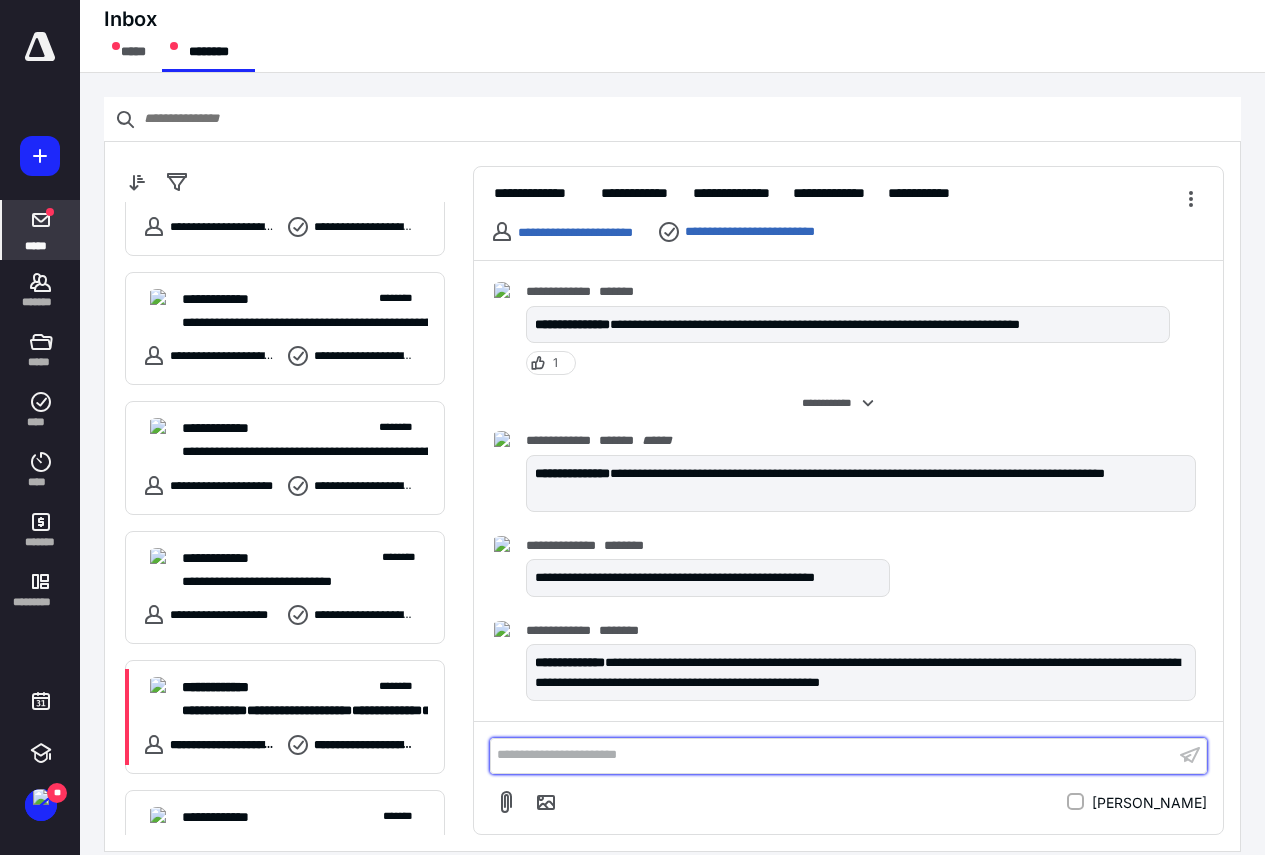 scroll, scrollTop: 0, scrollLeft: 0, axis: both 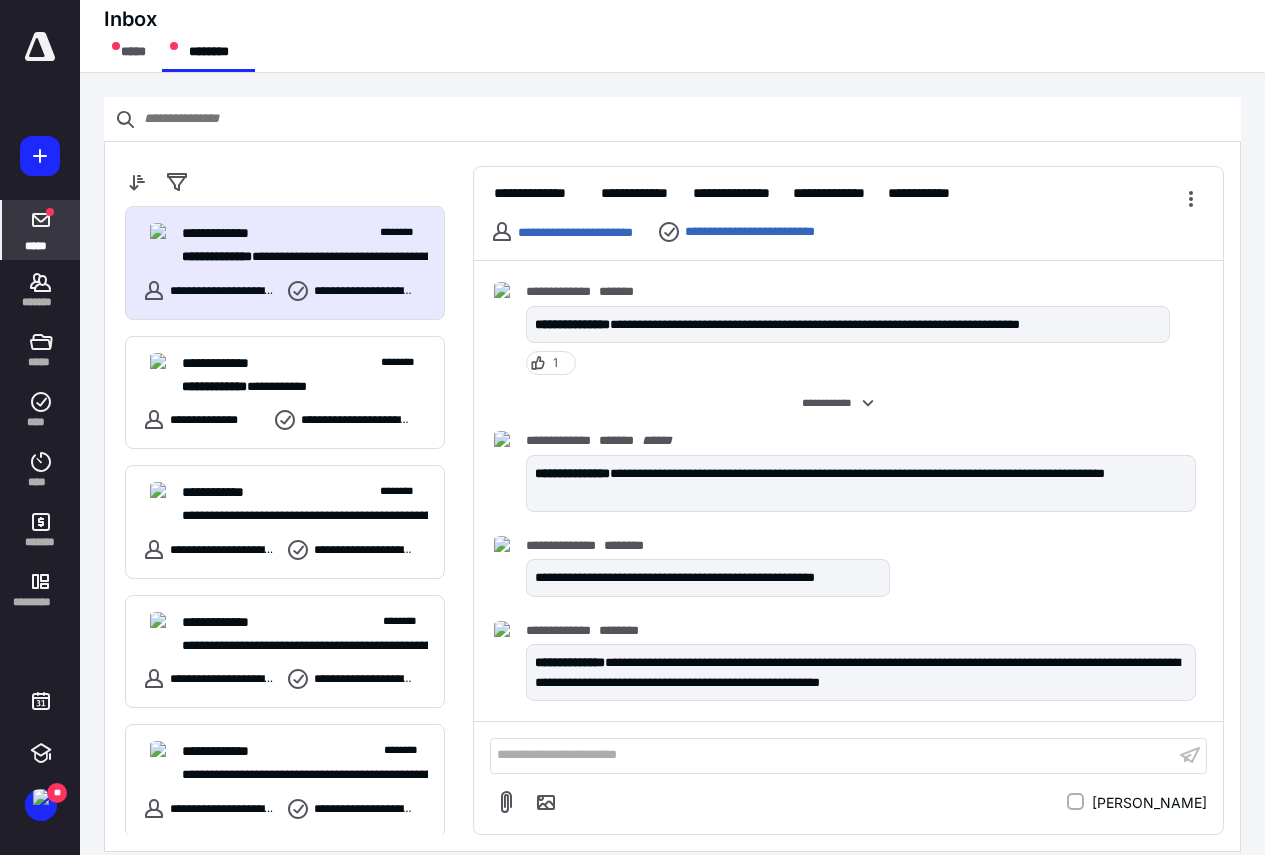 click at bounding box center (41, 220) 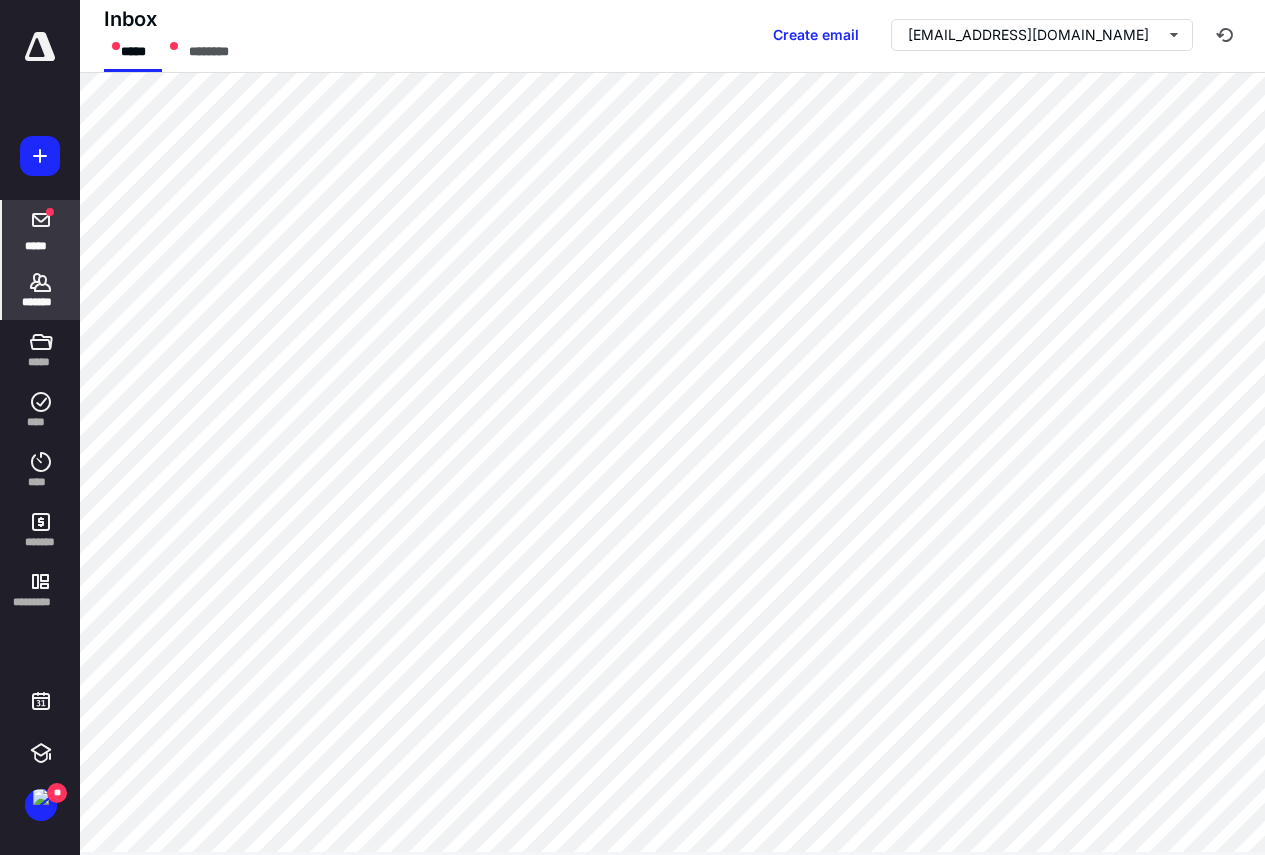 click 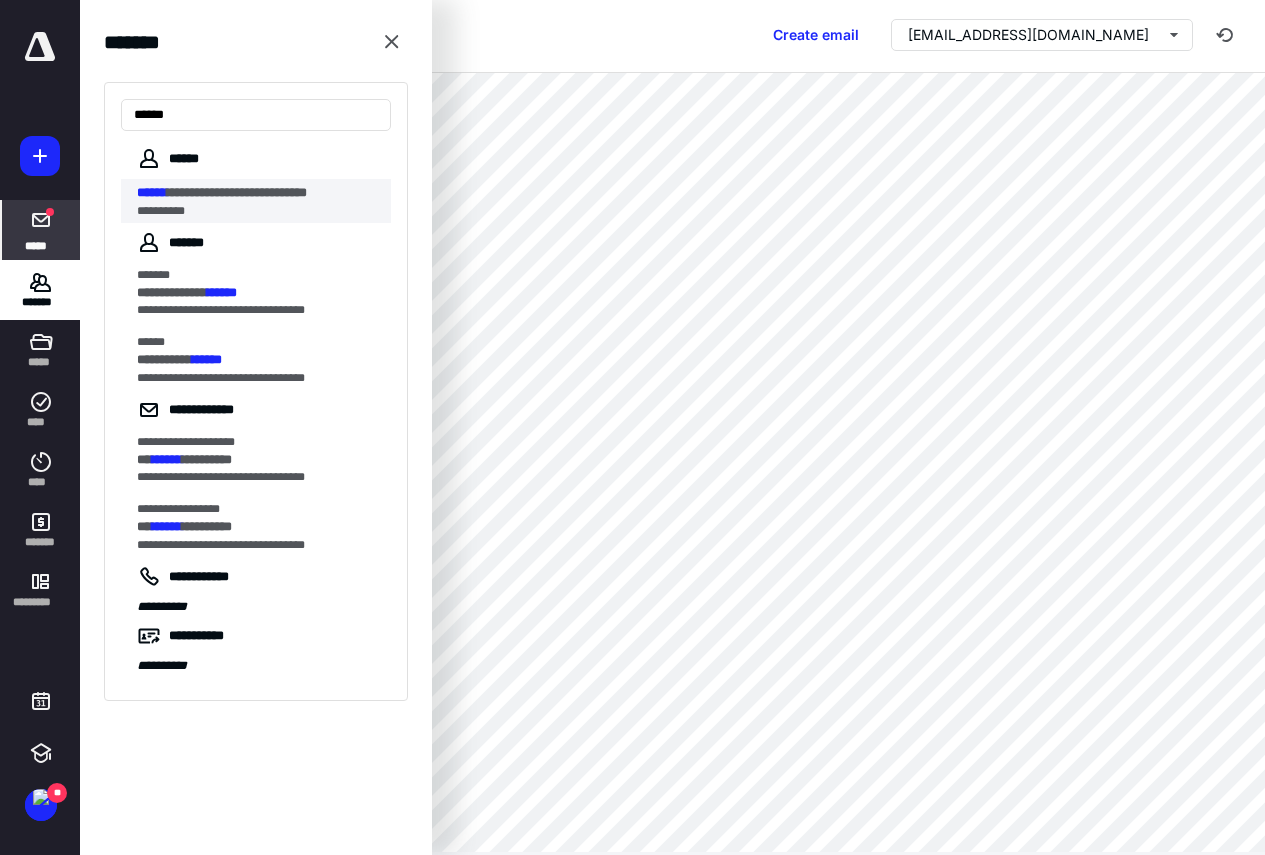 type on "******" 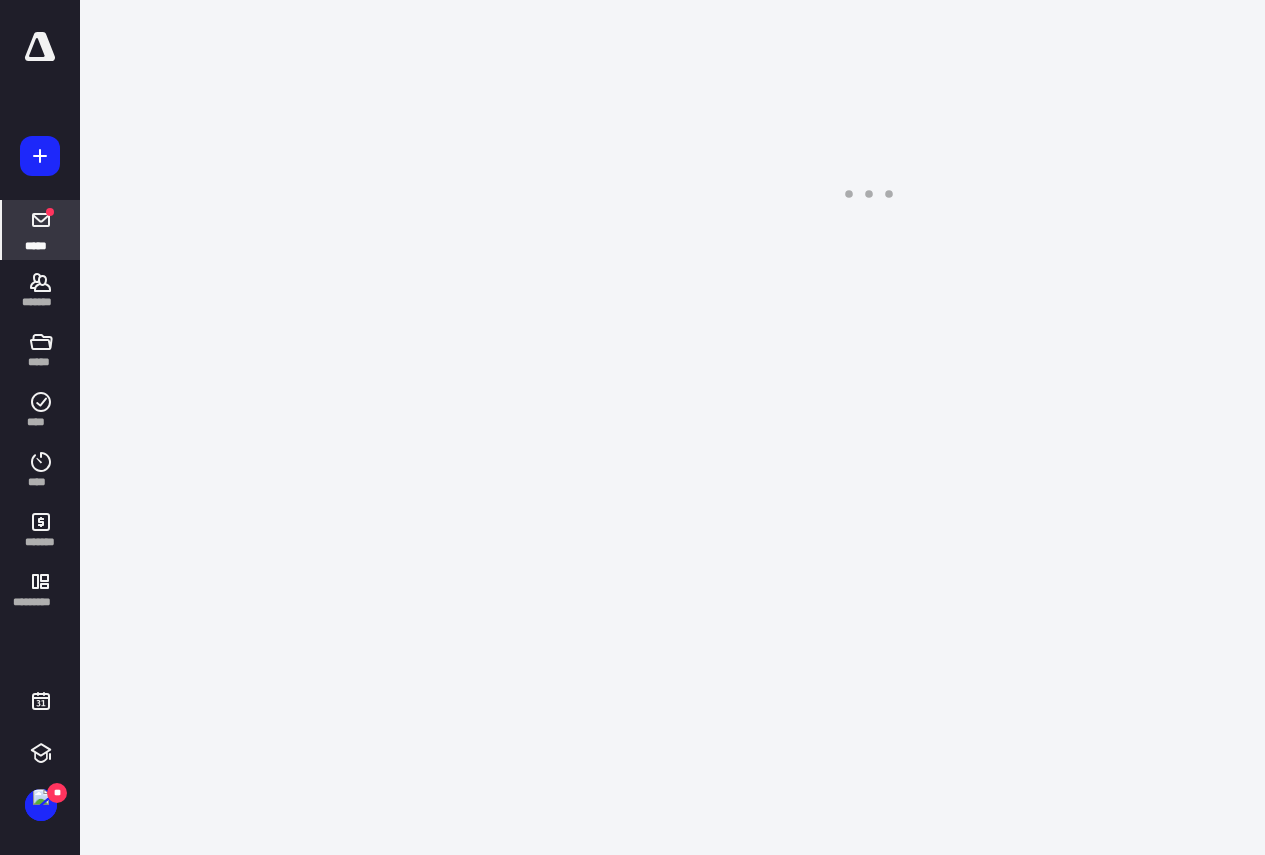 scroll, scrollTop: 0, scrollLeft: 0, axis: both 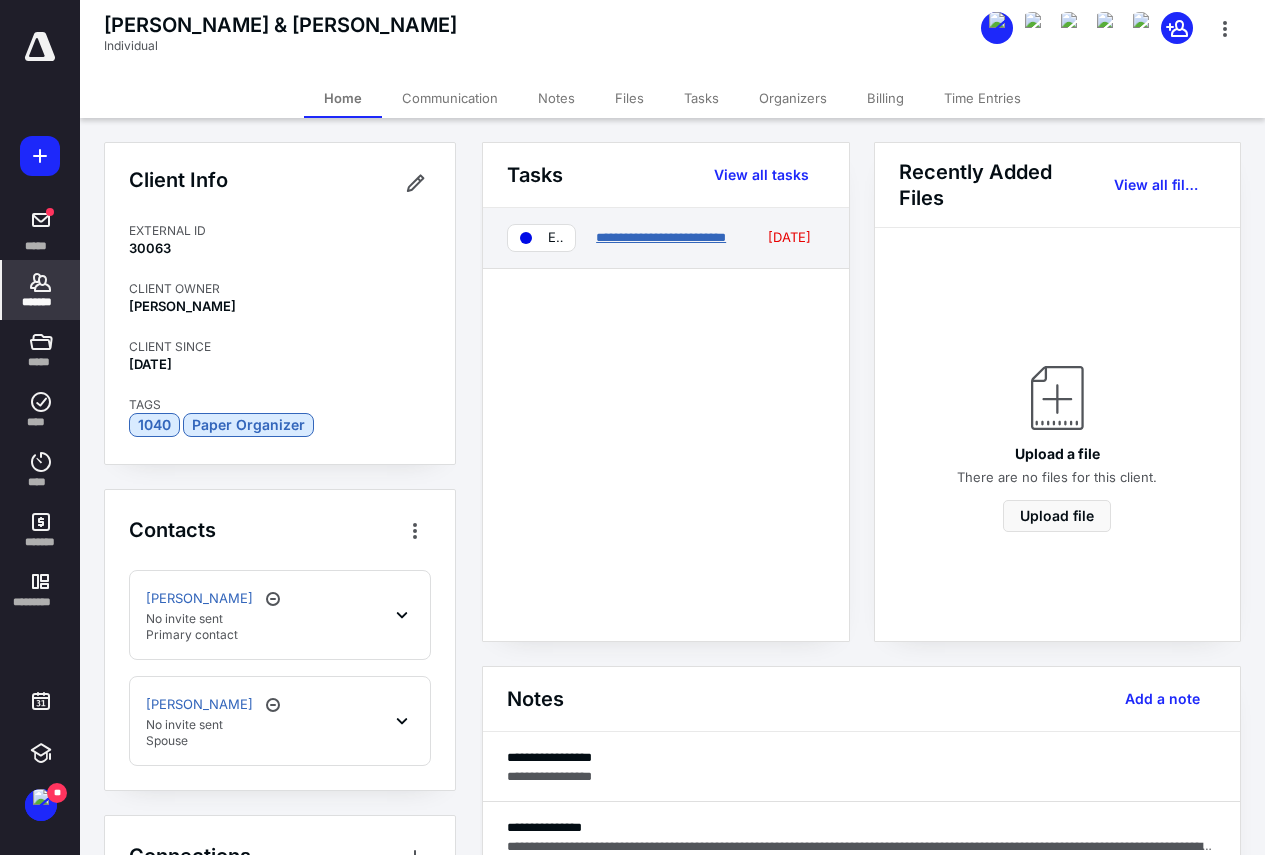 click on "**********" at bounding box center [661, 237] 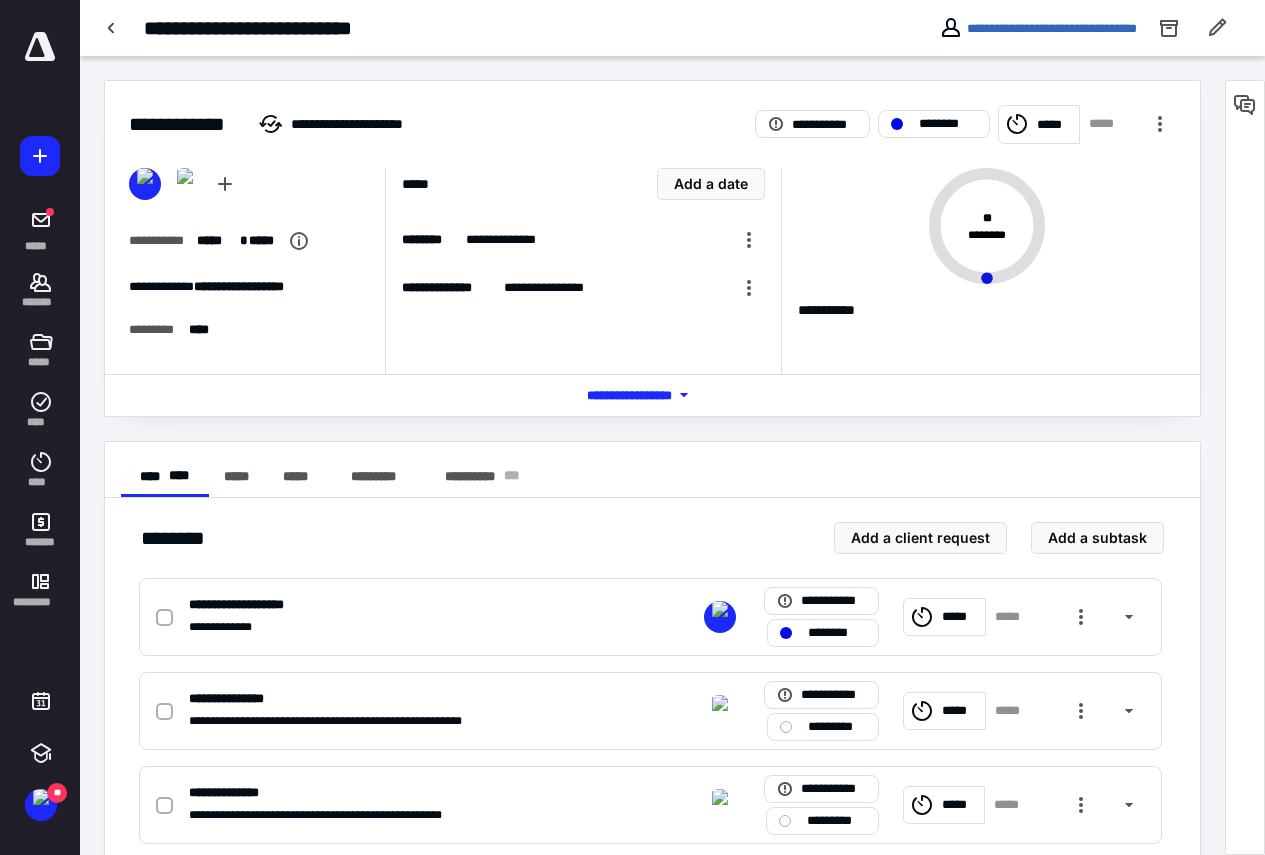 scroll, scrollTop: 400, scrollLeft: 0, axis: vertical 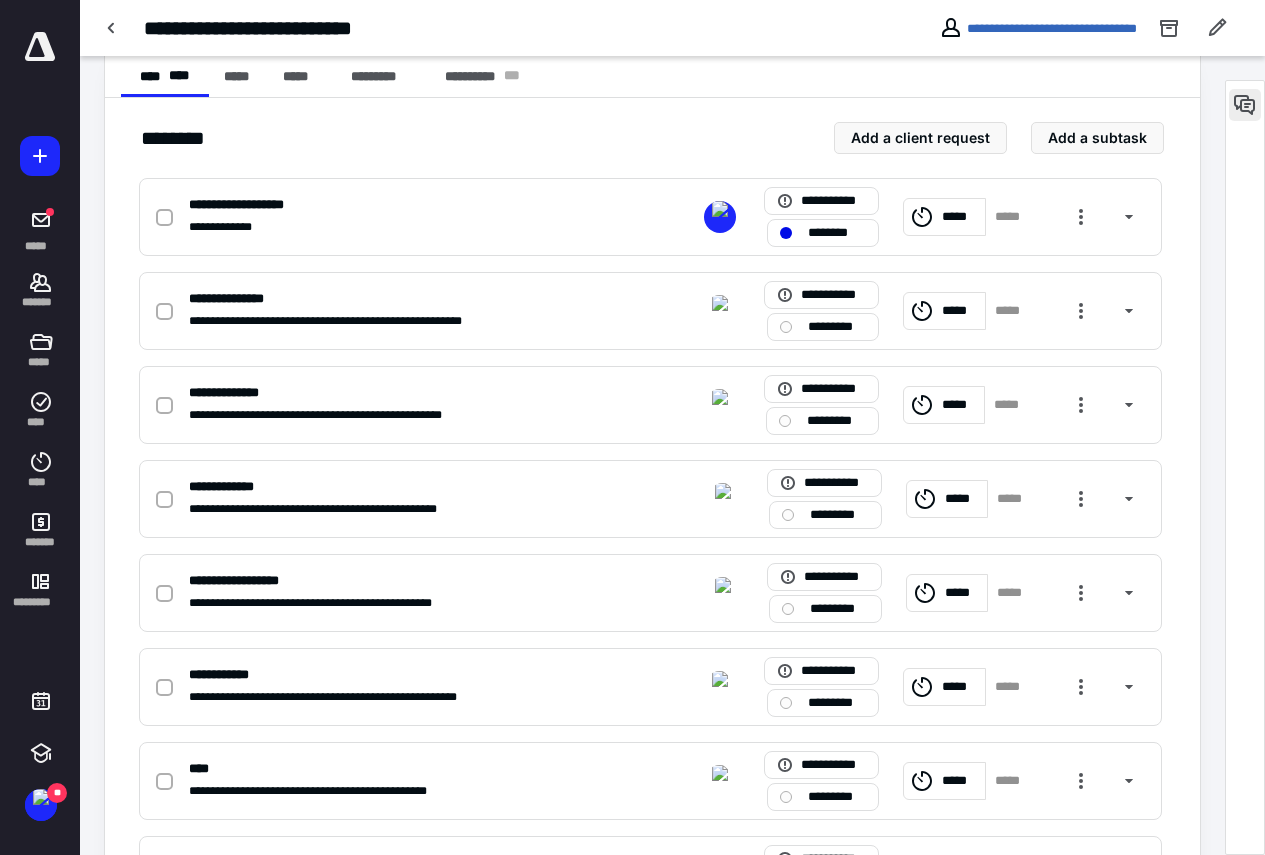 click at bounding box center (1245, 105) 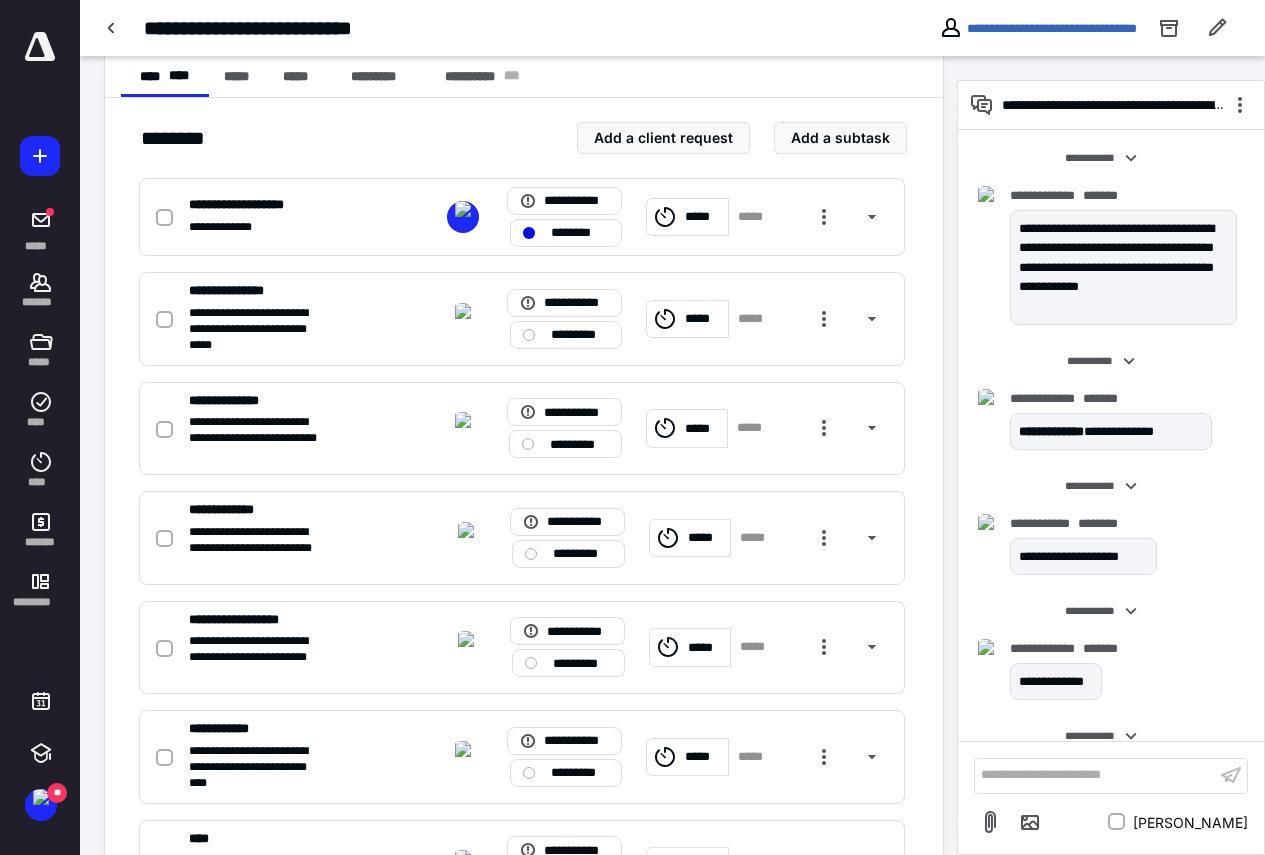 scroll, scrollTop: 431, scrollLeft: 0, axis: vertical 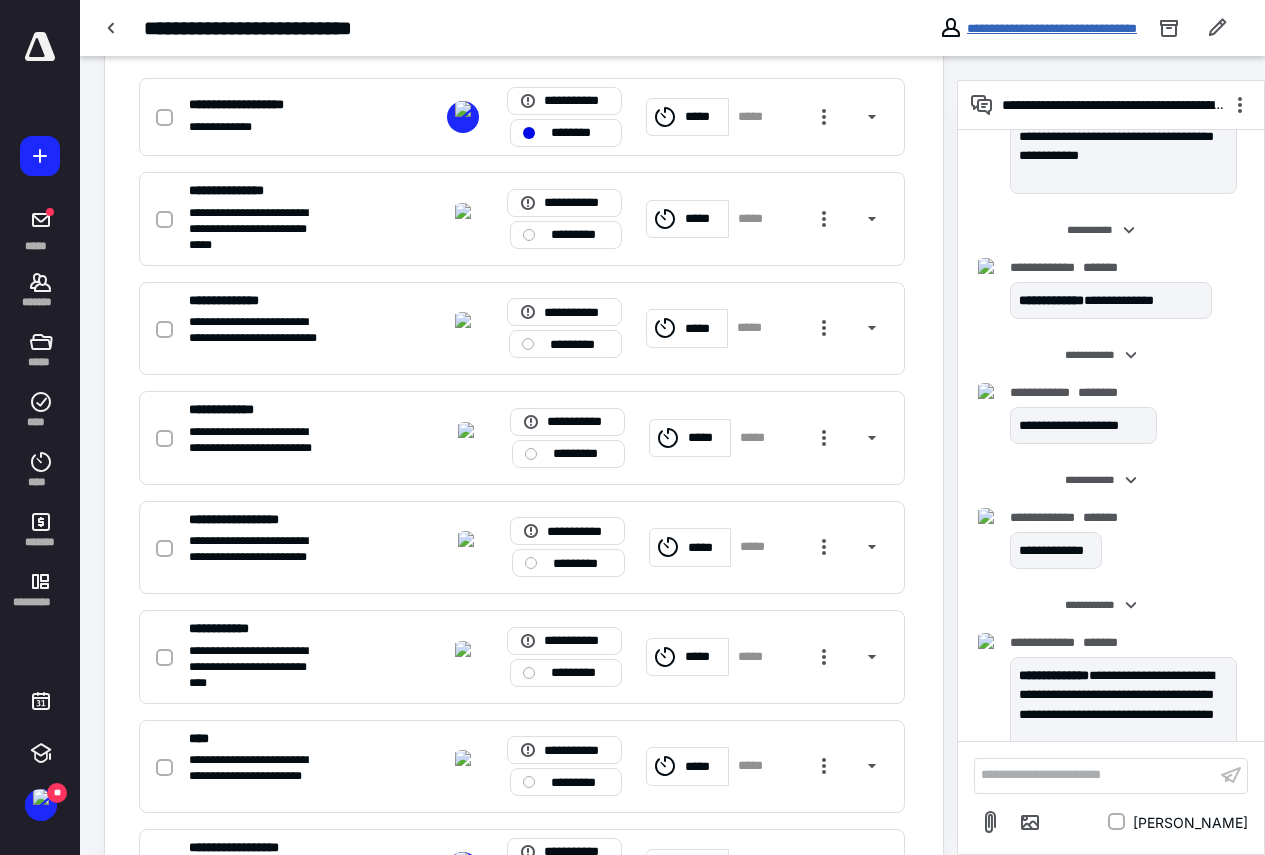 click on "**********" at bounding box center (1052, 28) 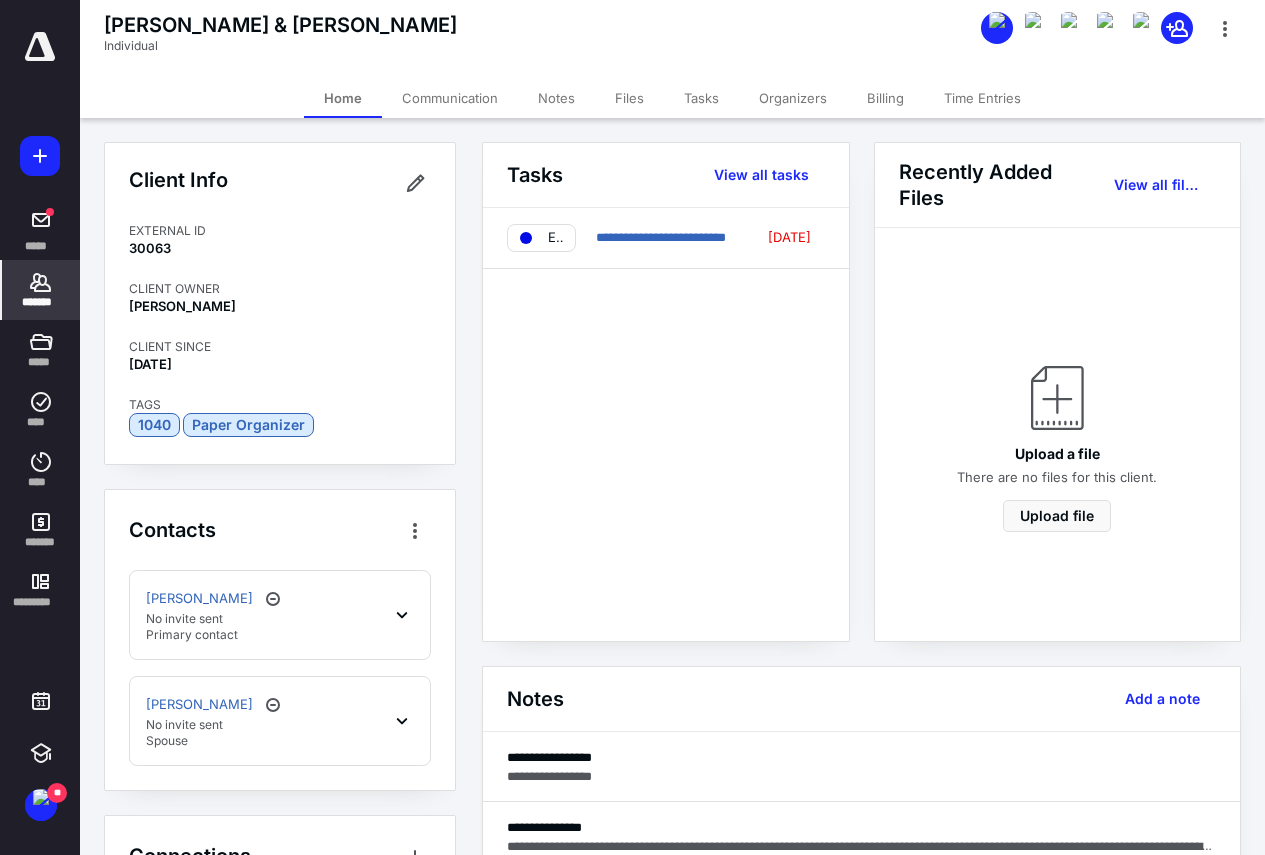 click on "Primary contact" at bounding box center [215, 635] 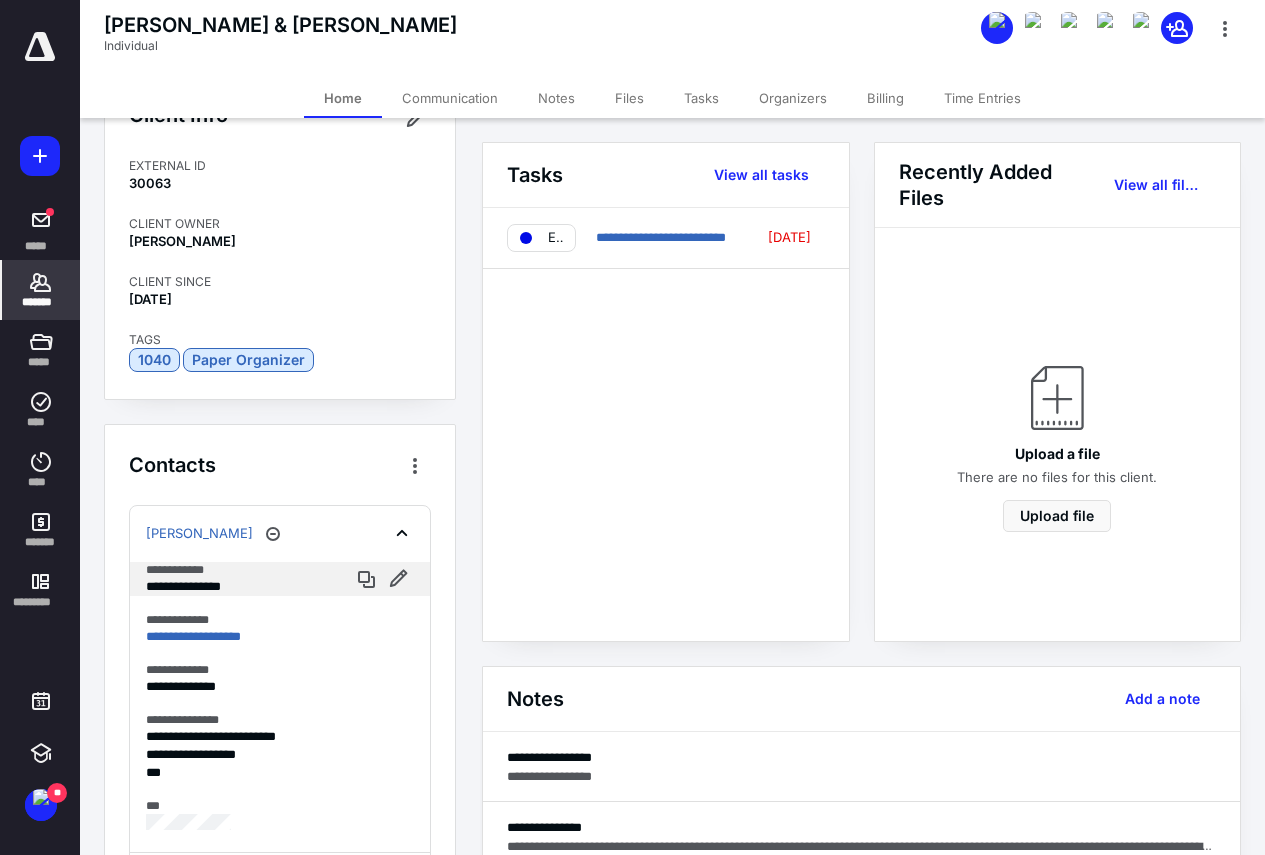 scroll, scrollTop: 100, scrollLeft: 0, axis: vertical 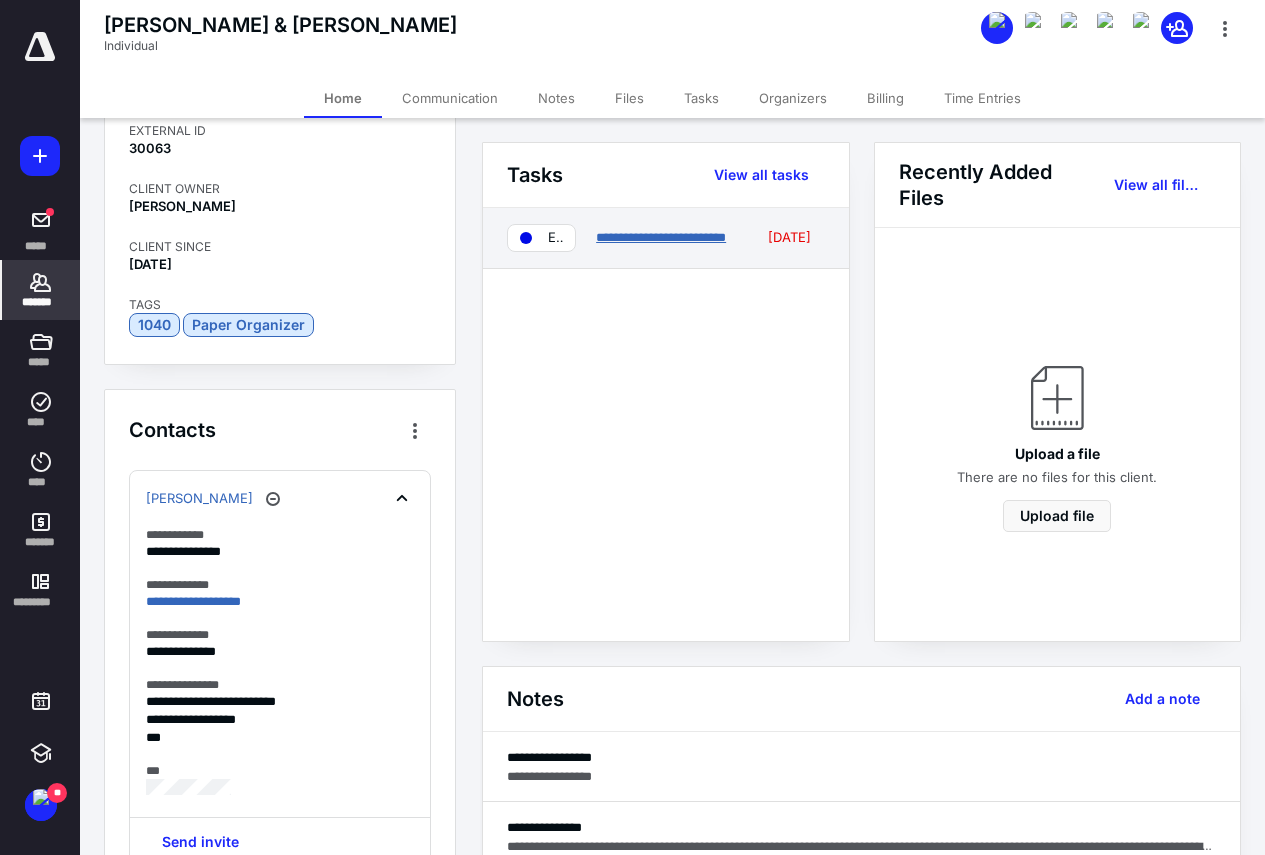 click on "**********" at bounding box center (661, 237) 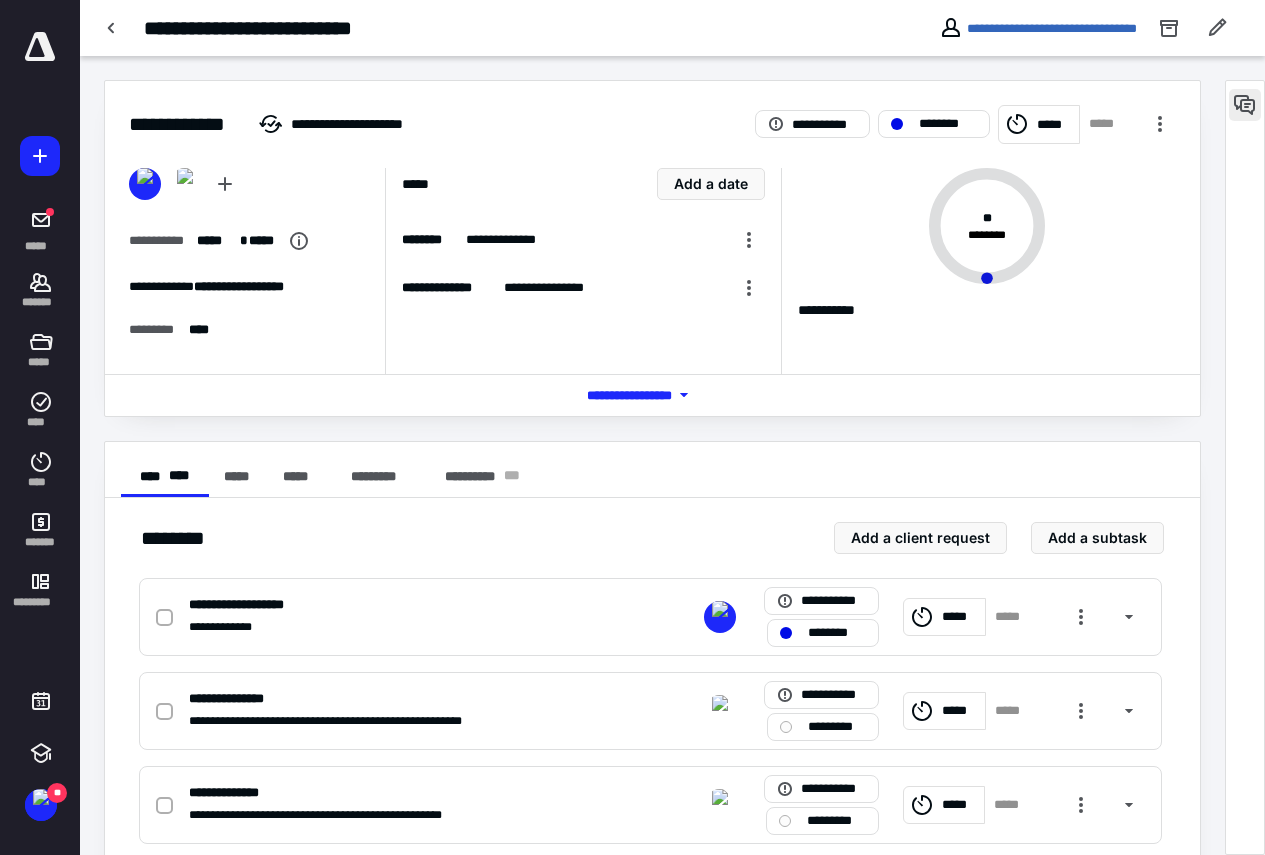 click at bounding box center (1245, 105) 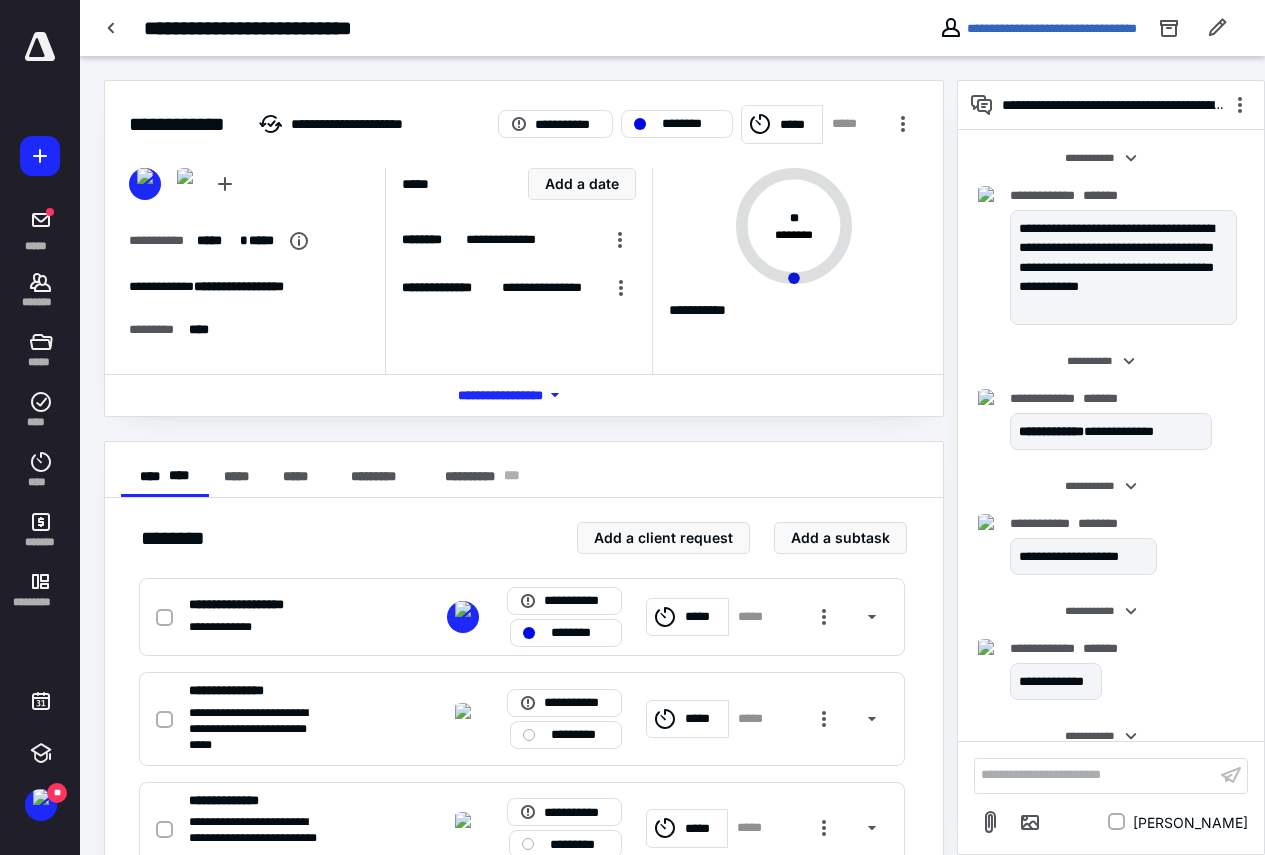 scroll, scrollTop: 431, scrollLeft: 0, axis: vertical 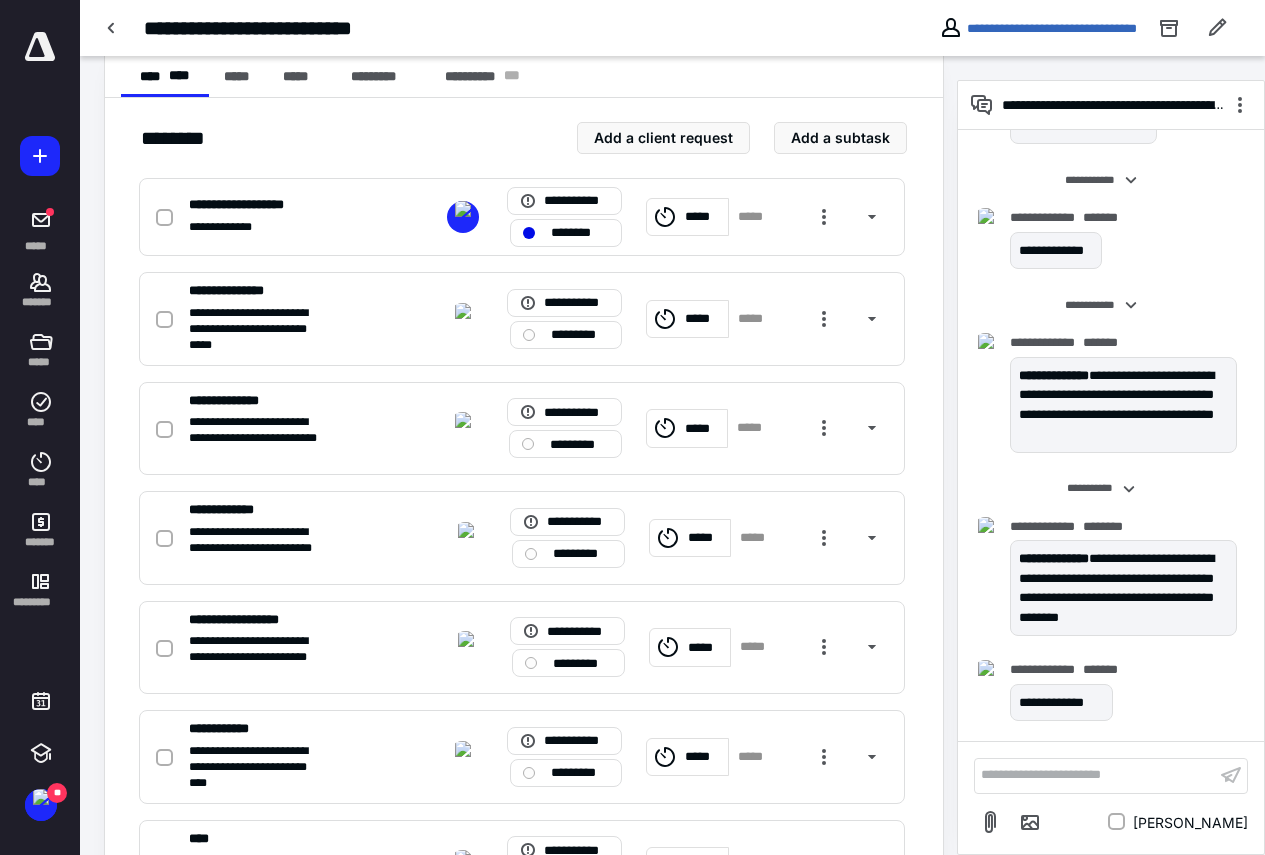 click on "**********" at bounding box center (1095, 775) 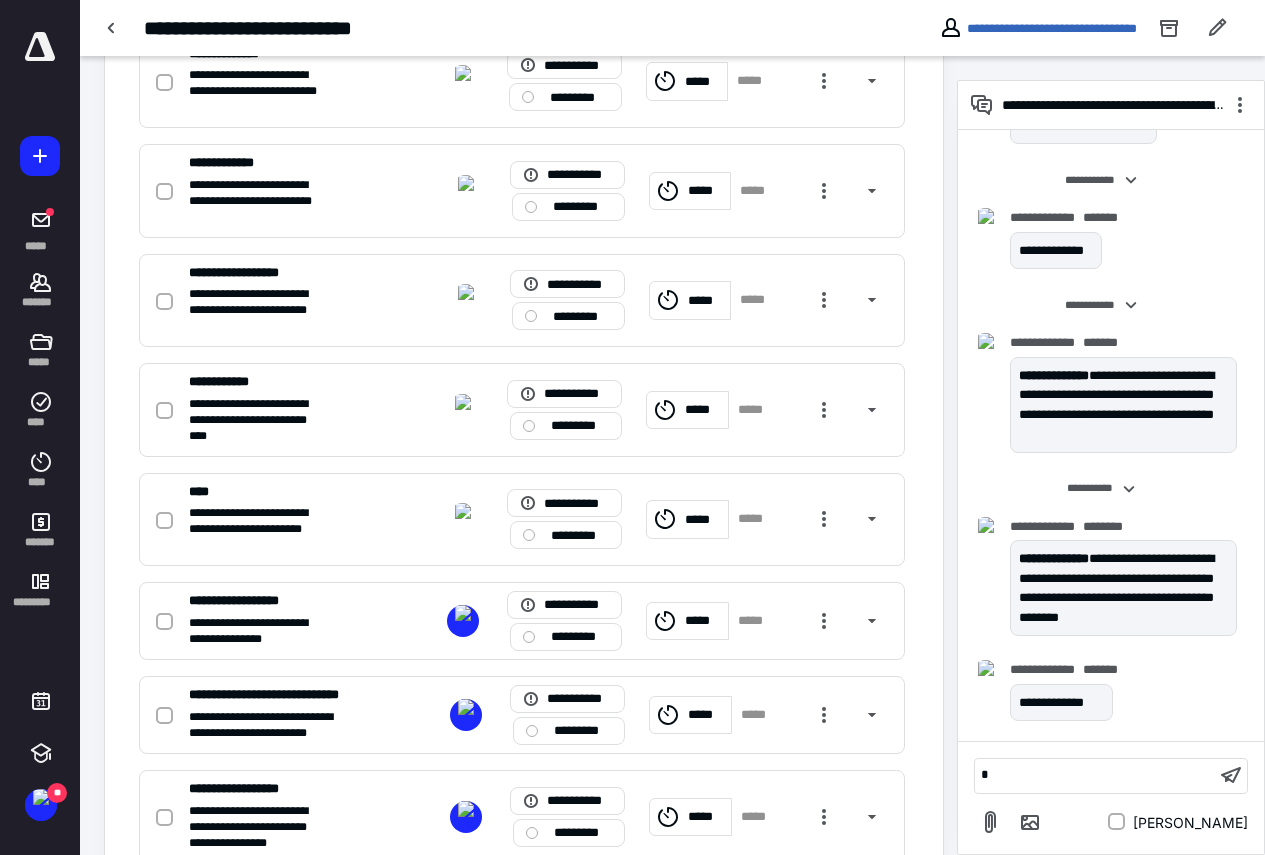 type 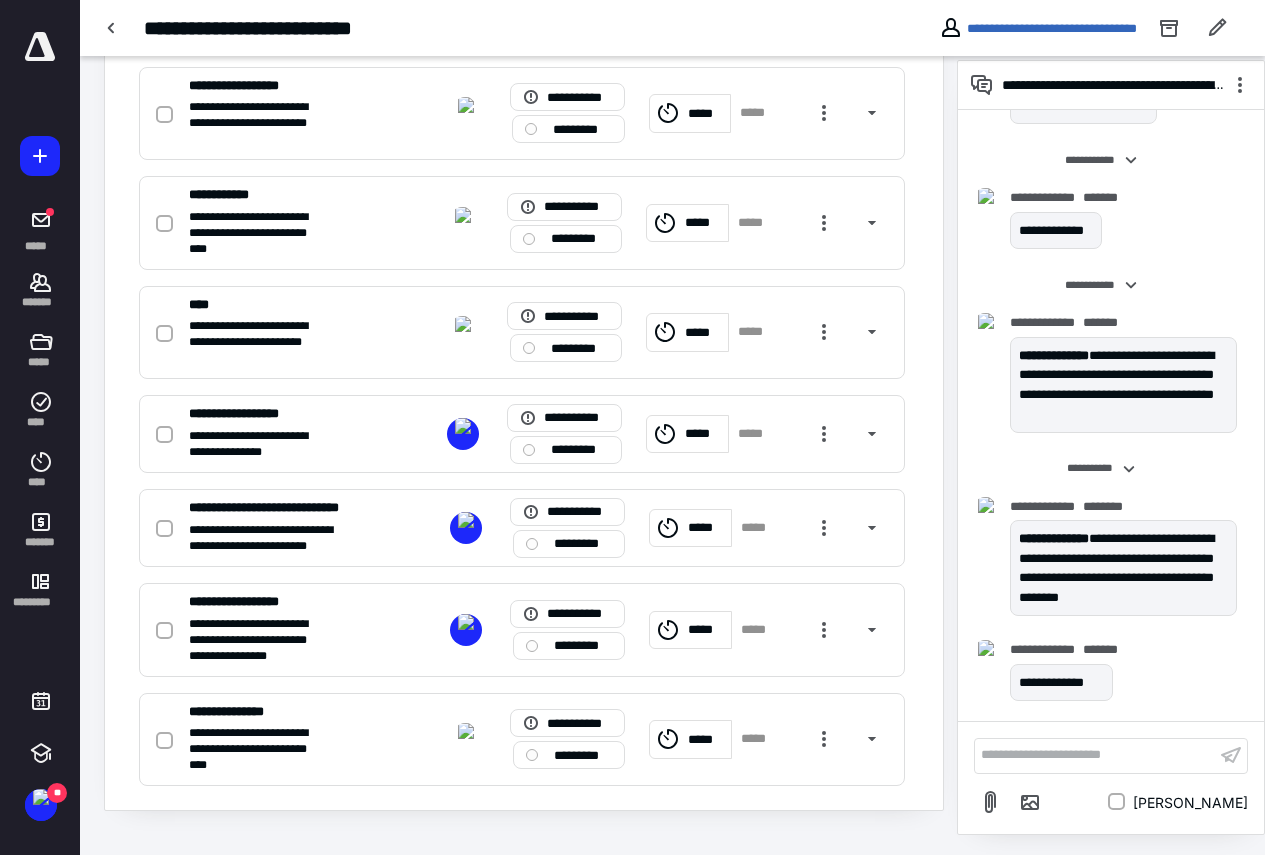 scroll, scrollTop: 44, scrollLeft: 0, axis: vertical 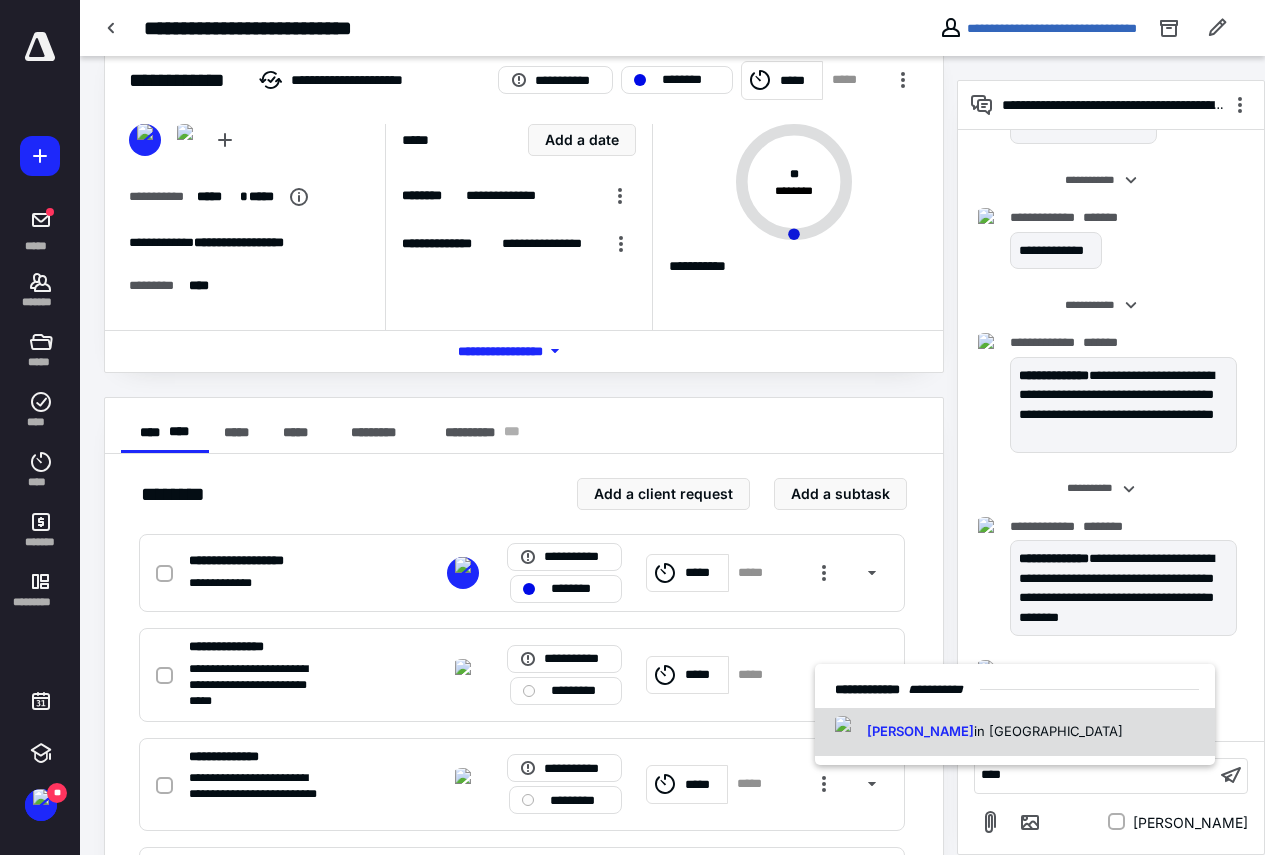 click on "[PERSON_NAME] in [PERSON_NAME]" at bounding box center (1015, 732) 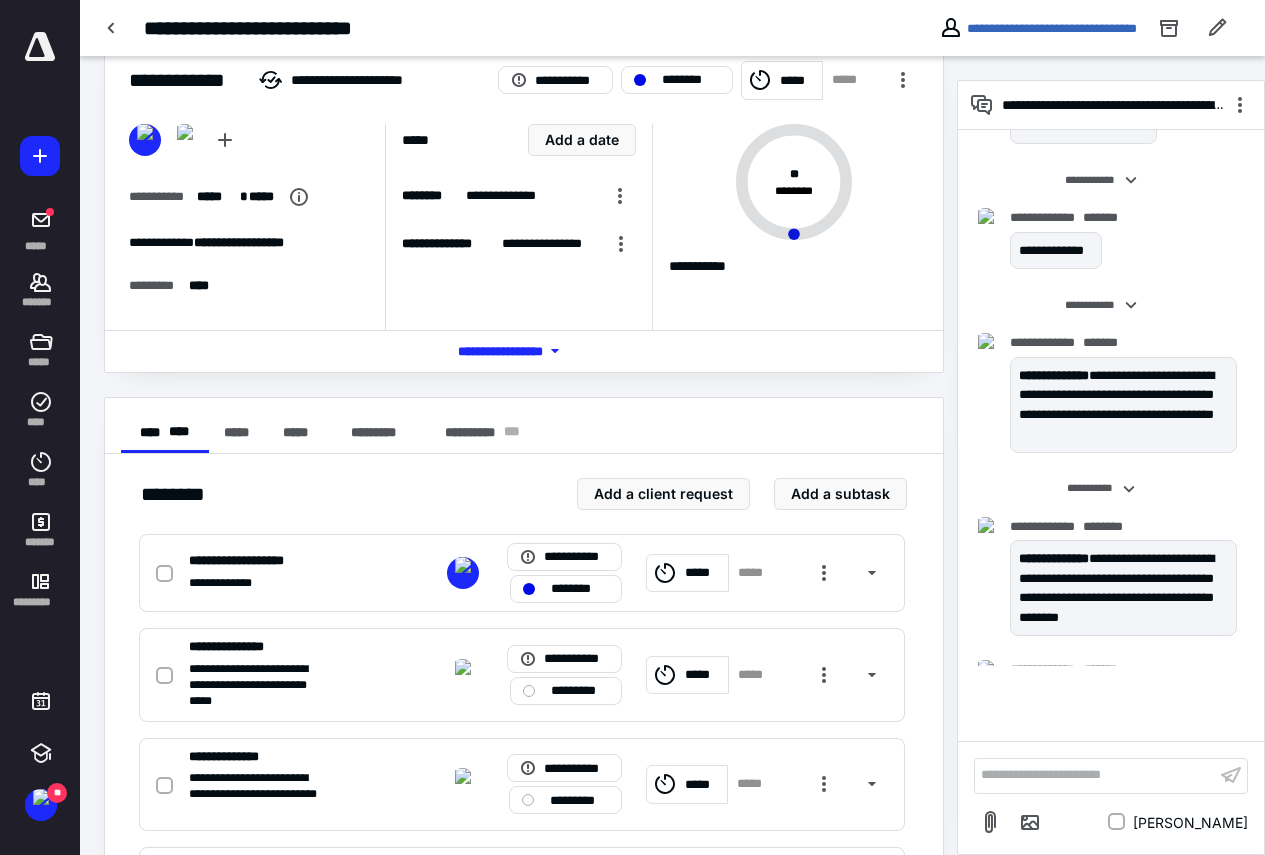 scroll, scrollTop: 634, scrollLeft: 0, axis: vertical 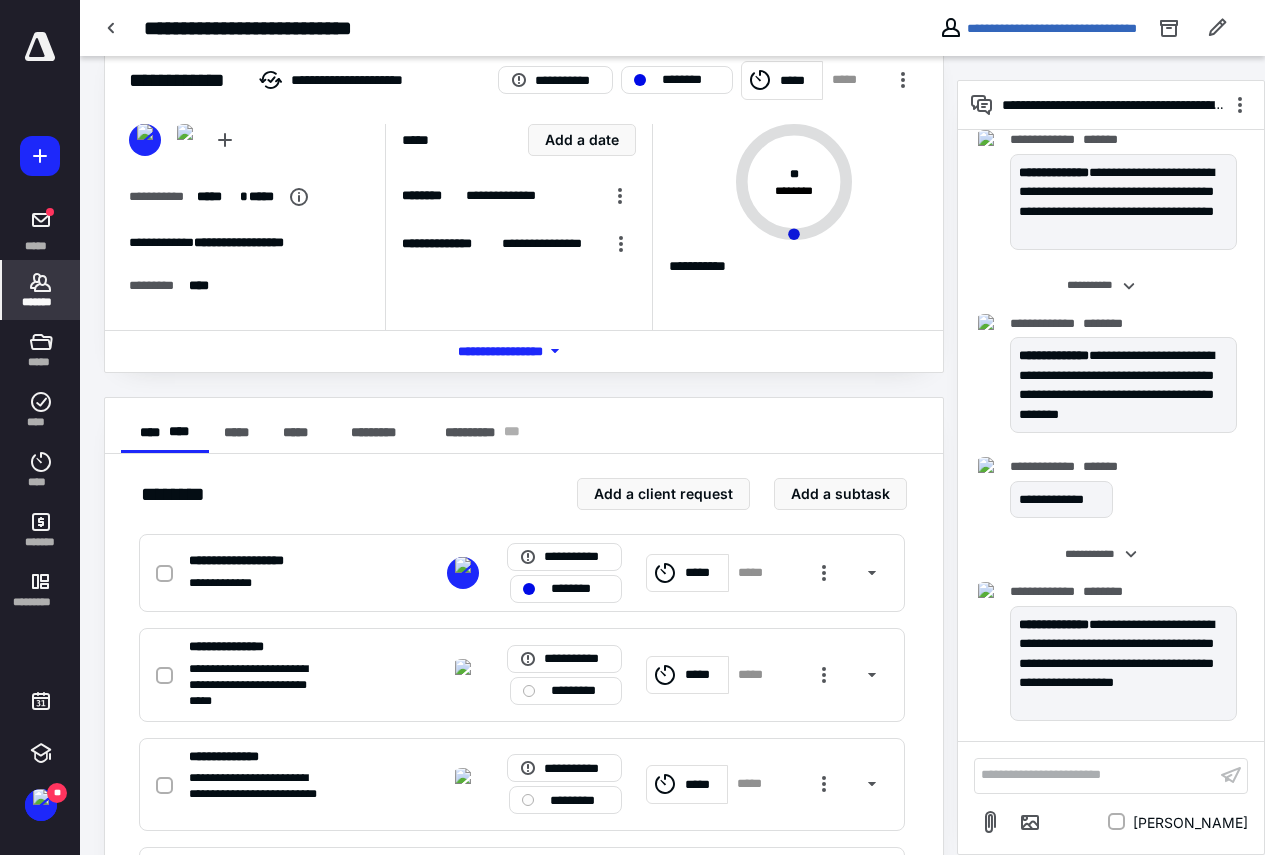 click 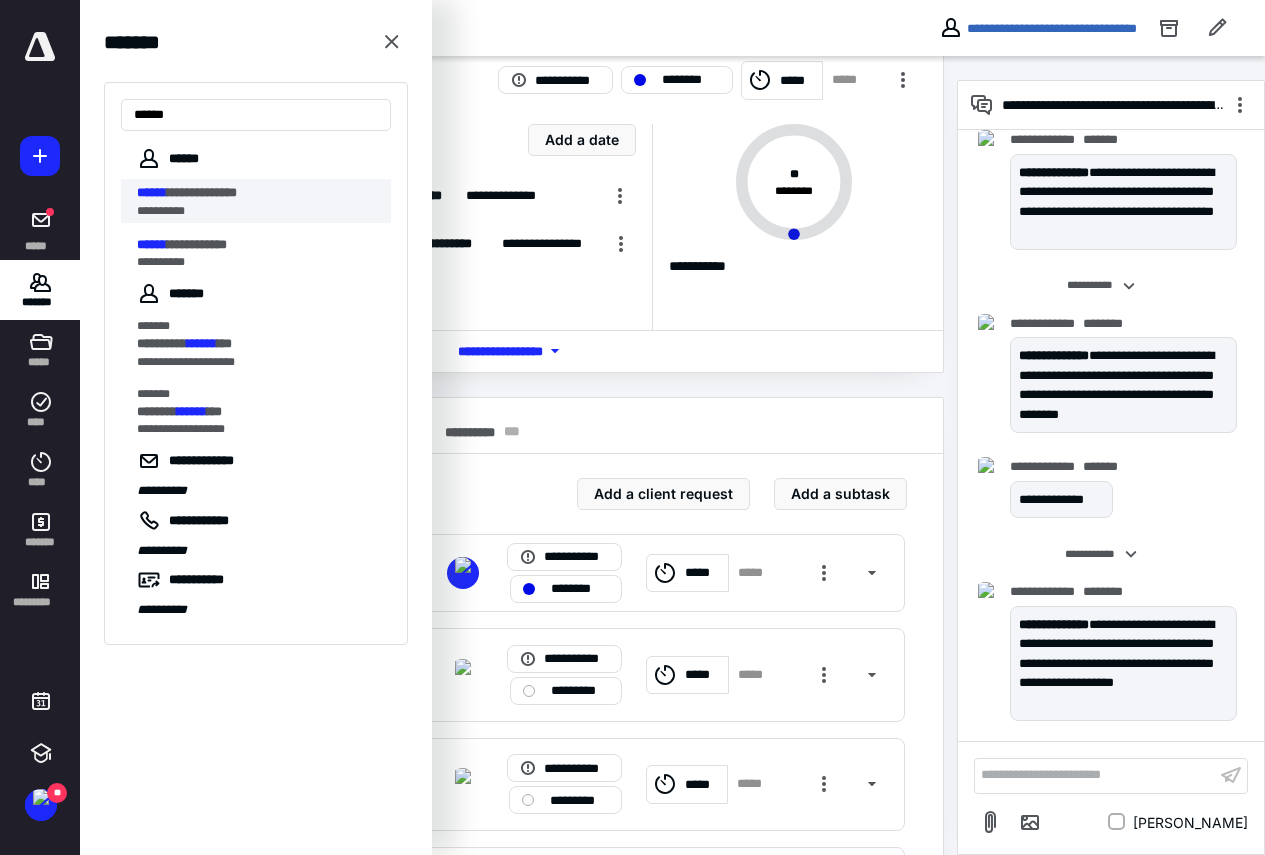 type on "******" 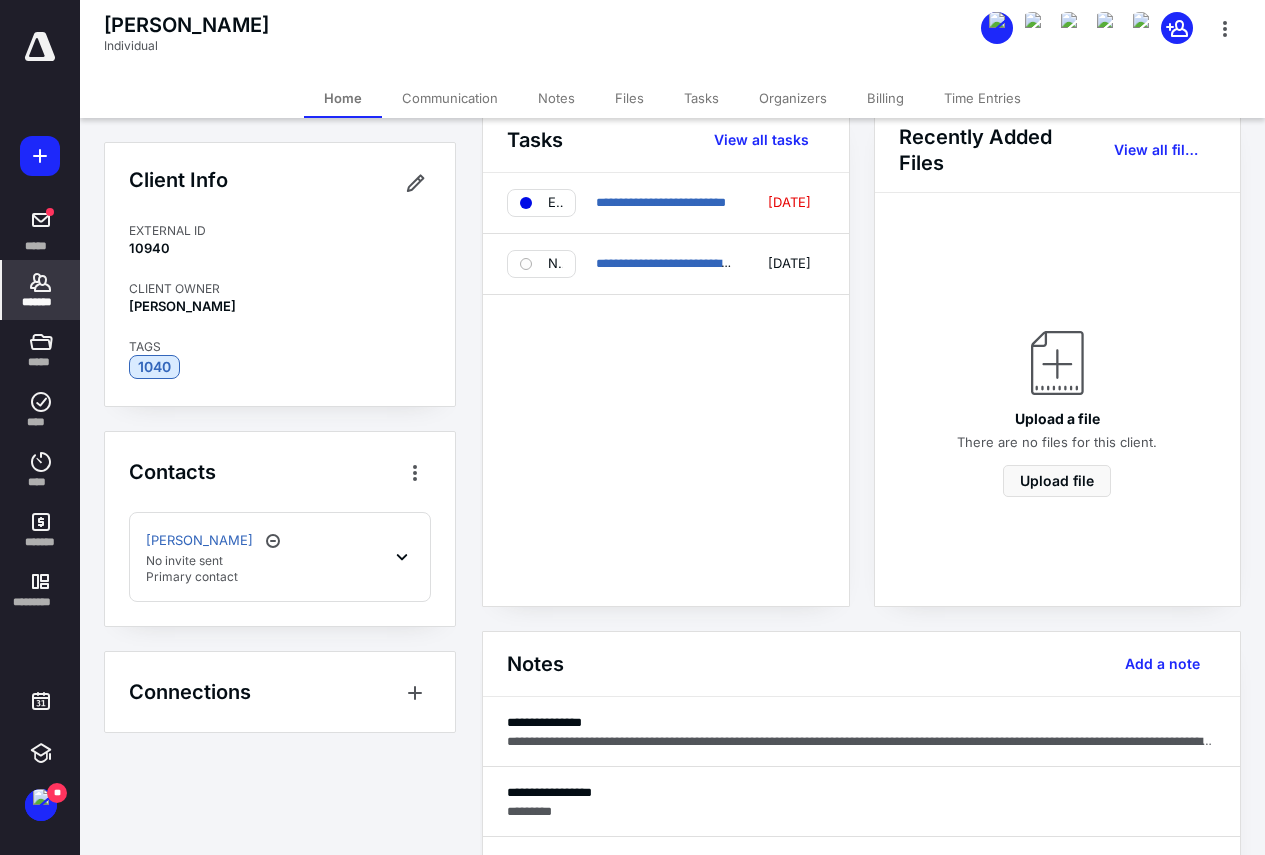 scroll, scrollTop: 0, scrollLeft: 0, axis: both 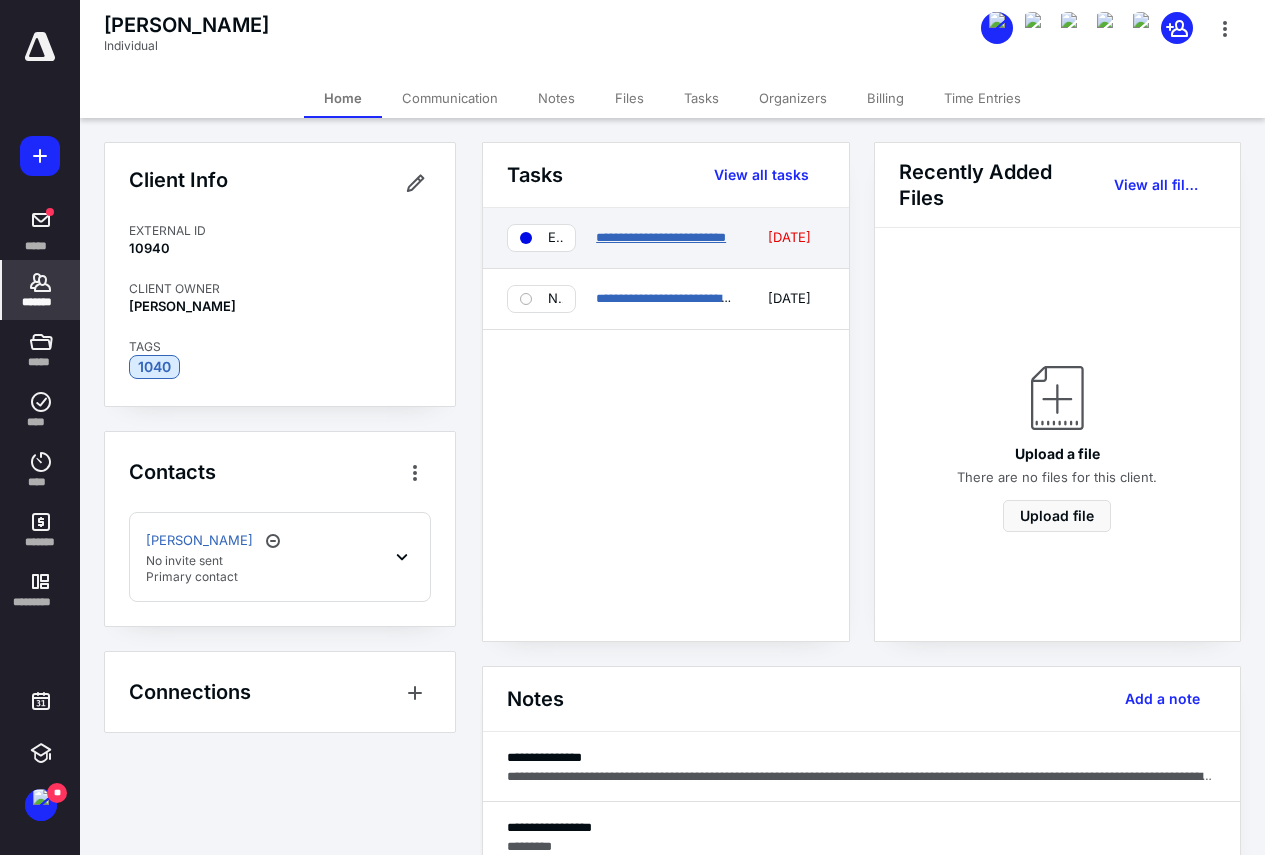 click on "**********" at bounding box center (661, 237) 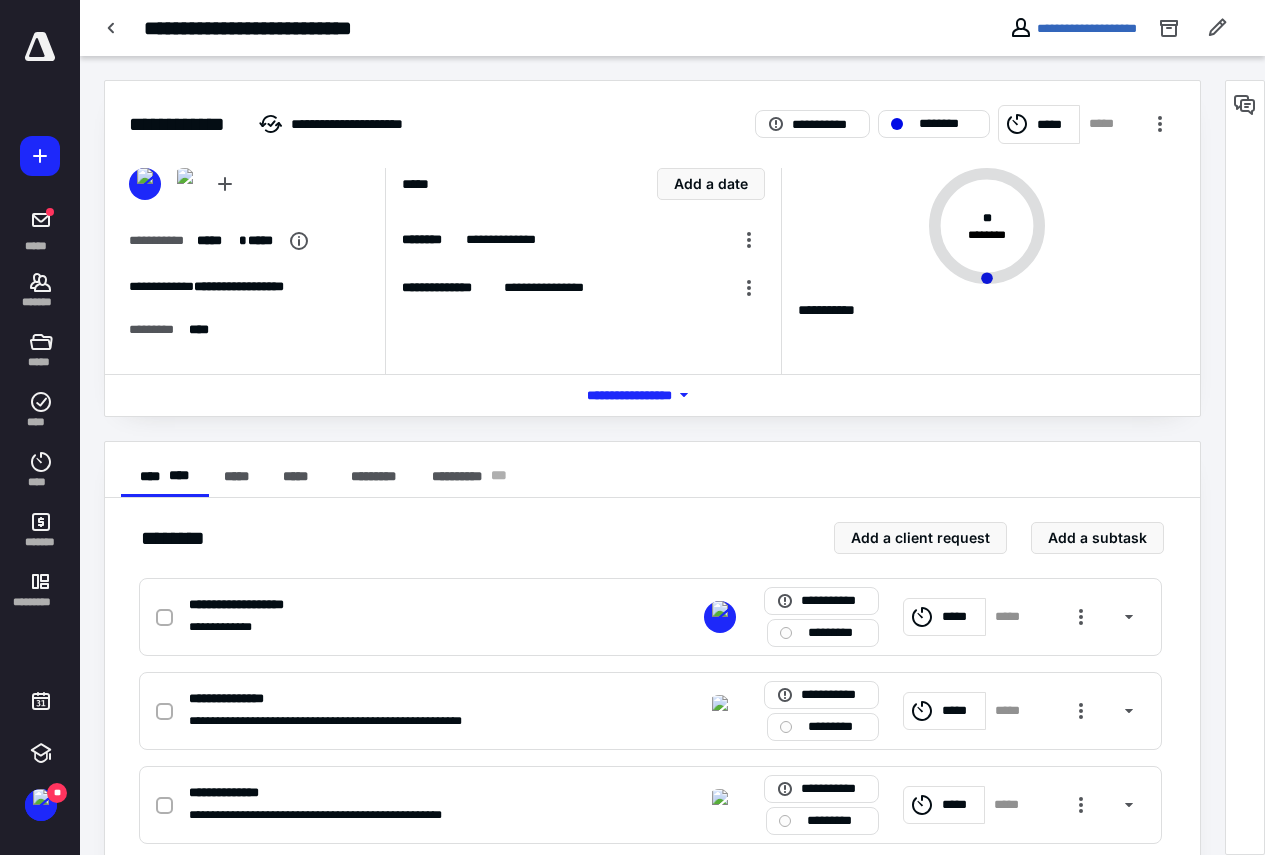 scroll, scrollTop: 400, scrollLeft: 0, axis: vertical 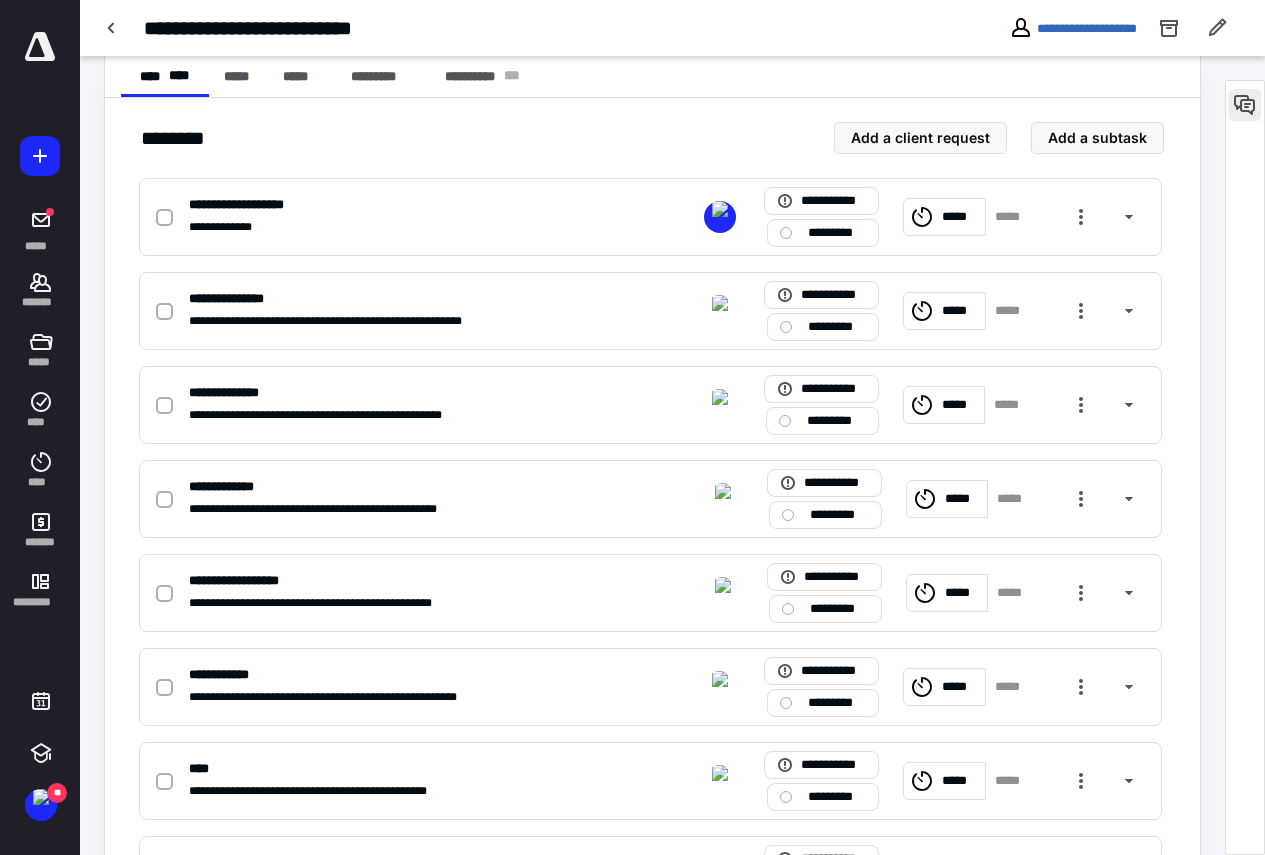 click at bounding box center [1245, 105] 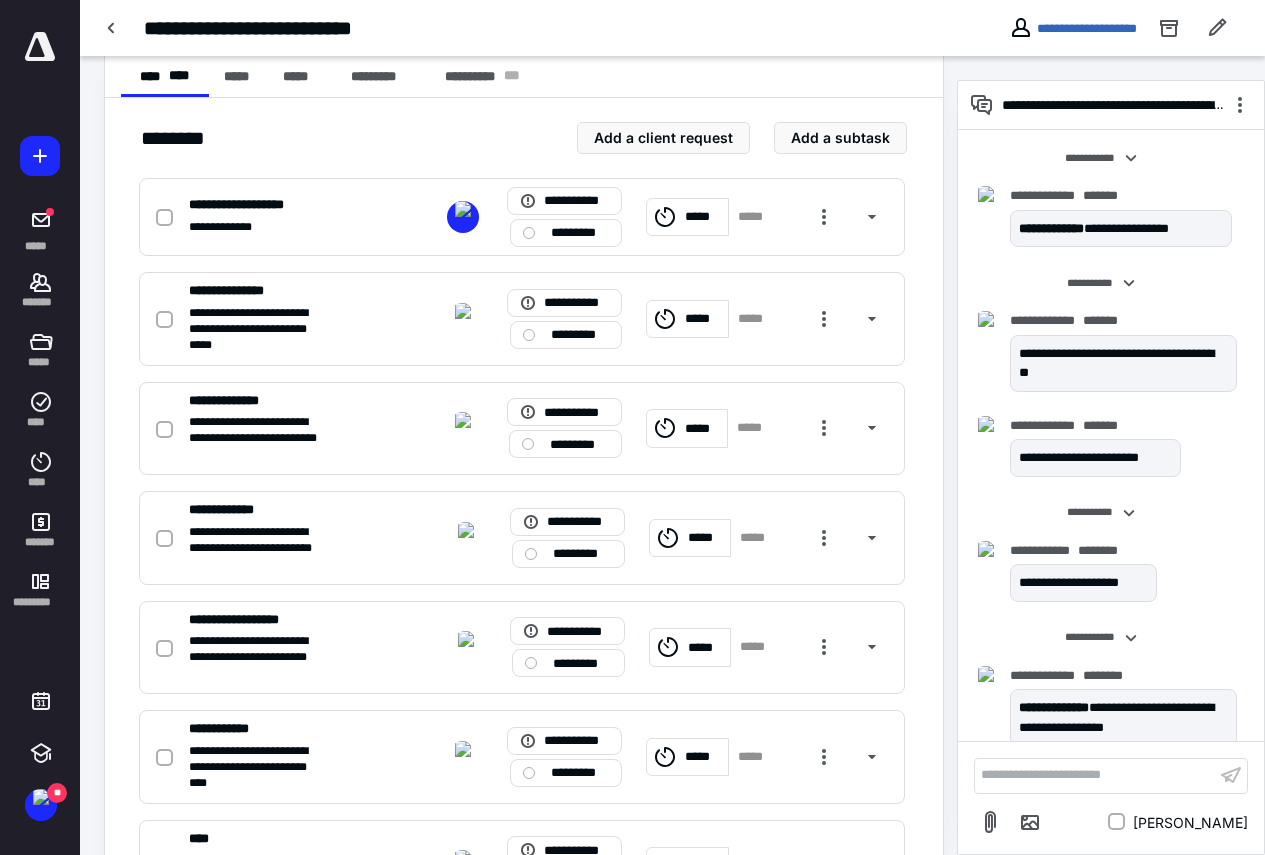 scroll, scrollTop: 49, scrollLeft: 0, axis: vertical 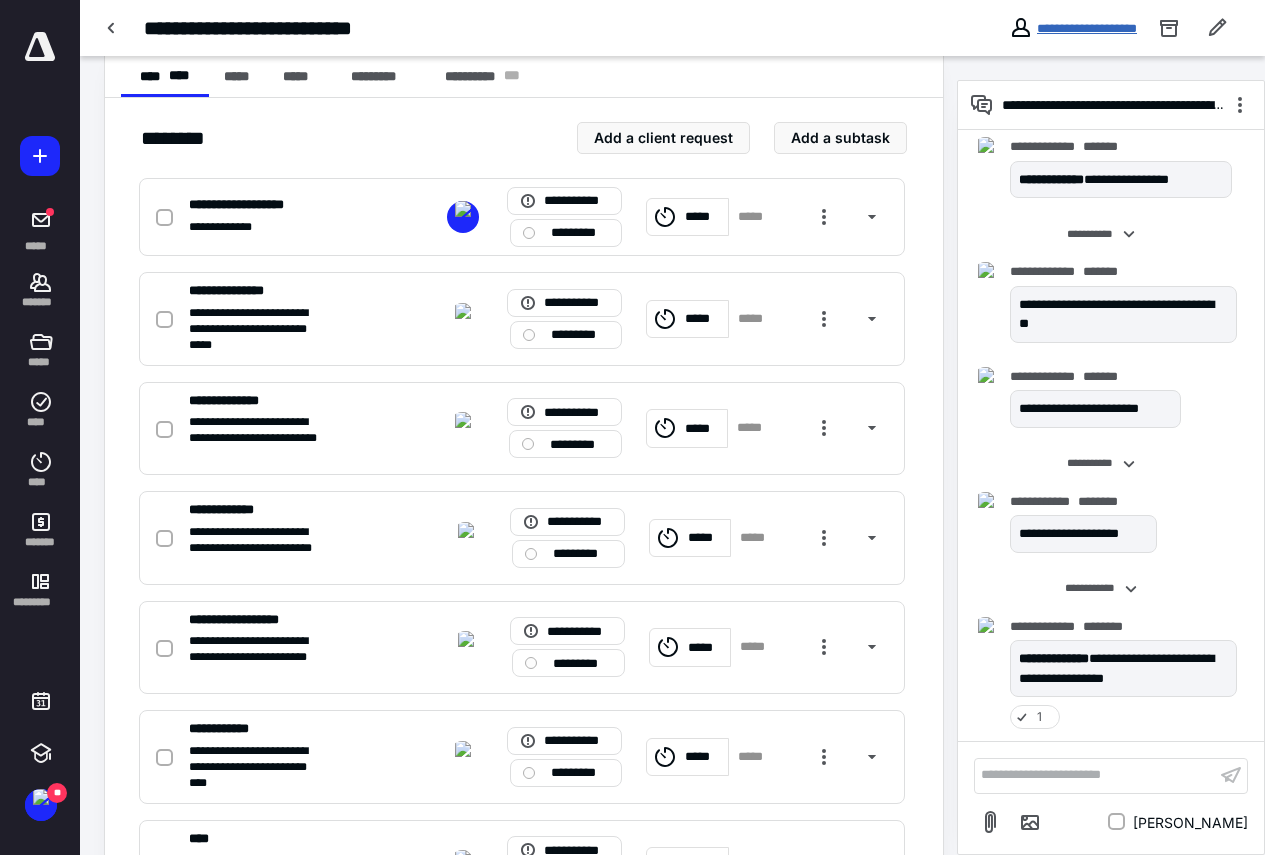 click on "**********" at bounding box center (1087, 28) 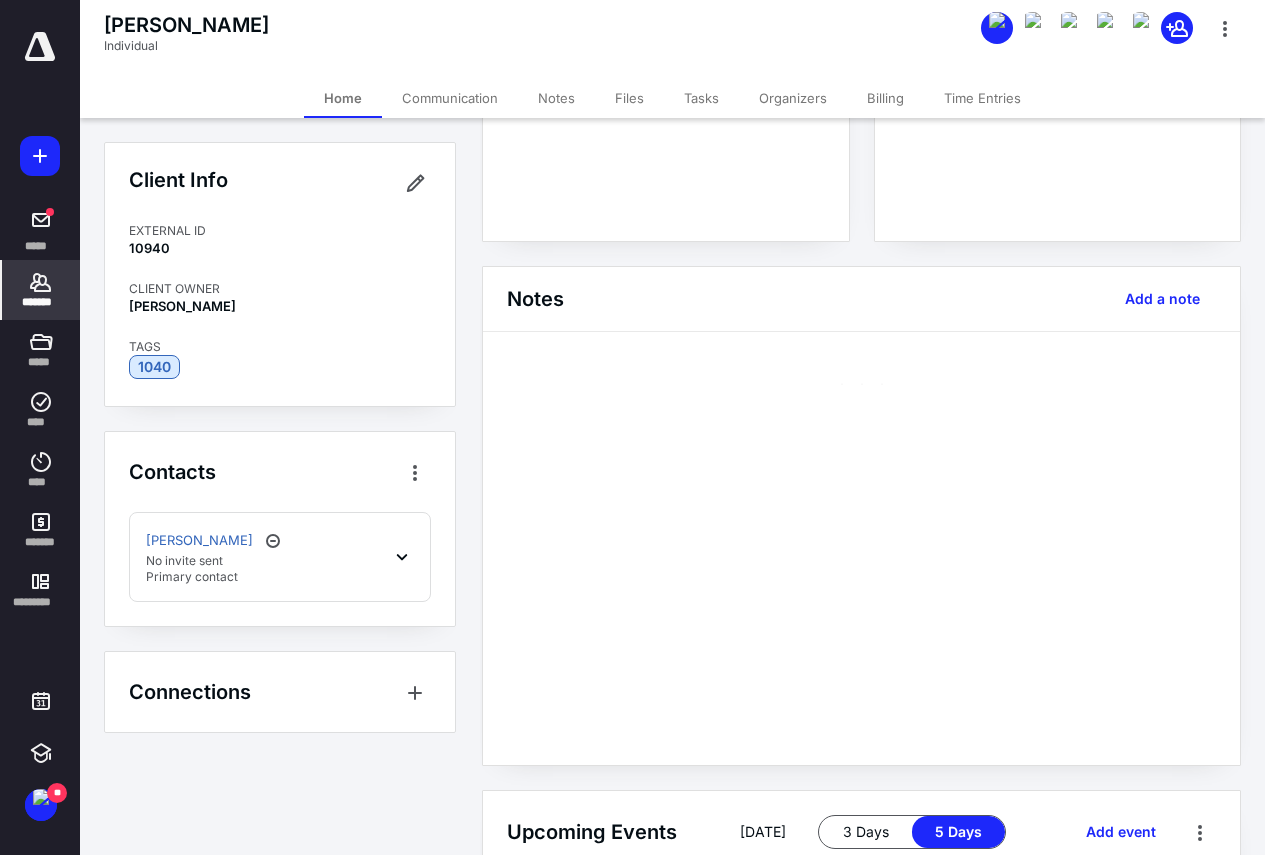 scroll, scrollTop: 0, scrollLeft: 0, axis: both 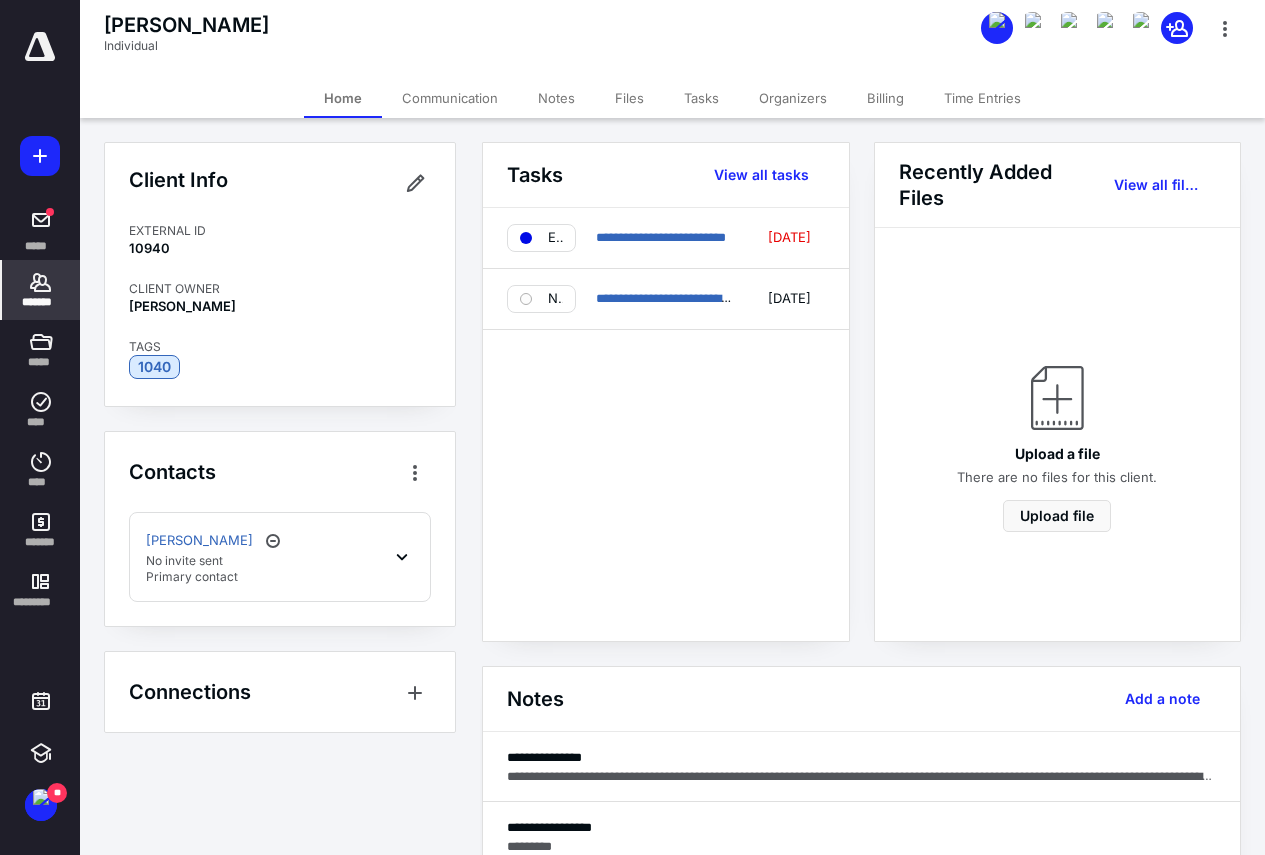 click on "[PERSON_NAME] No invite sent Primary contact" at bounding box center (207, 557) 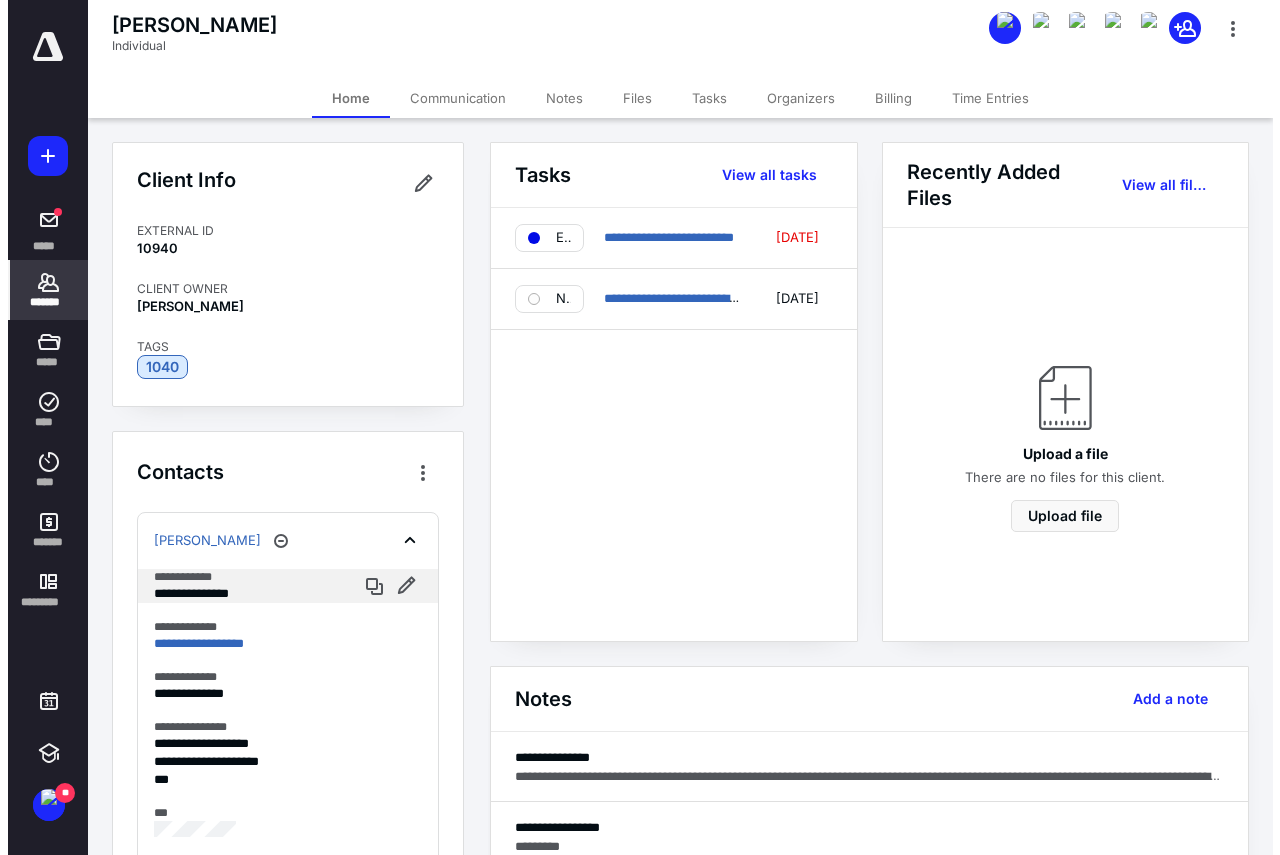 scroll, scrollTop: 200, scrollLeft: 0, axis: vertical 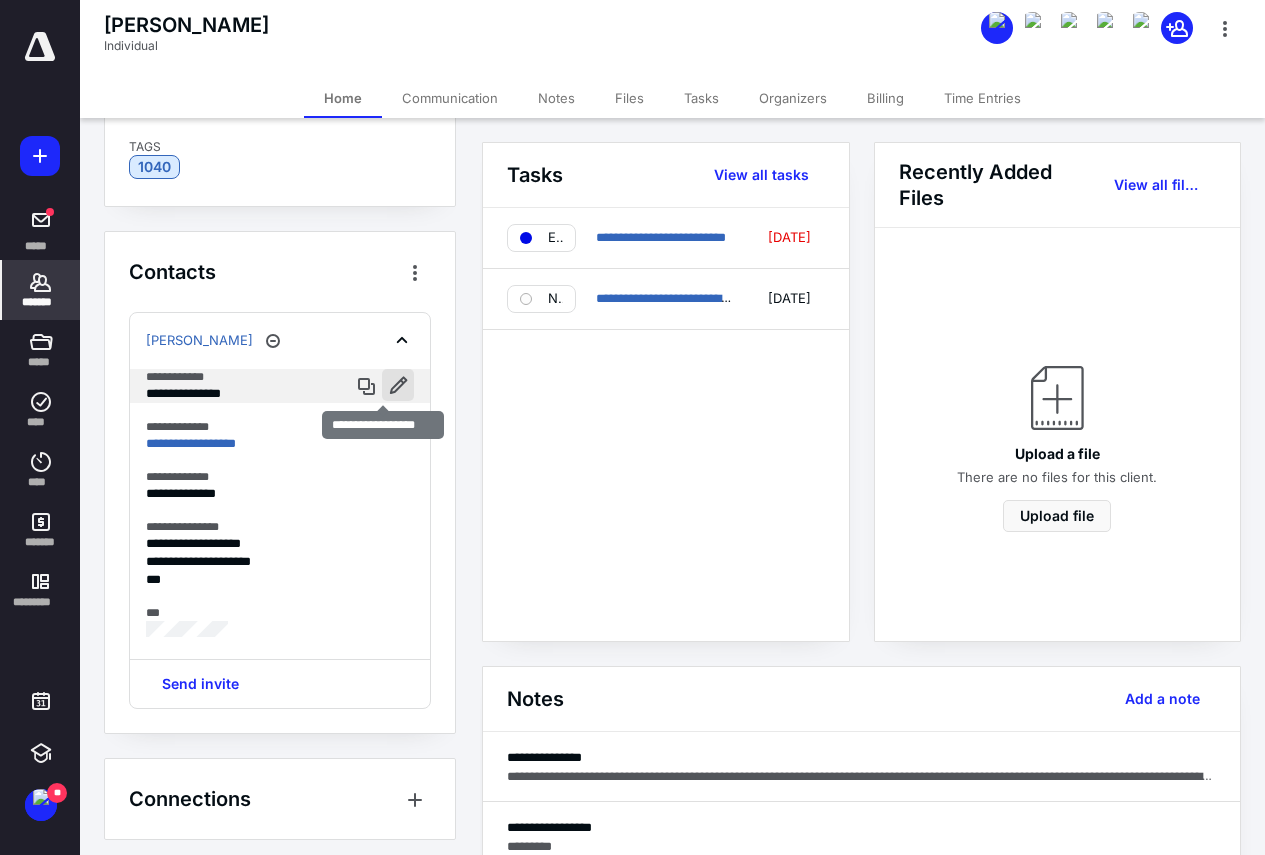 click at bounding box center [398, 385] 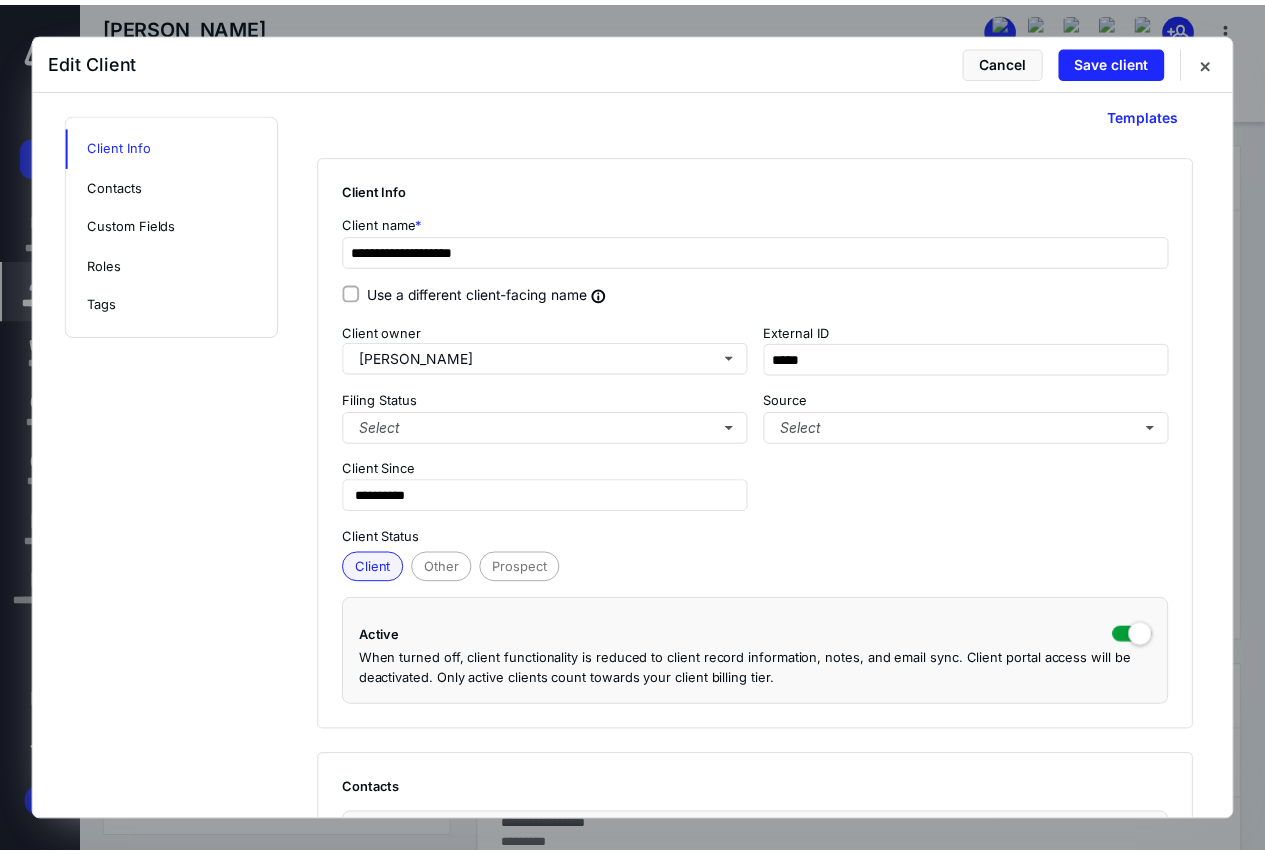 scroll, scrollTop: 0, scrollLeft: 0, axis: both 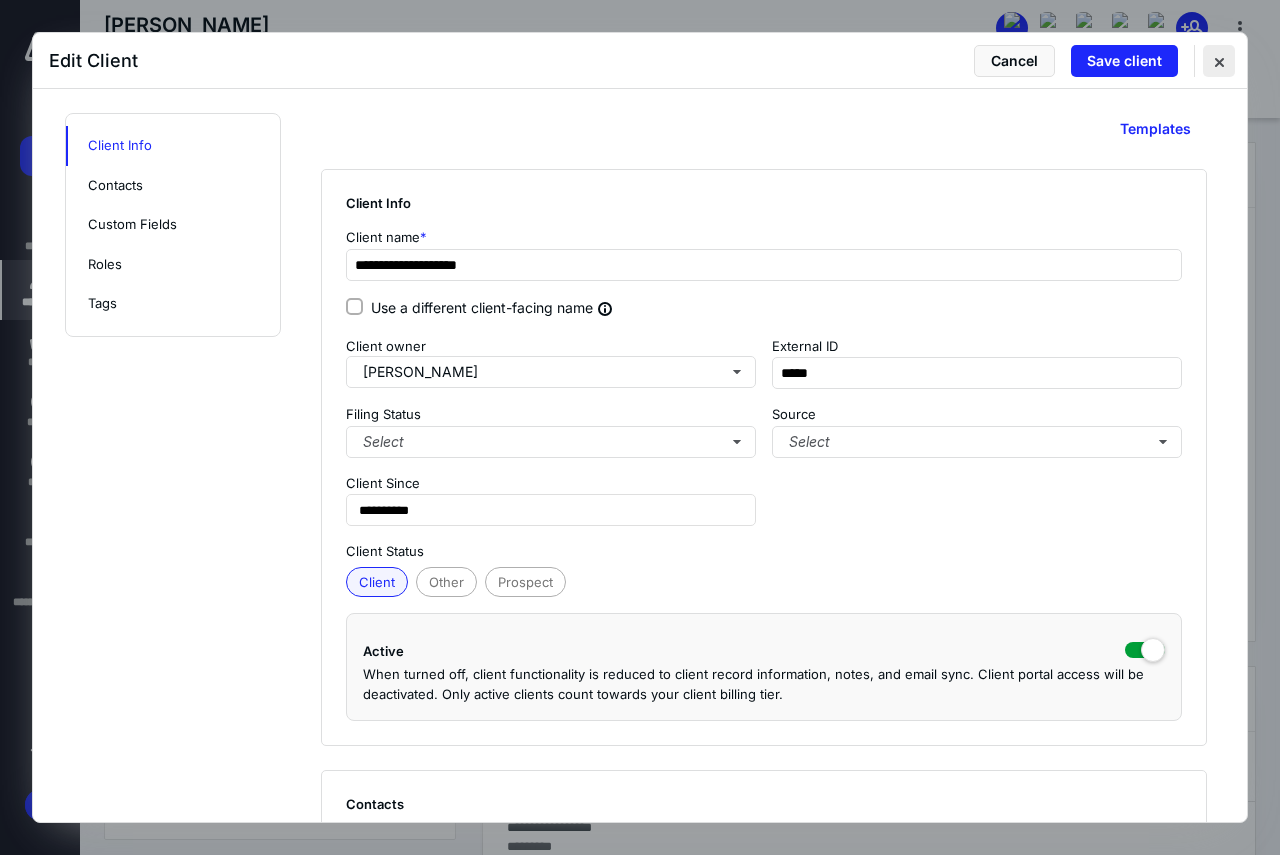 click at bounding box center (1219, 61) 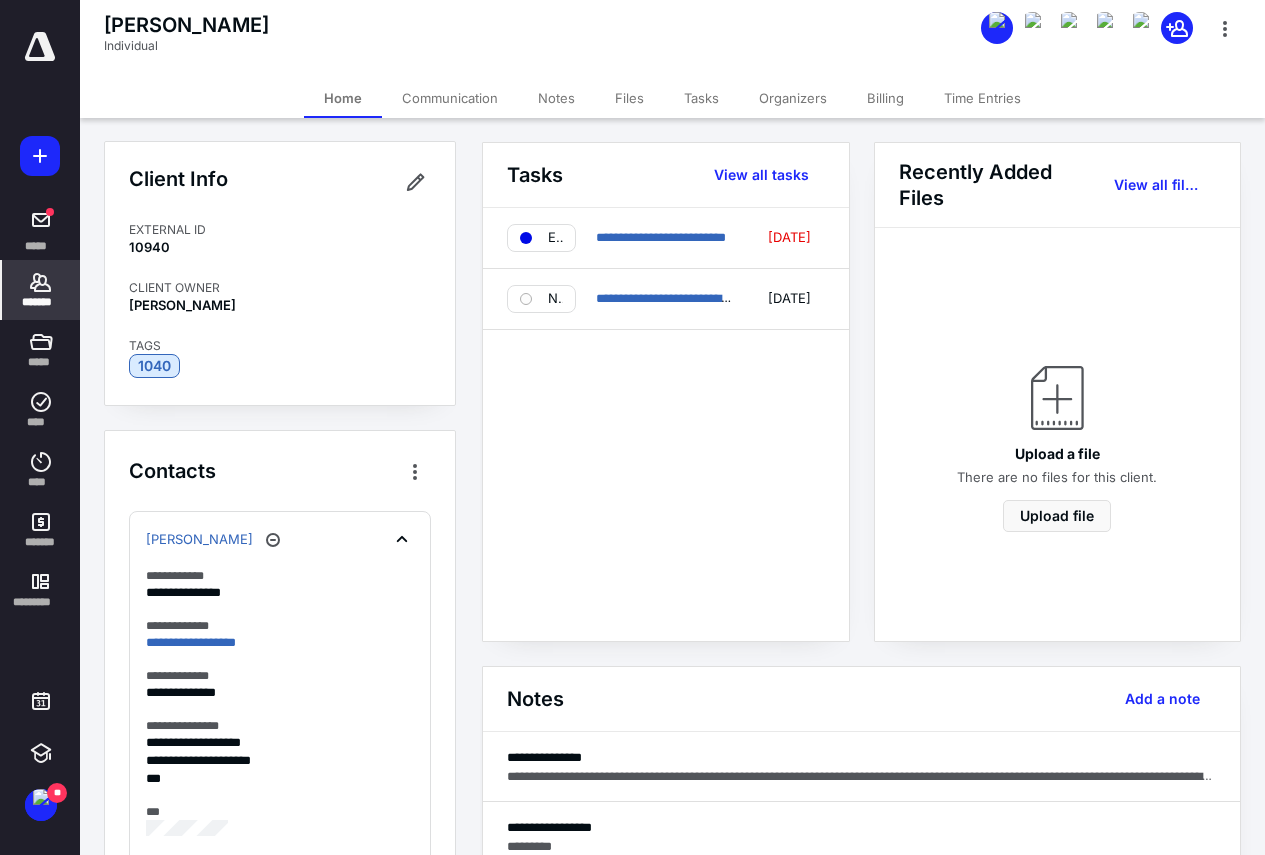 scroll, scrollTop: 0, scrollLeft: 0, axis: both 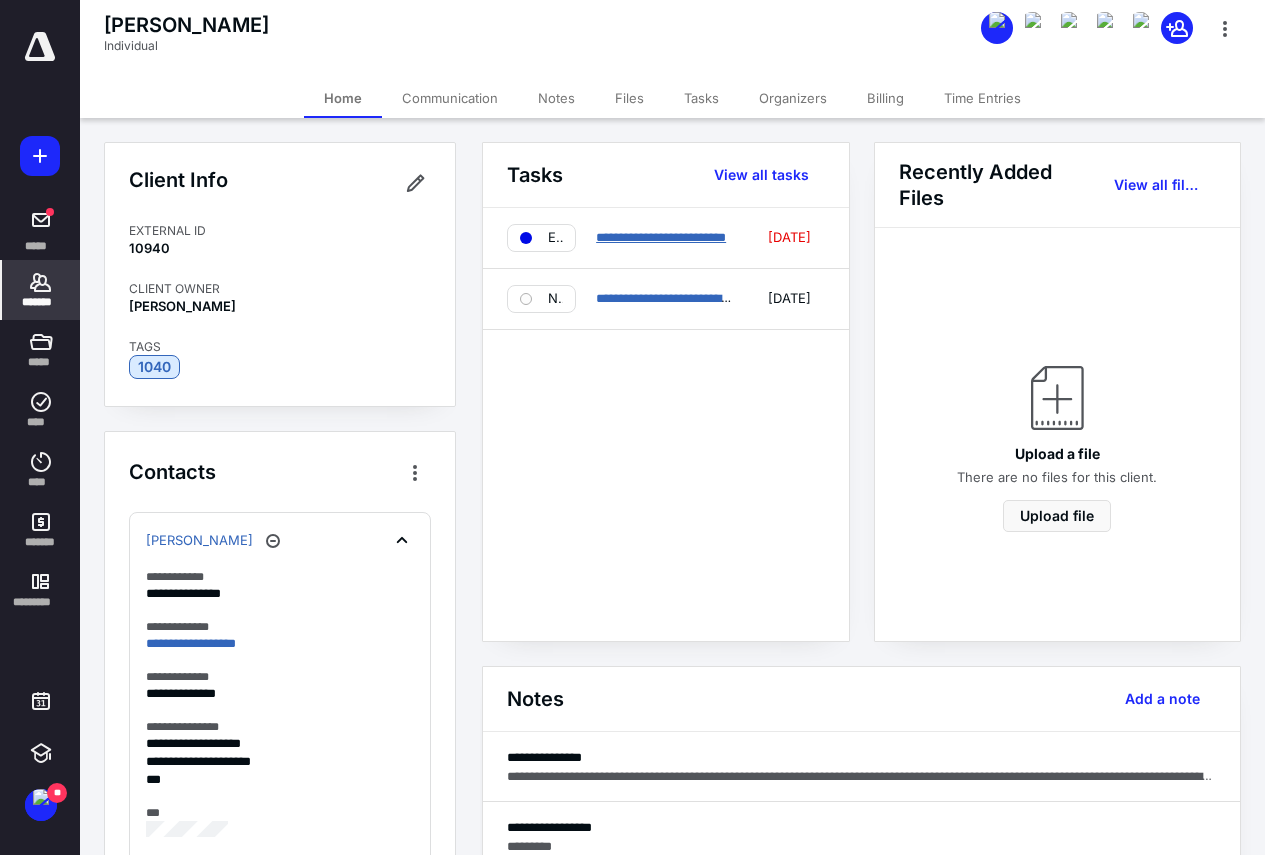 click on "**********" at bounding box center (661, 237) 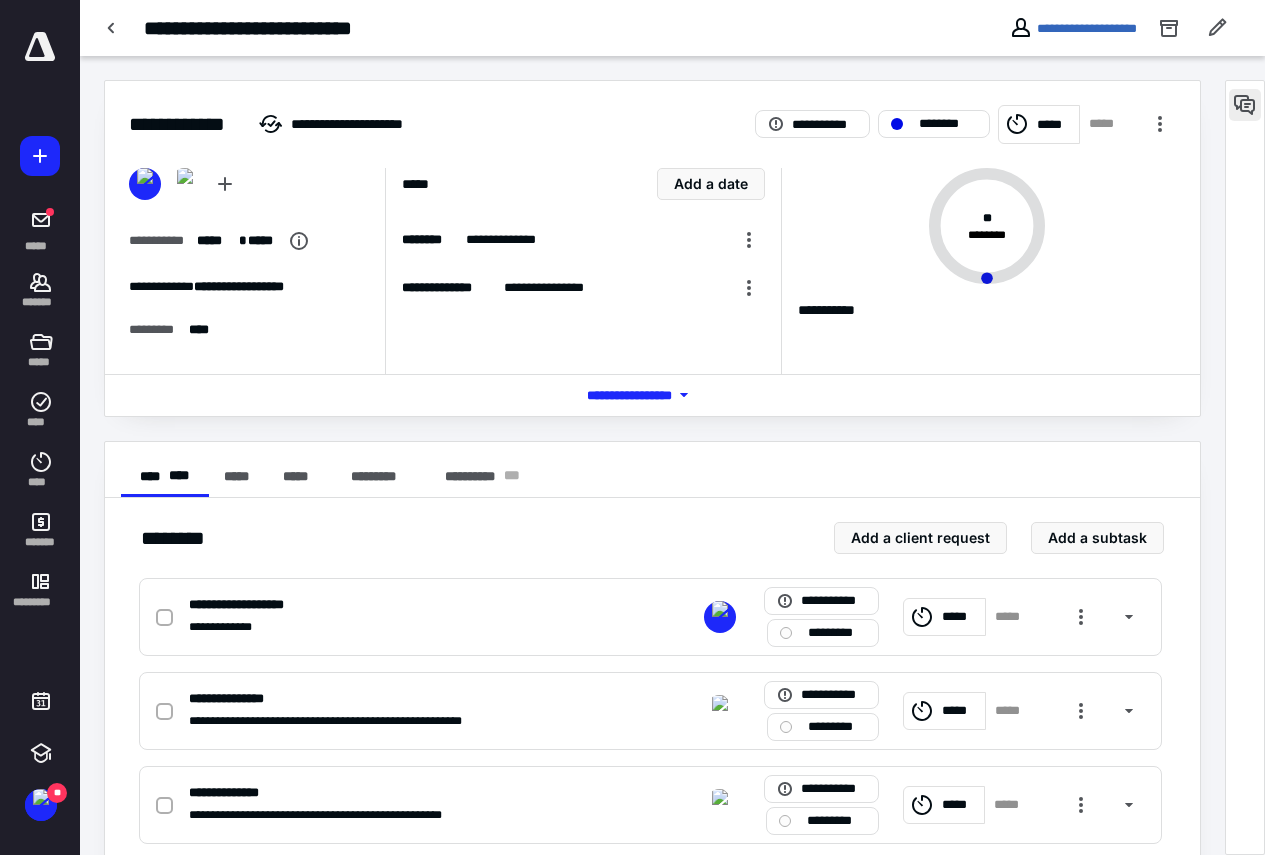 click at bounding box center (1245, 105) 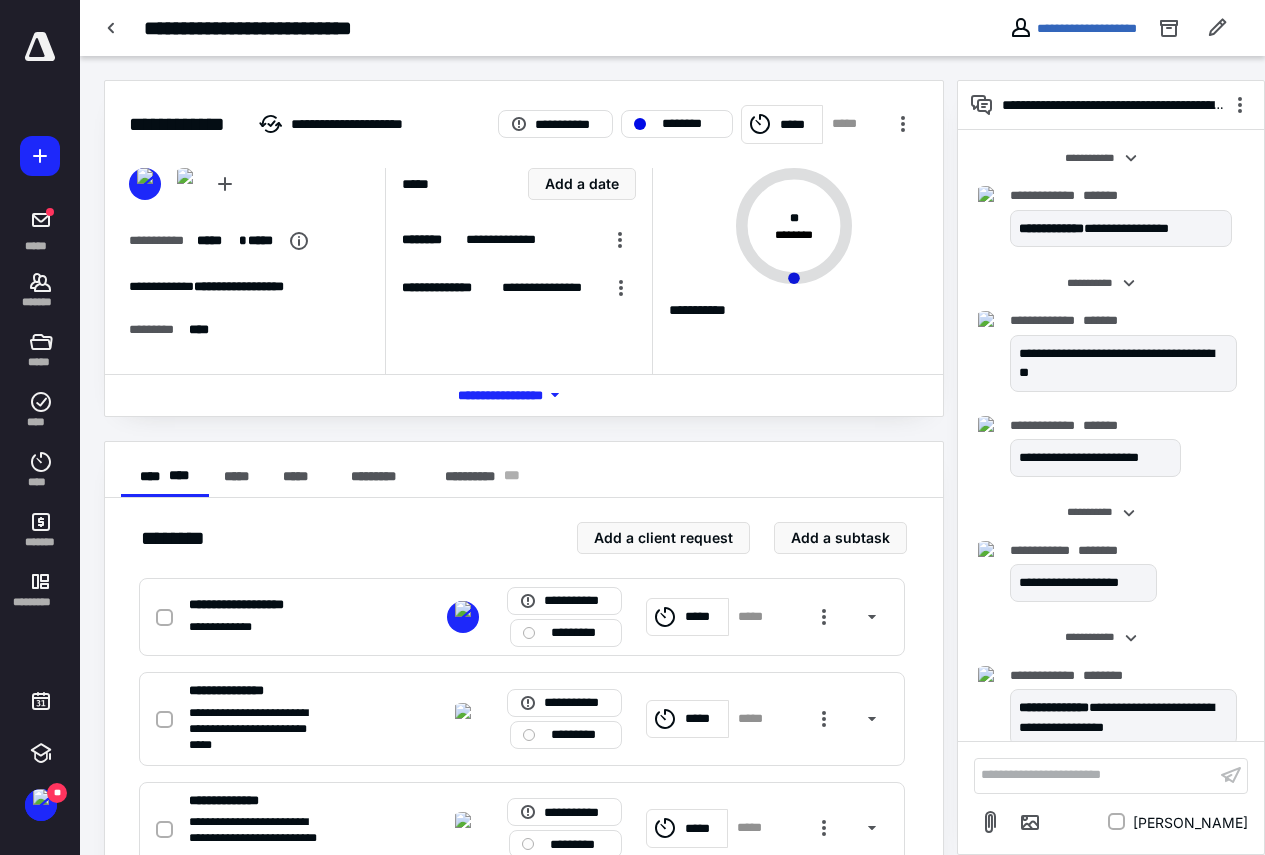 scroll, scrollTop: 49, scrollLeft: 0, axis: vertical 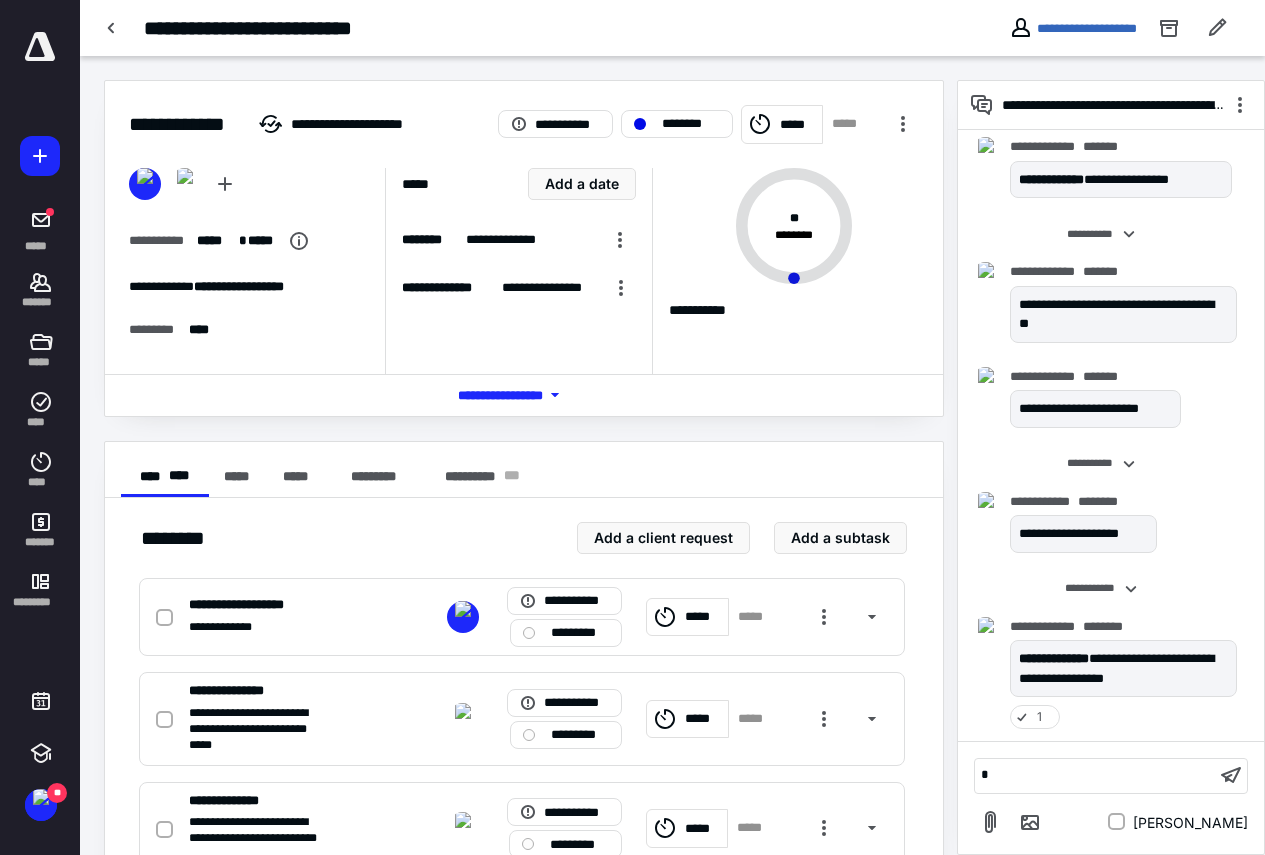 type 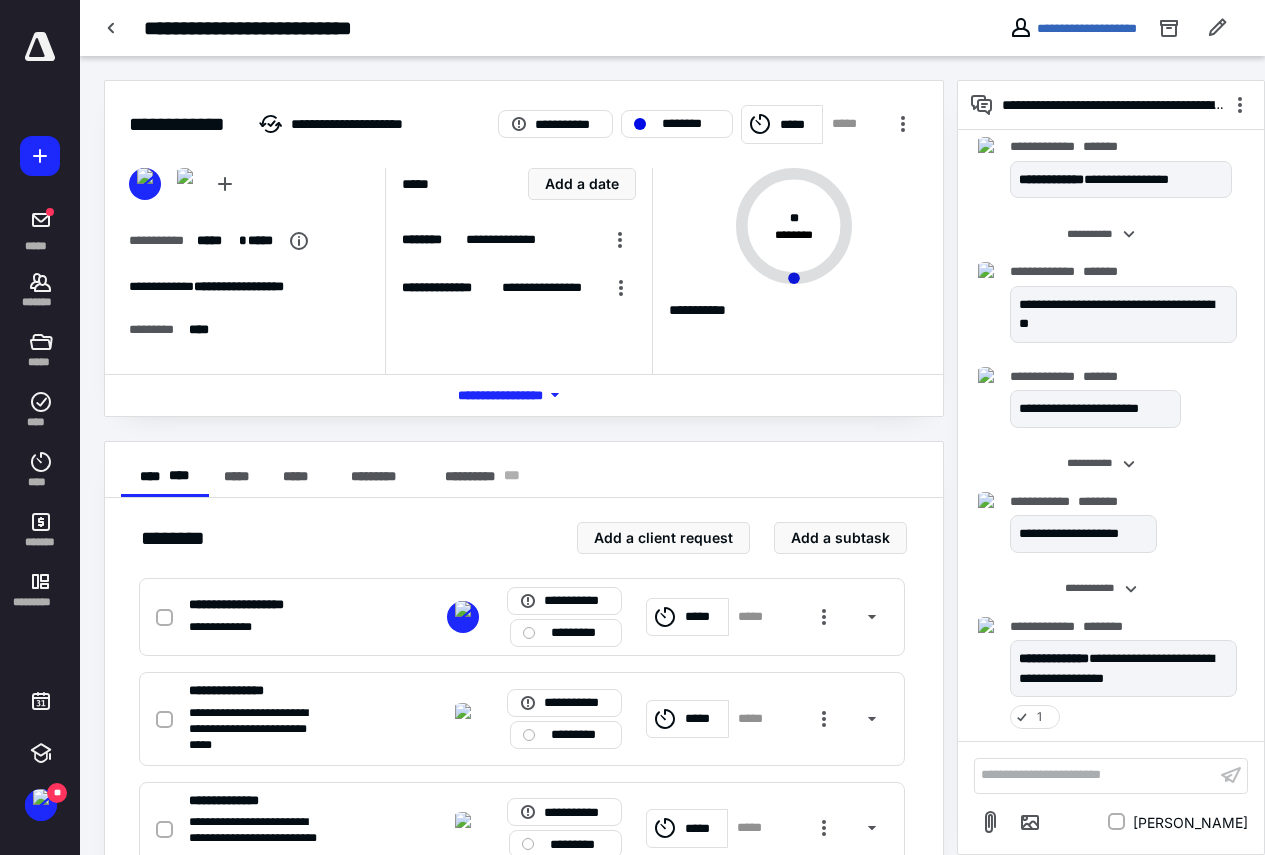 scroll, scrollTop: 174, scrollLeft: 0, axis: vertical 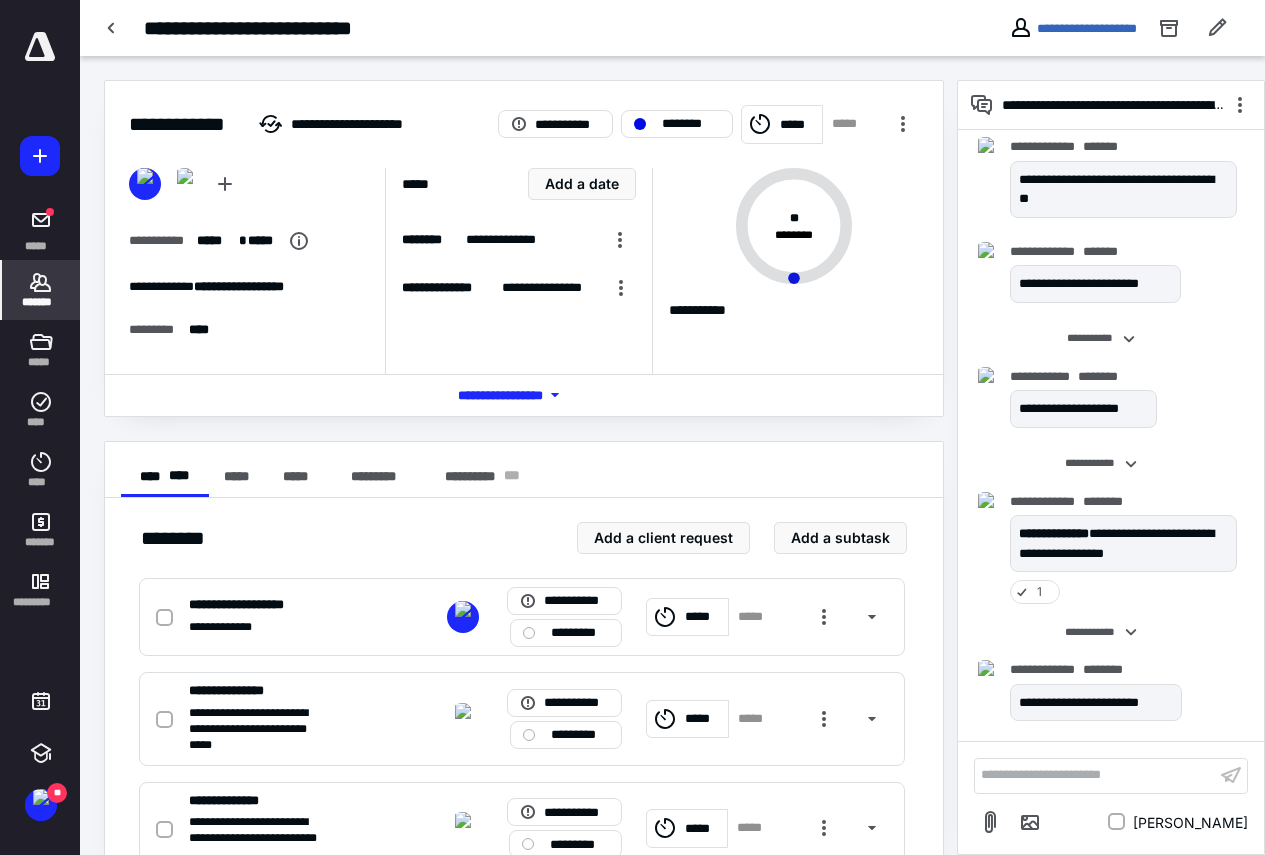 click on "*******" at bounding box center (41, 302) 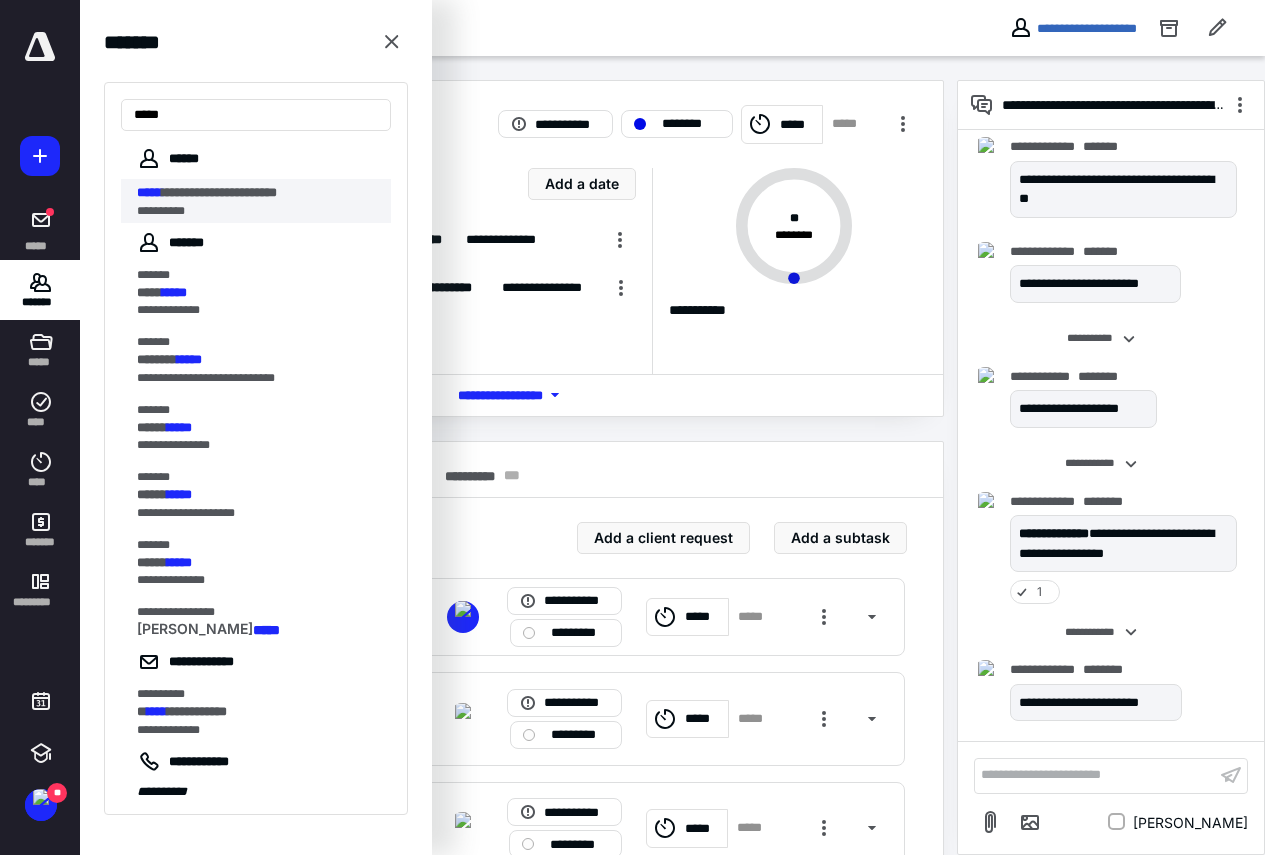 type on "*****" 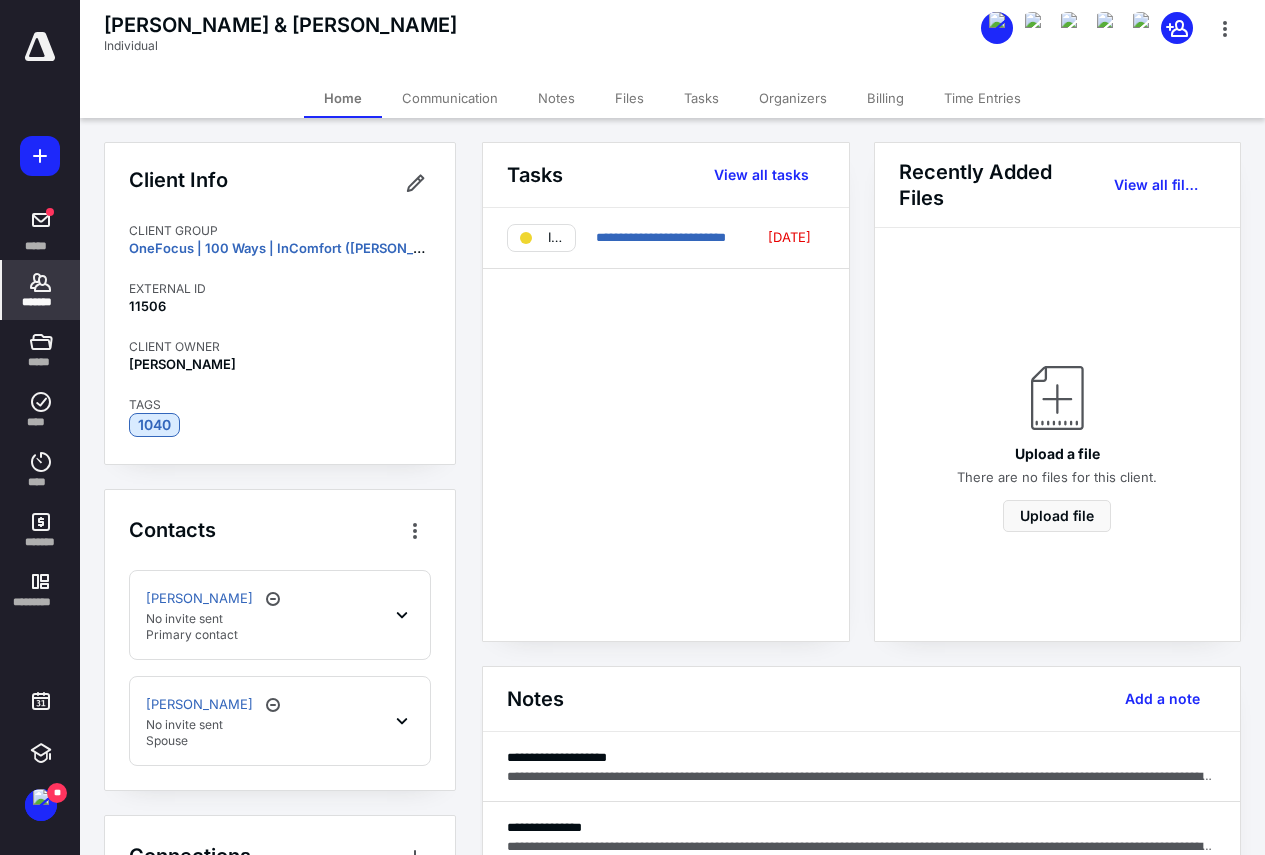 click on "[PERSON_NAME] No invite sent Primary contact" at bounding box center [280, 615] 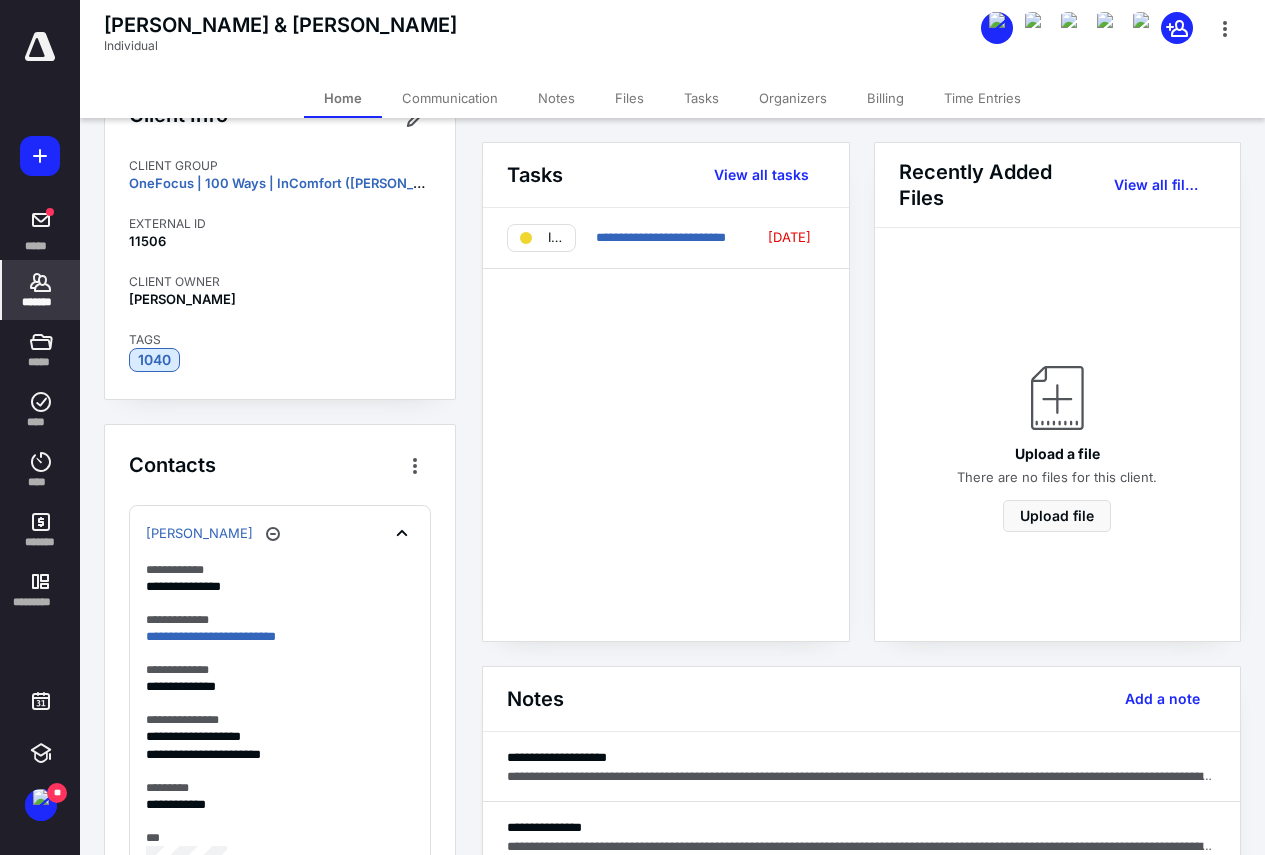 scroll, scrollTop: 100, scrollLeft: 0, axis: vertical 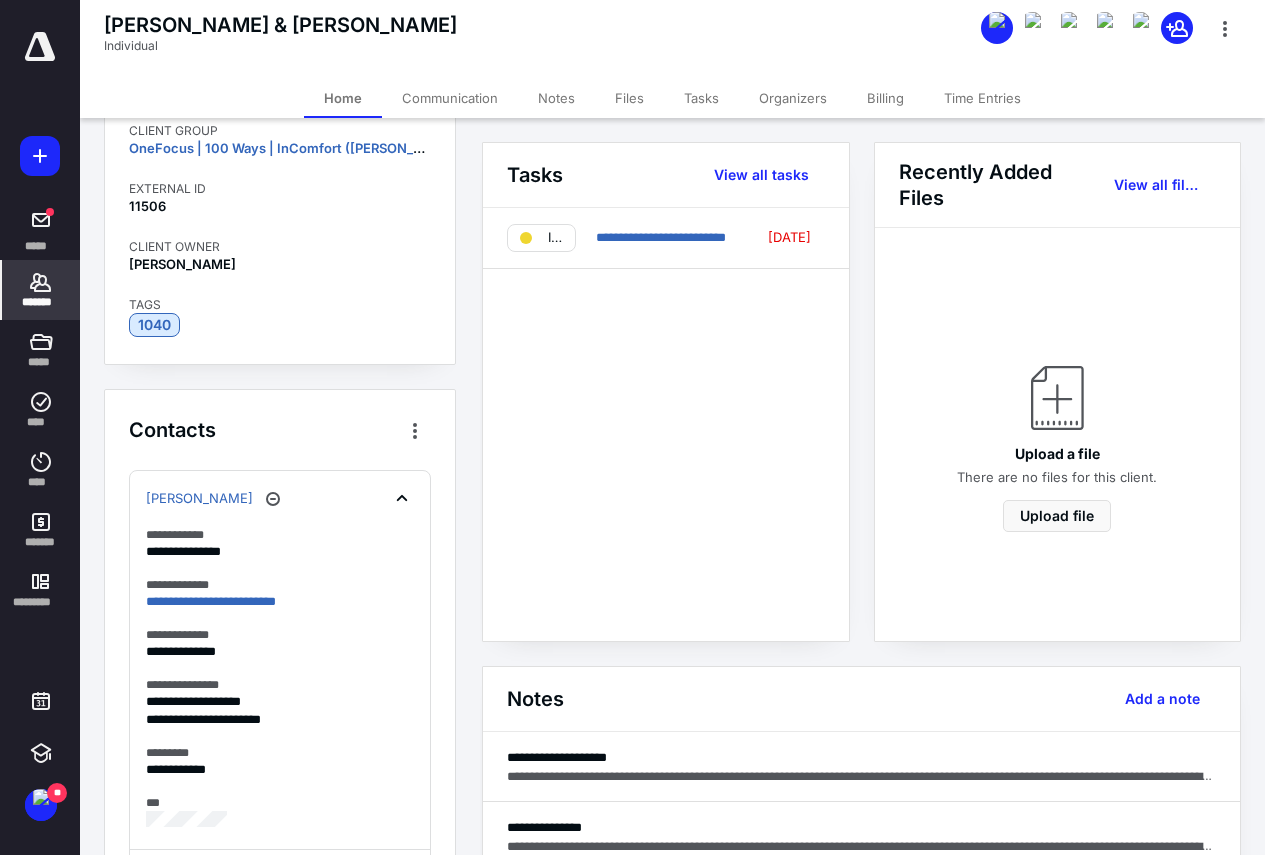 click on "*******" at bounding box center [41, 302] 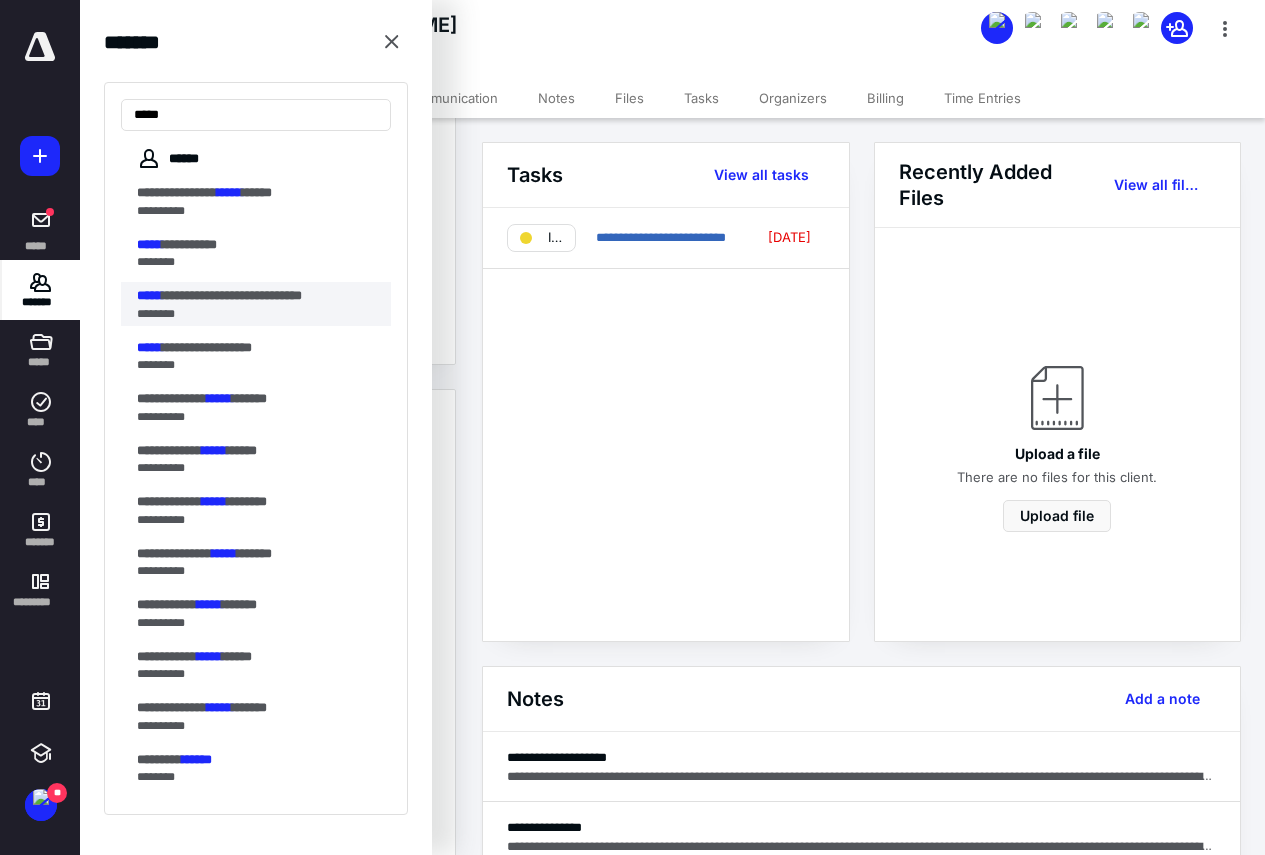 type on "*****" 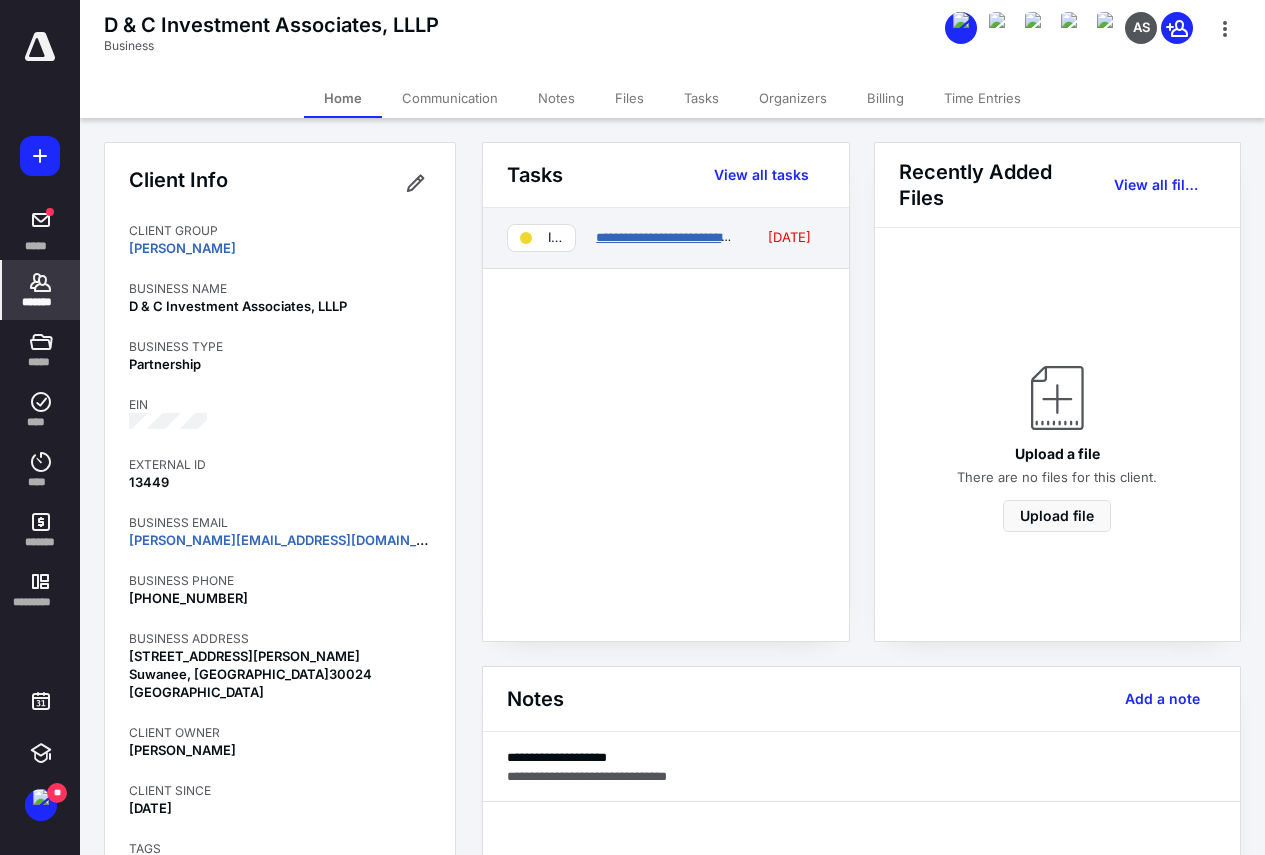 click on "**********" at bounding box center (691, 237) 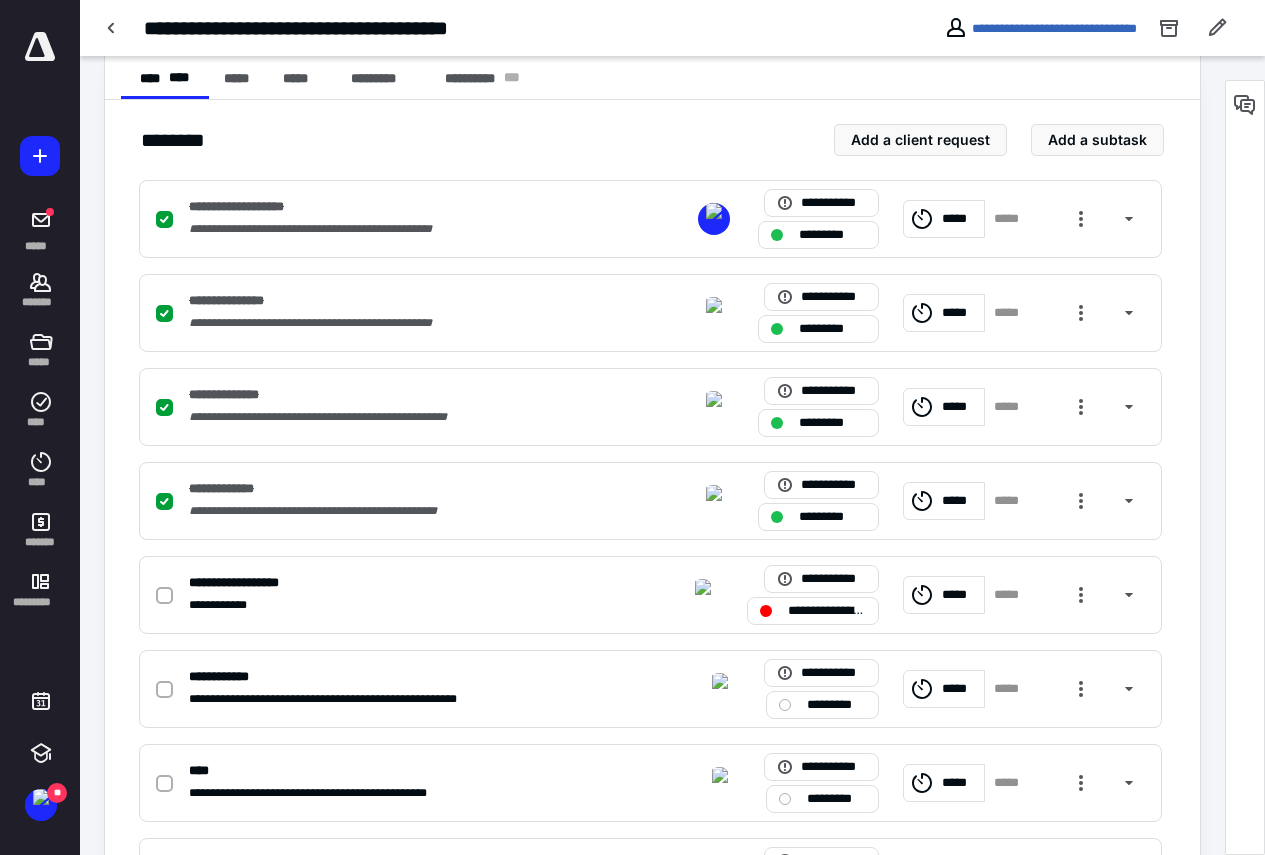 scroll, scrollTop: 400, scrollLeft: 0, axis: vertical 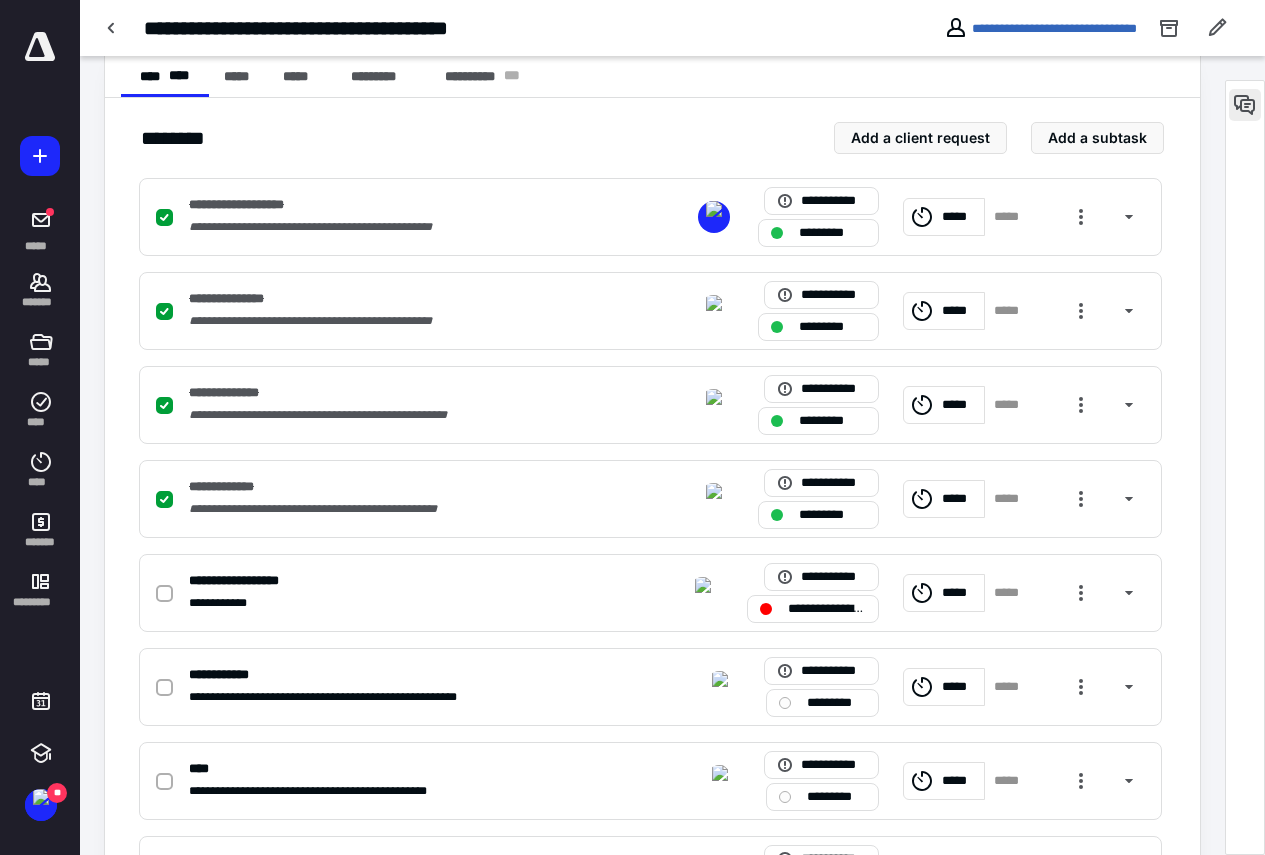 click at bounding box center (1245, 105) 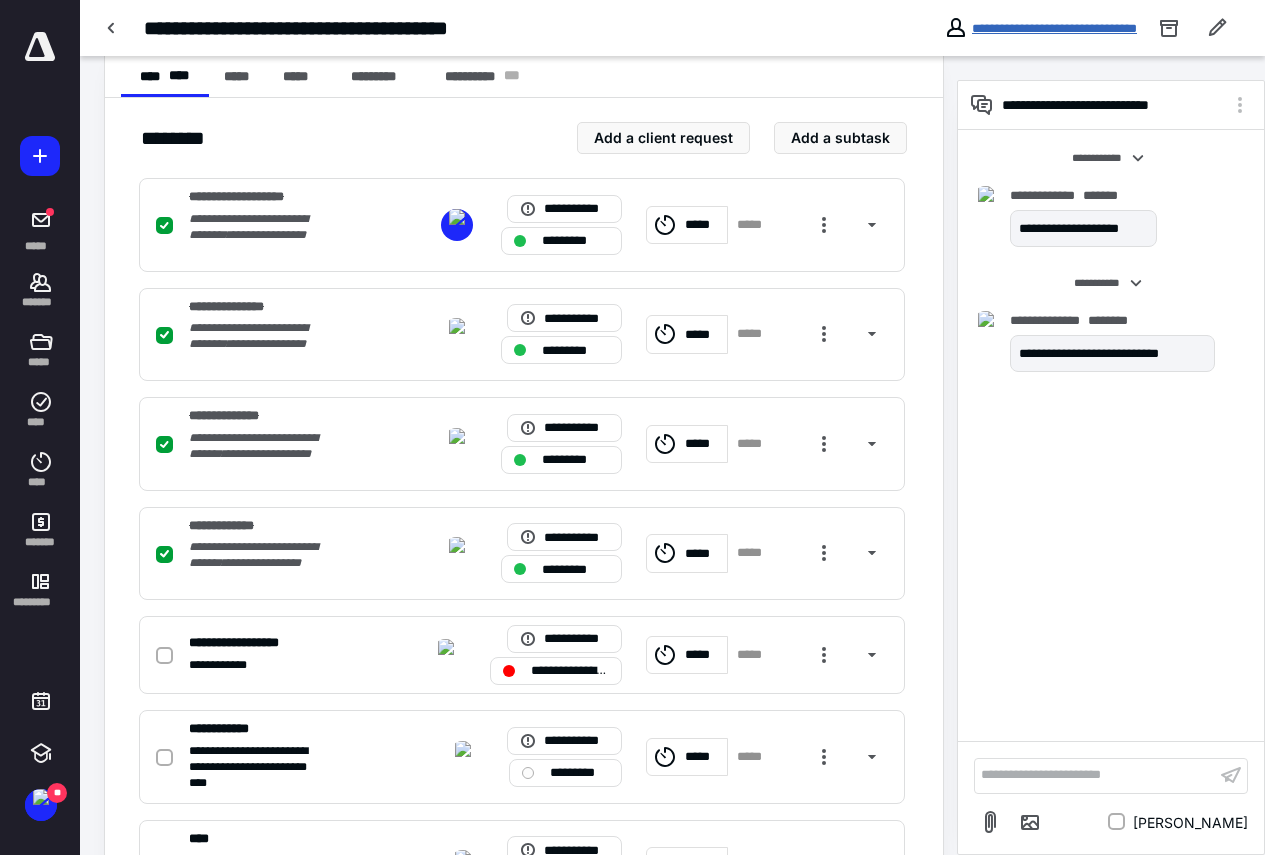 click on "**********" at bounding box center [1054, 28] 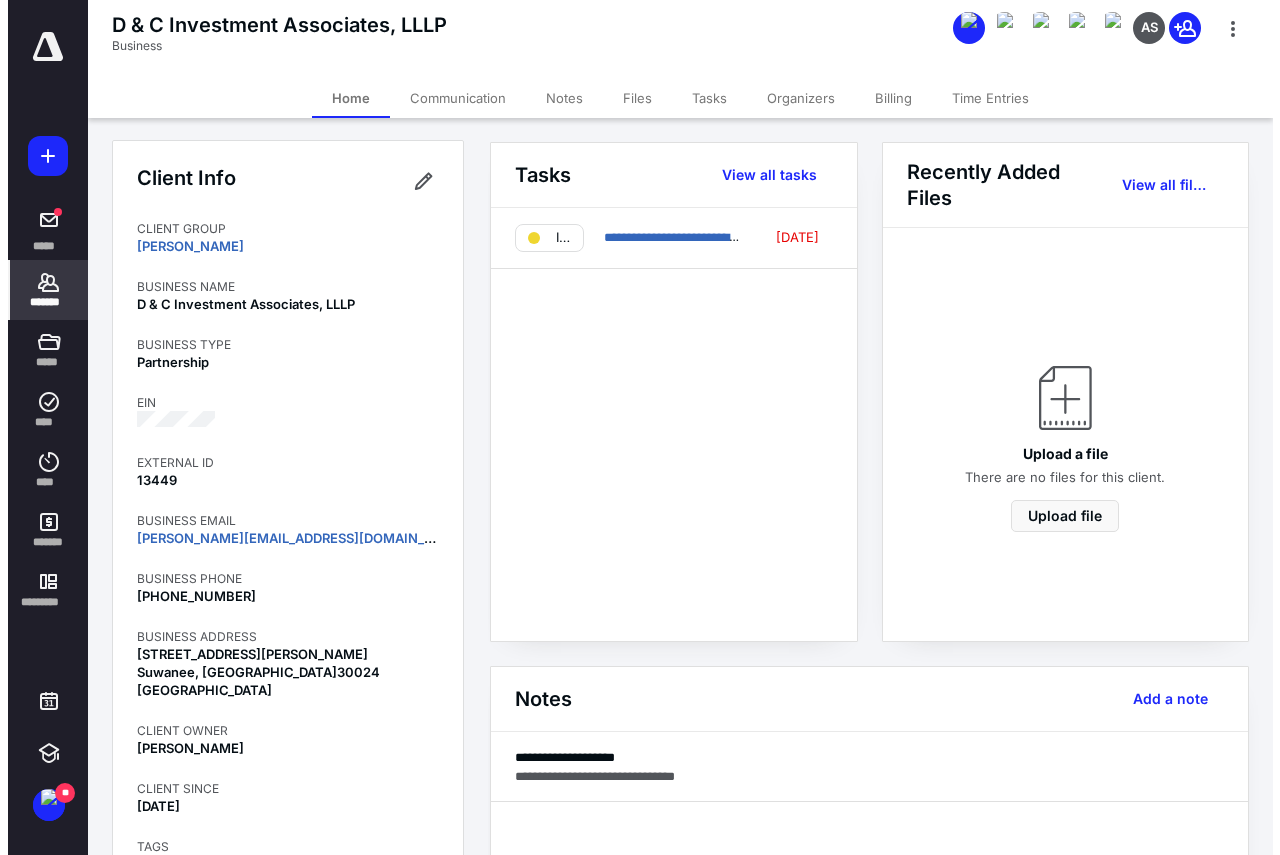 scroll, scrollTop: 0, scrollLeft: 0, axis: both 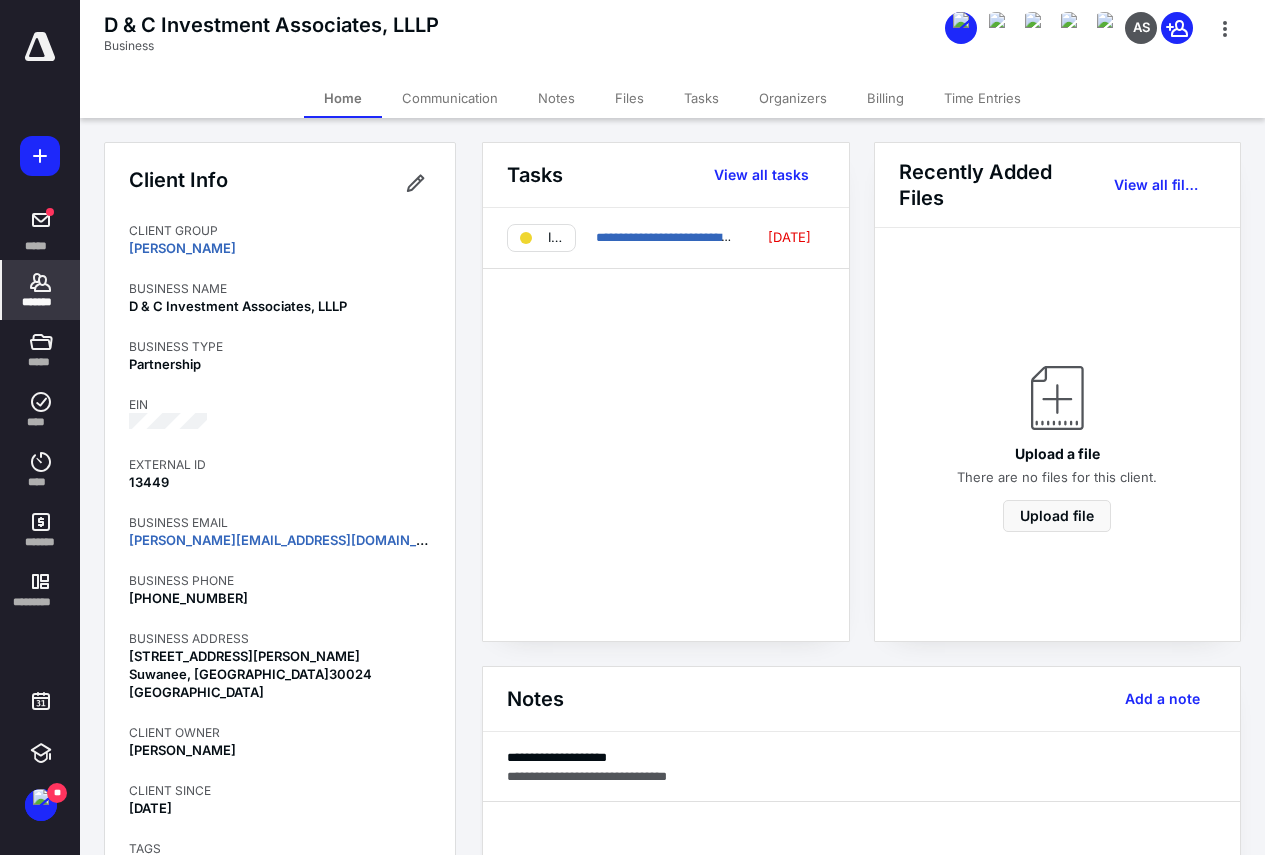 click on "*******" at bounding box center [41, 302] 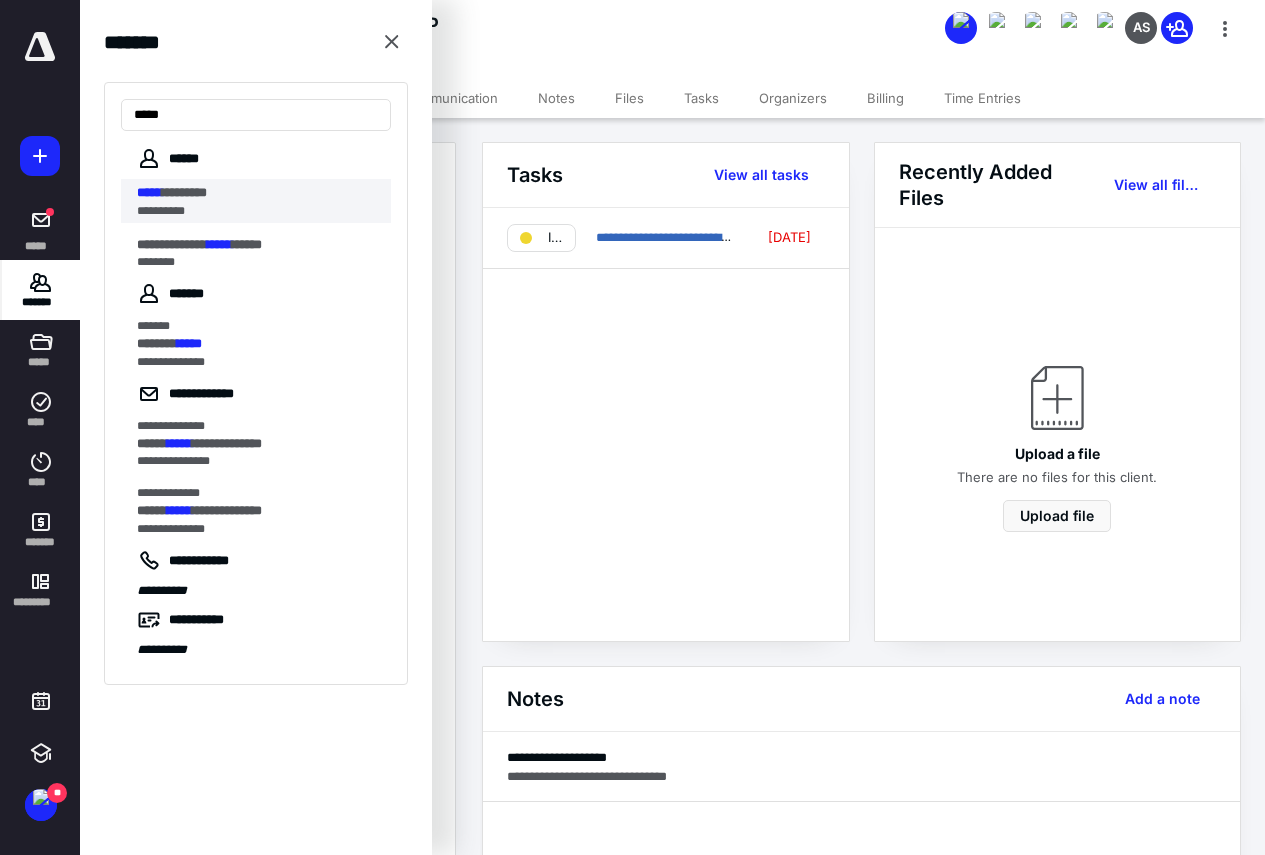 type on "*****" 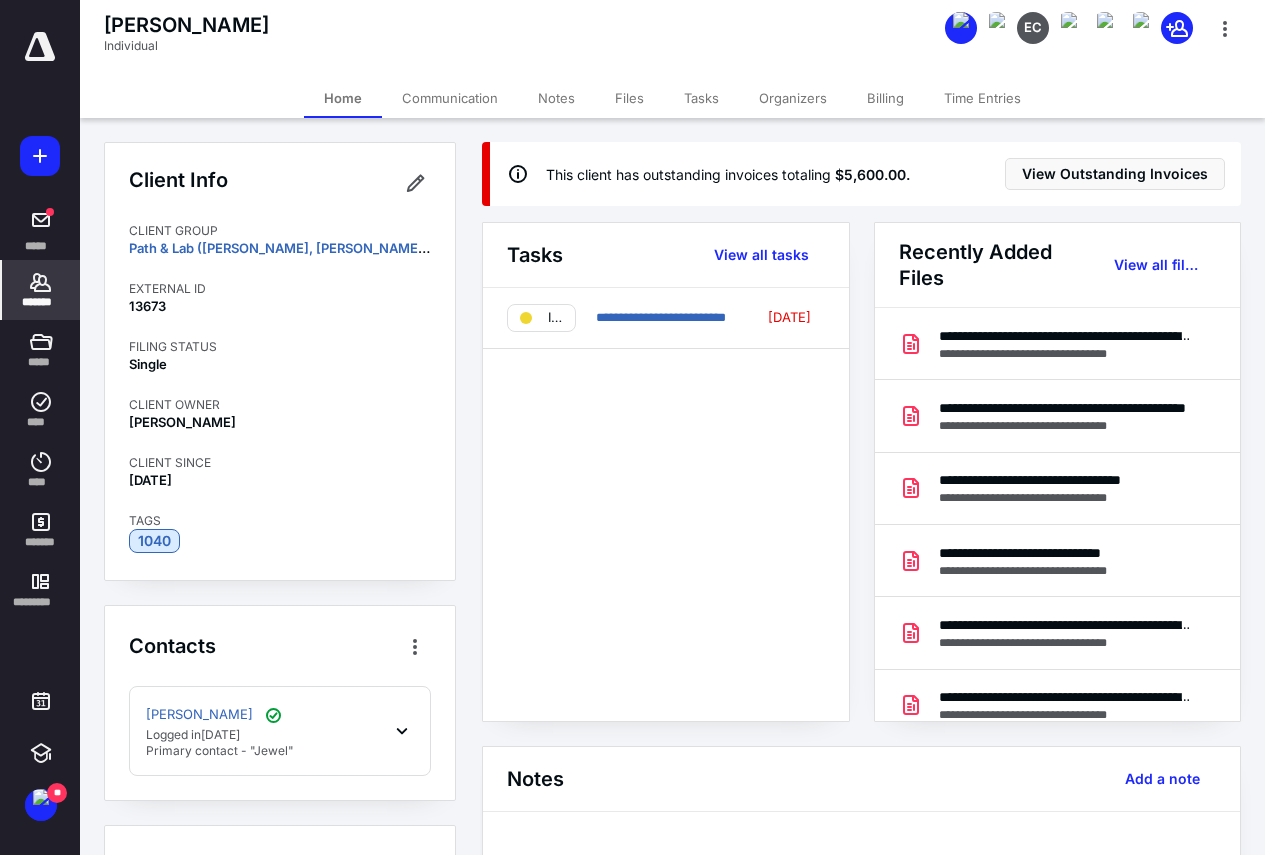 click on "Files" at bounding box center (629, 98) 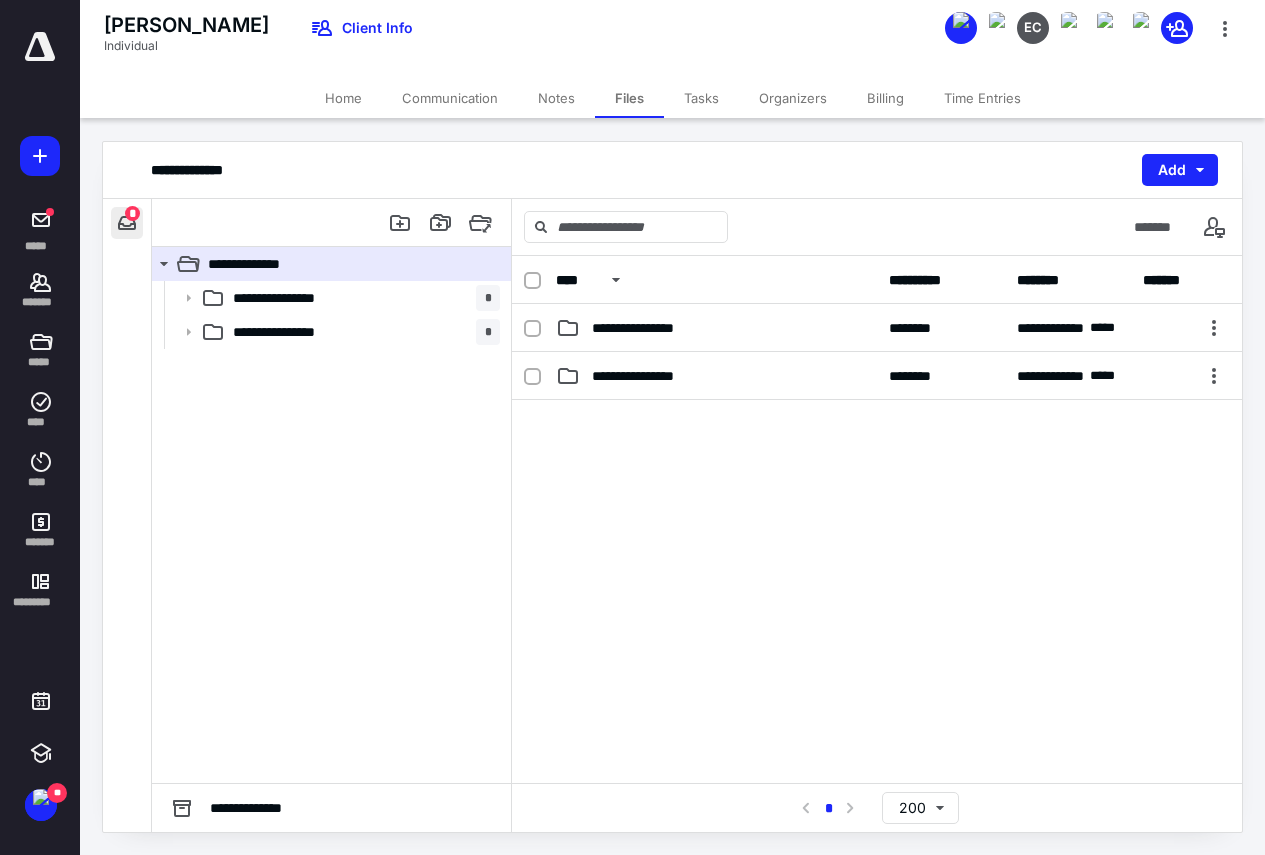 click at bounding box center (127, 223) 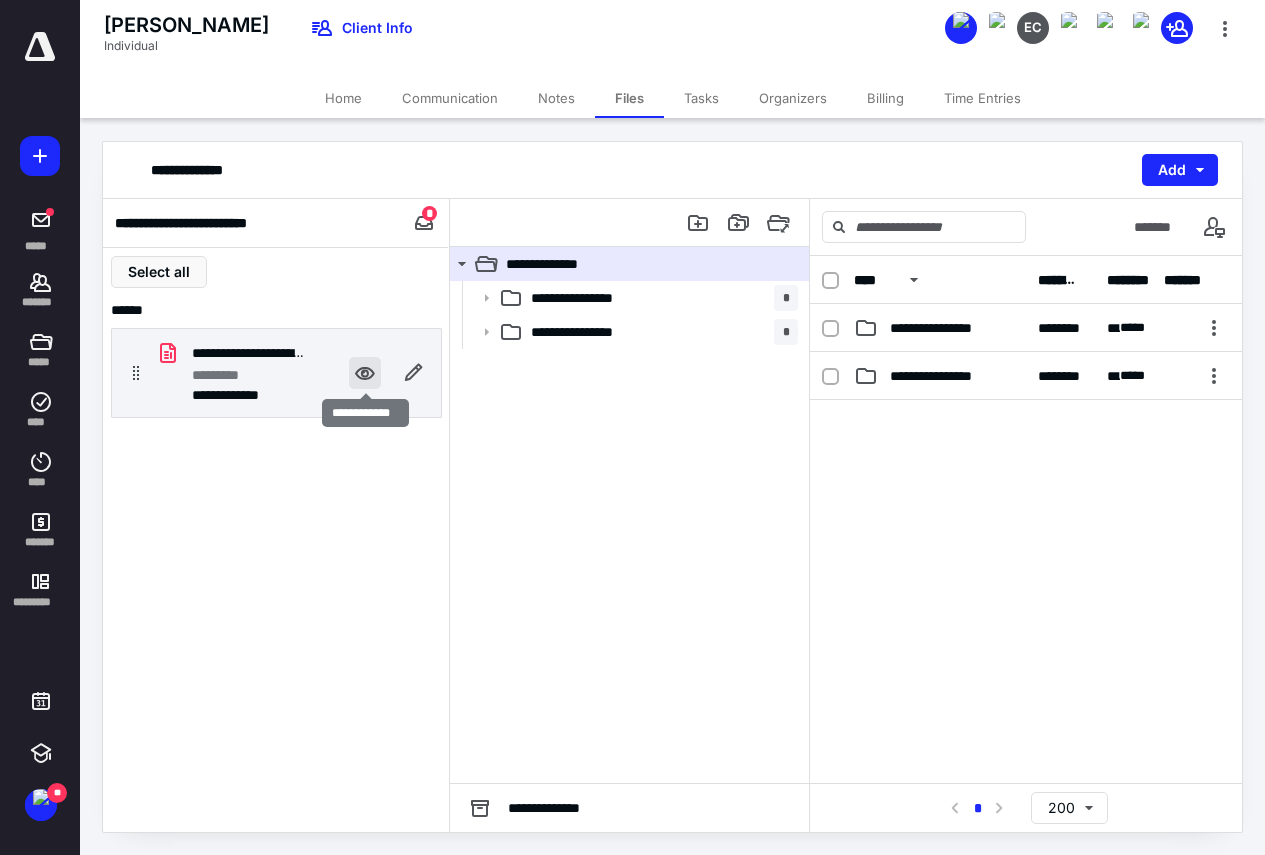 click at bounding box center [365, 373] 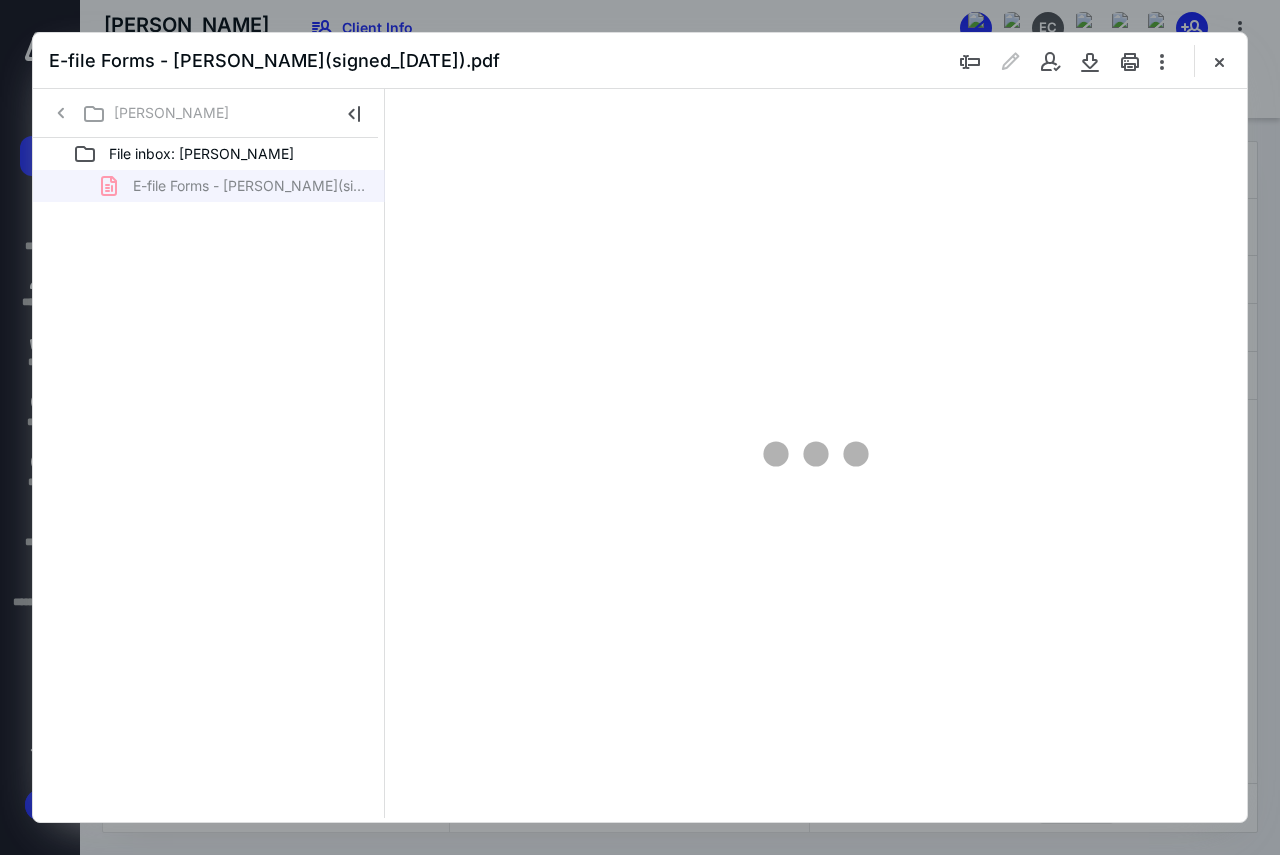 scroll, scrollTop: 0, scrollLeft: 0, axis: both 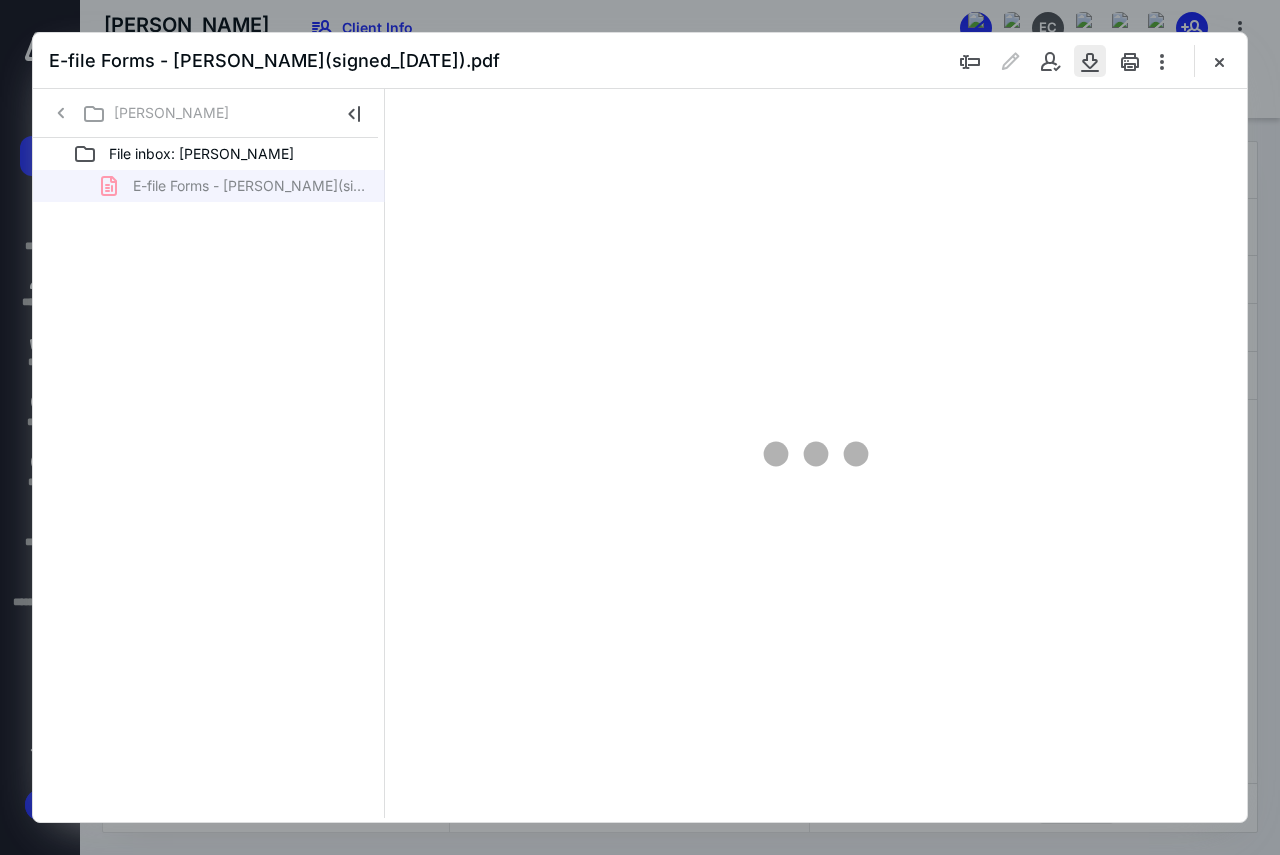 type on "130" 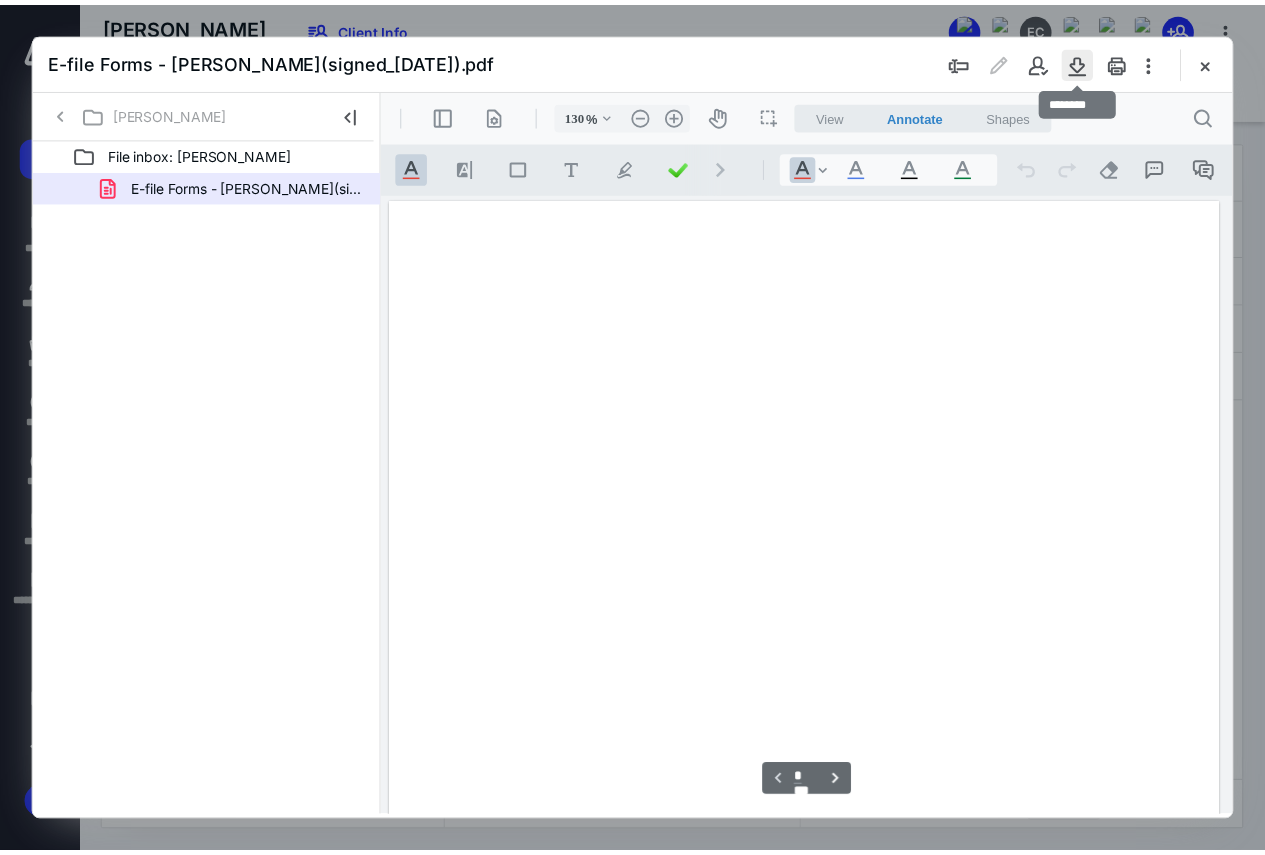 scroll, scrollTop: 109, scrollLeft: 0, axis: vertical 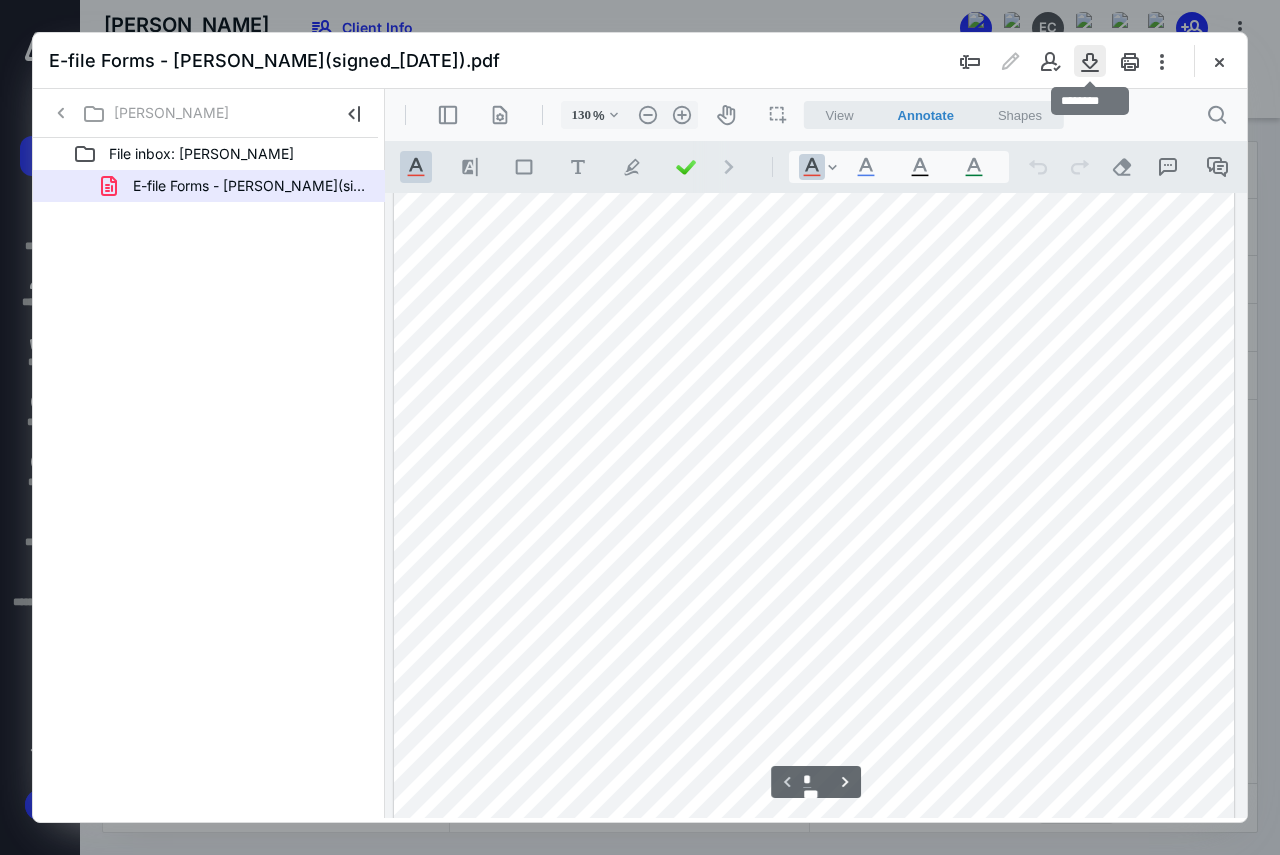 click at bounding box center [1090, 61] 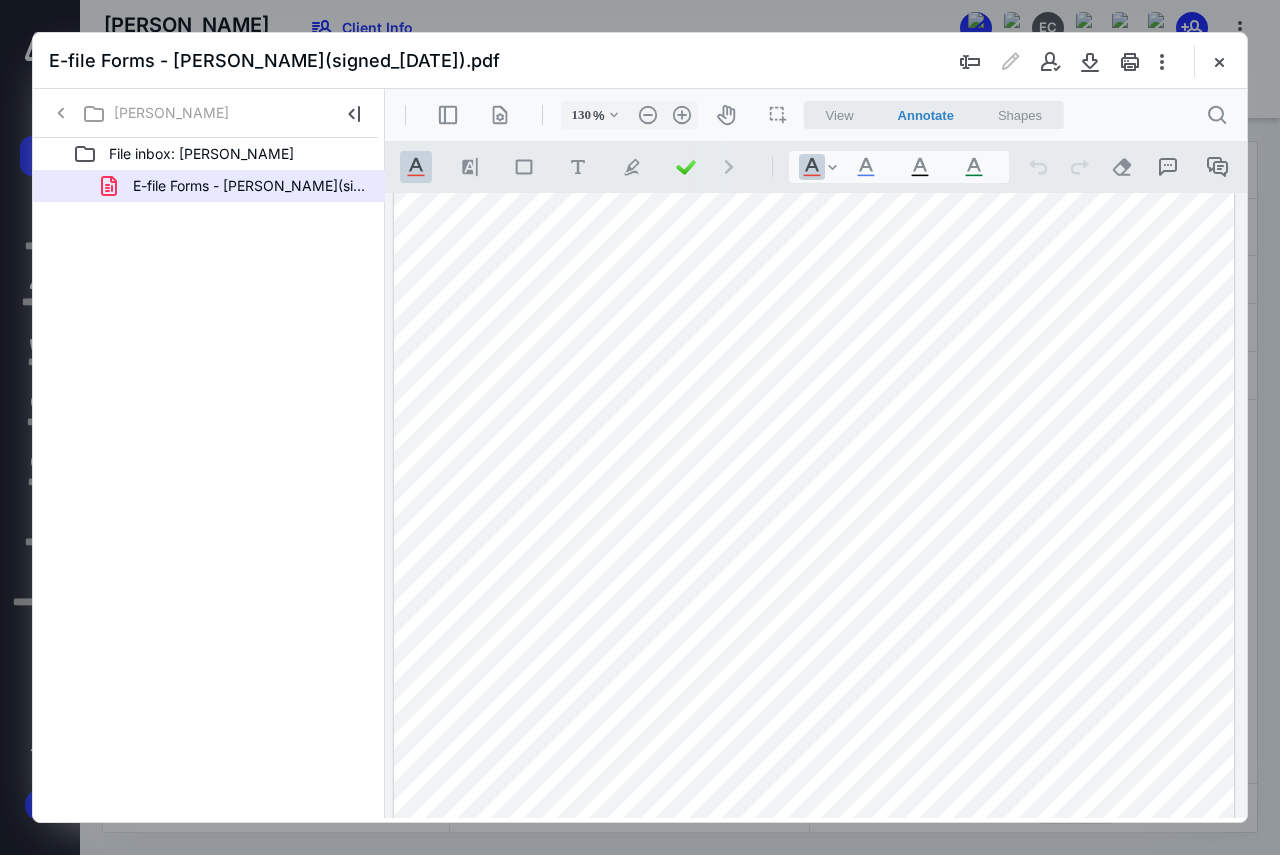 click at bounding box center (1219, 61) 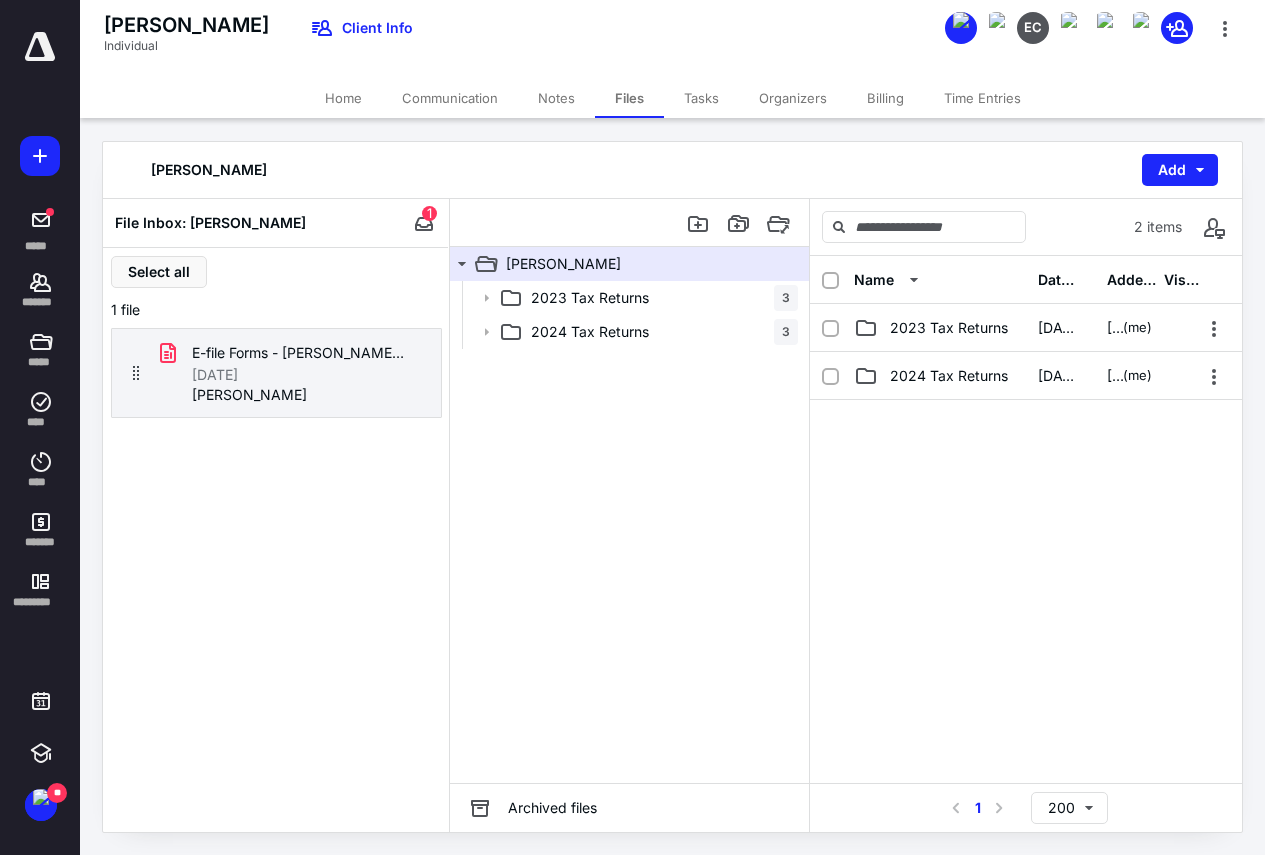 drag, startPoint x: 35, startPoint y: 289, endPoint x: 184, endPoint y: 323, distance: 152.82997 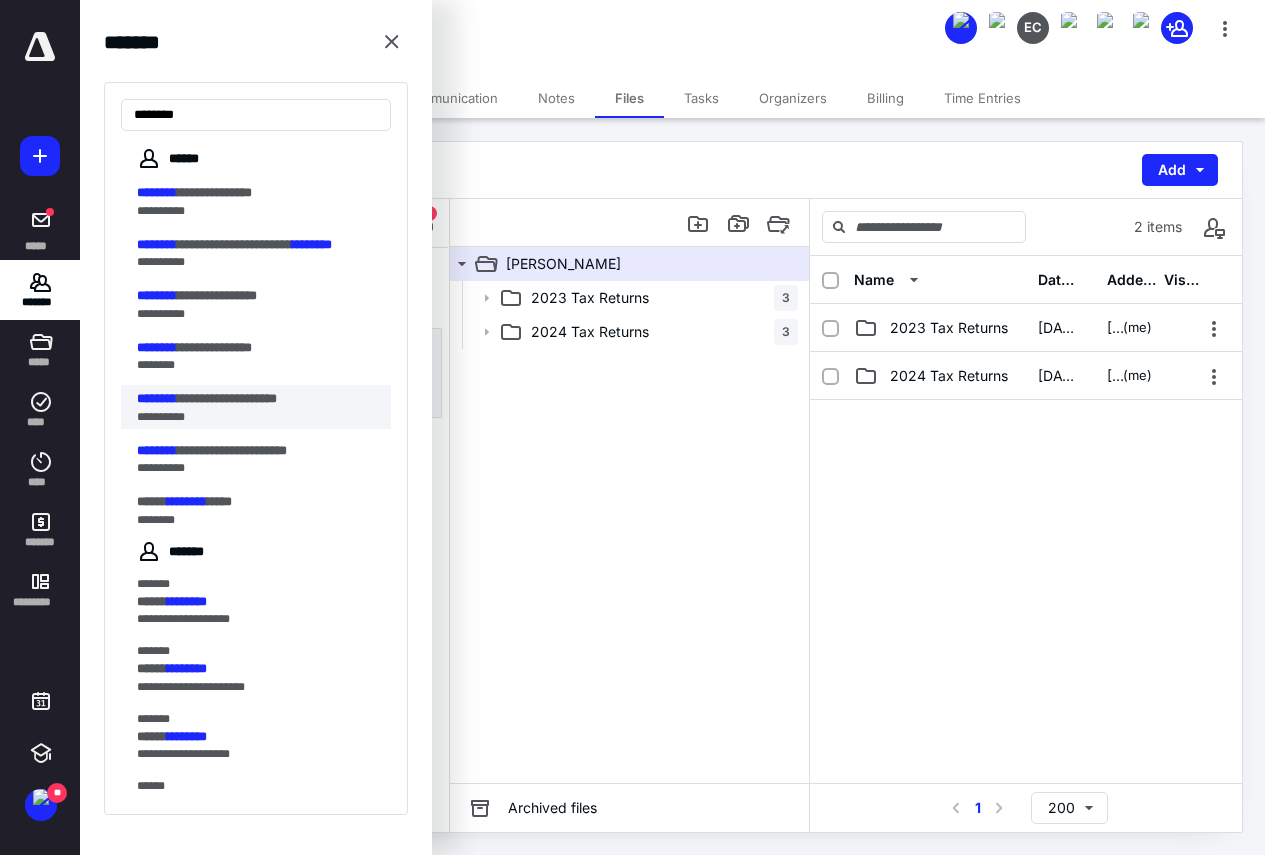 type on "********" 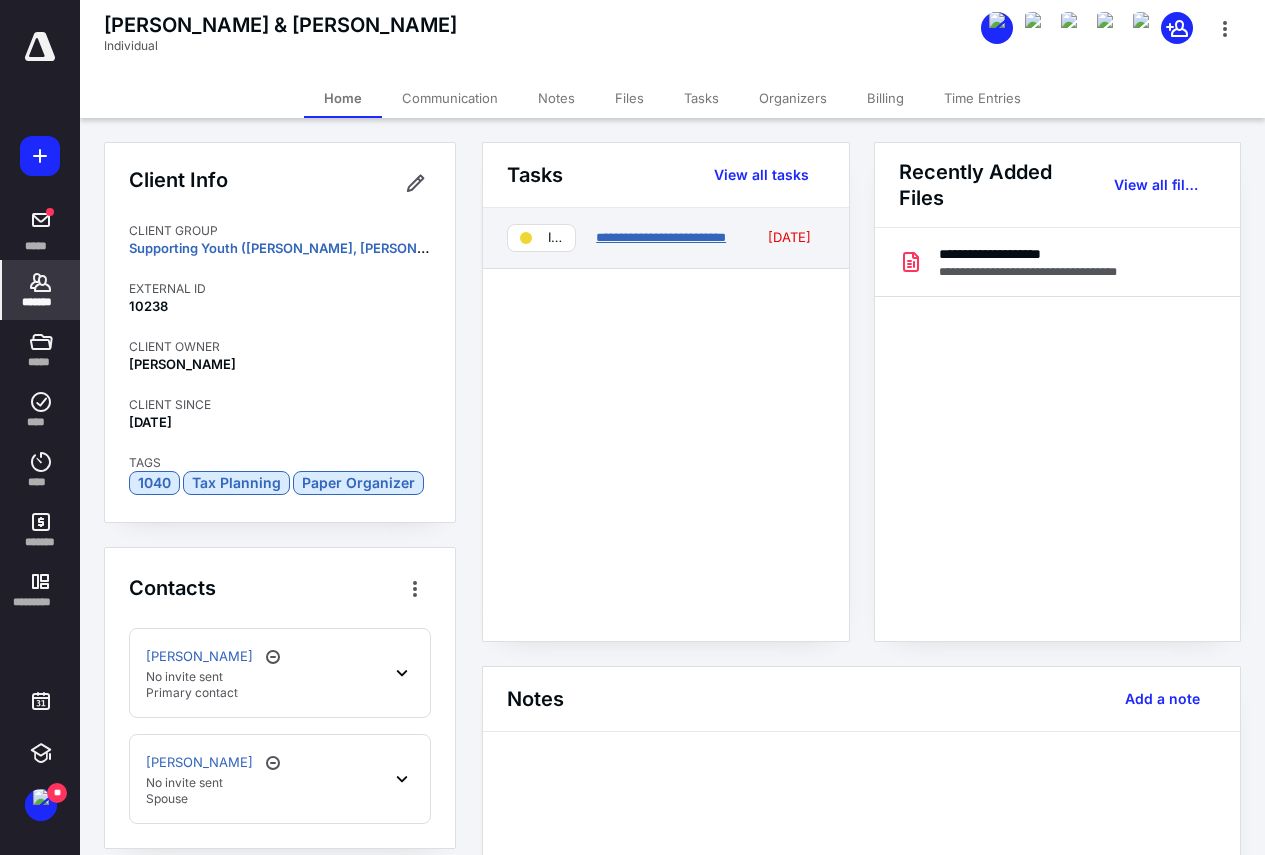 click on "**********" at bounding box center (661, 237) 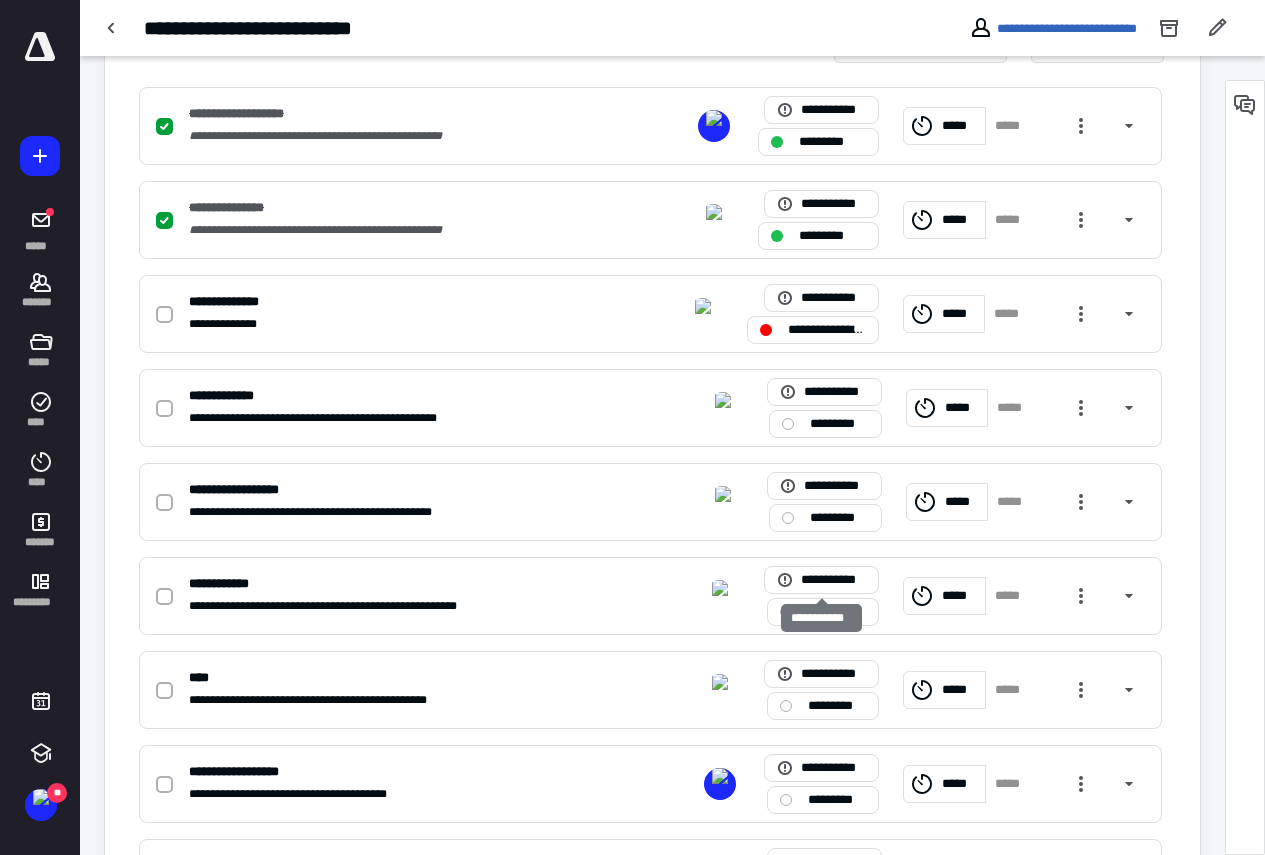 scroll, scrollTop: 300, scrollLeft: 0, axis: vertical 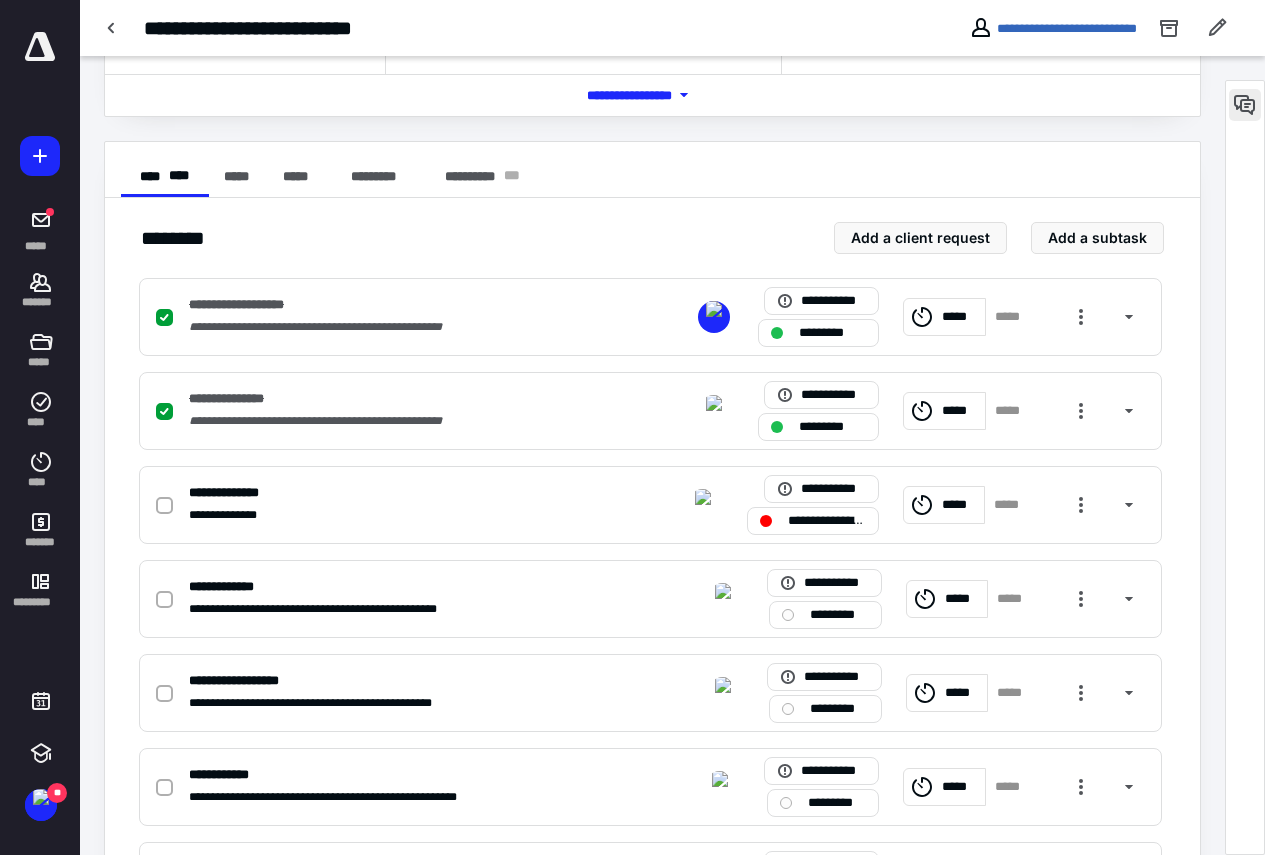 click at bounding box center (1245, 105) 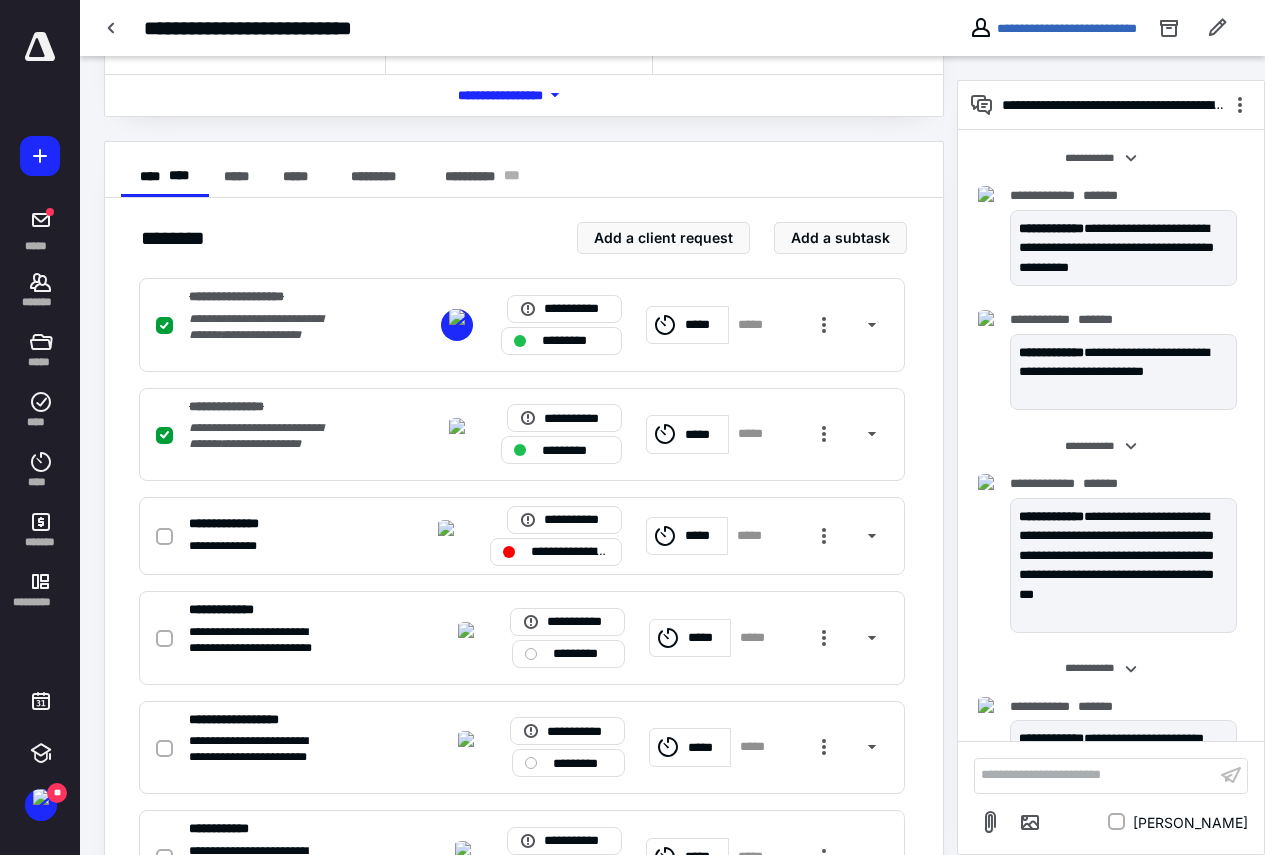 scroll, scrollTop: 902, scrollLeft: 0, axis: vertical 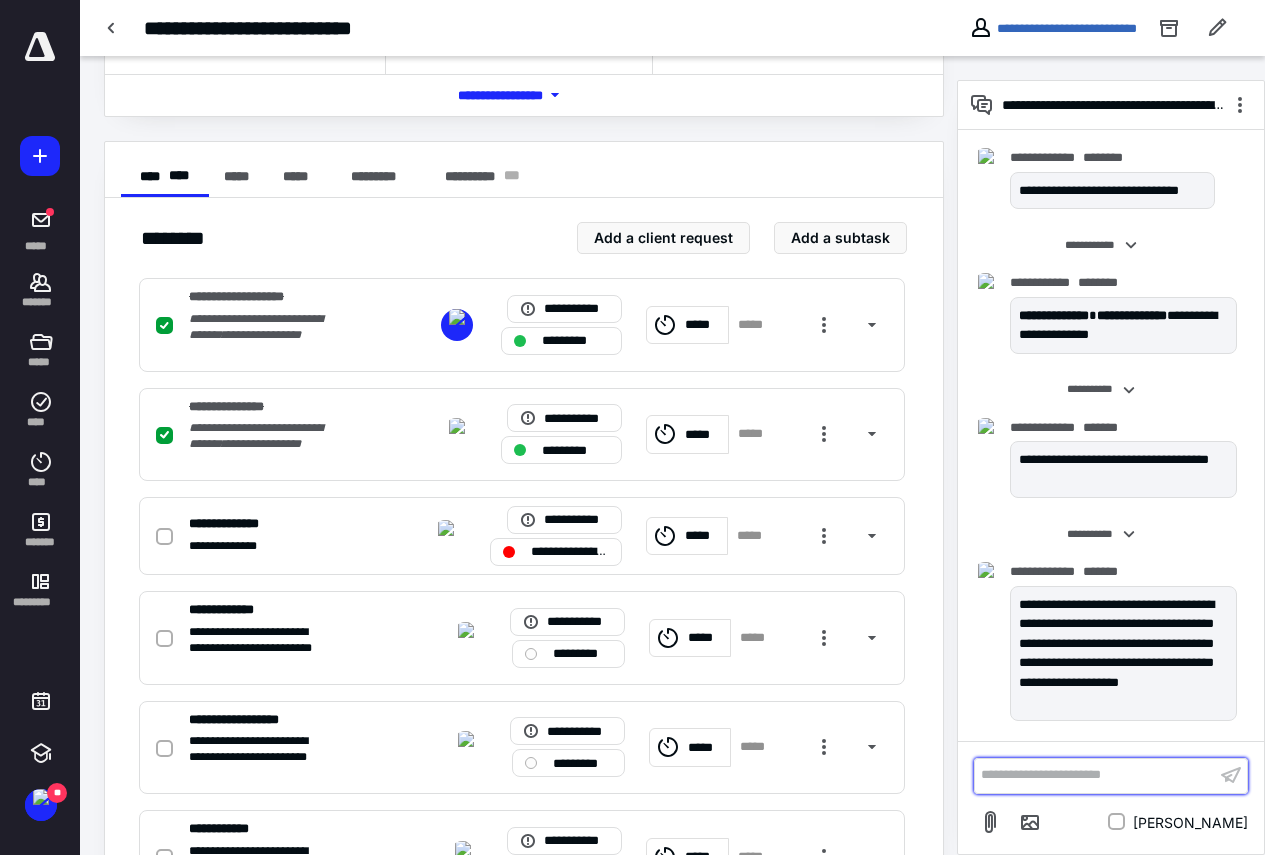 click on "**********" at bounding box center (1095, 775) 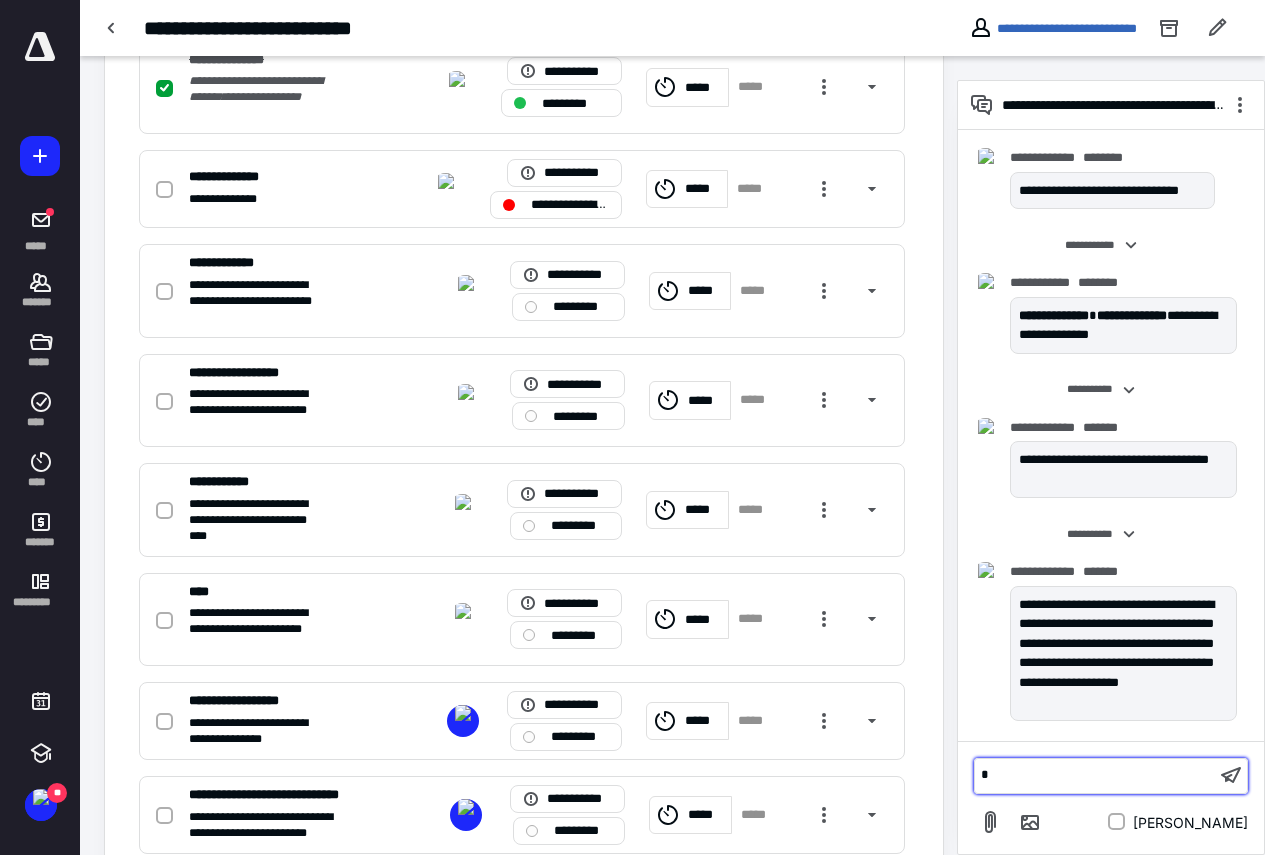 type 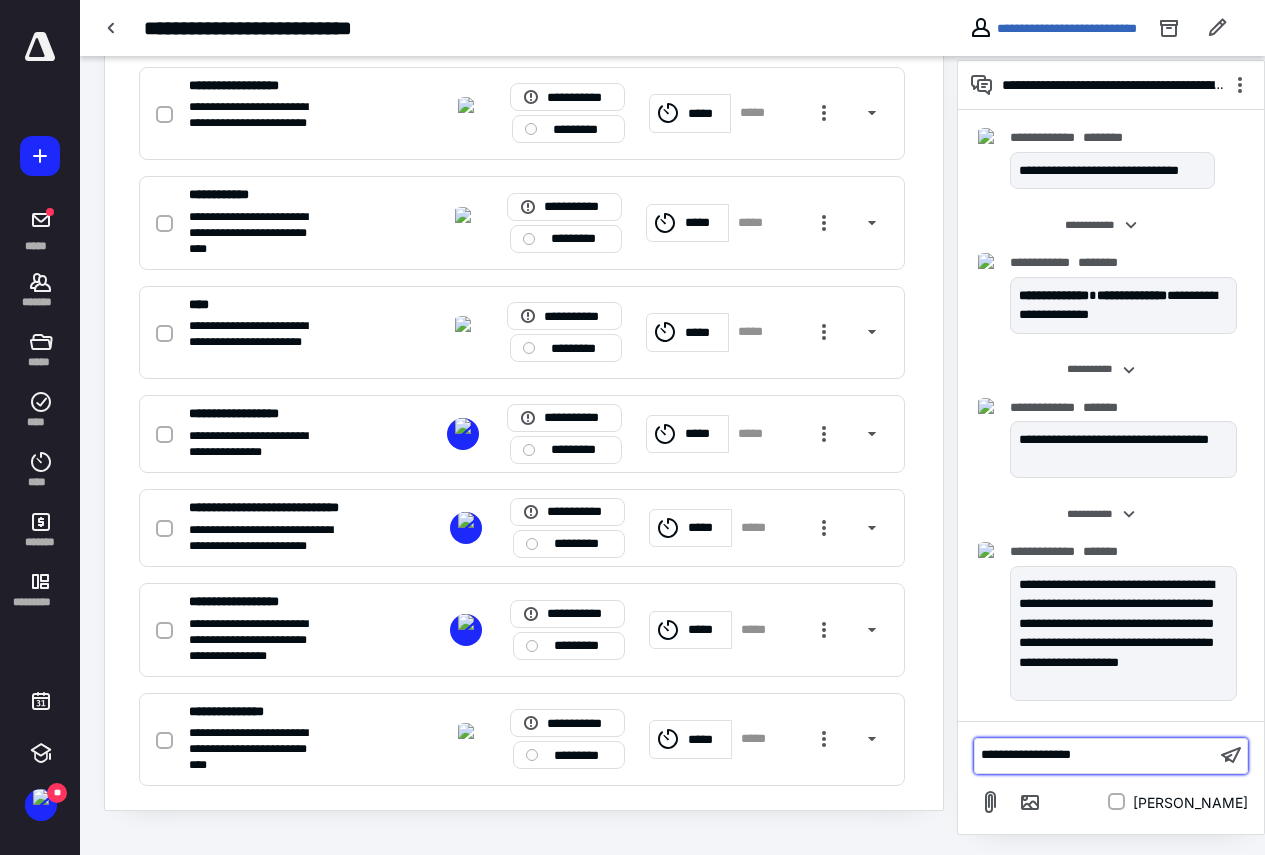 click on "**********" at bounding box center (1095, 755) 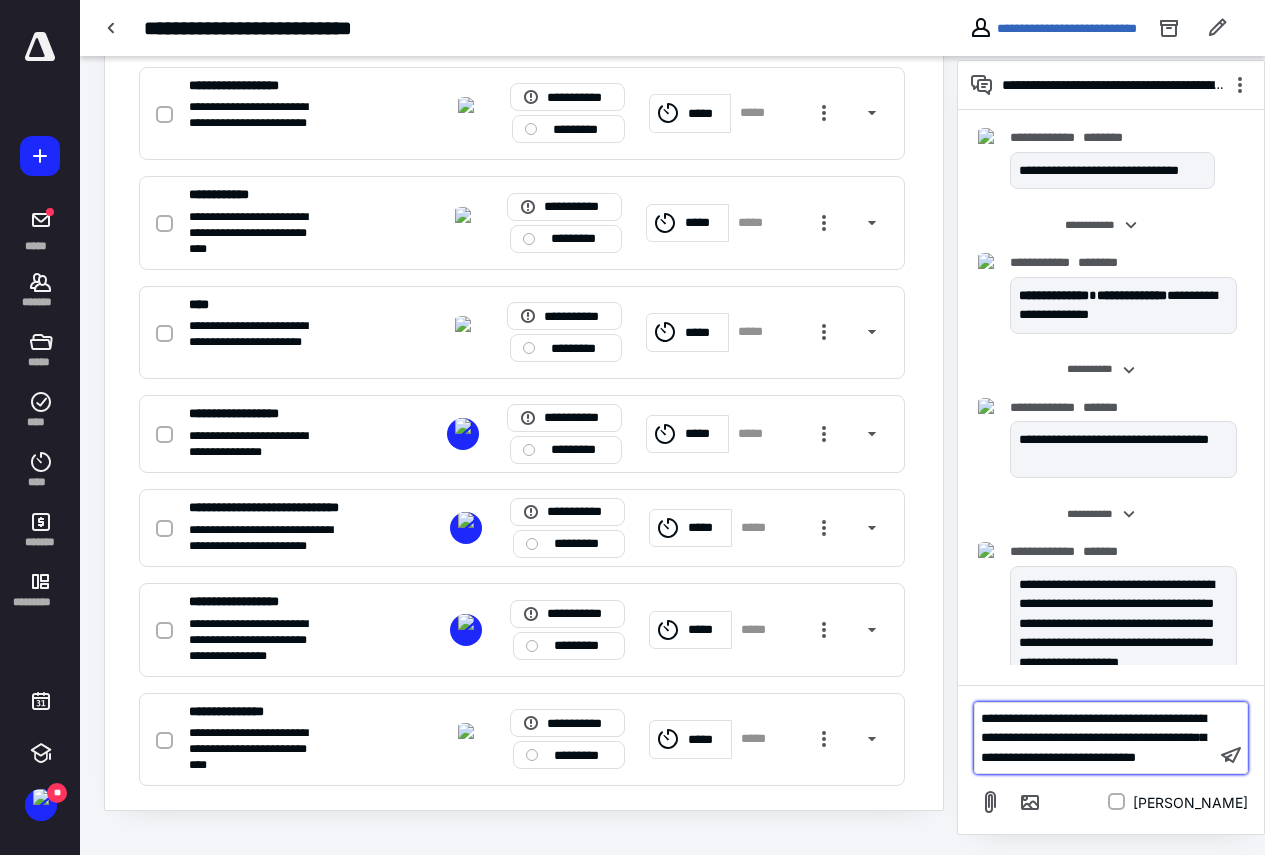 click on "**********" at bounding box center (1093, 738) 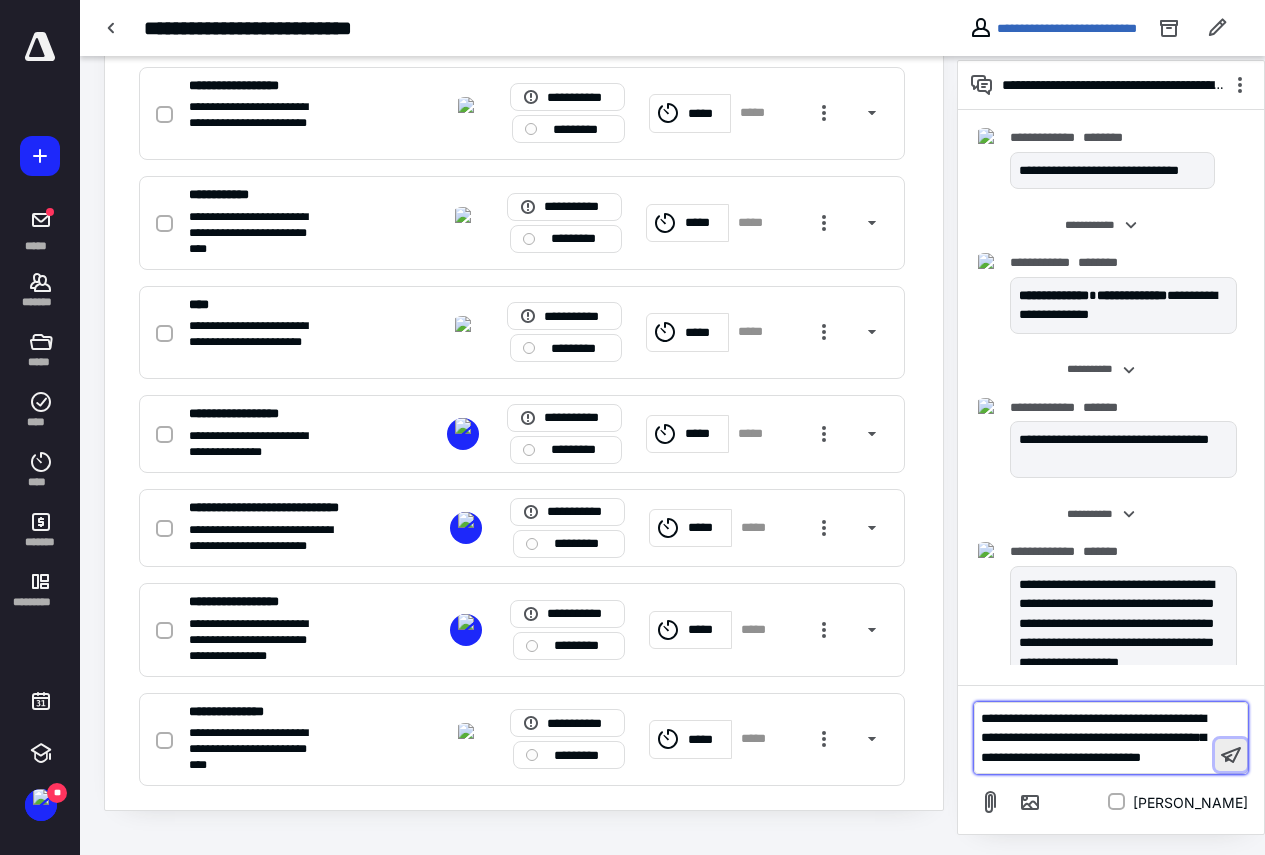 click at bounding box center (1231, 755) 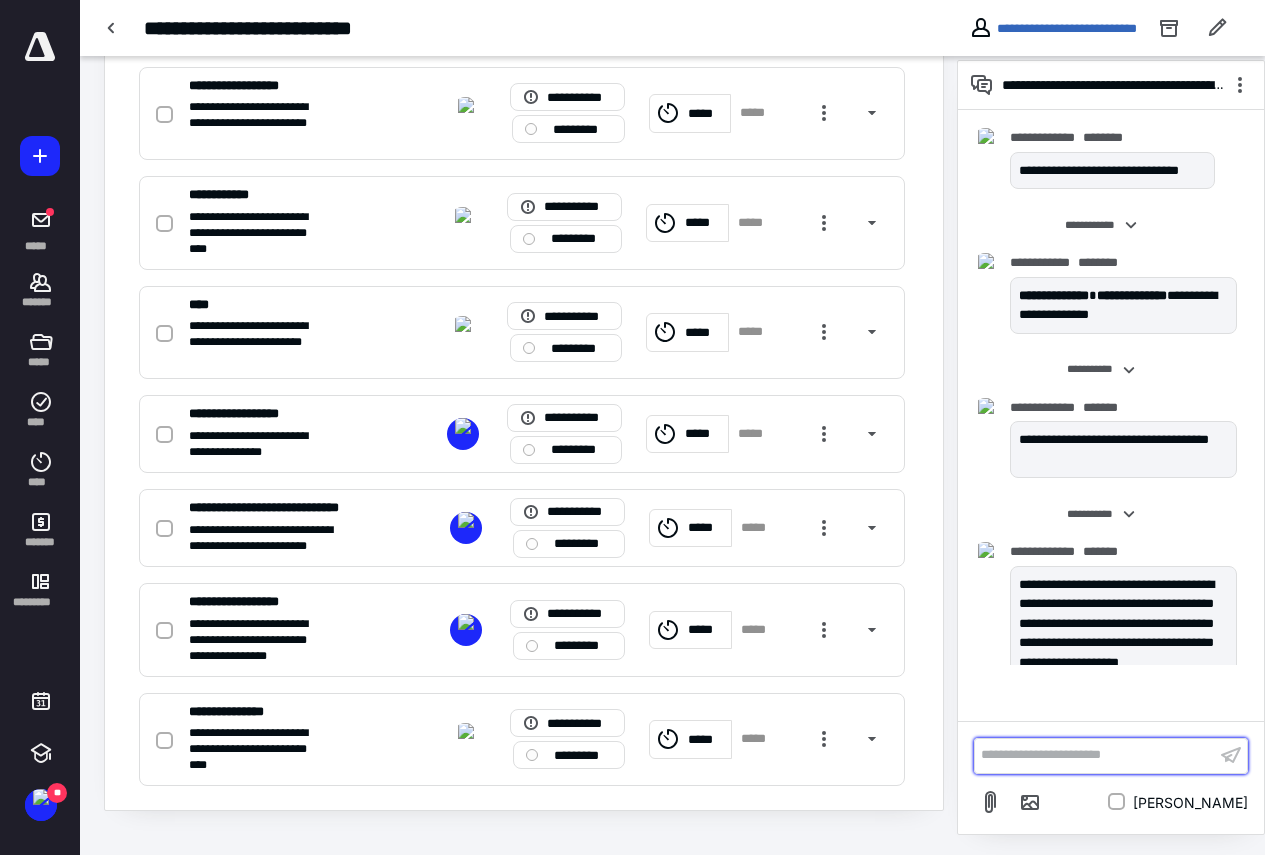 scroll, scrollTop: 1085, scrollLeft: 0, axis: vertical 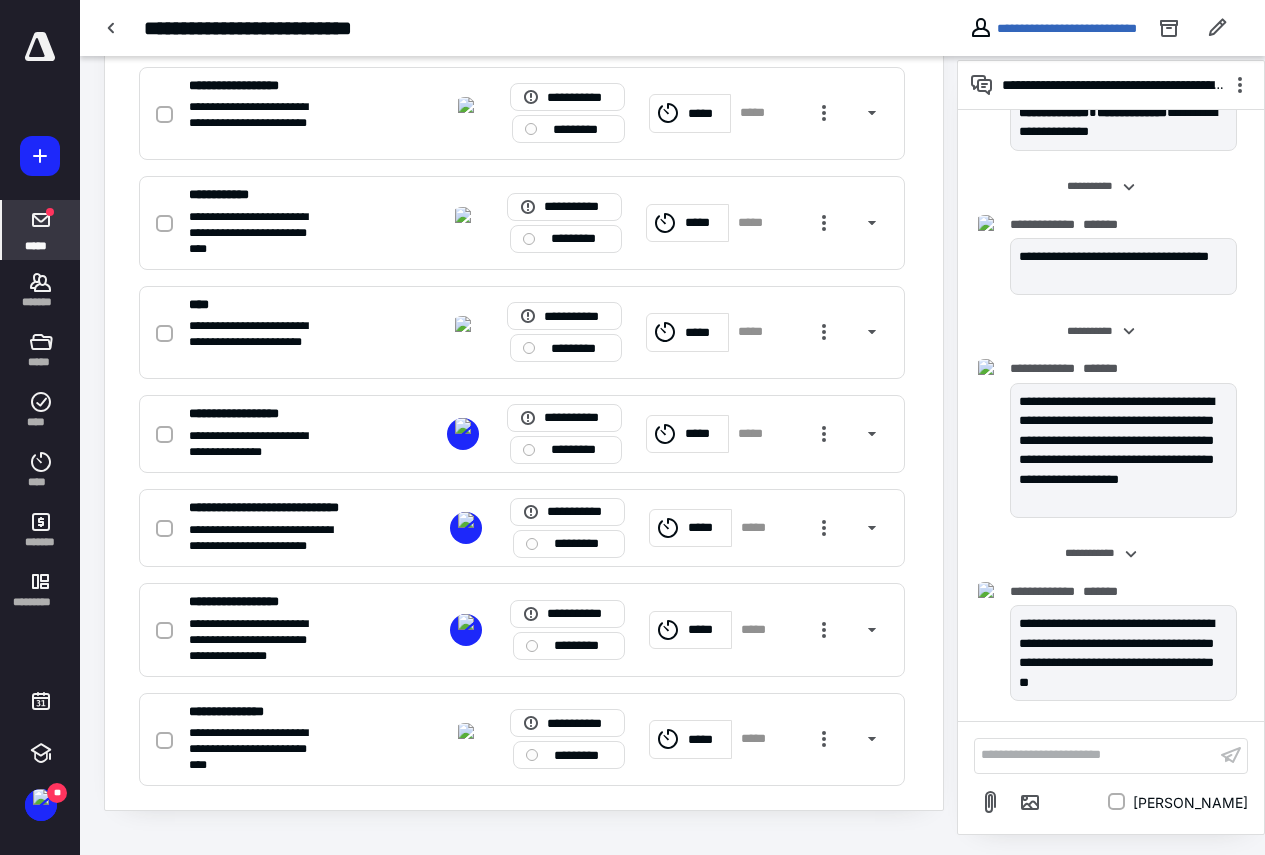 click 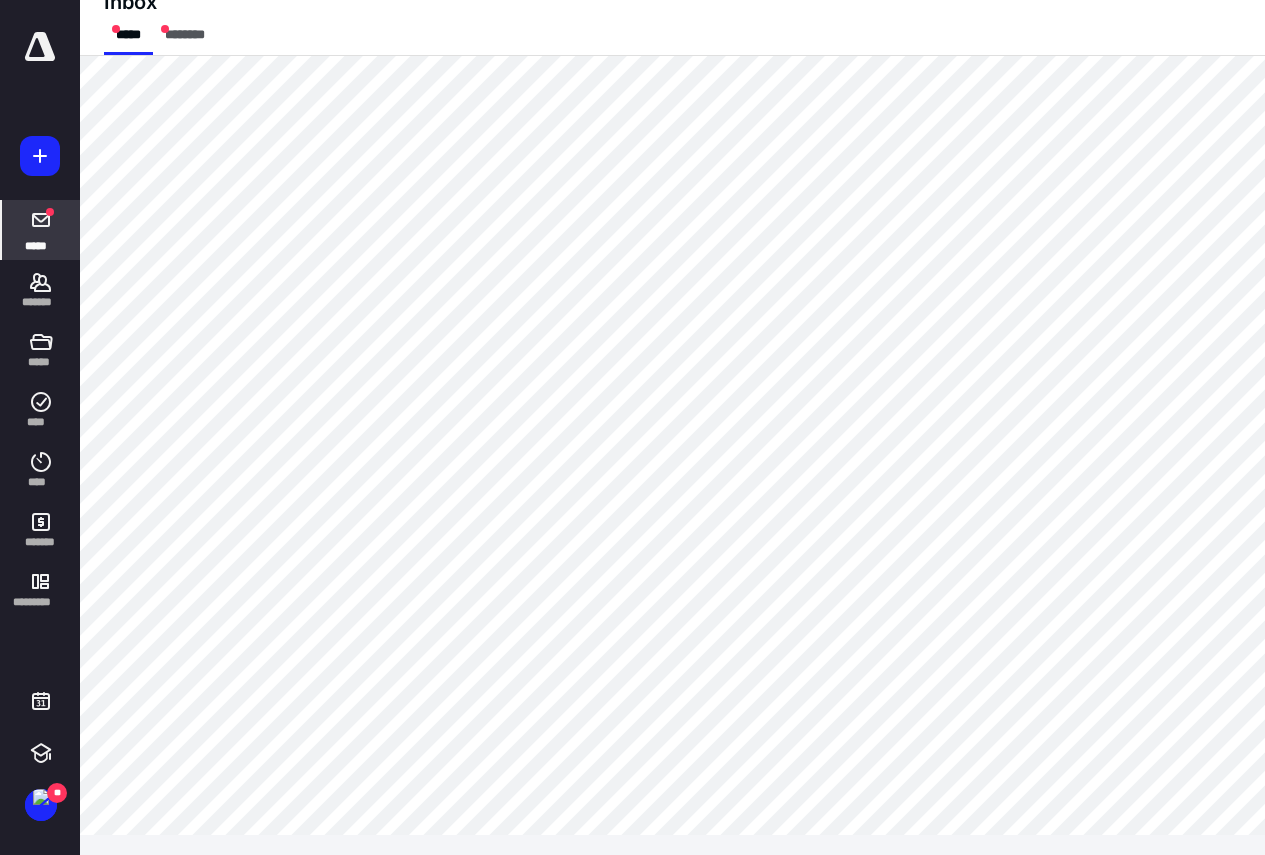 scroll, scrollTop: 0, scrollLeft: 0, axis: both 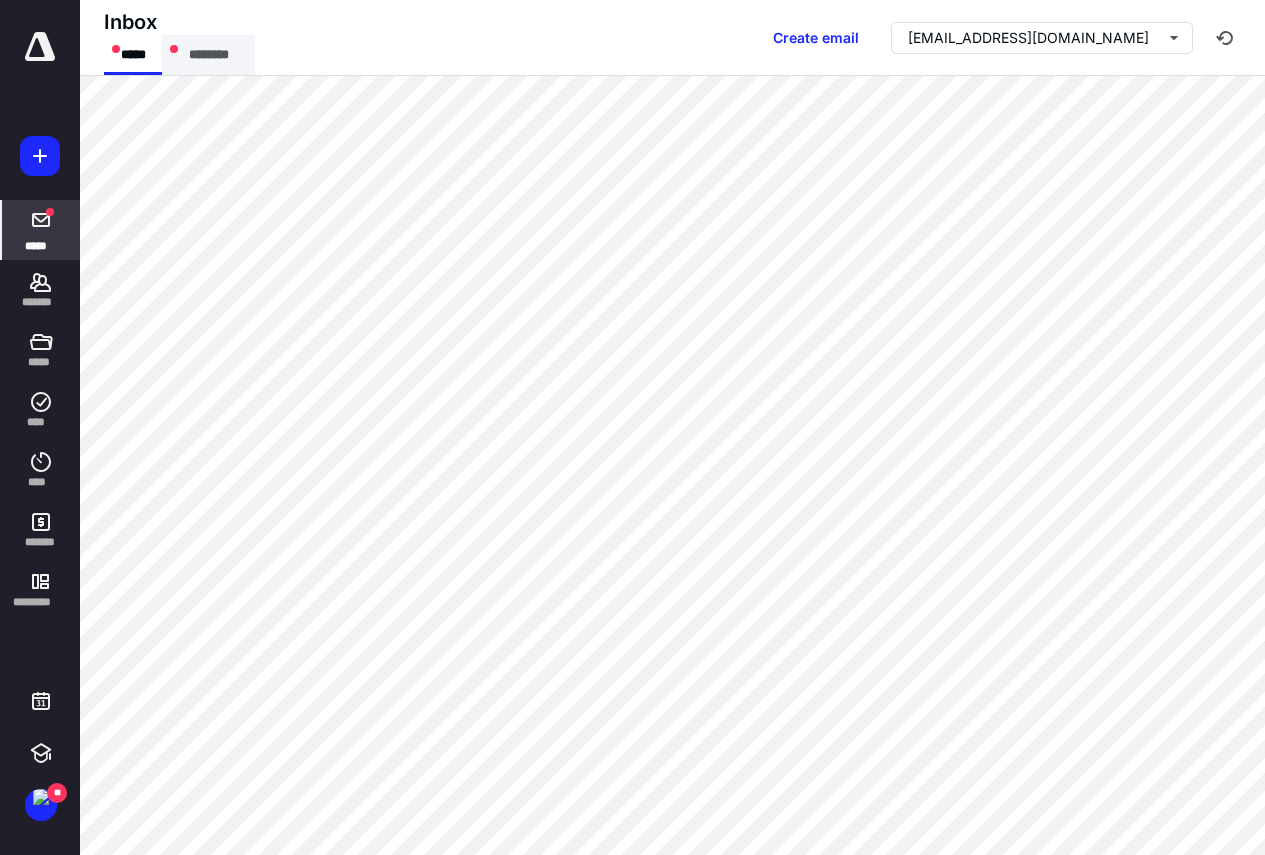 click on "********" at bounding box center (208, 55) 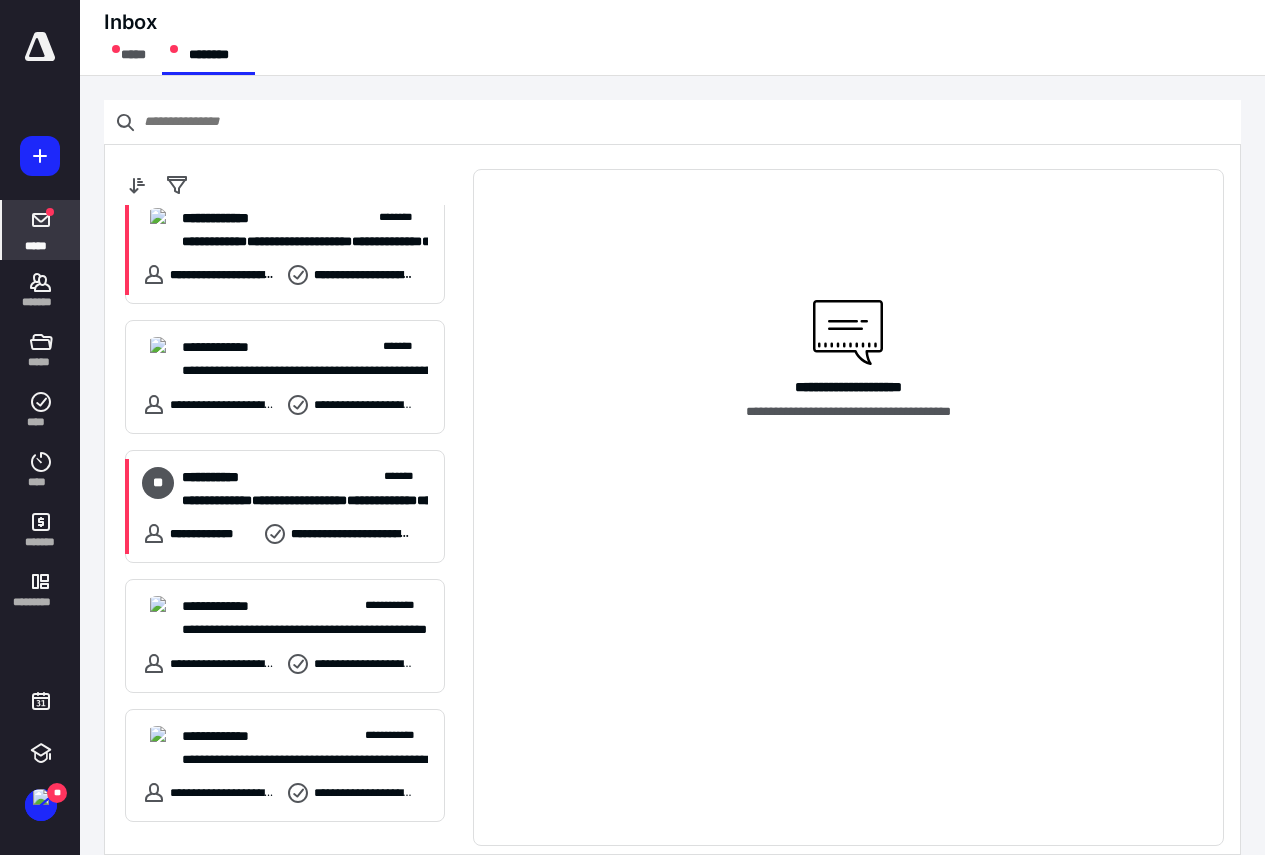scroll, scrollTop: 1661, scrollLeft: 0, axis: vertical 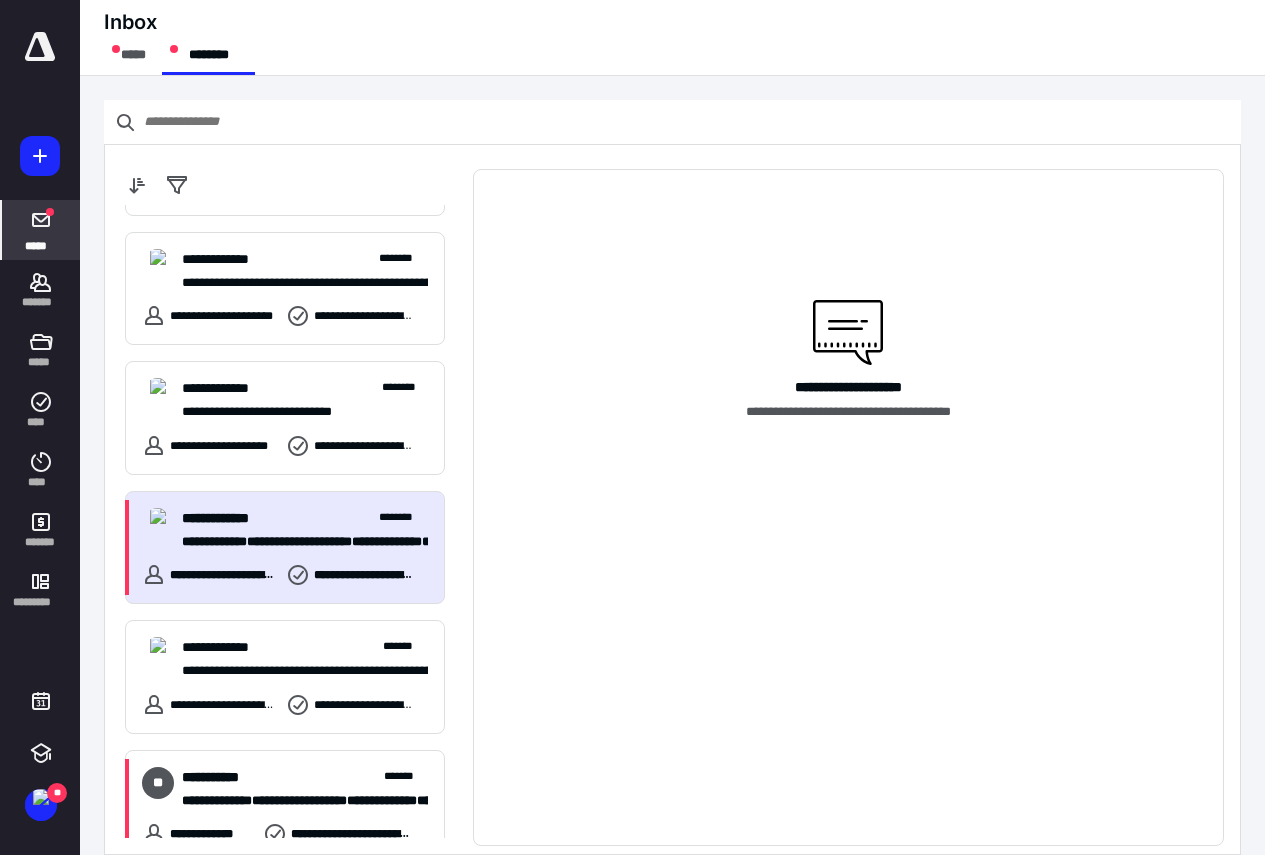 click on "**********" at bounding box center (285, 548) 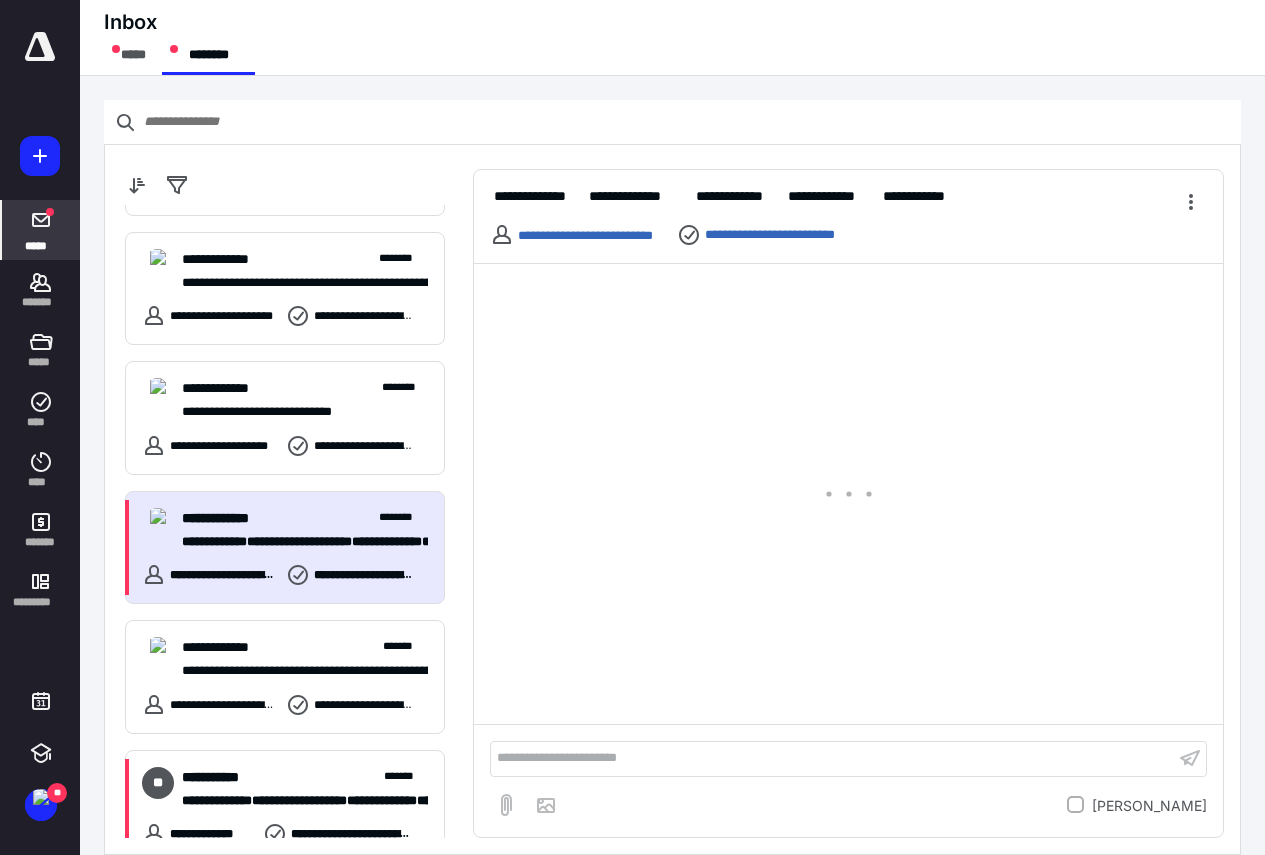 scroll, scrollTop: 20, scrollLeft: 0, axis: vertical 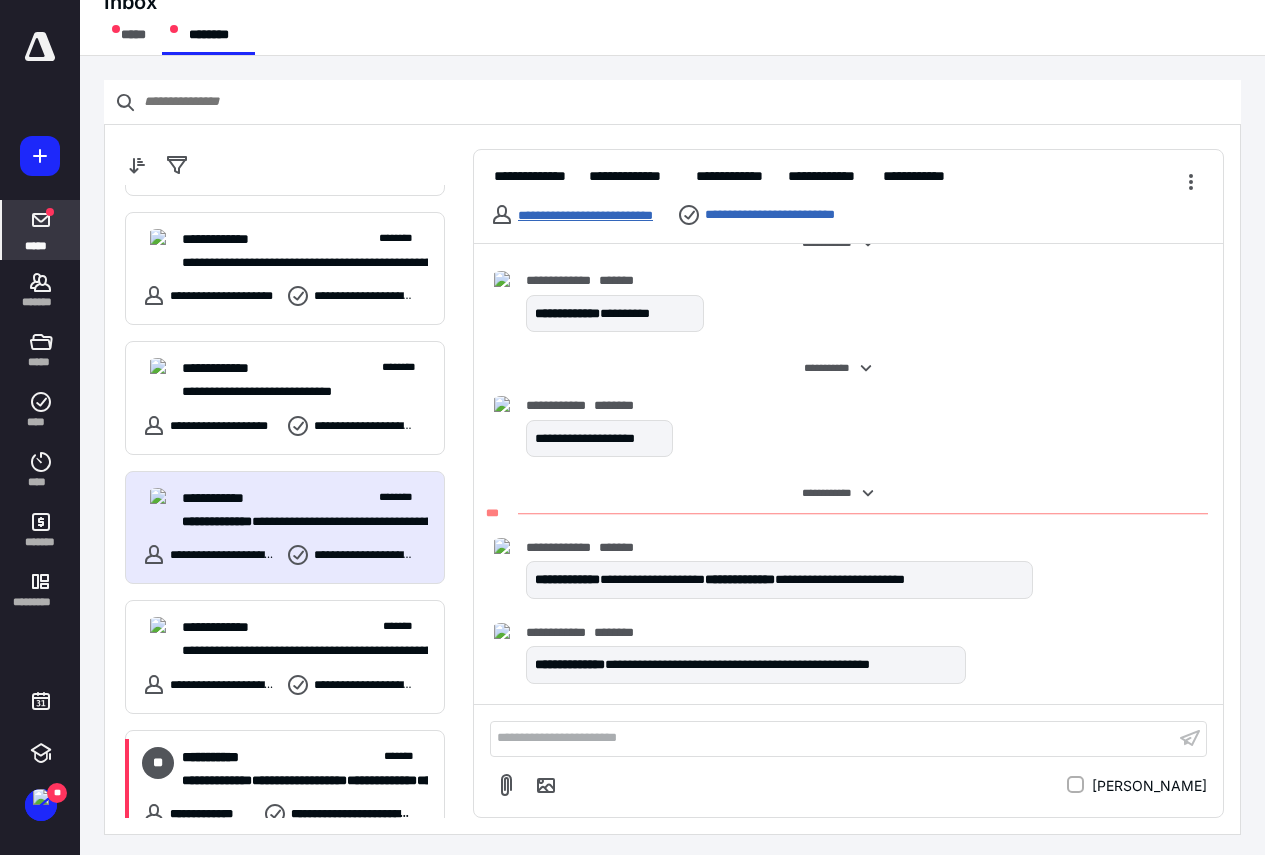 click on "**********" at bounding box center (585, 215) 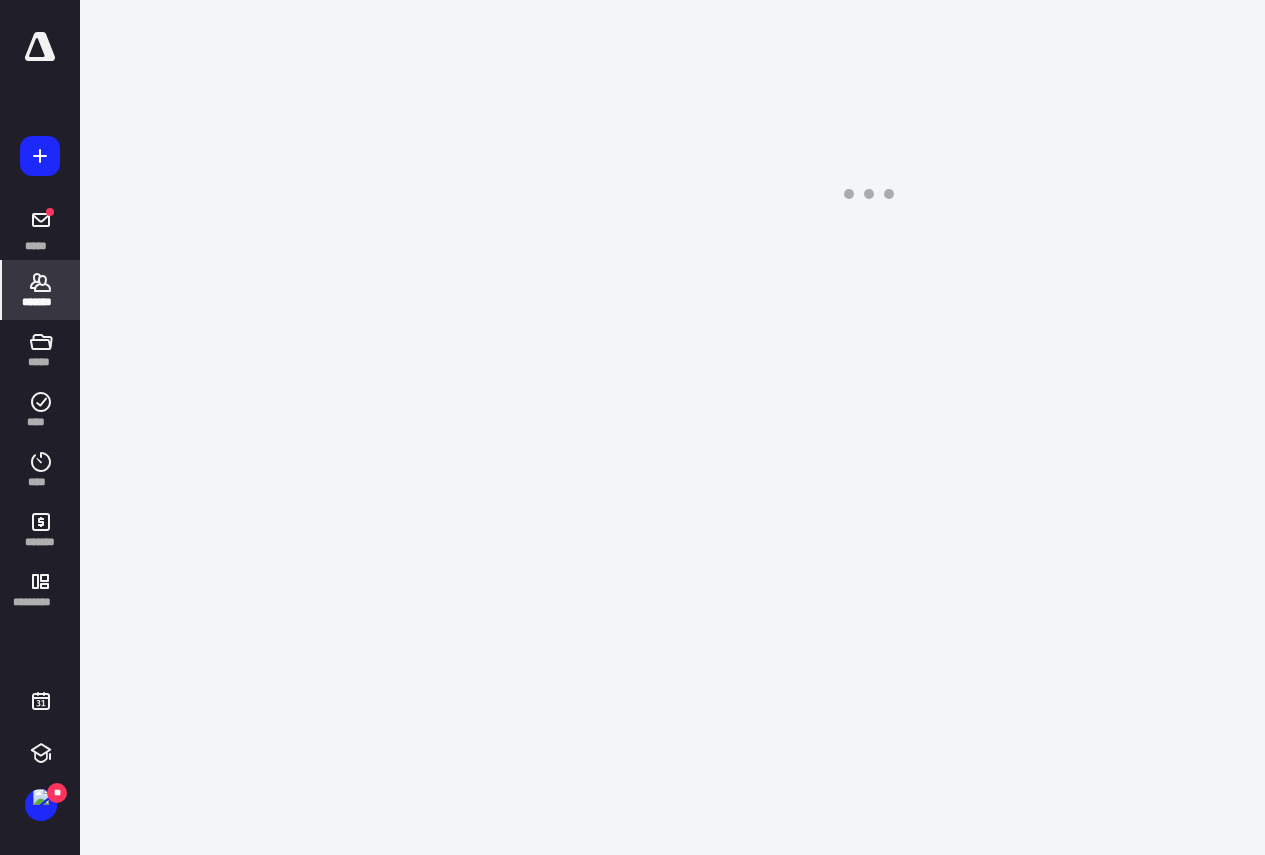 scroll, scrollTop: 0, scrollLeft: 0, axis: both 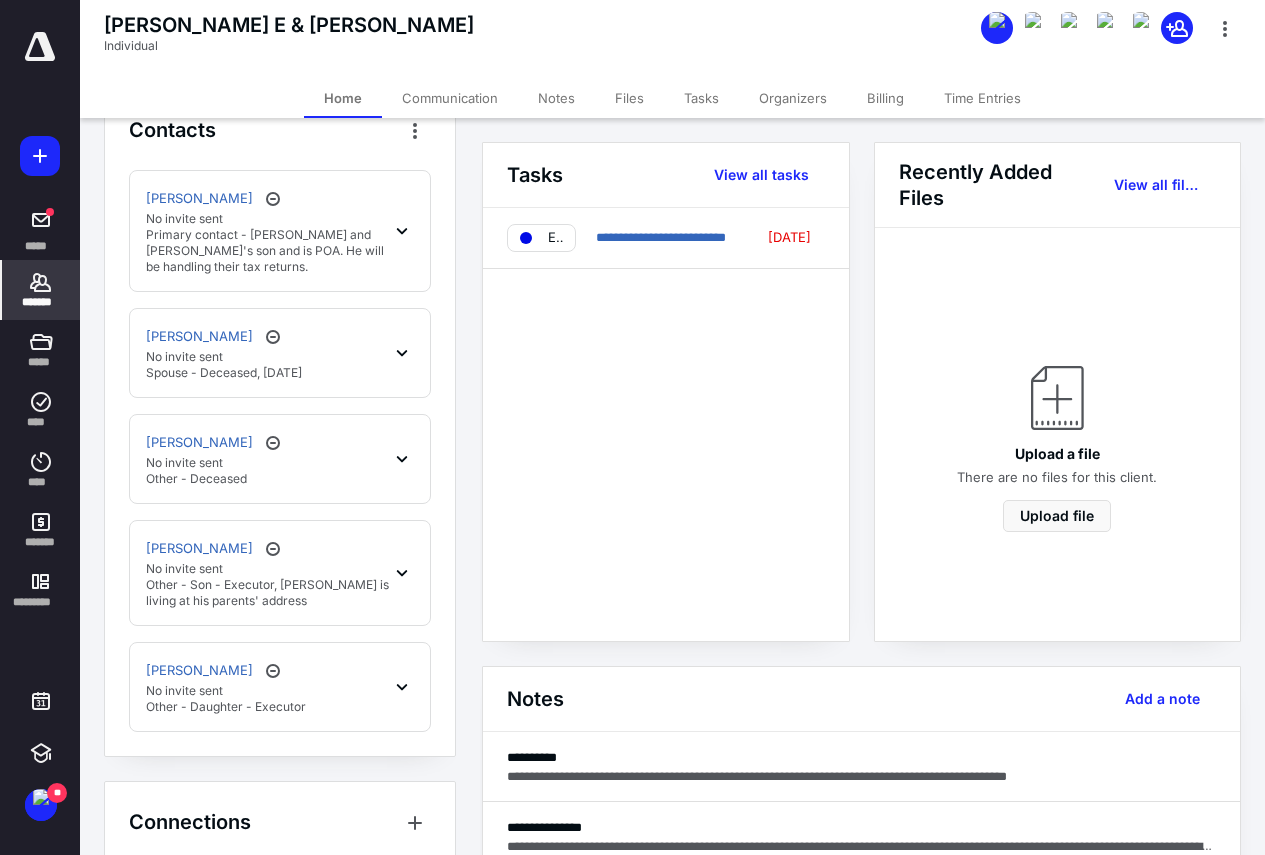 click on "Other - Son - Executor, [PERSON_NAME] is living at his parents' address" at bounding box center [268, 593] 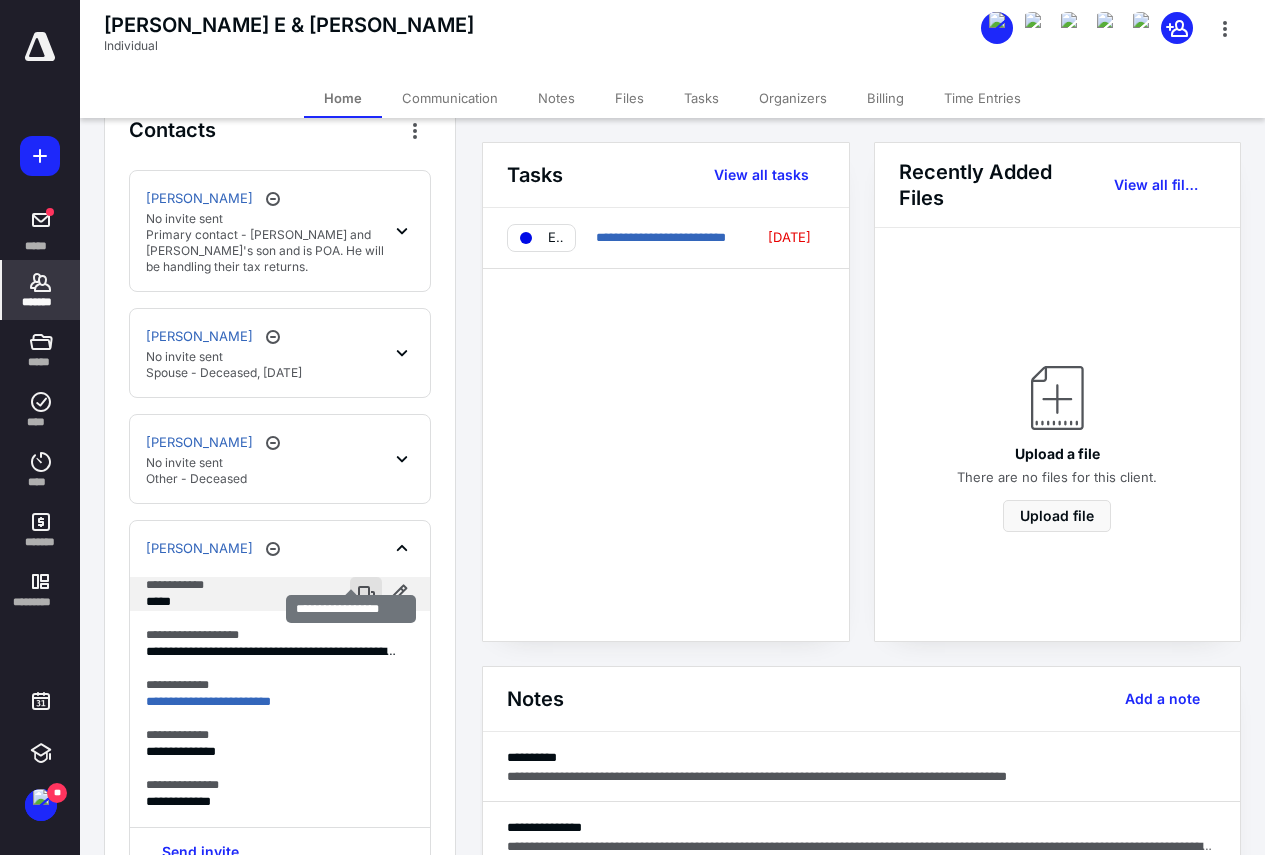 scroll, scrollTop: 600, scrollLeft: 0, axis: vertical 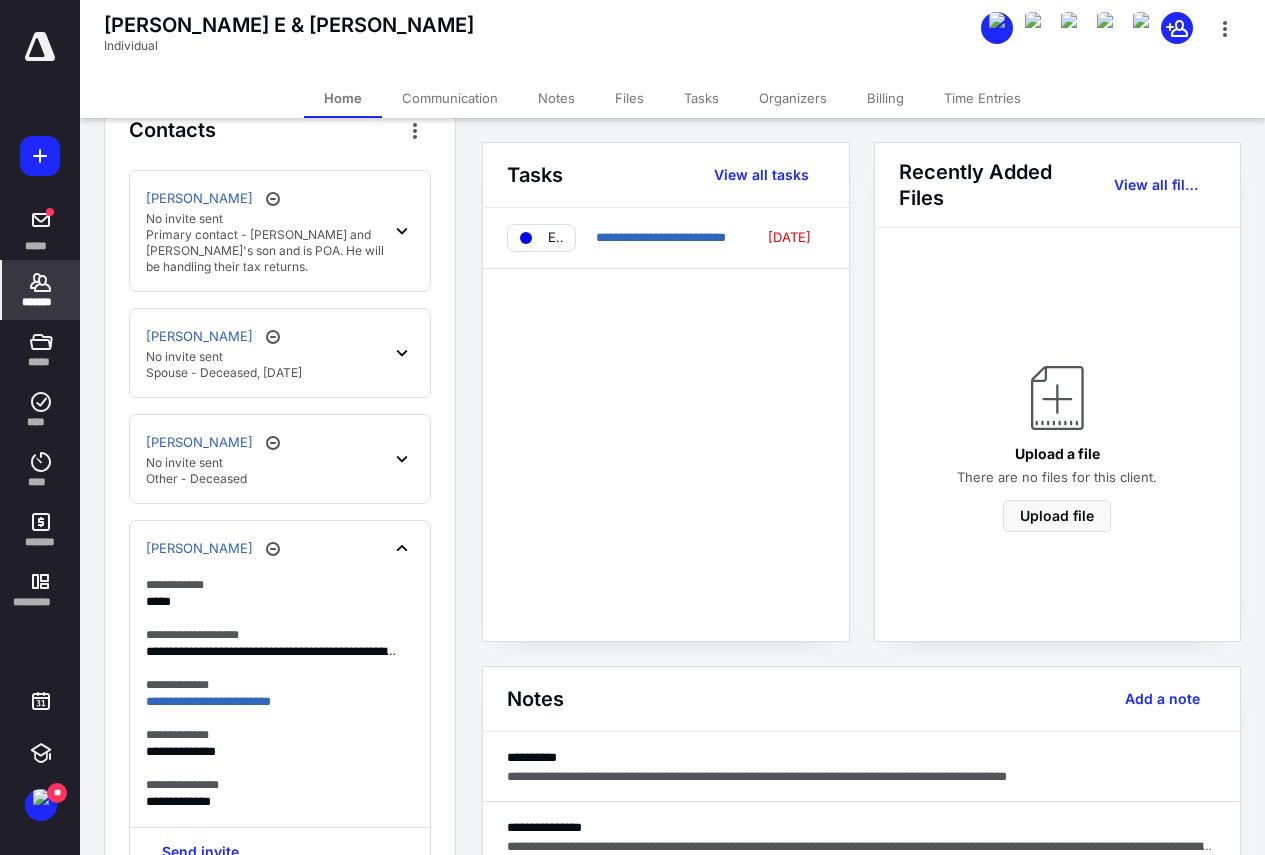 click on "[PERSON_NAME] E No invite sent Spouse - Deceased, [DATE]" at bounding box center [280, 353] 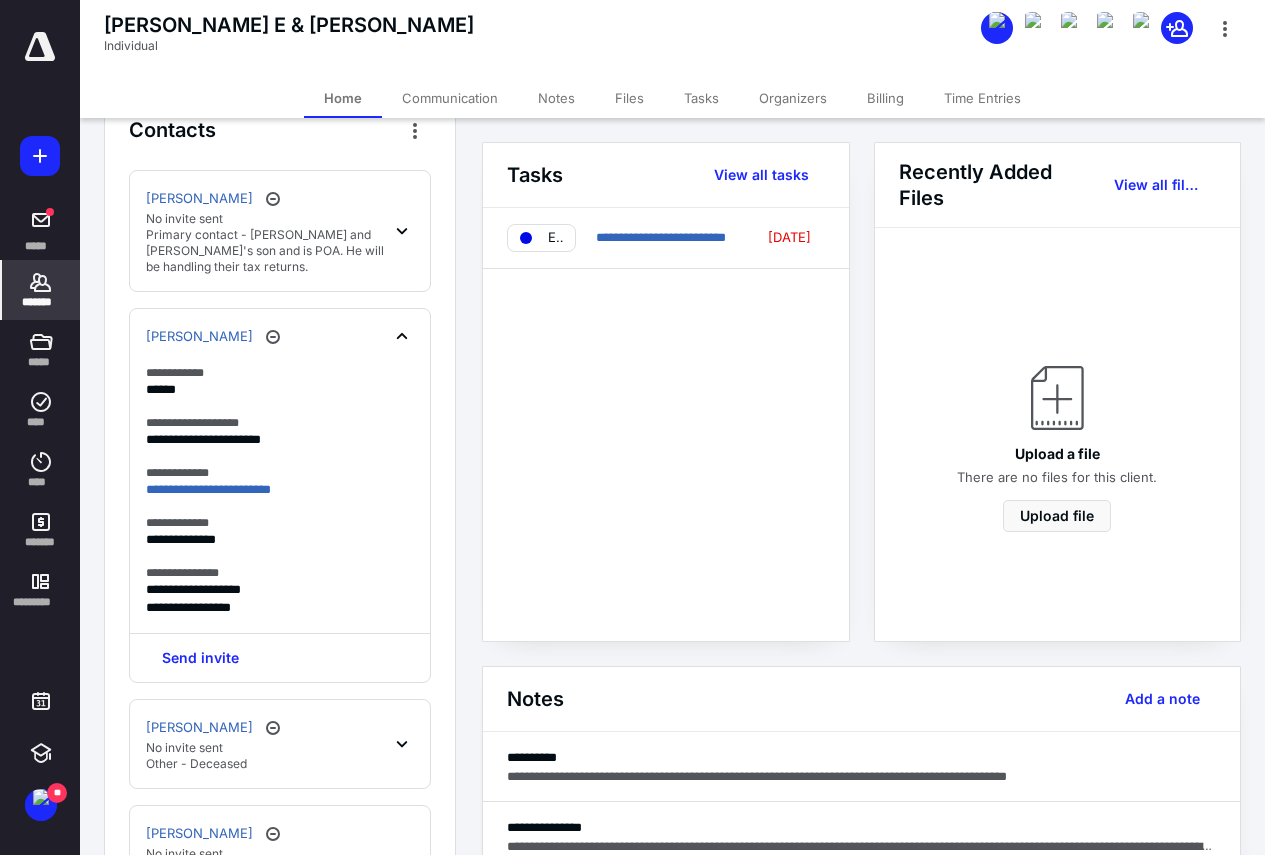 click on "Primary contact - [PERSON_NAME] and [PERSON_NAME]'s son and is POA. He will be handling their tax returns." at bounding box center (268, 251) 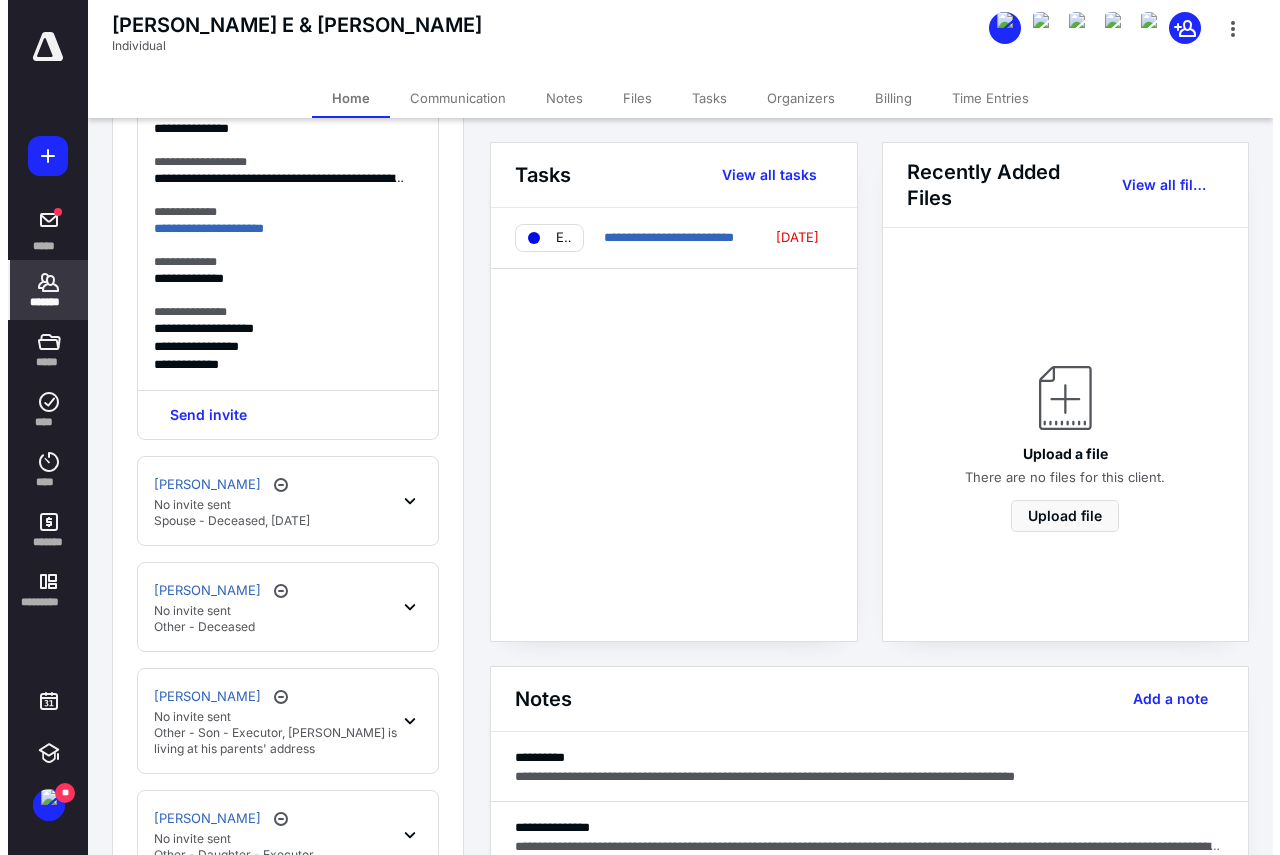 scroll, scrollTop: 403, scrollLeft: 0, axis: vertical 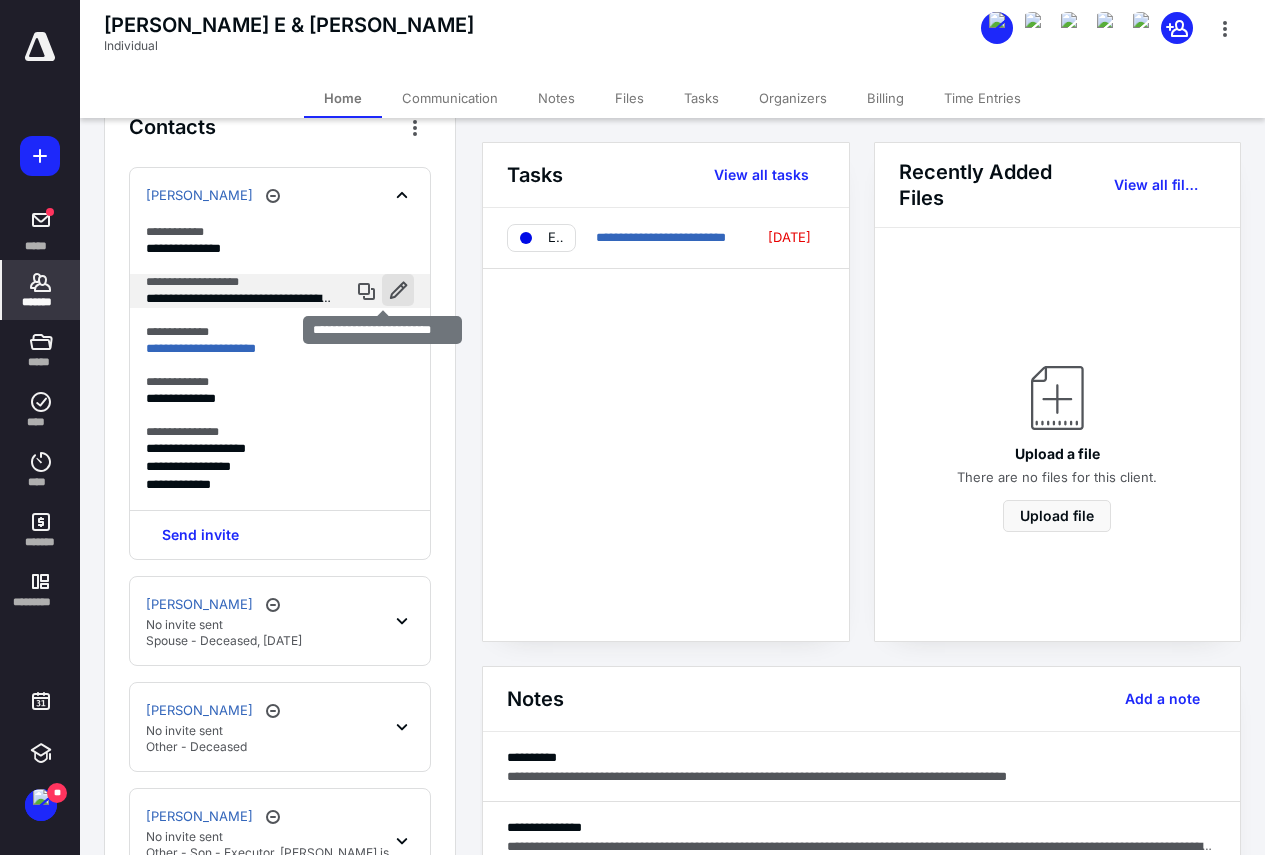 click at bounding box center (398, 290) 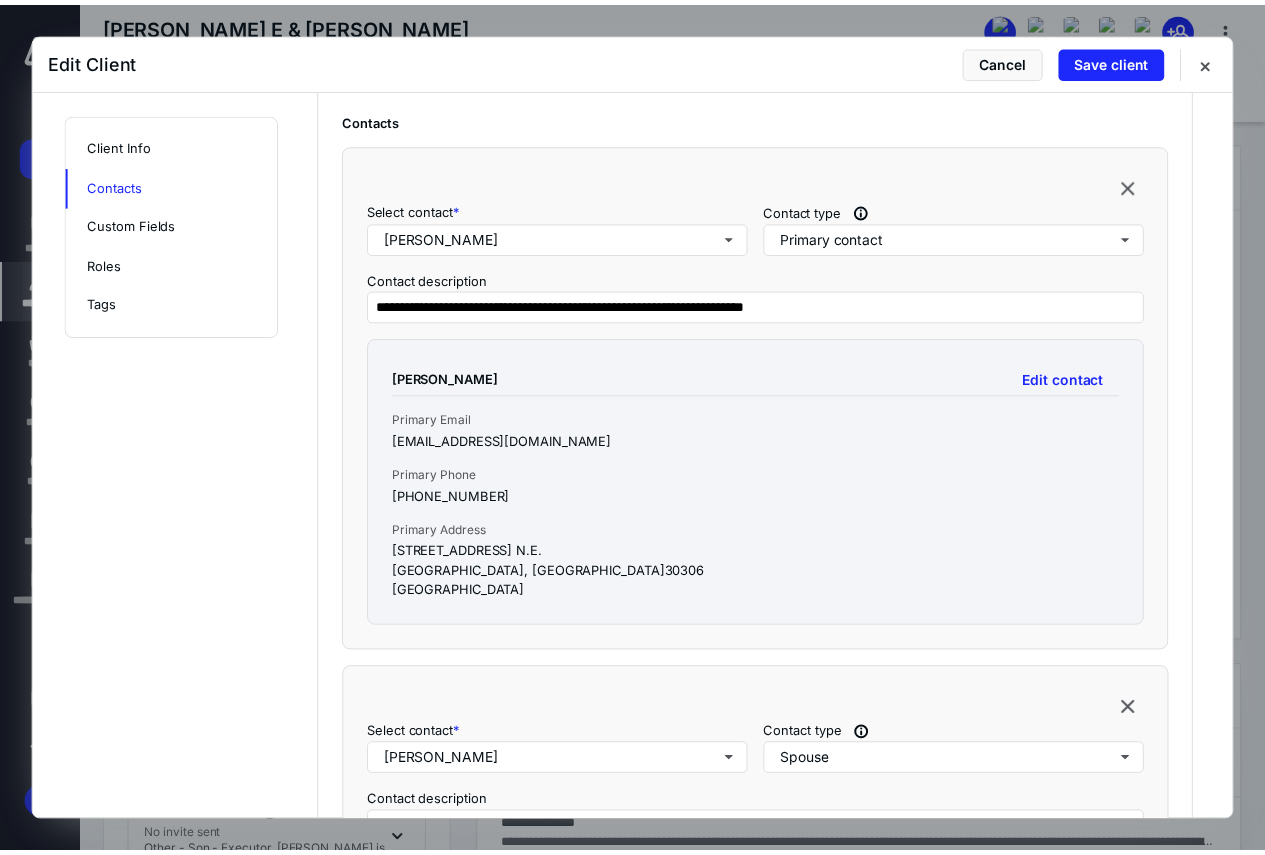 scroll, scrollTop: 740, scrollLeft: 0, axis: vertical 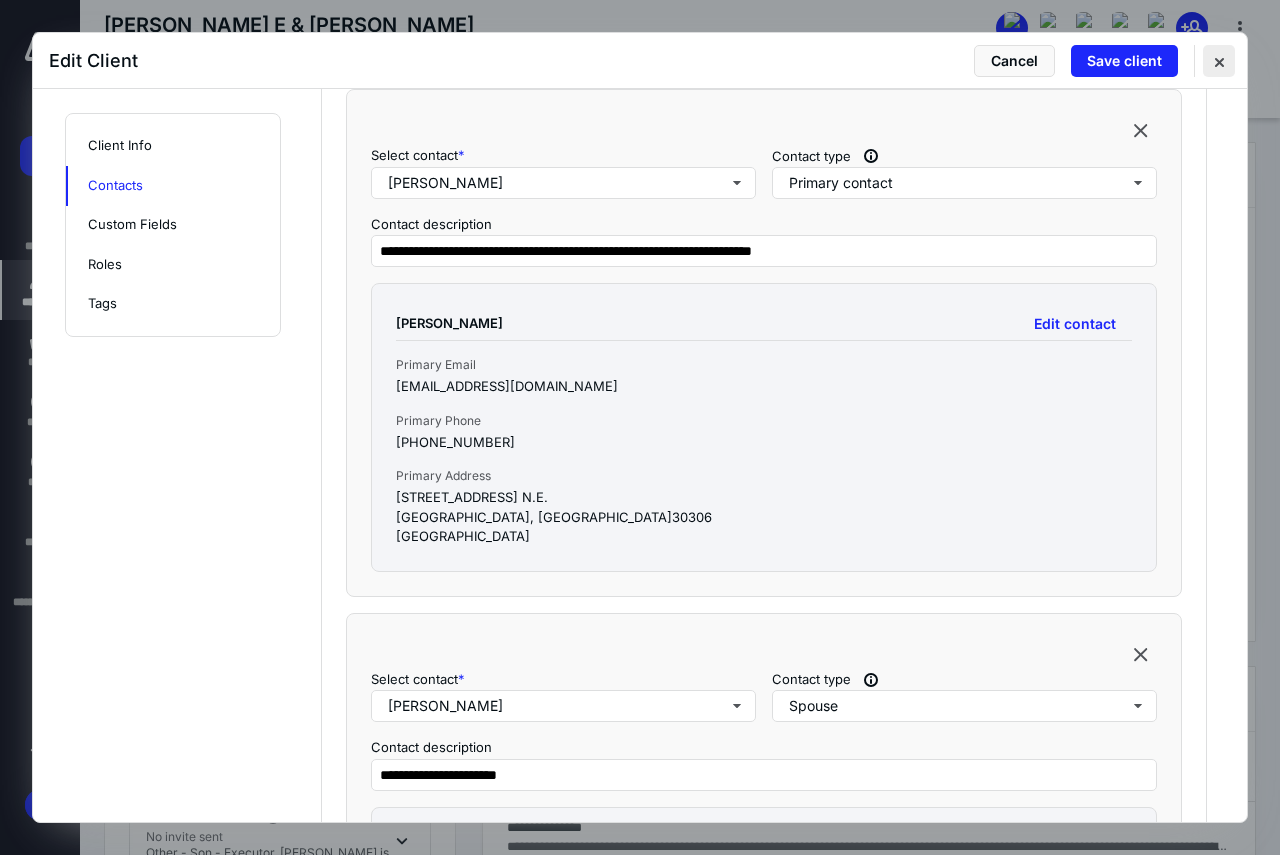 click at bounding box center (1219, 61) 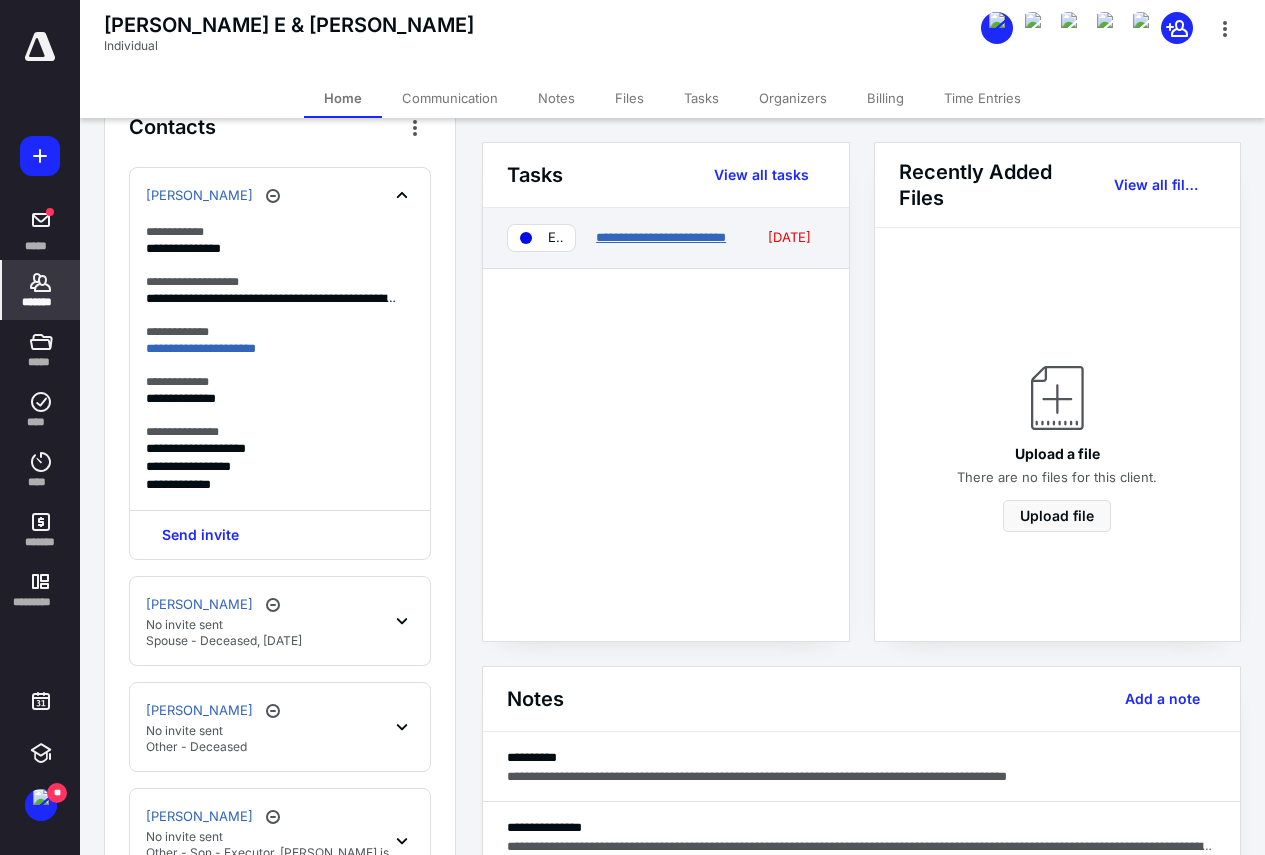 click on "**********" at bounding box center [661, 237] 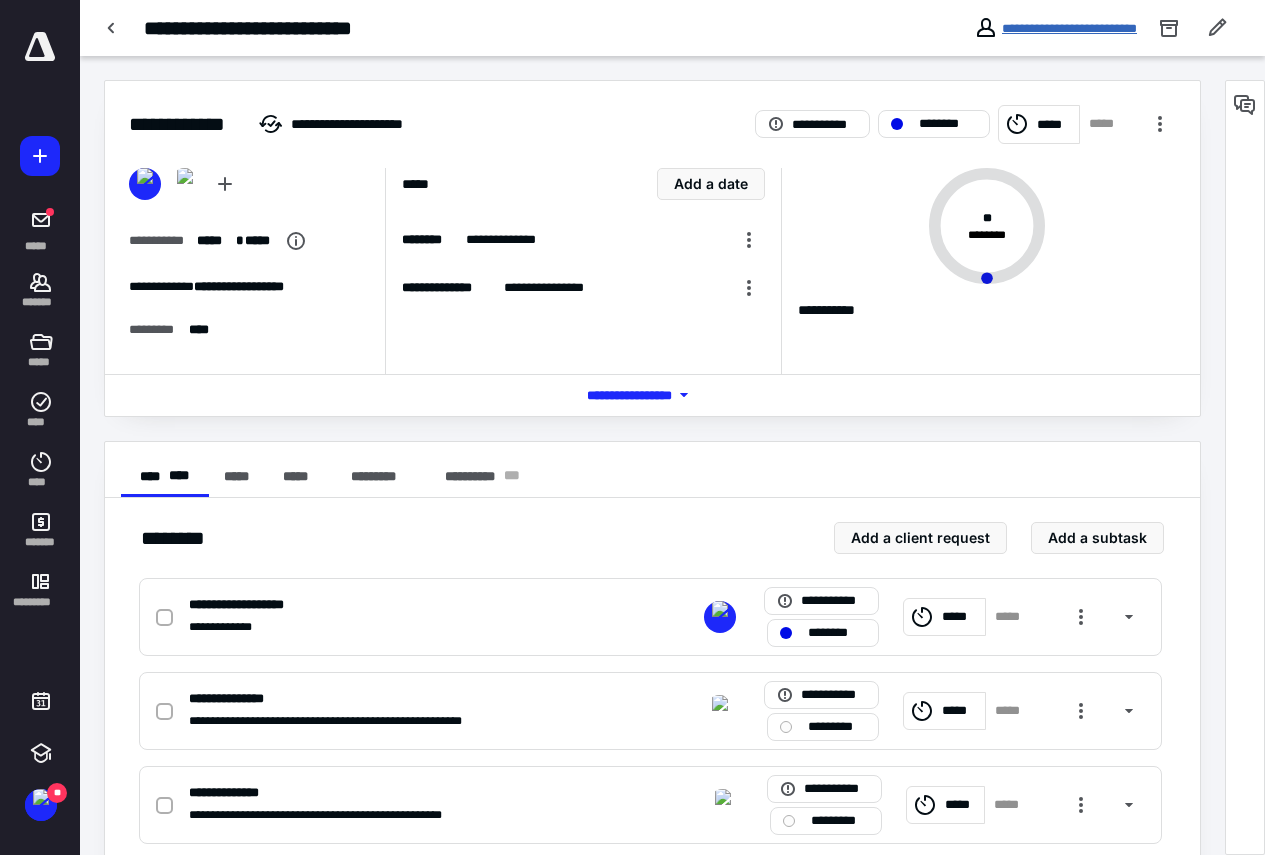 click on "**********" at bounding box center (1069, 28) 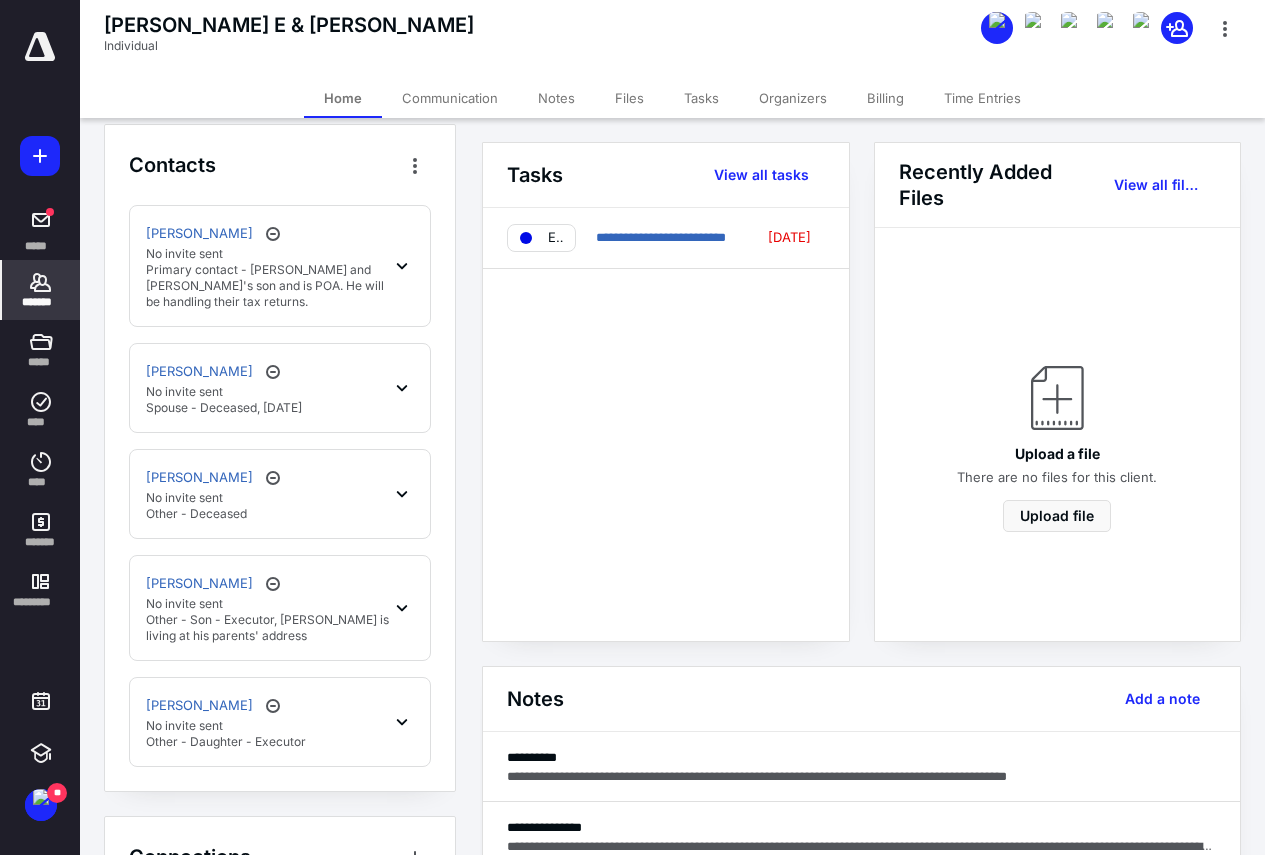 scroll, scrollTop: 400, scrollLeft: 0, axis: vertical 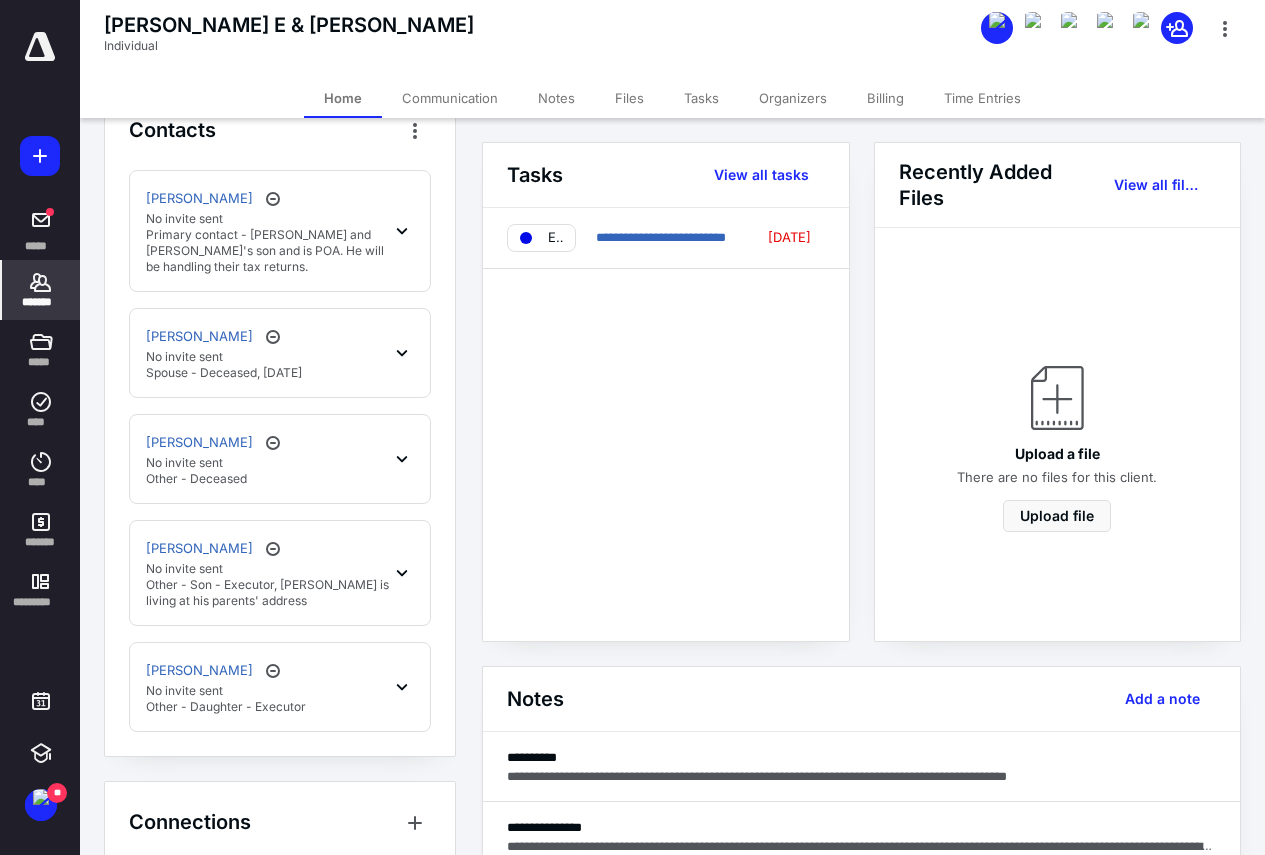 click on "No invite sent" at bounding box center (226, 691) 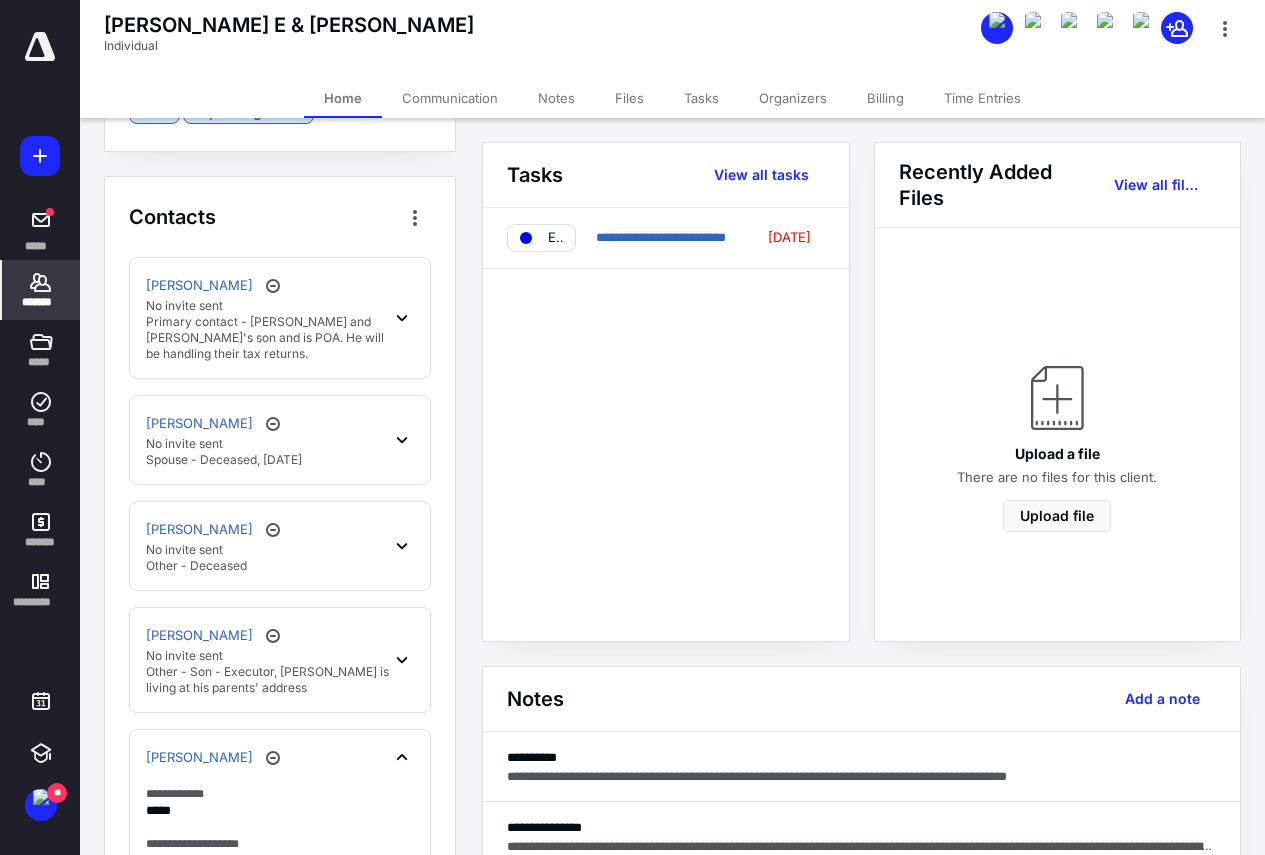 scroll, scrollTop: 299, scrollLeft: 0, axis: vertical 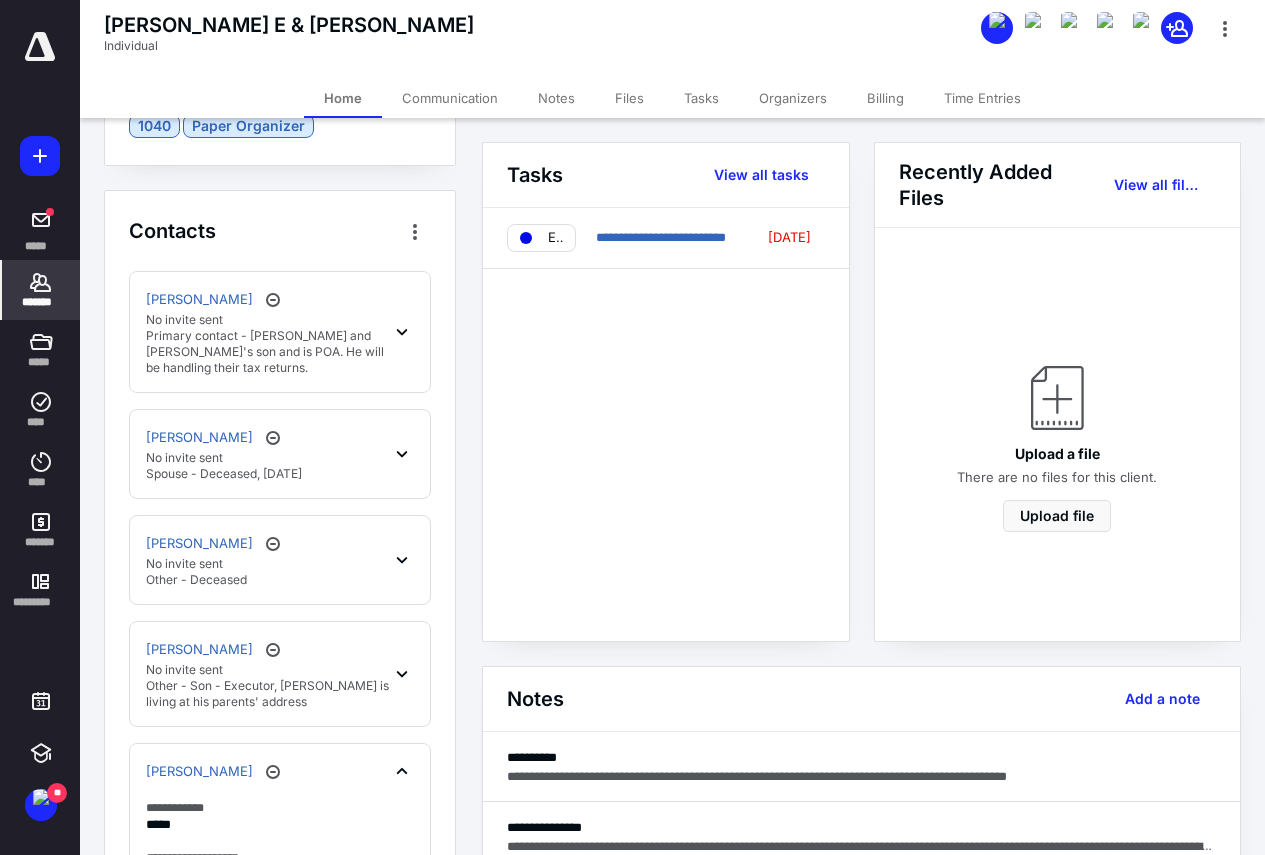 click on "Primary contact - [PERSON_NAME] and [PERSON_NAME]'s son and is POA. He will be handling their tax returns." at bounding box center (268, 352) 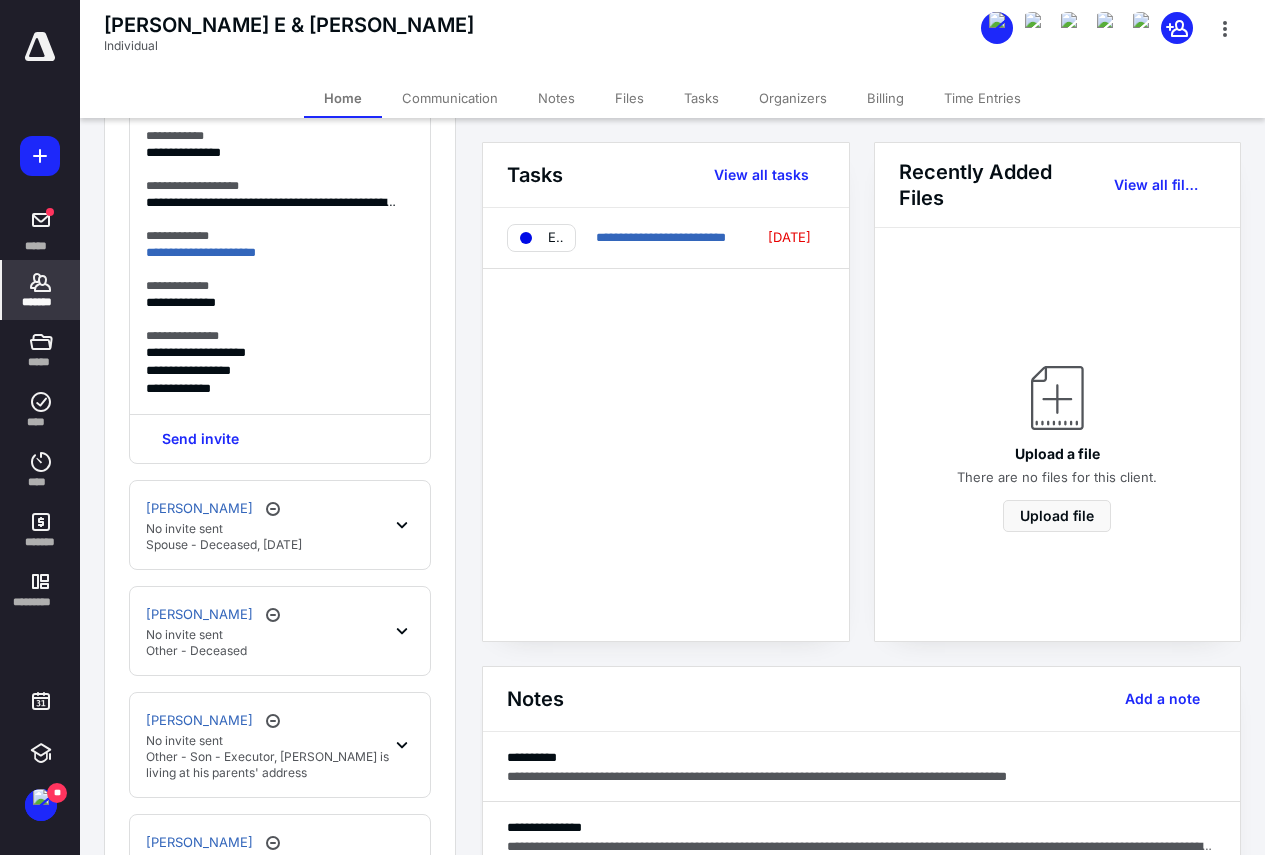 scroll, scrollTop: 599, scrollLeft: 0, axis: vertical 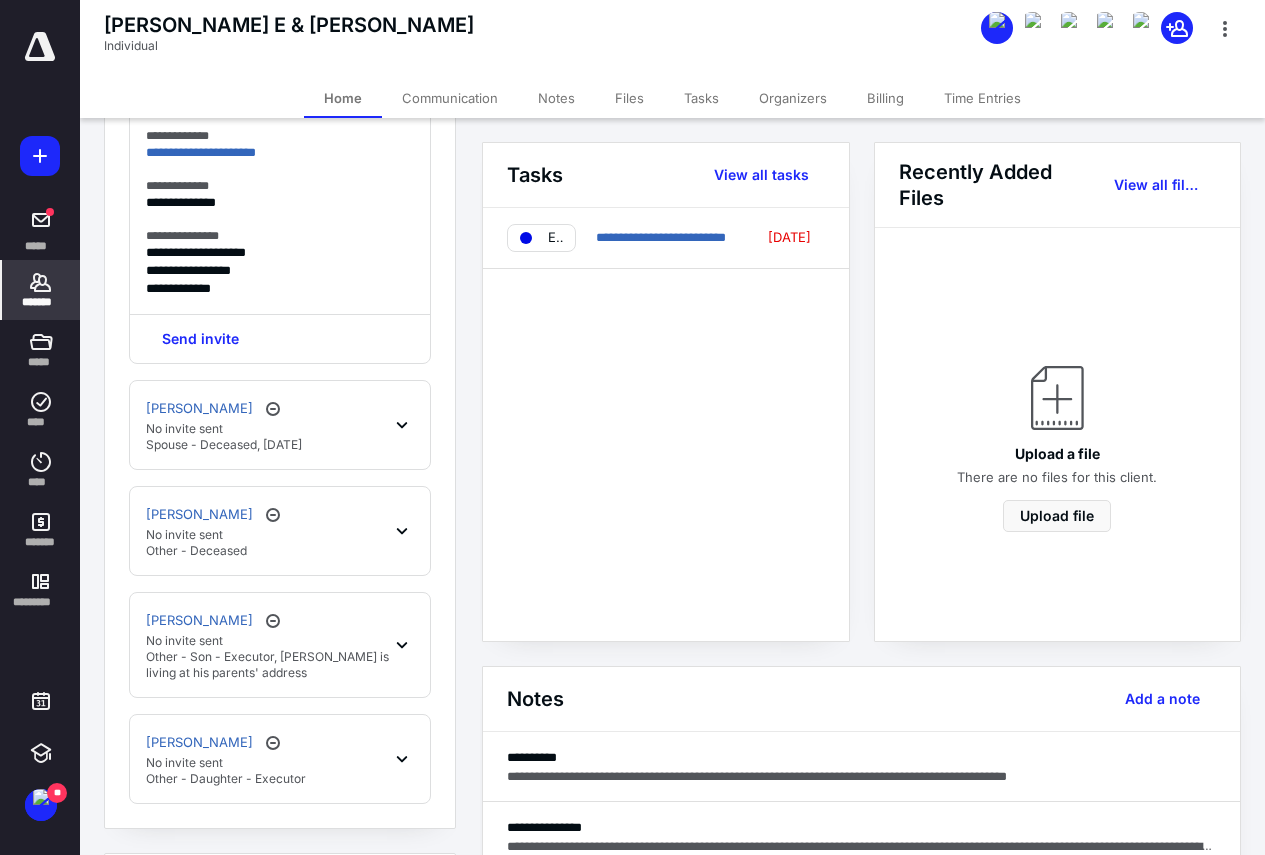 click on "Other - Son - Executor, [PERSON_NAME] is living at his parents' address" at bounding box center [268, 665] 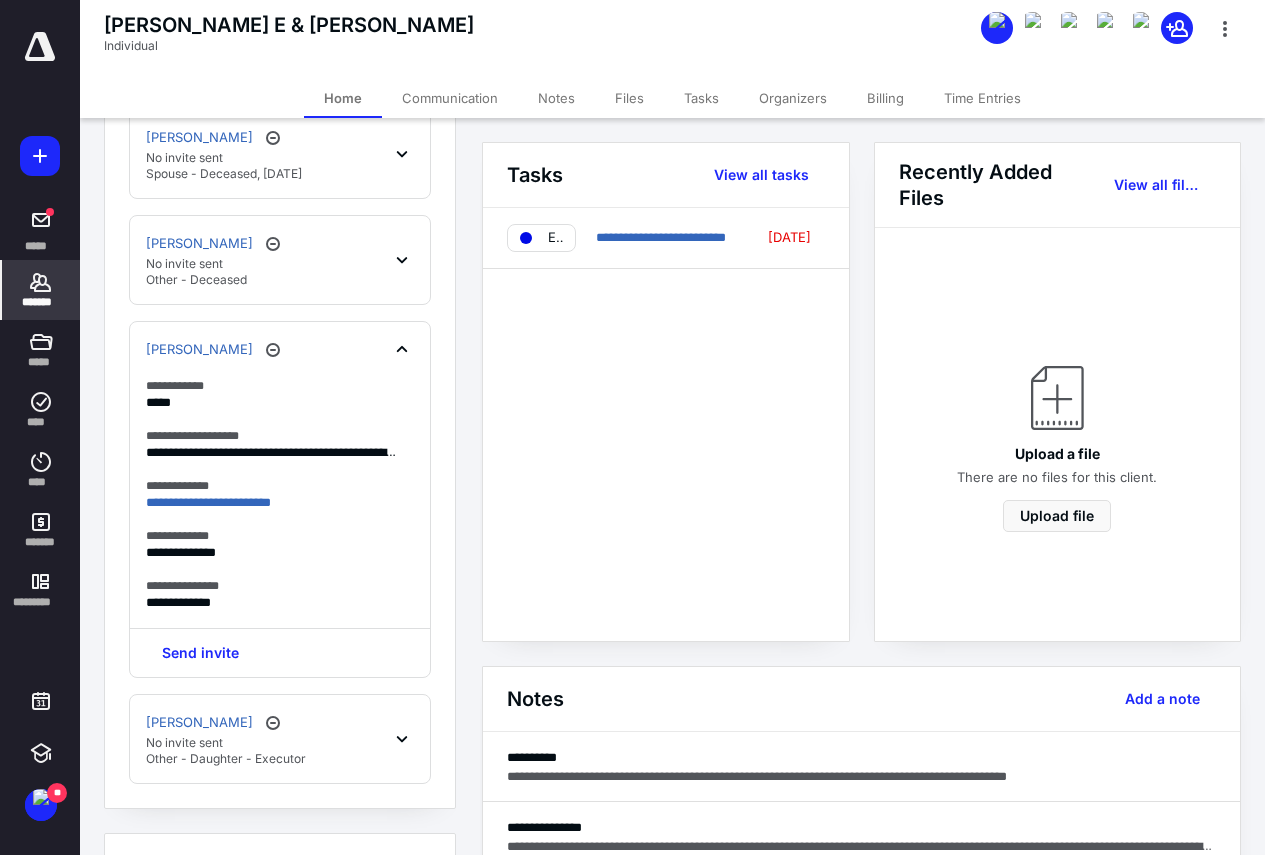 scroll, scrollTop: 299, scrollLeft: 0, axis: vertical 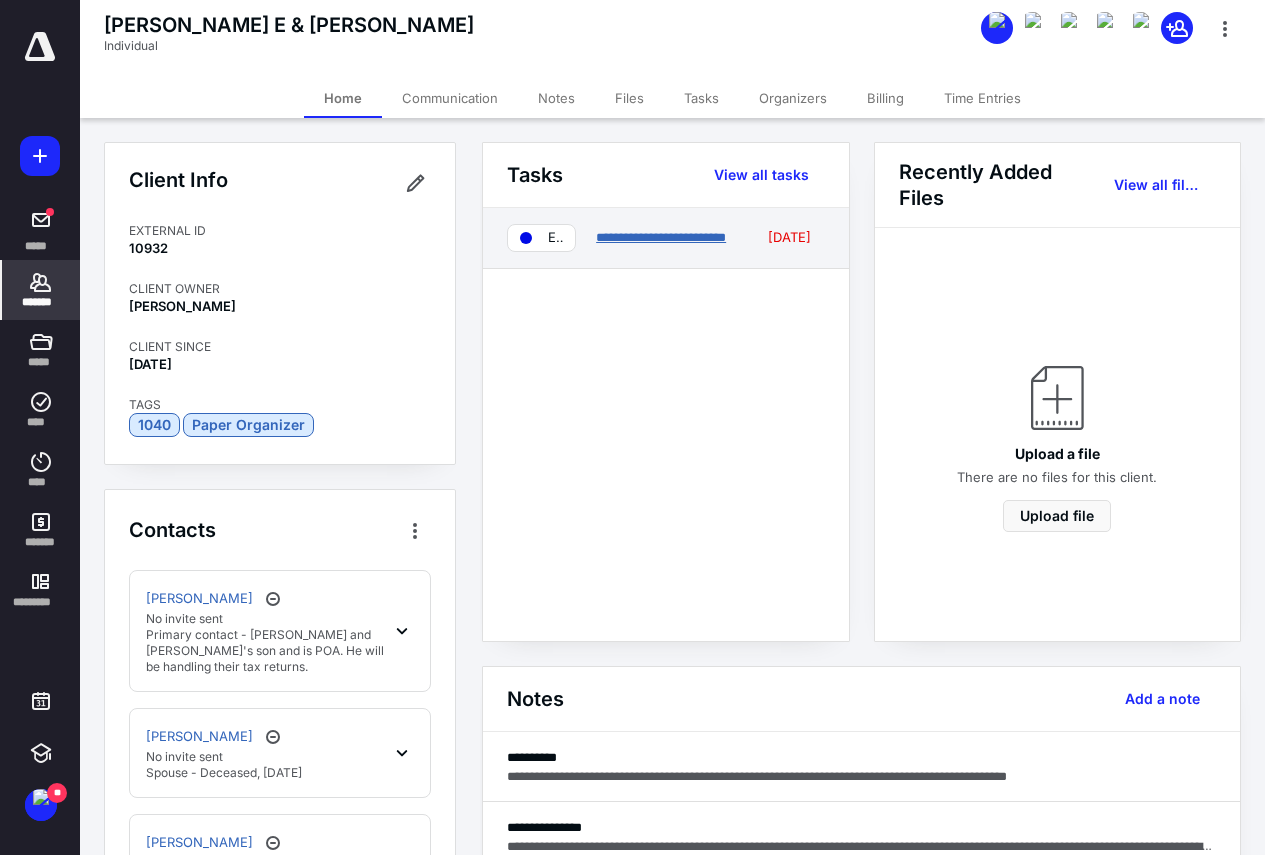 click on "**********" at bounding box center [661, 237] 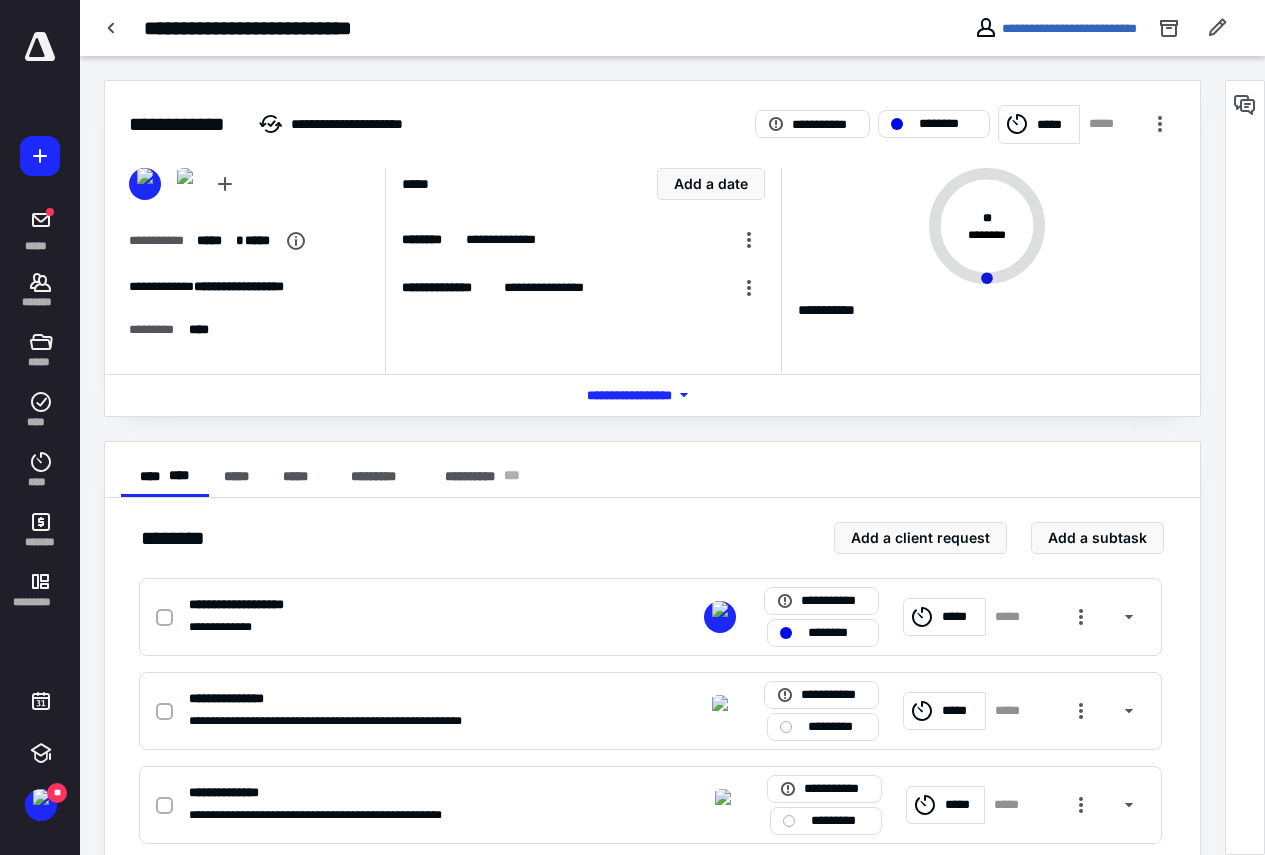 drag, startPoint x: 1250, startPoint y: 103, endPoint x: 1251, endPoint y: 120, distance: 17.029387 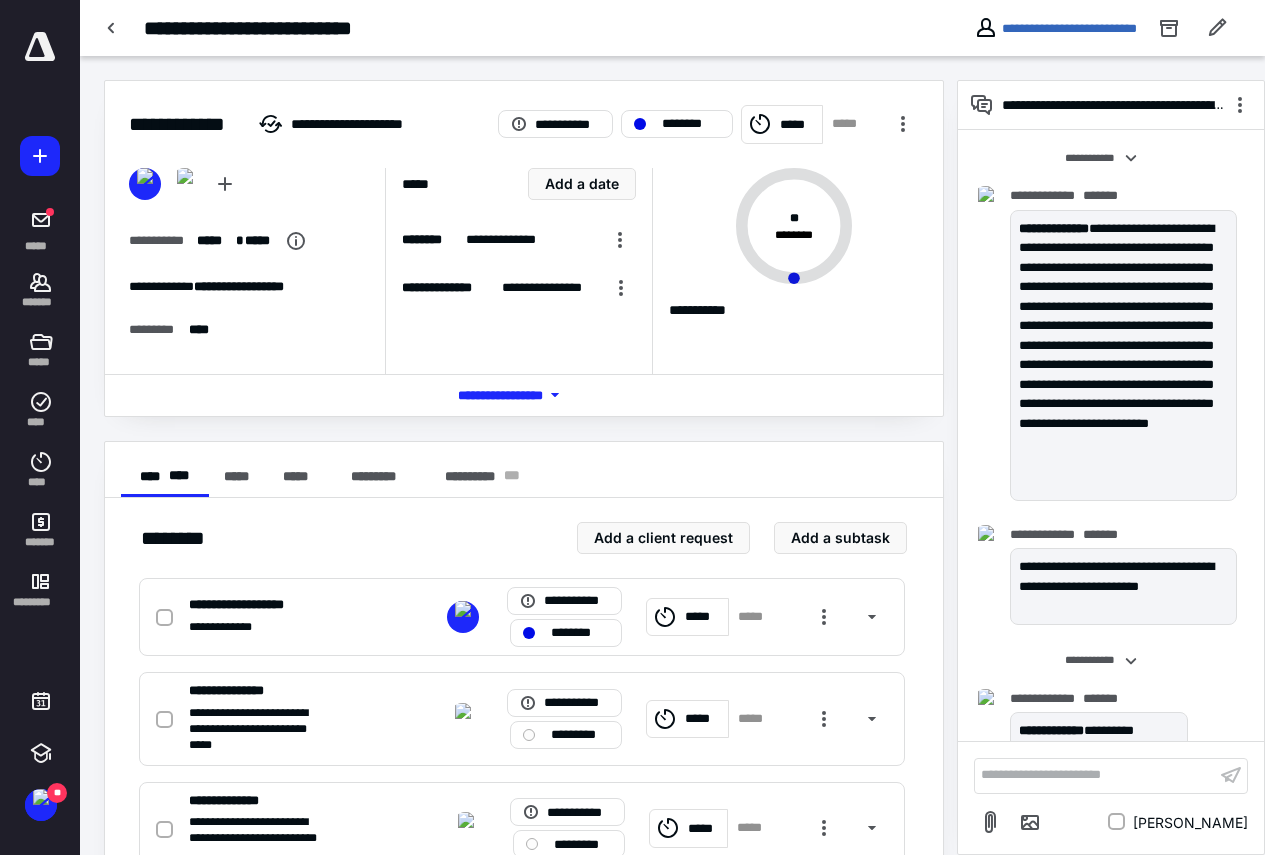 scroll, scrollTop: 442, scrollLeft: 0, axis: vertical 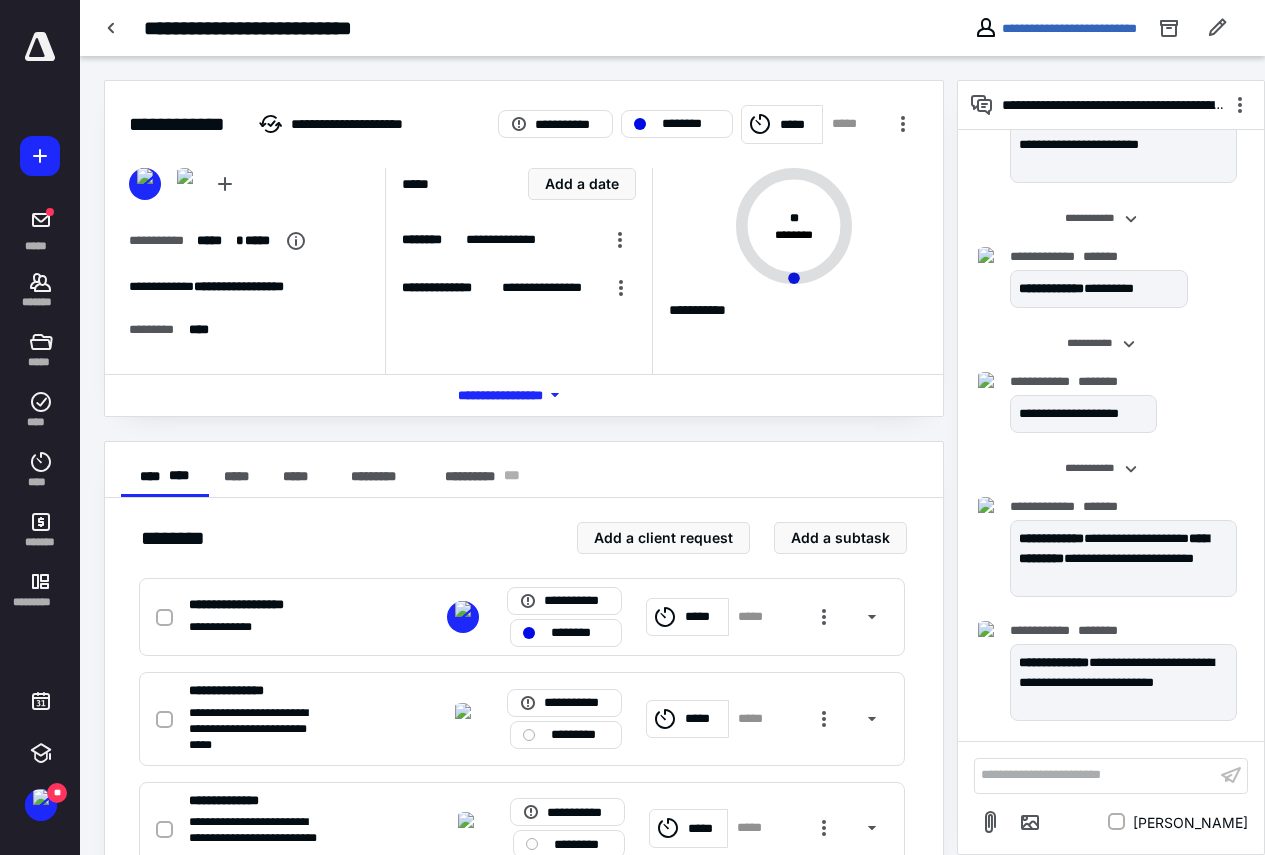 click on "**********" at bounding box center [1095, 775] 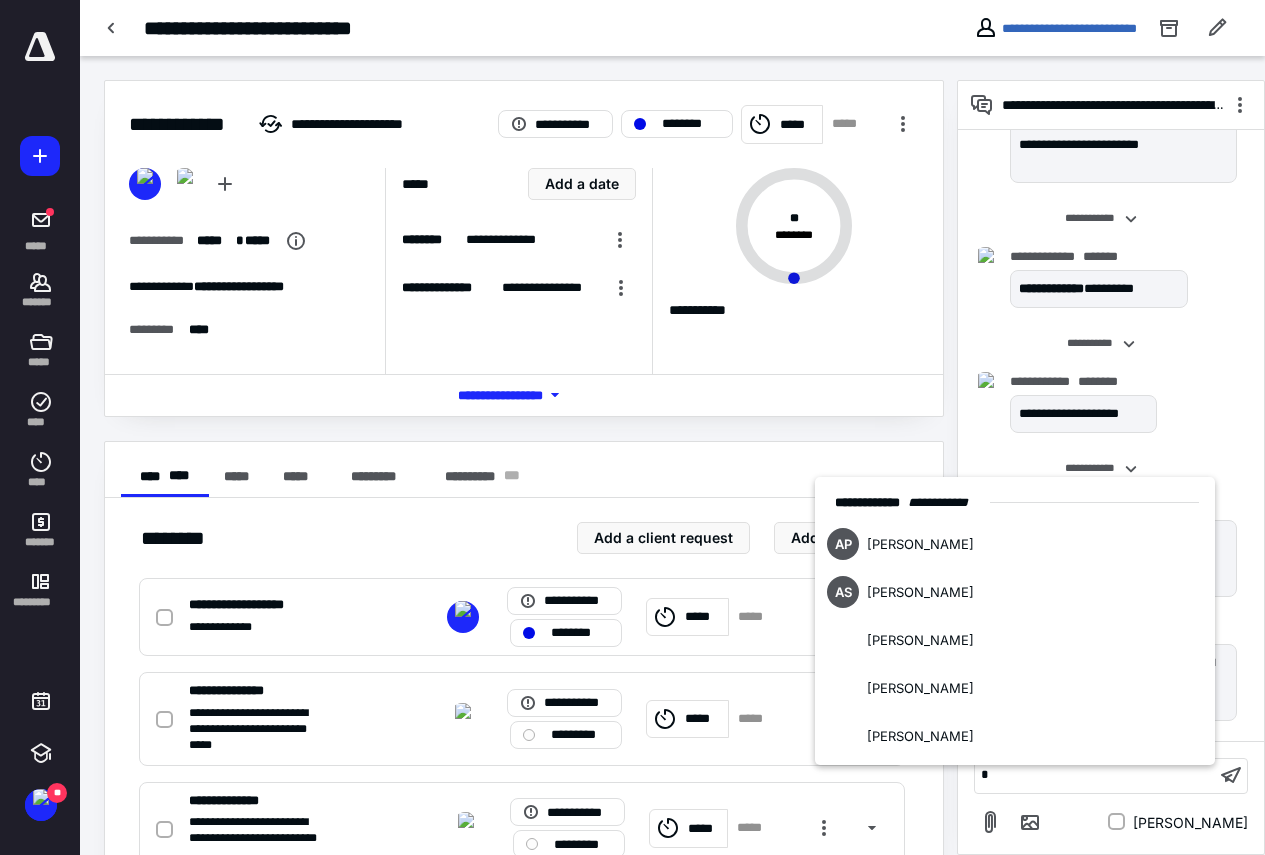 type 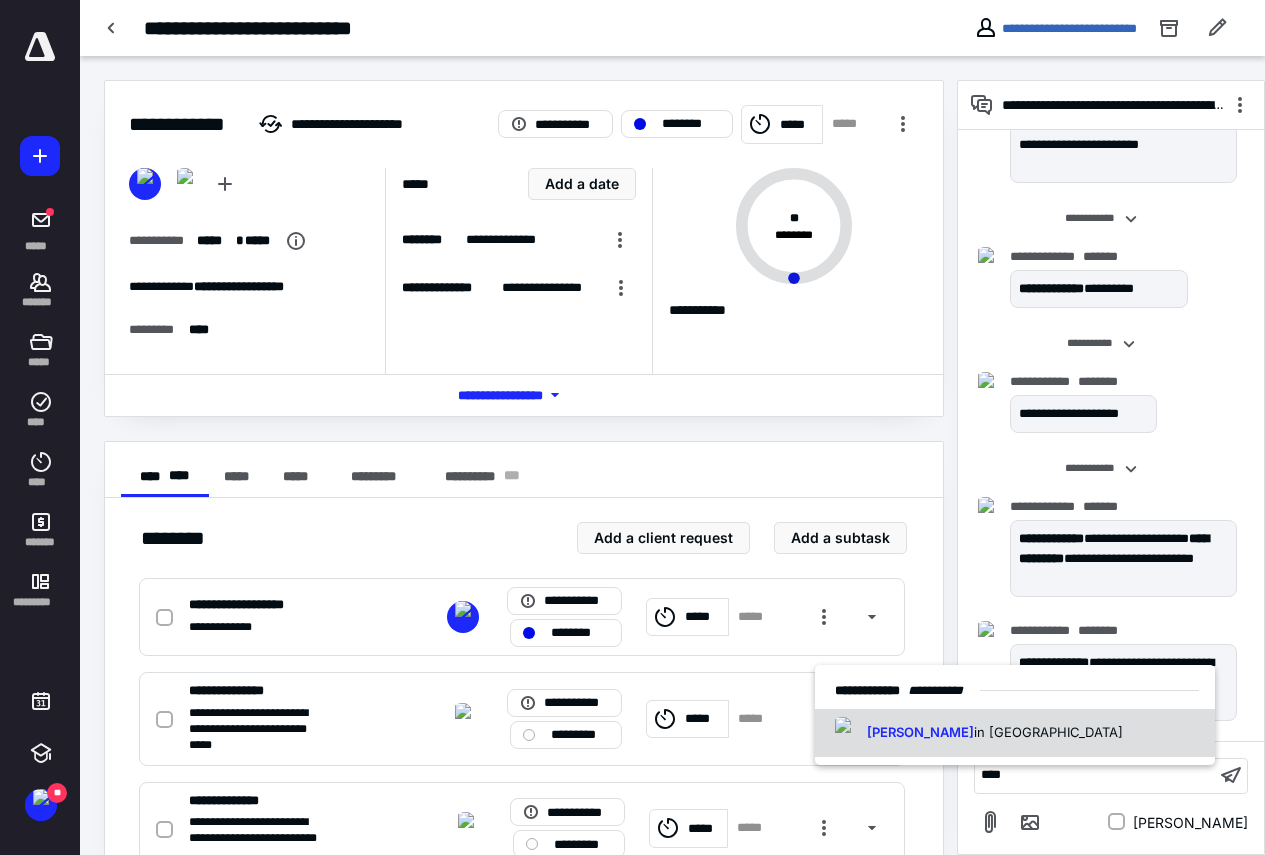 click on "[PERSON_NAME] in [PERSON_NAME]" at bounding box center [1015, 733] 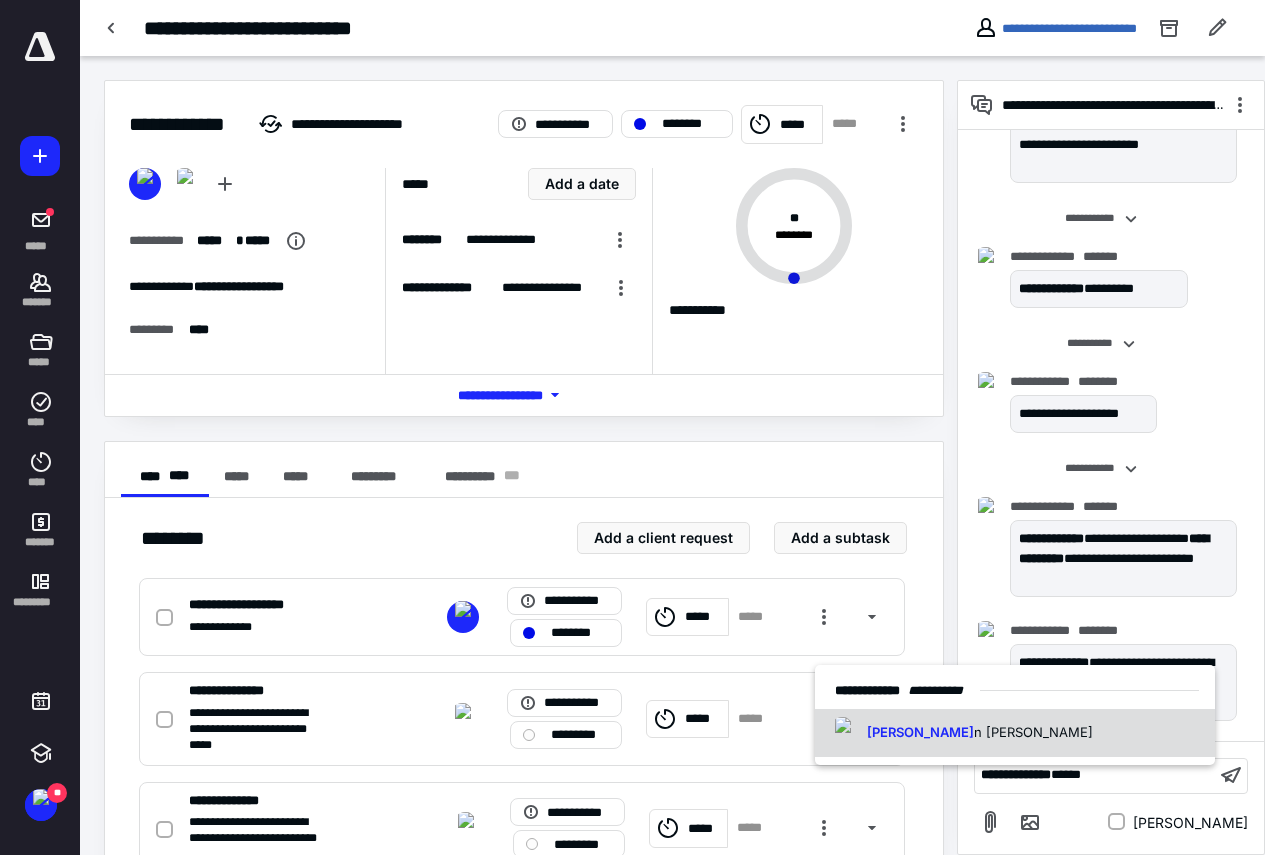 click on "[PERSON_NAME] n [PERSON_NAME]" at bounding box center [1015, 733] 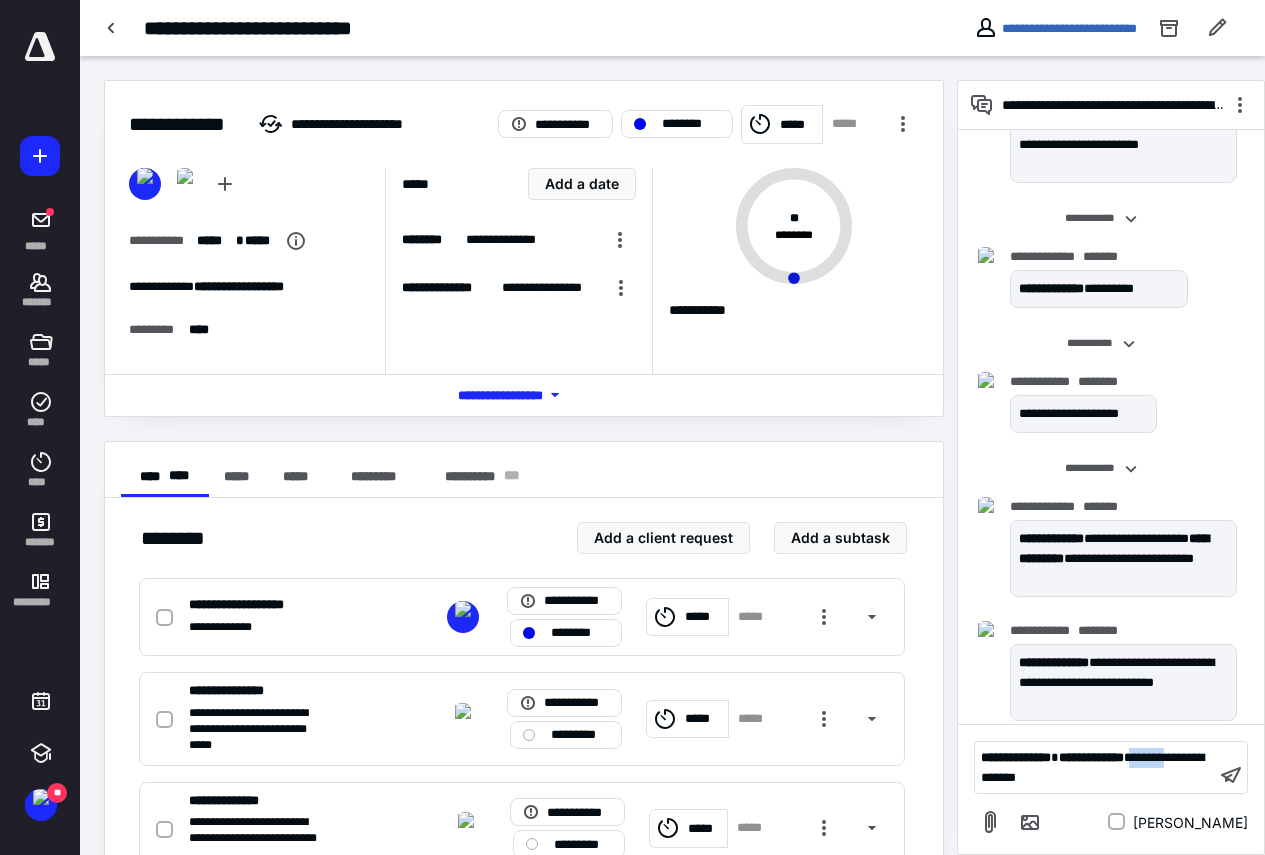 drag, startPoint x: 981, startPoint y: 782, endPoint x: 1030, endPoint y: 780, distance: 49.0408 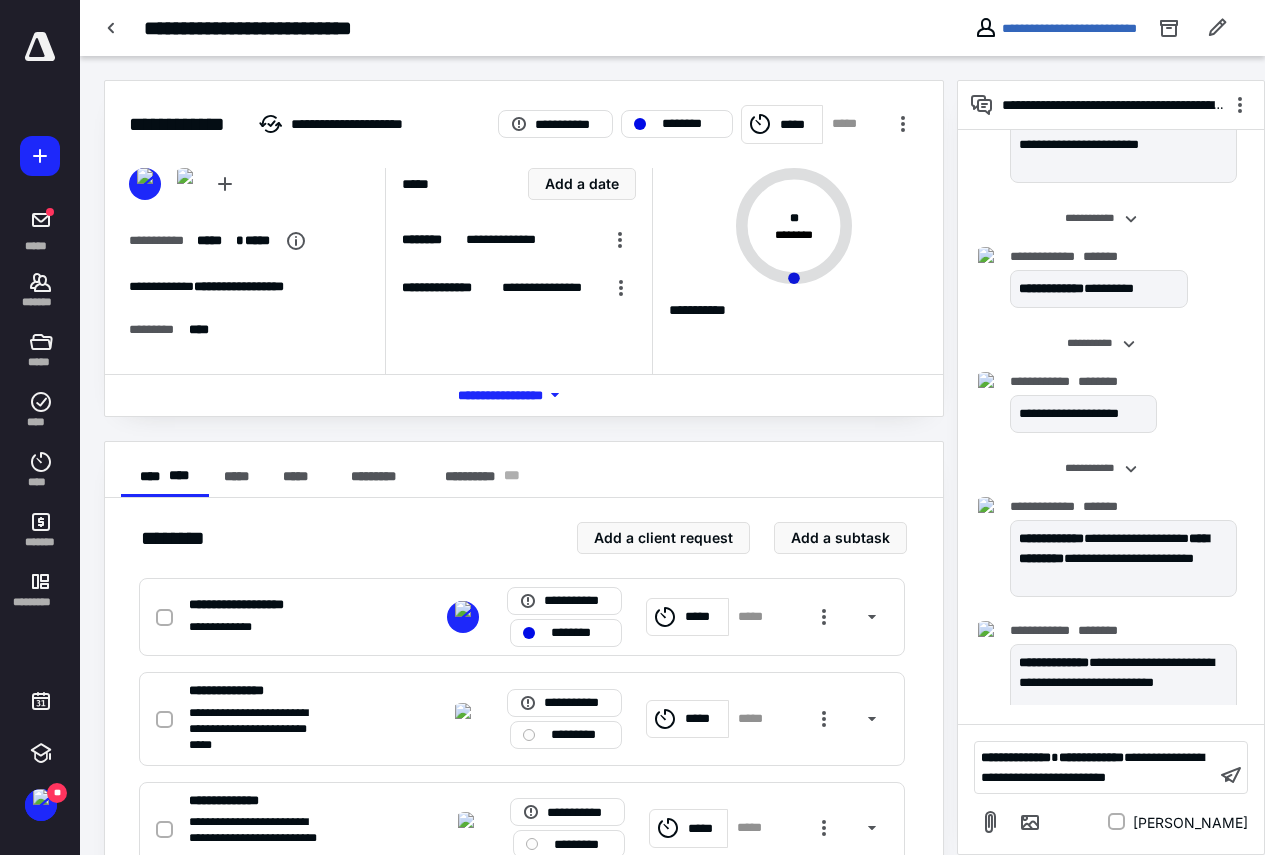 click on "**********" at bounding box center [1111, 789] 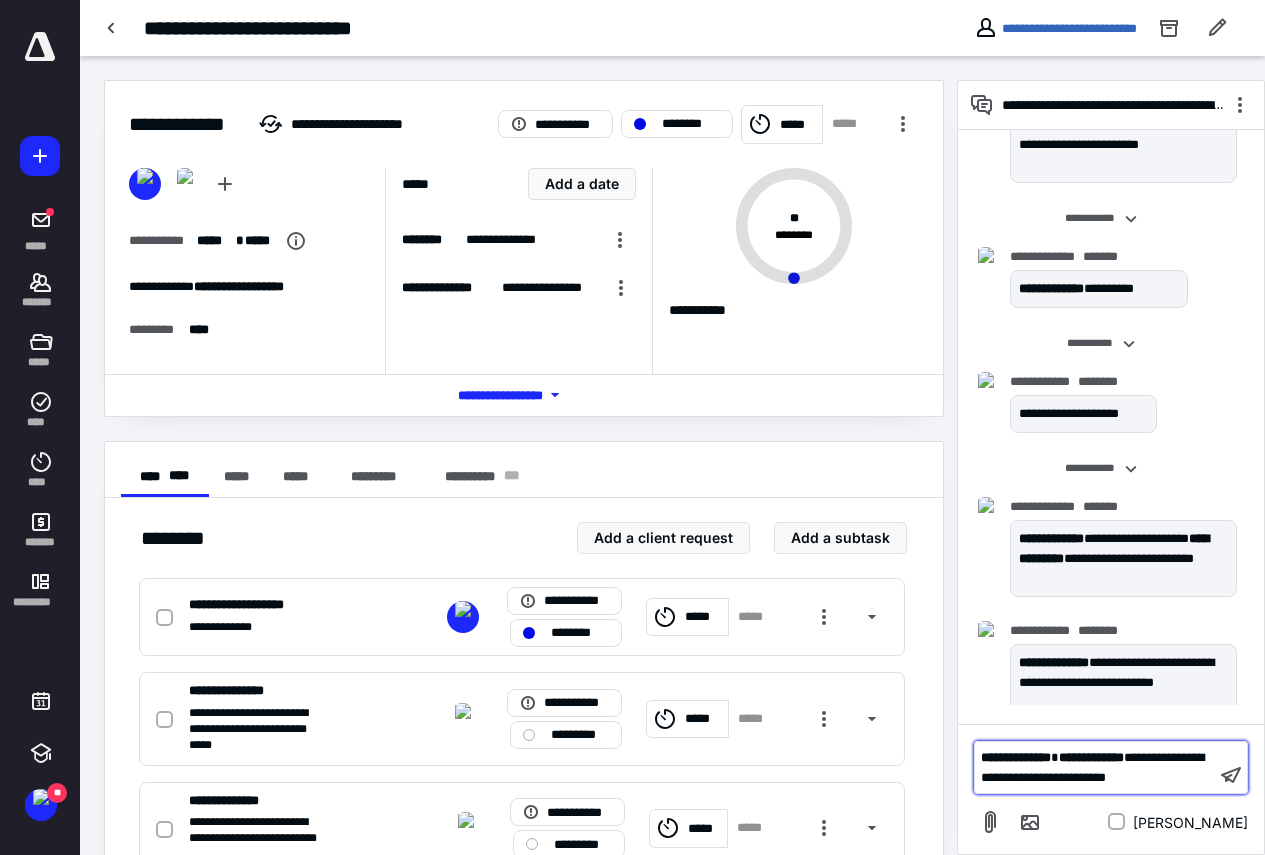 click on "**********" at bounding box center [1095, 767] 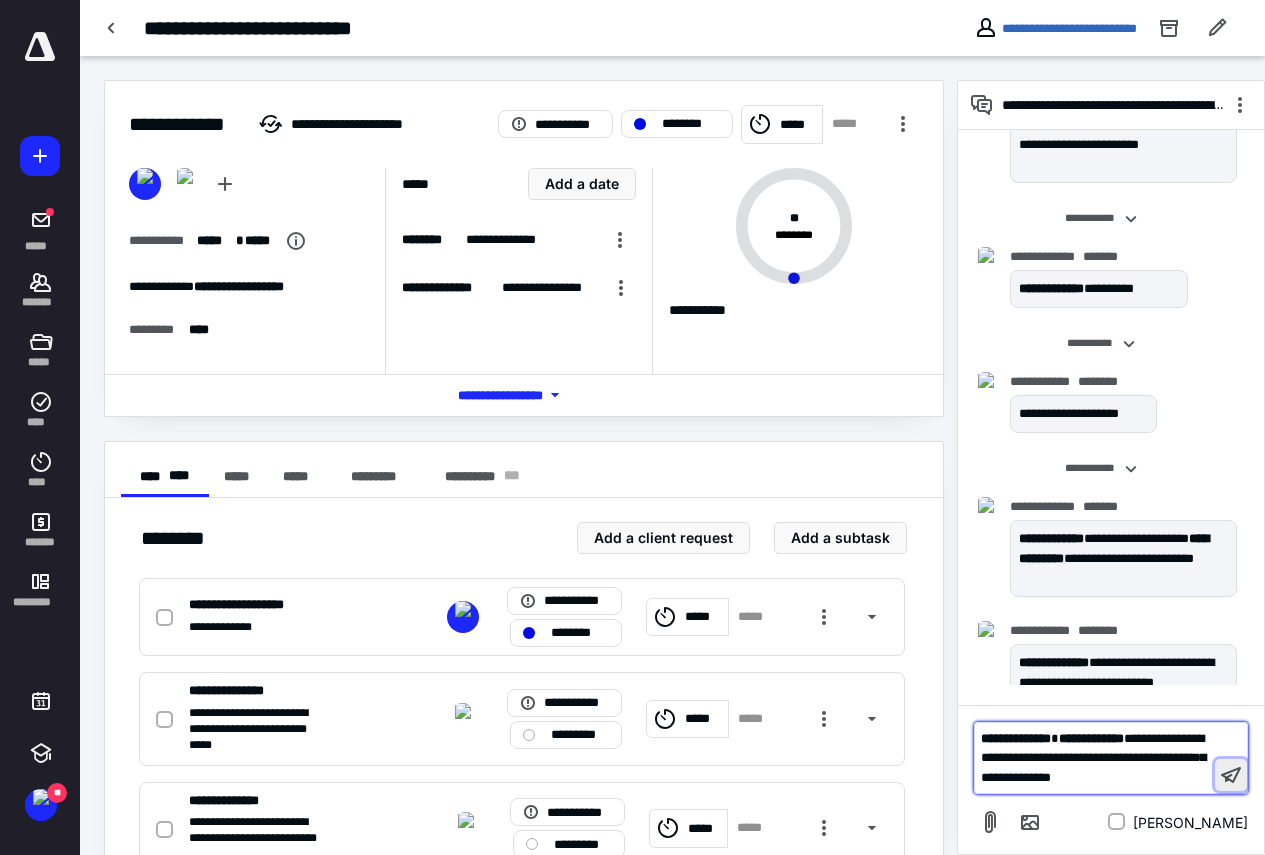 click at bounding box center [1231, 775] 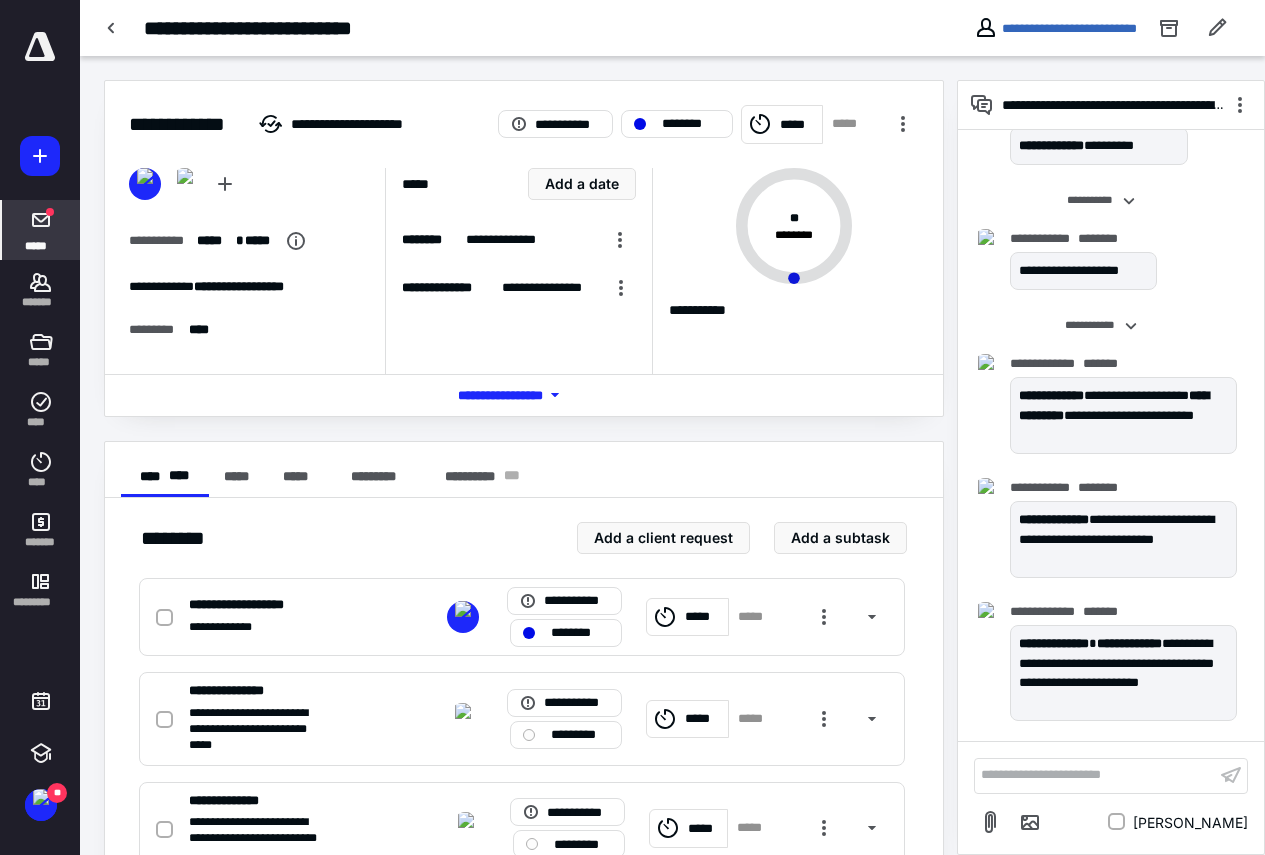 click 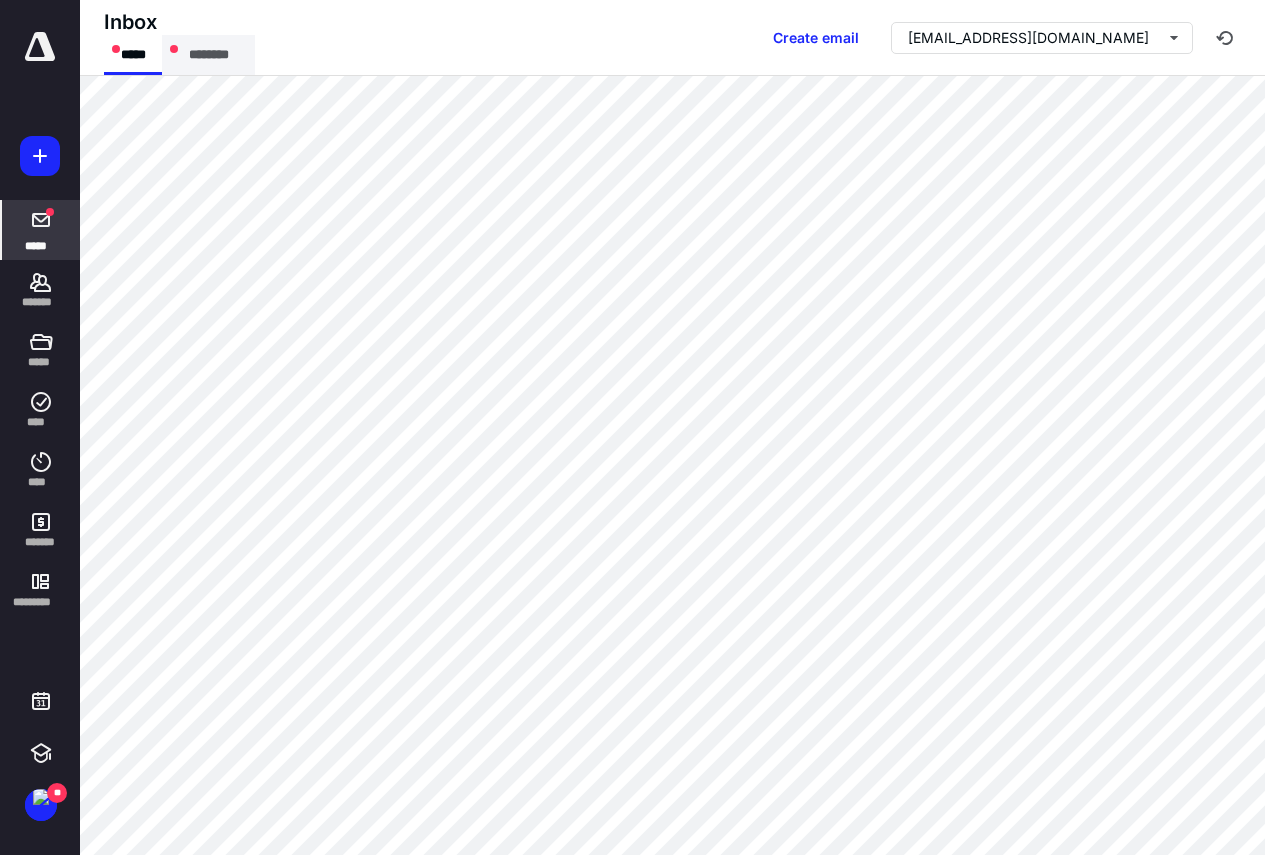 click on "********" at bounding box center [208, 55] 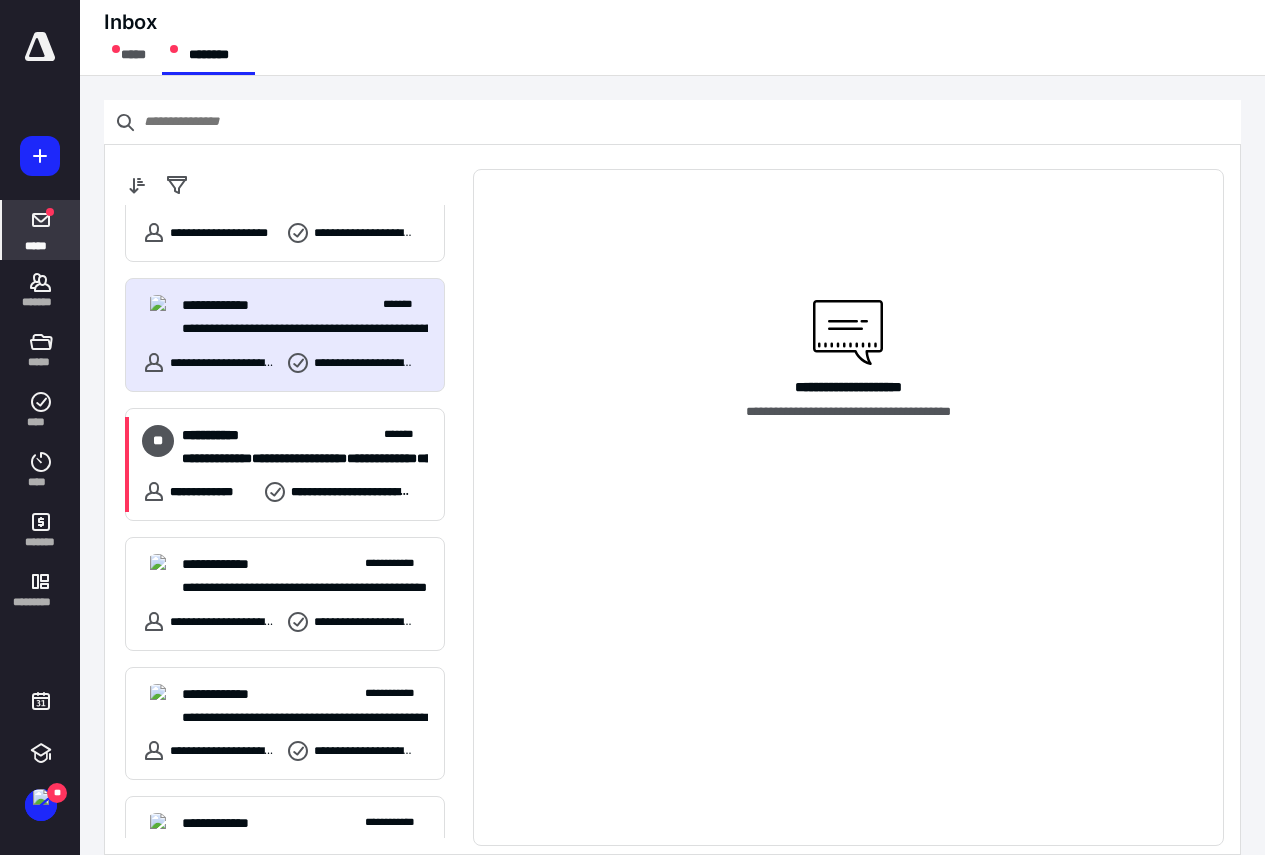 scroll, scrollTop: 2100, scrollLeft: 0, axis: vertical 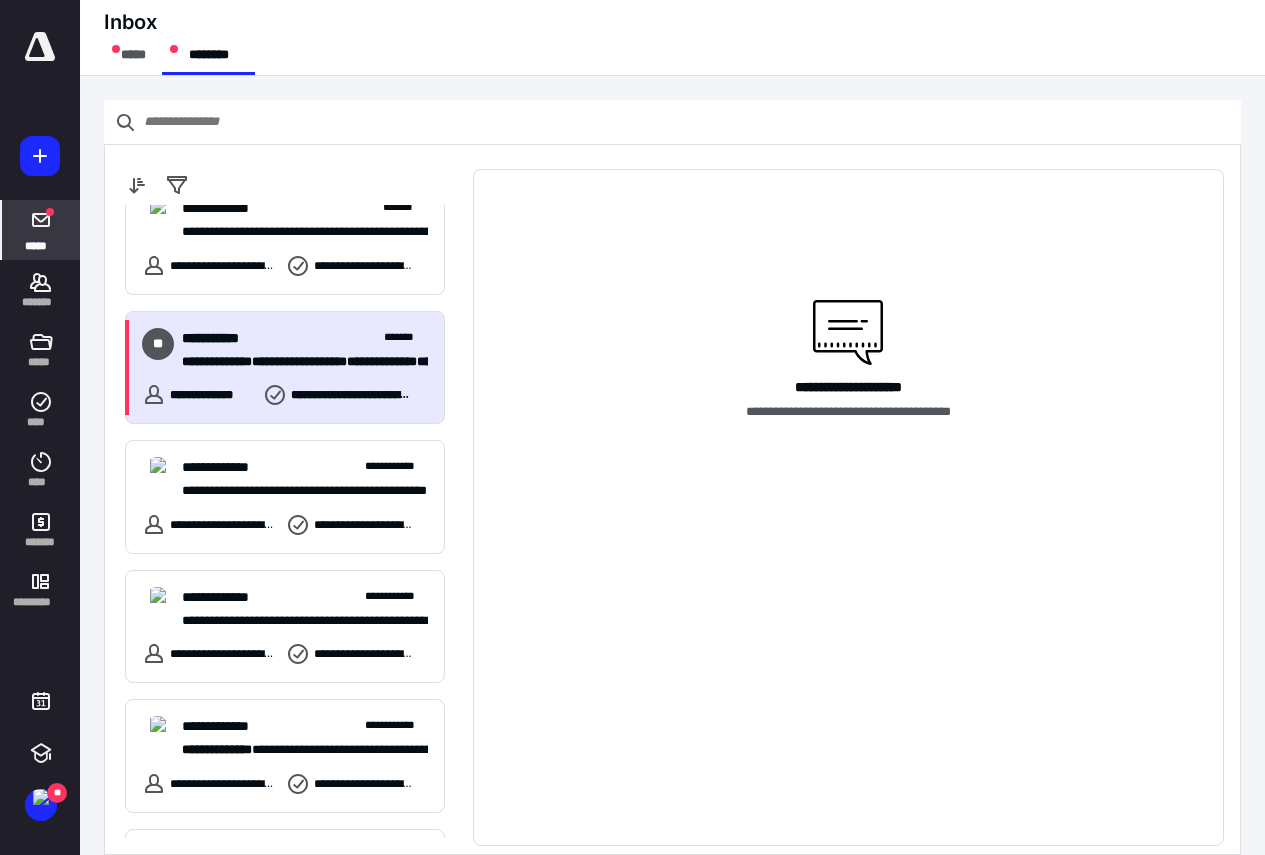 click on "**********" at bounding box center [305, 350] 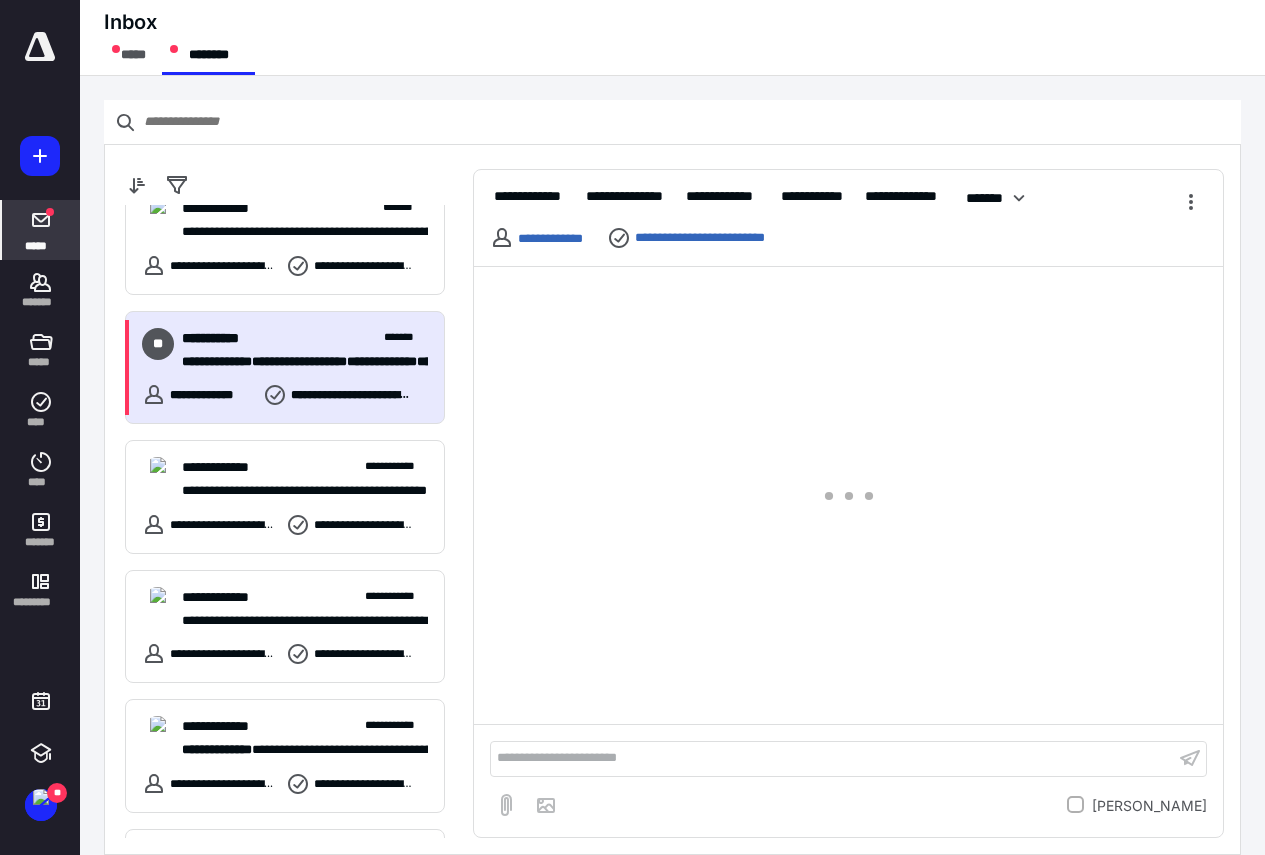 scroll, scrollTop: 20, scrollLeft: 0, axis: vertical 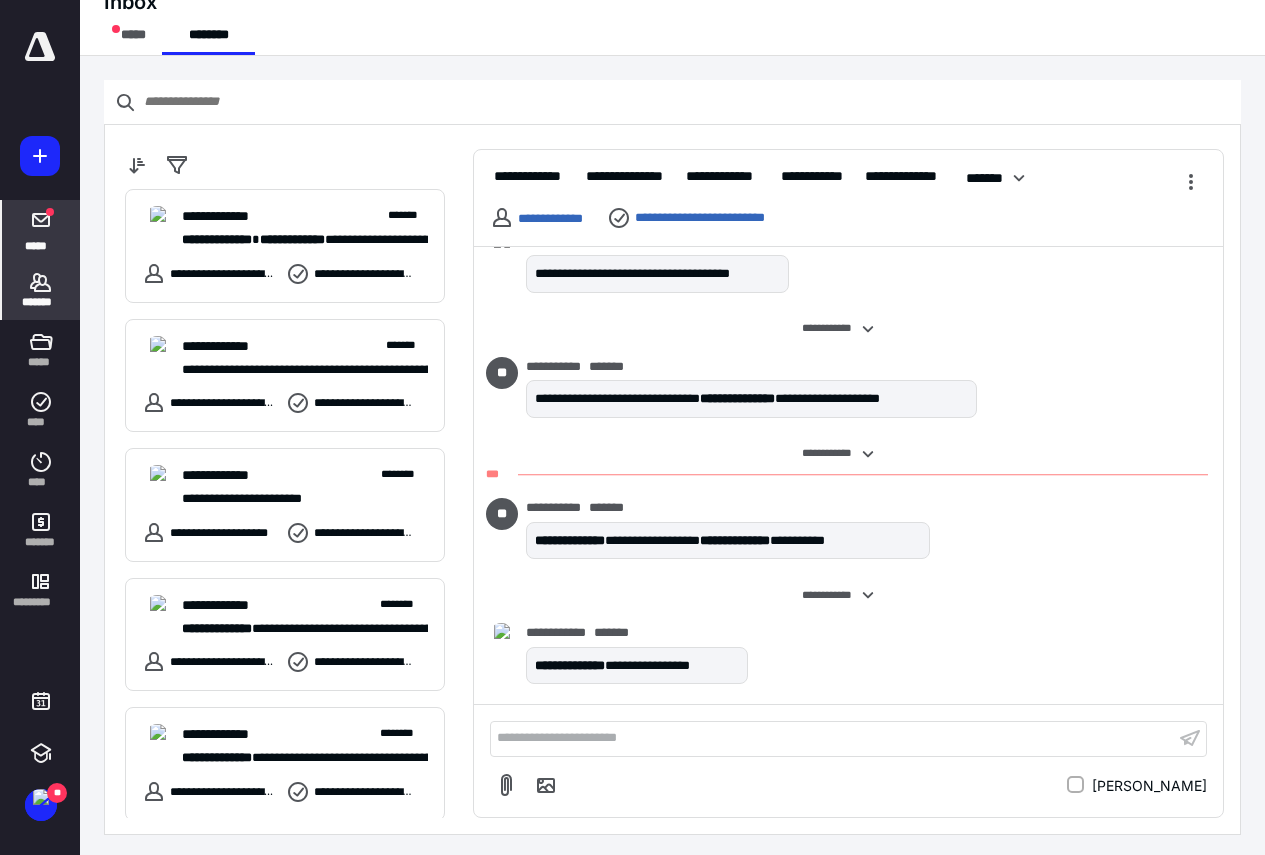 click on "*******" at bounding box center (41, 302) 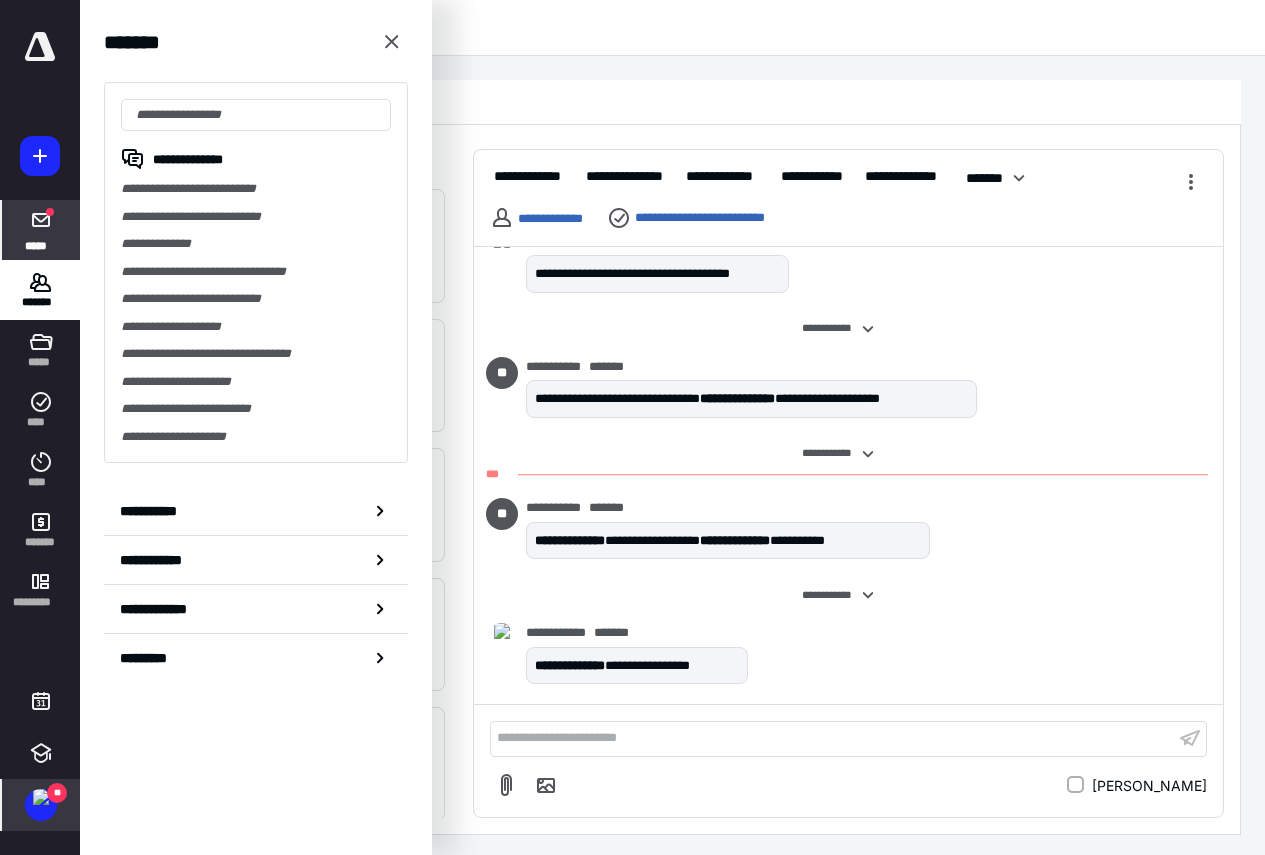 click at bounding box center [41, 797] 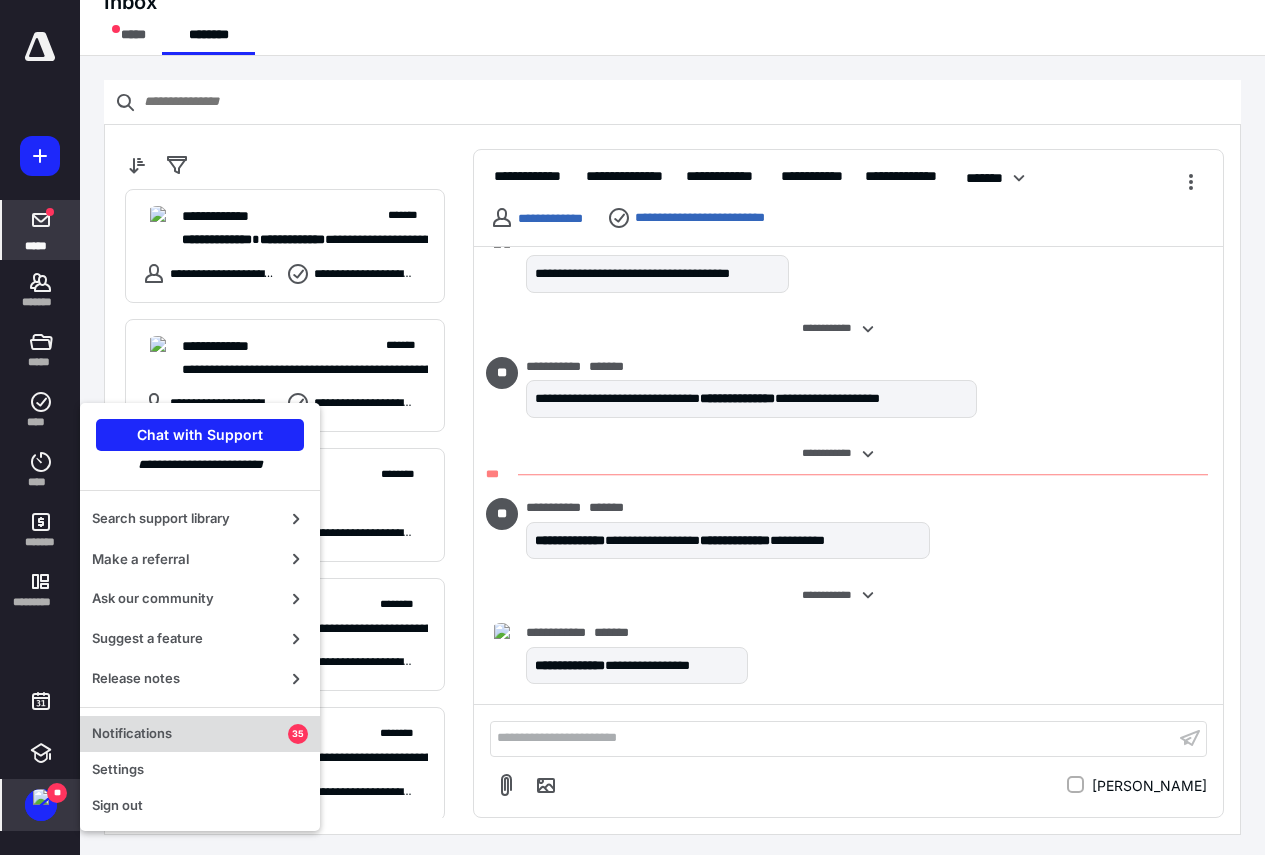 click on "Notifications 35" at bounding box center [200, 734] 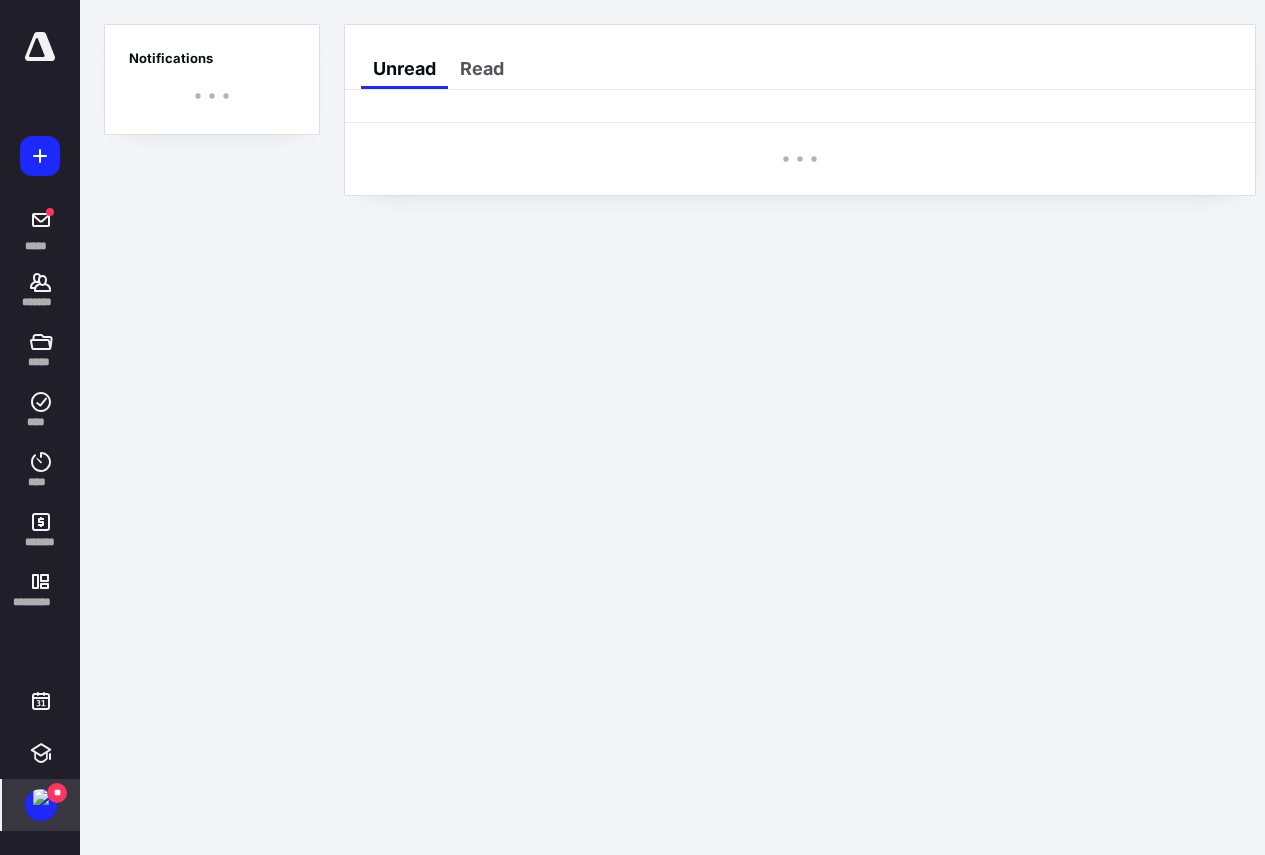 scroll, scrollTop: 0, scrollLeft: 0, axis: both 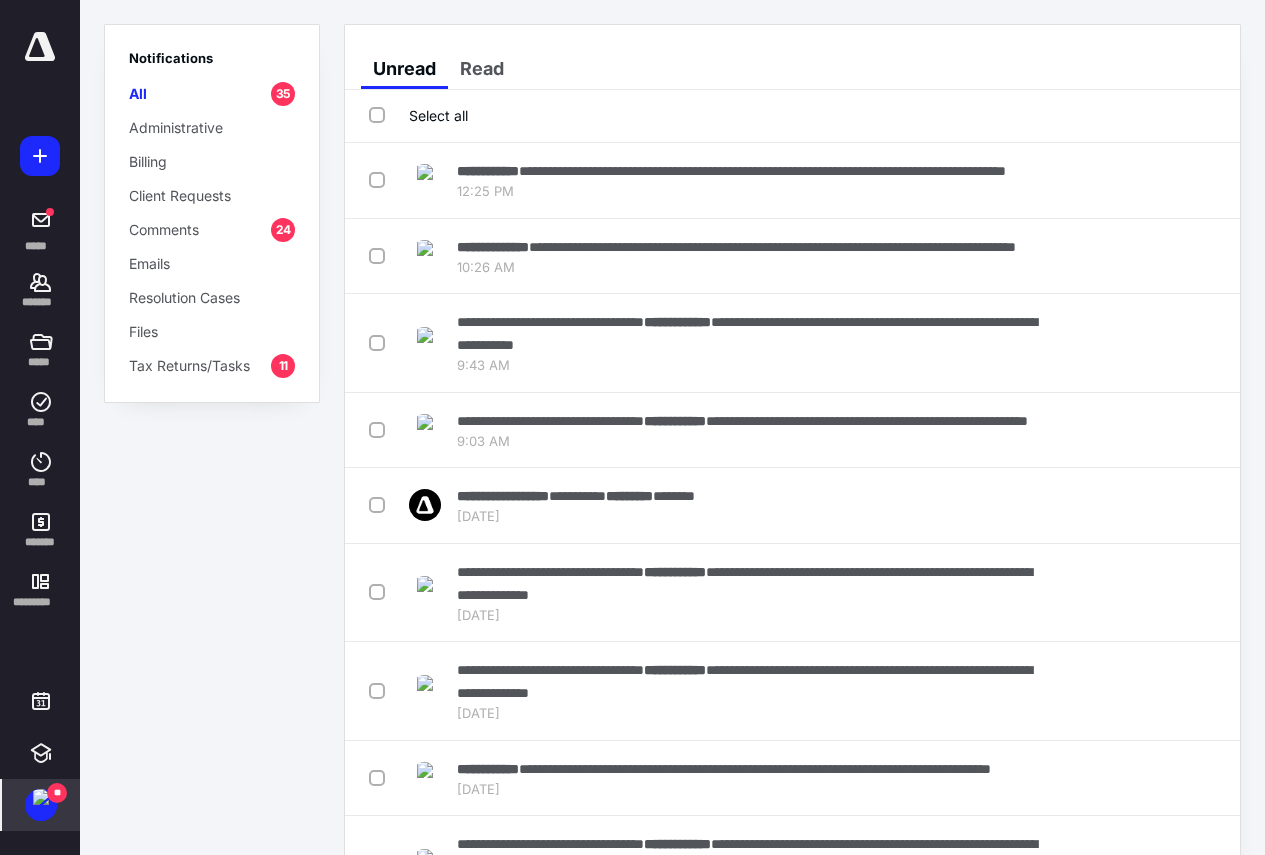 click on "Select all" at bounding box center (418, 115) 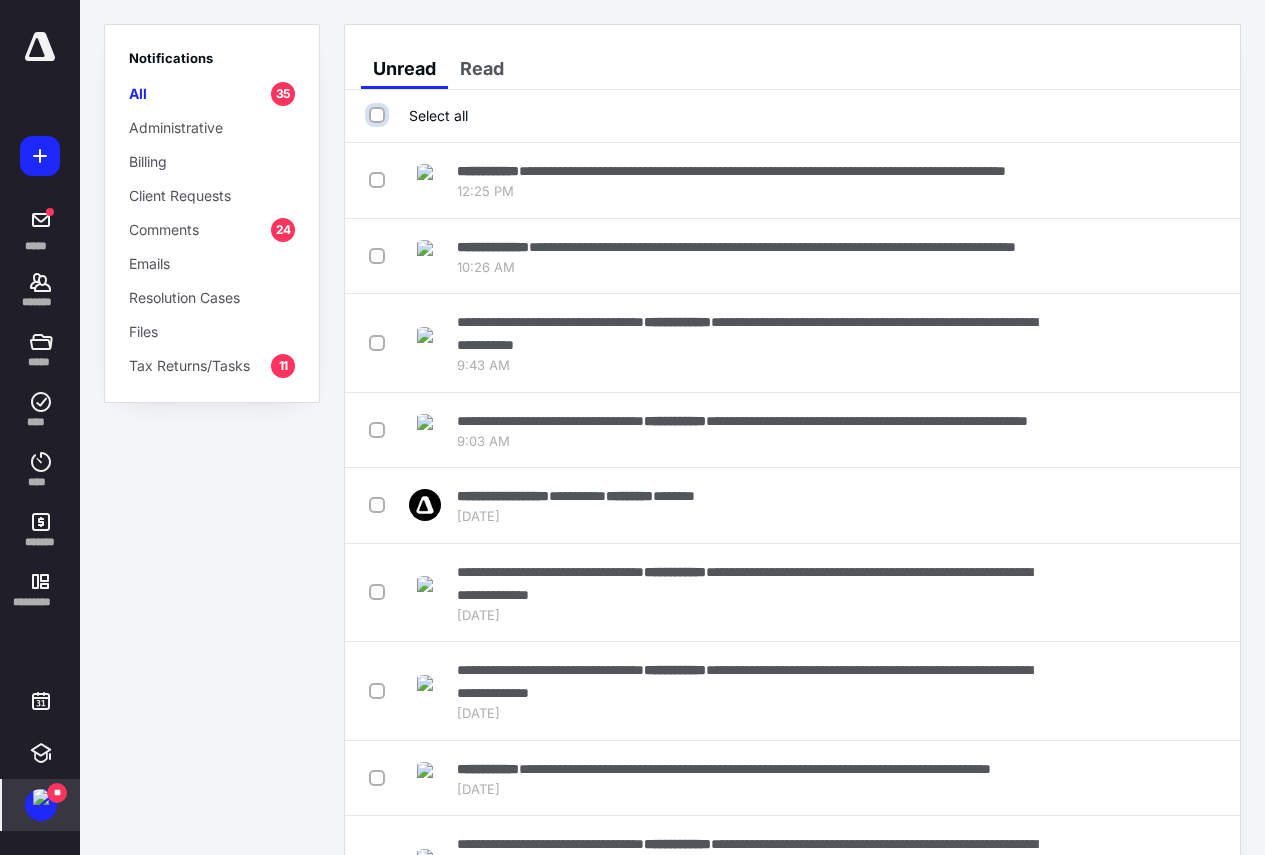 click on "Select all" at bounding box center (379, 115) 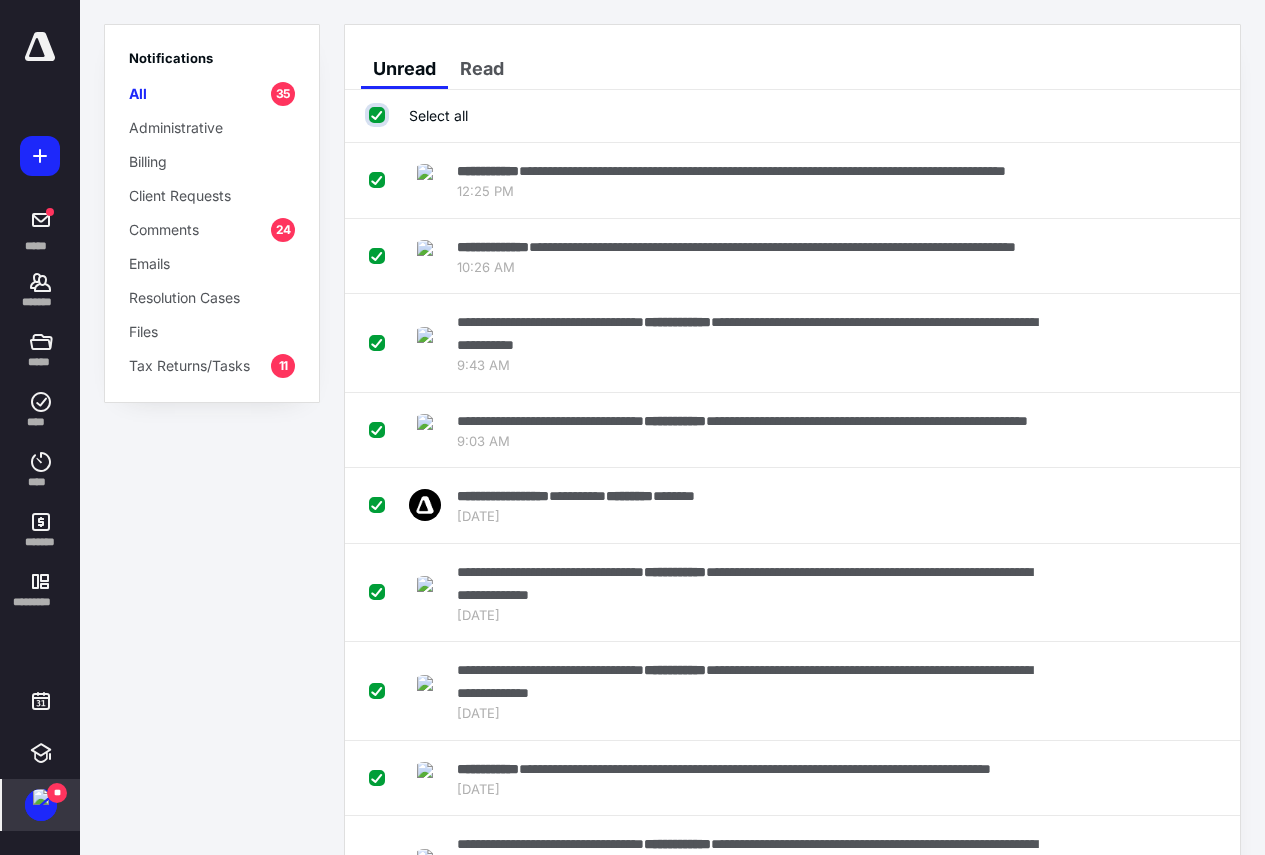checkbox on "true" 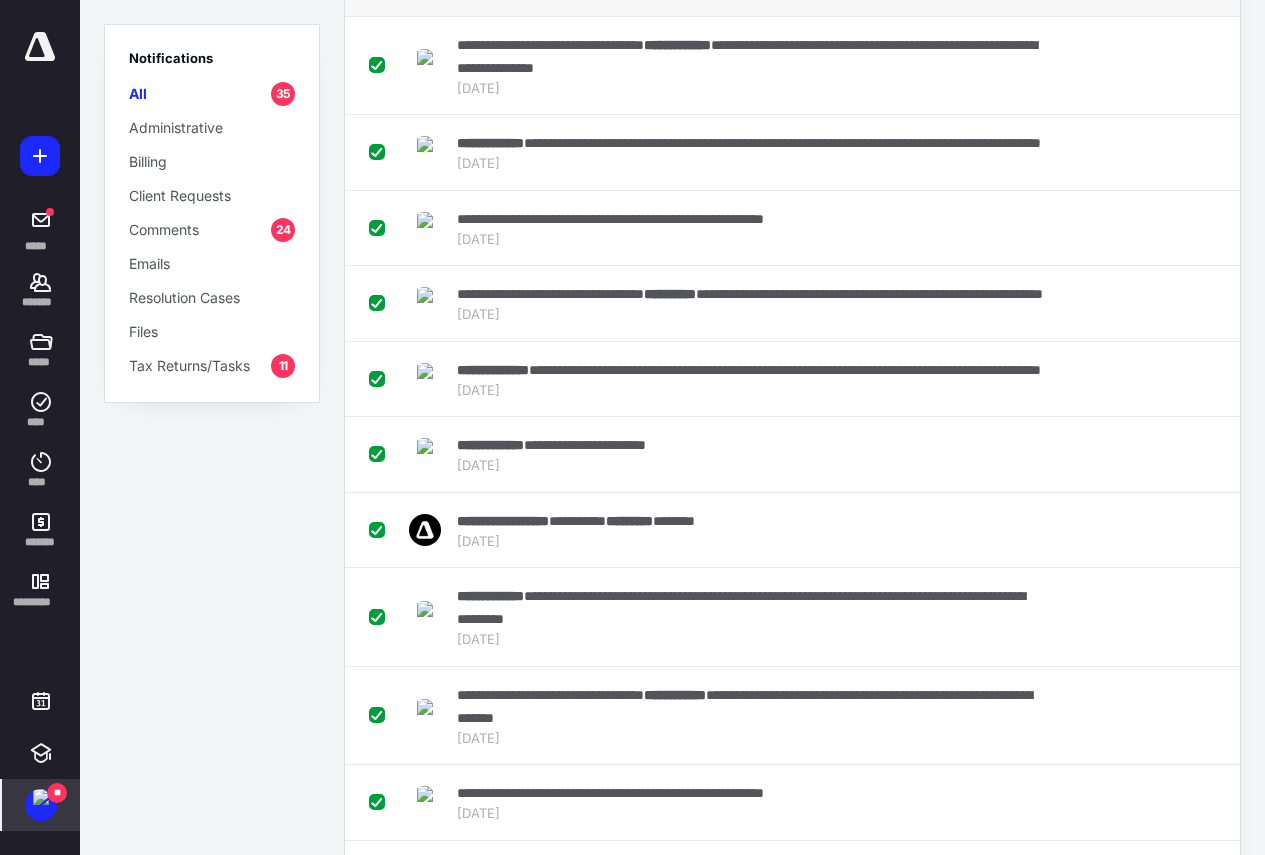 scroll, scrollTop: 1899, scrollLeft: 0, axis: vertical 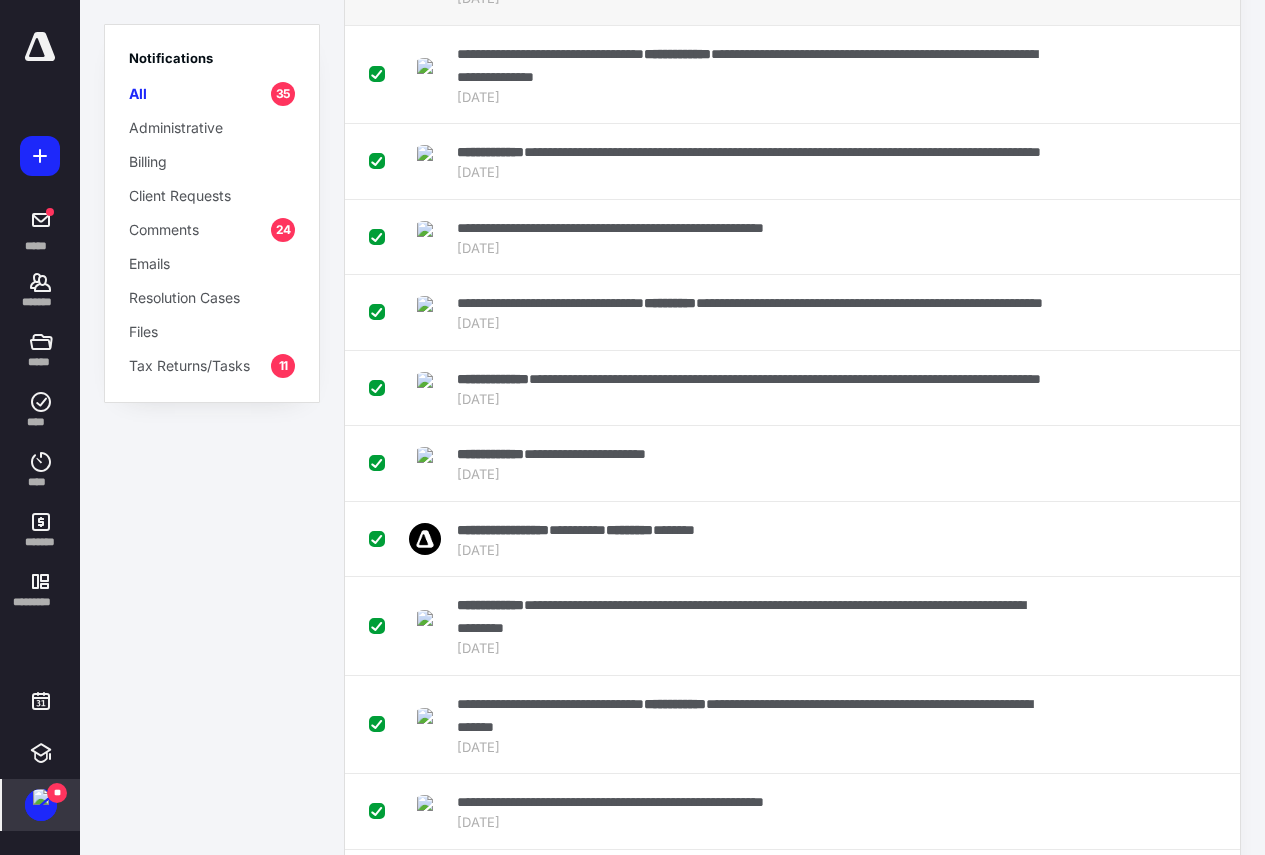 click at bounding box center (1200, -24) 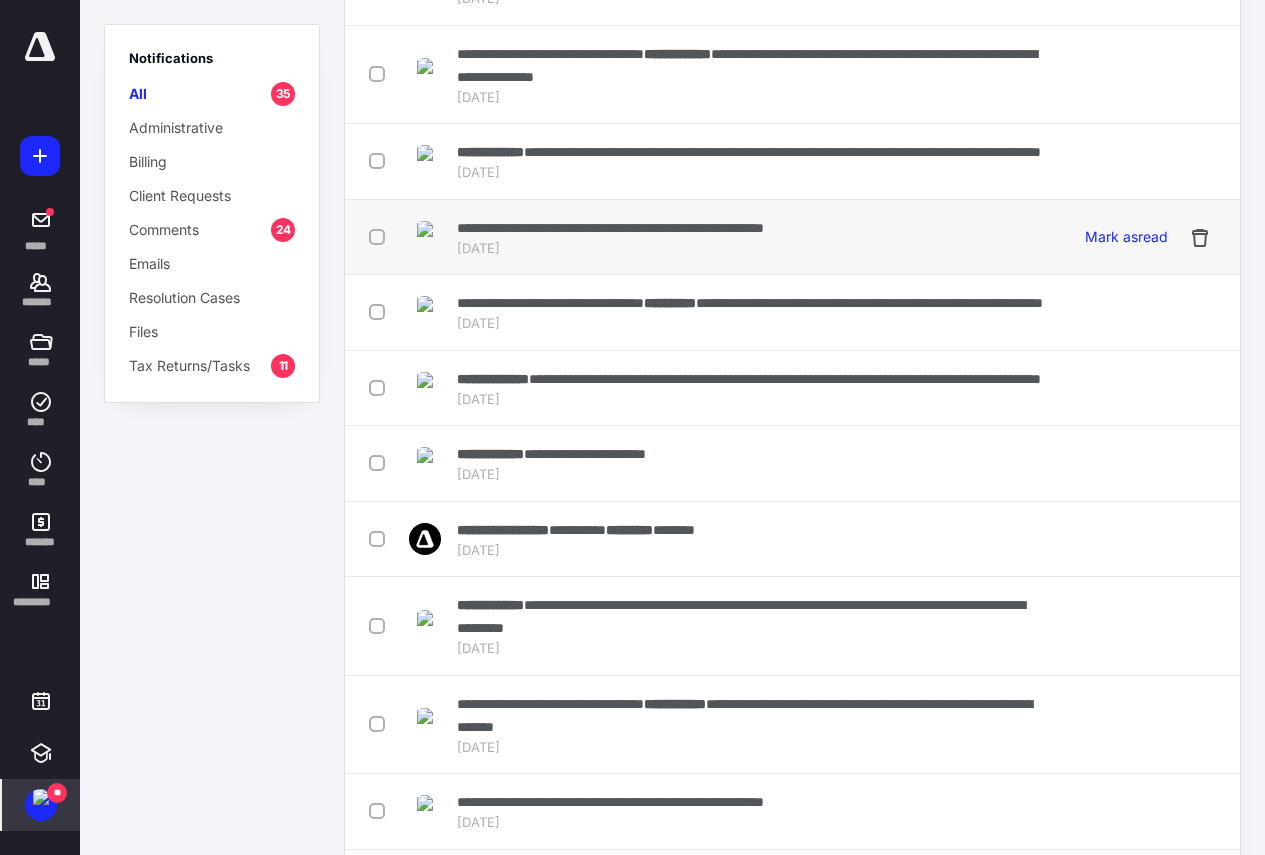 checkbox on "false" 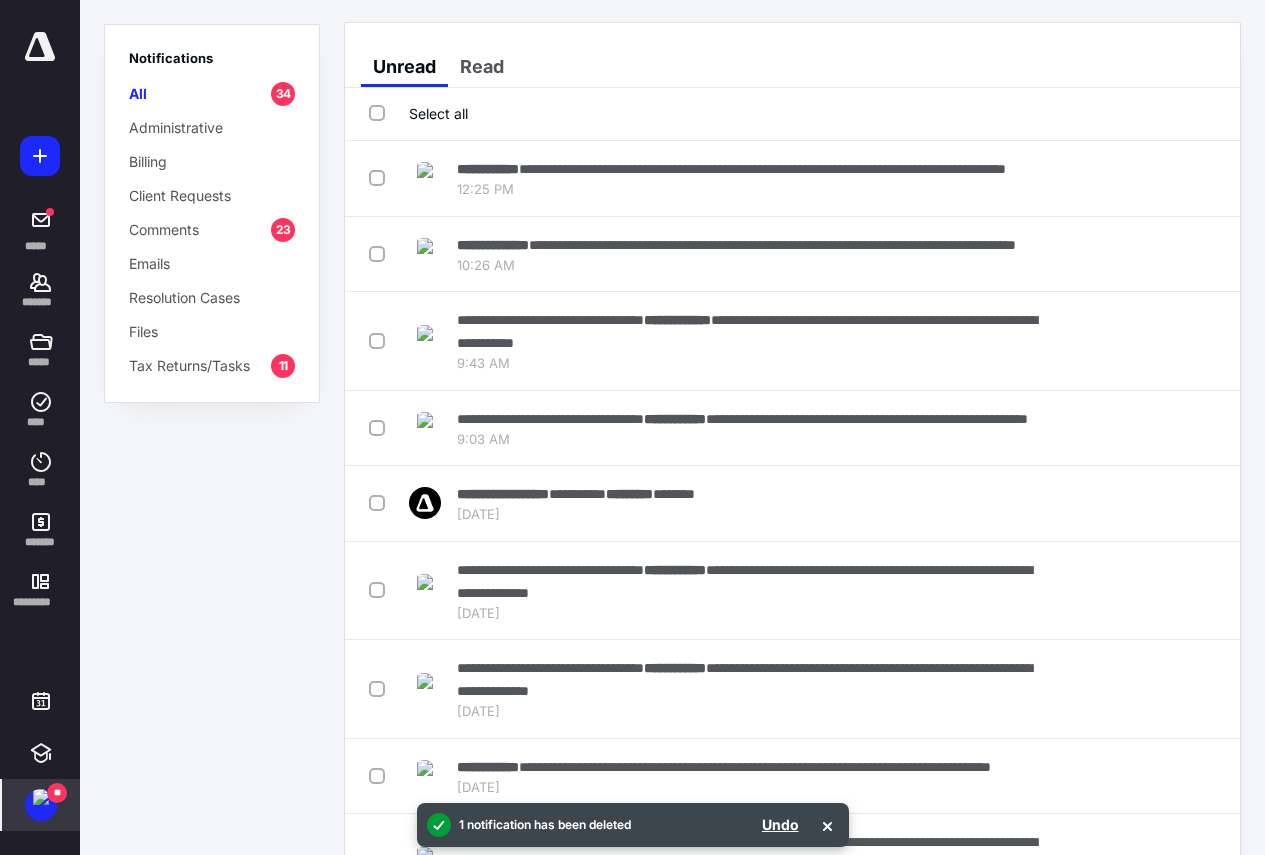 scroll, scrollTop: 0, scrollLeft: 0, axis: both 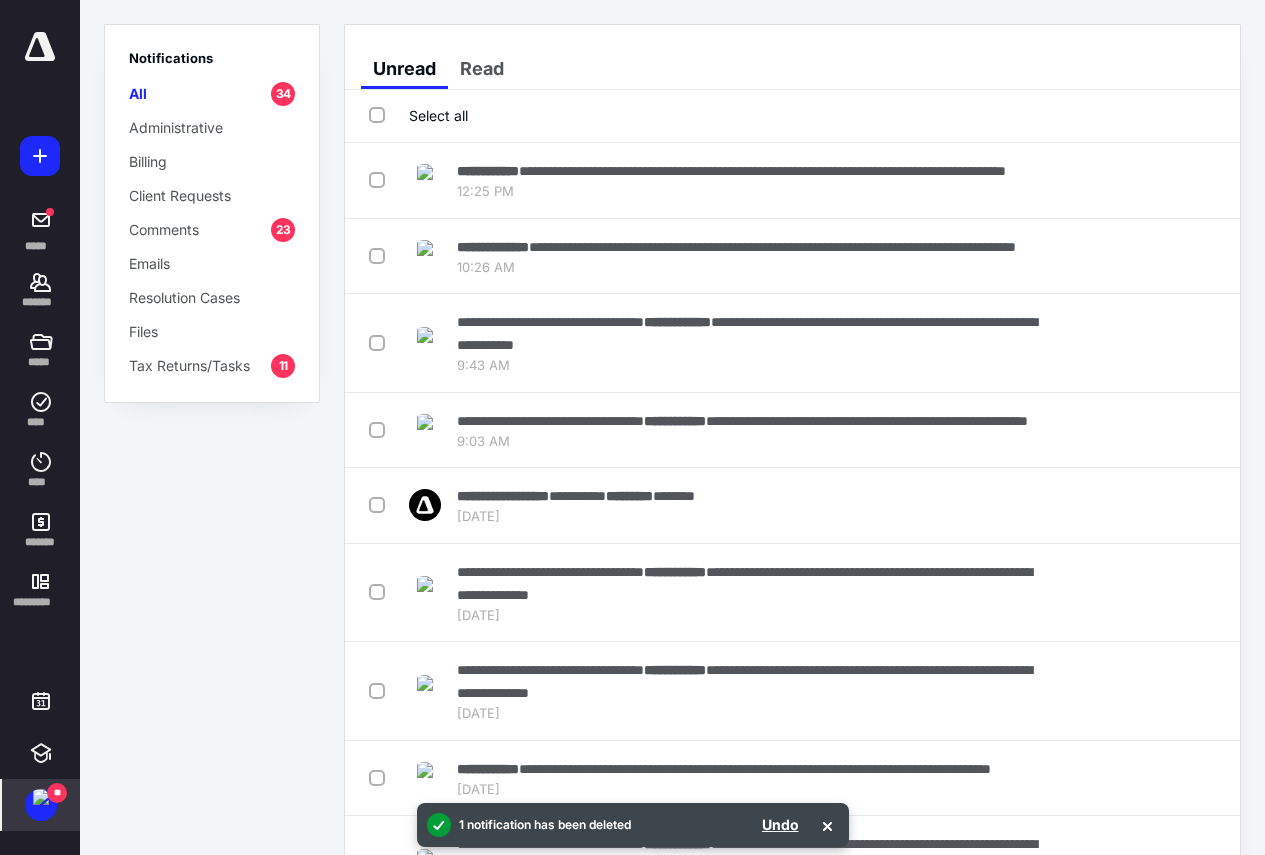 click on "Select all" at bounding box center [418, 115] 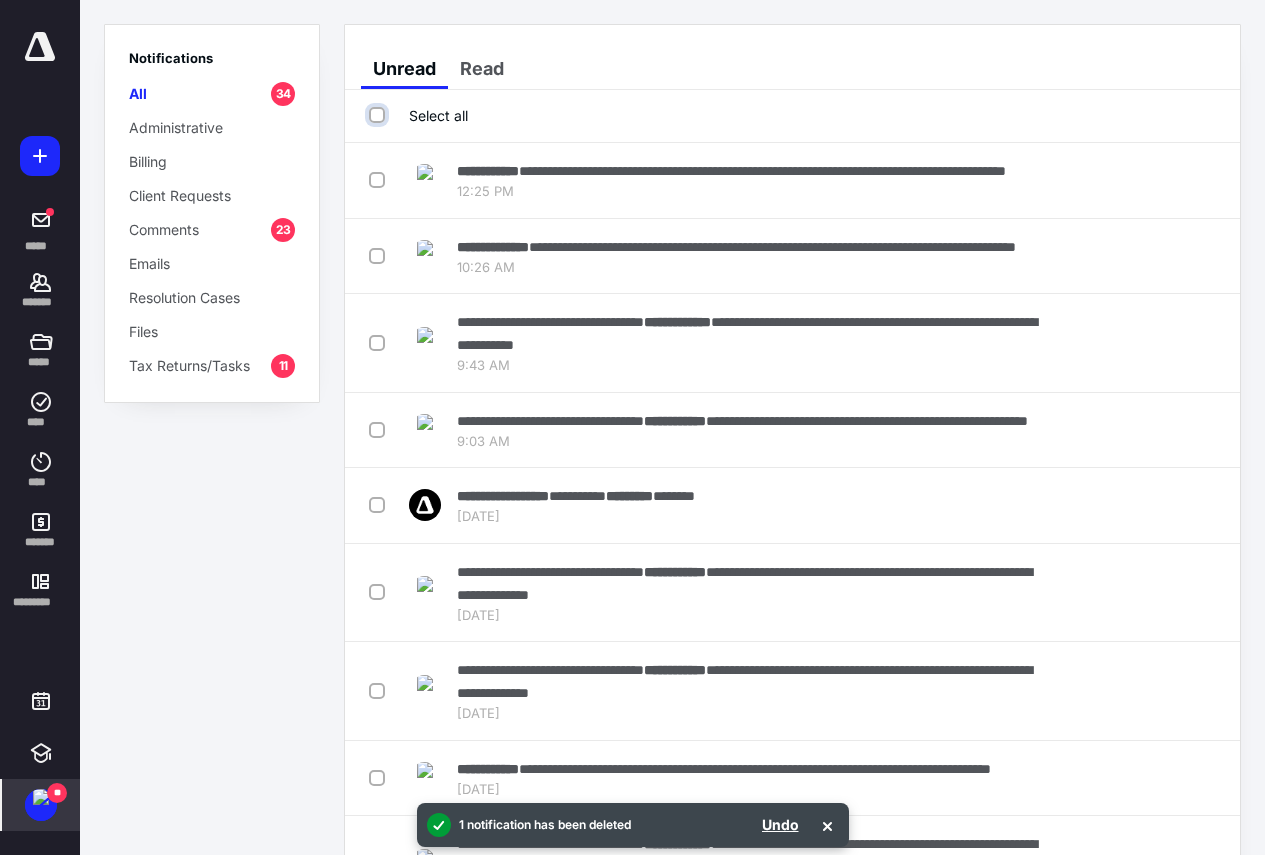 click on "Select all" at bounding box center (379, 115) 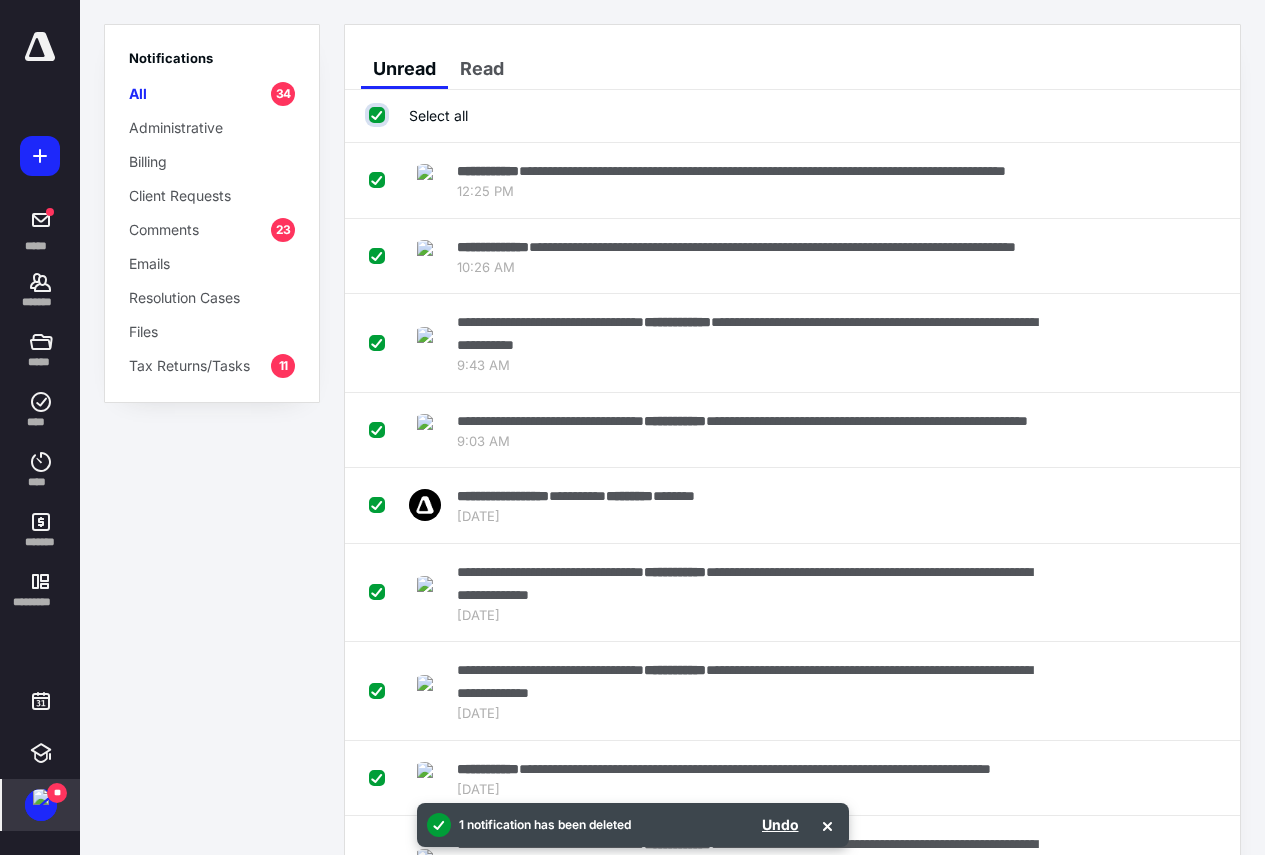 checkbox on "true" 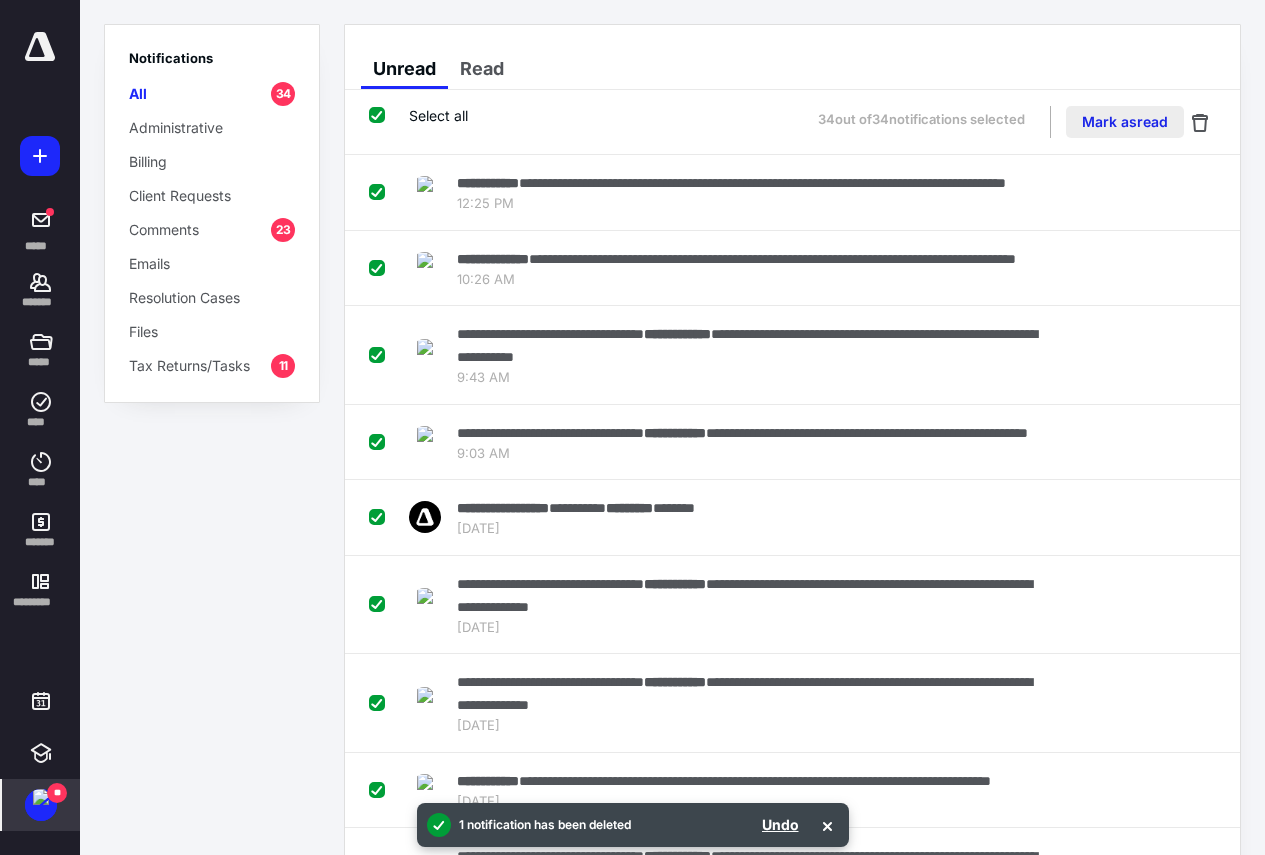 click on "Mark as  read" at bounding box center [1125, 122] 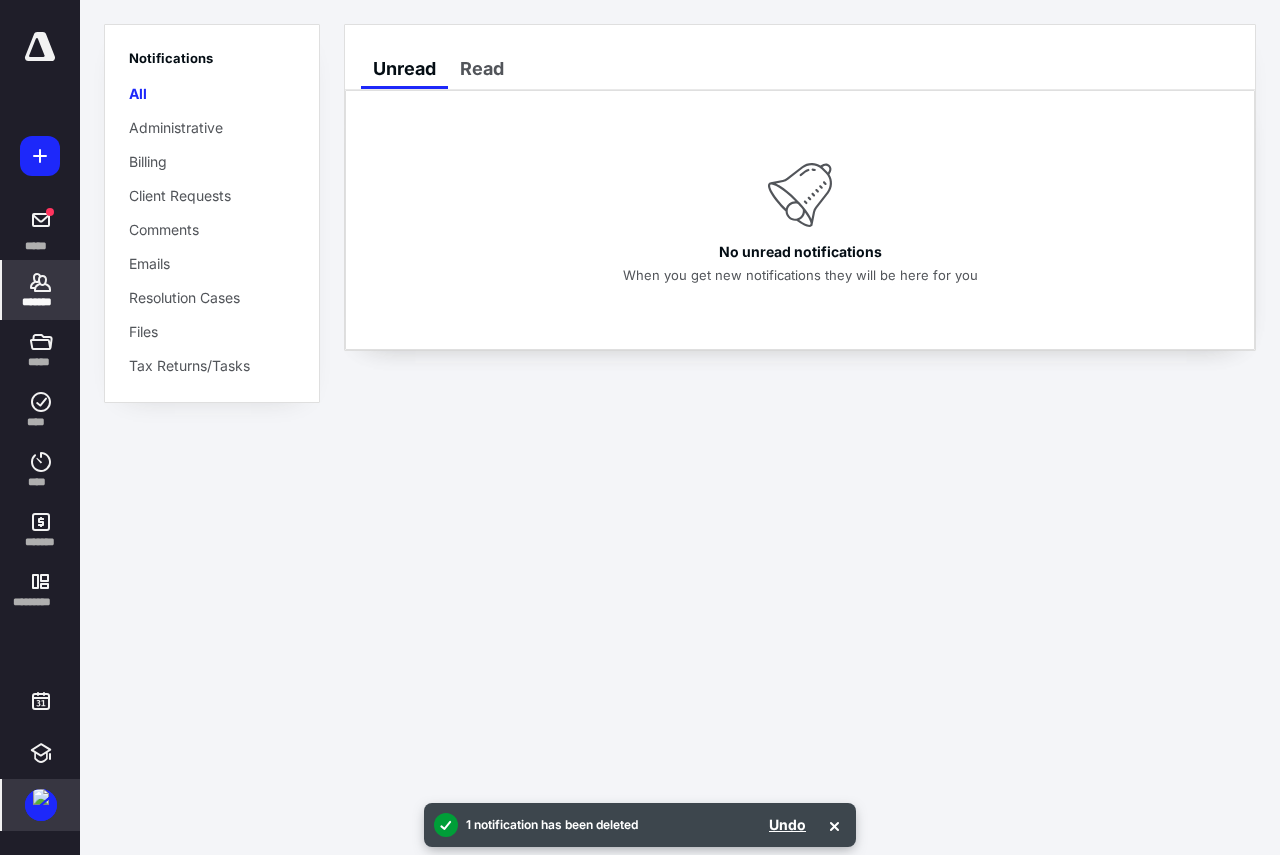 click on "*******" at bounding box center (41, 302) 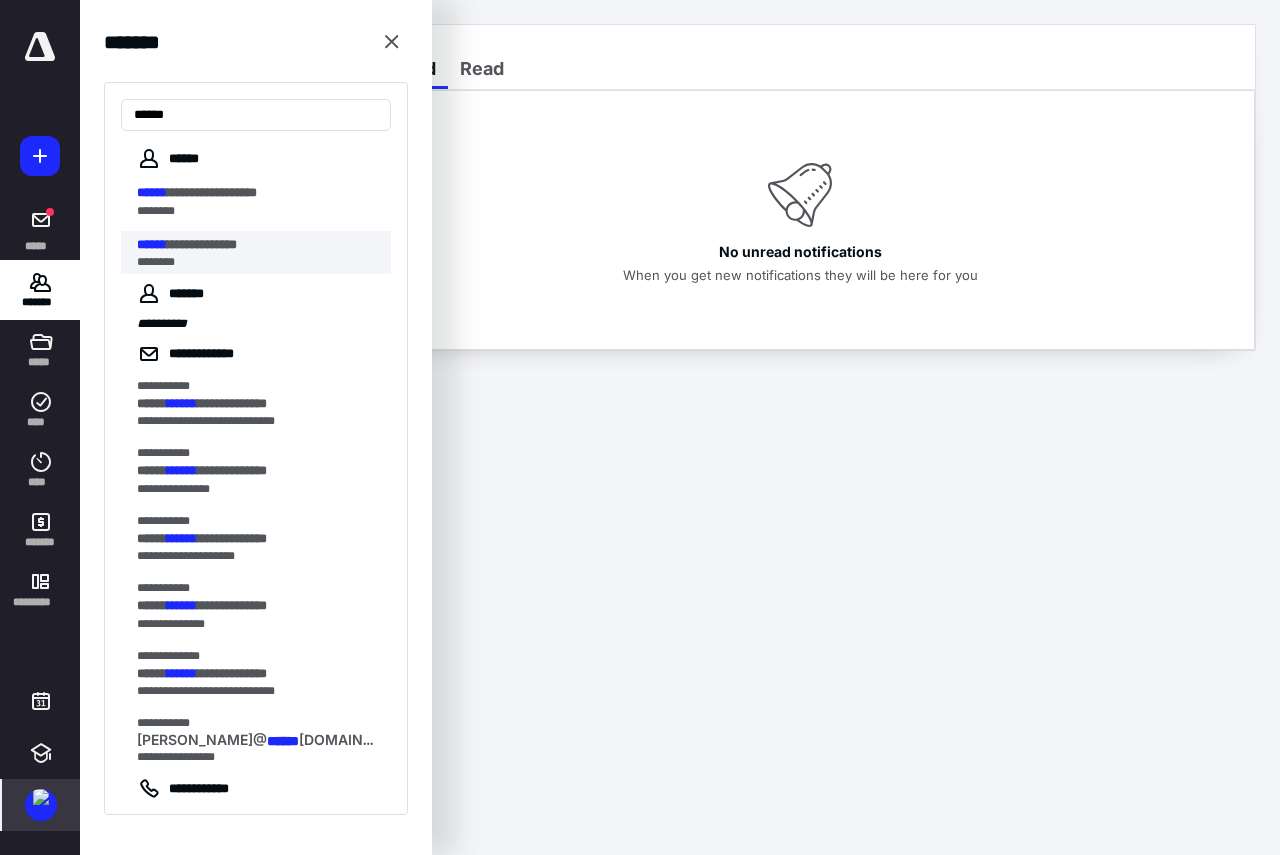 type on "******" 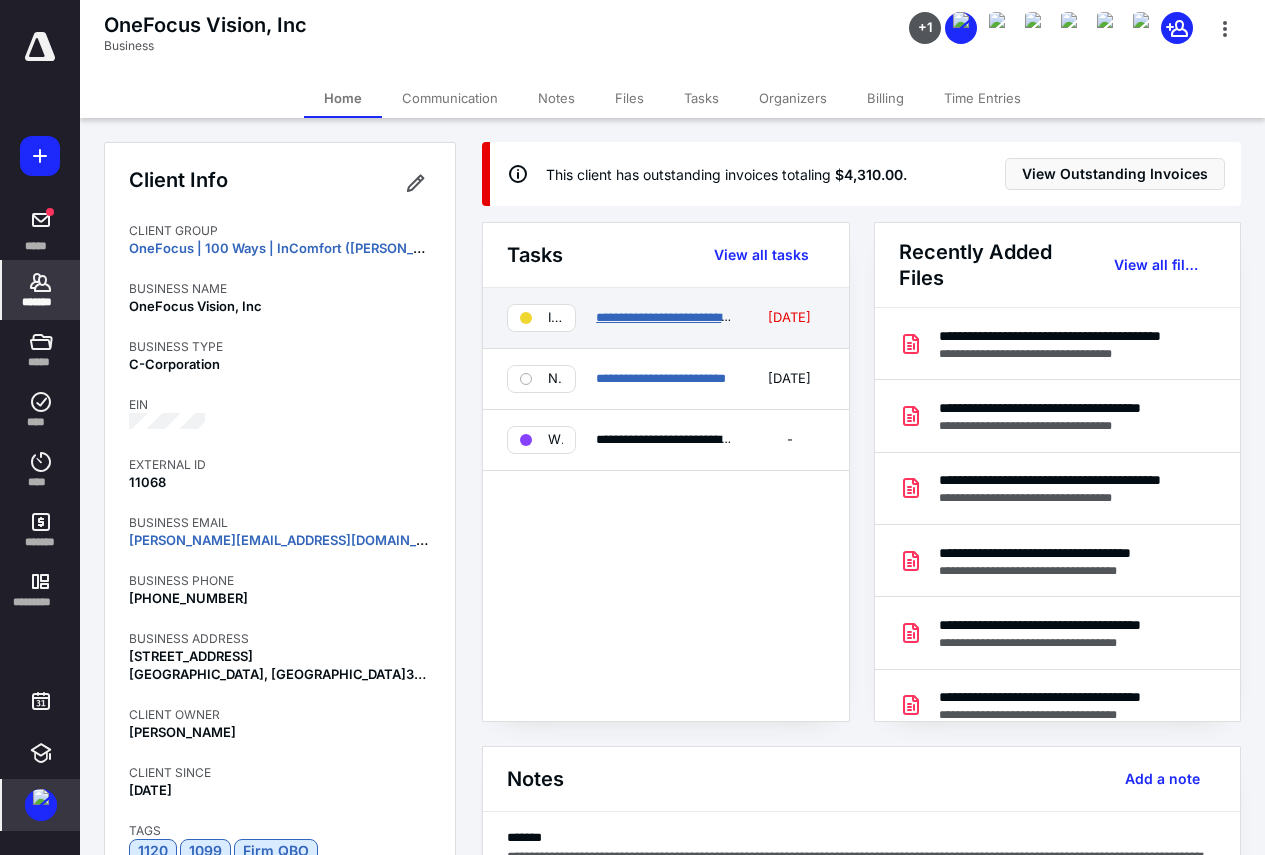 click on "**********" at bounding box center (686, 317) 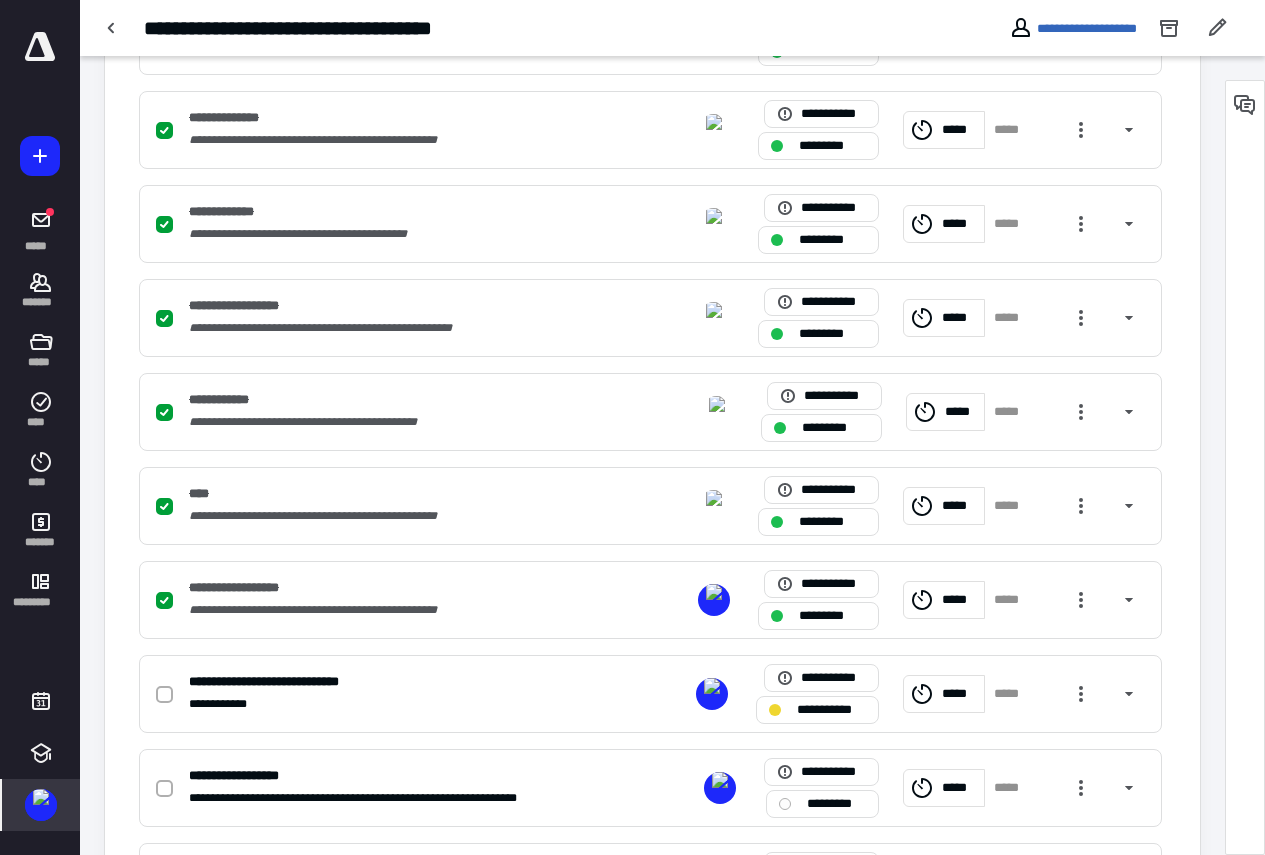 scroll, scrollTop: 700, scrollLeft: 0, axis: vertical 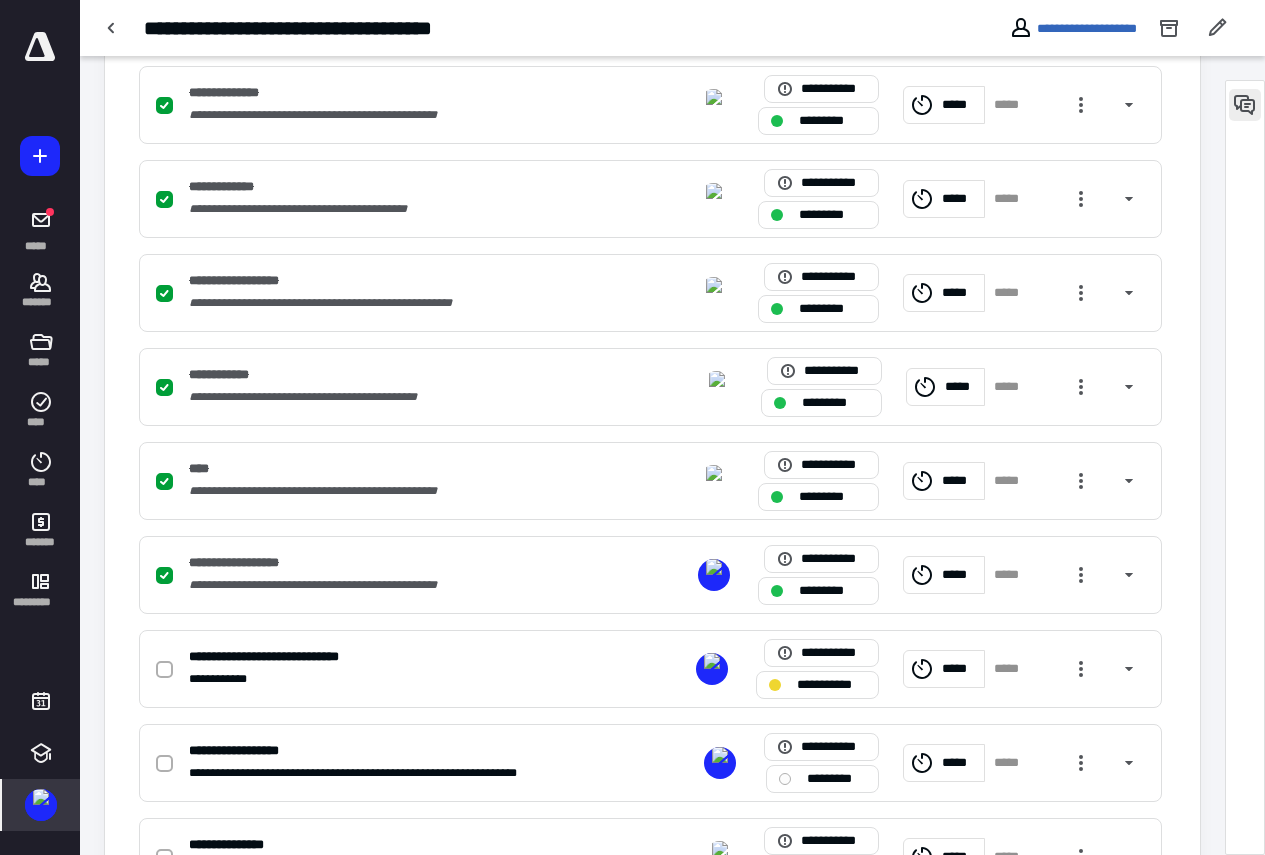 click at bounding box center [1245, 105] 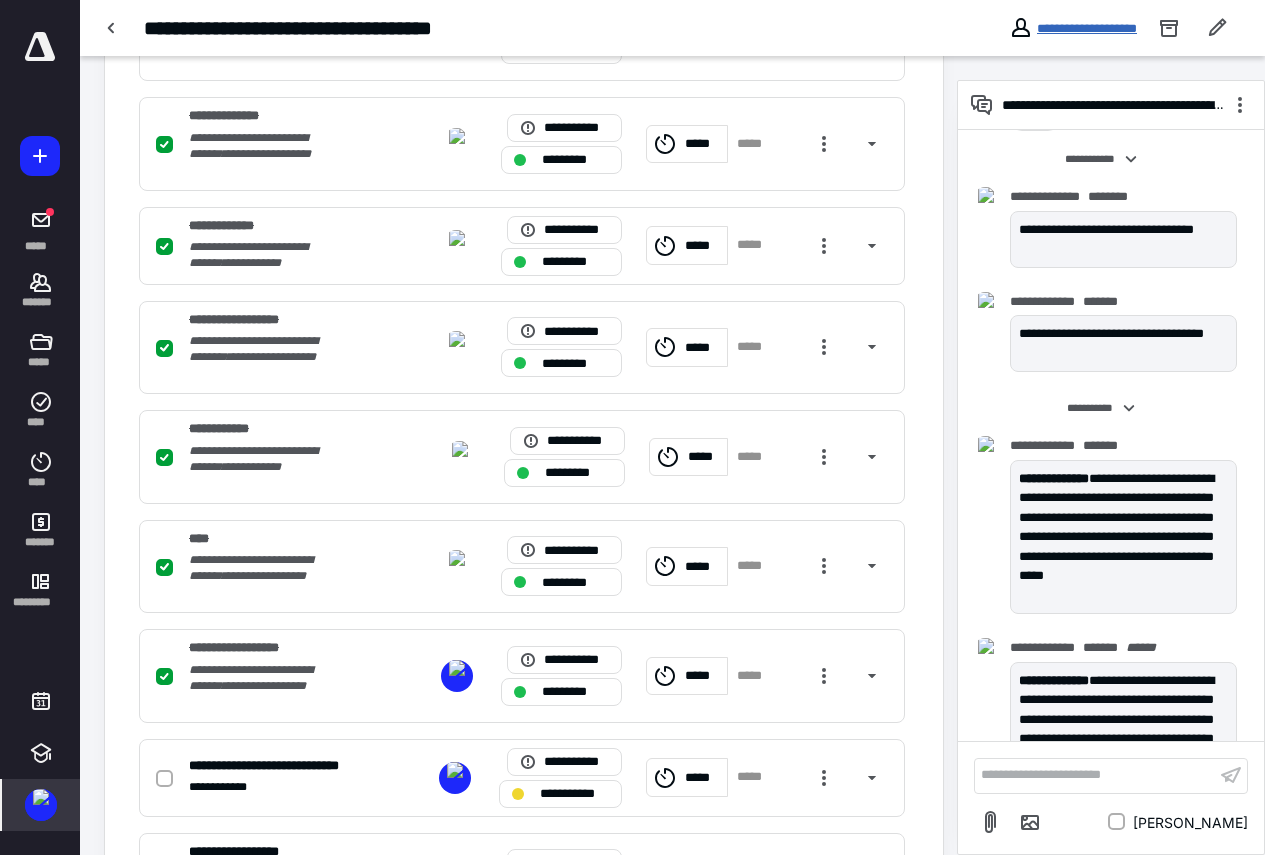 scroll, scrollTop: 2199, scrollLeft: 0, axis: vertical 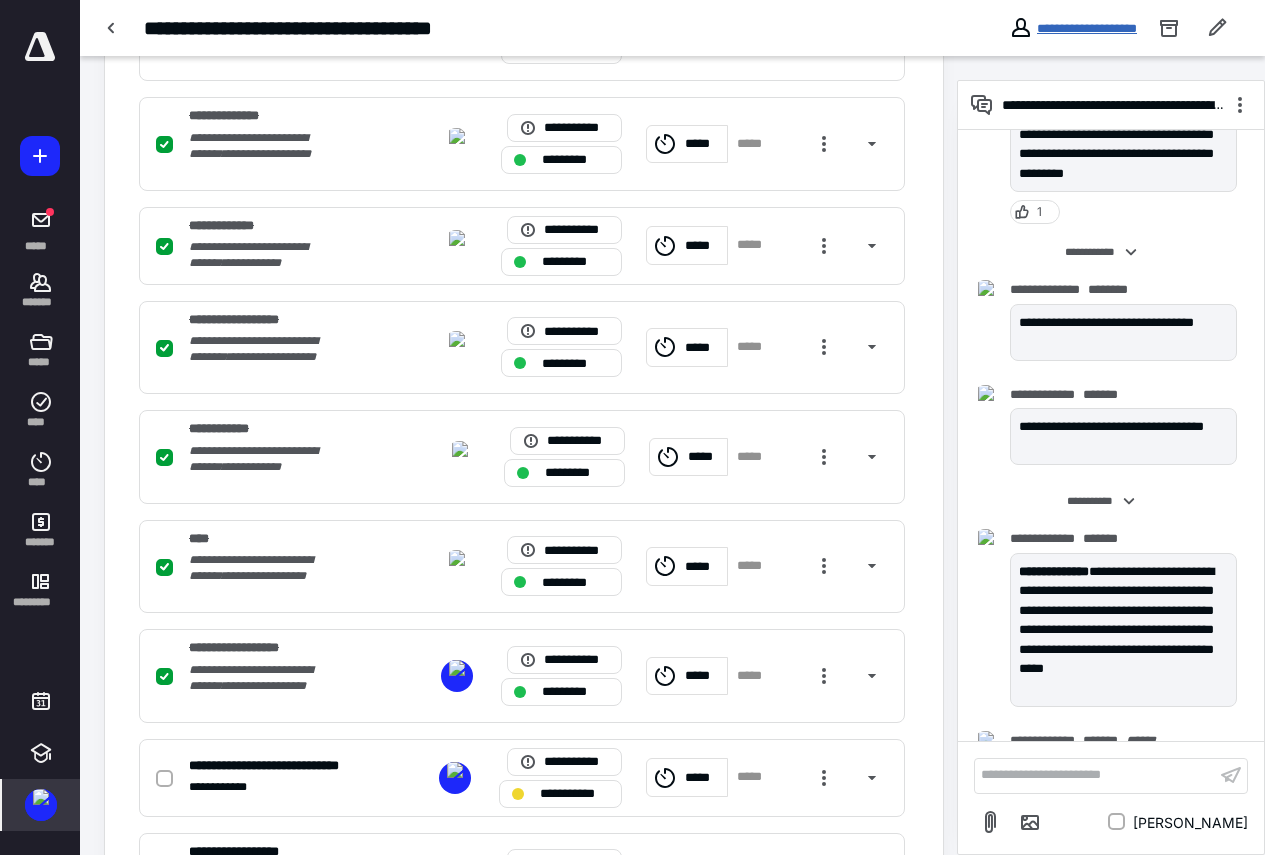 click on "**********" at bounding box center [1087, 28] 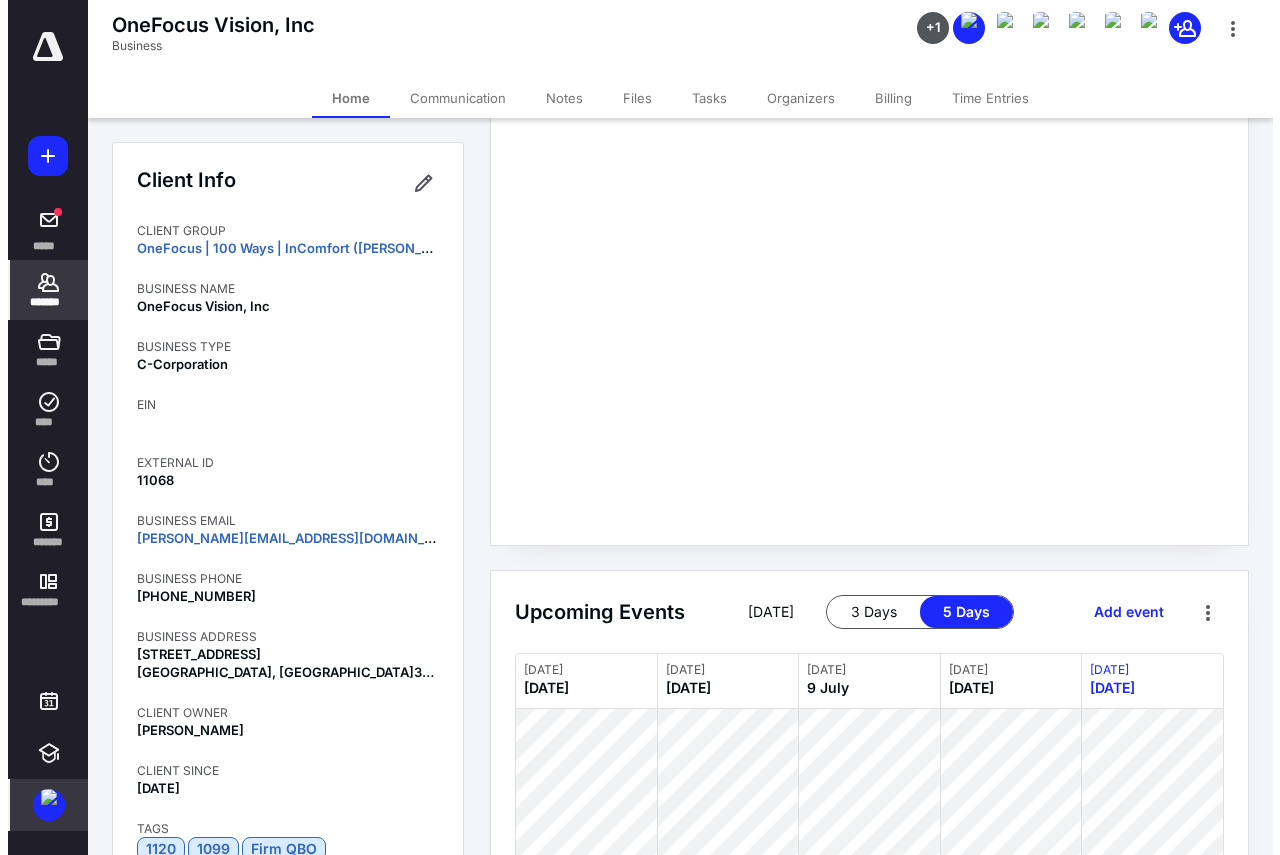 scroll, scrollTop: 0, scrollLeft: 0, axis: both 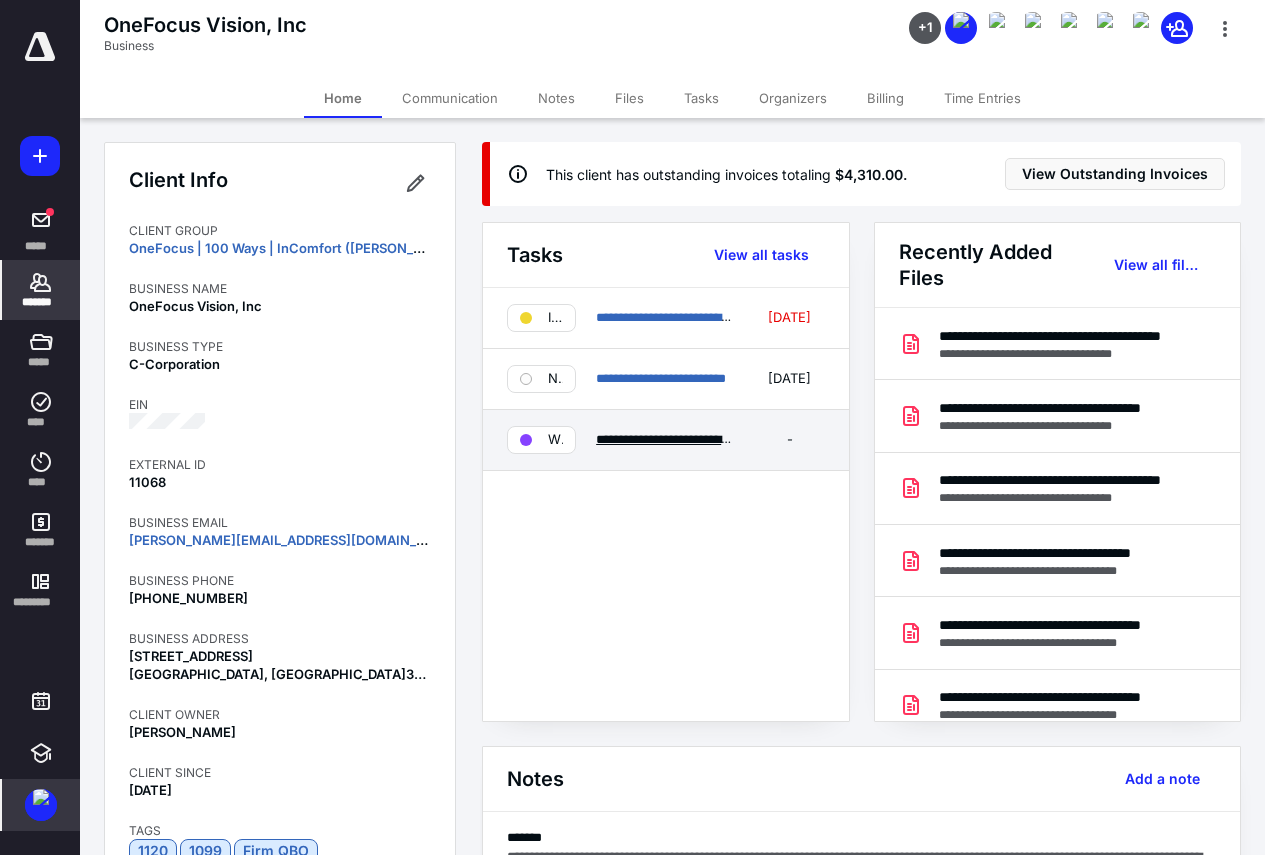 click on "**********" at bounding box center [733, 439] 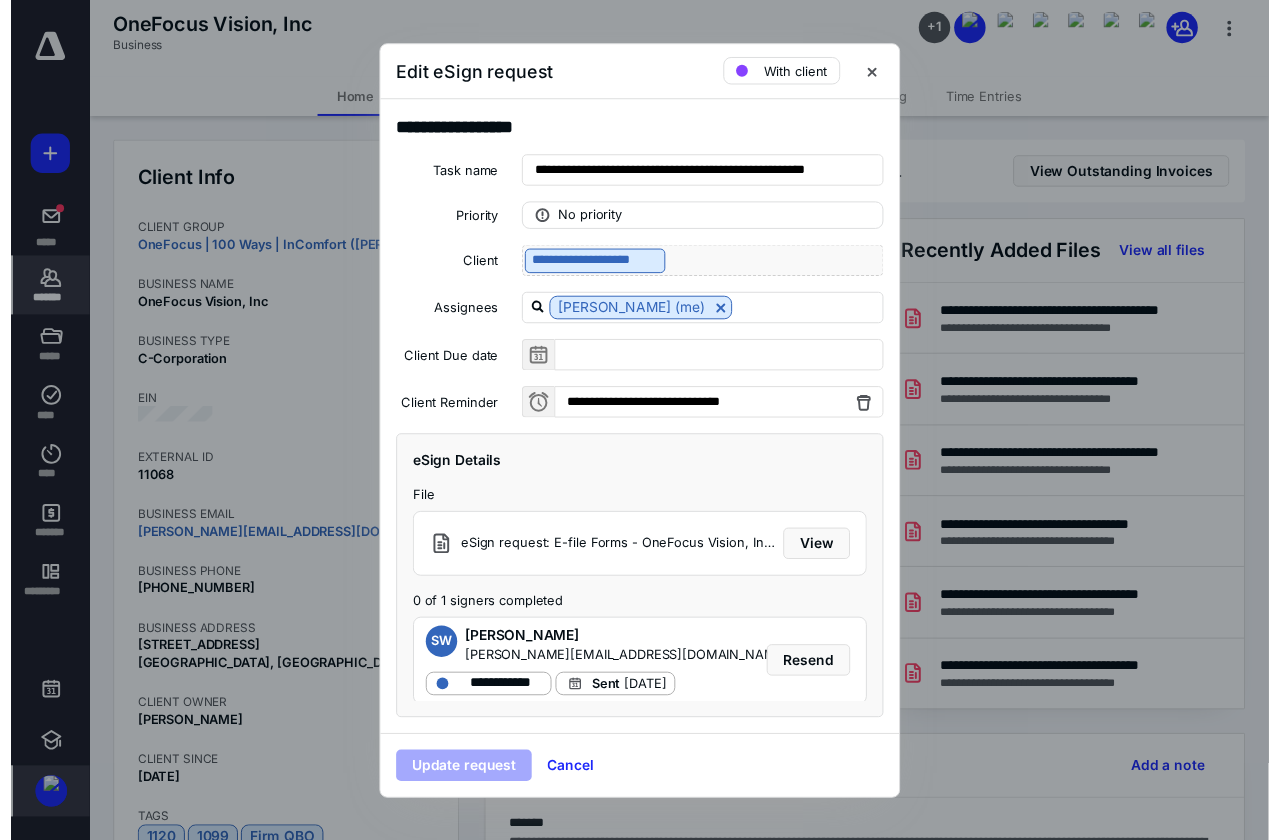 scroll, scrollTop: 27, scrollLeft: 0, axis: vertical 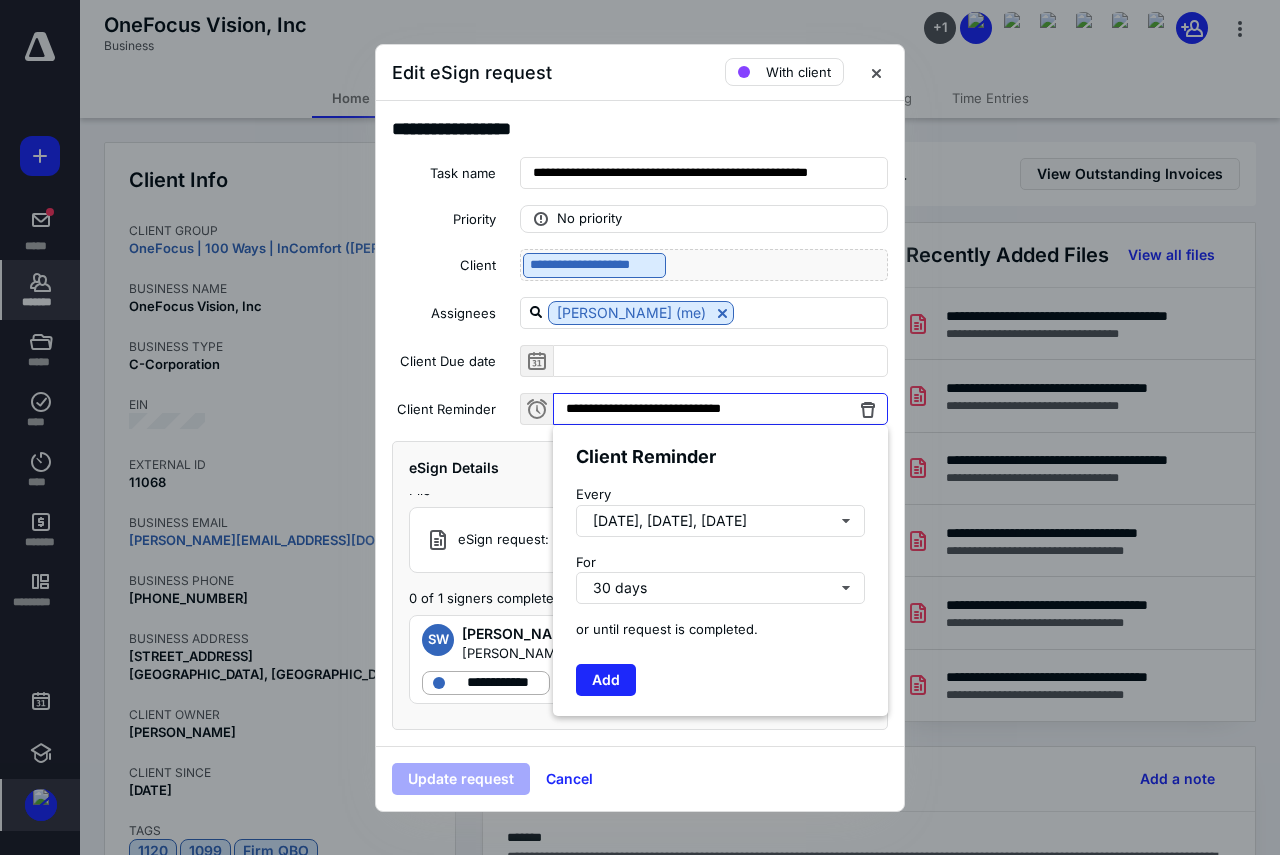 click on "**********" at bounding box center (720, 409) 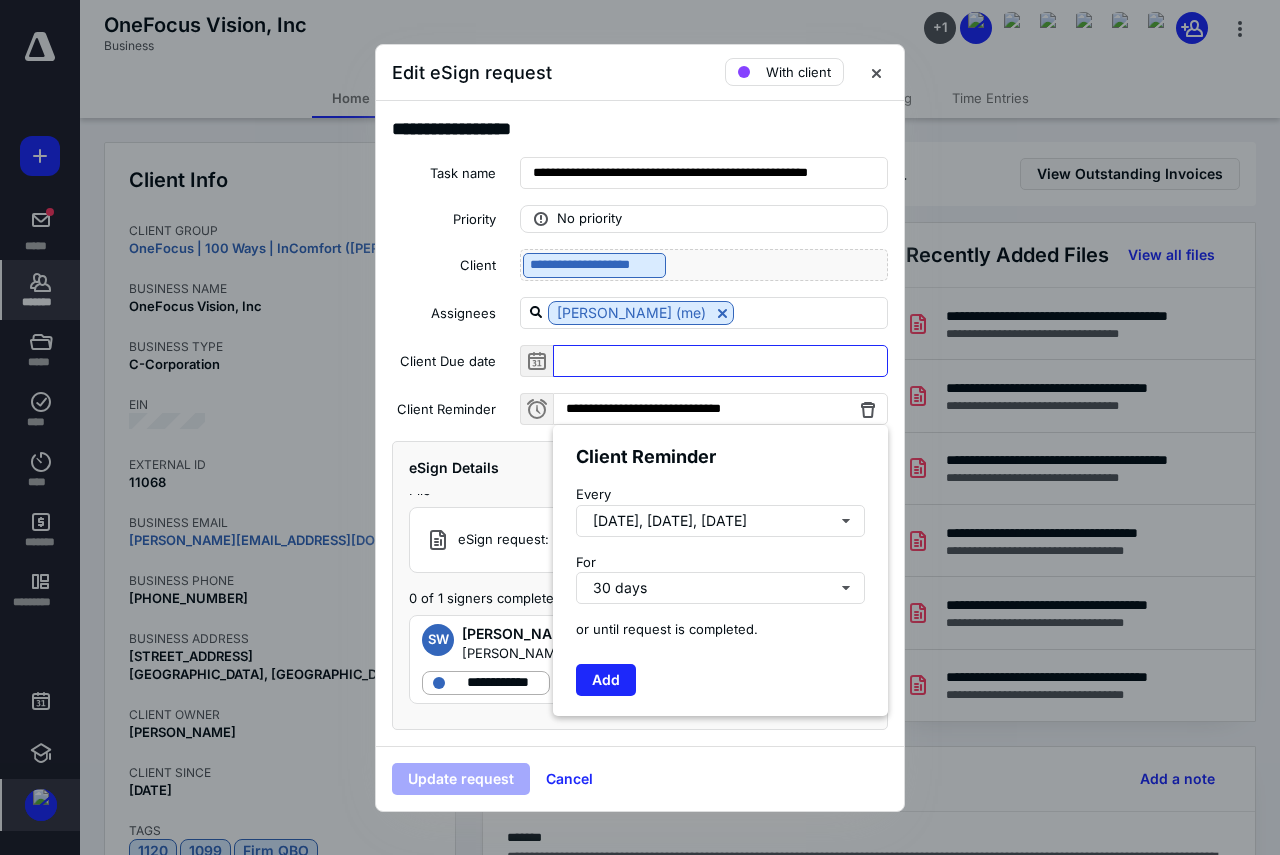 click at bounding box center (720, 361) 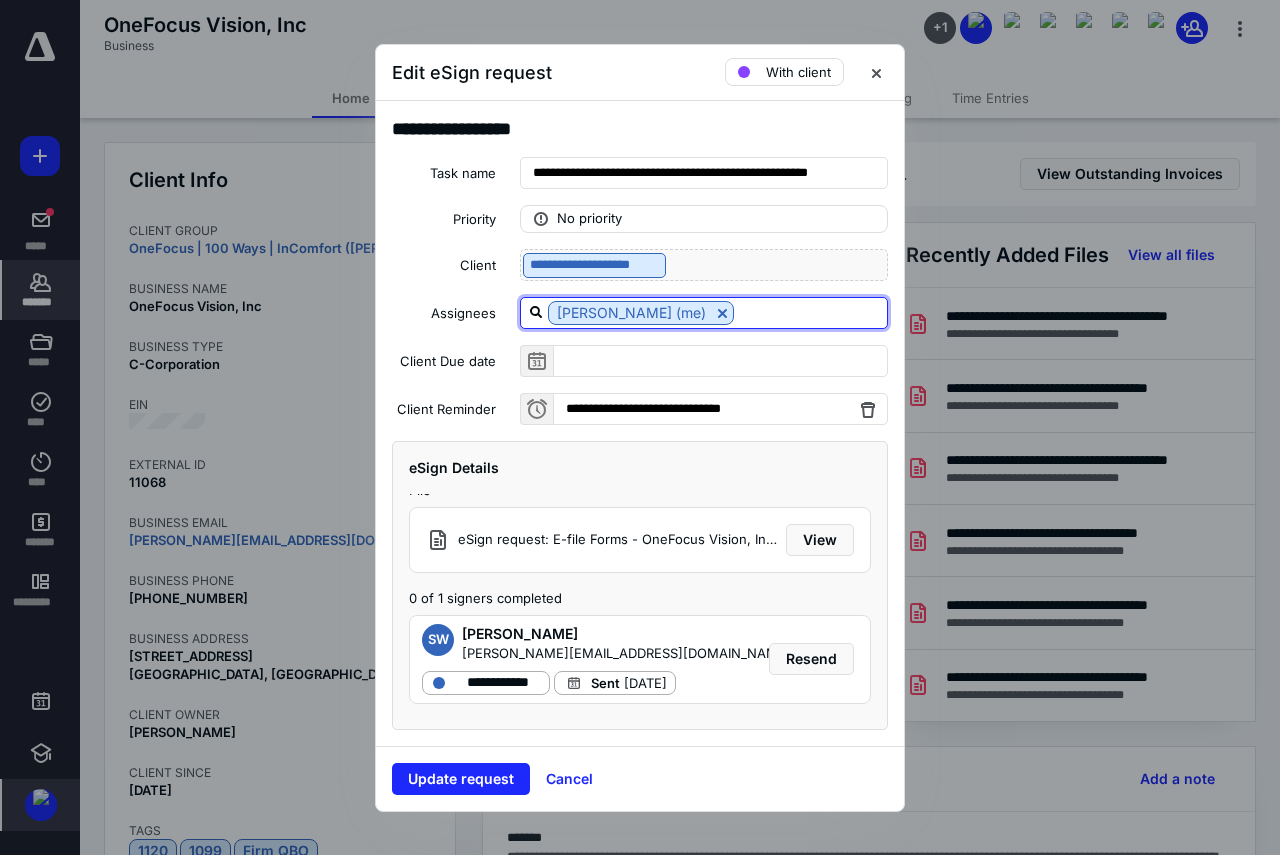 click at bounding box center [810, 312] 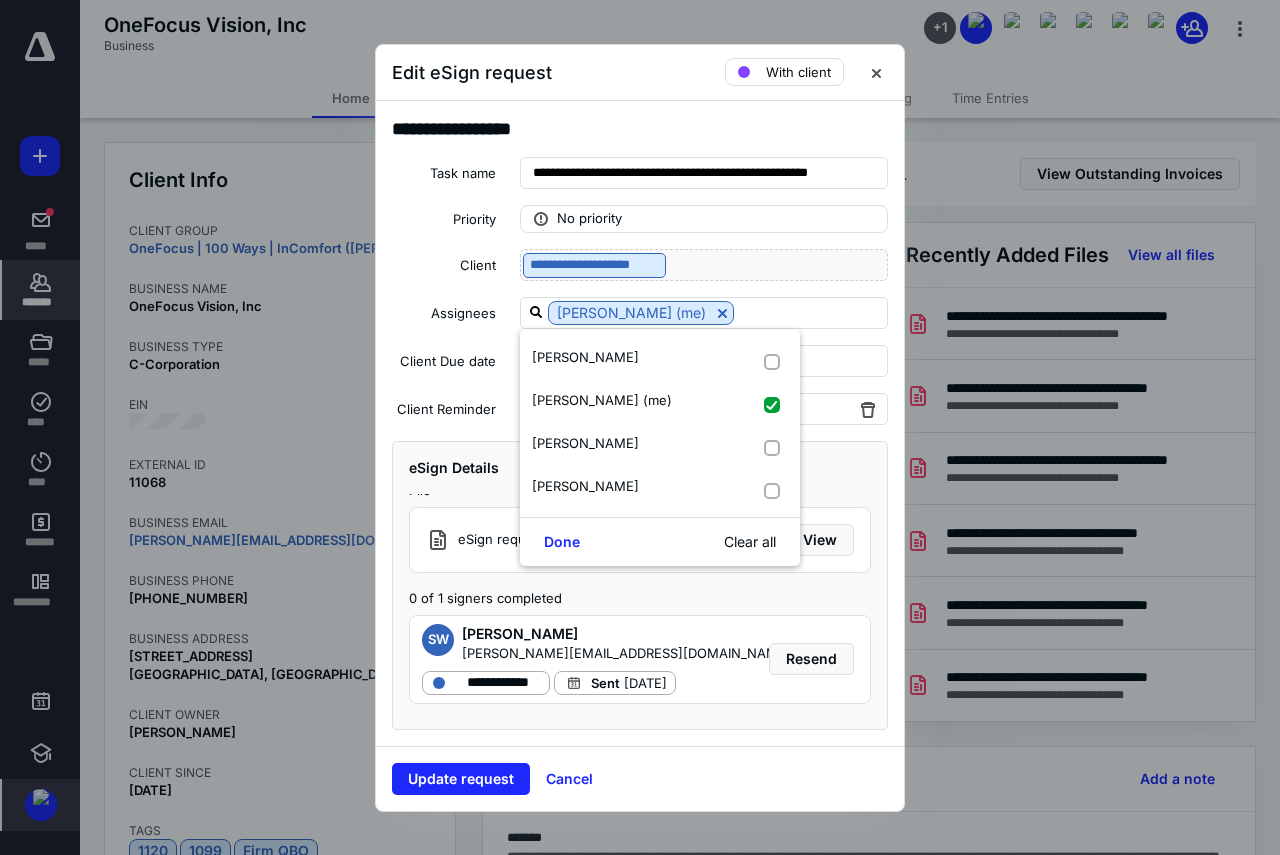 click on "Update request Cancel" at bounding box center (640, 779) 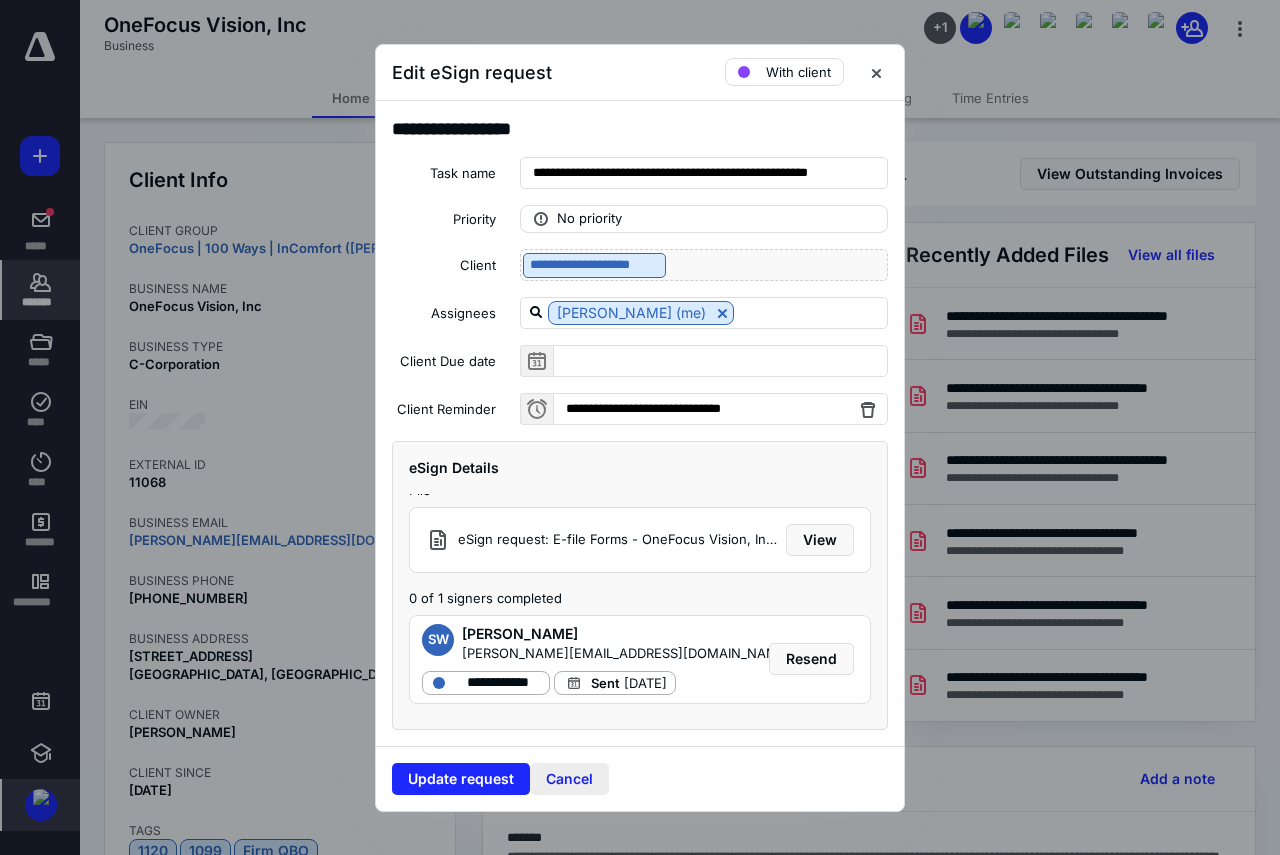 click on "Cancel" at bounding box center (569, 779) 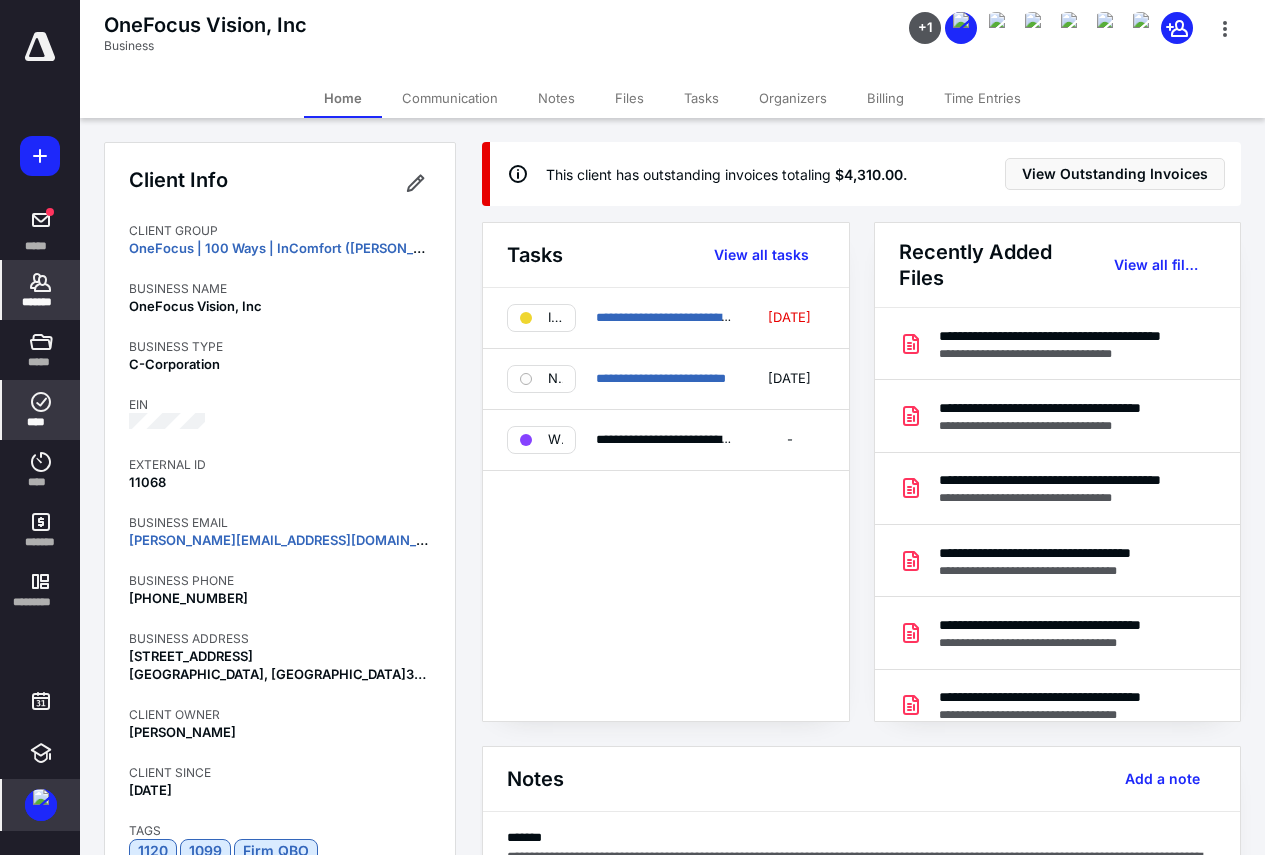click 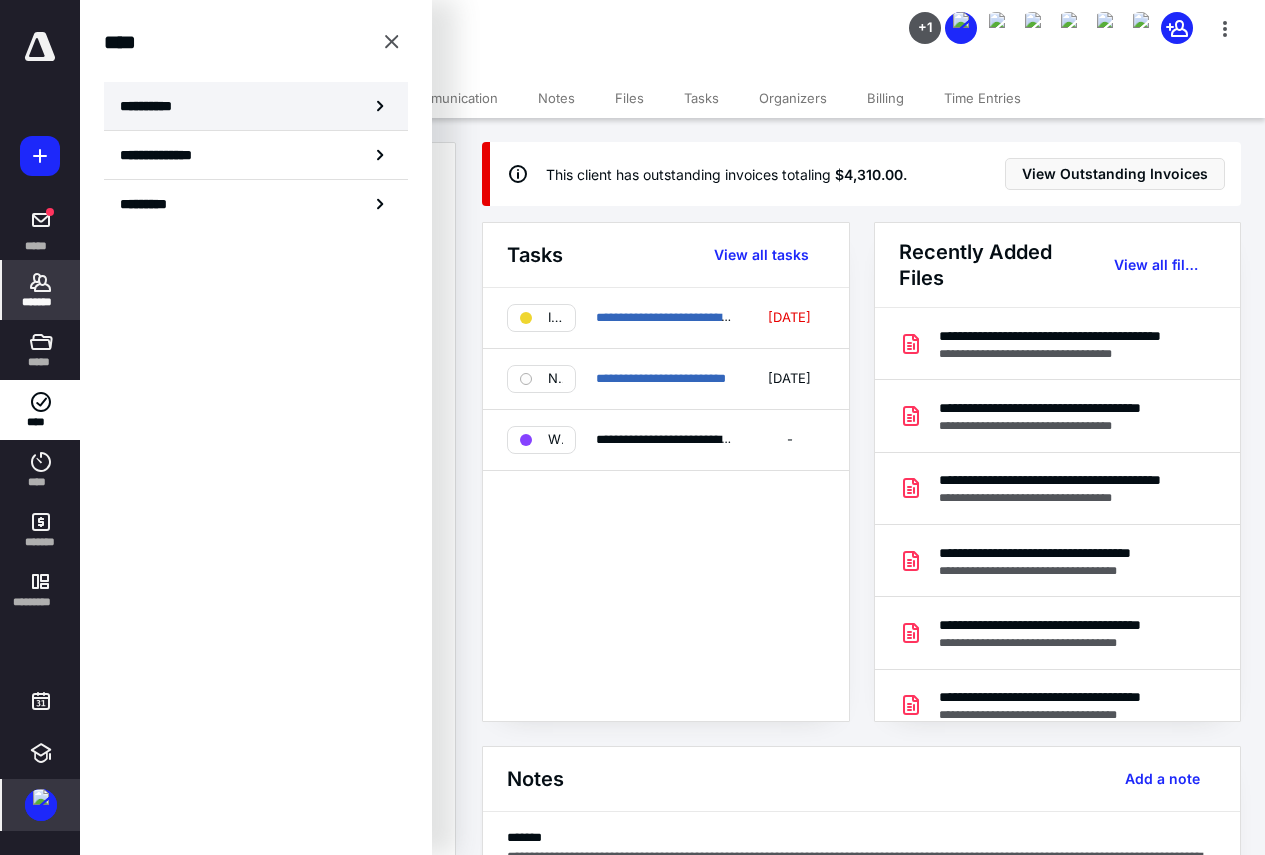 click on "**********" at bounding box center (256, 106) 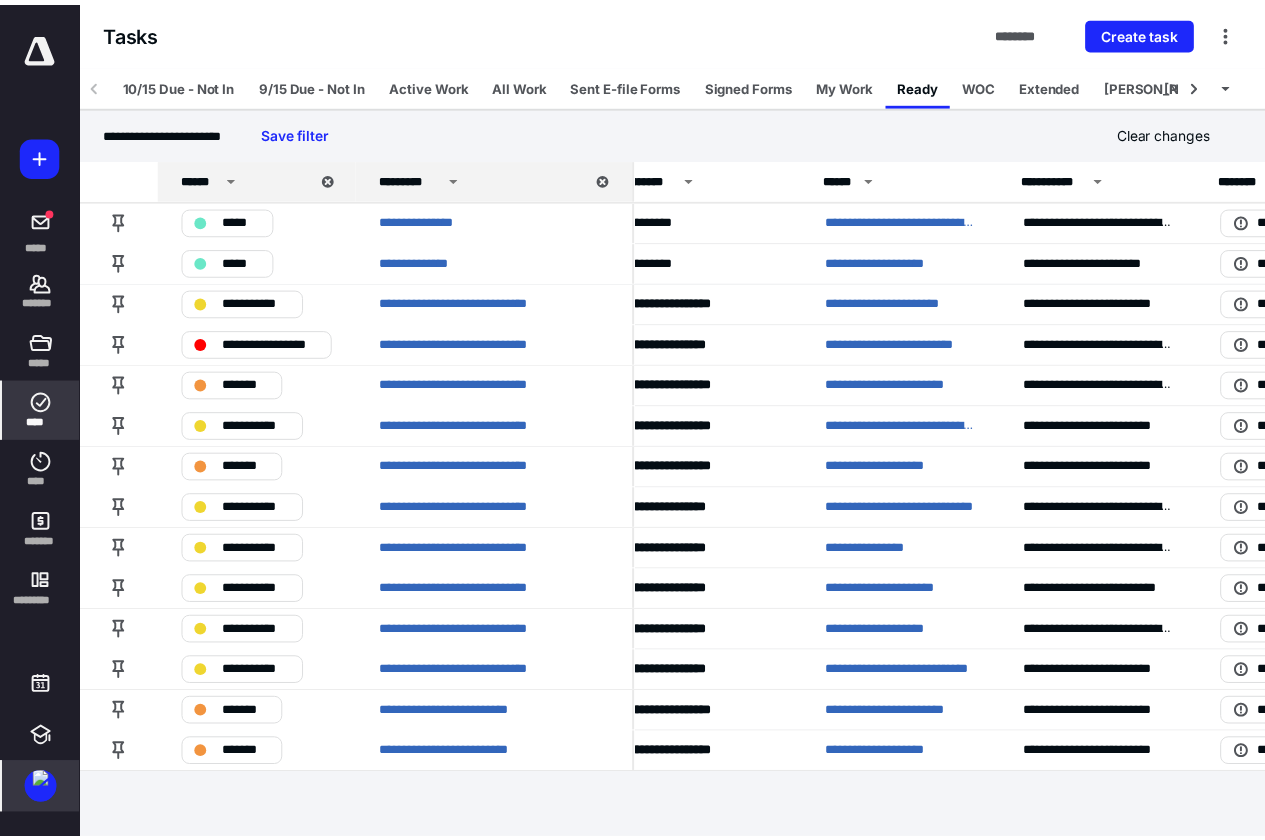 scroll, scrollTop: 0, scrollLeft: 38, axis: horizontal 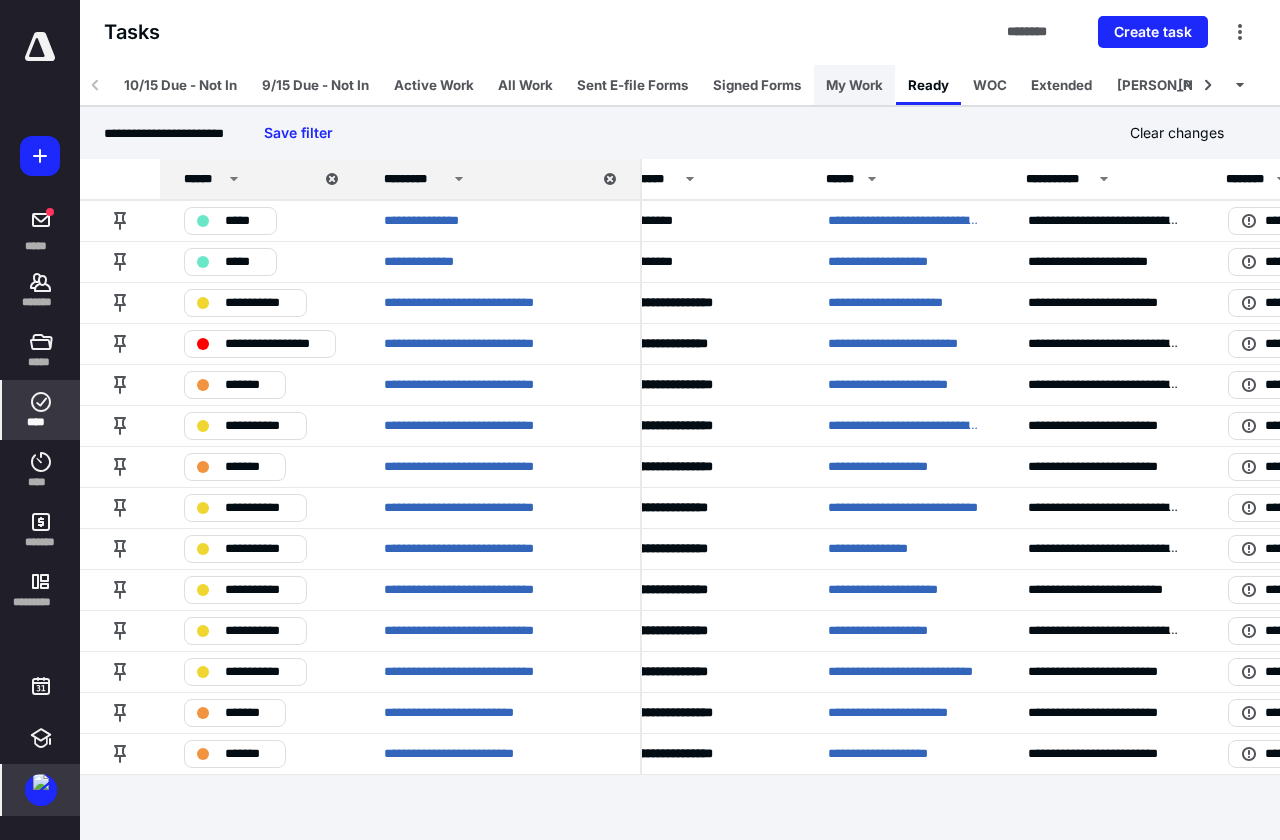 click on "My Work" at bounding box center (854, 85) 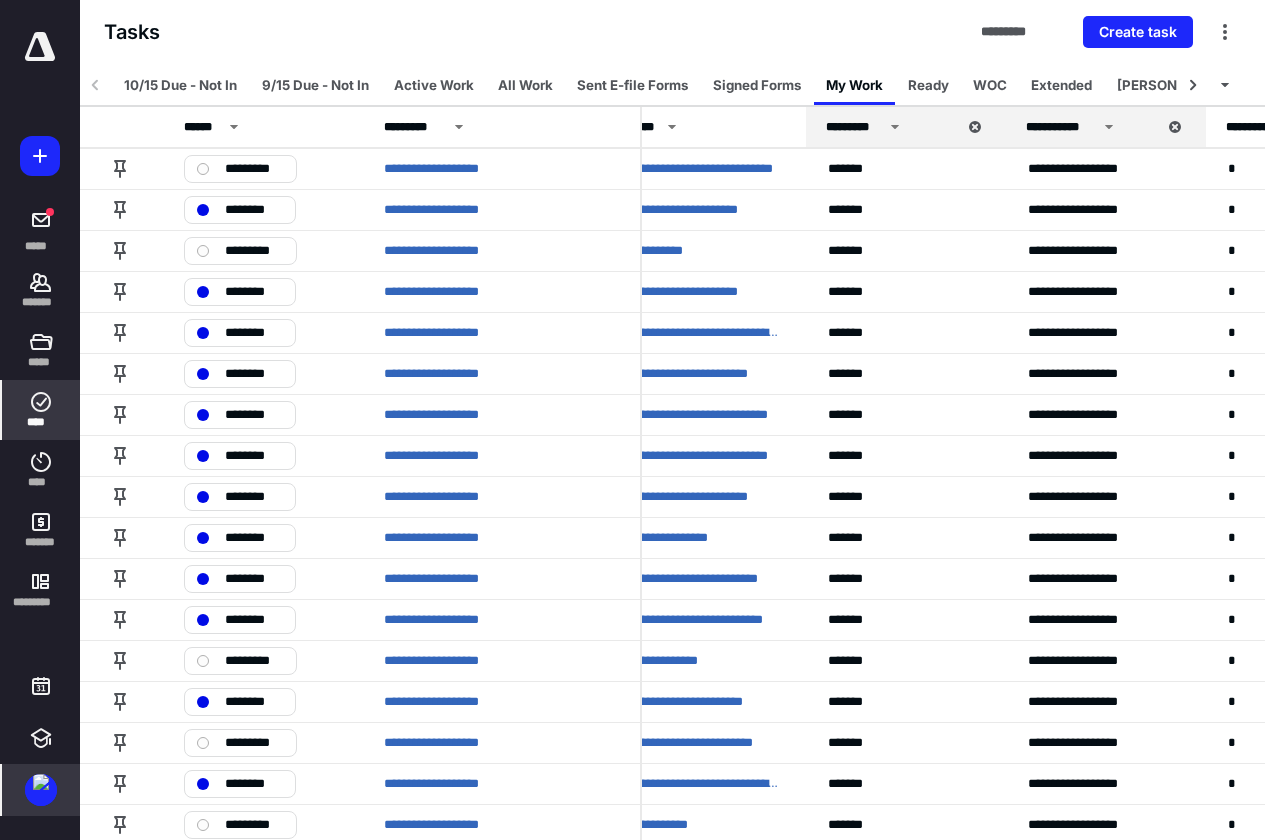 scroll, scrollTop: 0, scrollLeft: 0, axis: both 